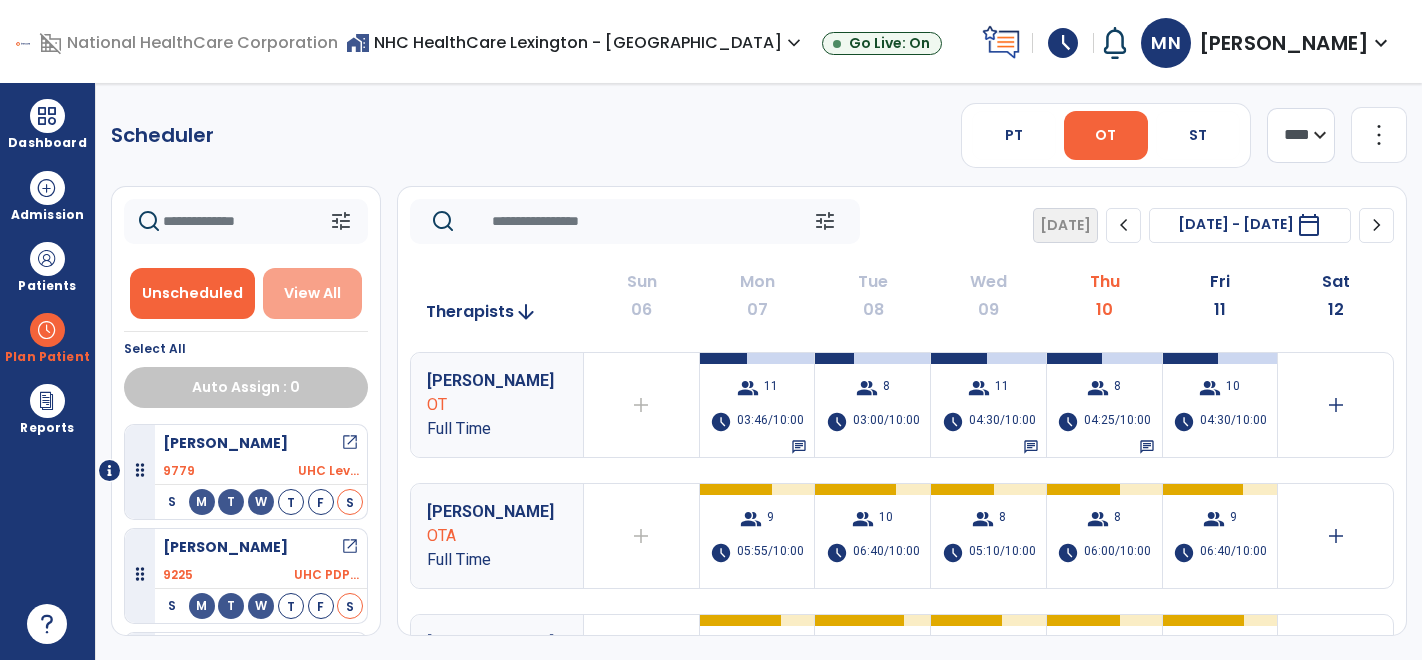 scroll, scrollTop: 0, scrollLeft: 0, axis: both 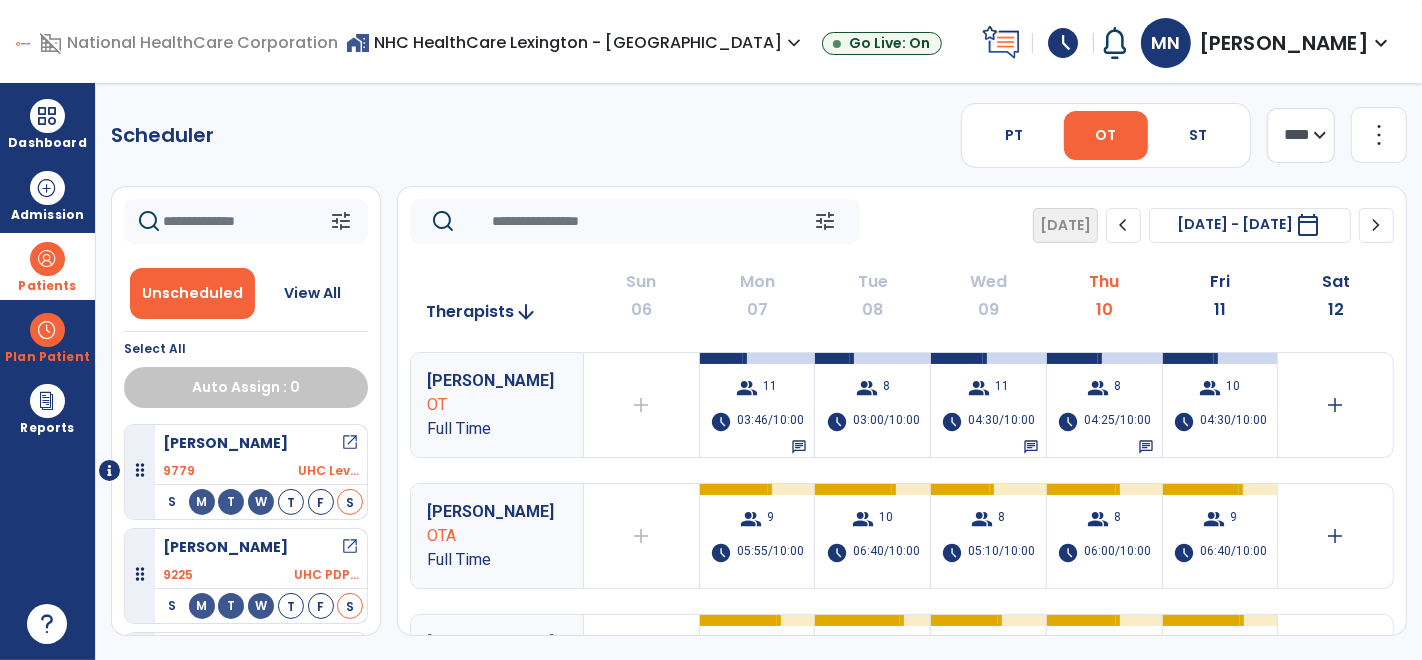 click on "Patients" at bounding box center (47, 266) 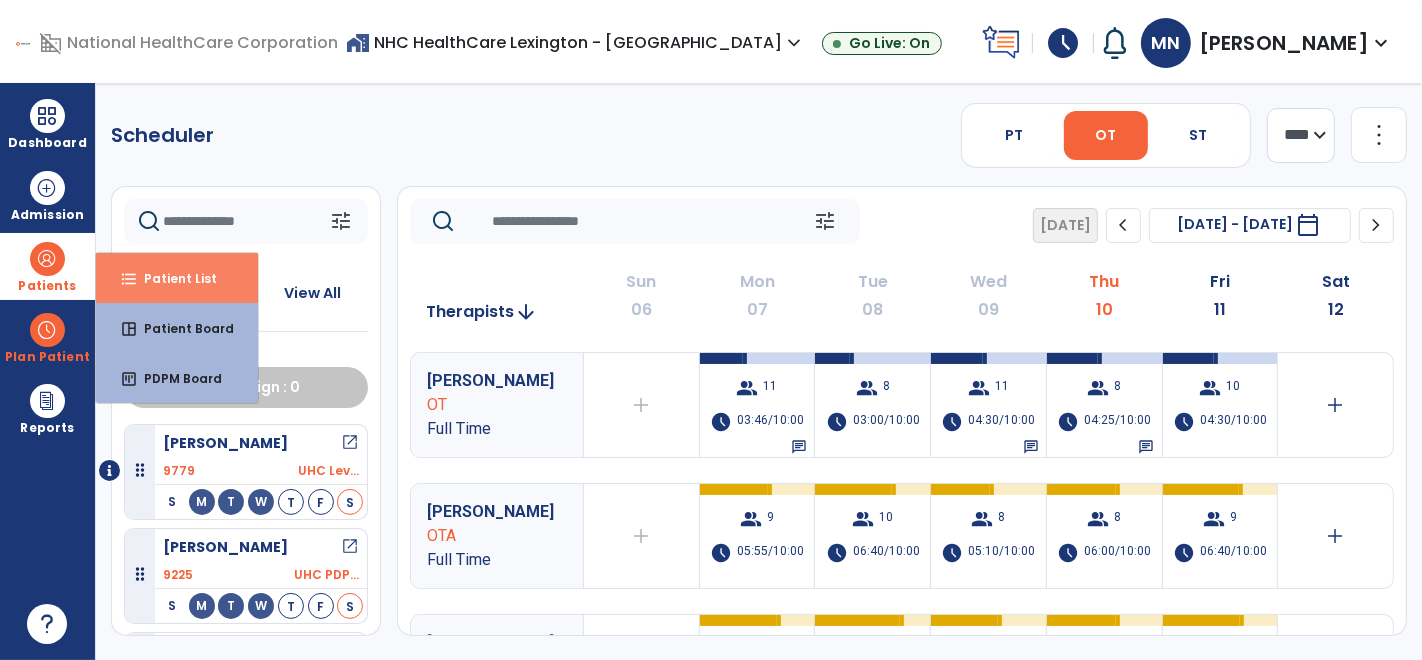 click on "format_list_bulleted  Patient List" at bounding box center [177, 278] 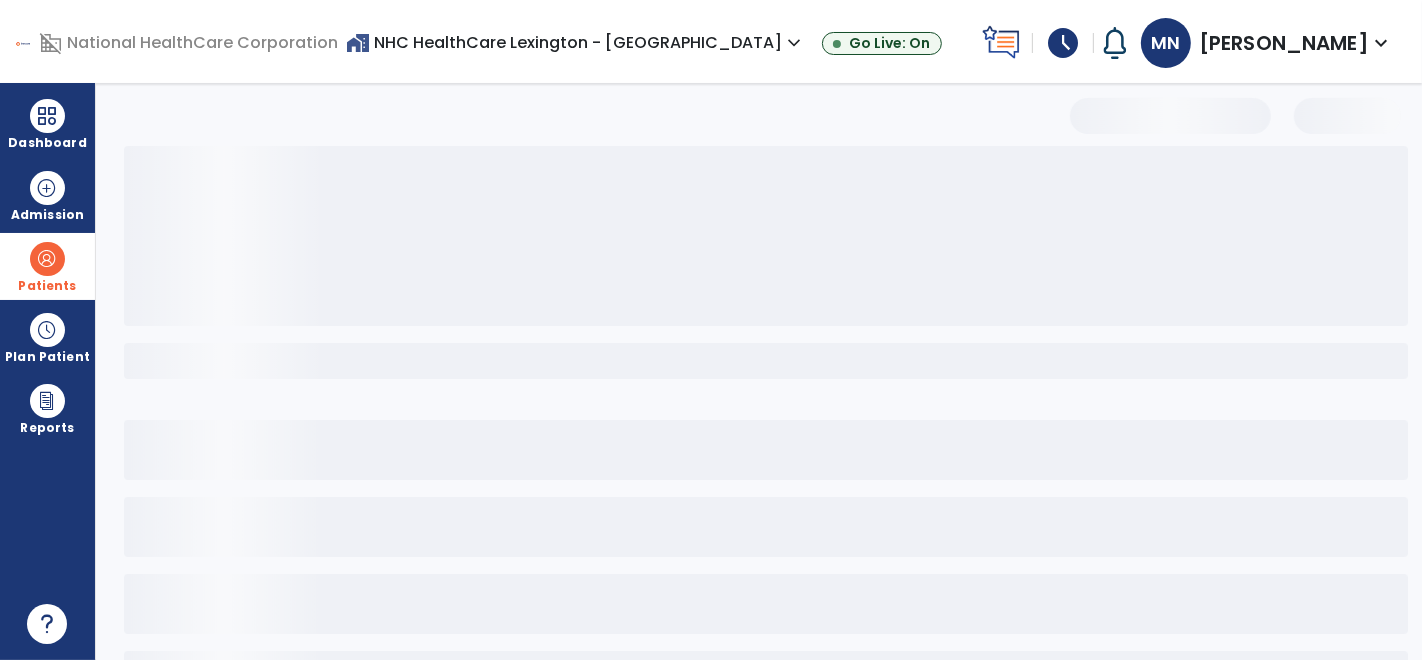 select on "***" 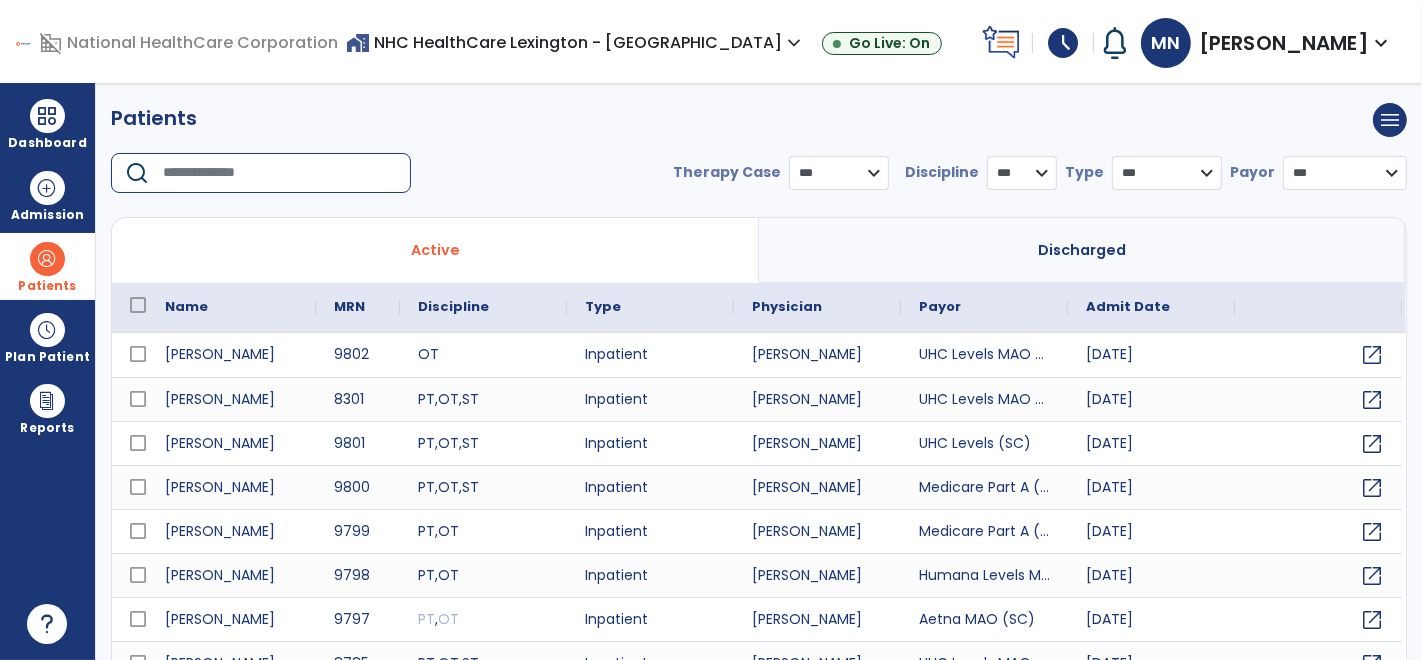 click at bounding box center [280, 173] 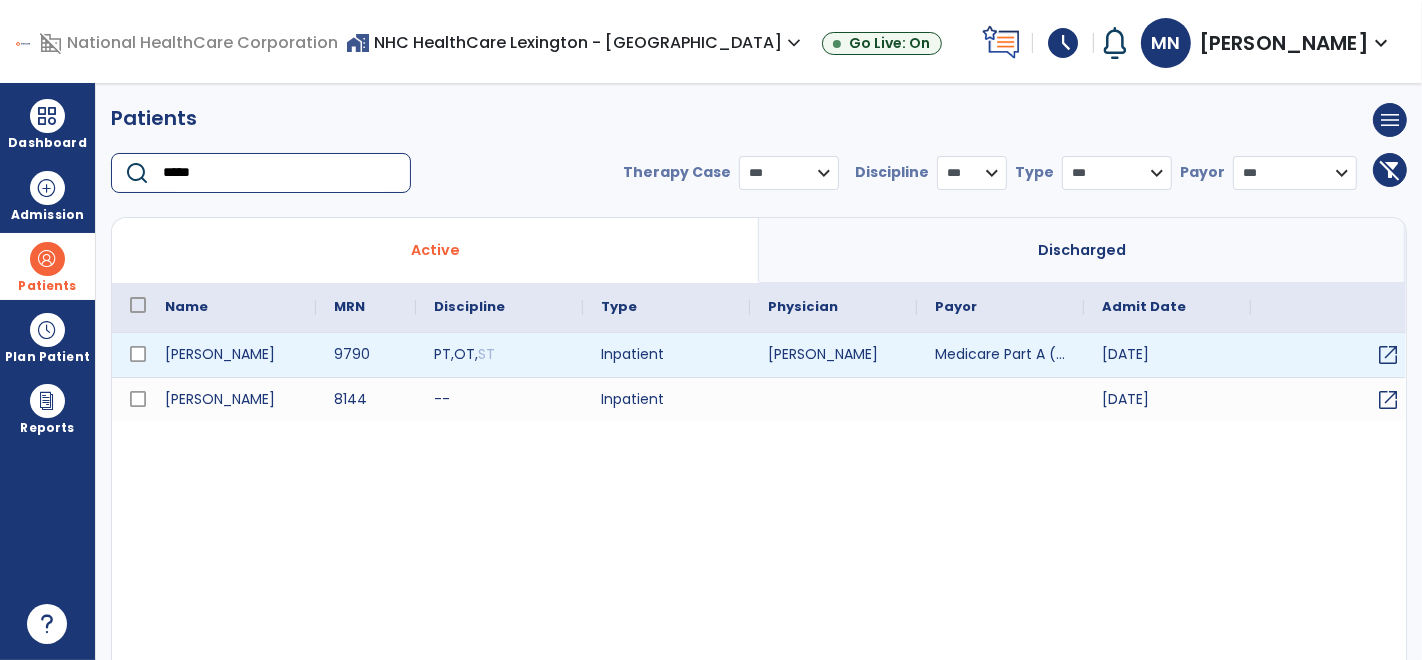 type on "*****" 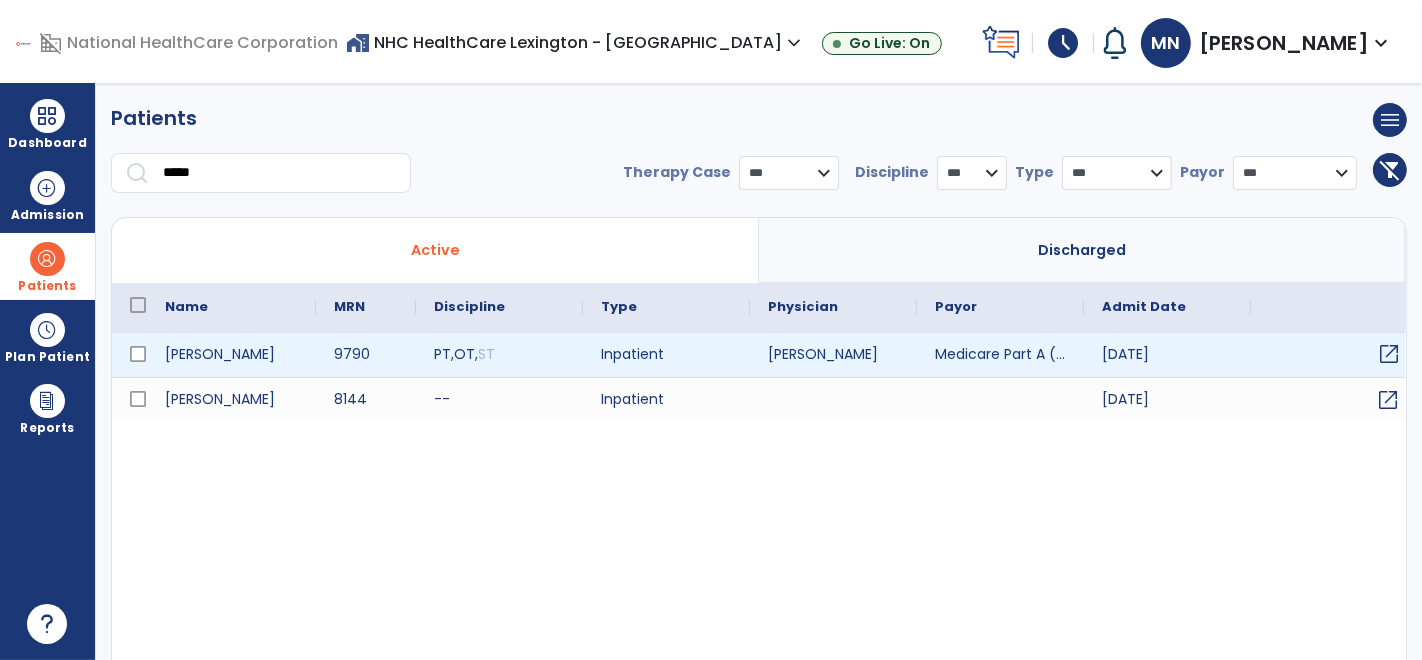 click on "open_in_new" at bounding box center (1389, 354) 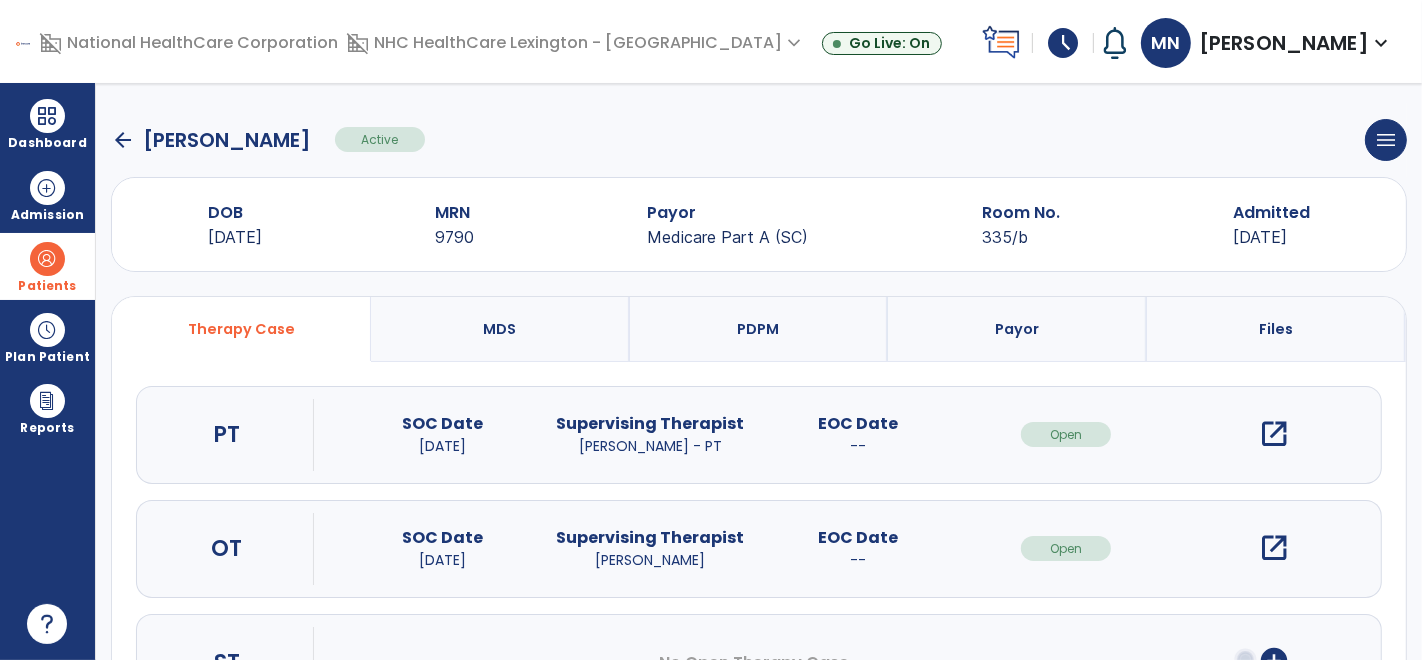 click on "Patients" at bounding box center [47, 266] 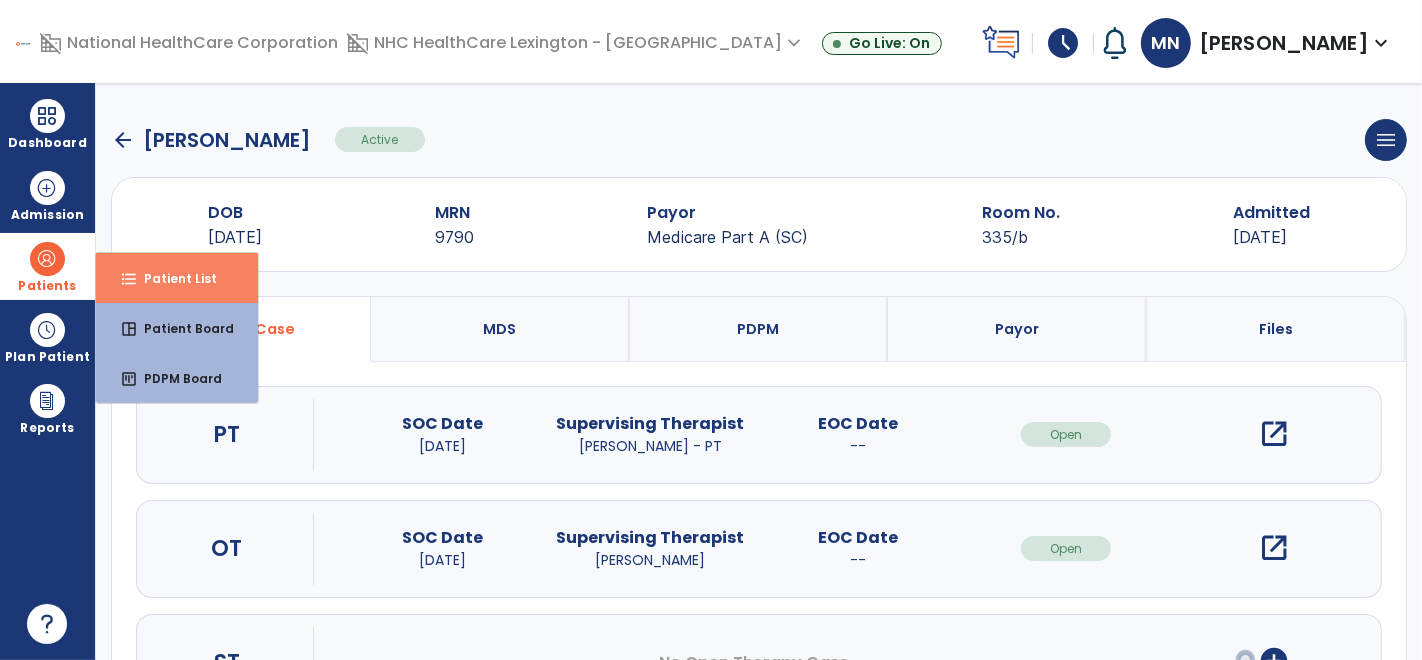 click on "format_list_bulleted" at bounding box center (129, 279) 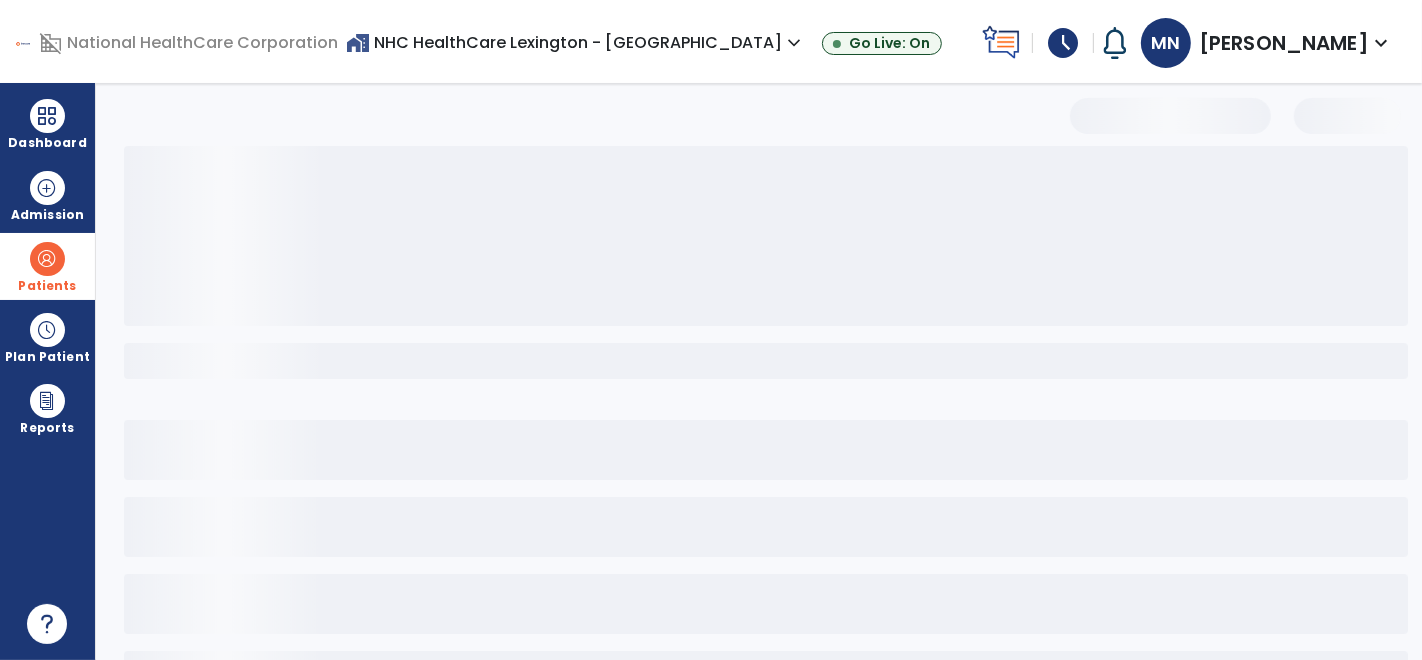 select on "***" 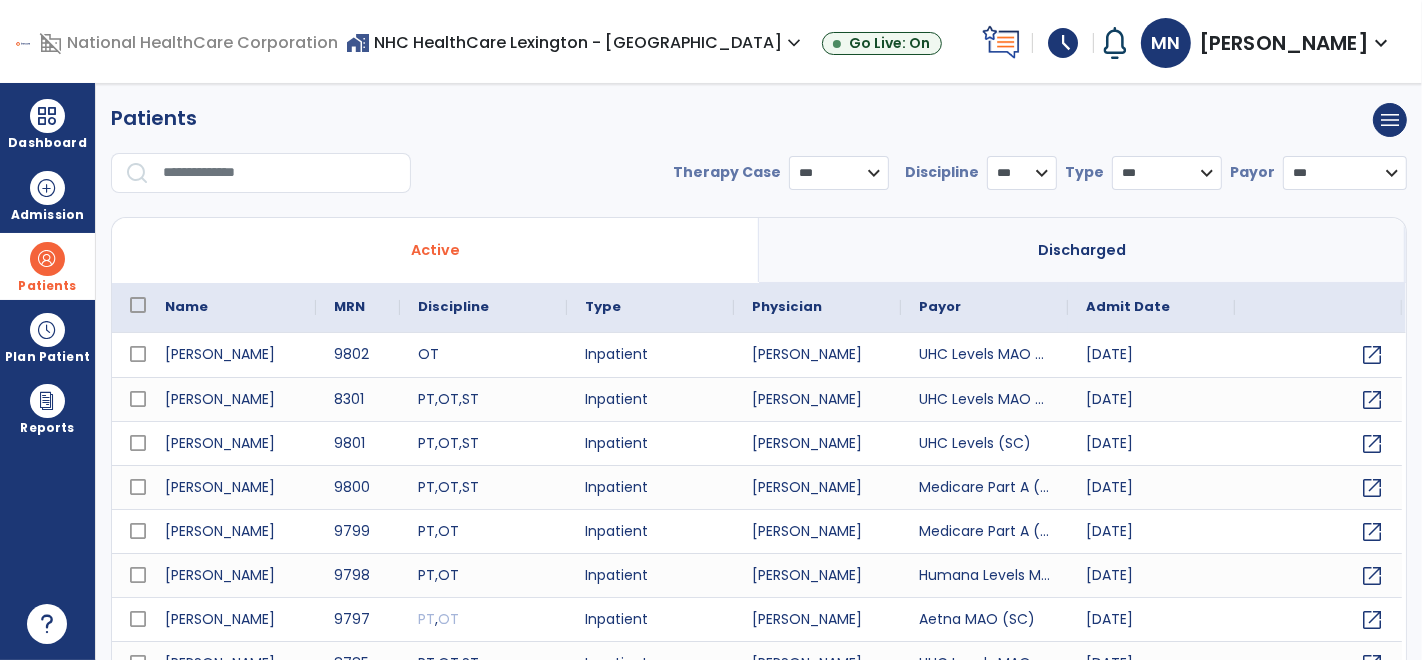 click on "Patients" at bounding box center [47, 266] 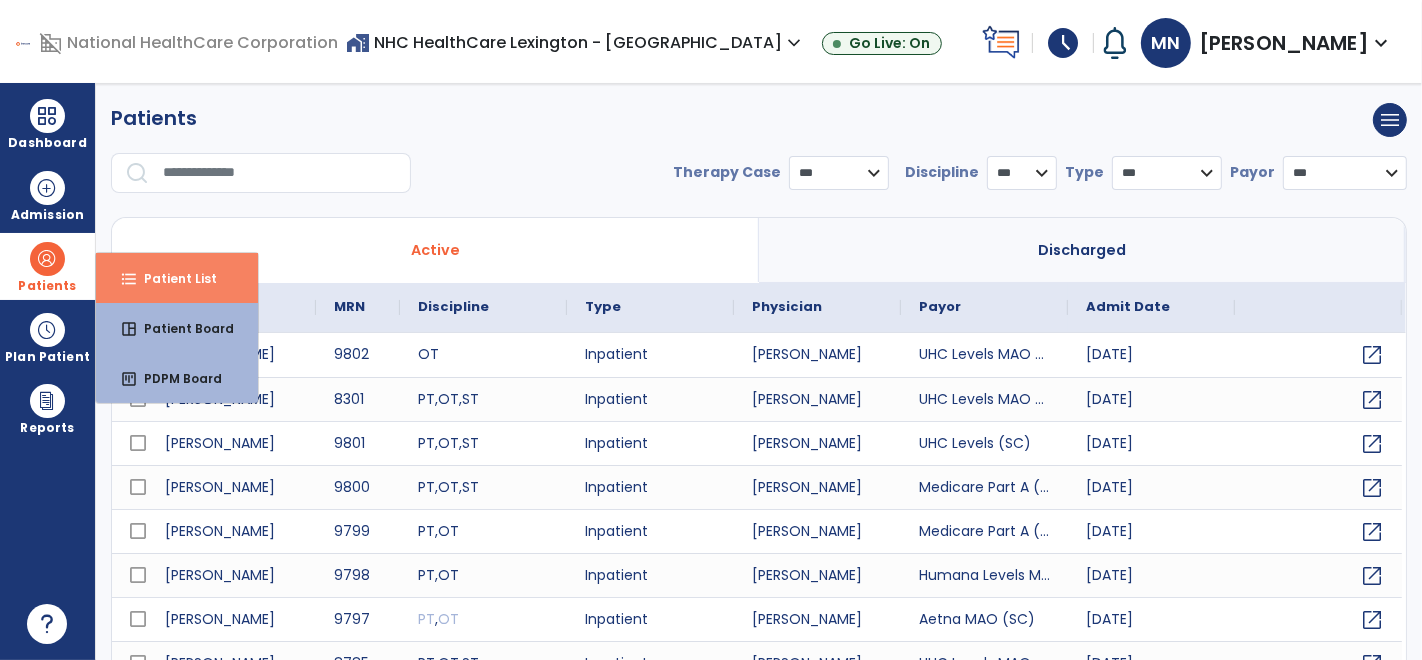 click on "format_list_bulleted  Patient List" at bounding box center [177, 278] 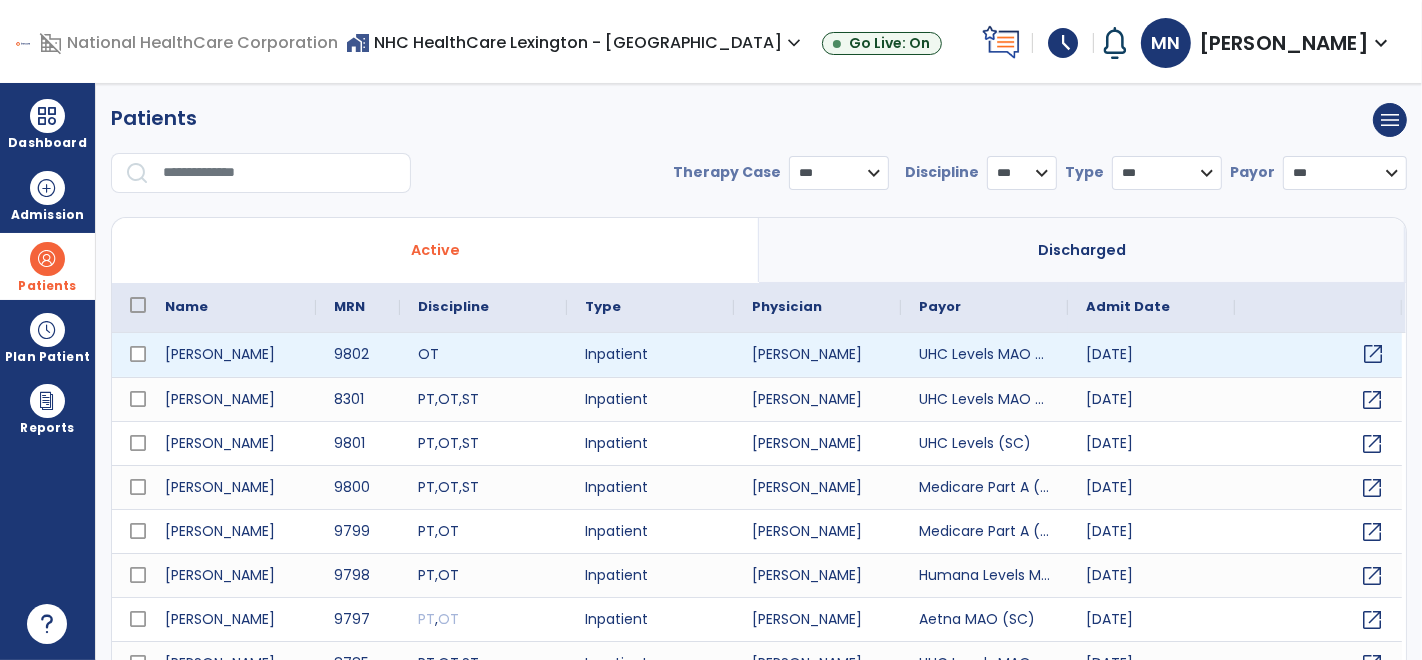 click on "open_in_new" at bounding box center [1373, 354] 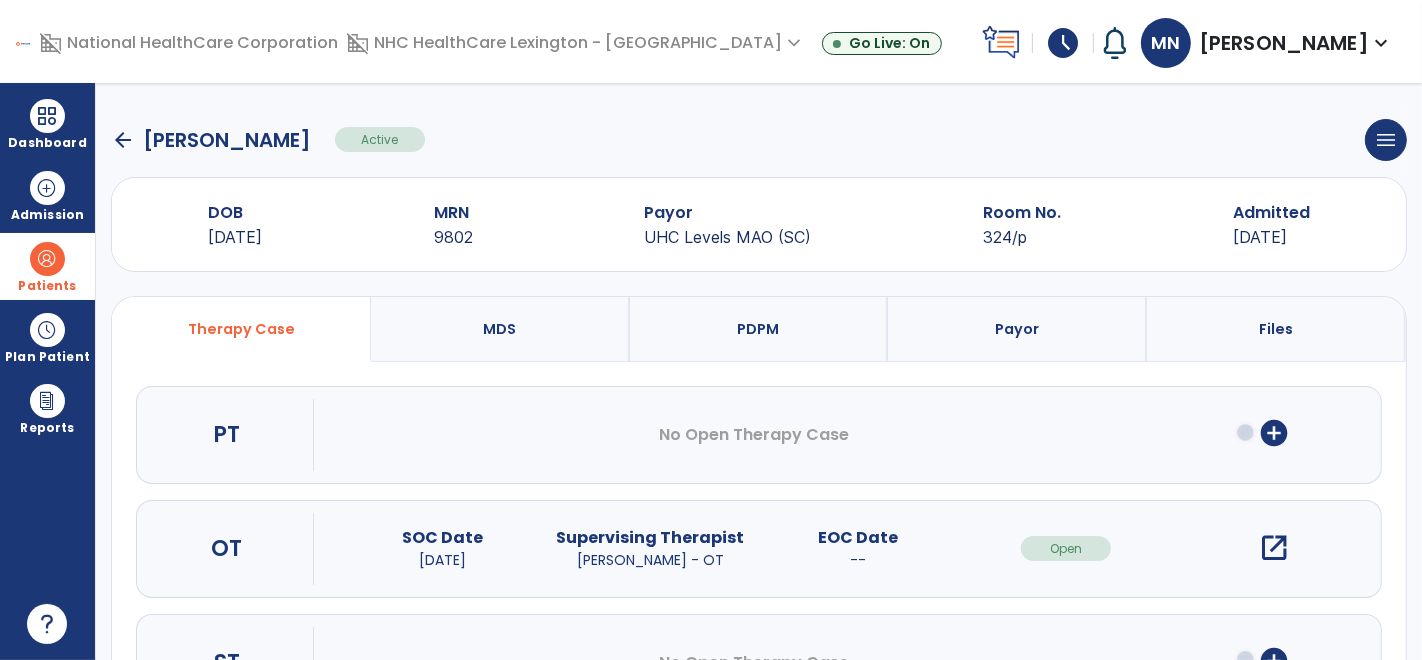 click on "add_circle" at bounding box center [1274, 433] 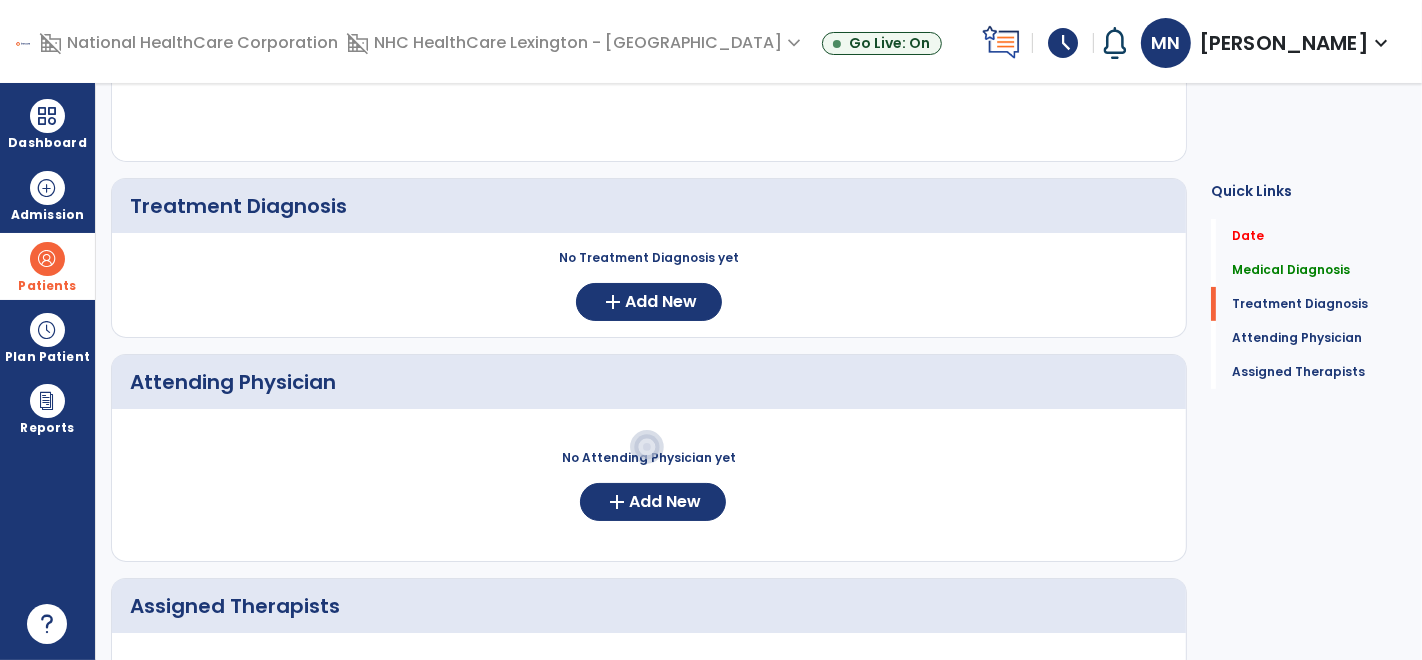 scroll, scrollTop: 379, scrollLeft: 0, axis: vertical 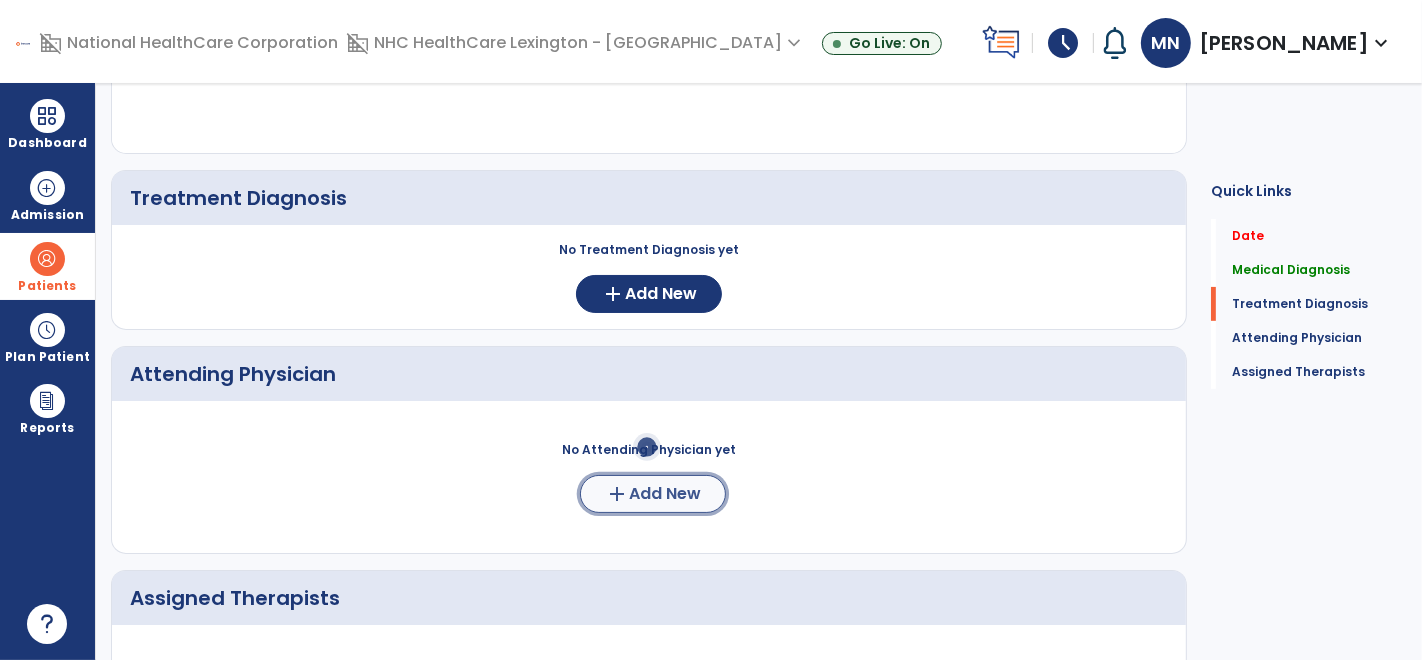 click on "Add New" 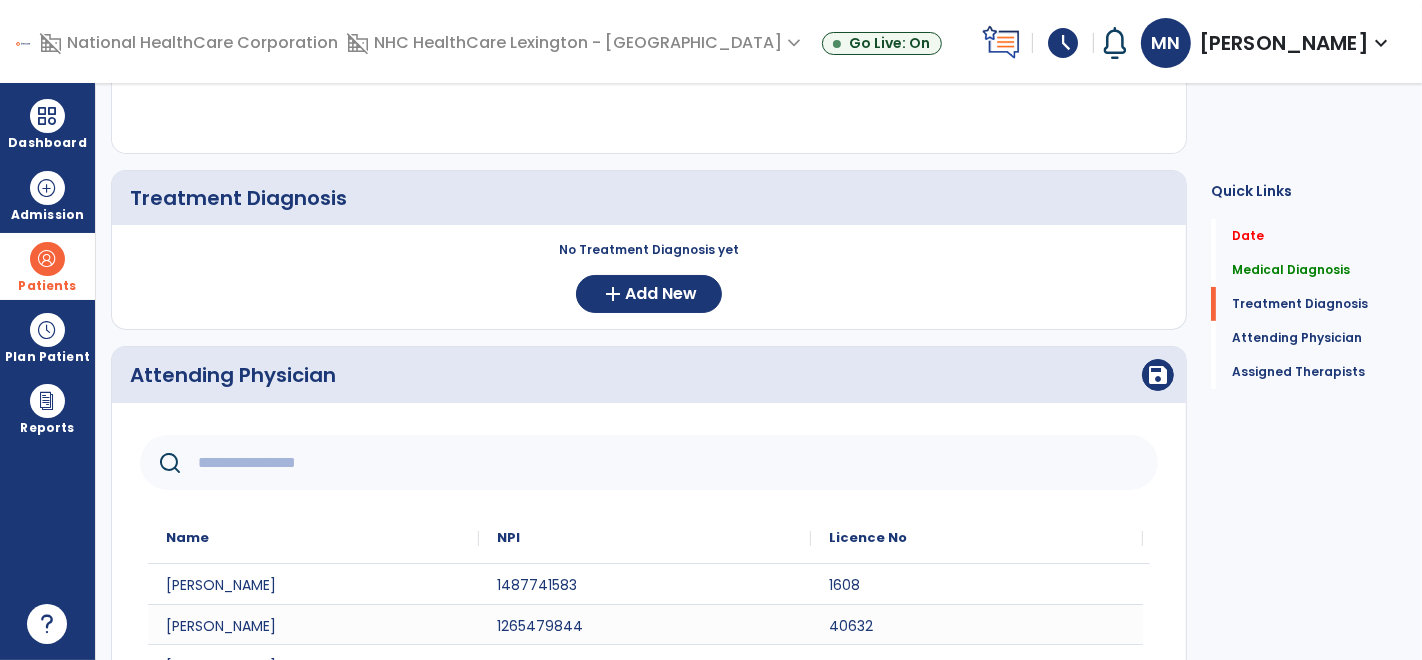 click 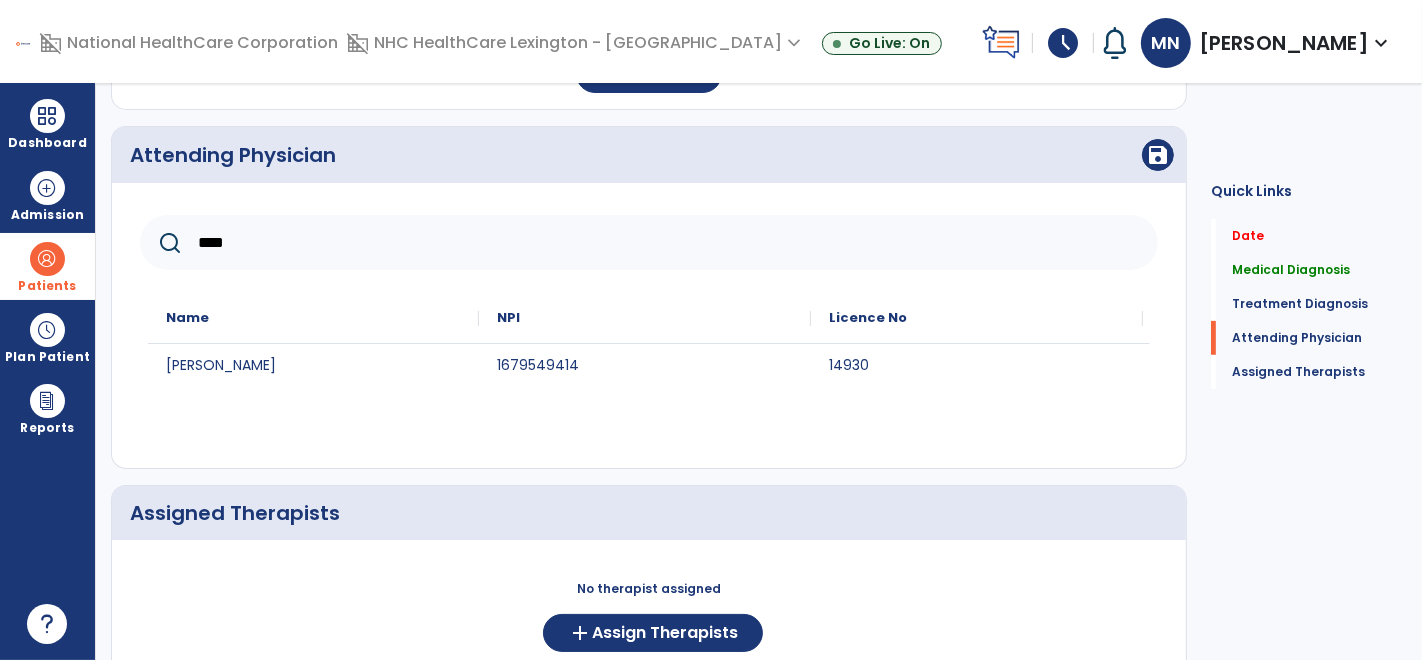 scroll, scrollTop: 603, scrollLeft: 0, axis: vertical 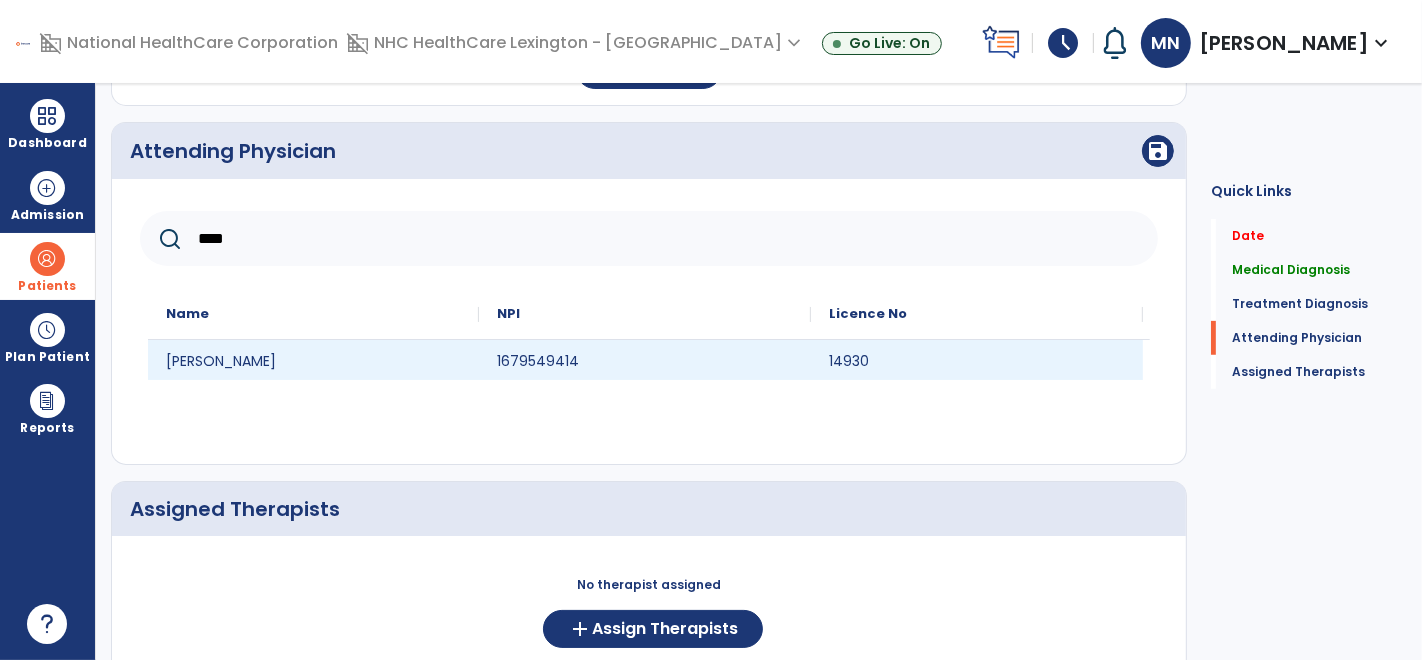 type on "****" 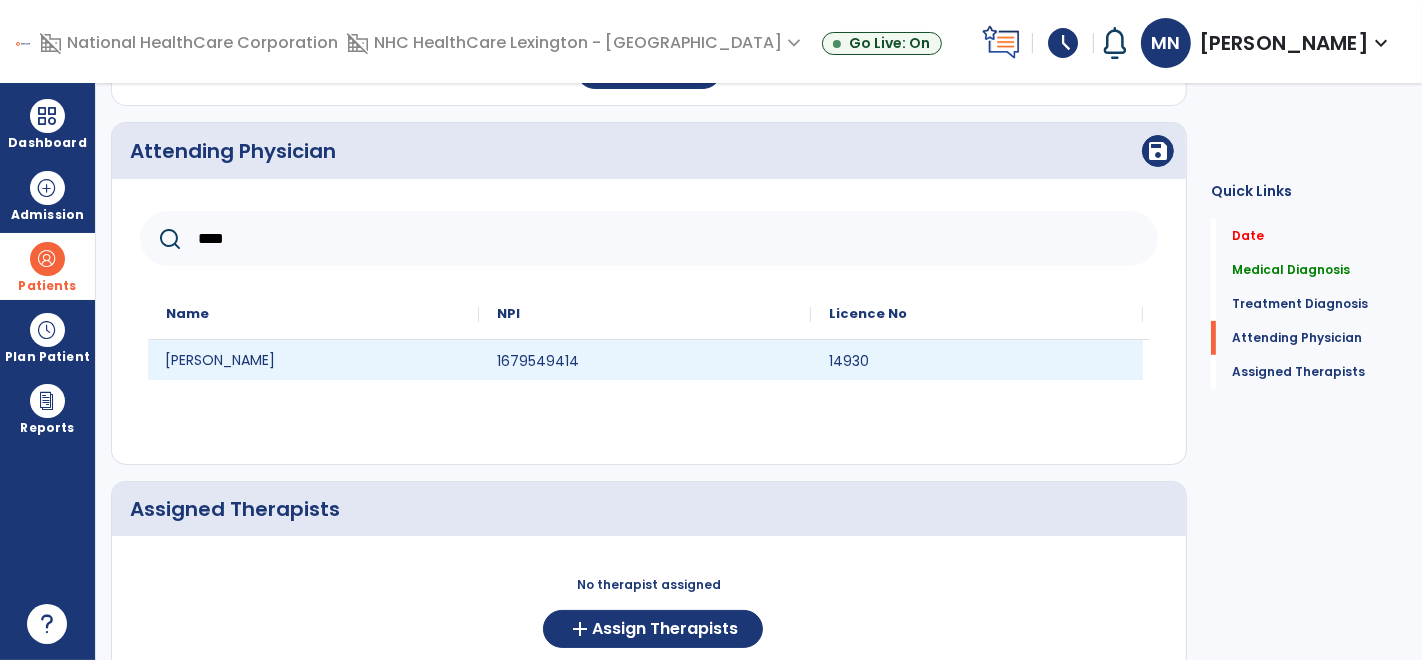 click on "[PERSON_NAME]" 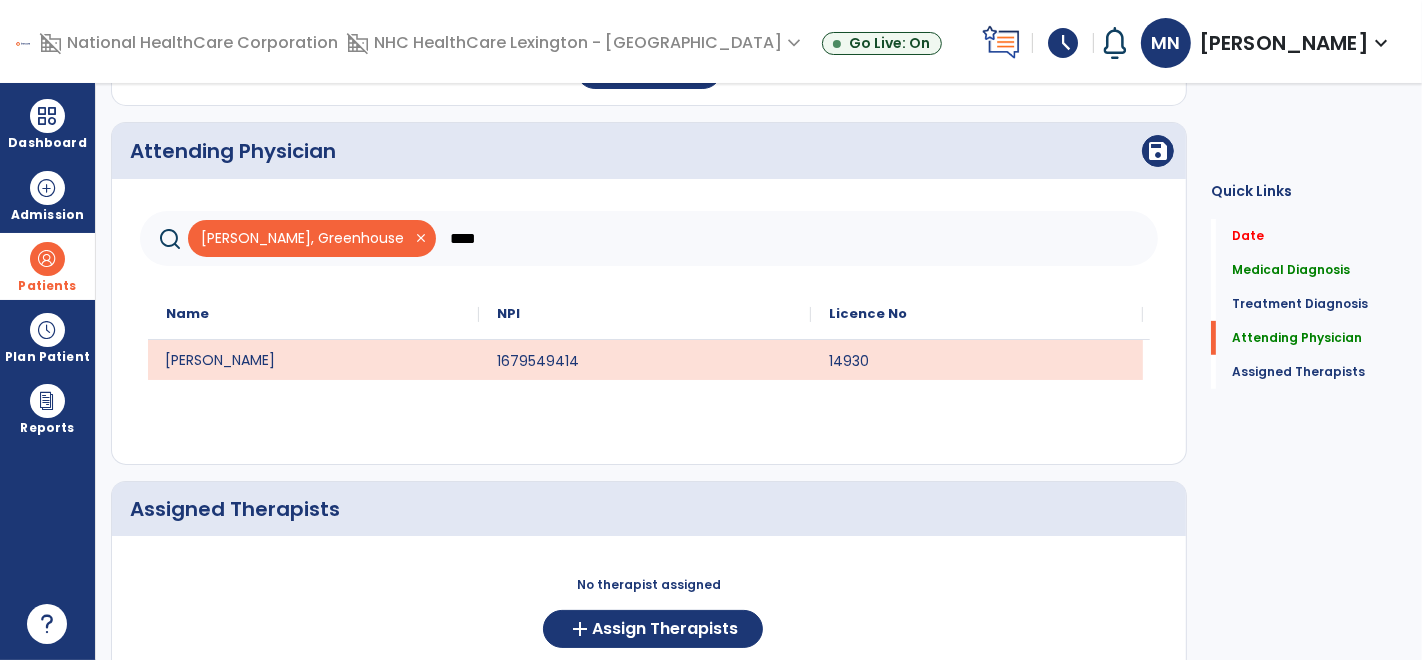 scroll, scrollTop: 671, scrollLeft: 0, axis: vertical 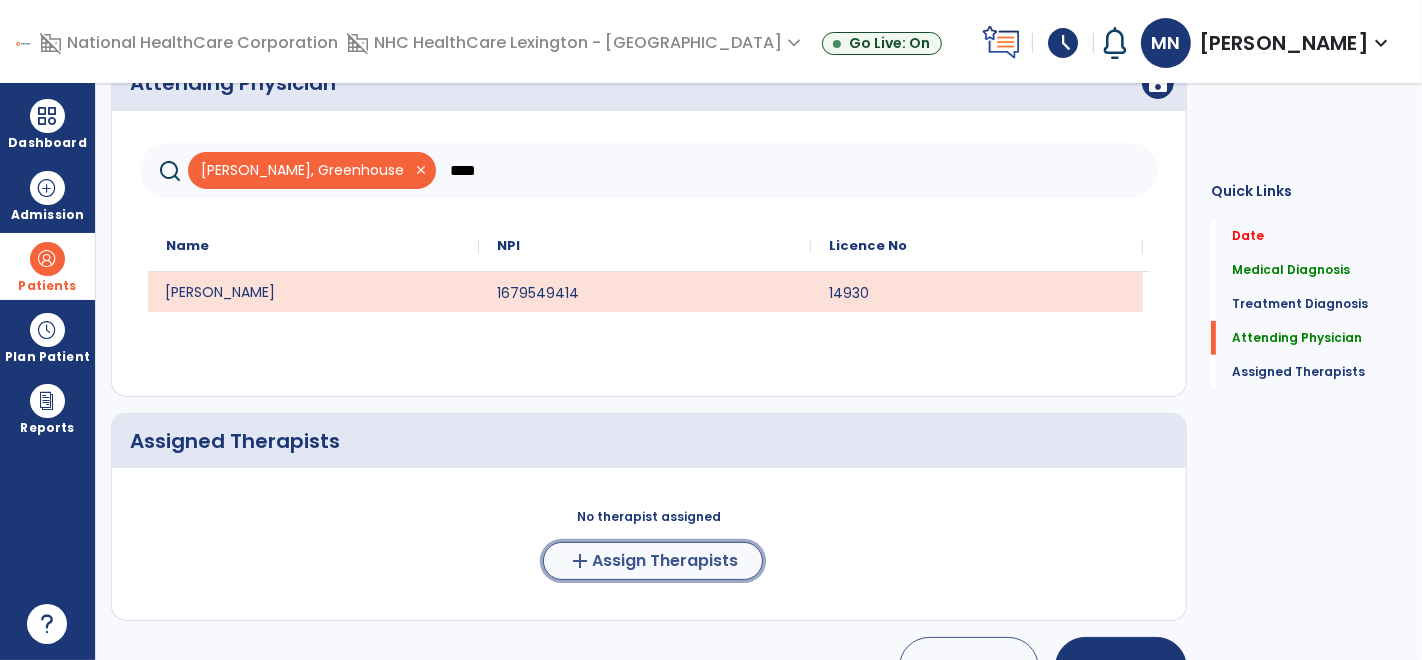 click on "Assign Therapists" 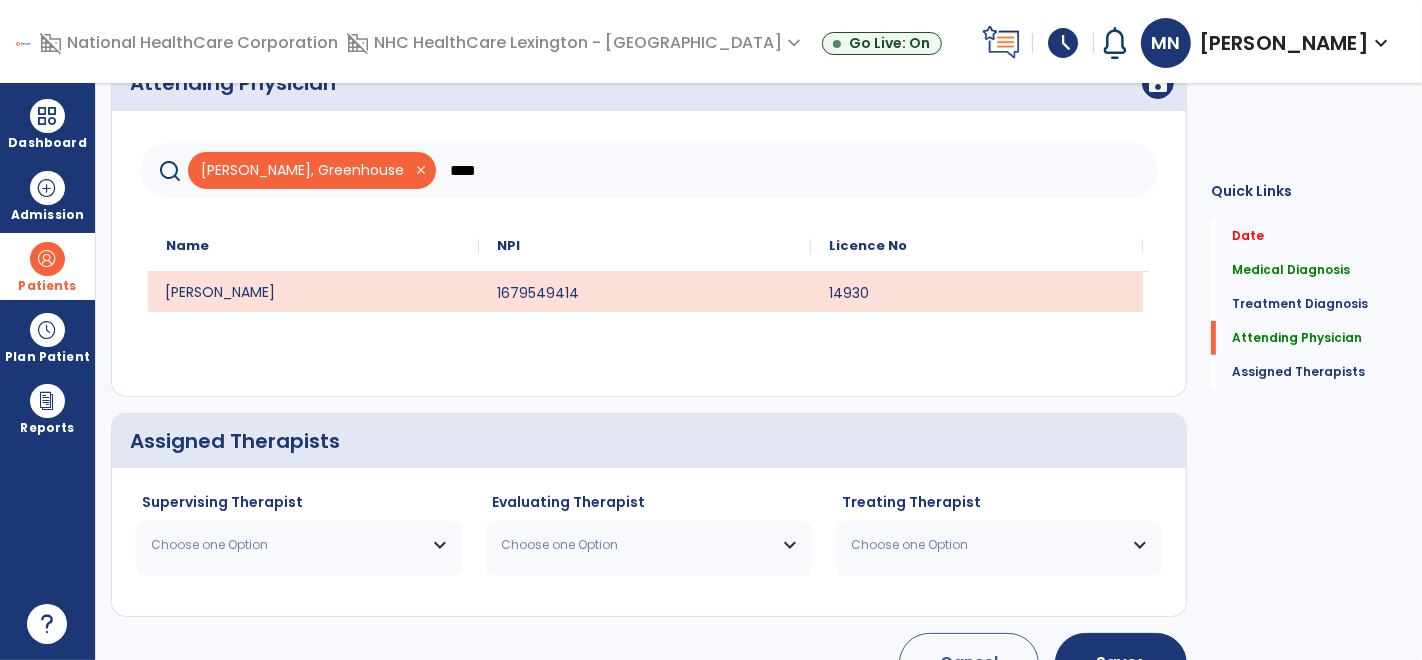 click on "Choose one Option" at bounding box center [286, 545] 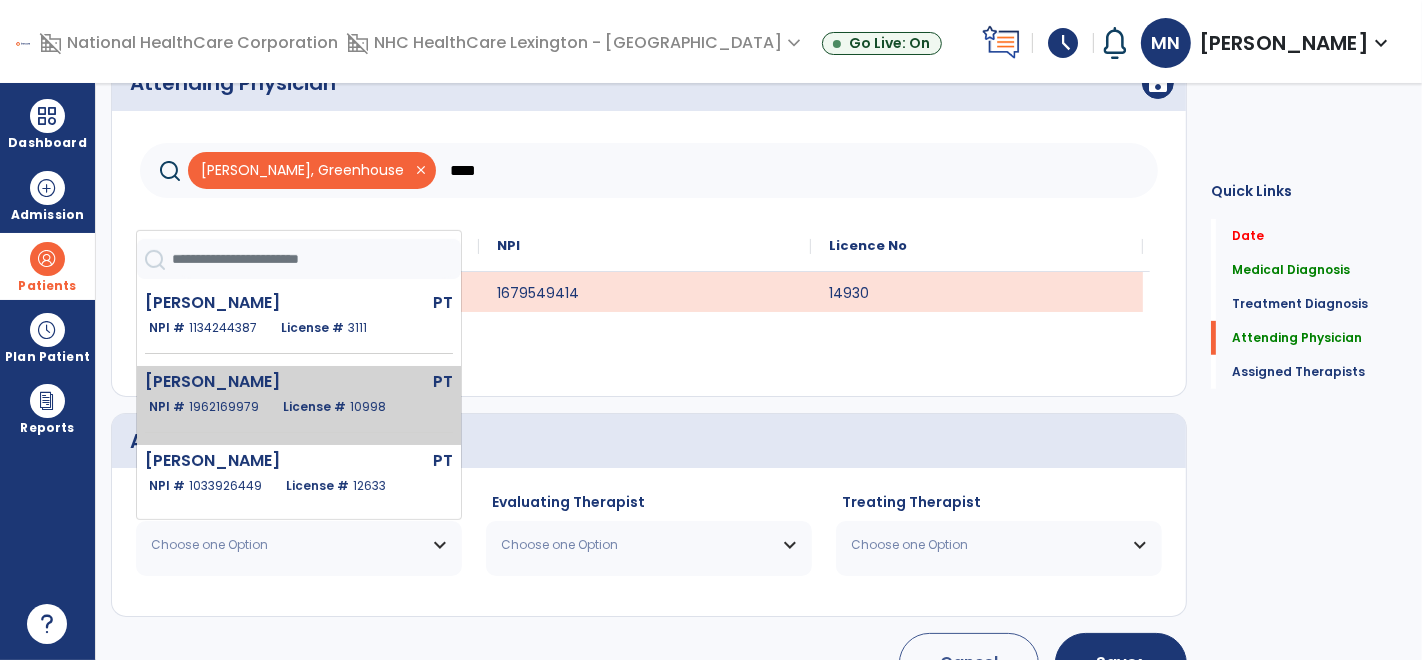 scroll, scrollTop: 405, scrollLeft: 0, axis: vertical 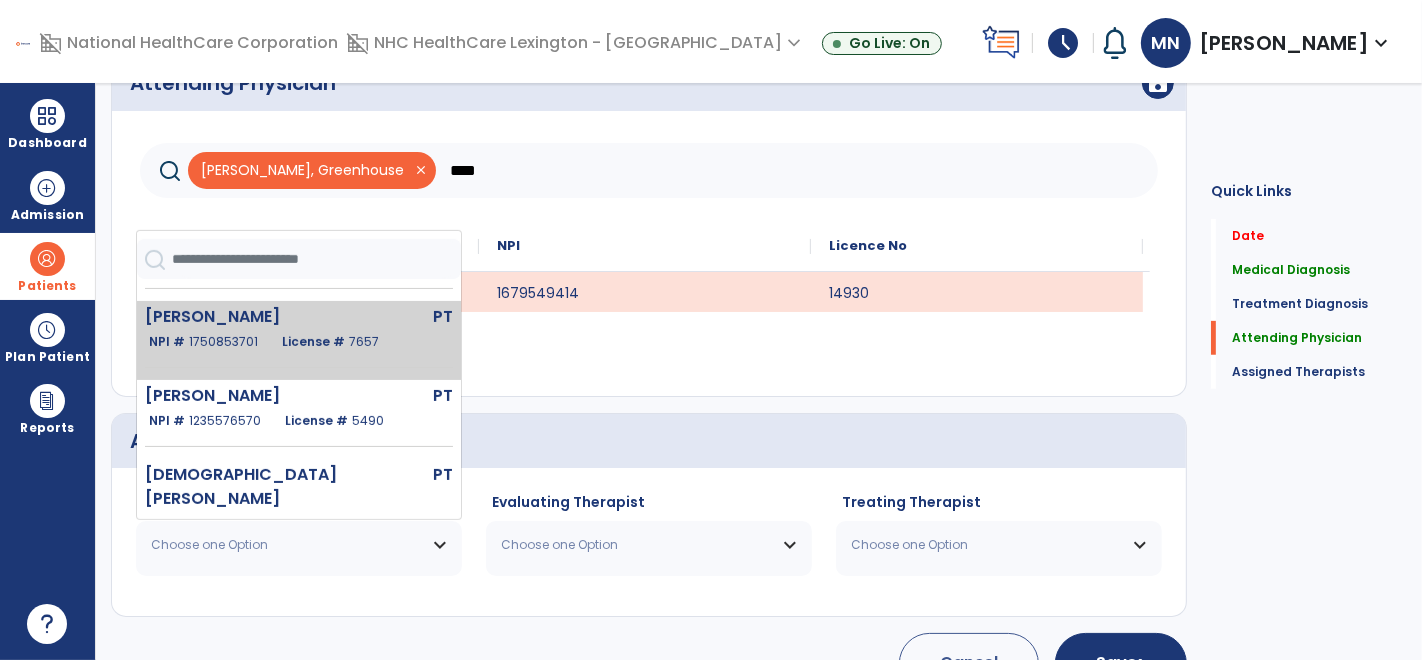 click on "License #  7657" 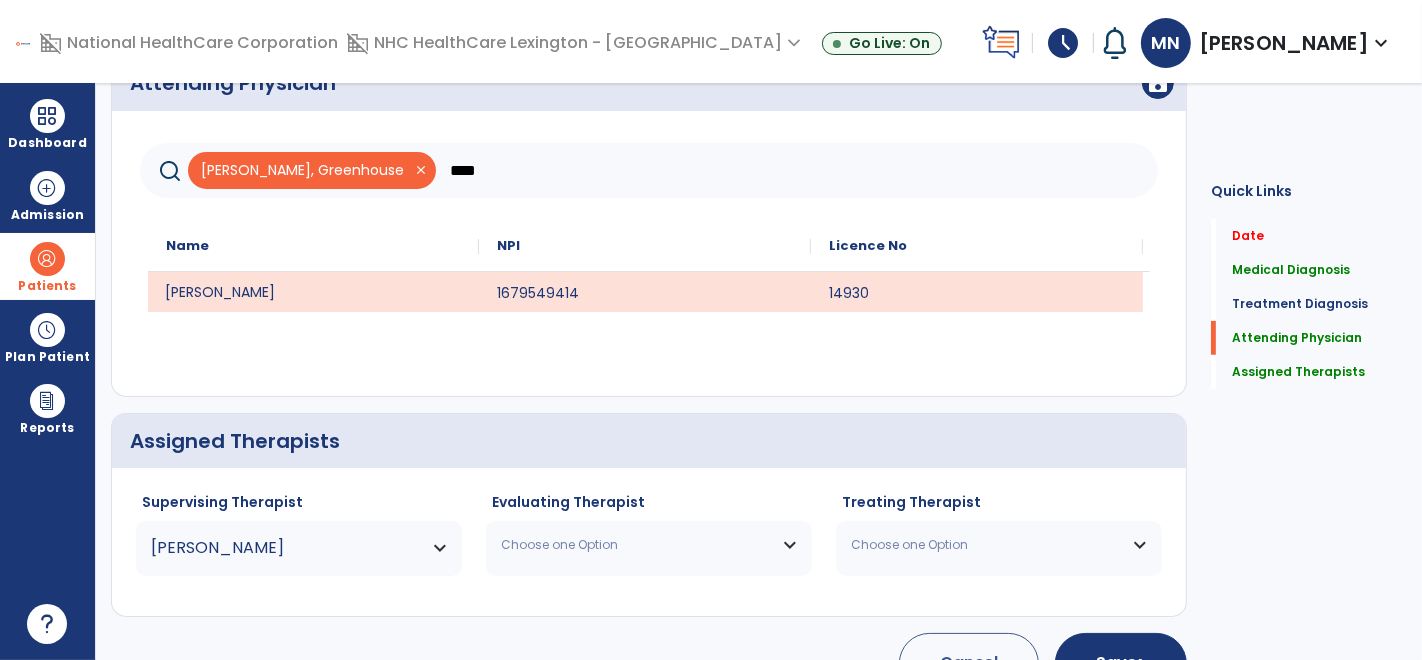 click on "Choose one Option" at bounding box center [649, 545] 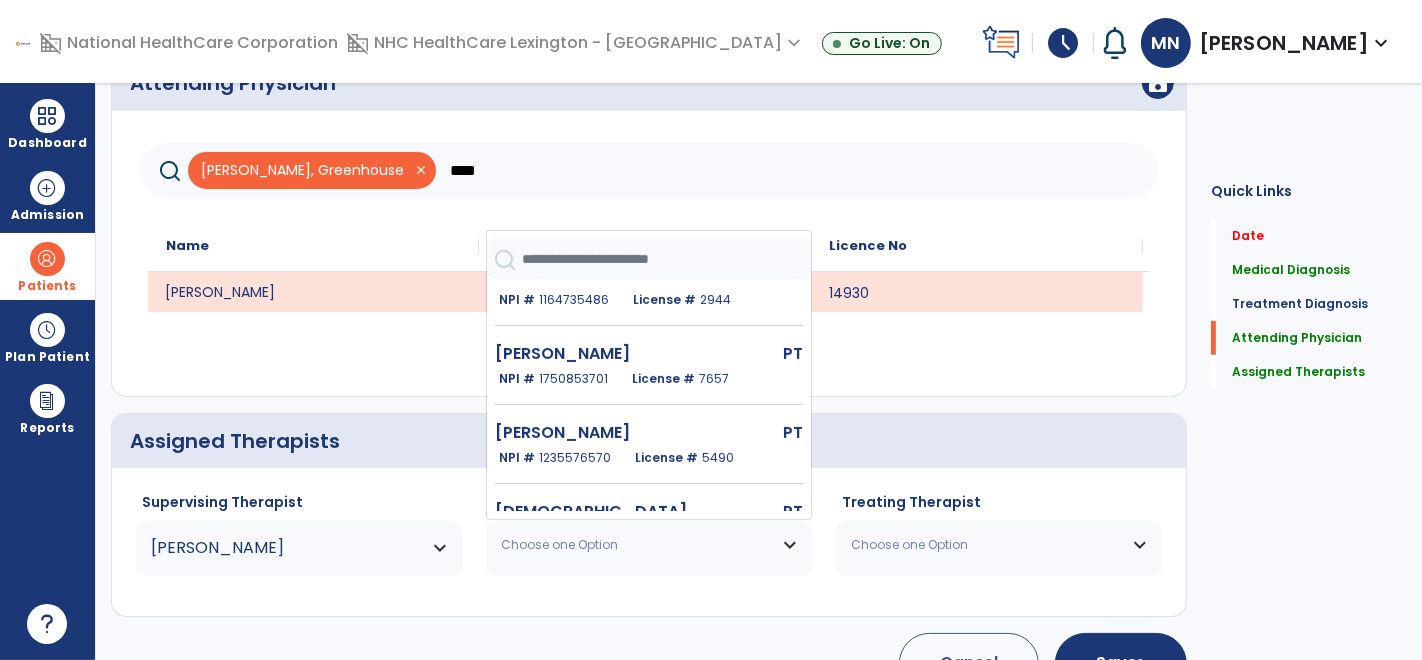 scroll, scrollTop: 405, scrollLeft: 0, axis: vertical 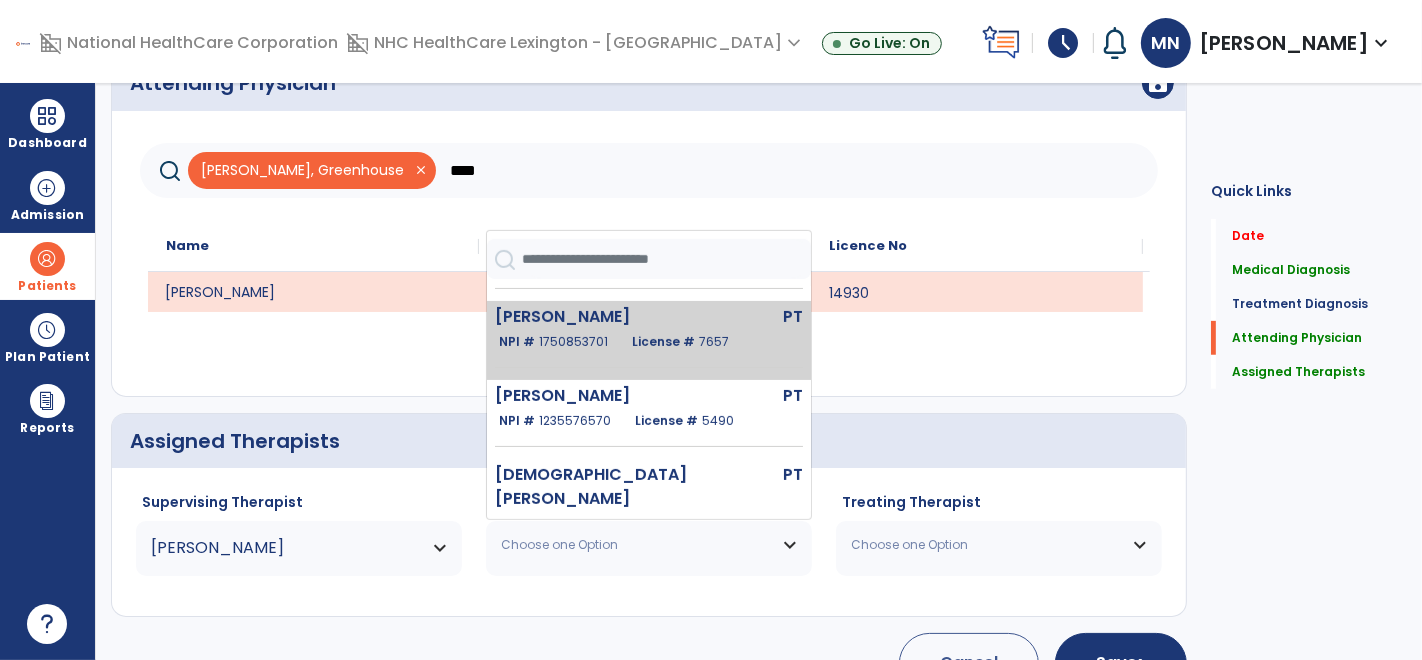 click on "[PERSON_NAME]   PT   NPI #  [US_HEALTHCARE_NPI]  License #  7657" 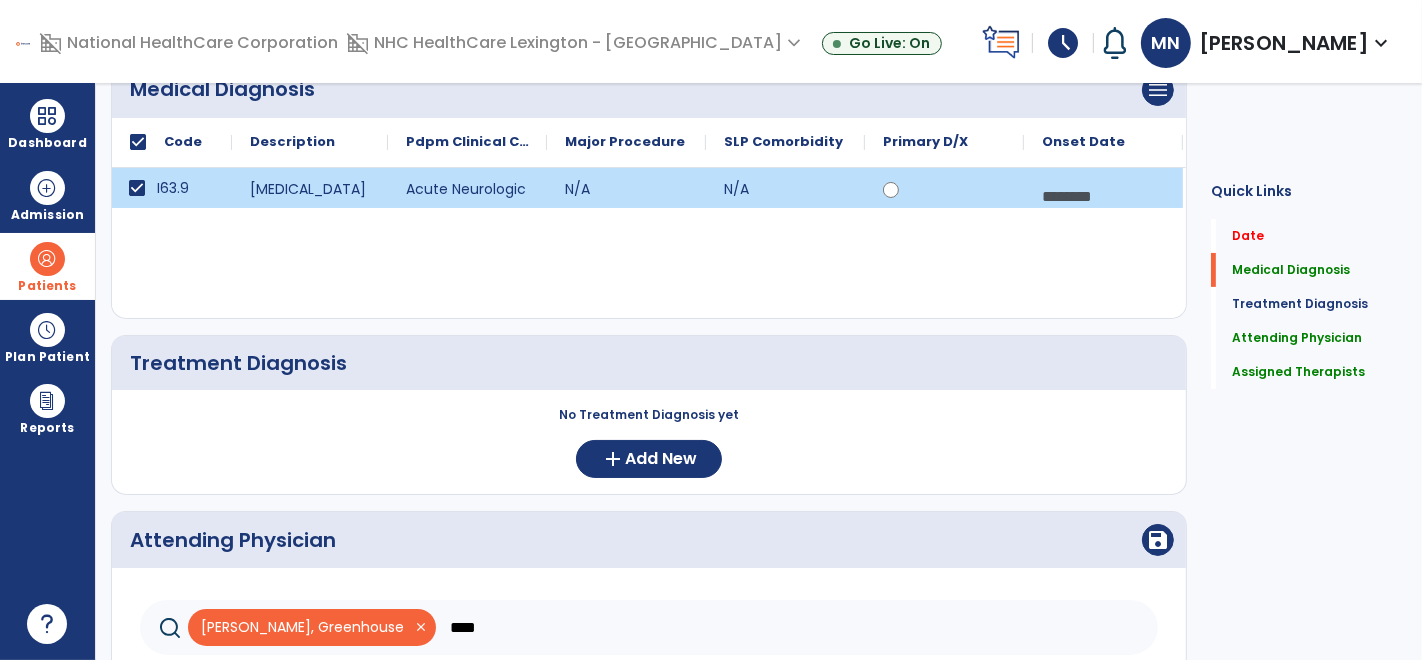 scroll, scrollTop: 0, scrollLeft: 0, axis: both 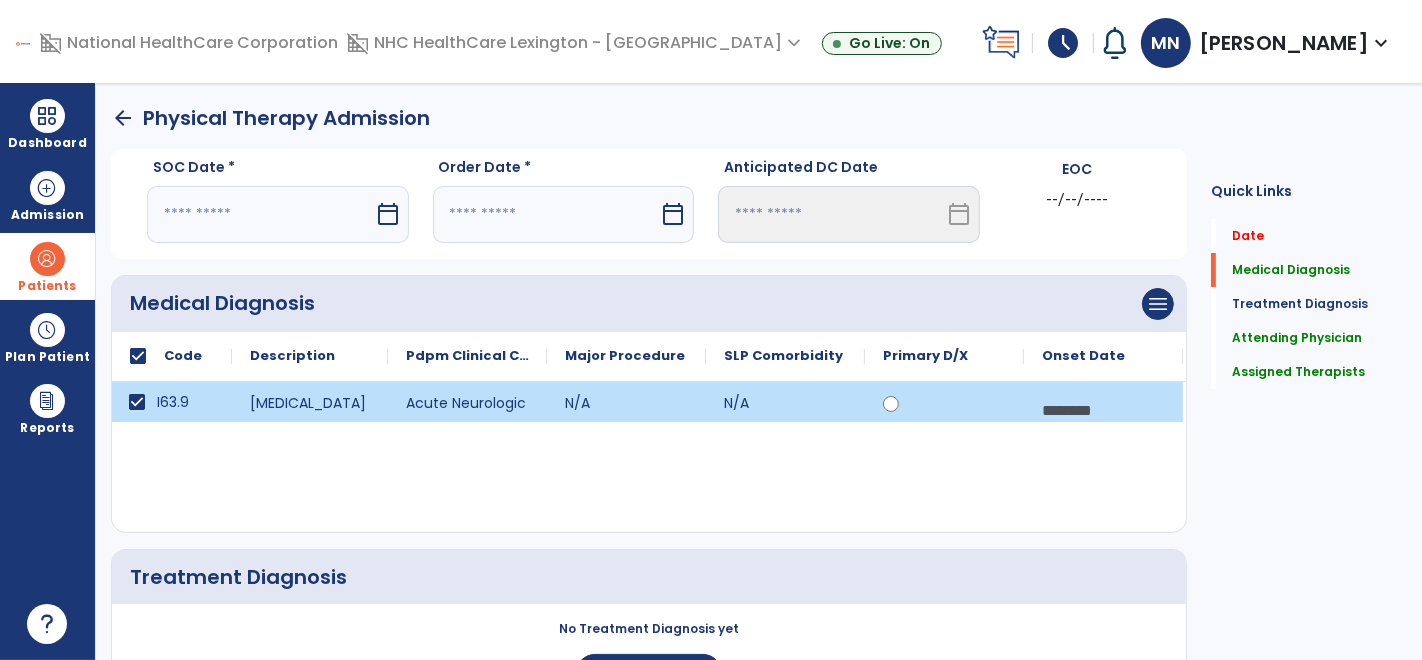 click on "calendar_today" at bounding box center (388, 214) 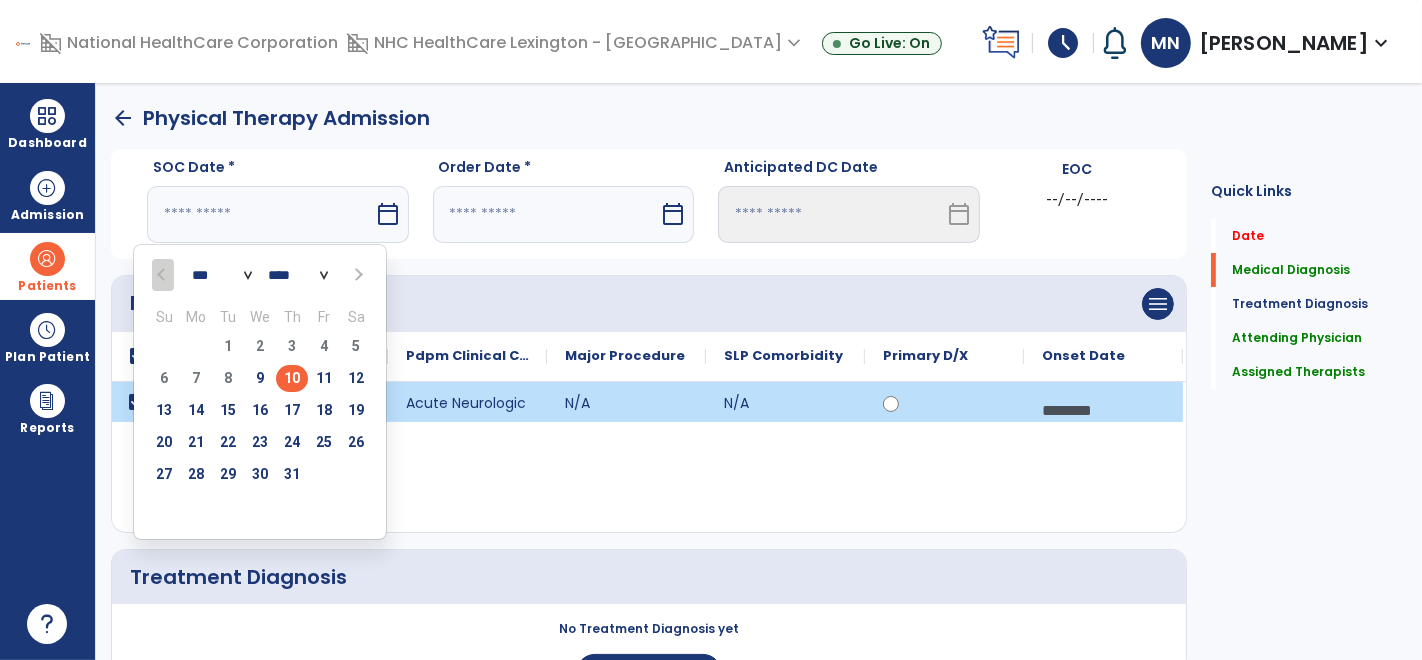 click on "10" at bounding box center [292, 378] 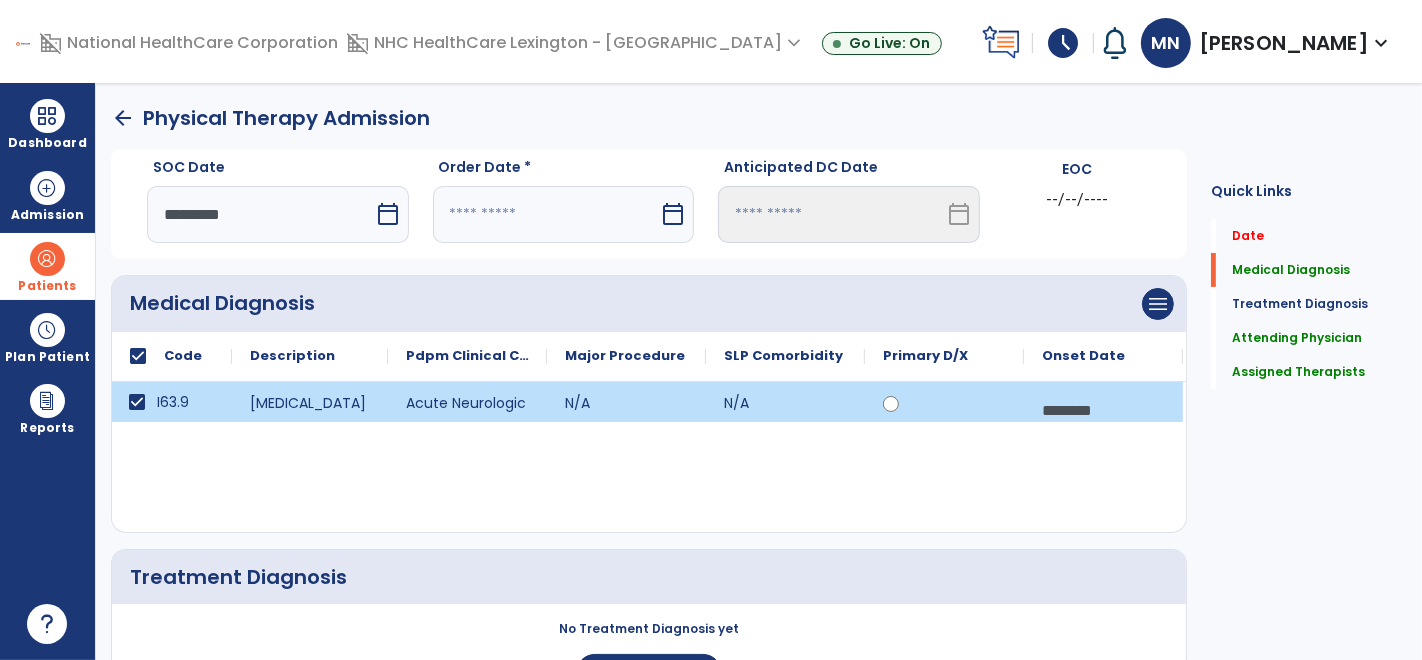 click on "calendar_today" at bounding box center (673, 214) 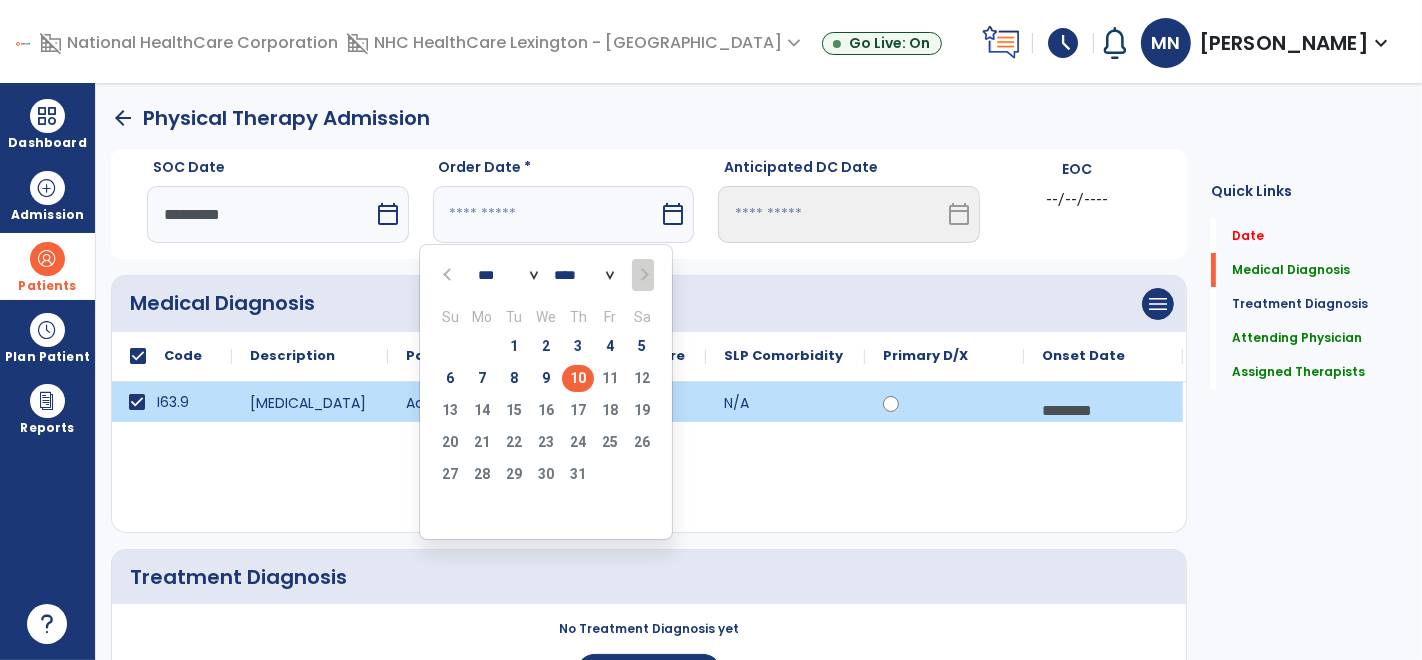 click on "10" at bounding box center (578, 378) 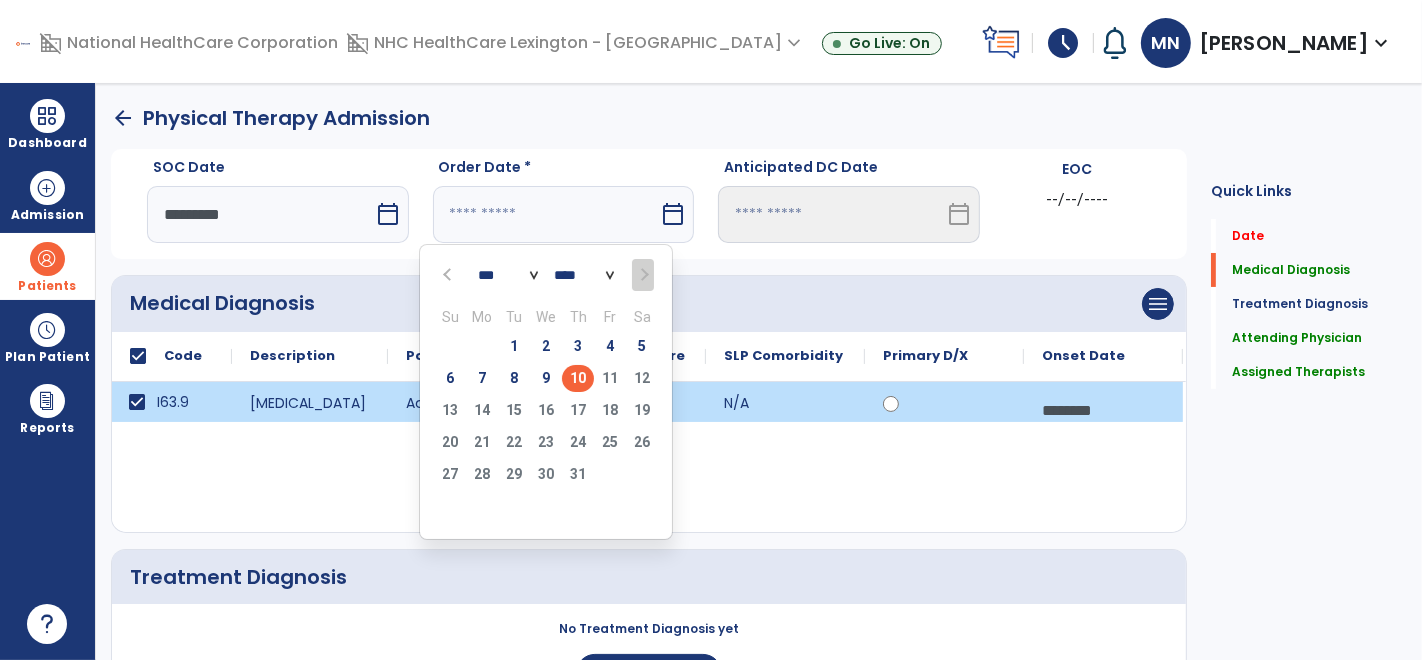 type on "*********" 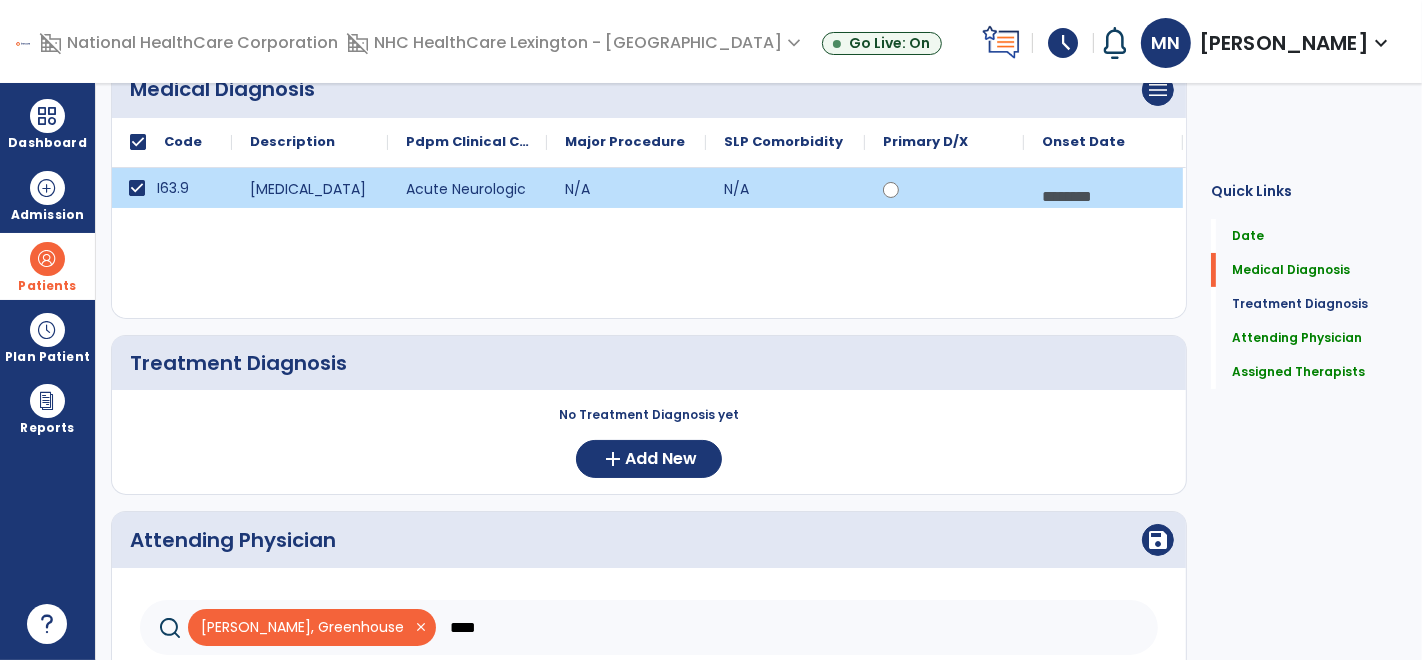 scroll, scrollTop: 217, scrollLeft: 0, axis: vertical 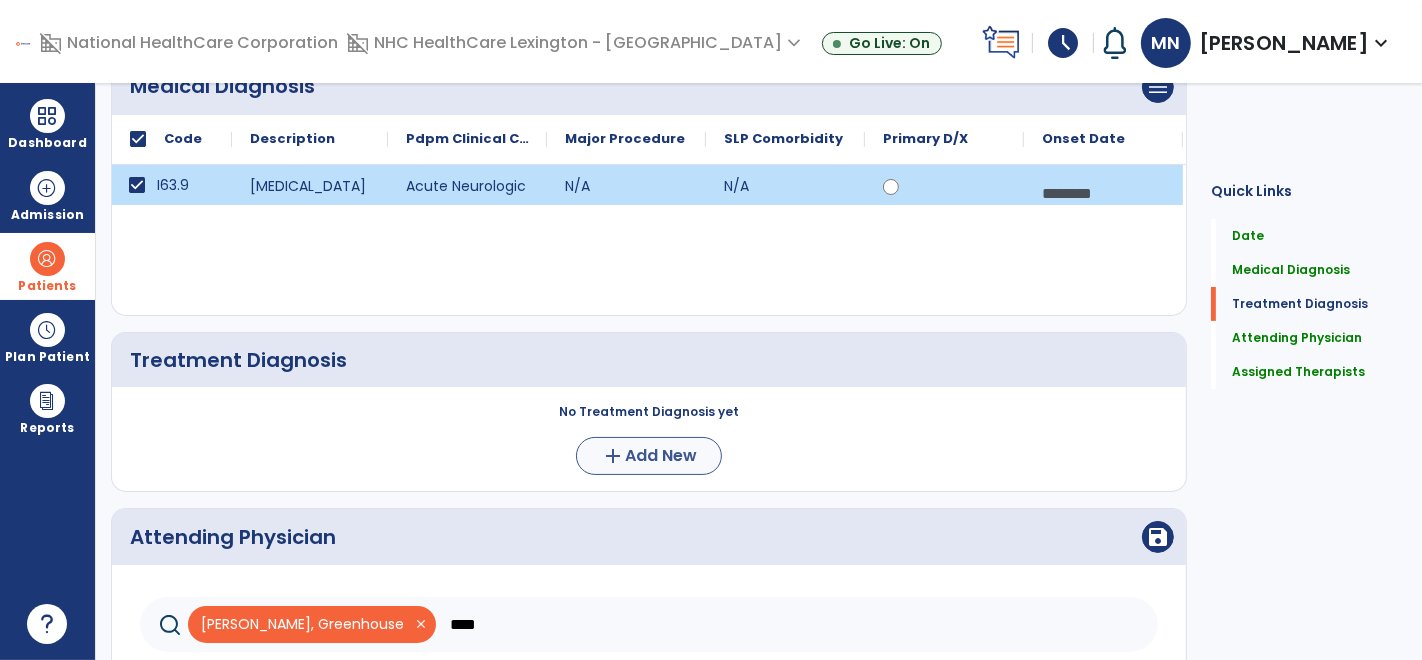drag, startPoint x: 638, startPoint y: 475, endPoint x: 639, endPoint y: 462, distance: 13.038404 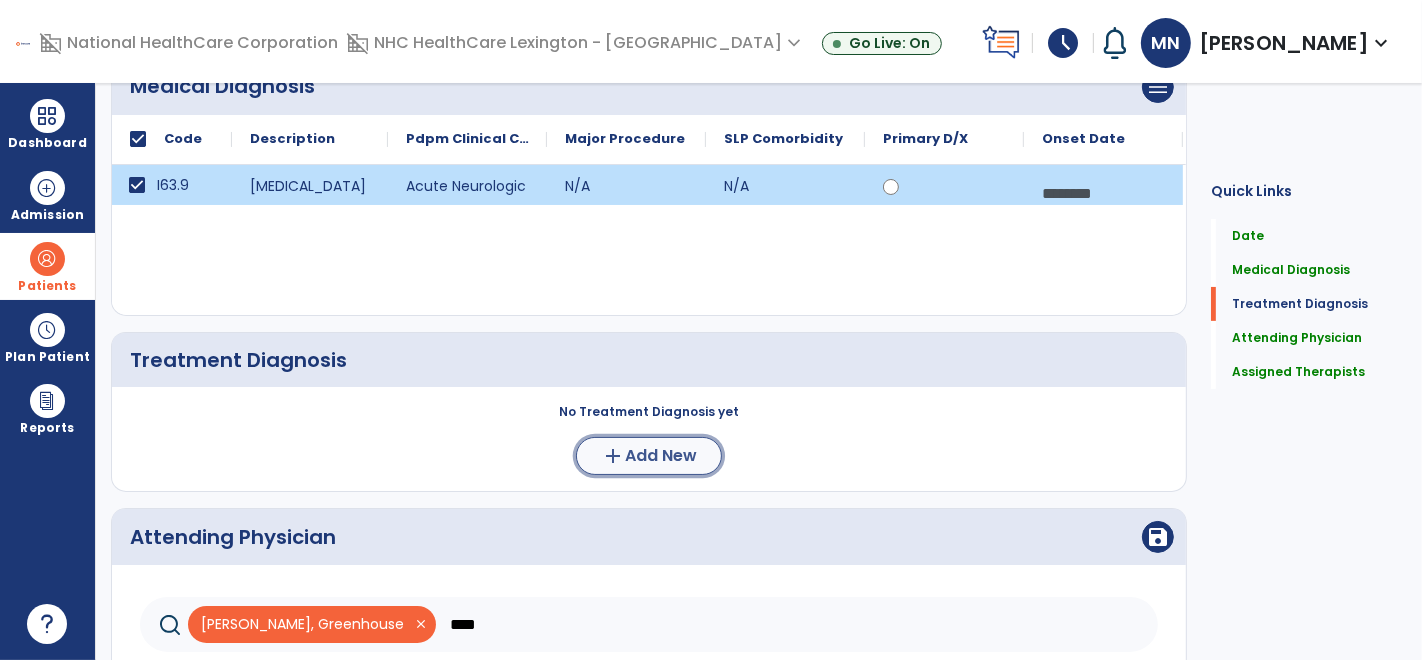 click on "Add New" 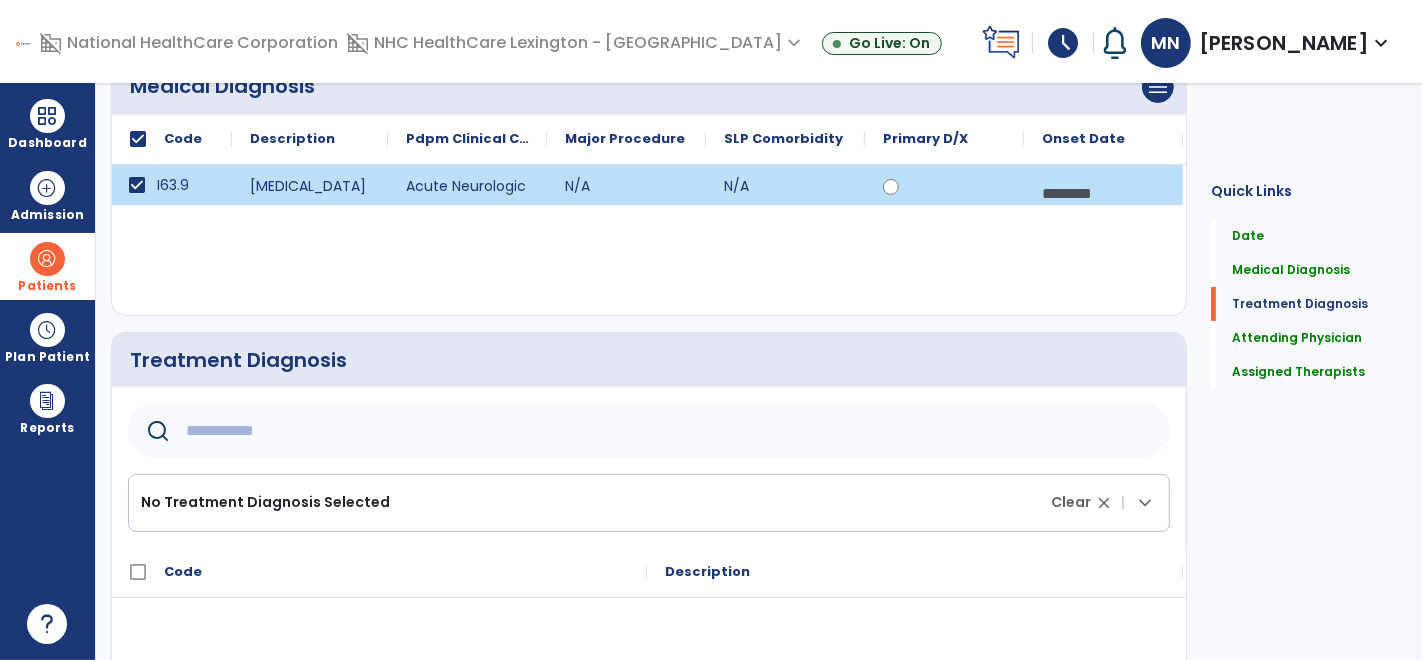 click 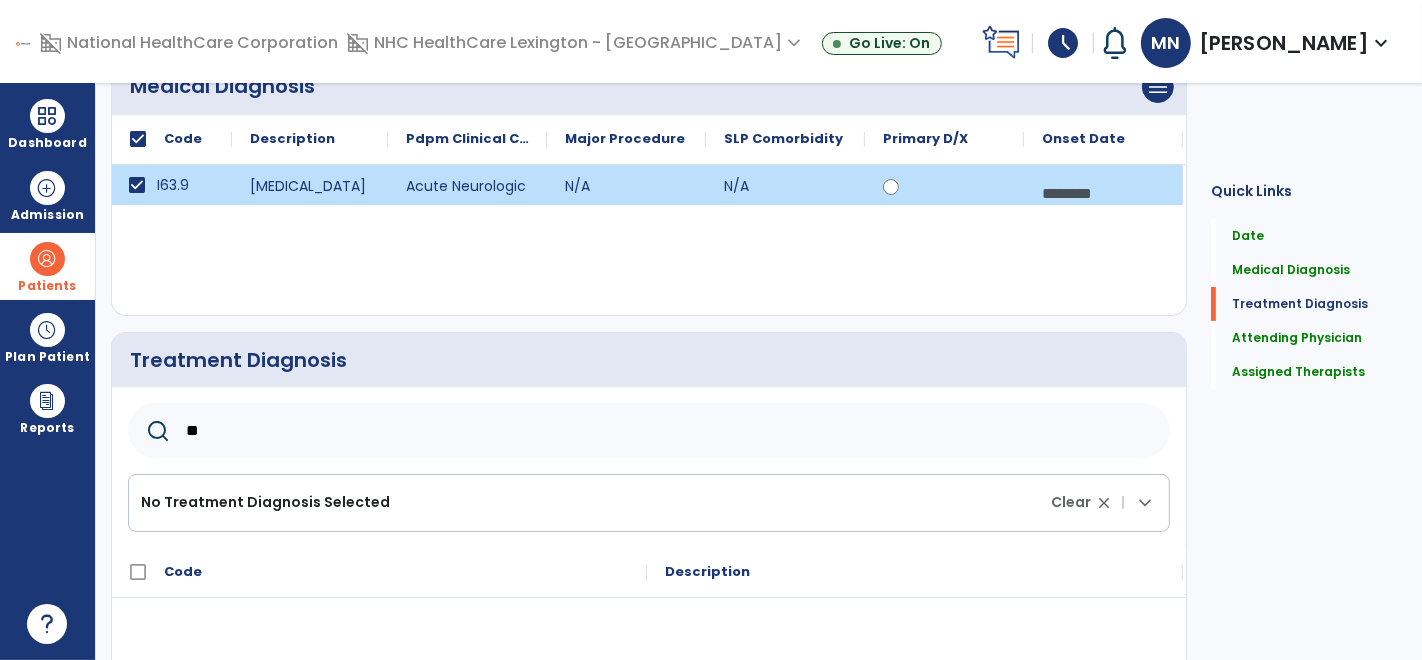 type on "*" 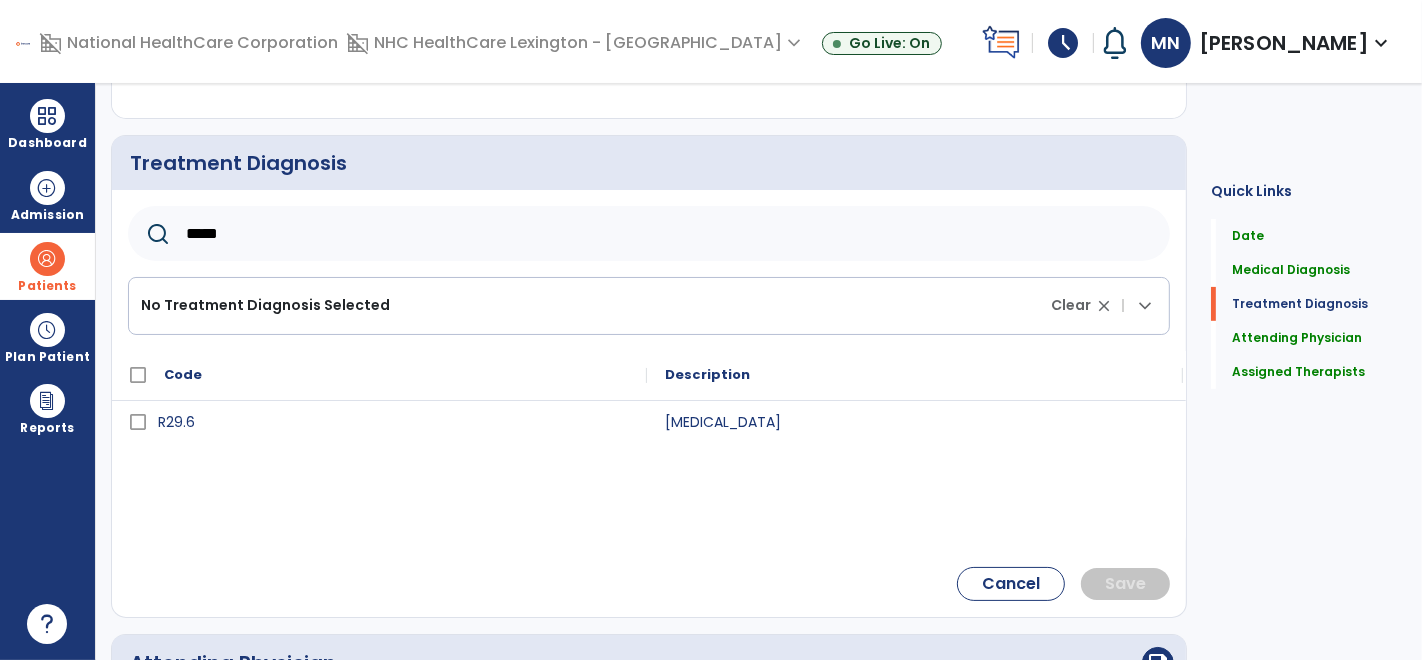scroll, scrollTop: 422, scrollLeft: 0, axis: vertical 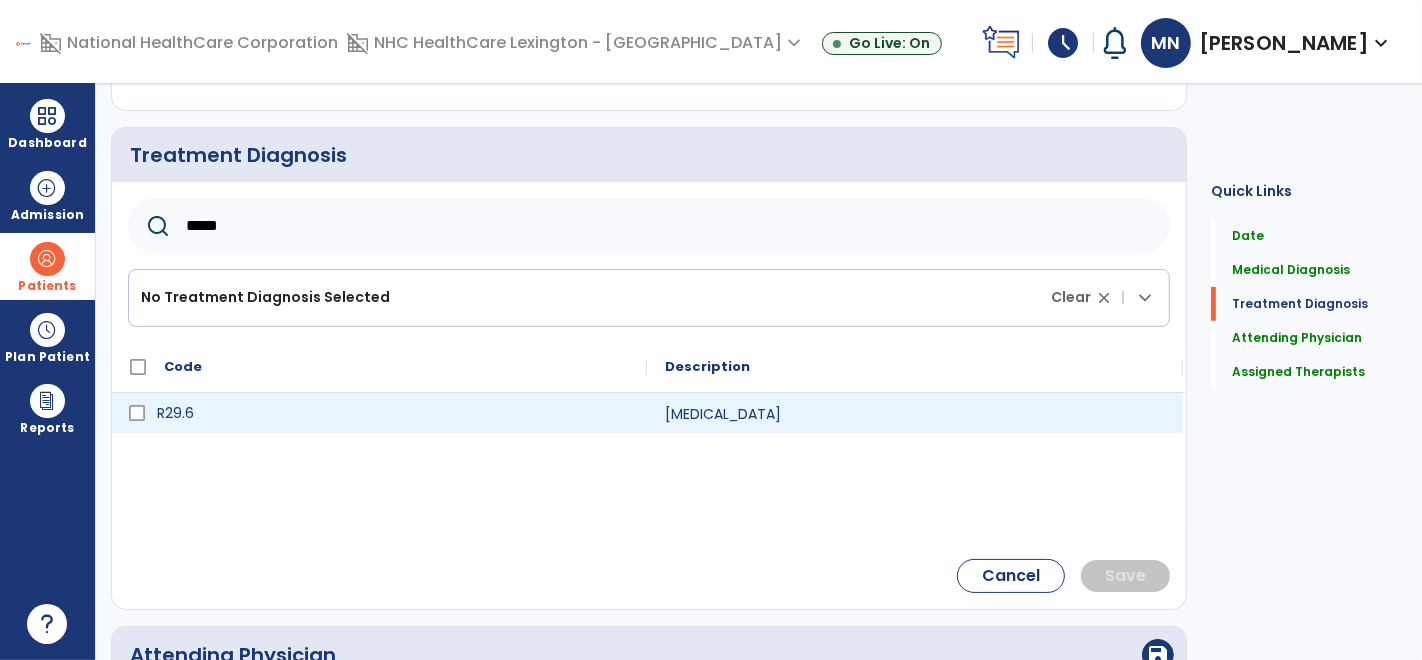 click on "R29.6" at bounding box center (393, 413) 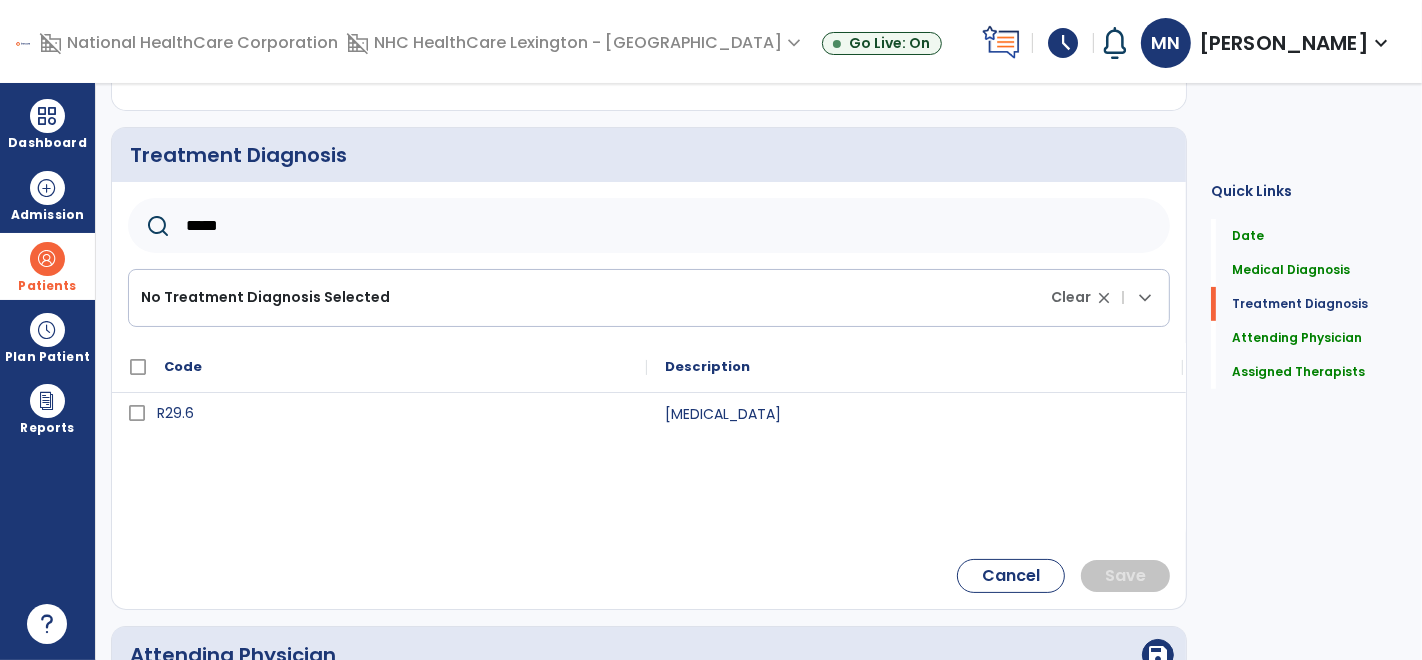 click on "*****" 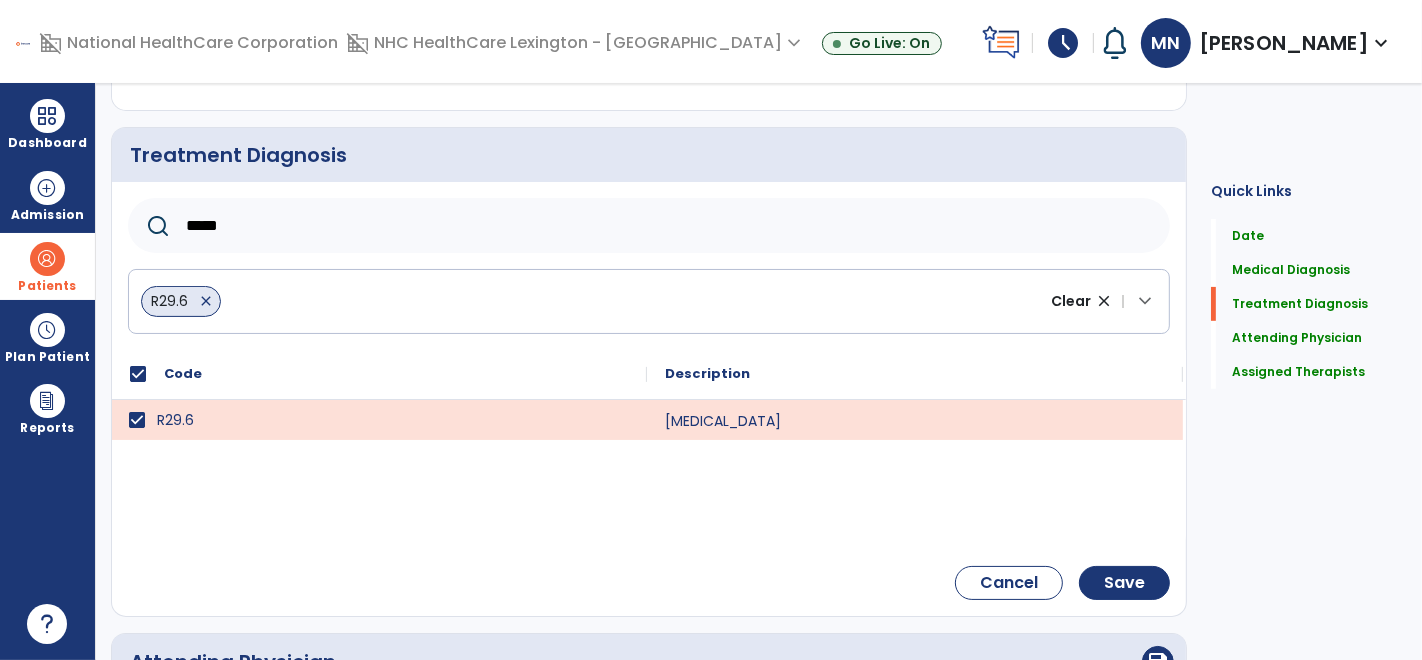 click on "*****" 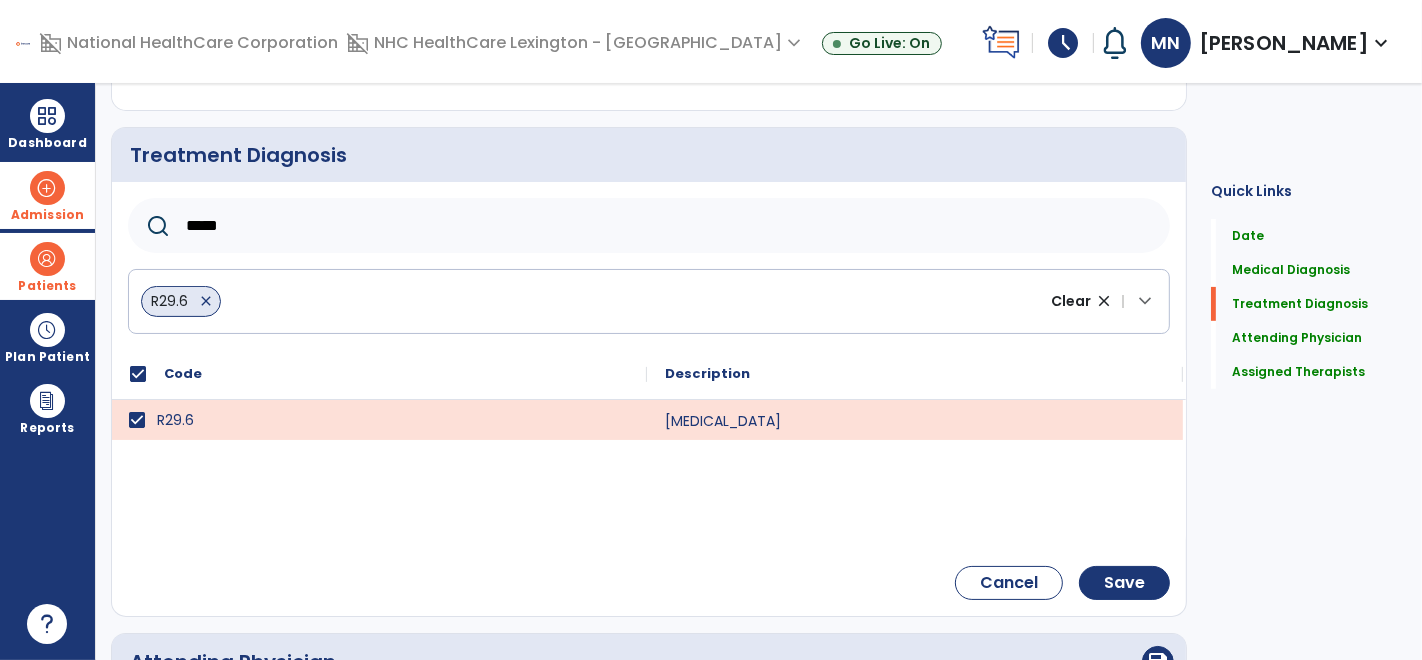 drag, startPoint x: 364, startPoint y: 234, endPoint x: 90, endPoint y: 219, distance: 274.41028 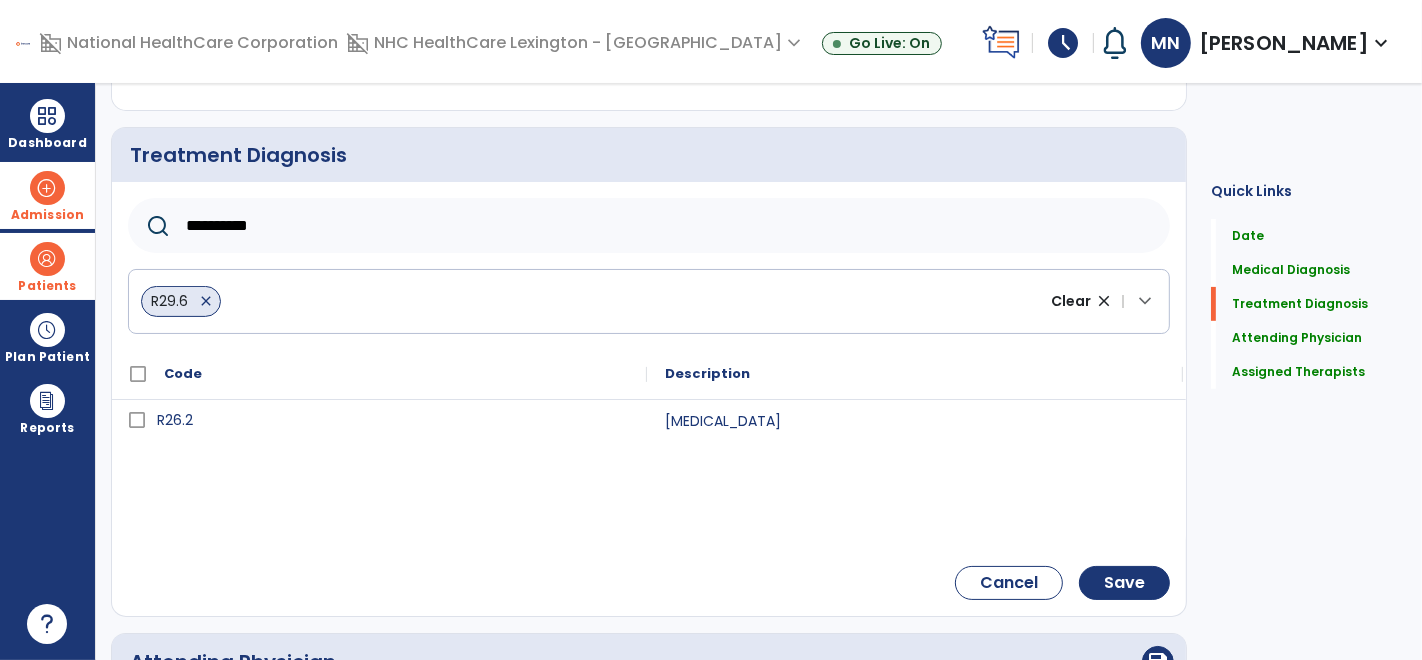 drag, startPoint x: 296, startPoint y: 226, endPoint x: 13, endPoint y: 225, distance: 283.00177 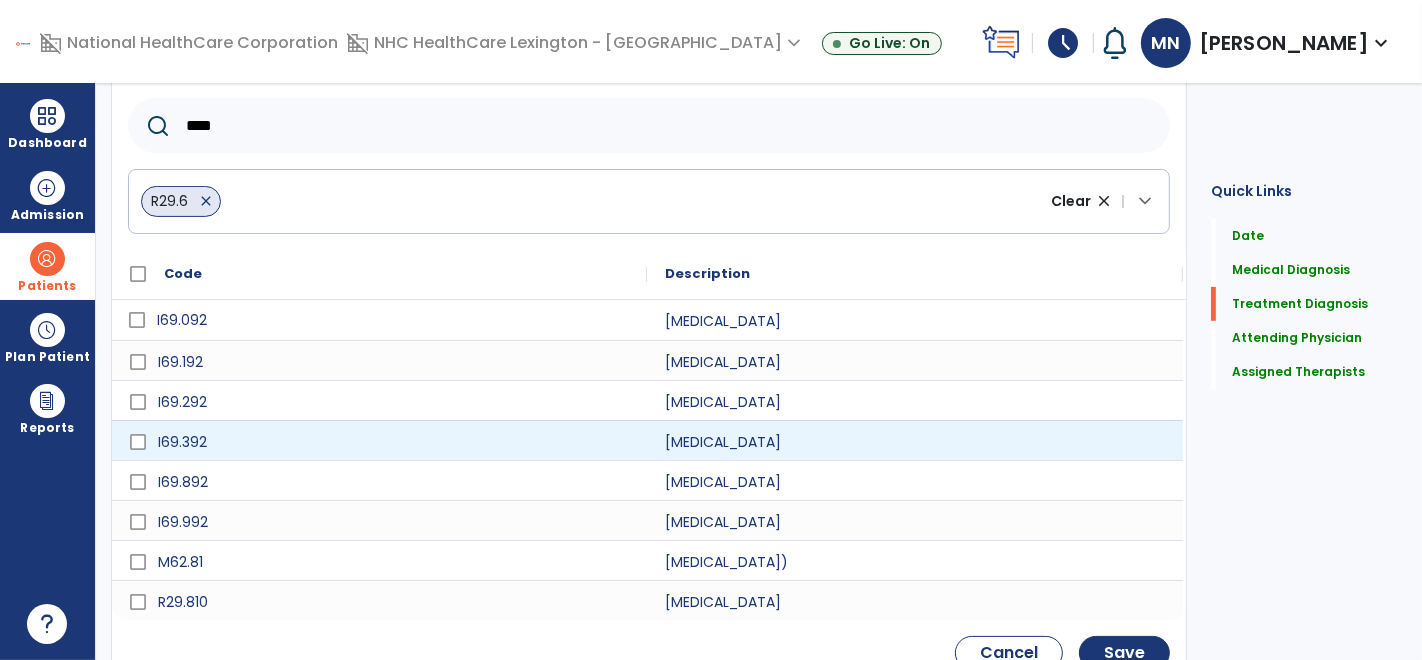 scroll, scrollTop: 520, scrollLeft: 0, axis: vertical 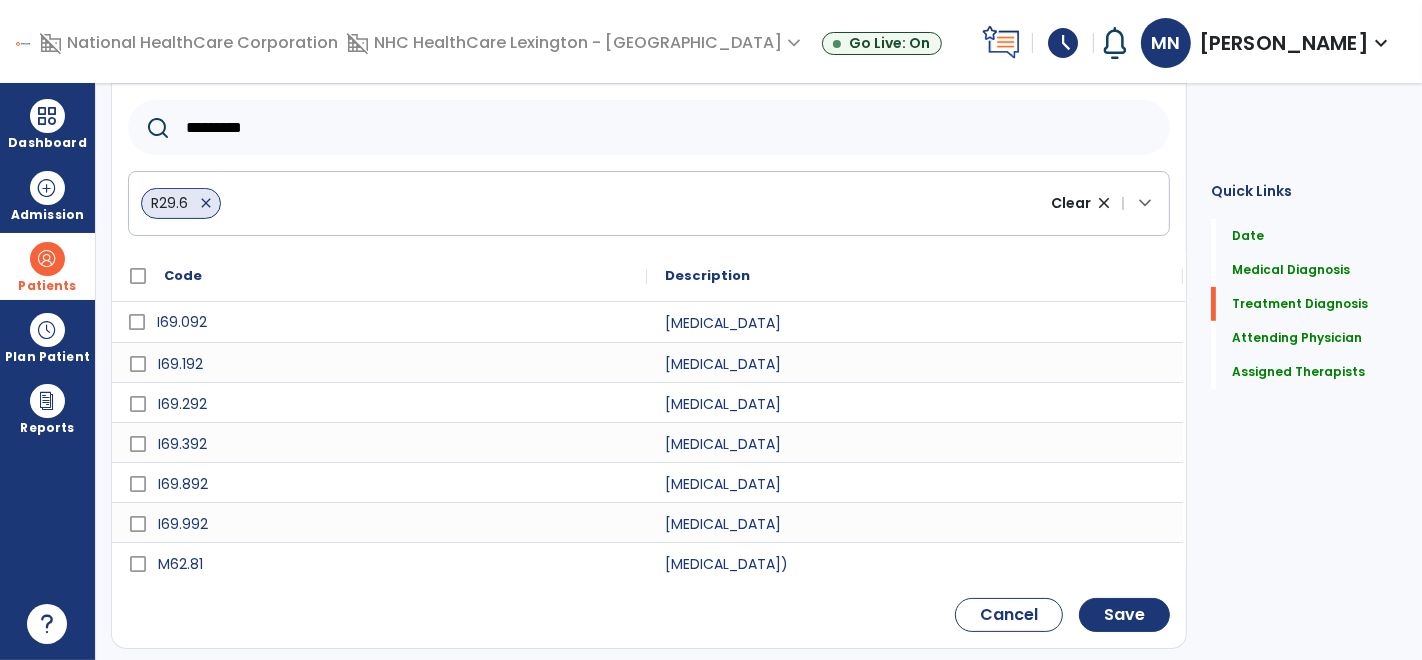 drag, startPoint x: 369, startPoint y: 138, endPoint x: 140, endPoint y: 122, distance: 229.55827 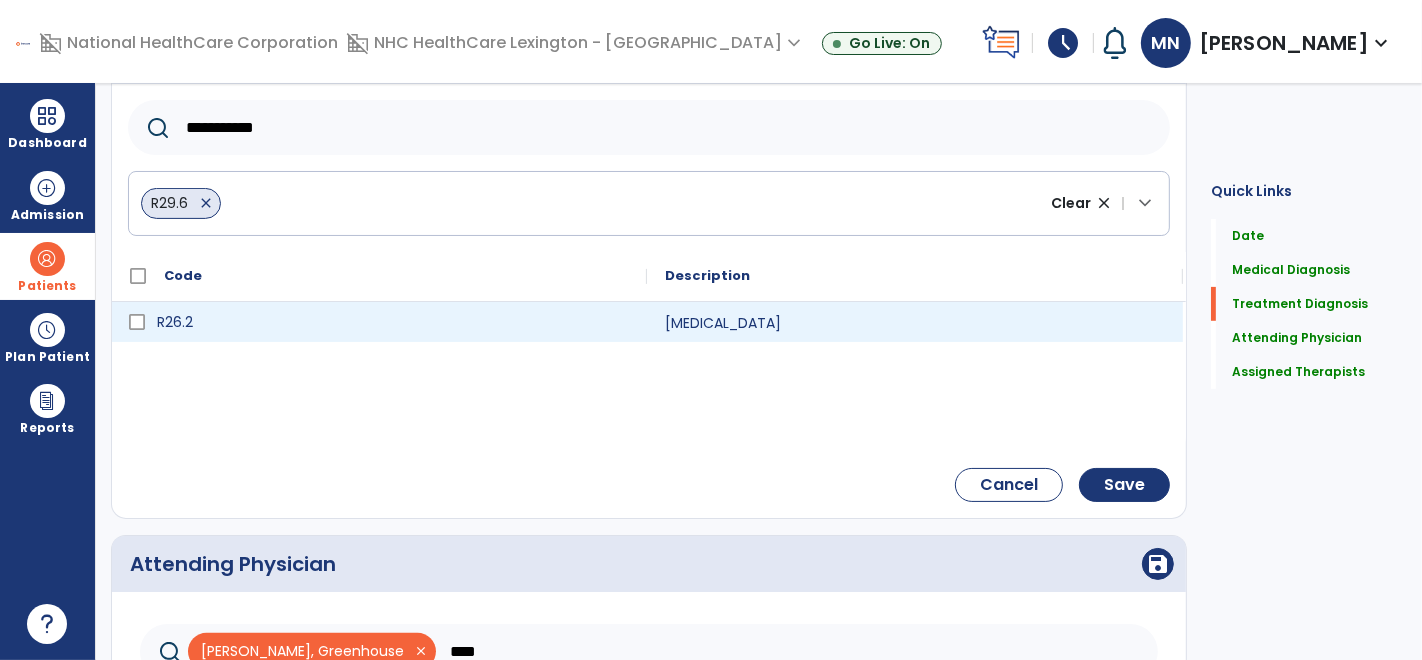type on "**********" 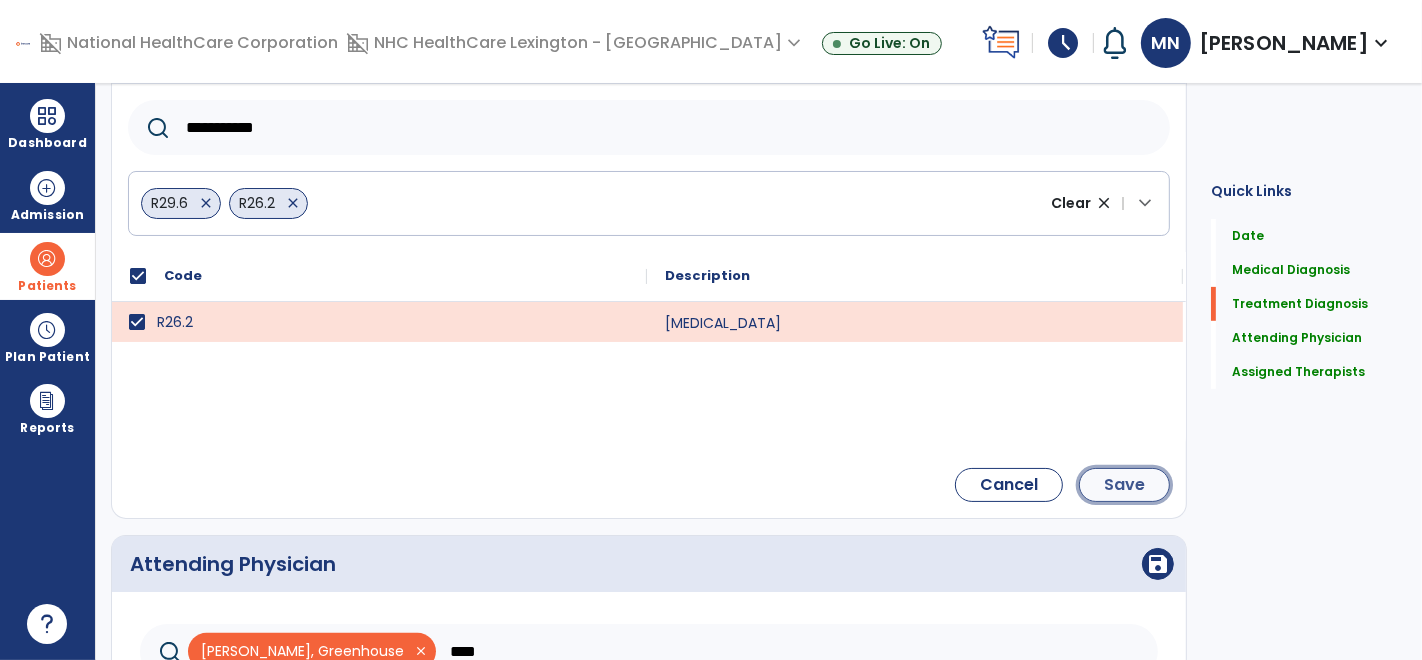 click on "Save" 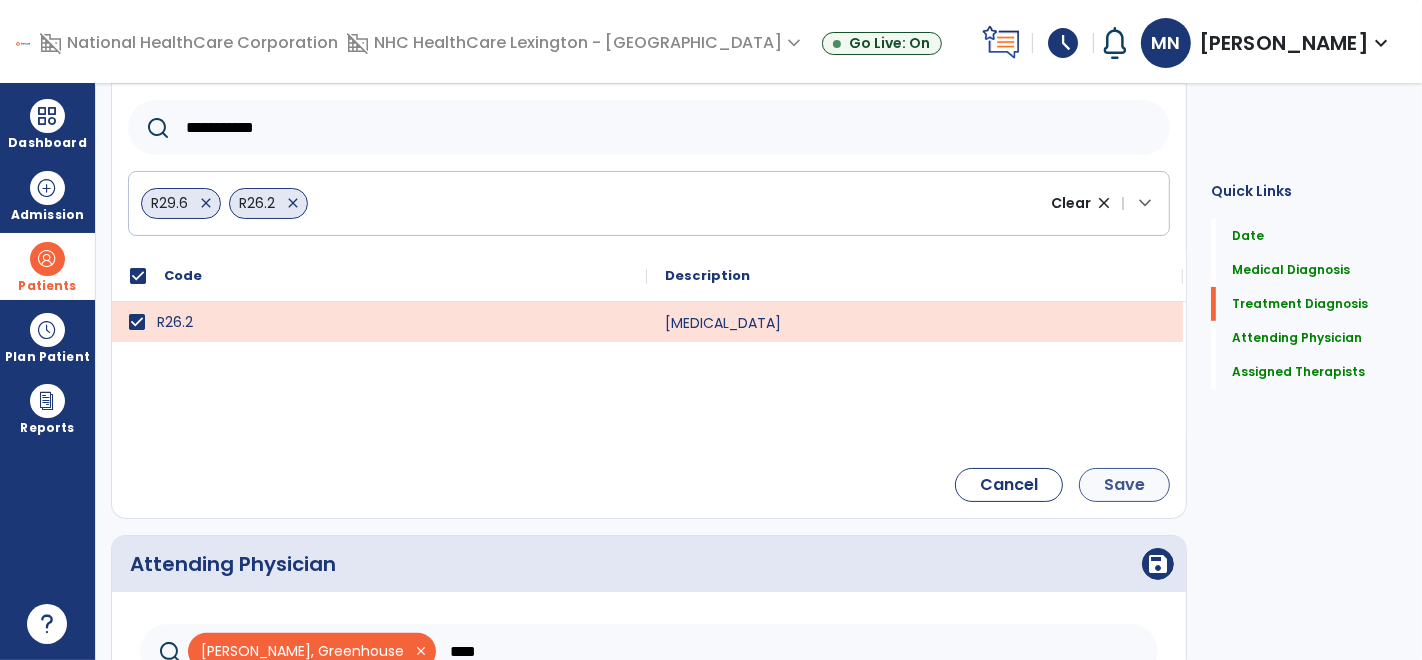 scroll, scrollTop: 505, scrollLeft: 0, axis: vertical 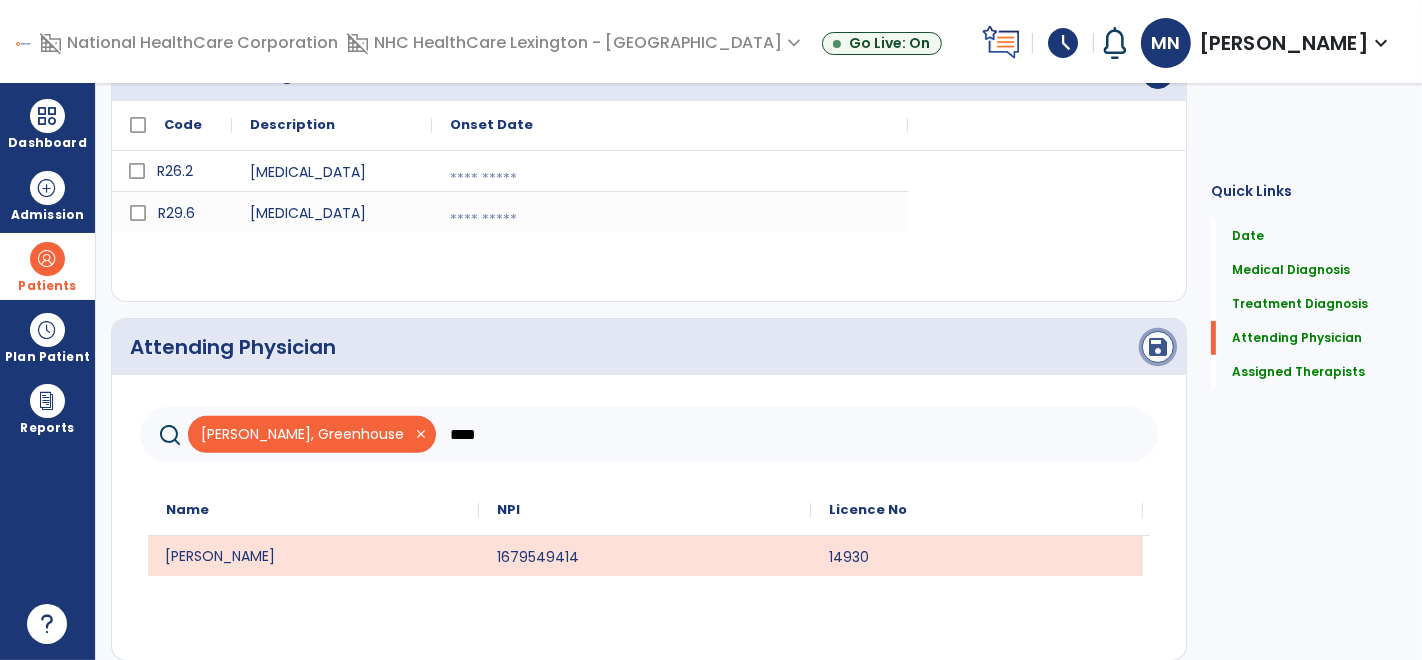 click on "save" 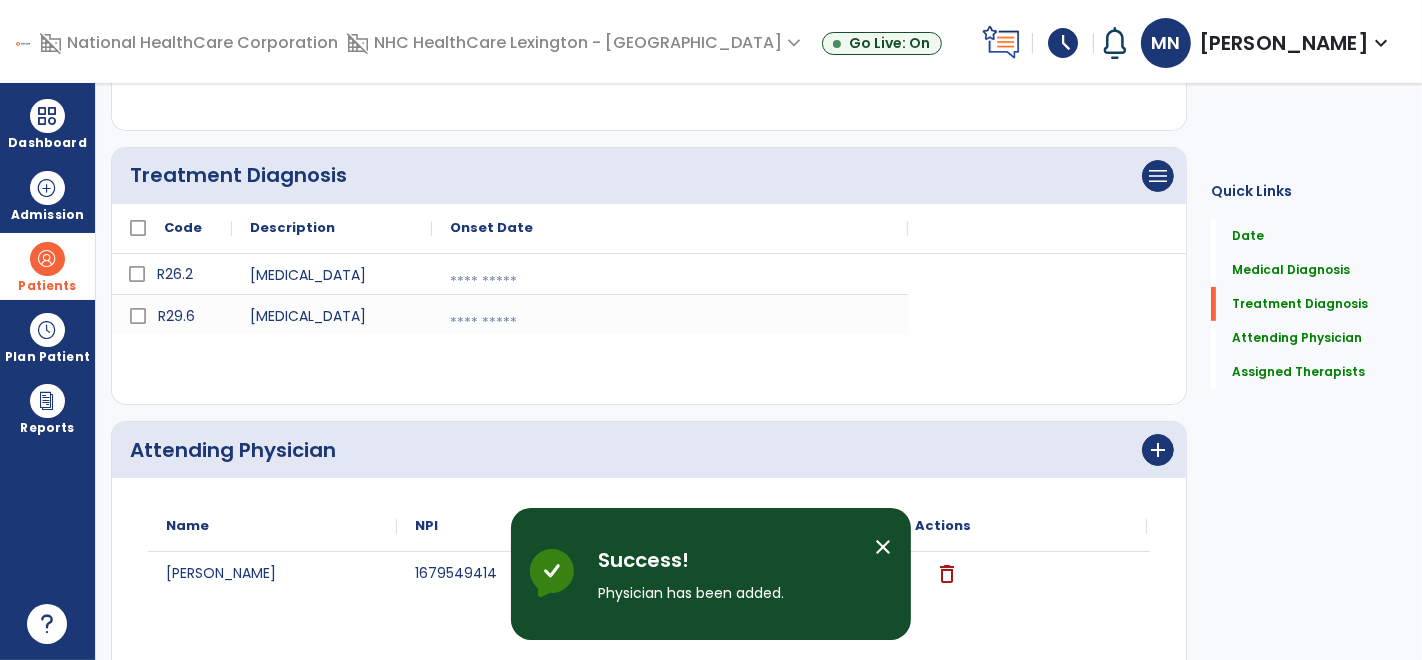 scroll, scrollTop: 403, scrollLeft: 0, axis: vertical 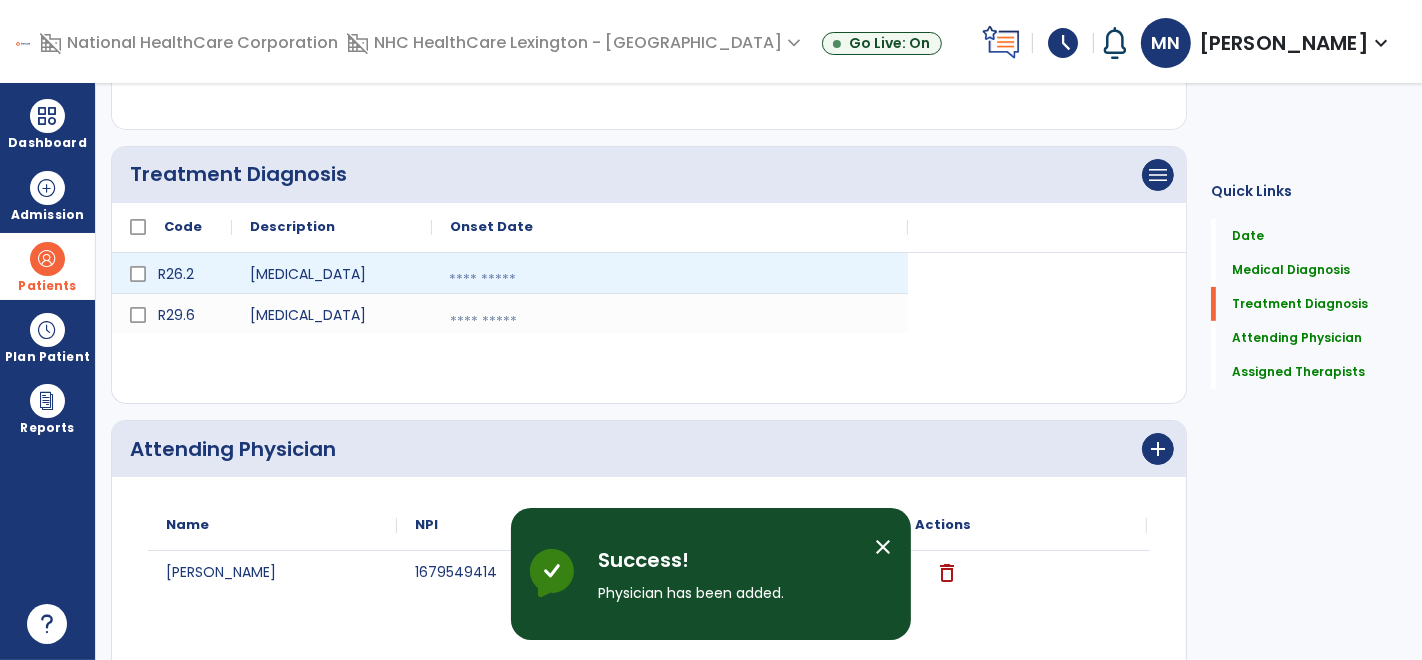 click at bounding box center [670, 280] 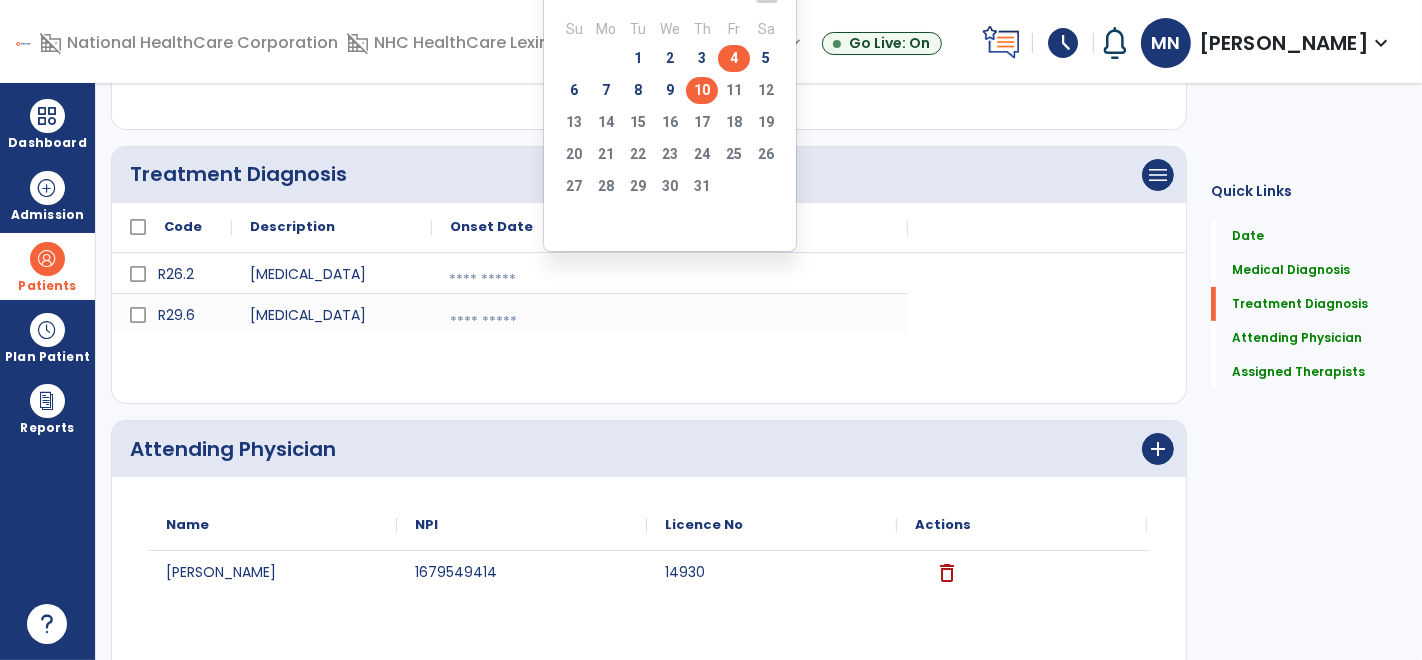 click on "4" 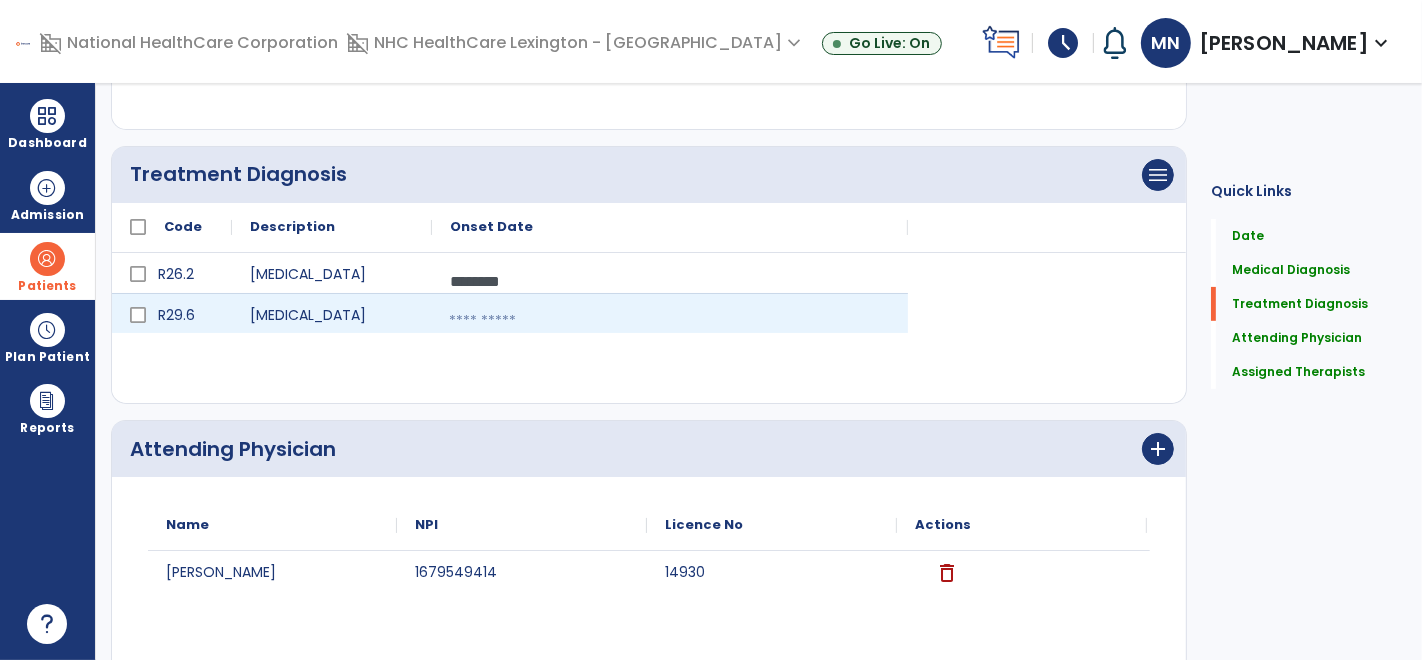 click at bounding box center [670, 321] 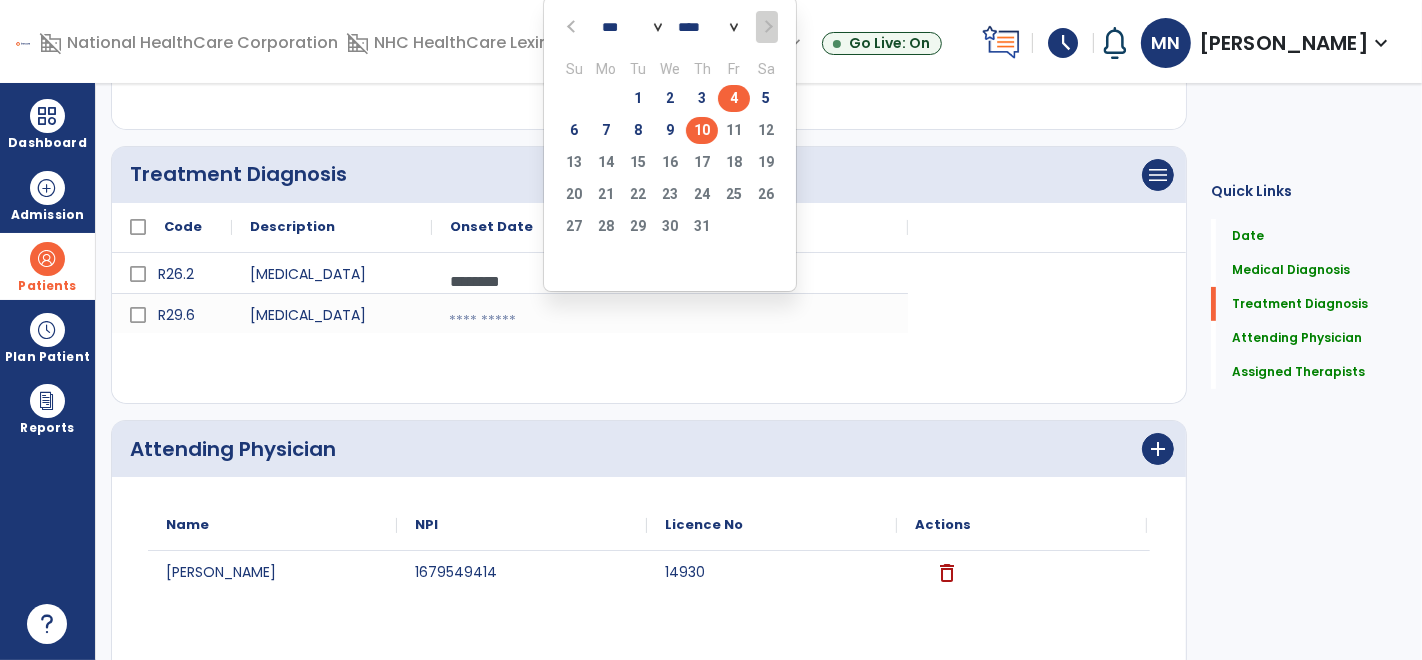 click on "4" 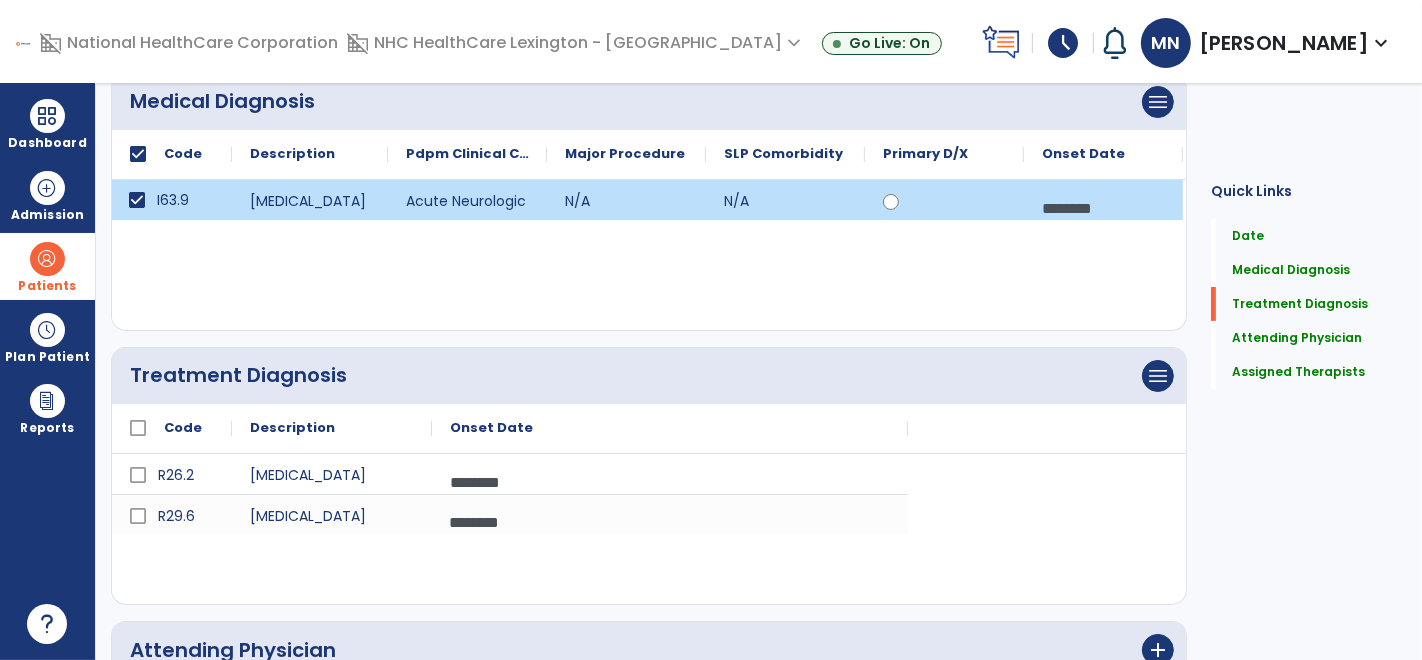 scroll, scrollTop: 194, scrollLeft: 0, axis: vertical 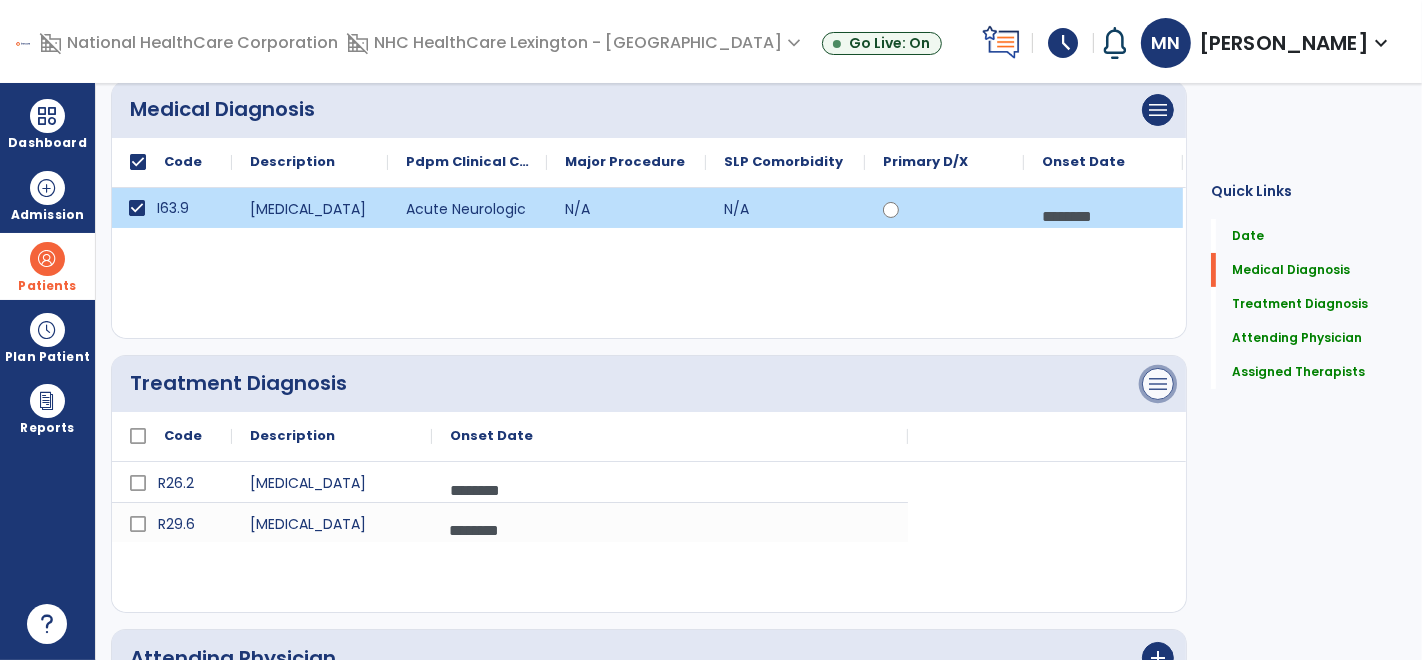 click on "menu" at bounding box center (1158, 110) 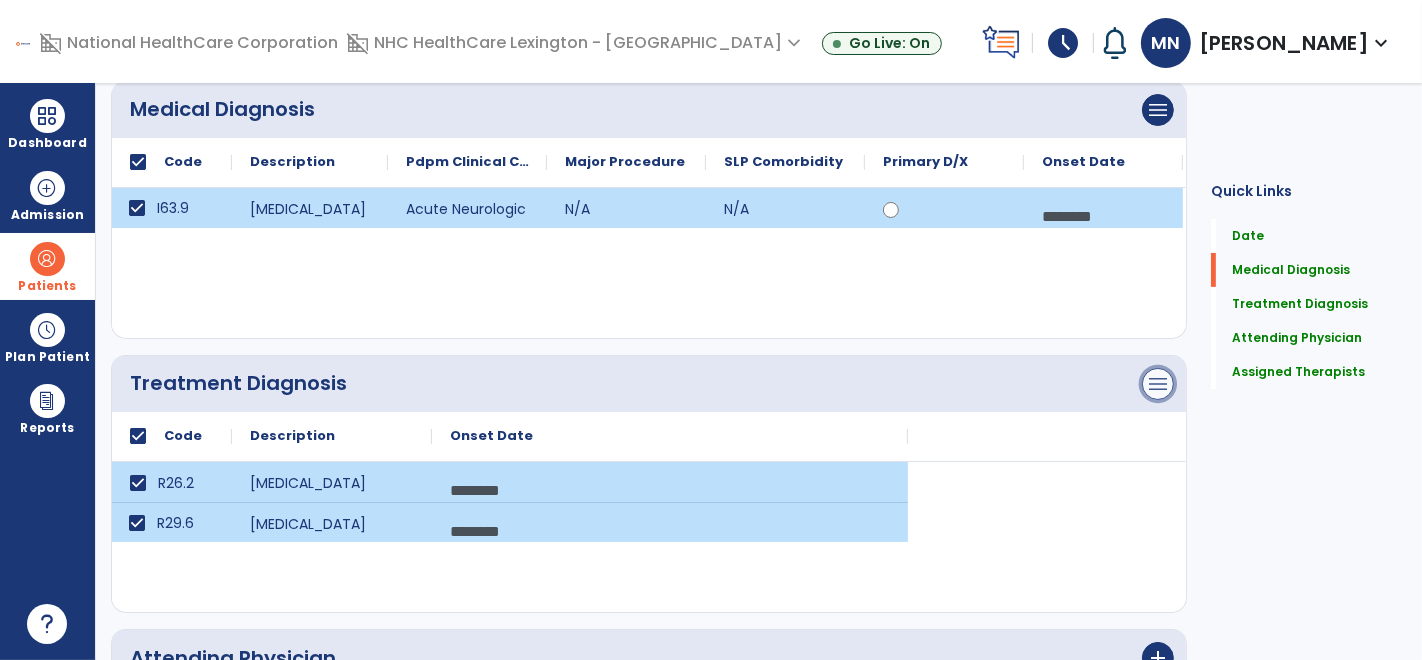 click on "menu" at bounding box center (1158, 110) 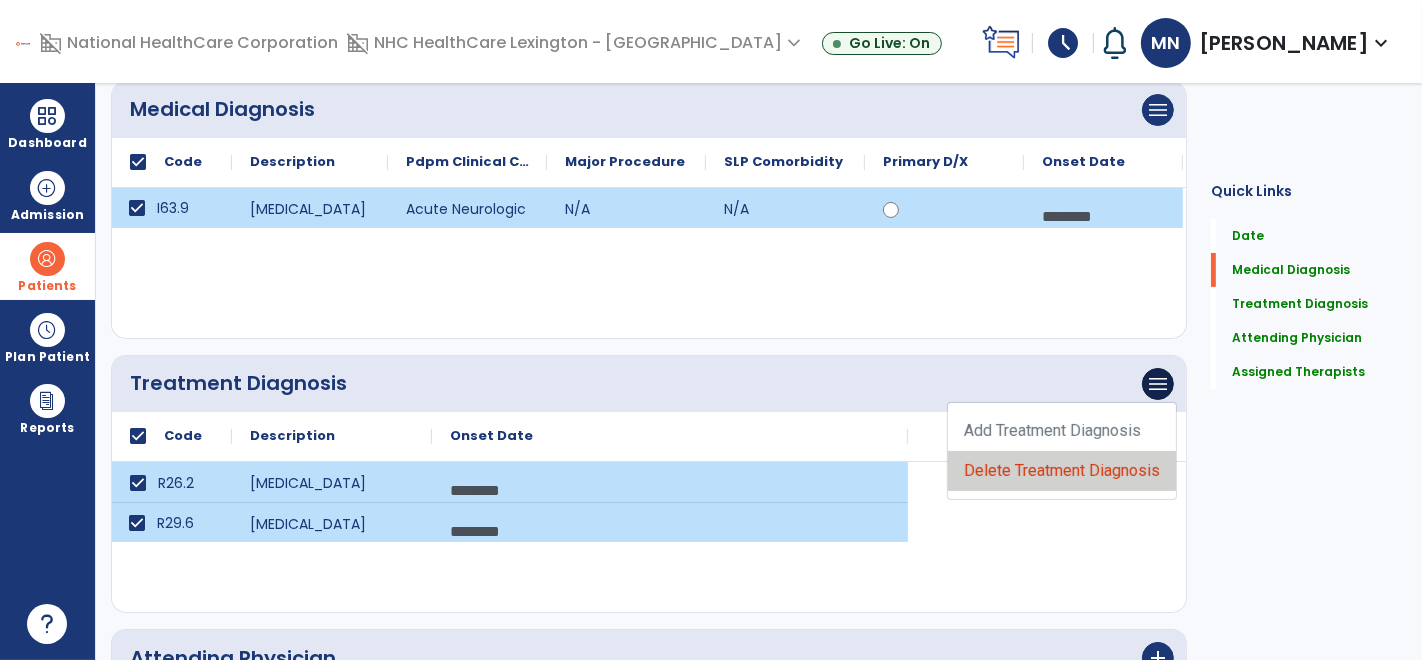 click on "Delete Treatment Diagnosis" 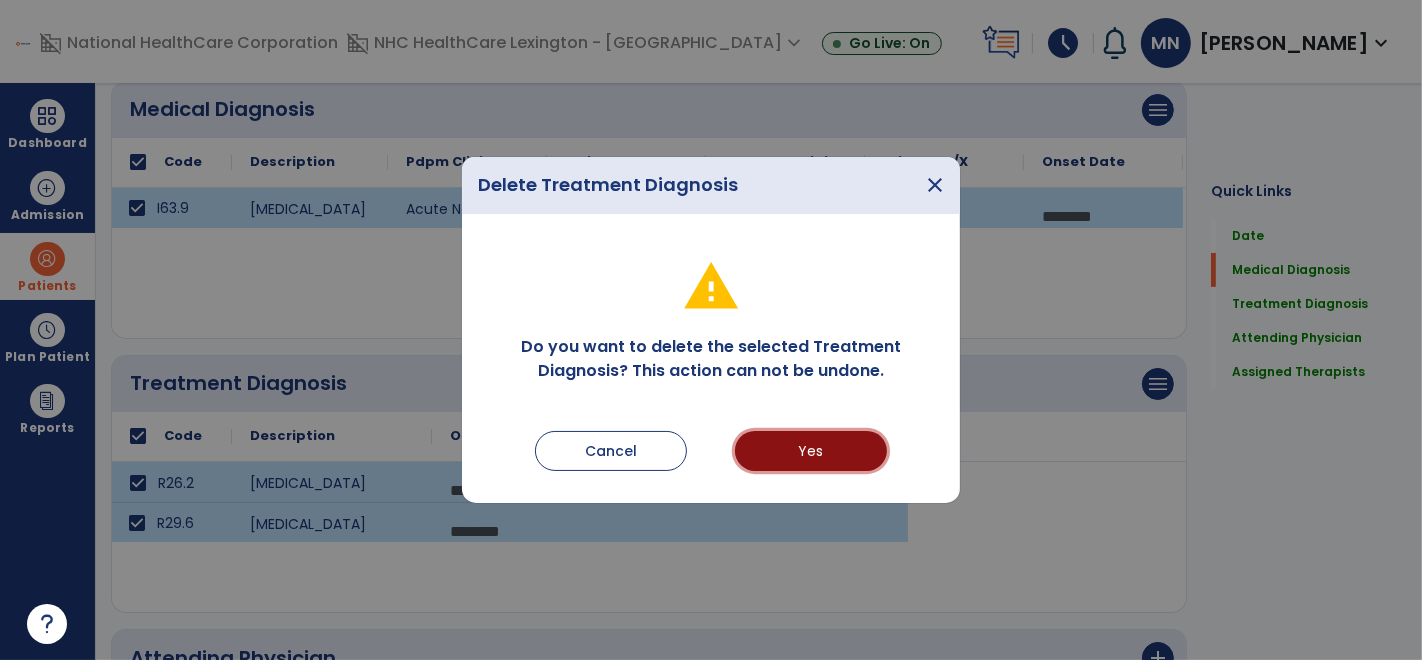 click on "Yes" at bounding box center (811, 451) 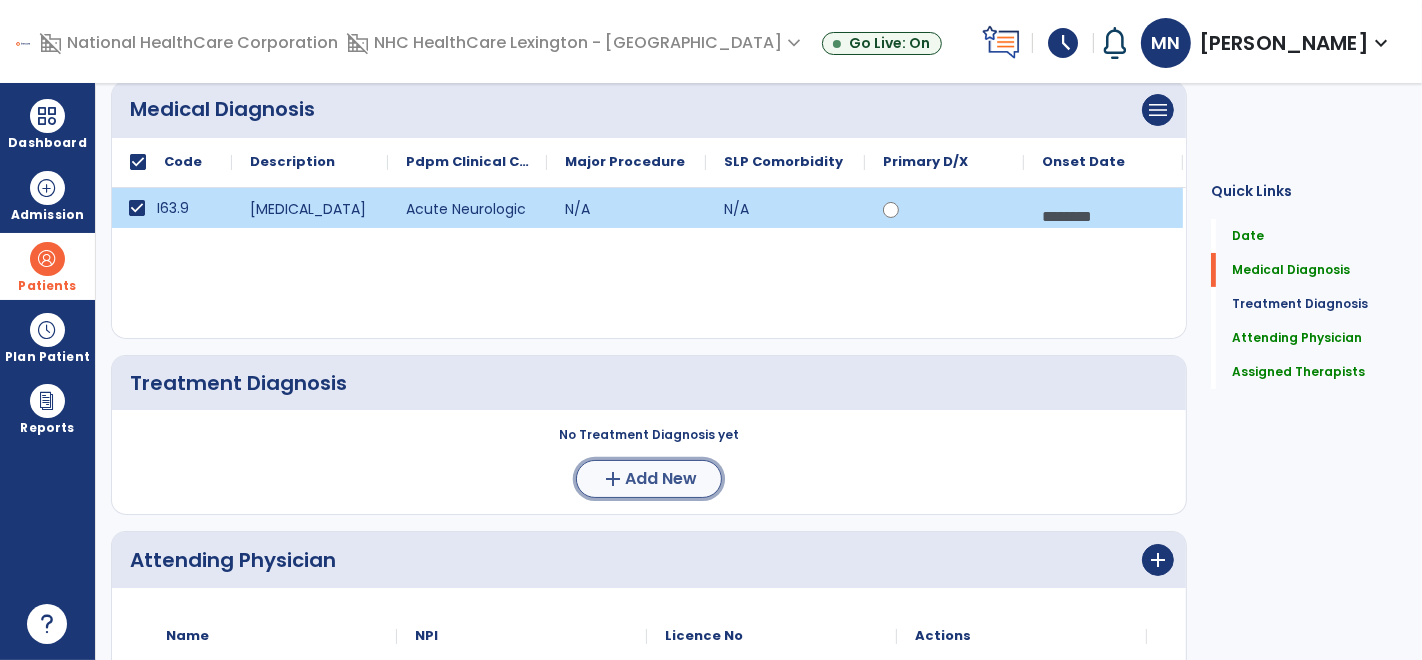 click on "add" 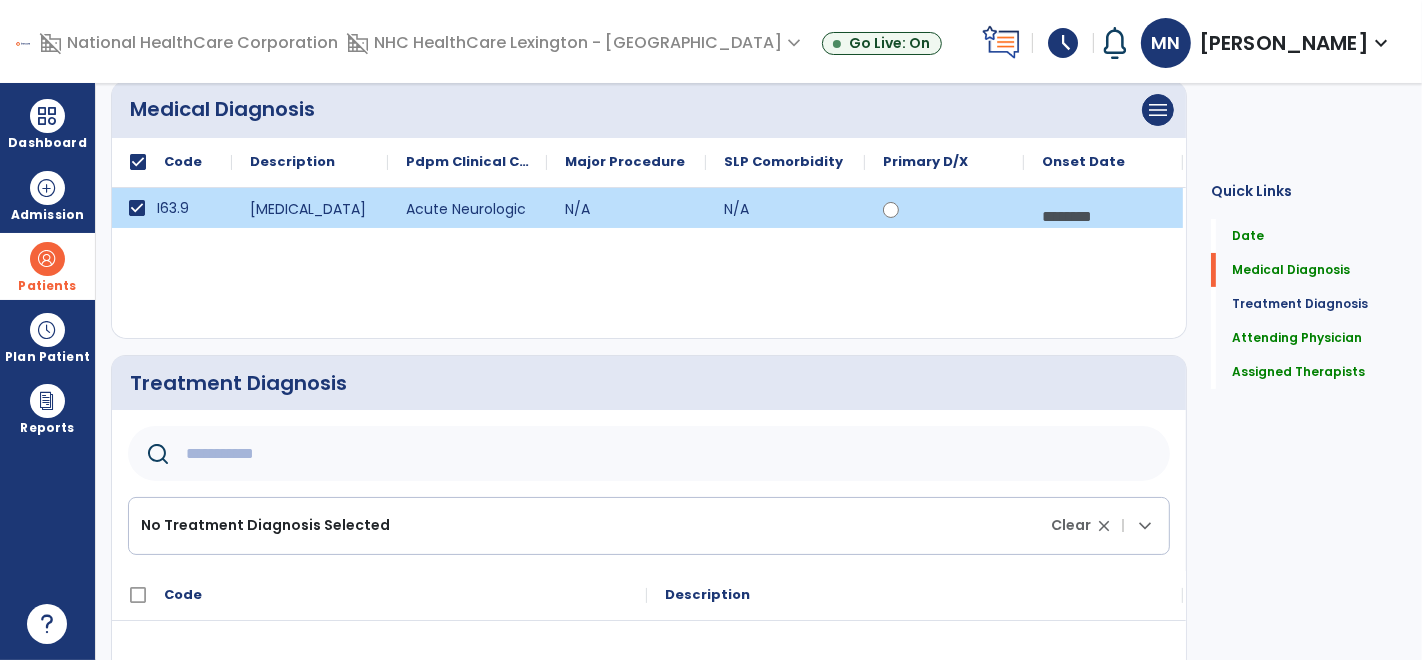 click 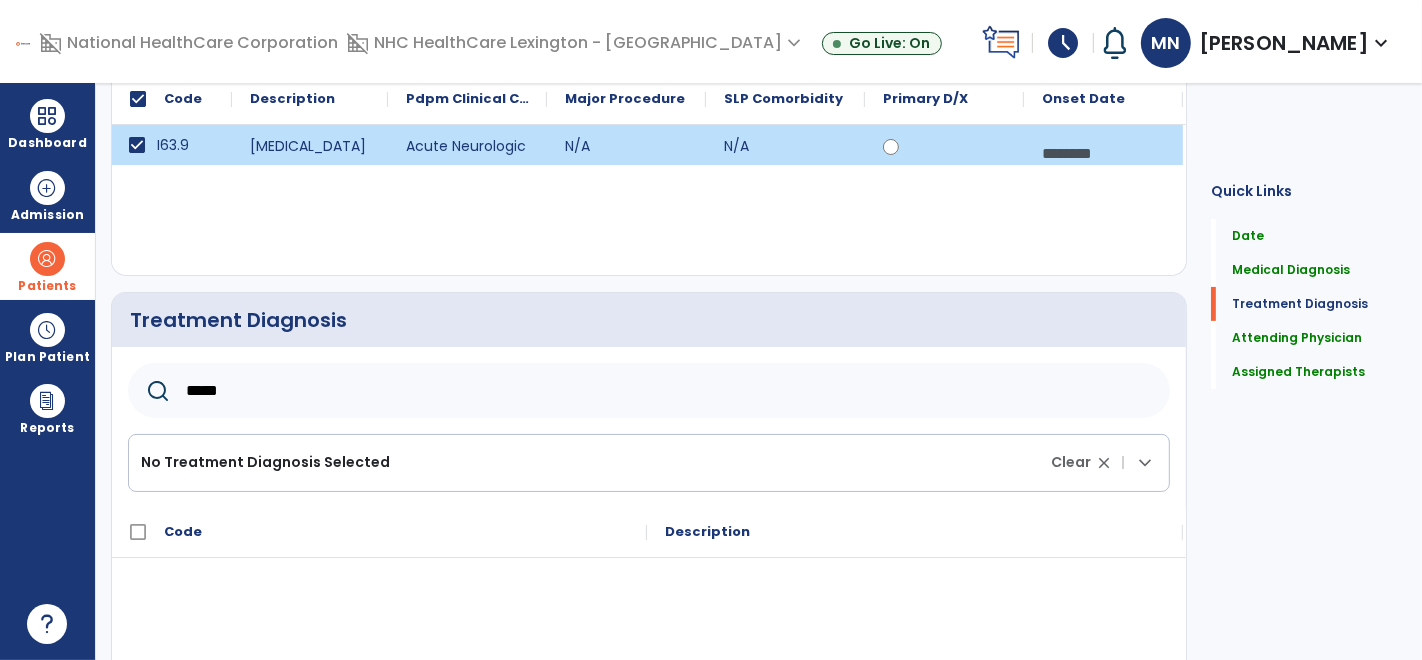 scroll, scrollTop: 255, scrollLeft: 0, axis: vertical 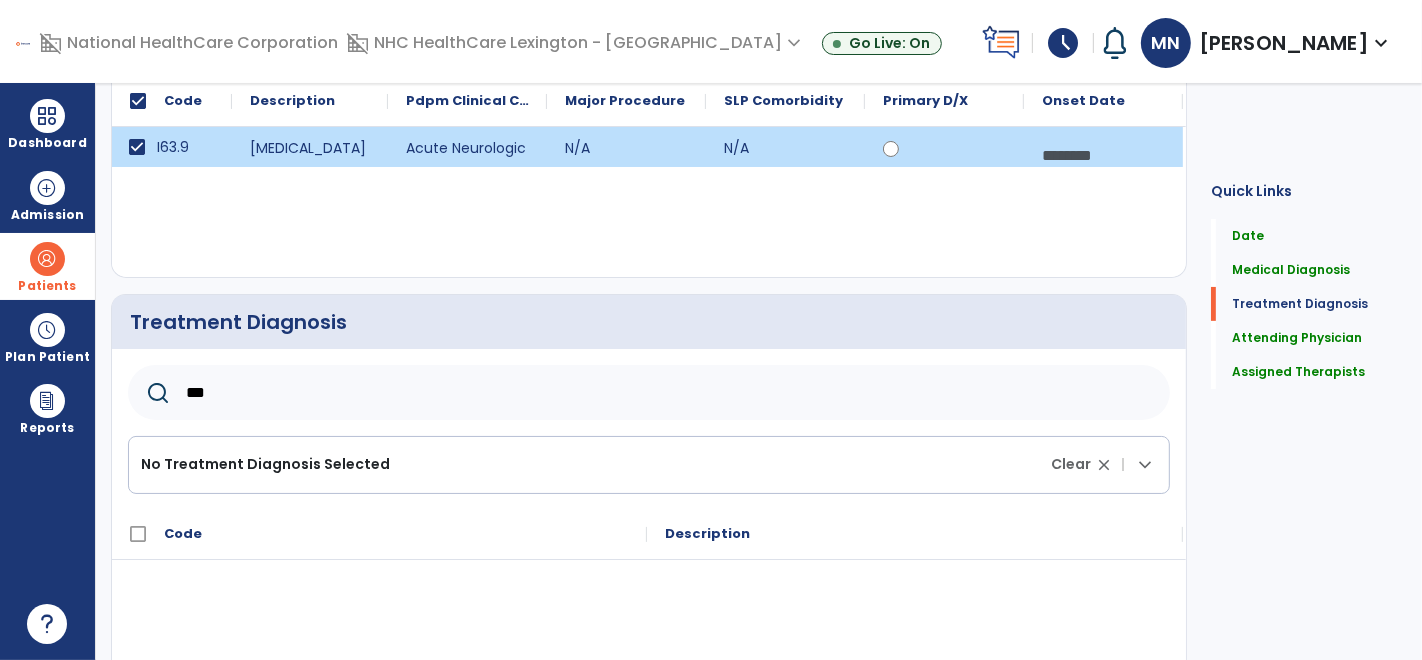 click on "|" 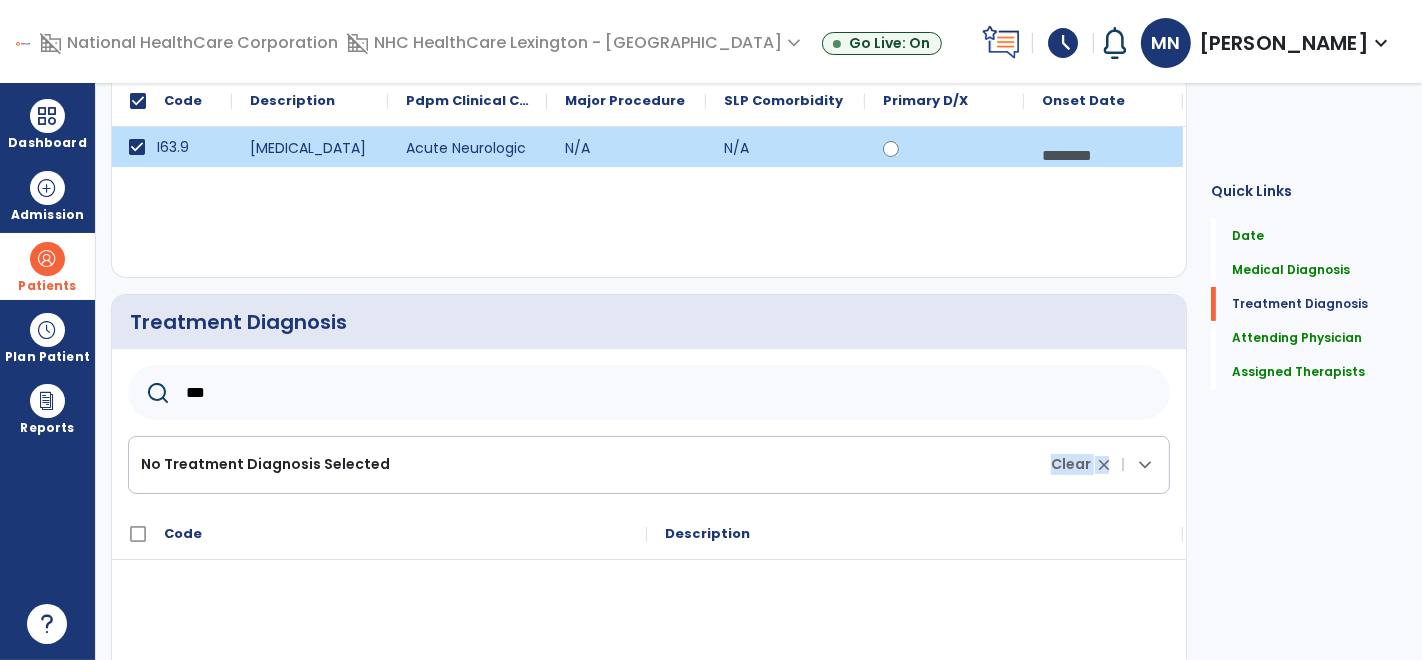 drag, startPoint x: 1104, startPoint y: 465, endPoint x: 1051, endPoint y: 455, distance: 53.935146 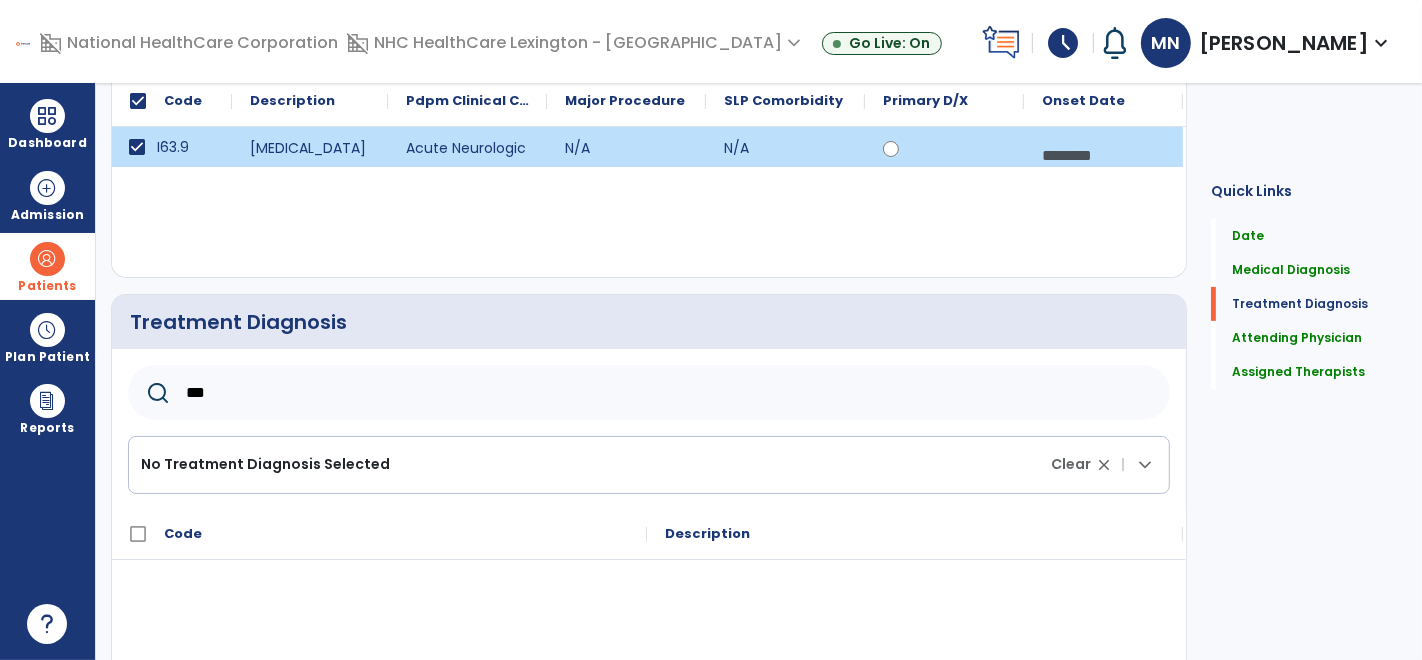 click on "***" 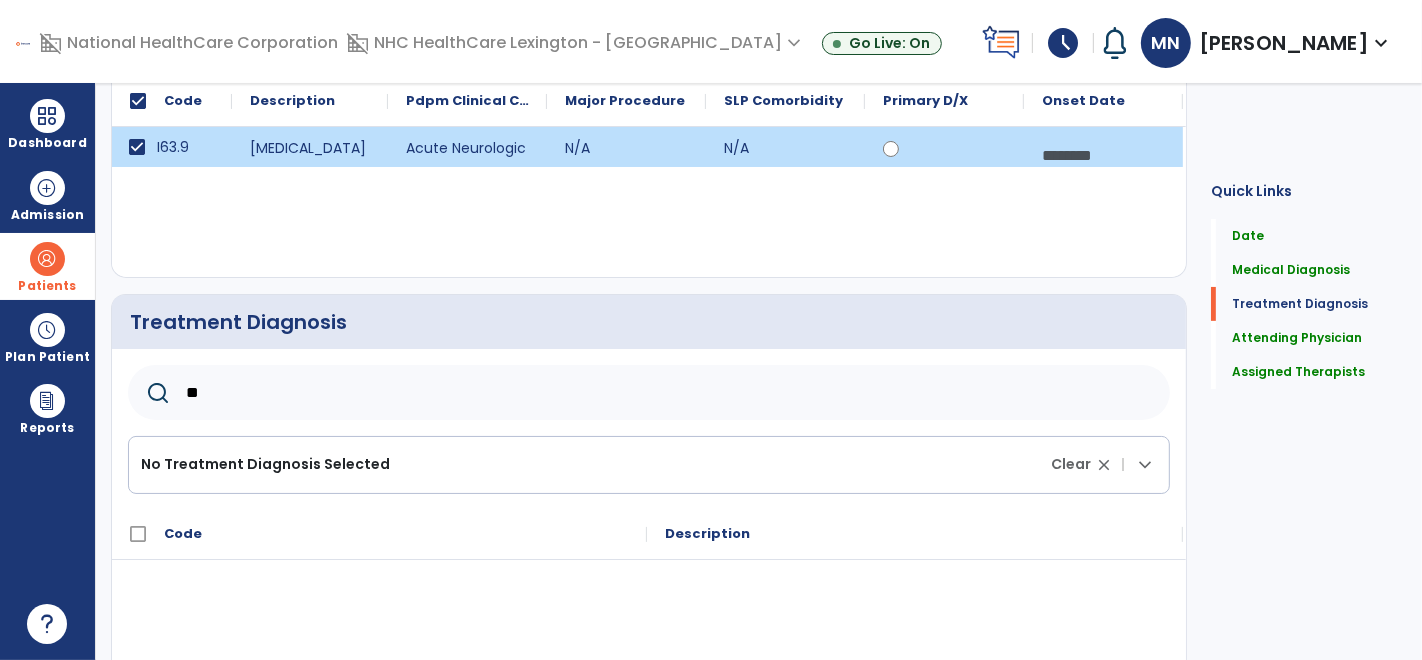 type on "*" 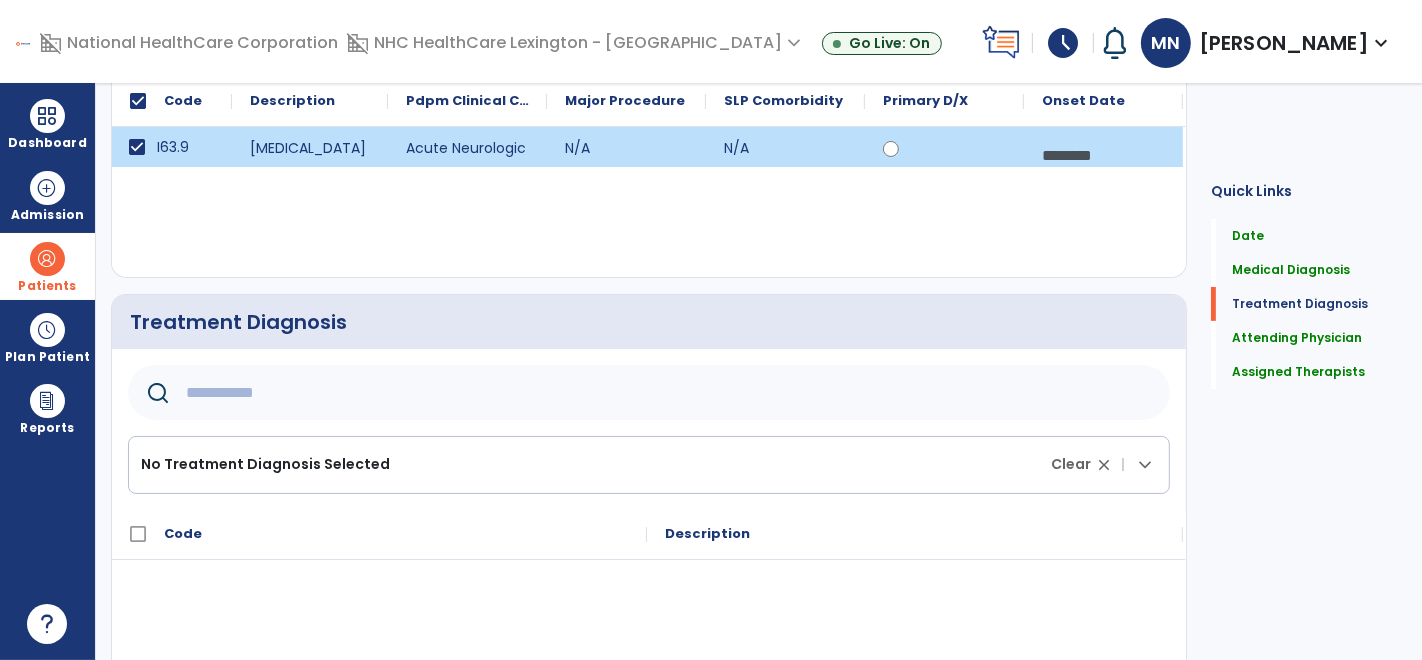 click 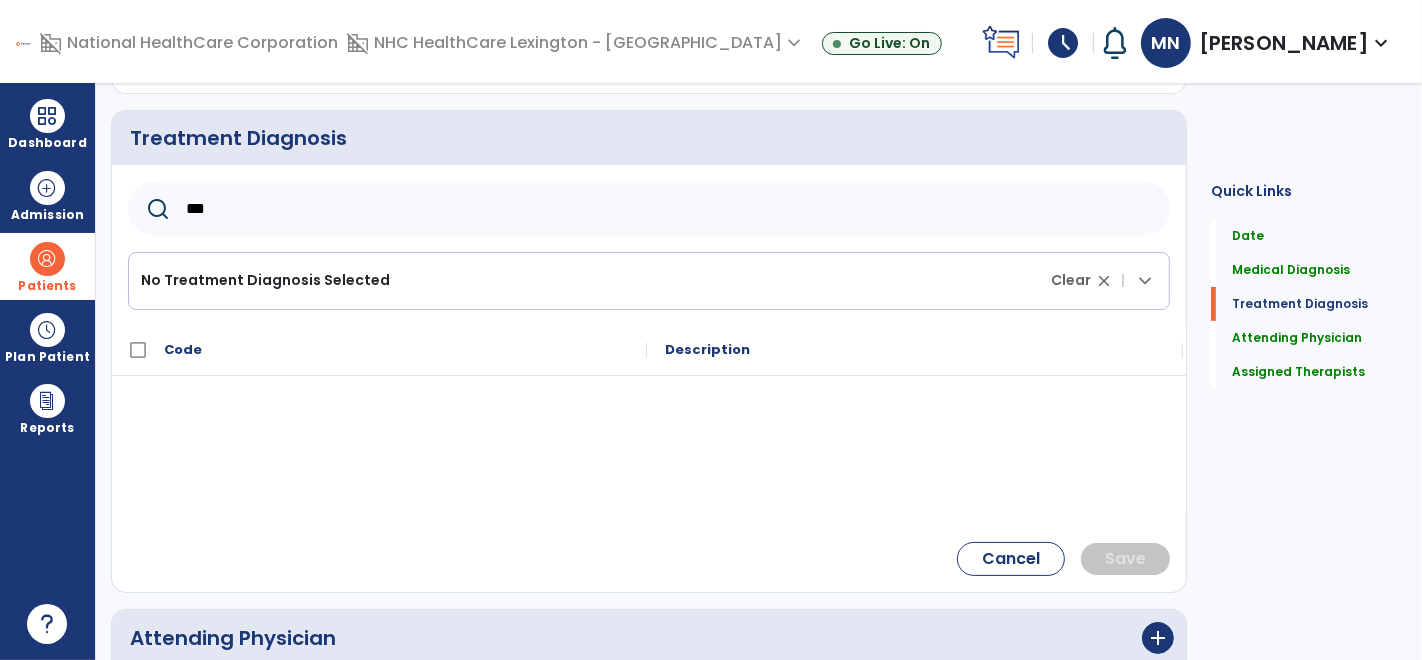 scroll, scrollTop: 440, scrollLeft: 0, axis: vertical 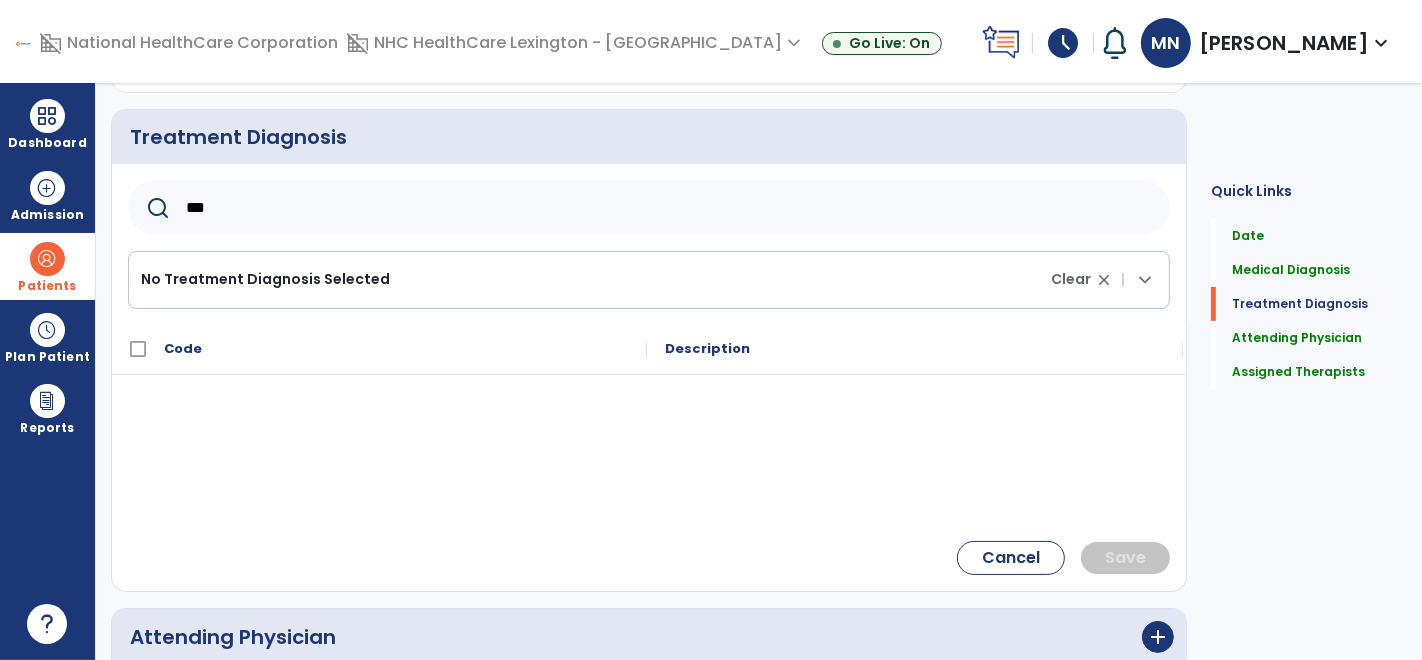 click on "***" 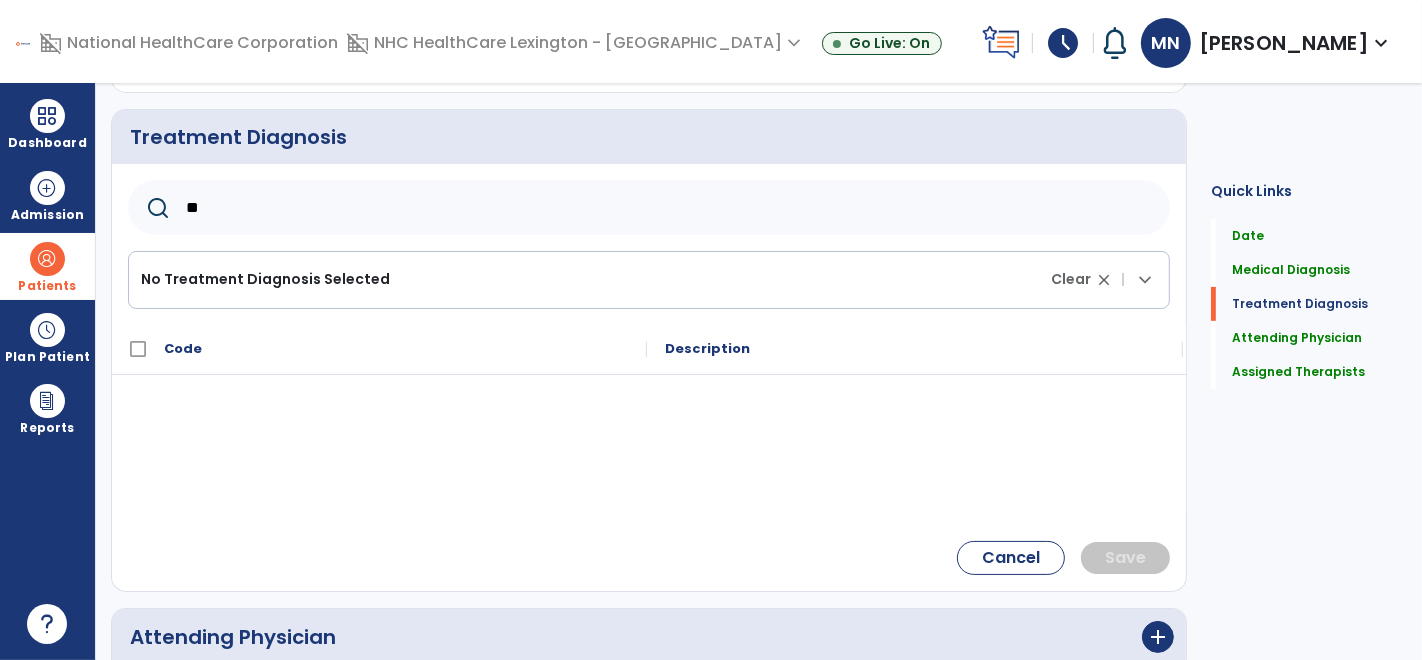 type on "*" 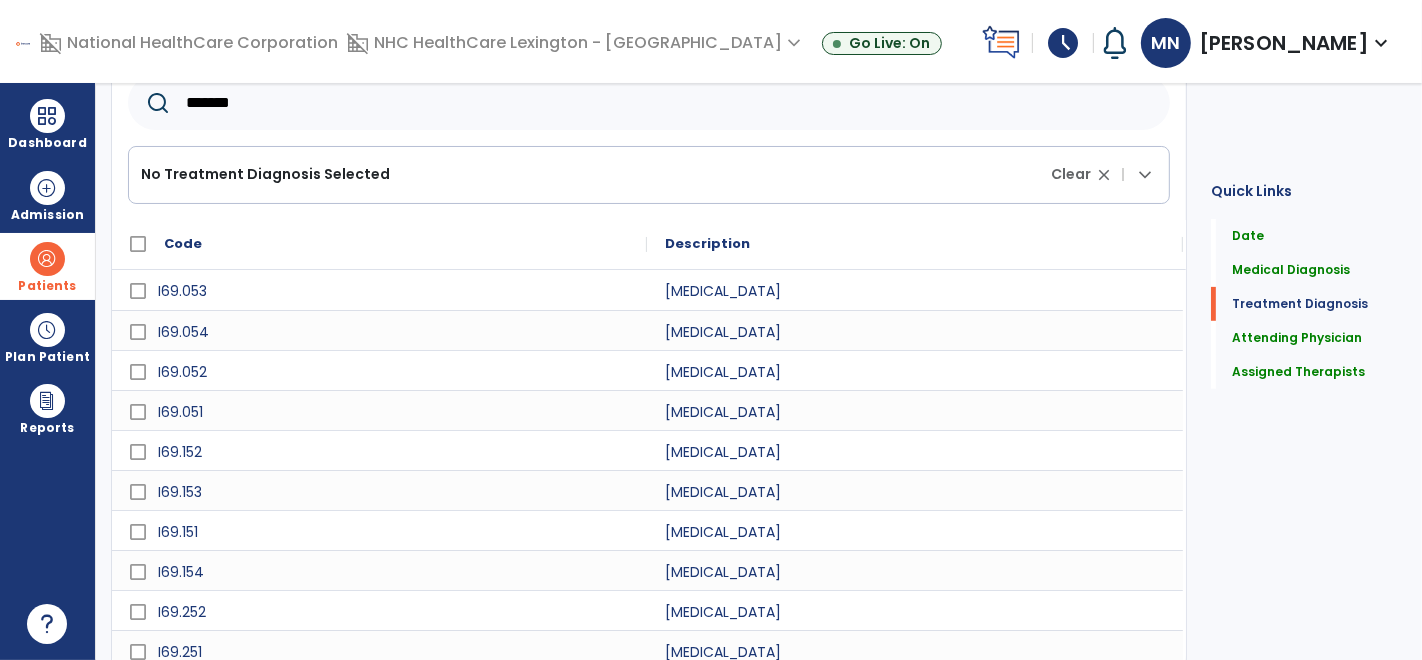 scroll, scrollTop: 598, scrollLeft: 0, axis: vertical 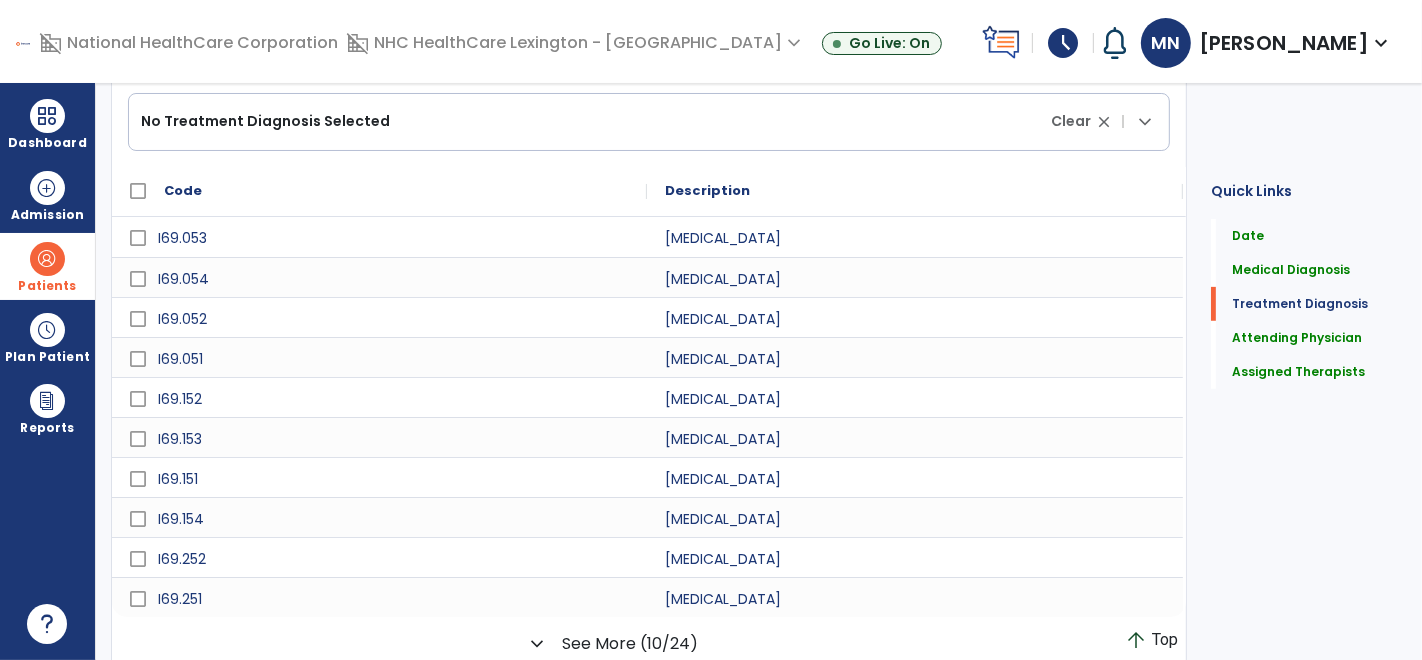 click on "expand_more" 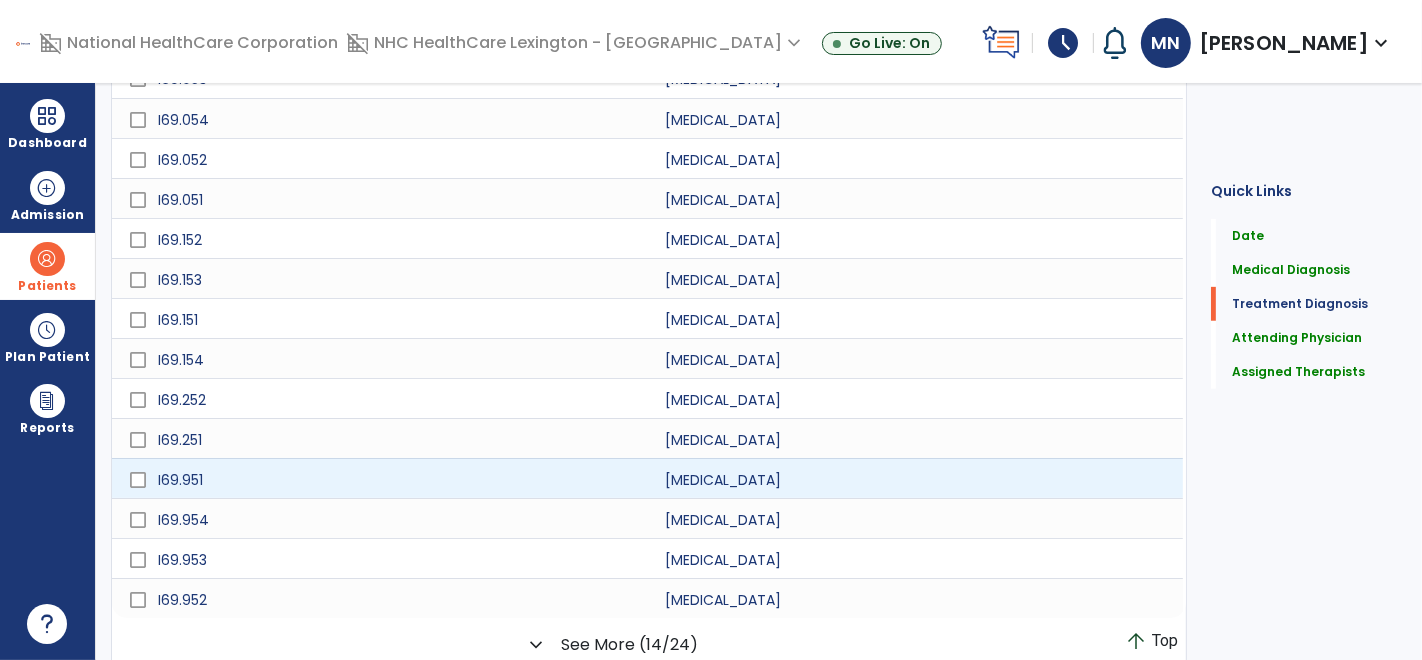 scroll, scrollTop: 758, scrollLeft: 0, axis: vertical 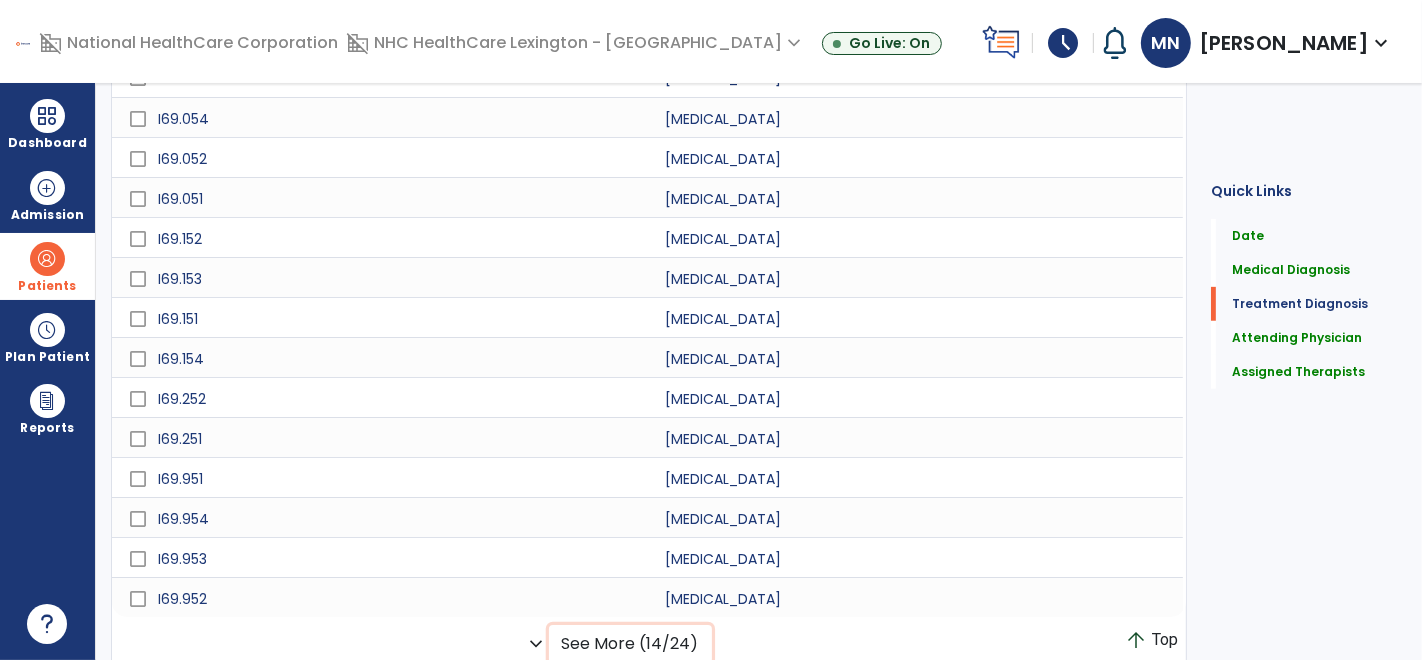 click on "See More (14/24)" 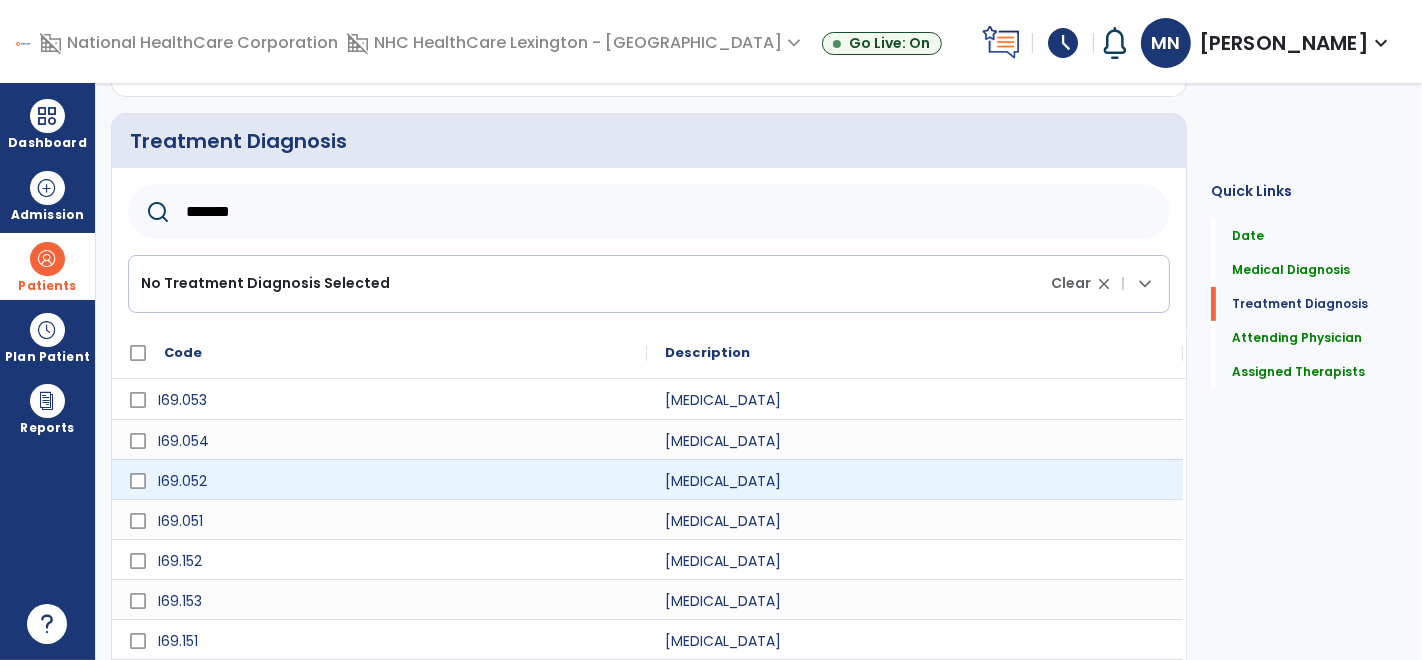 scroll, scrollTop: 408, scrollLeft: 0, axis: vertical 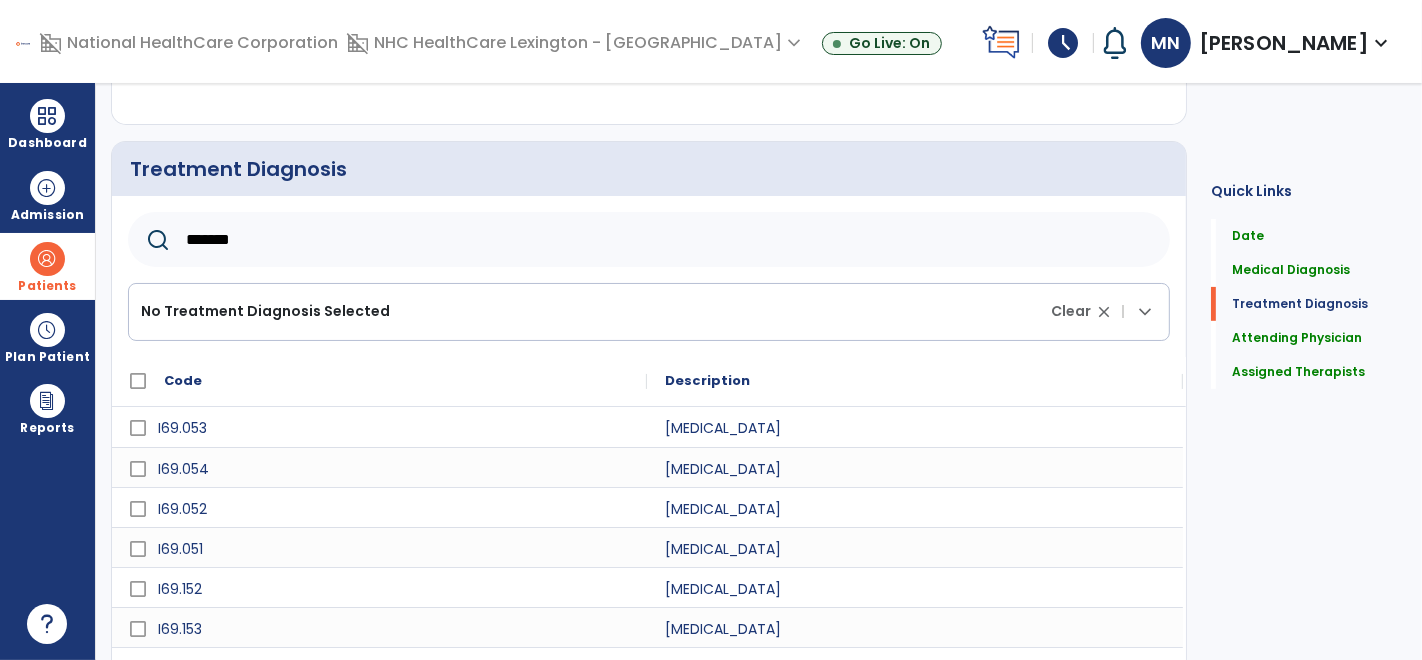 drag, startPoint x: 414, startPoint y: 258, endPoint x: 191, endPoint y: 231, distance: 224.62859 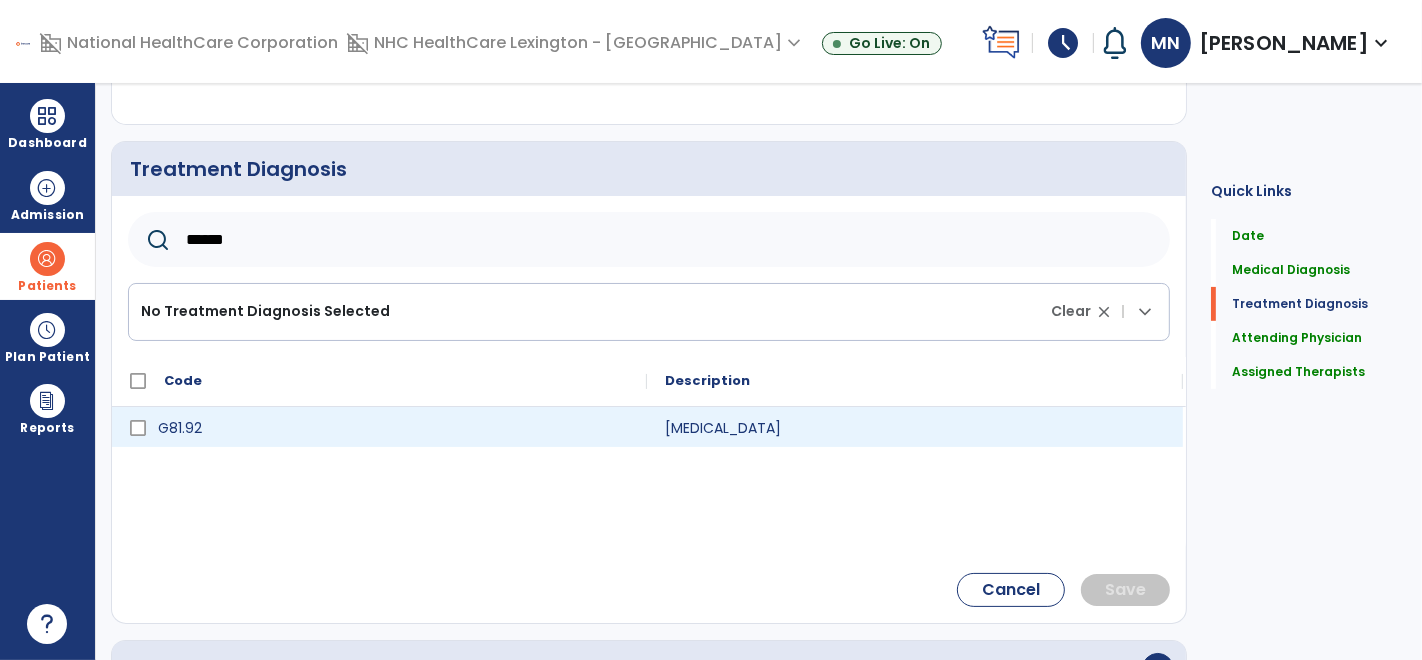 type on "******" 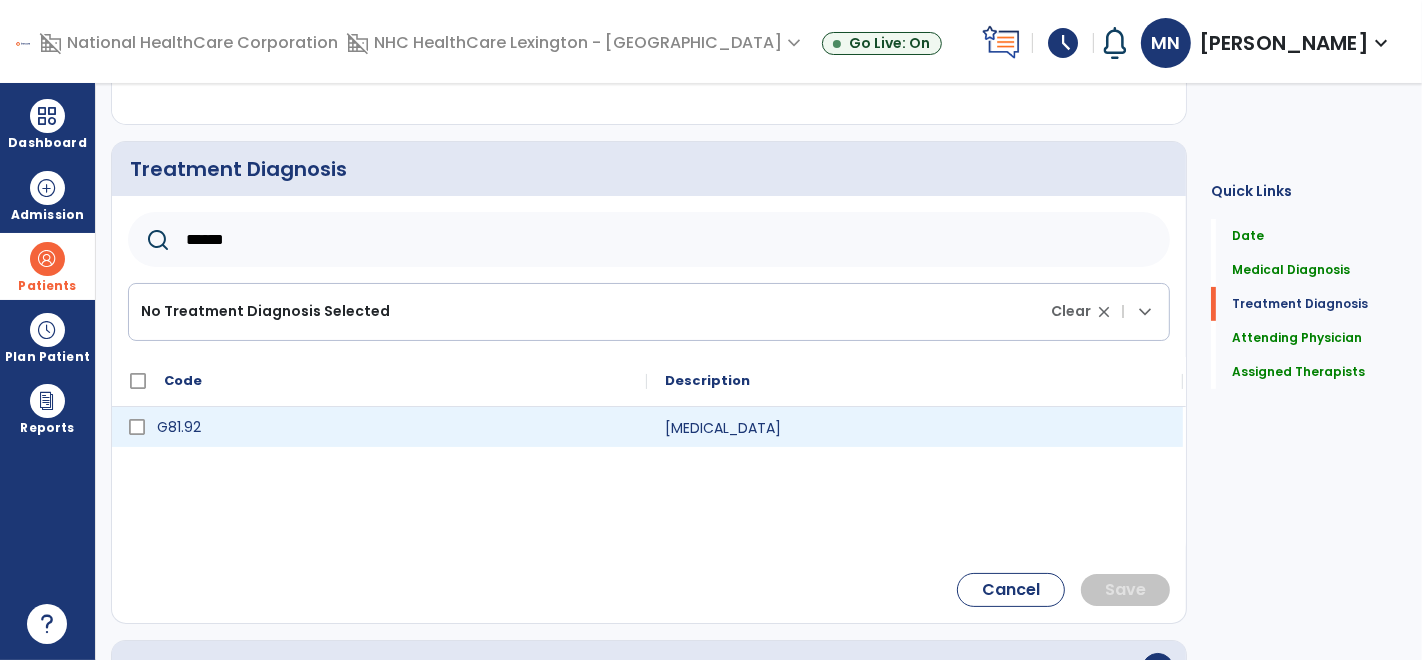 click on "G81.92" at bounding box center (393, 427) 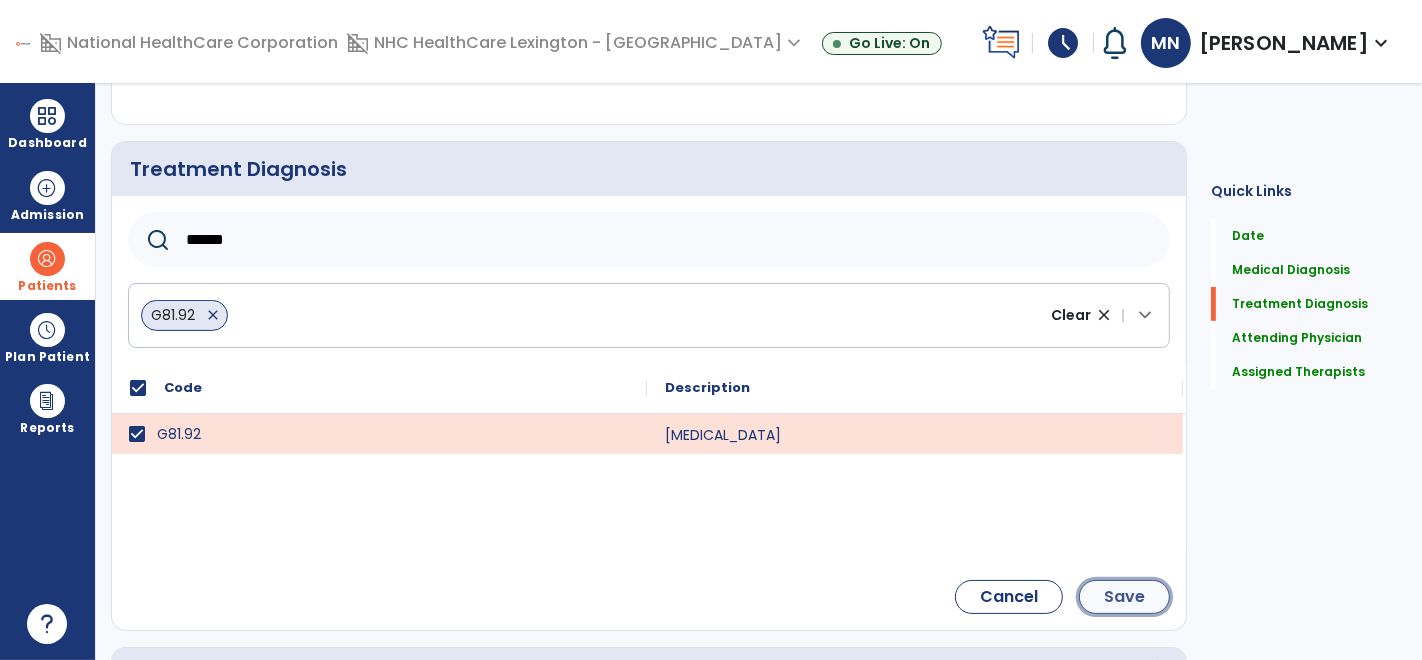 click on "Save" 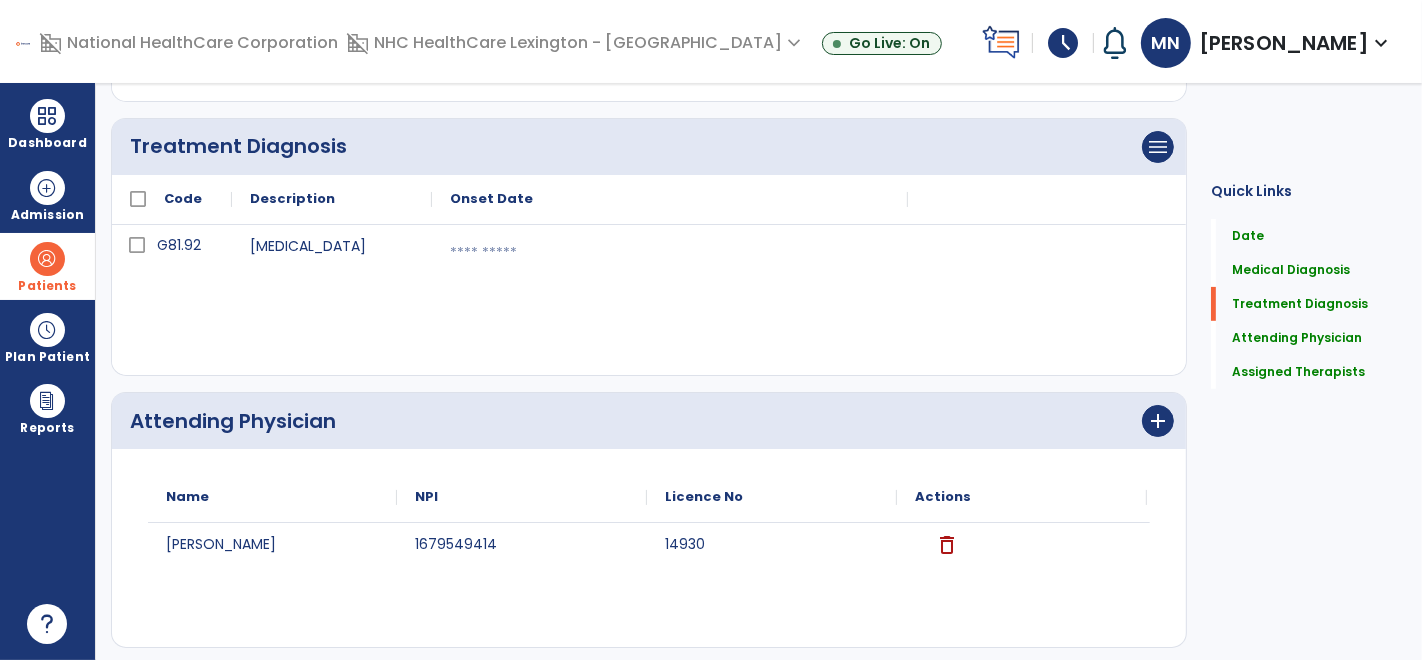 scroll, scrollTop: 426, scrollLeft: 0, axis: vertical 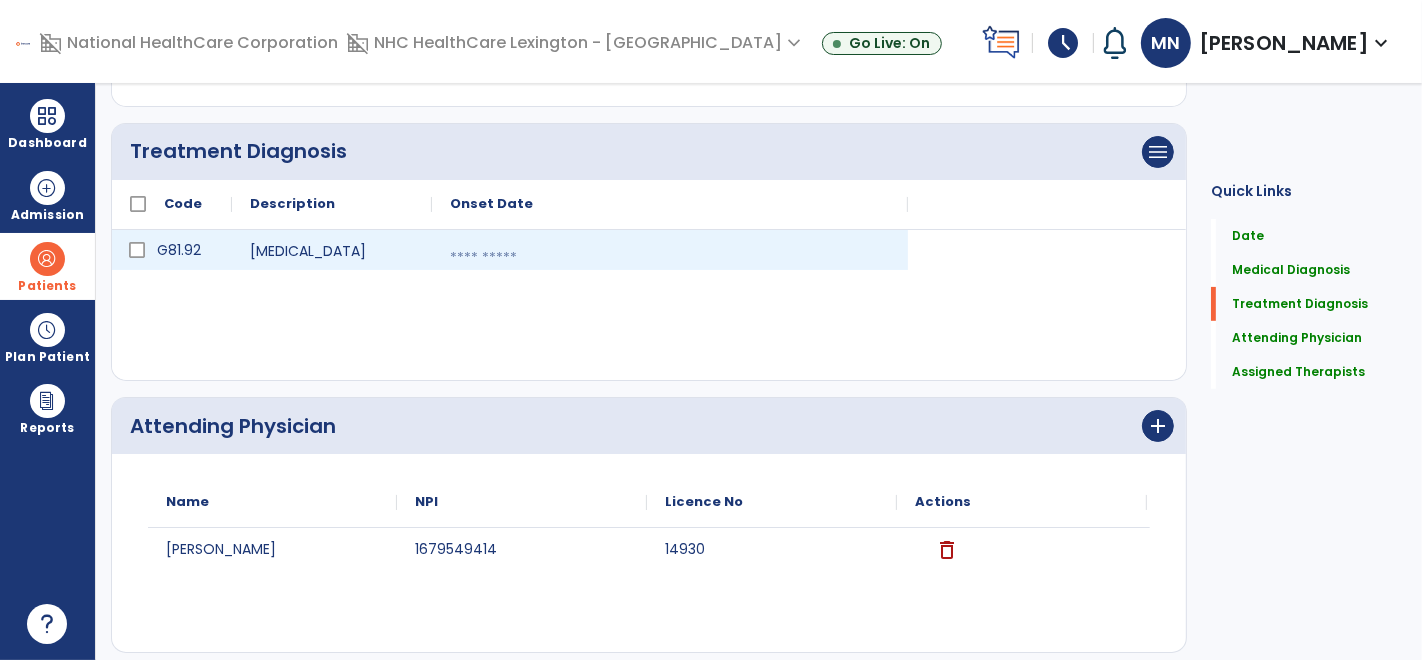 click at bounding box center [670, 258] 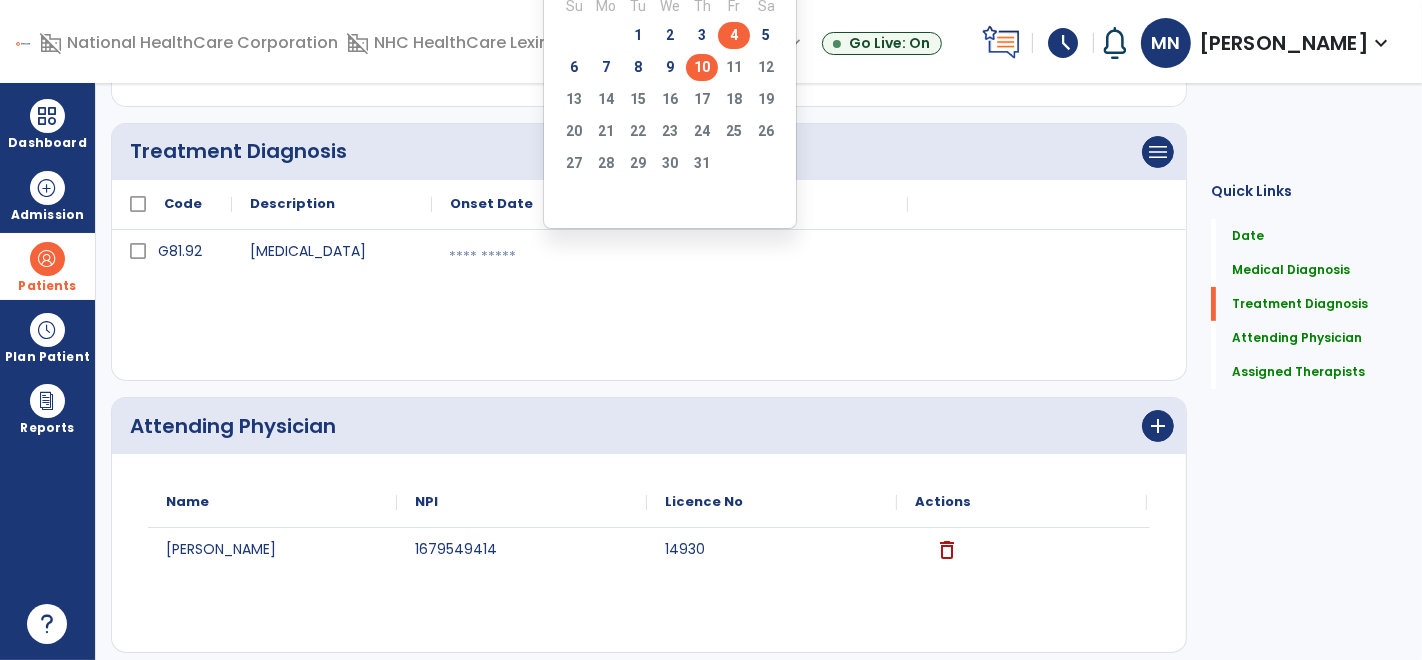 click on "4" 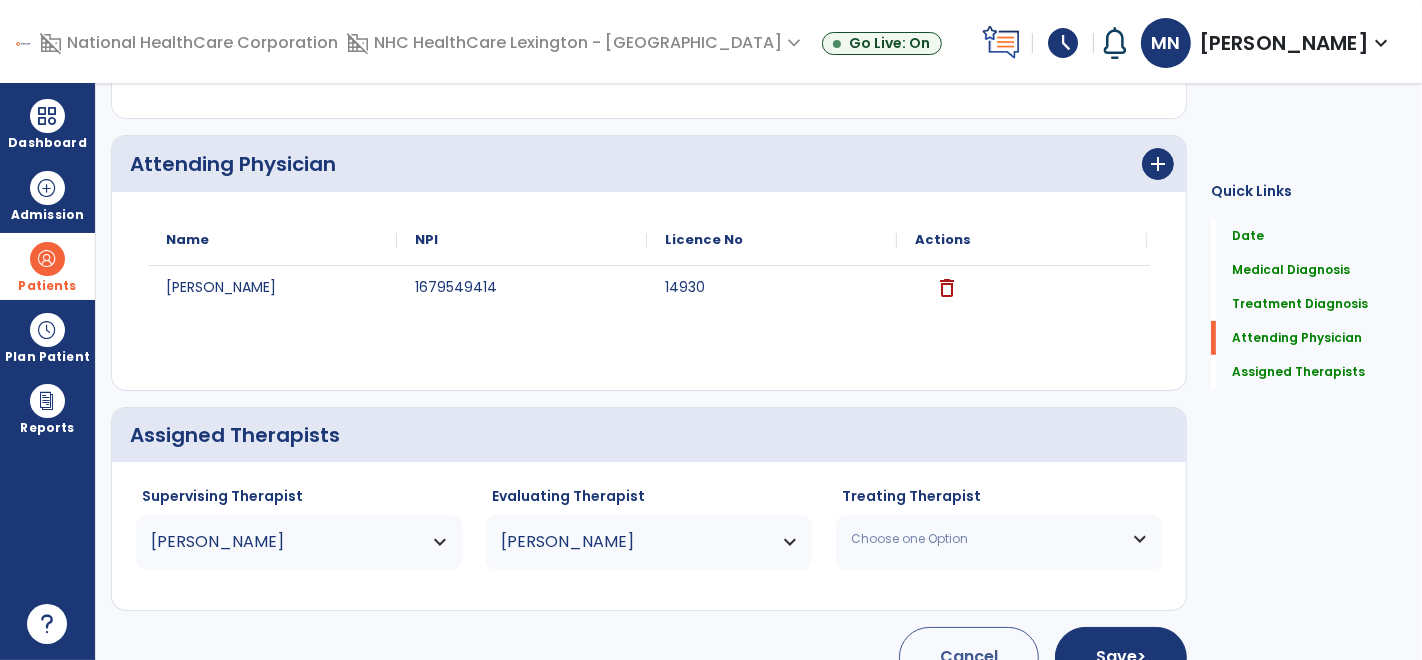 scroll, scrollTop: 728, scrollLeft: 0, axis: vertical 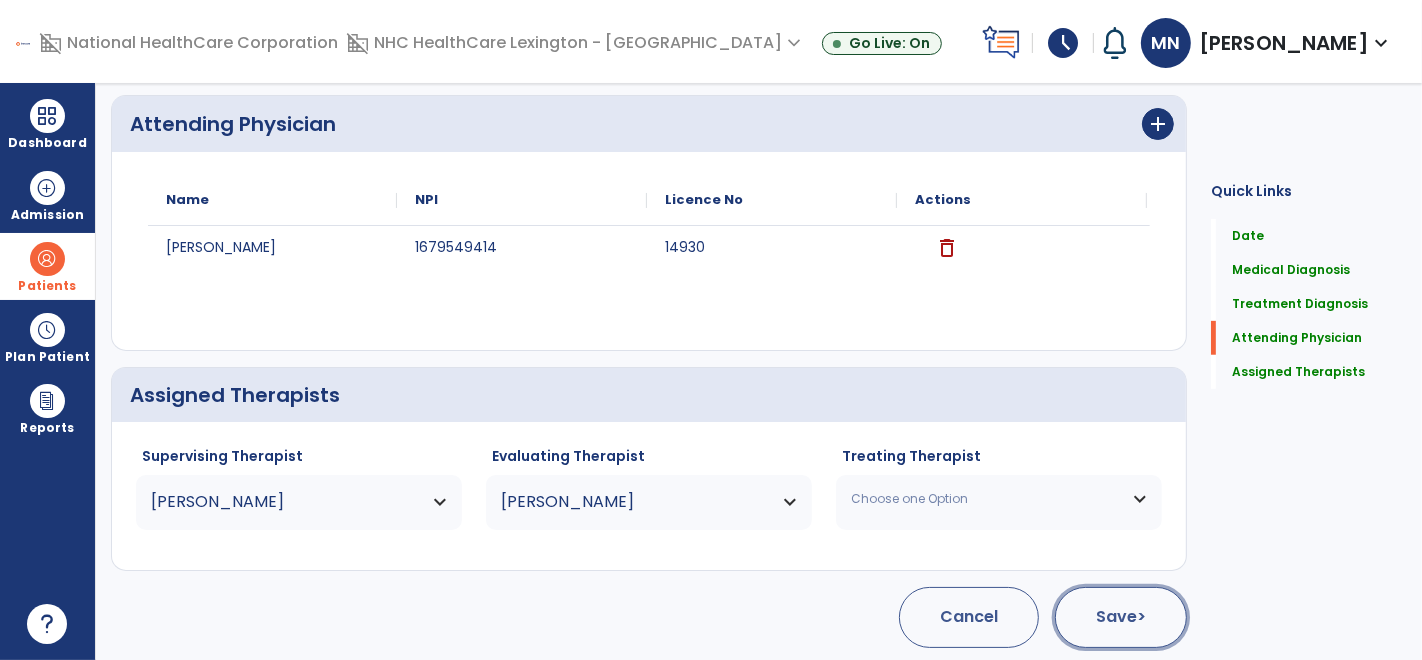 click on "Save  >" 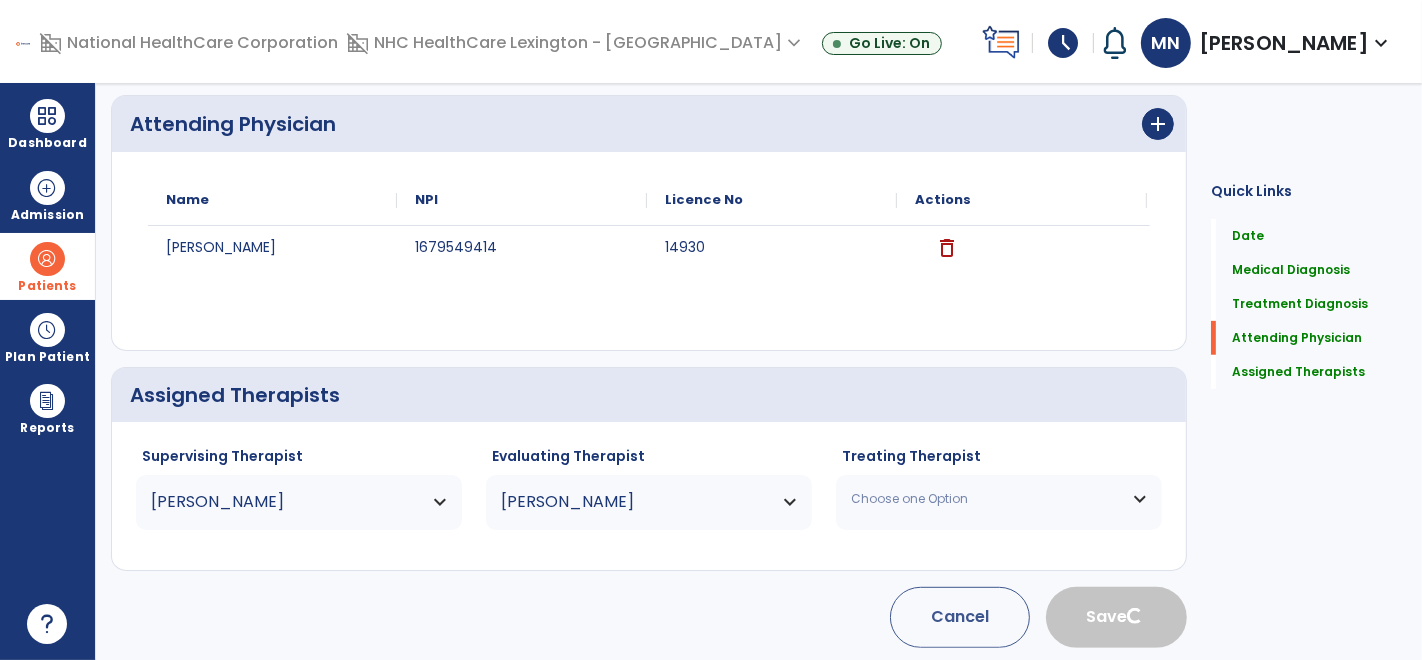 type 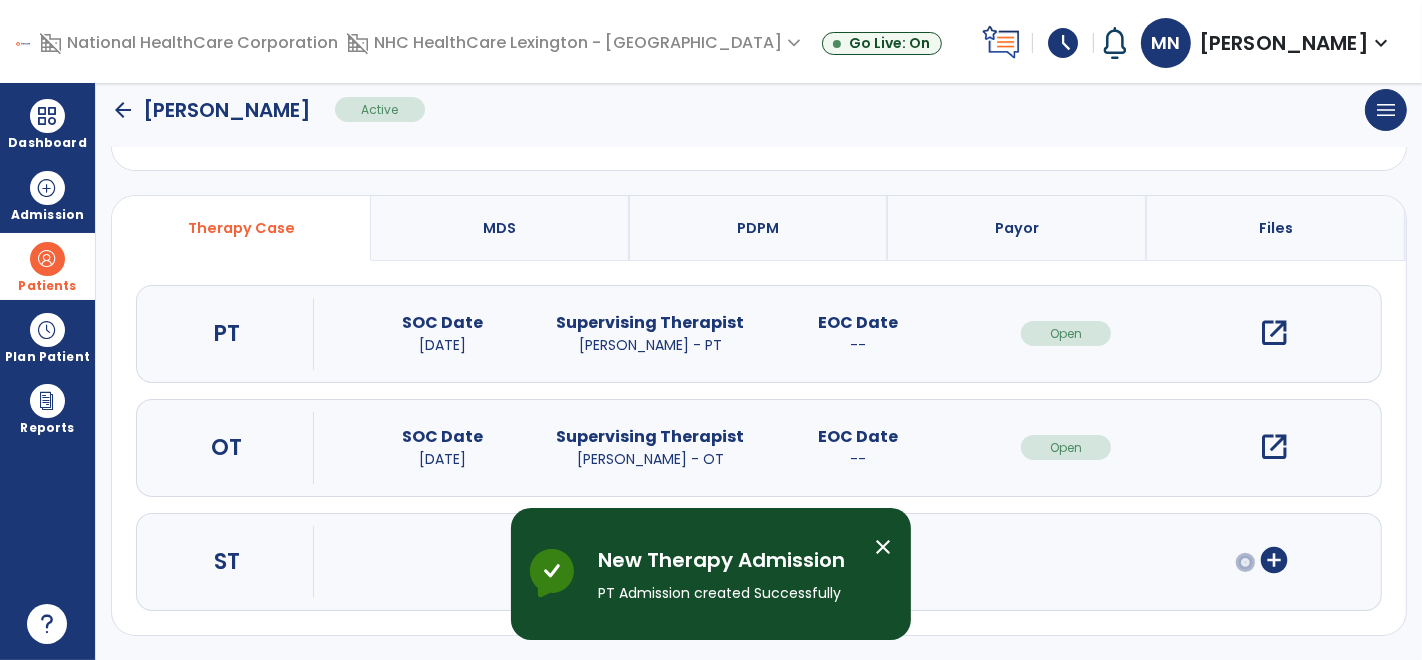 scroll, scrollTop: 97, scrollLeft: 0, axis: vertical 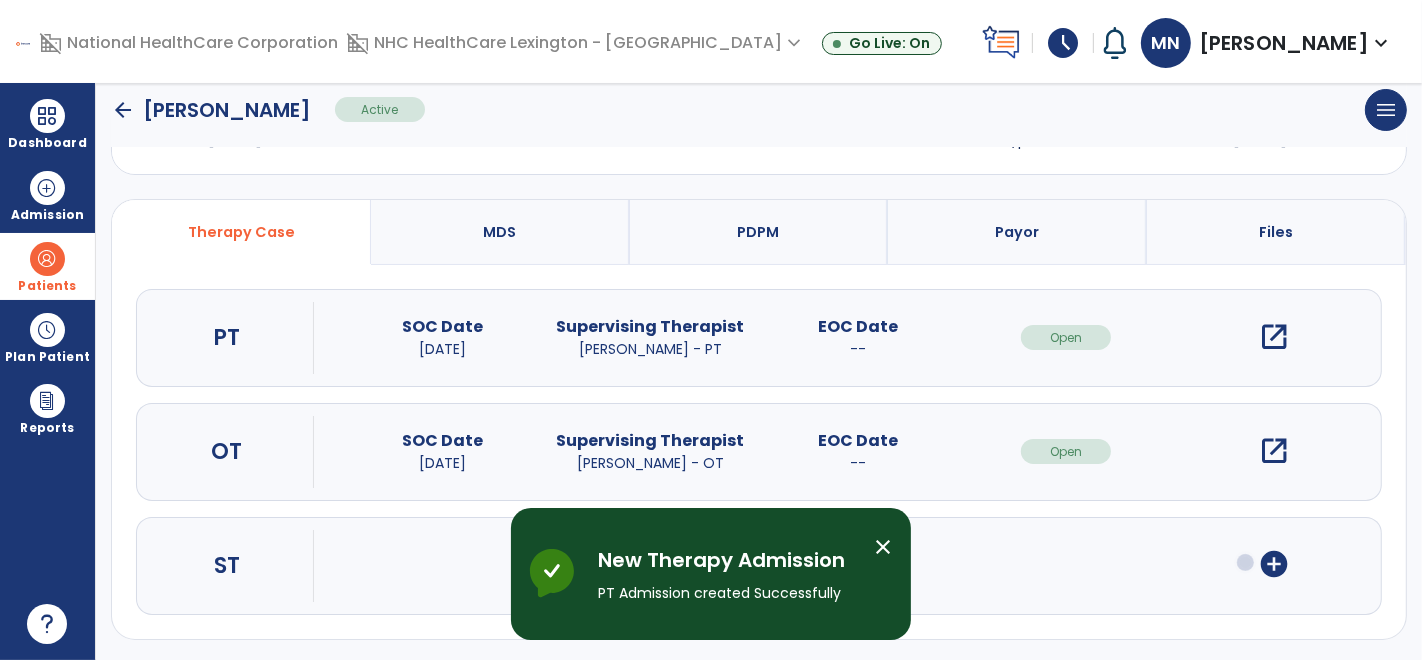 click on "open_in_new" at bounding box center (1274, 337) 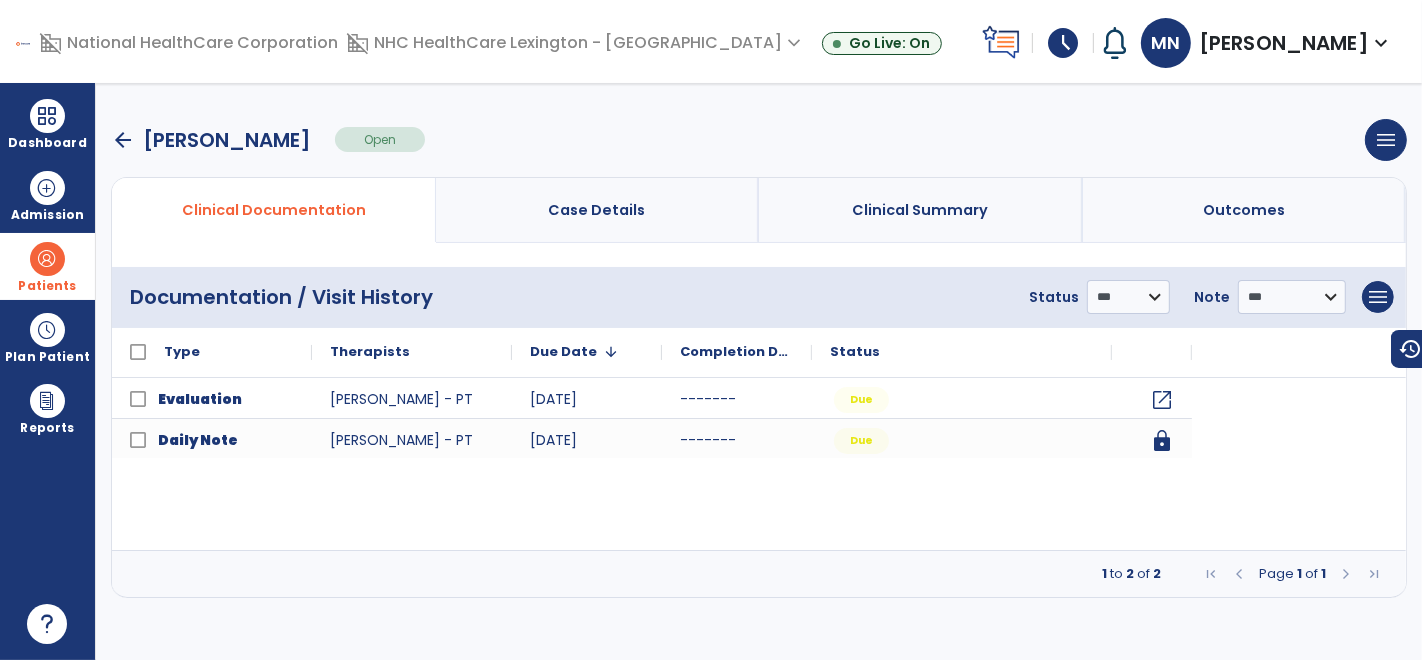 scroll, scrollTop: 0, scrollLeft: 0, axis: both 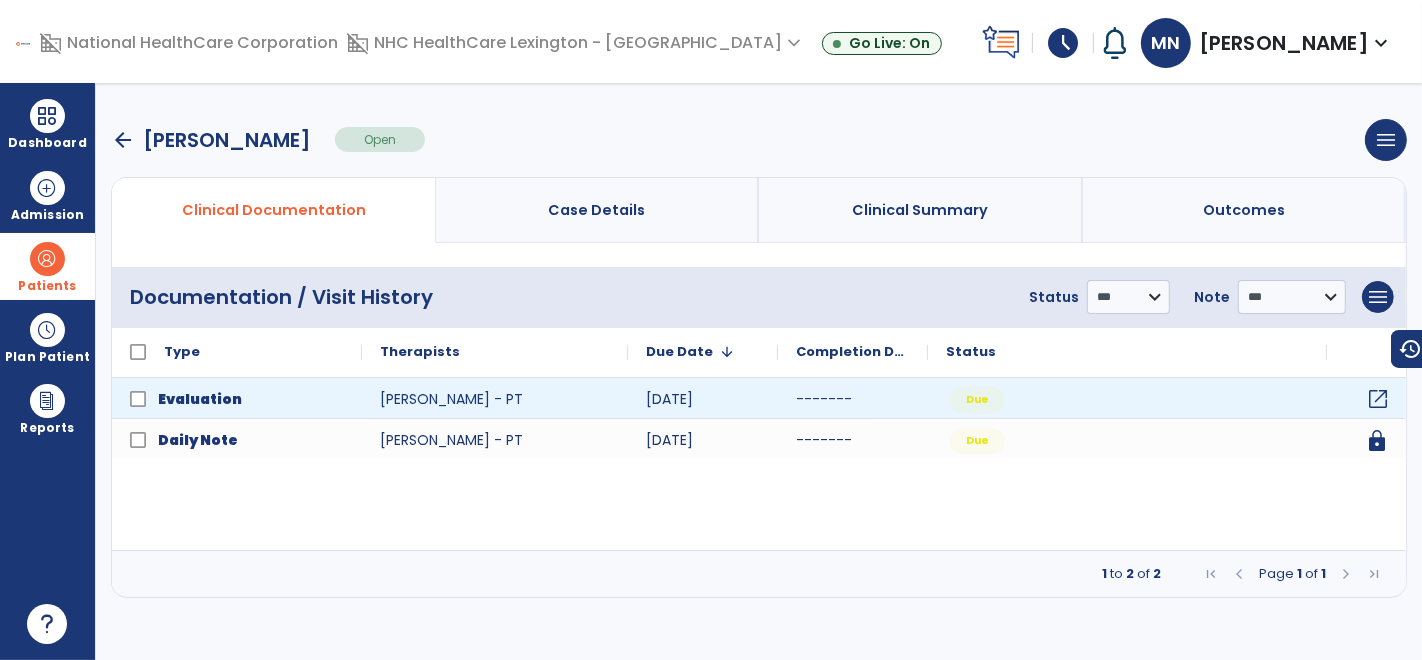 click on "open_in_new" 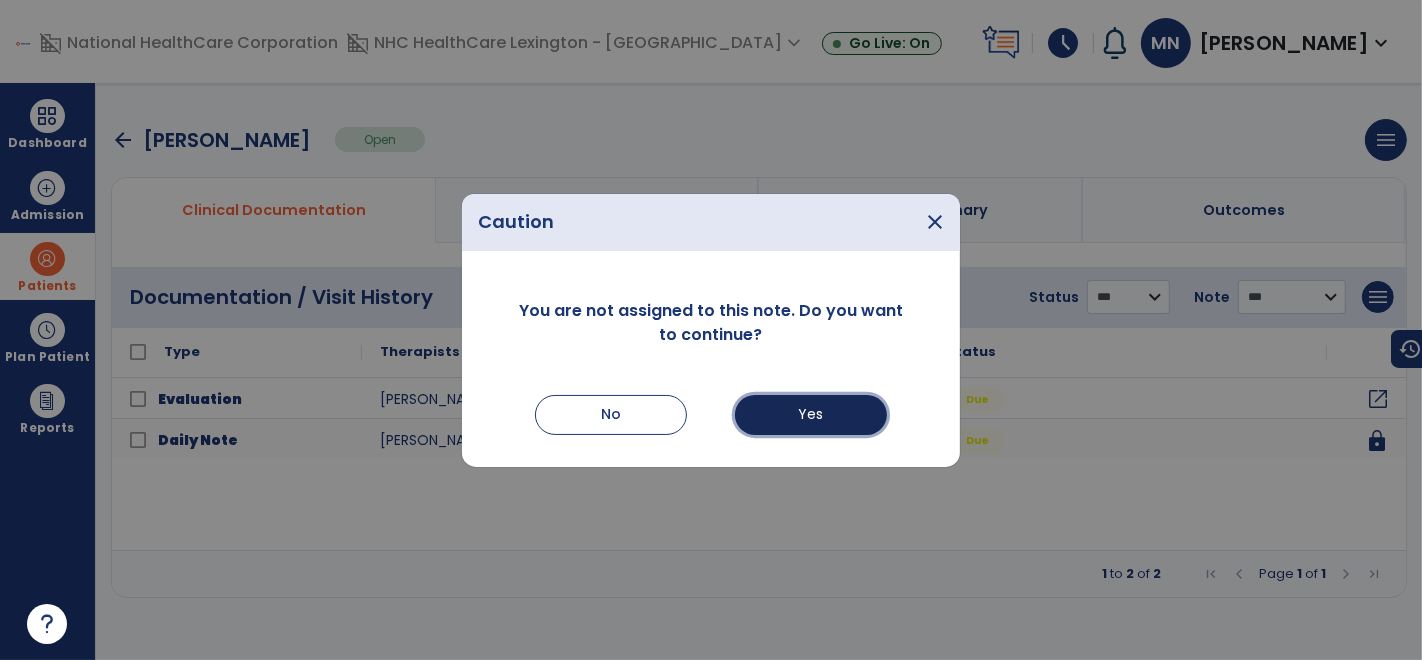 click on "Yes" at bounding box center [811, 415] 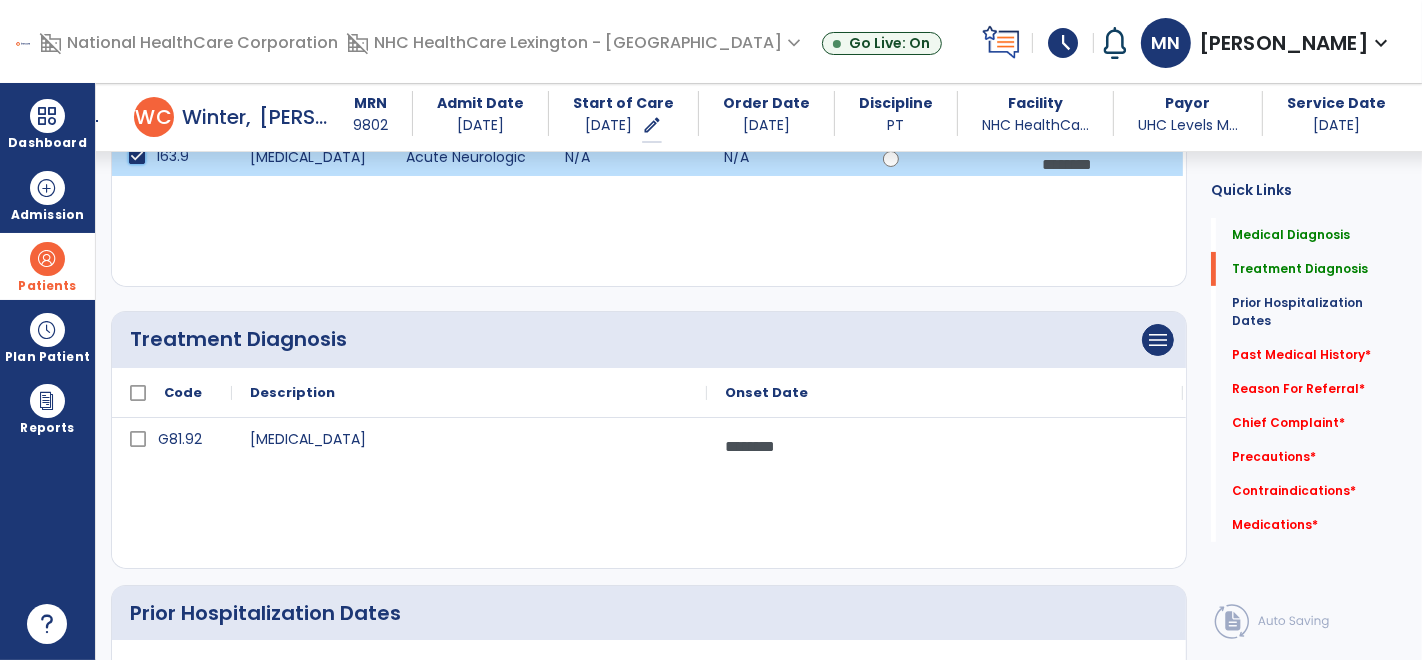 scroll, scrollTop: 302, scrollLeft: 0, axis: vertical 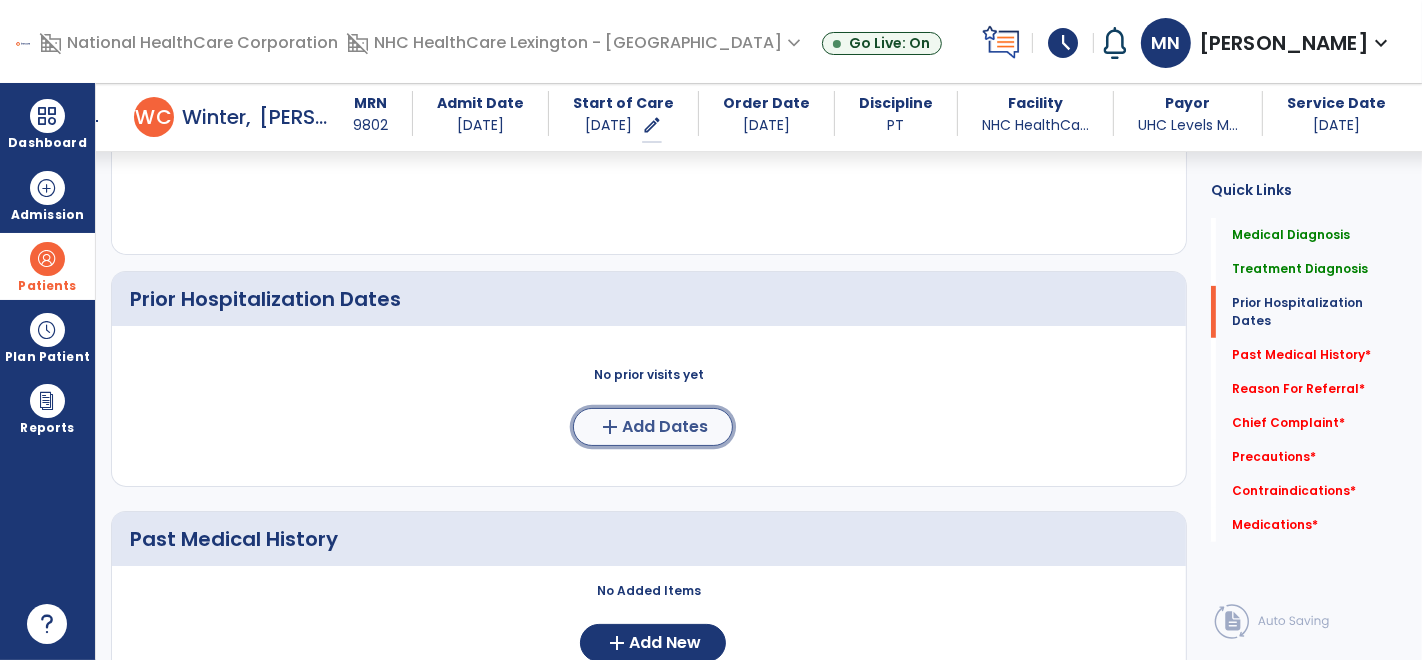click on "add" 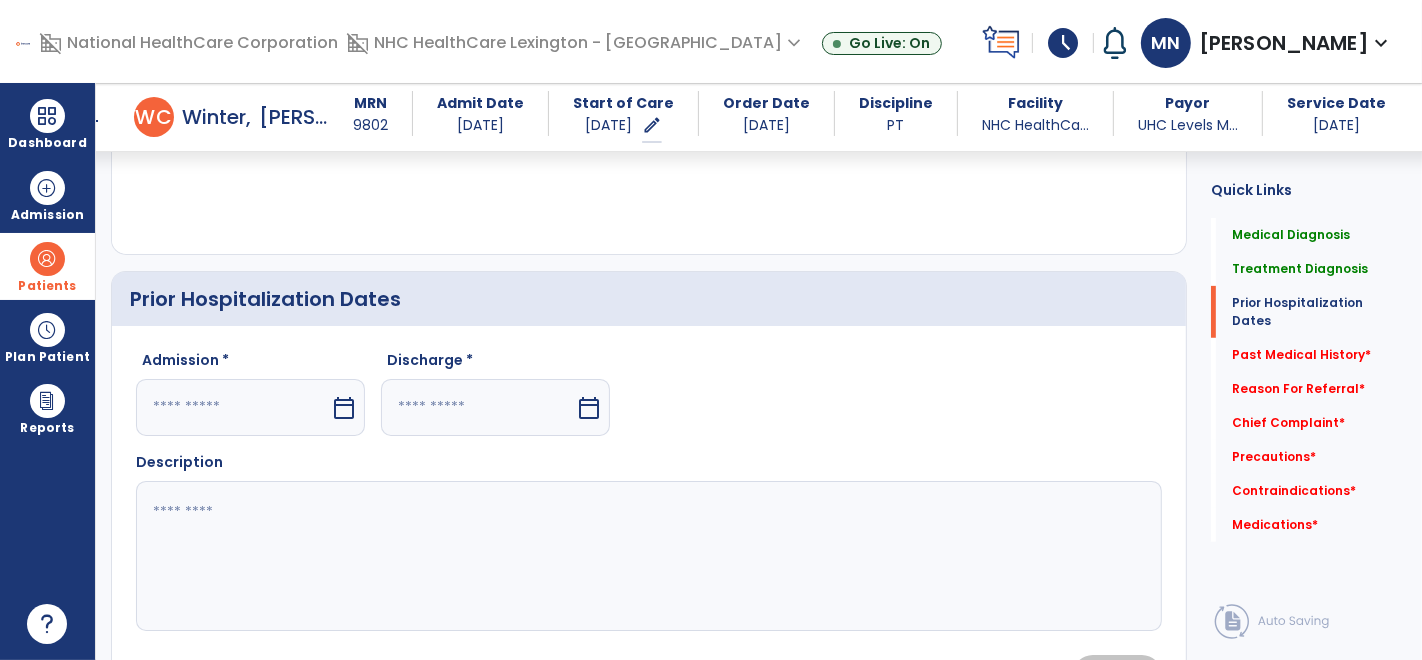 click at bounding box center [233, 407] 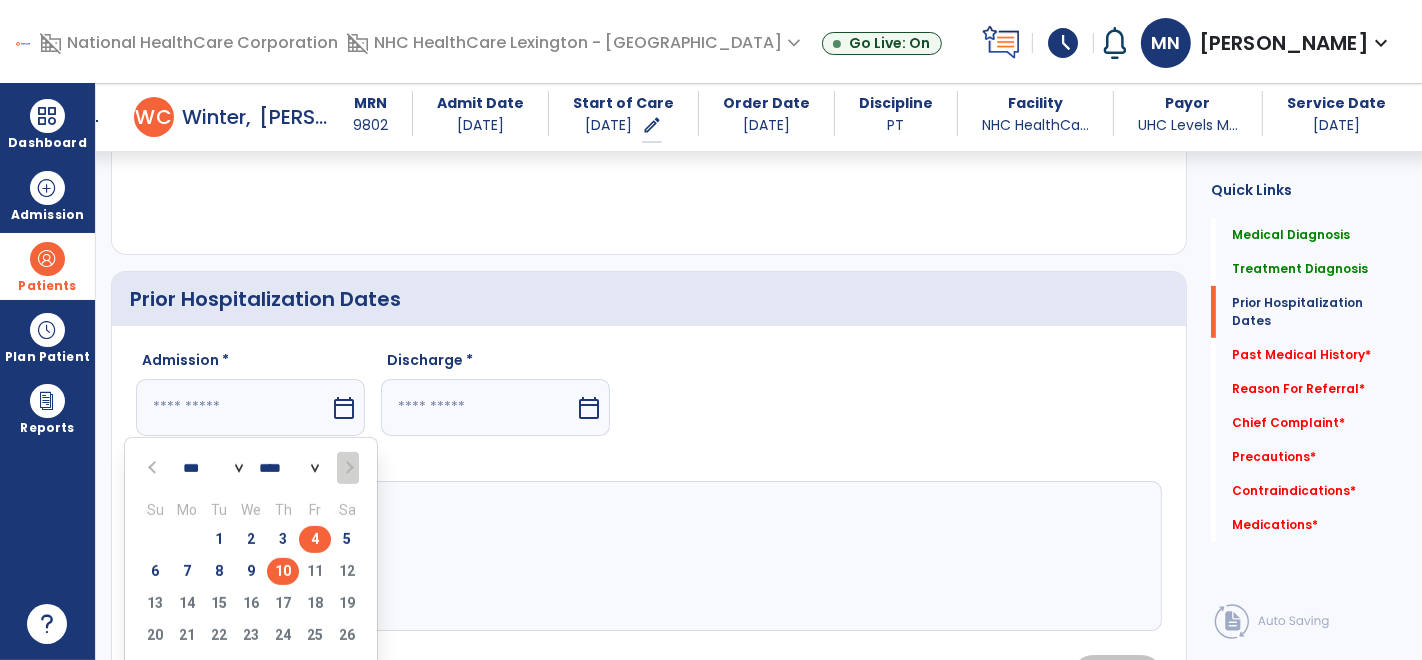 click on "4" at bounding box center (315, 539) 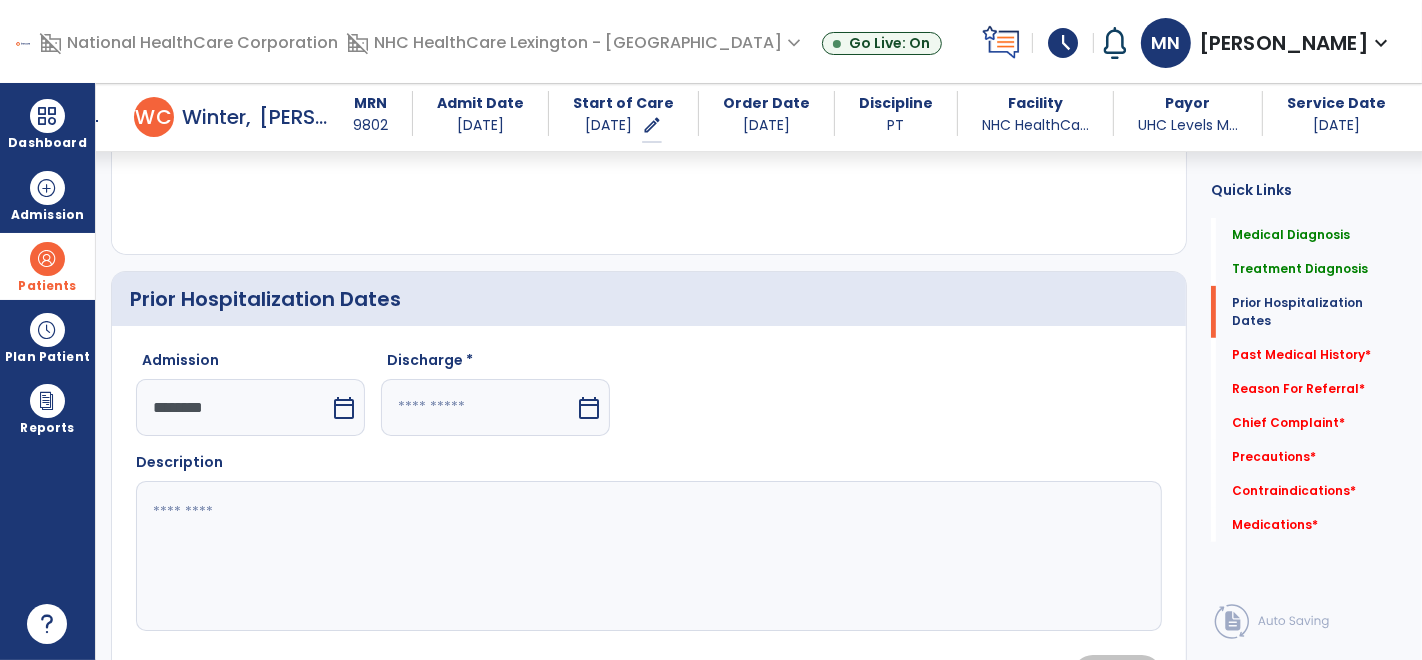 click at bounding box center [478, 407] 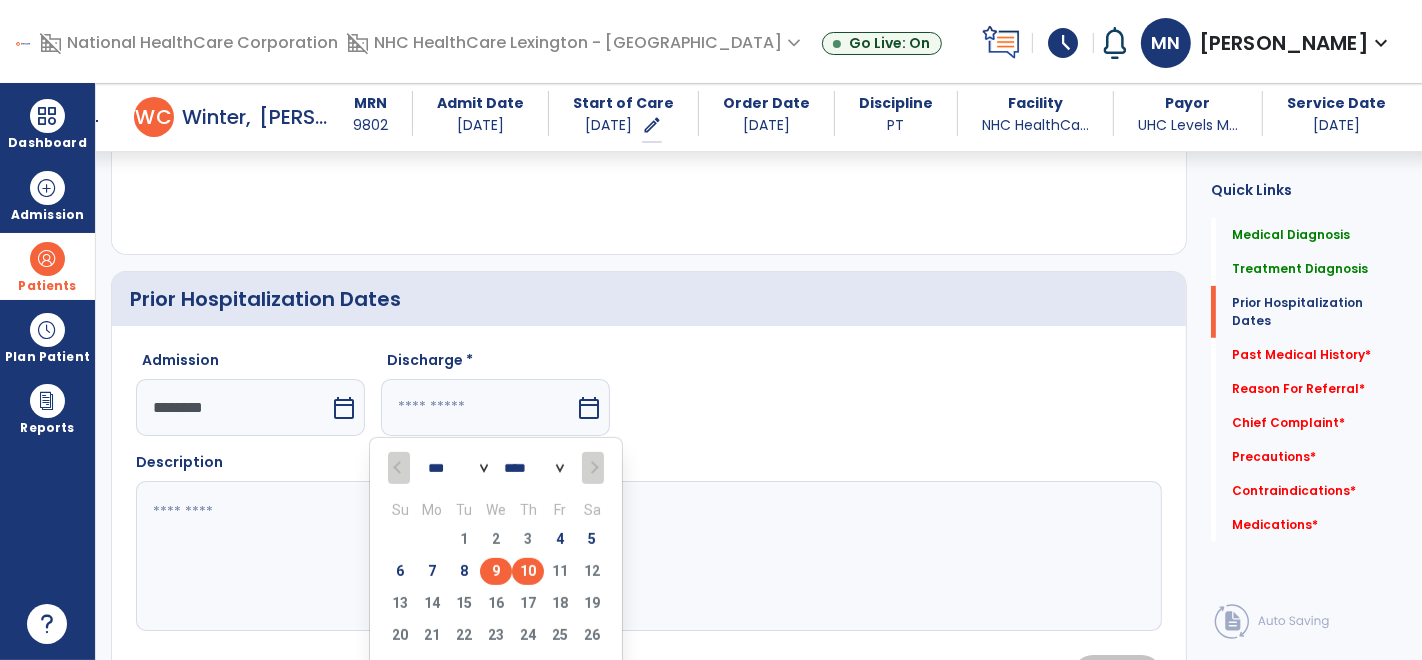 click on "9" at bounding box center [496, 571] 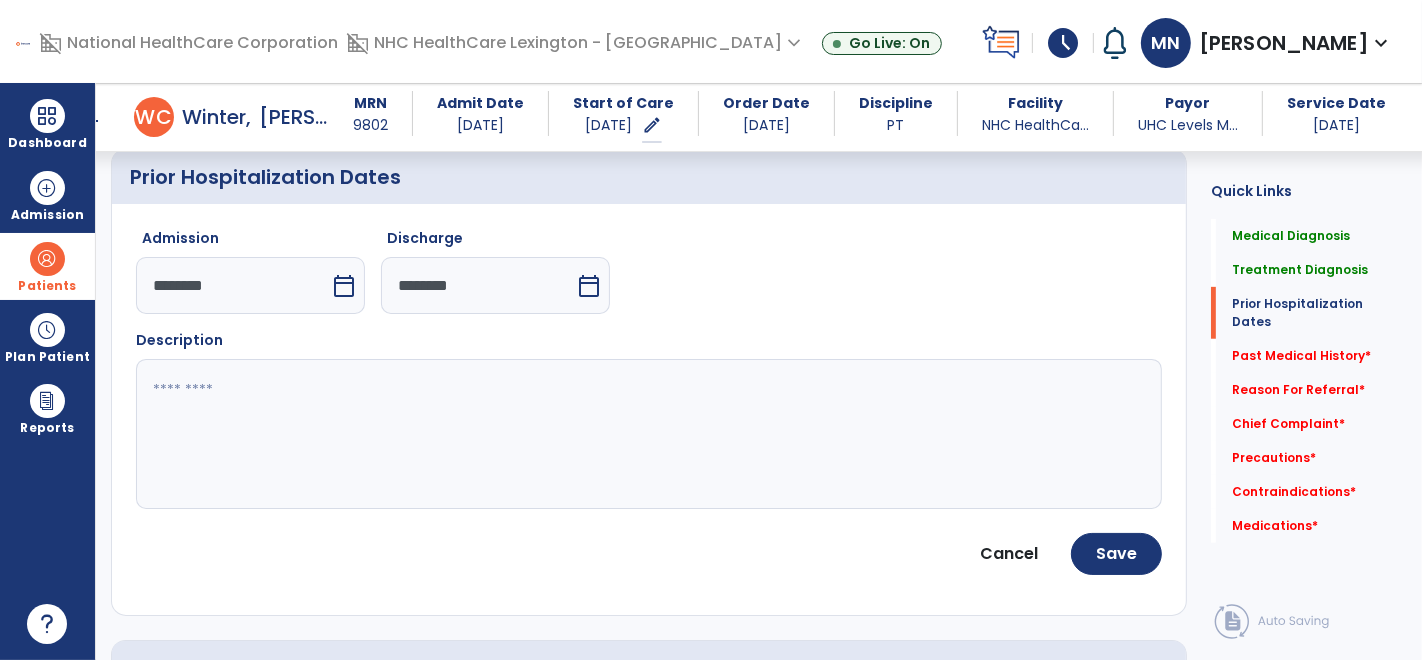 scroll, scrollTop: 777, scrollLeft: 0, axis: vertical 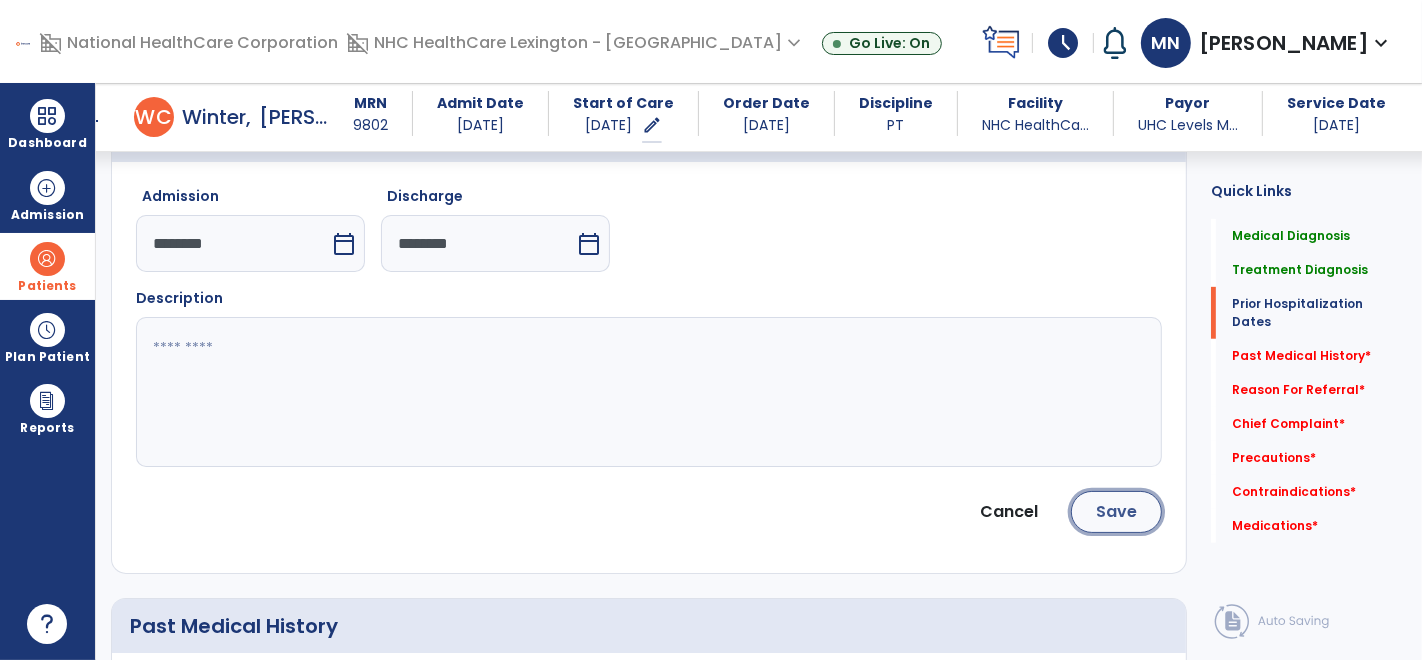 click on "Save" 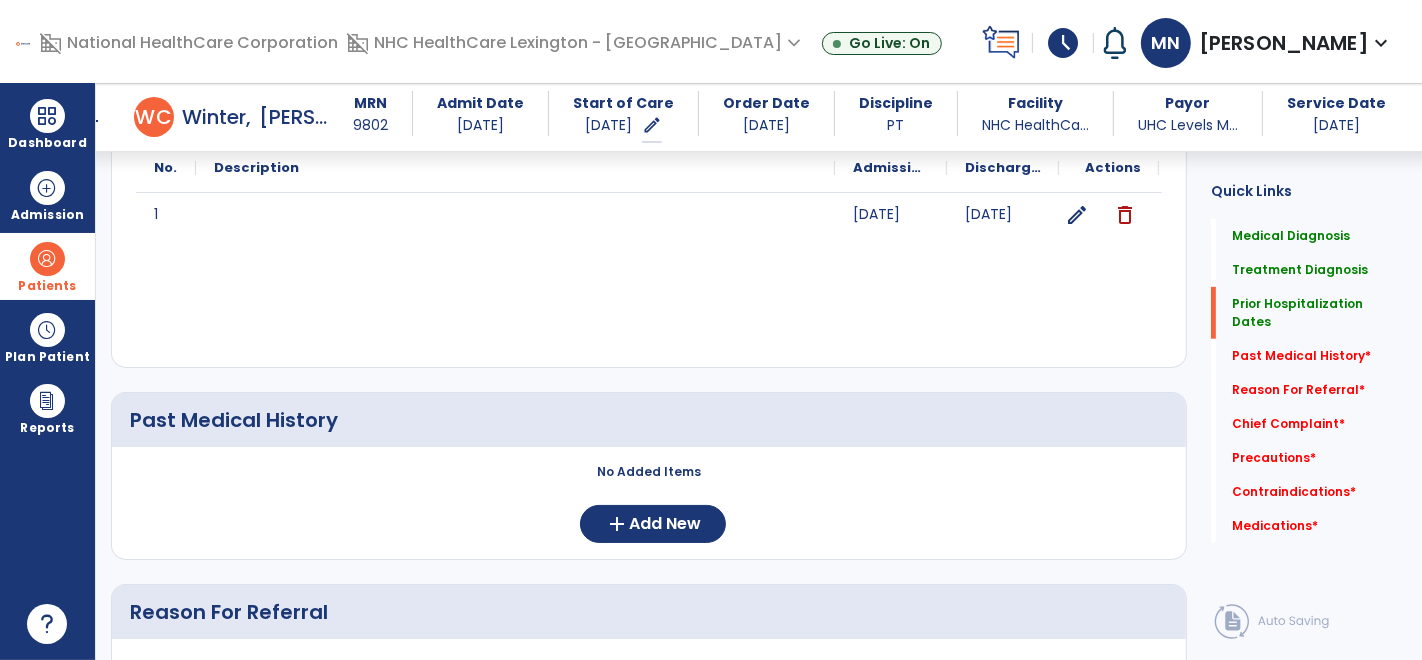 scroll, scrollTop: 871, scrollLeft: 0, axis: vertical 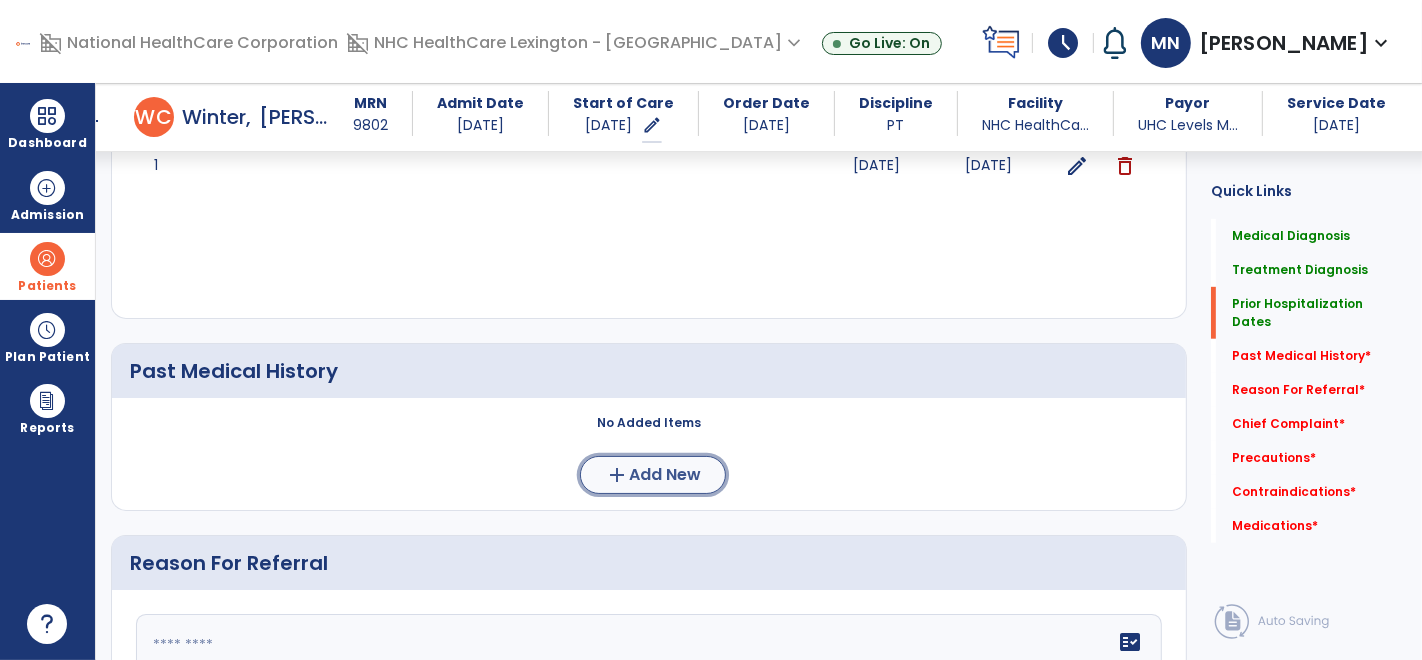 click on "add  Add New" 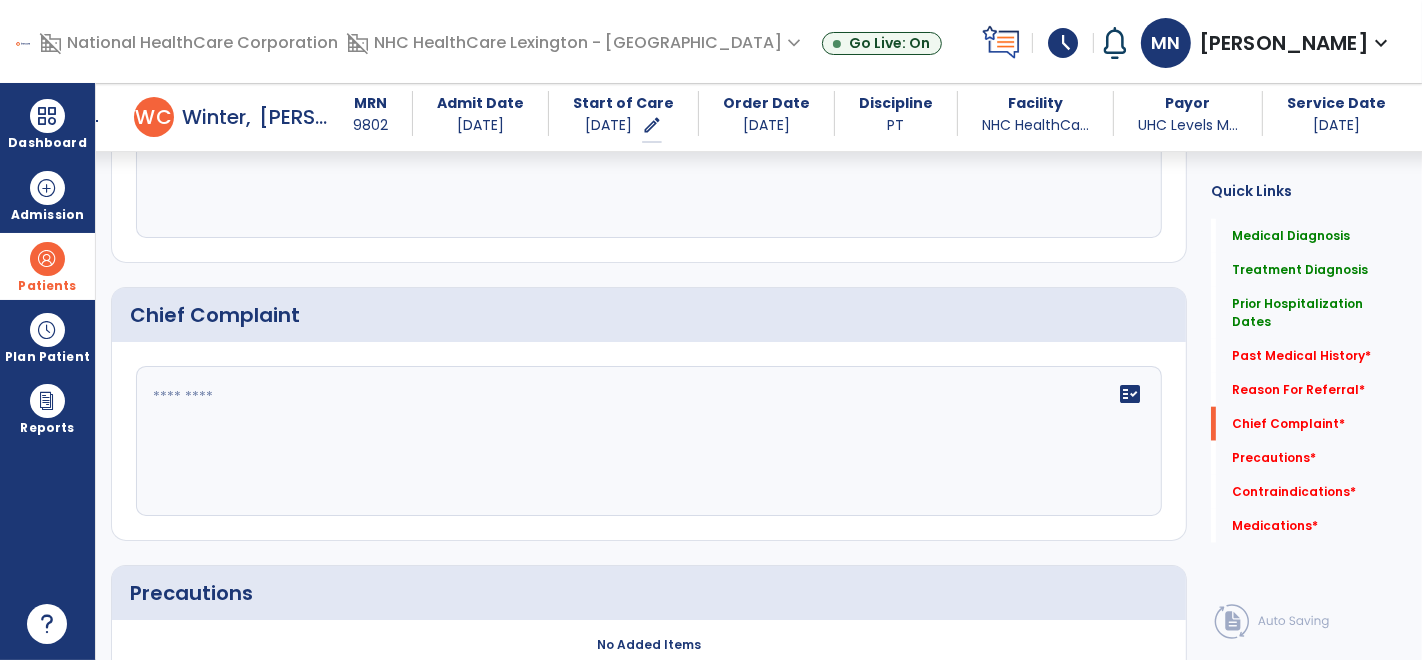 scroll, scrollTop: 1945, scrollLeft: 0, axis: vertical 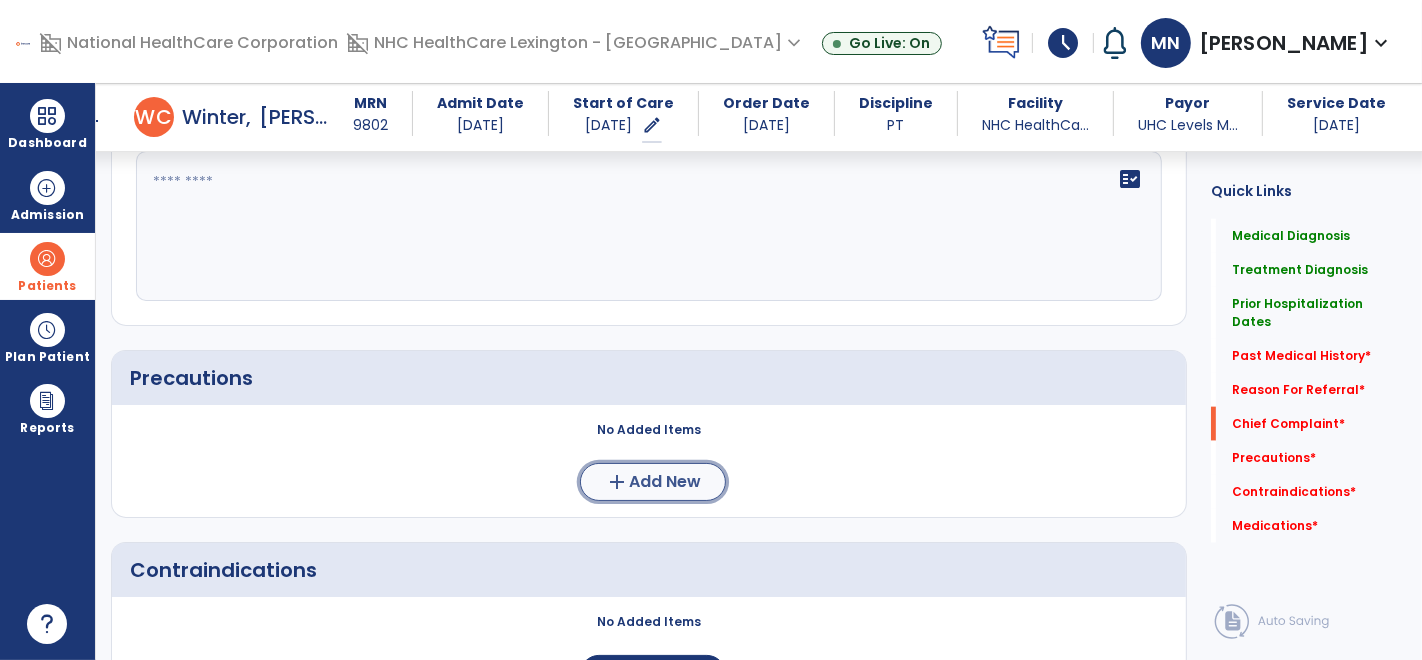 click on "Add New" 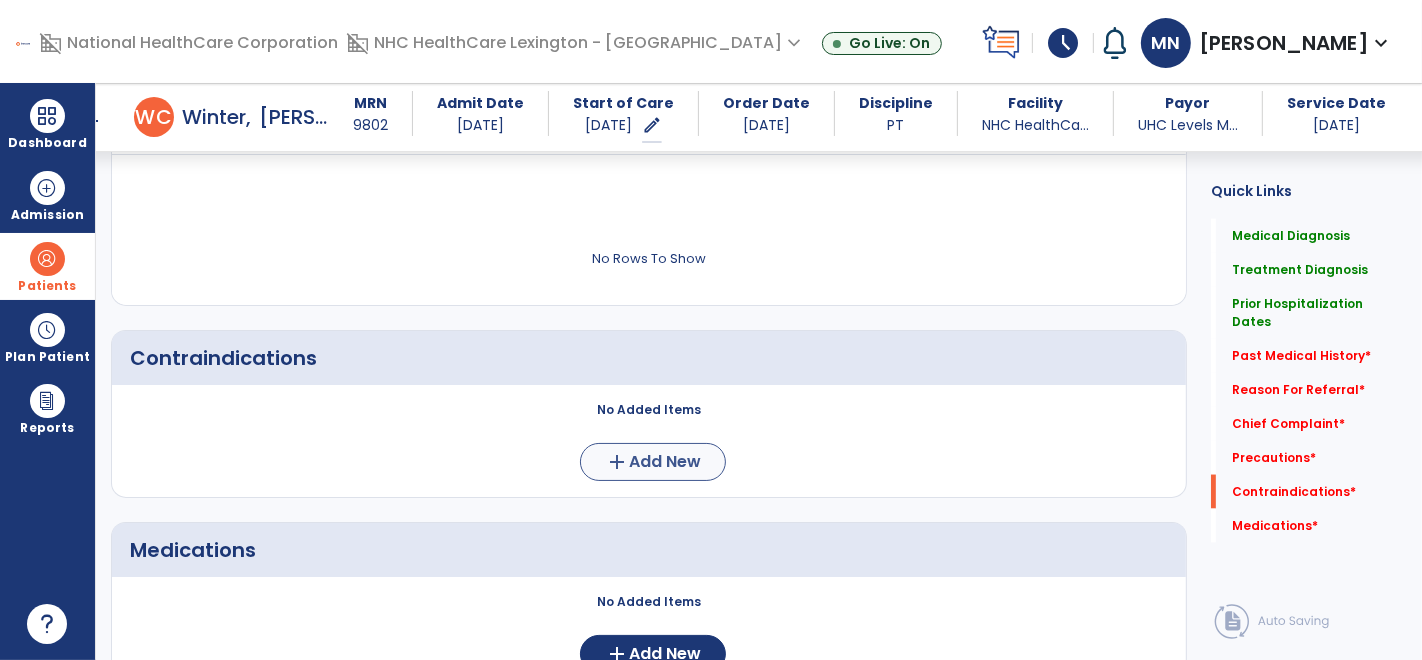 scroll, scrollTop: 2505, scrollLeft: 0, axis: vertical 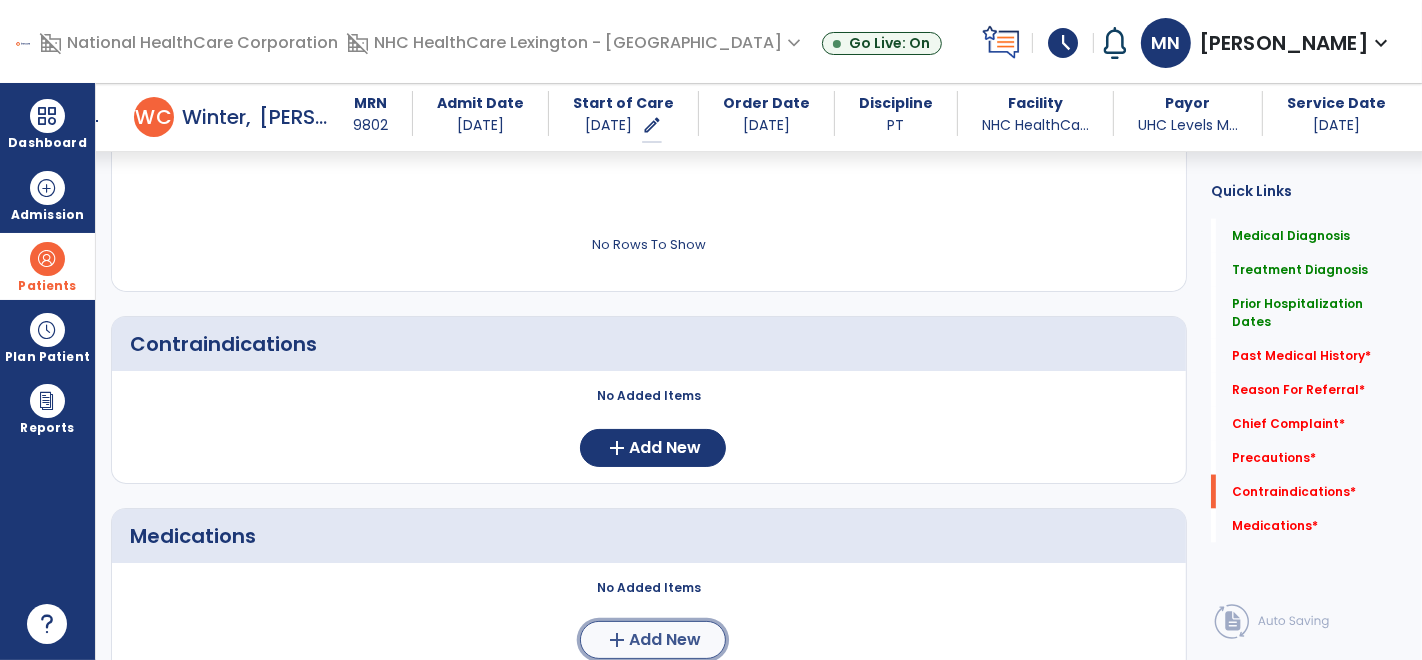 click on "Add New" 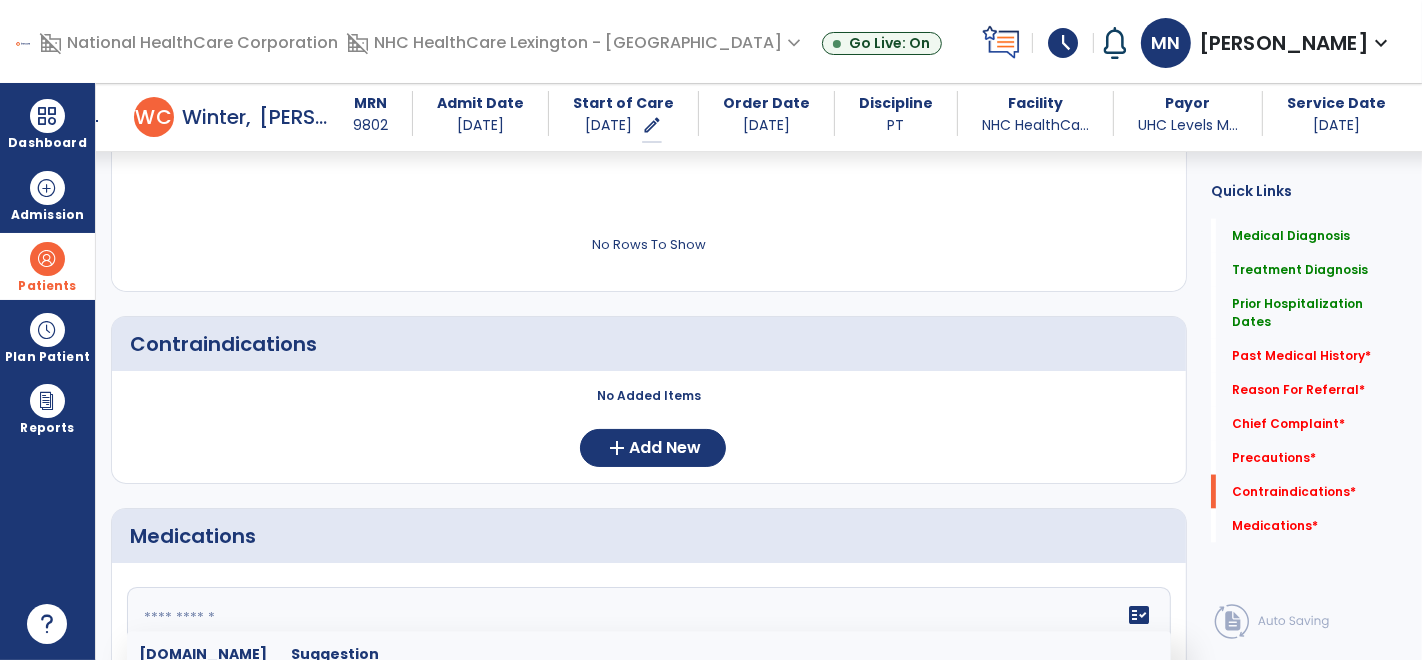 click on "fact_check  [DOMAIN_NAME] Suggestion 1 [MEDICAL_DATA] Medication: Patient is at risk for Dizziness, Headache or [MEDICAL_DATA] with impact on Therapy POC of _______________. 2 Anti-Anxiety Medication: at risk for Abnormal thinking, Anxiety, Arrhythmias, Clumsiness, Dizziness, Drowsiness, Dry mouth, GI disturbances, Headache, Increased appetite, Loss of appetite, [MEDICAL_DATA], Sedation, Seizures, [MEDICAL_DATA], Unsteadiness, Weakness or Weight gain with impact on Therapy POC of _____________. 3 Anti-Arrhythmic Agents: at risk for Arrhythmias, Confusion, EKG changes, Hallucinations, [MEDICAL_DATA], Increased blood pressure, Increased heart rate, [MEDICAL_DATA] or Toxicity with impact on Therapy POC of 4 Anti-Coagulant medications: with potential risk for hemorrhage (including [MEDICAL_DATA] and coughing up blood), and [MEDICAL_DATA] syndrome). Potential impact on therapy progress includes _________. 5 6 7 8 [MEDICAL_DATA] for ______________. 9 10 11 12 13 14 15 16 17 18 19 20 21 22 23 24" 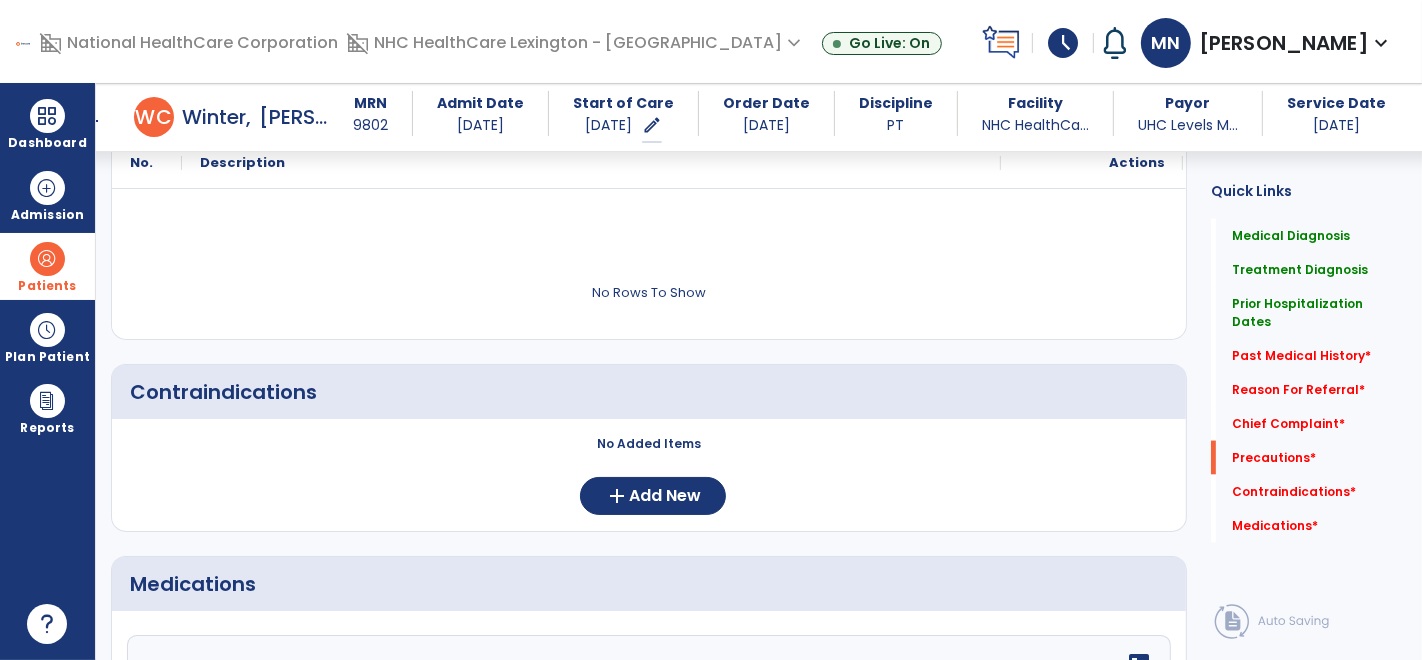 scroll, scrollTop: 2457, scrollLeft: 0, axis: vertical 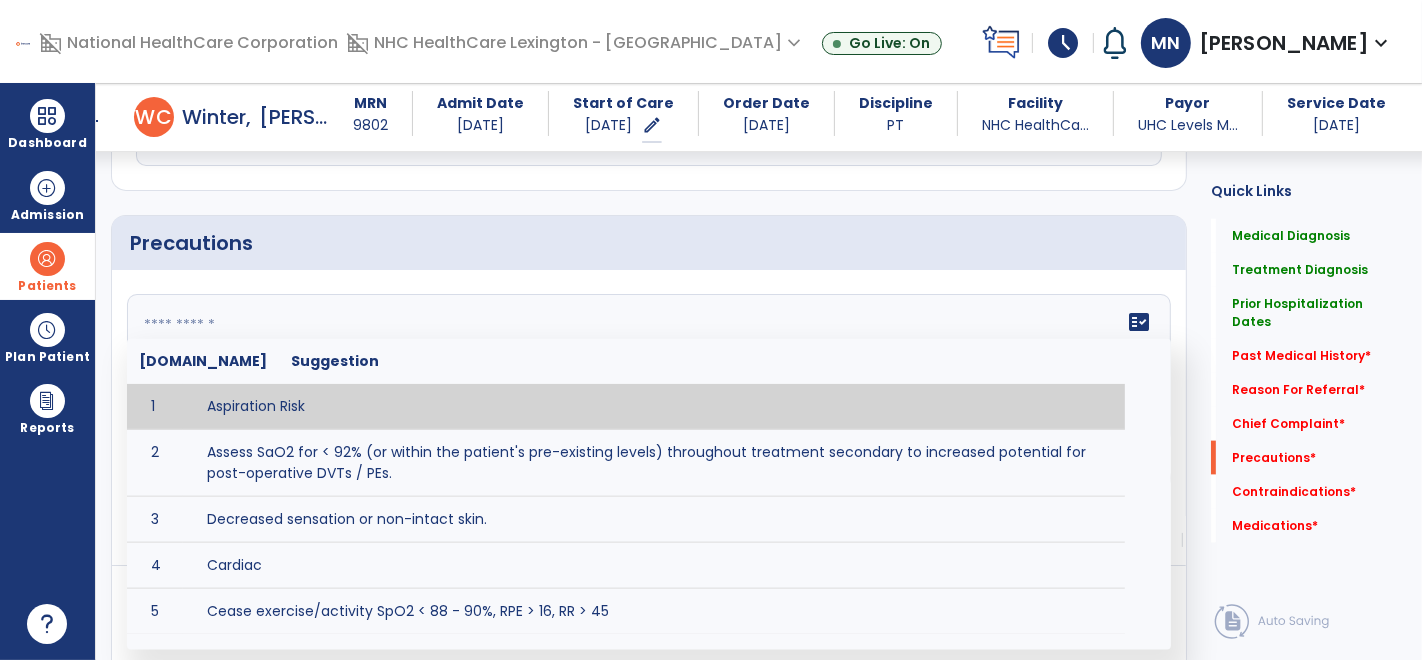 click on "fact_check  [DOMAIN_NAME] Suggestion 1 Aspiration Risk 2 Assess SaO2 for < 92% (or within the patient's pre-existing levels) throughout treatment secondary to increased potential for post-operative DVTs / PEs. 3 Decreased sensation or non-intact skin. 4 Cardiac 5 Cease exercise/activity SpO2 < 88 - 90%, RPE > 16, RR > 45 6 Check for modified diet / oral intake restrictions related to swallowing impairments. Consult ST as appropriate. 7 Check INR lab results prior to activity if patient on [MEDICAL_DATA]. 8 Closely monitor anxiety or stress due to increased SOB/dyspnea and cease activity/exercise until patient is able to control this response 9 Code Status:  10 Confirm surgical approach and discoloration or other precautions. 11 Confirm surgical procedure and specific precautions based on procedure (e.g., no twisting/bending/lifting, need for post-op brace, limiting time in sitting, etc.). 12 Confirm [MEDICAL_DATA] status as defined by the surgeon. 13 14 Precautions for exercise include:  15 [MEDICAL_DATA] 16 17 18 19 20" 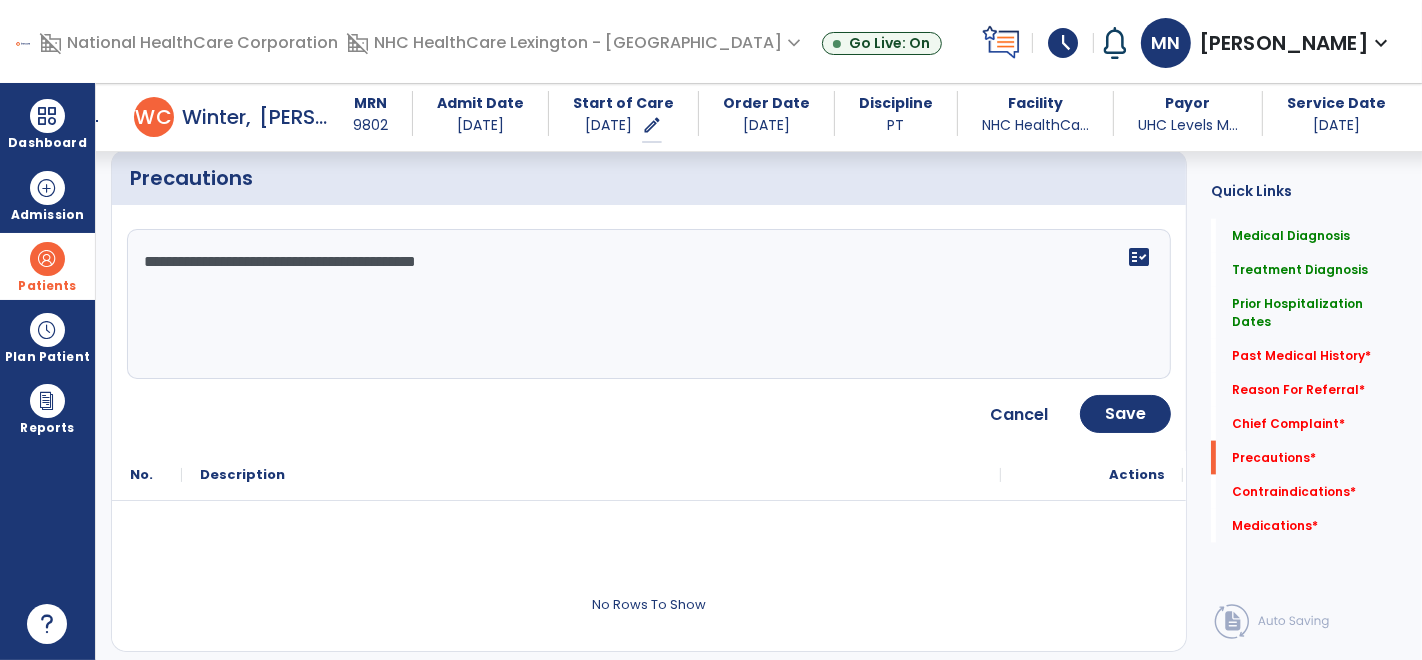 scroll, scrollTop: 2146, scrollLeft: 0, axis: vertical 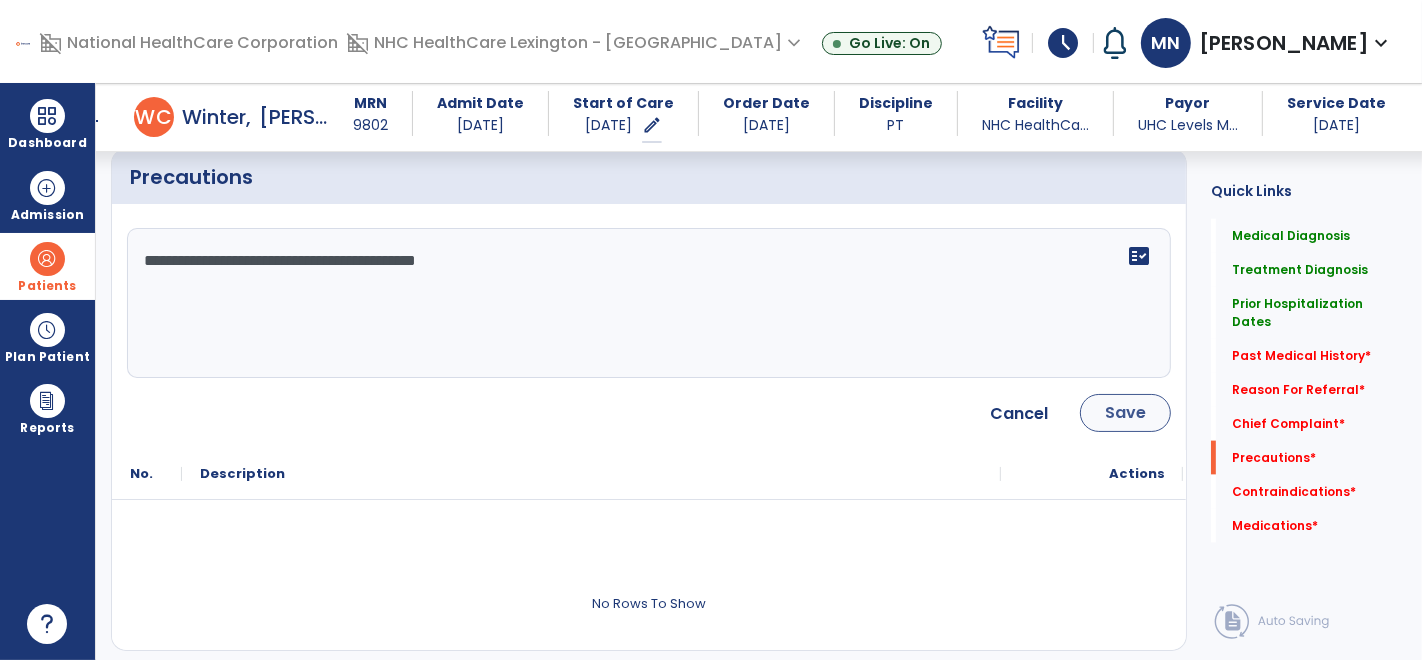 type on "**********" 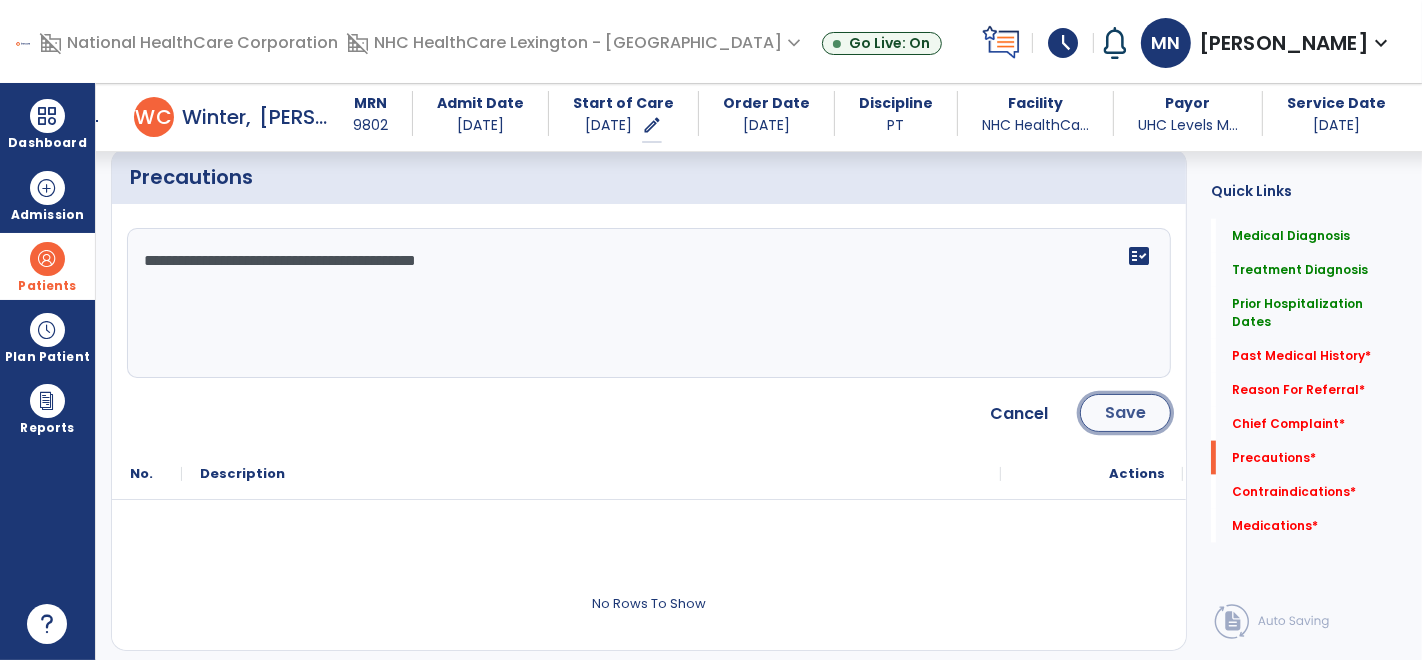 click on "Save" 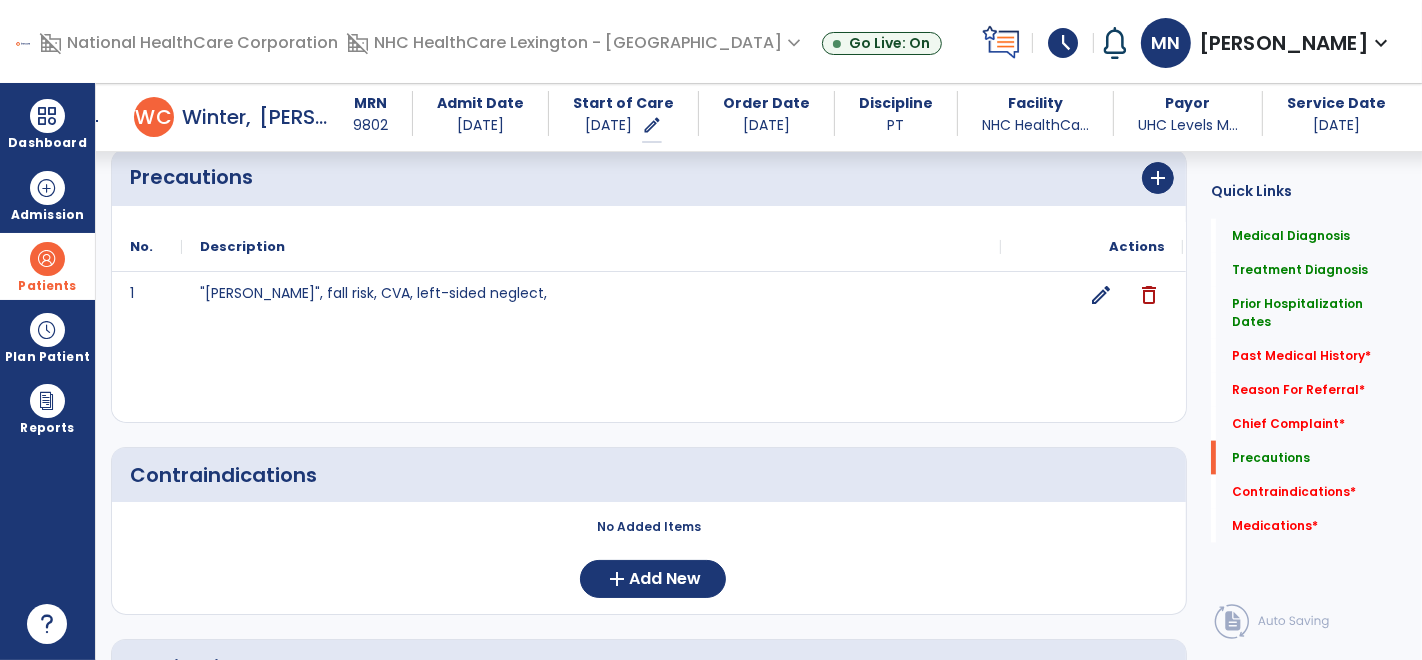 scroll, scrollTop: 2364, scrollLeft: 0, axis: vertical 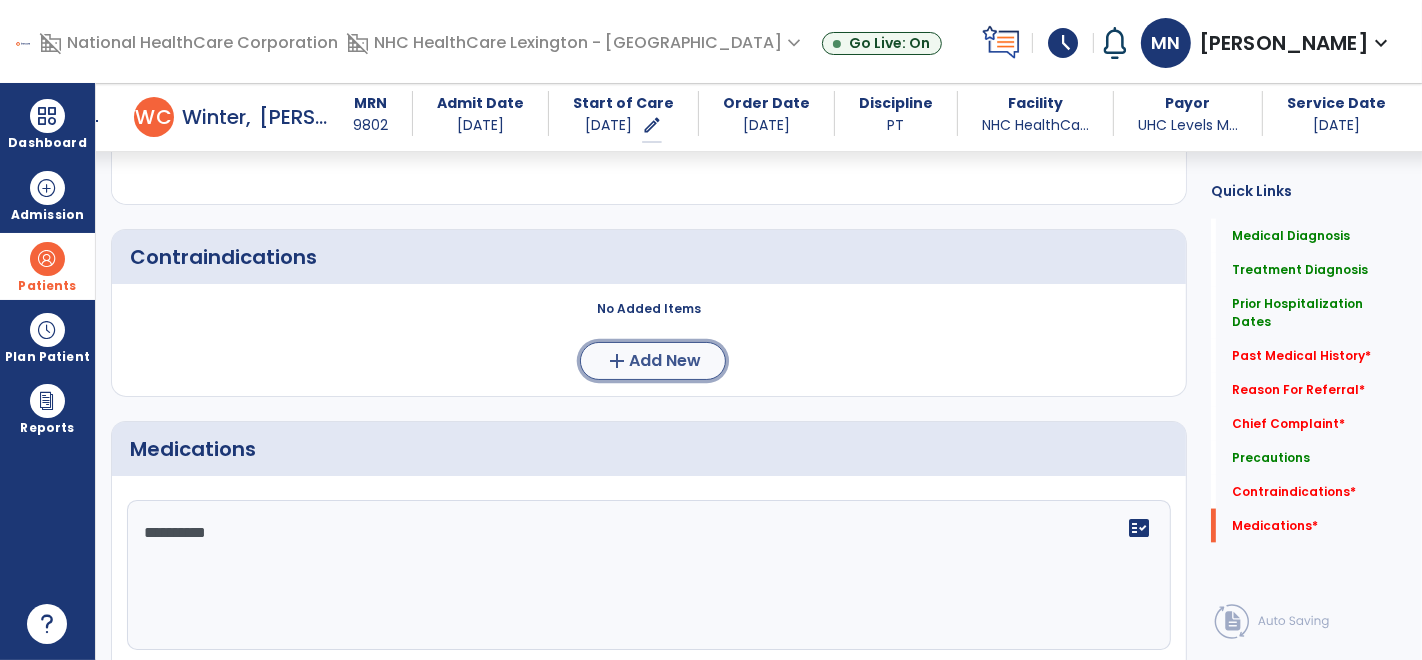 click on "Add New" 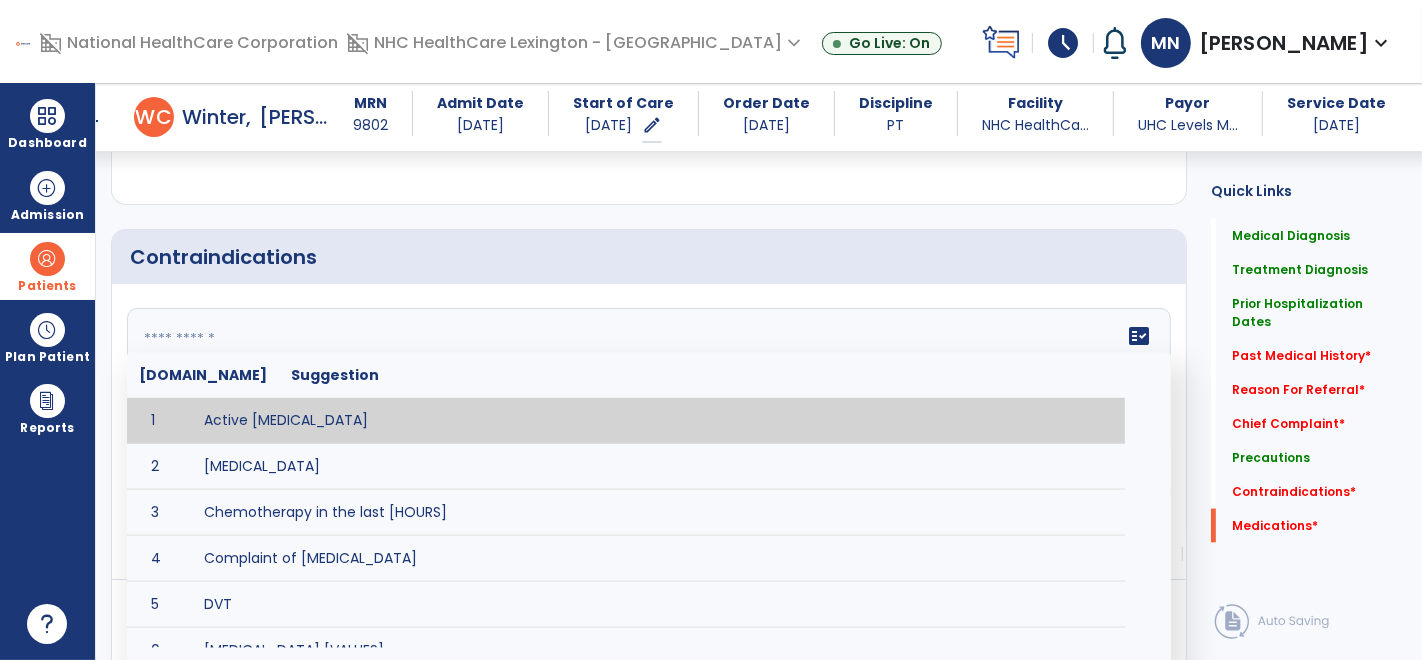 click on "fact_check  [DOMAIN_NAME] Suggestion 1 Active [MEDICAL_DATA] 2 [MEDICAL_DATA] 3 Chemotherapy in the last [HOURS] 4 Complaint of [MEDICAL_DATA] 5 DVT 6 [MEDICAL_DATA] [VALUES] 7 Inflammation or infection in the heart. 8 [MEDICAL_DATA] lower than [VALUE] 9 [MEDICAL_DATA] 10 Pulmonary [MEDICAL_DATA] 11 Recent changes in EKG 12 Severe [MEDICAL_DATA] 13 Severe dehydration 14 Severe diaphoresis 15 Severe [MEDICAL_DATA] 16 Severe shortness of breath/dyspnea 17 Significantly elevated potassium levels 18 Significantly [MEDICAL_DATA] levels 19 Suspected or known [MEDICAL_DATA] 20 [MEDICAL_DATA] 21 Uncontrolled [MEDICAL_DATA] with blood sugar levels greater than [VALUE] or less than [Value]  22 [MEDICAL_DATA] 23 Untreated [MEDICAL_DATA]" 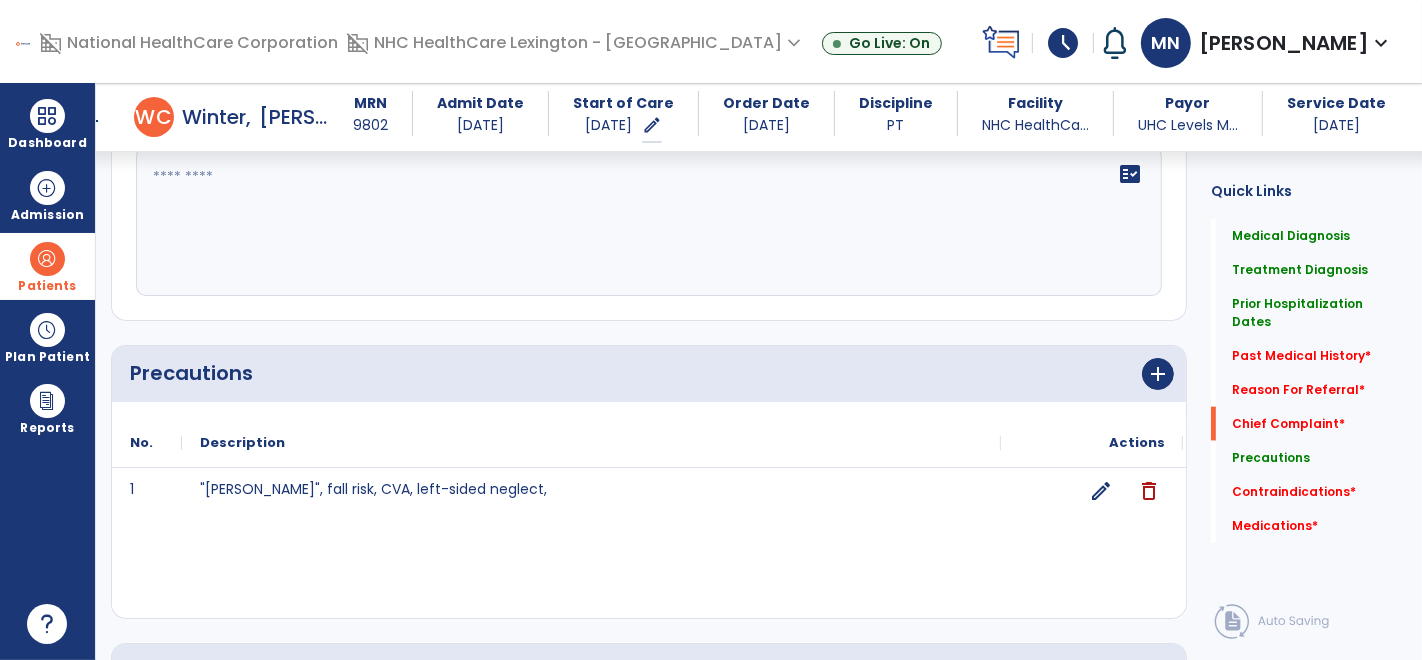 scroll, scrollTop: 2008, scrollLeft: 0, axis: vertical 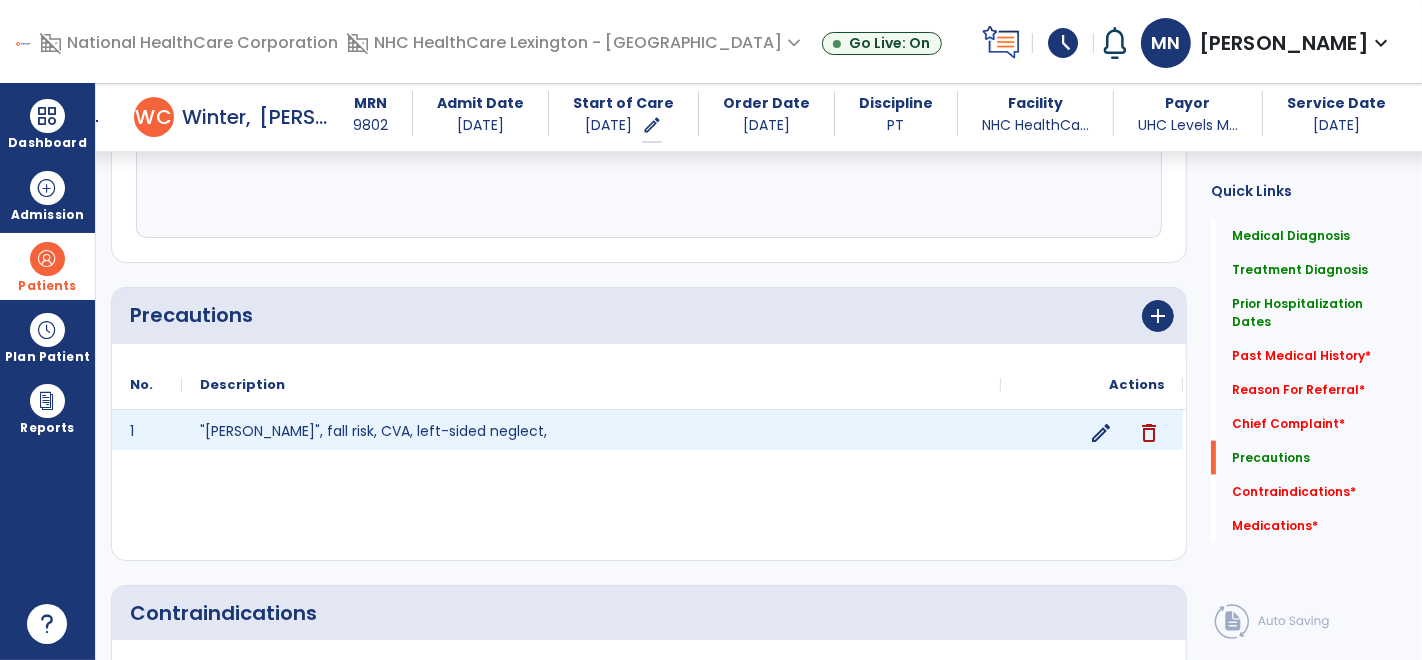 type on "********" 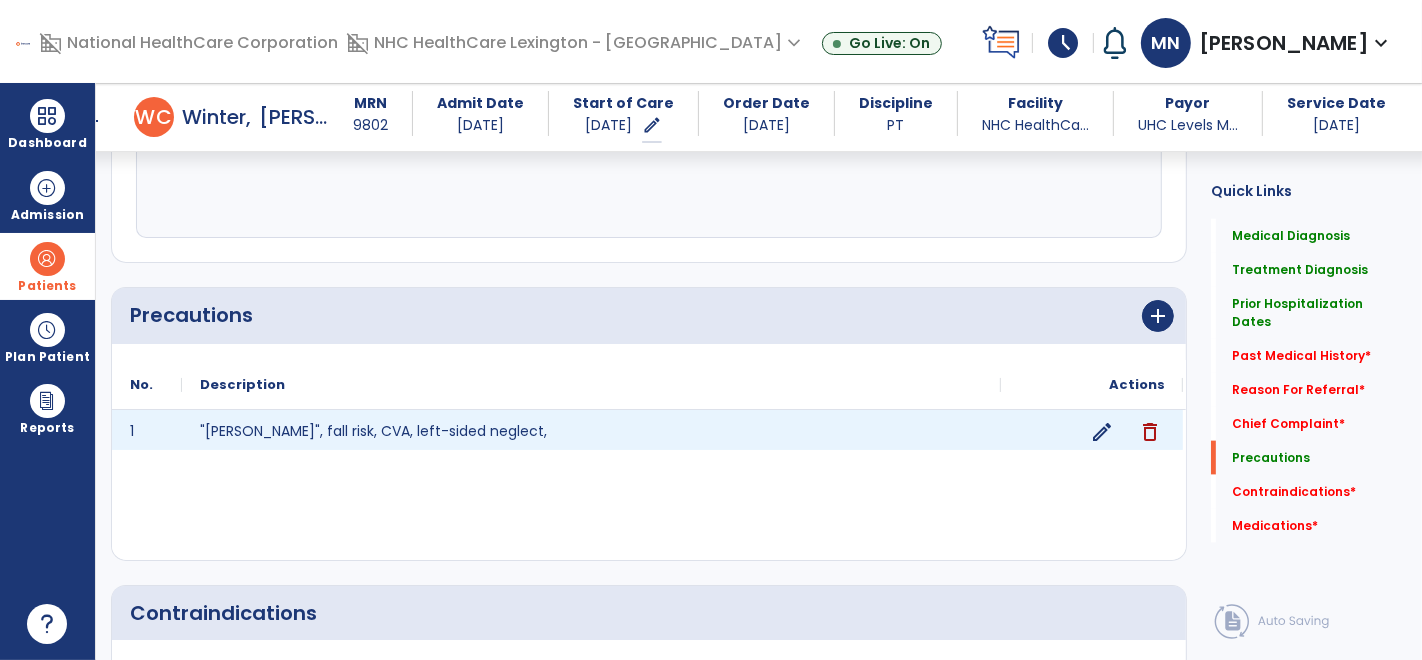 click on "edit" 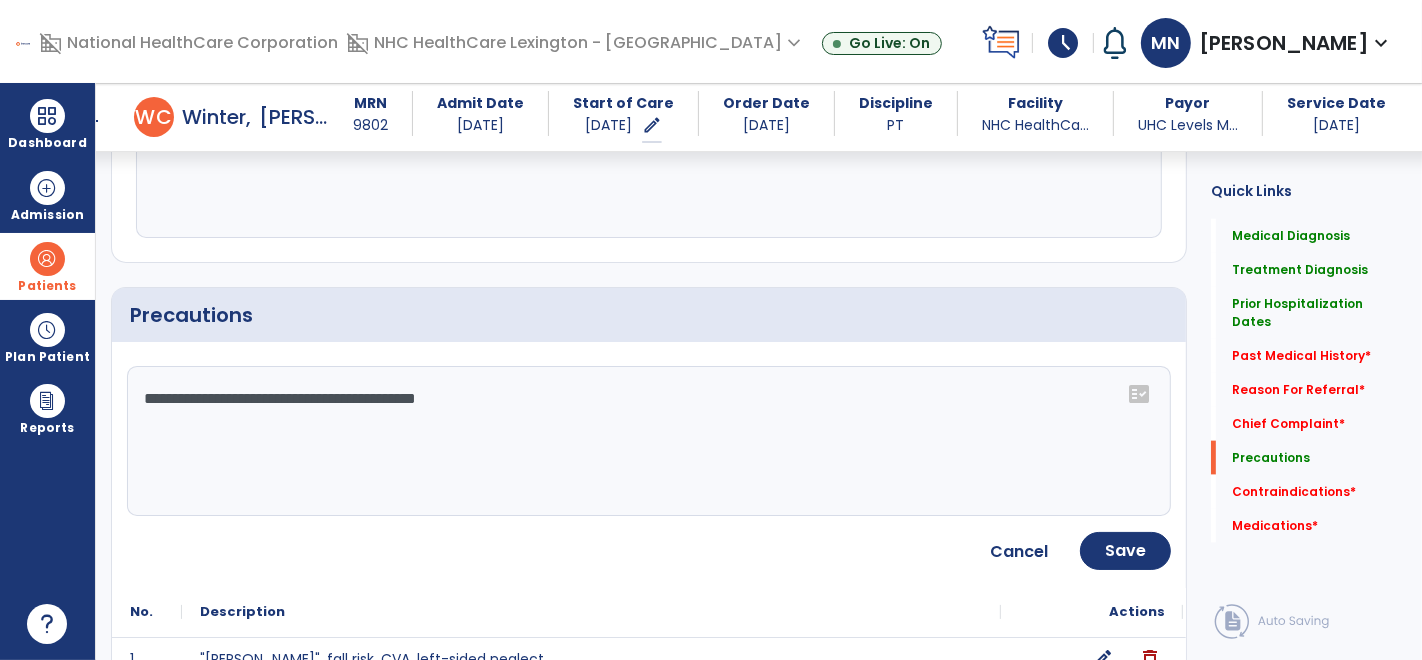 click on "**********" 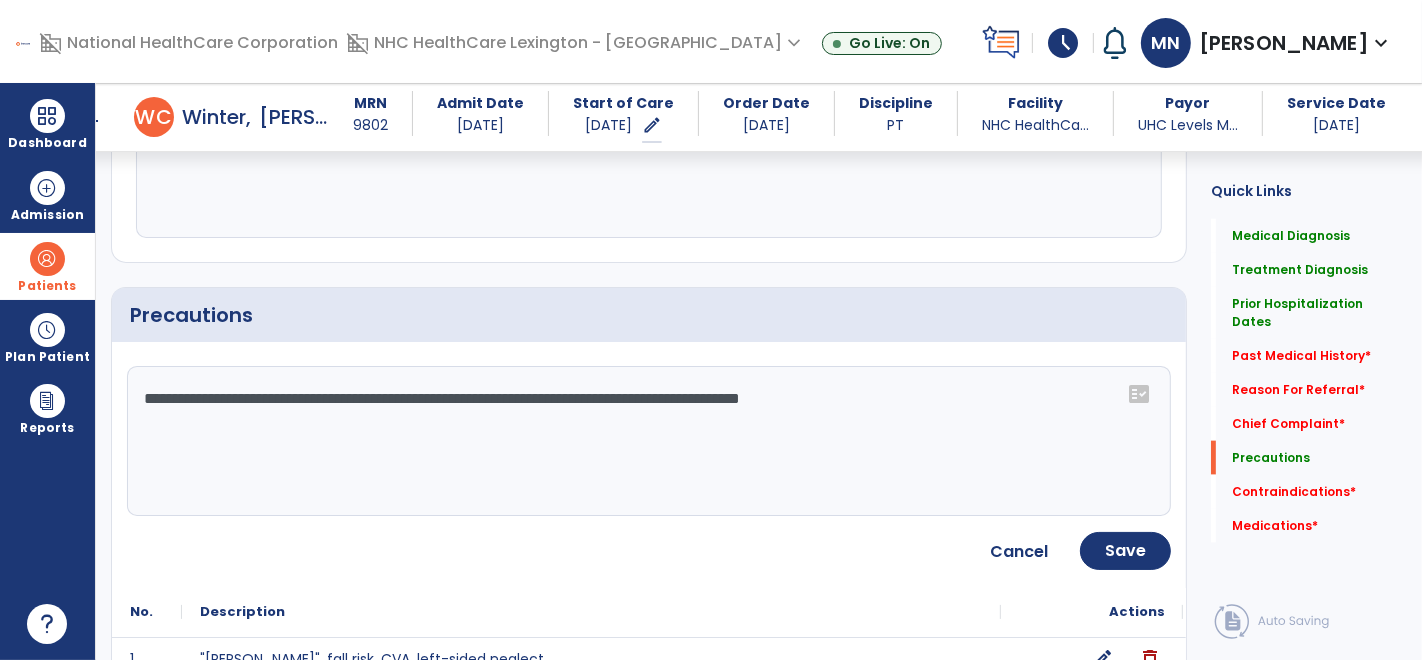 click on "**********" 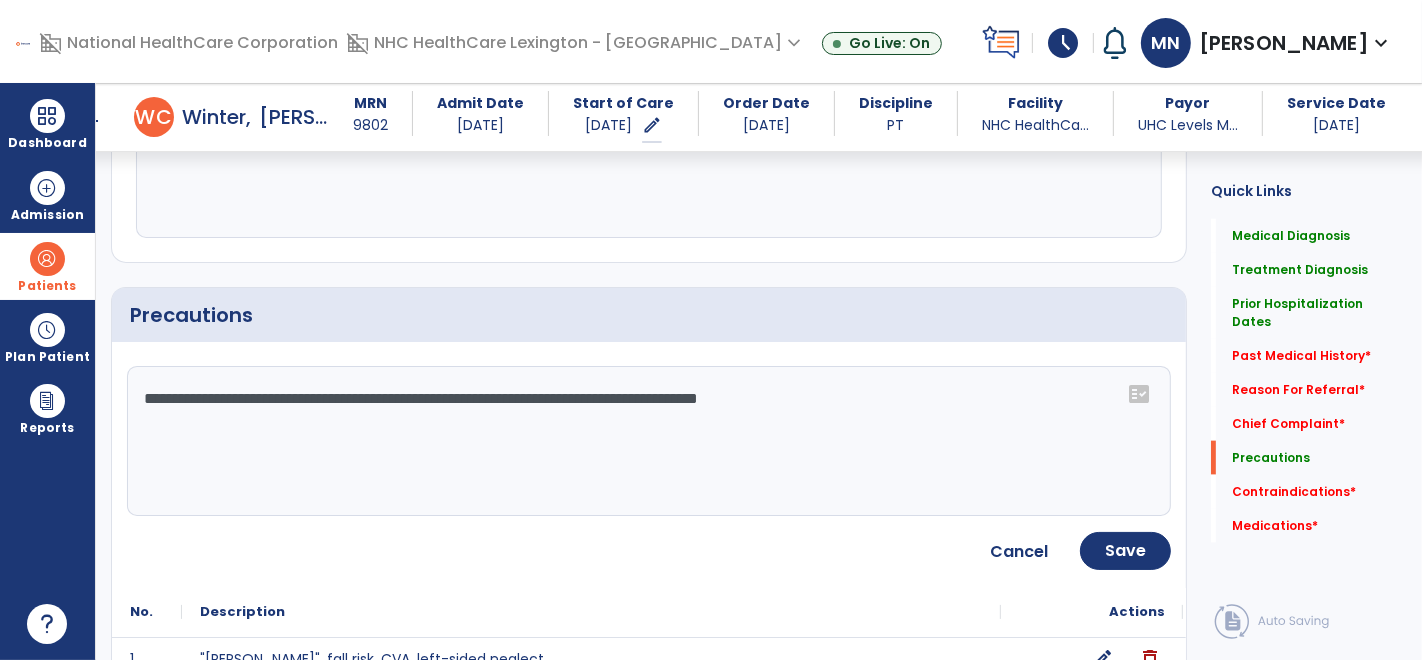 click on "**********" 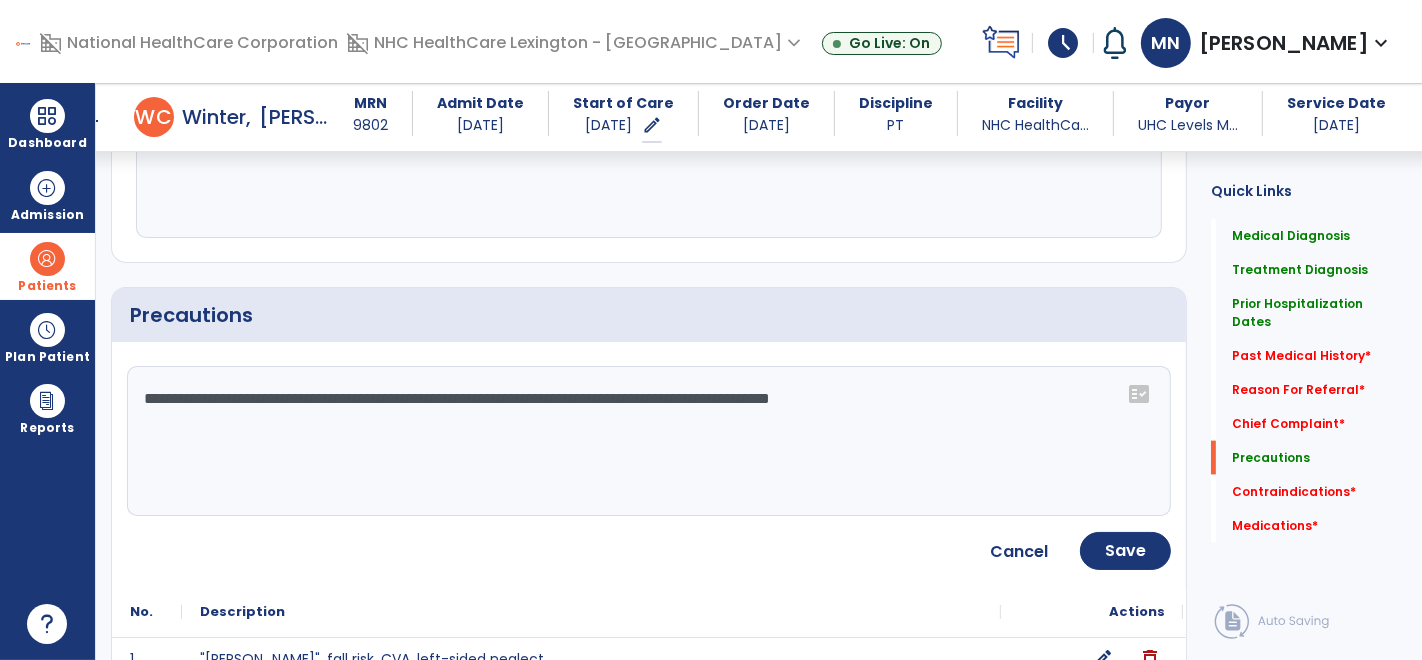 click on "**********" 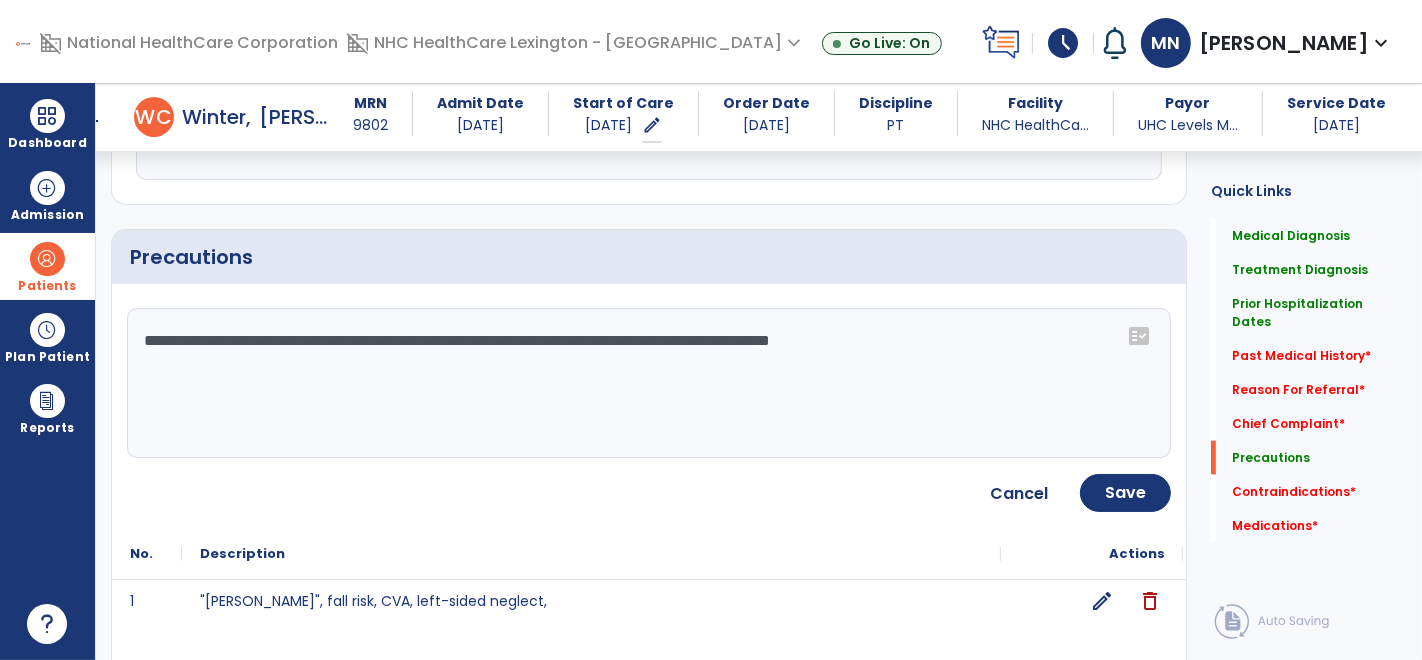 scroll, scrollTop: 2128, scrollLeft: 0, axis: vertical 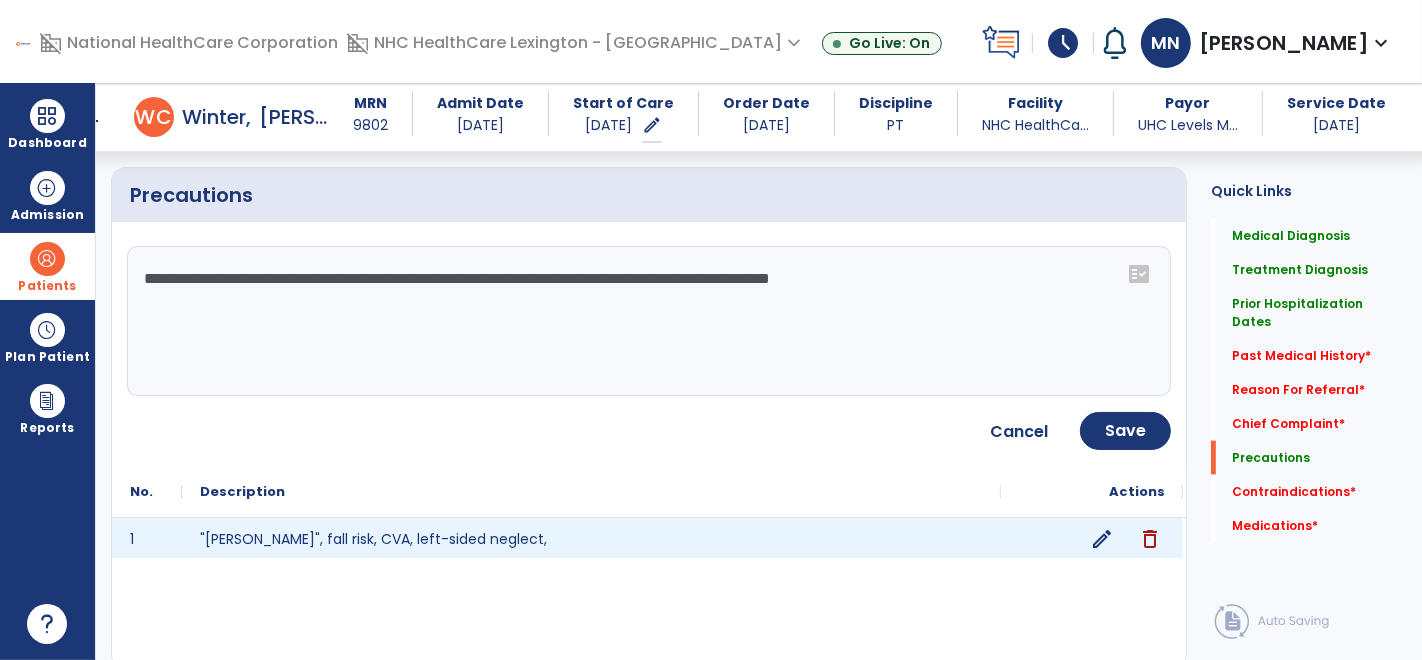 click on "edit" 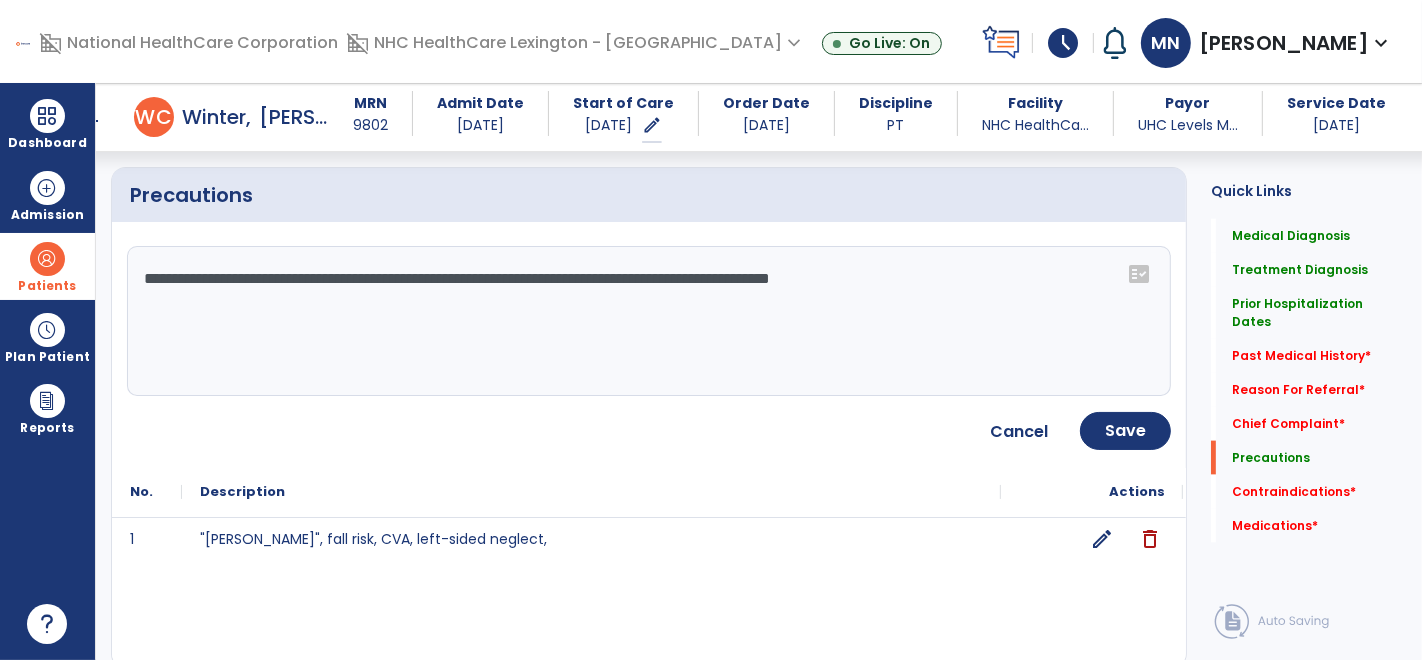 click on "**********" 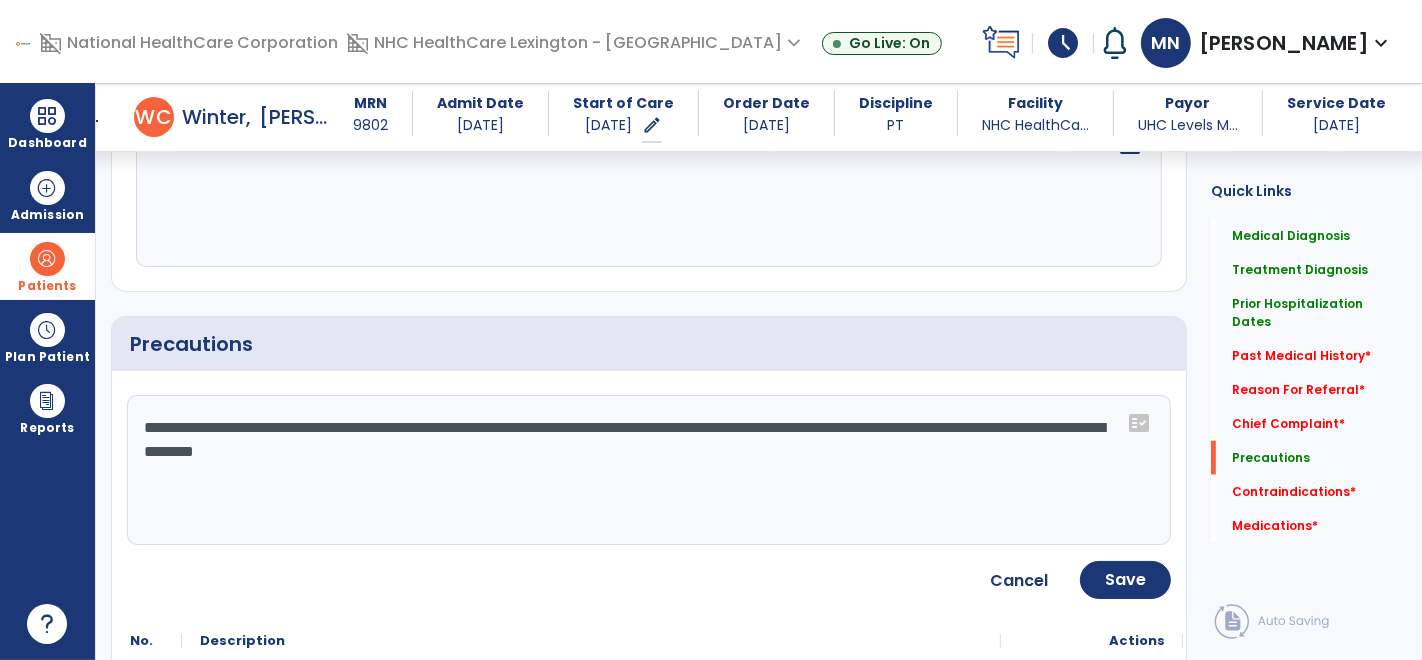 scroll, scrollTop: 1971, scrollLeft: 0, axis: vertical 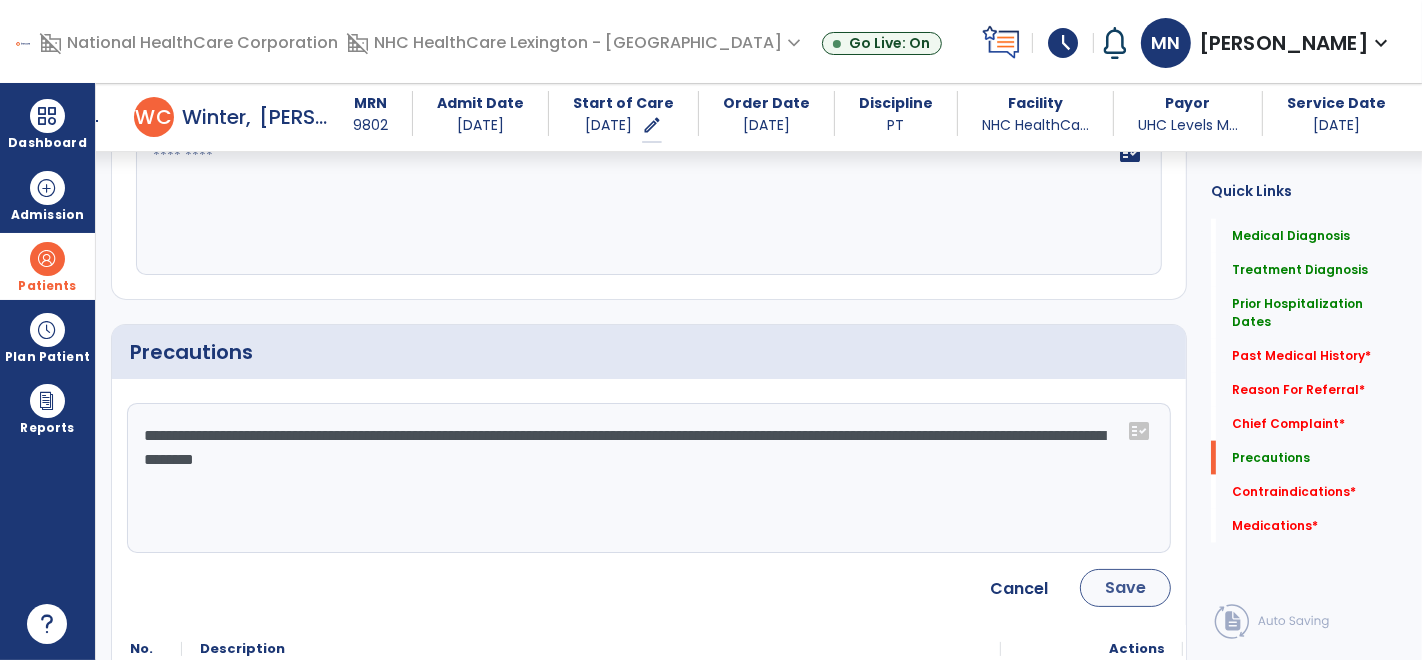 type on "**********" 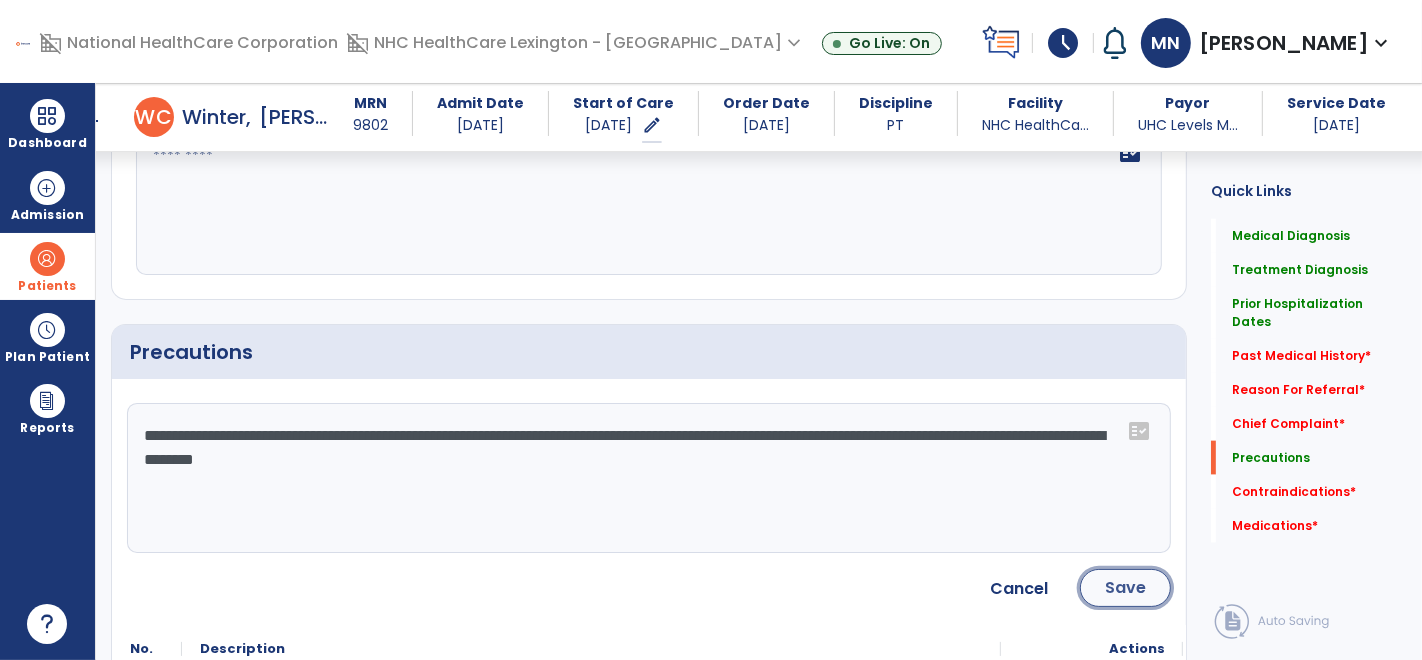 click on "Save" 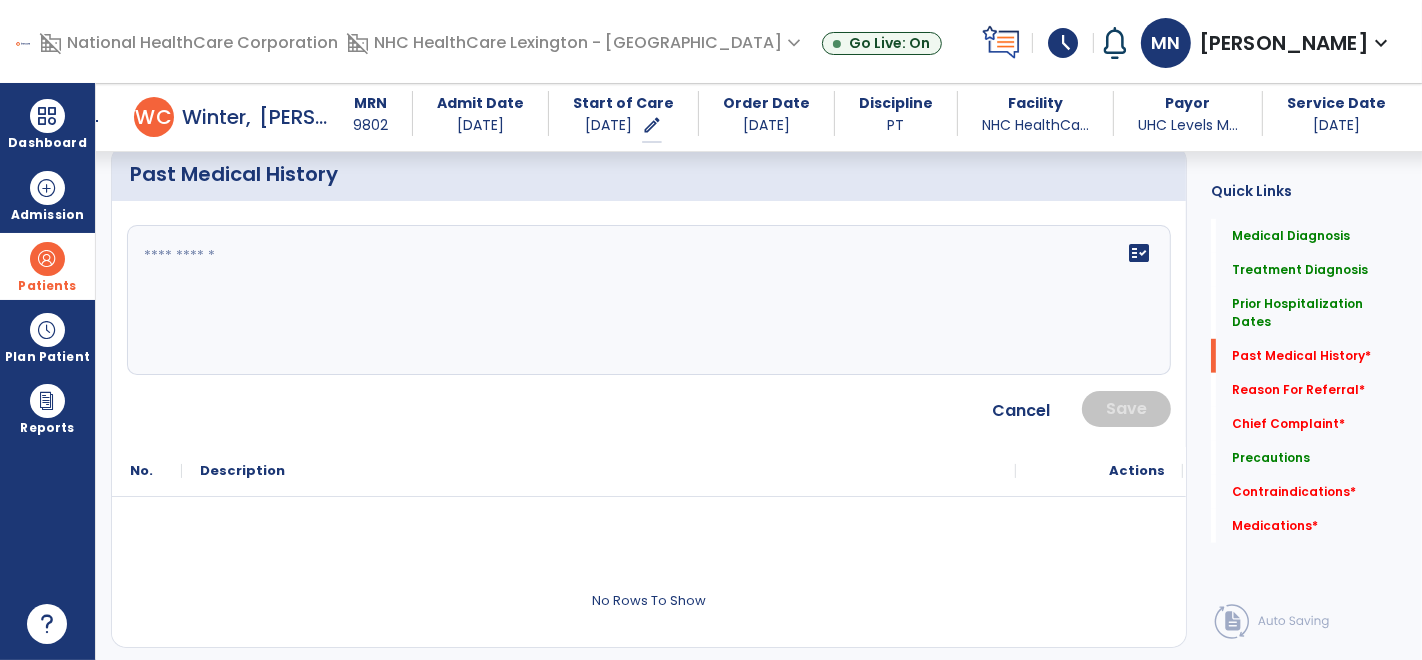scroll, scrollTop: 974, scrollLeft: 0, axis: vertical 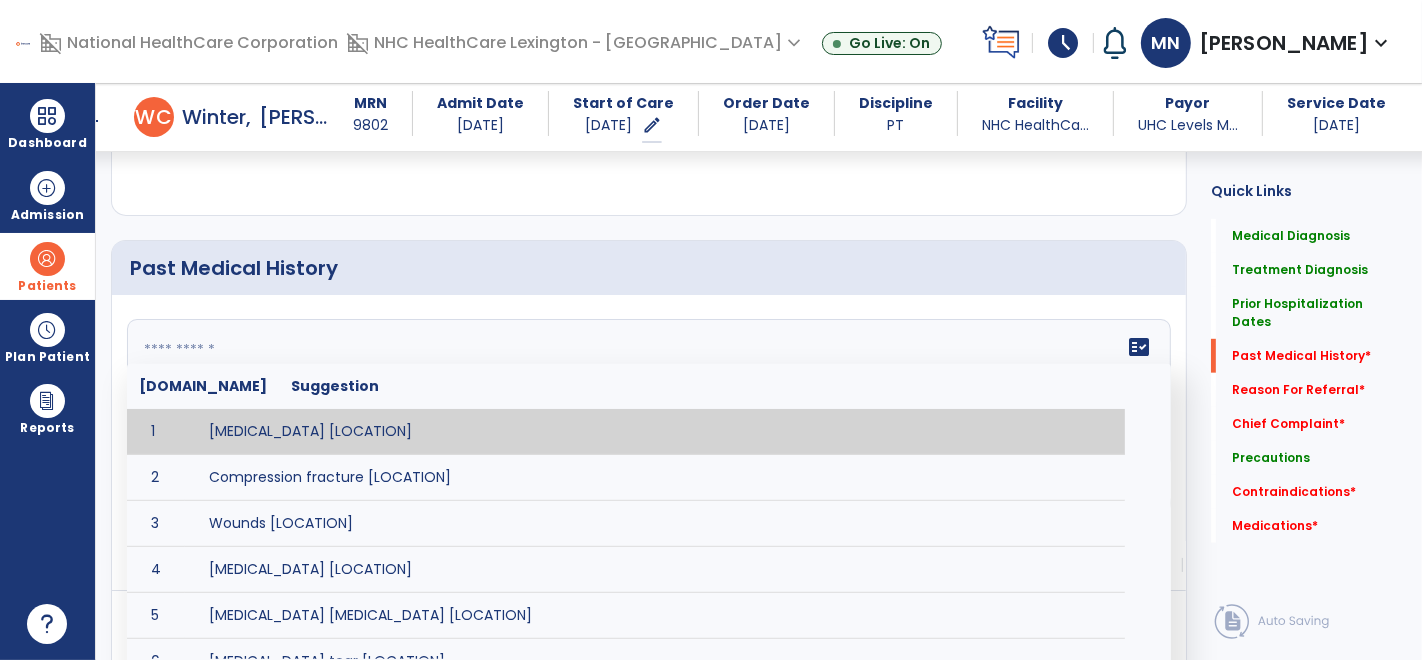 click on "fact_check  [DOMAIN_NAME] Suggestion 1 [MEDICAL_DATA] [LOCATION] 2 Compression fracture [LOCATION] 3 Wounds [LOCATION] 4 [MEDICAL_DATA] [LOCATION] 5 [MEDICAL_DATA] [MEDICAL_DATA] [LOCATION] 6 [MEDICAL_DATA] tear [LOCATION] 7 ACL tear surgically repaired [LOCATION] 8 [MEDICAL_DATA] (AKA) [LOCATION] 9 Below knee [MEDICAL_DATA] (BKE) [LOCATION] 10 [MEDICAL_DATA] (SITE/TYPE) 11 Surgery (TYPE) 12 AAA ([MEDICAL_DATA]) 13 [MEDICAL_DATA] tear [LOCATION] 14 [MEDICAL_DATA] 15 AIDS (Acquired [MEDICAL_DATA] Syndrome) 16 [MEDICAL_DATA] 17 [MEDICAL_DATA] 18 [MEDICAL_DATA] 19 Anxiety 20 ASHD ([MEDICAL_DATA]) 21 [MEDICAL_DATA] 22 [MEDICAL_DATA] 23 [MEDICAL_DATA] 24 [MEDICAL_DATA] 25 [MEDICAL_DATA] Bypass Graft (CABG) 26 CAD ([MEDICAL_DATA]) 27 [MEDICAL_DATA] 28 [MEDICAL_DATA] 29 [MEDICAL_DATA] 30 [MEDICAL_DATA] 31 COPD ([MEDICAL_DATA]) 32 CRPS ([MEDICAL_DATA]) 33 CVA (Cerebrovascular Accident) 34 CVI ([MEDICAL_DATA]) 35 DDD ([MEDICAL_DATA])" 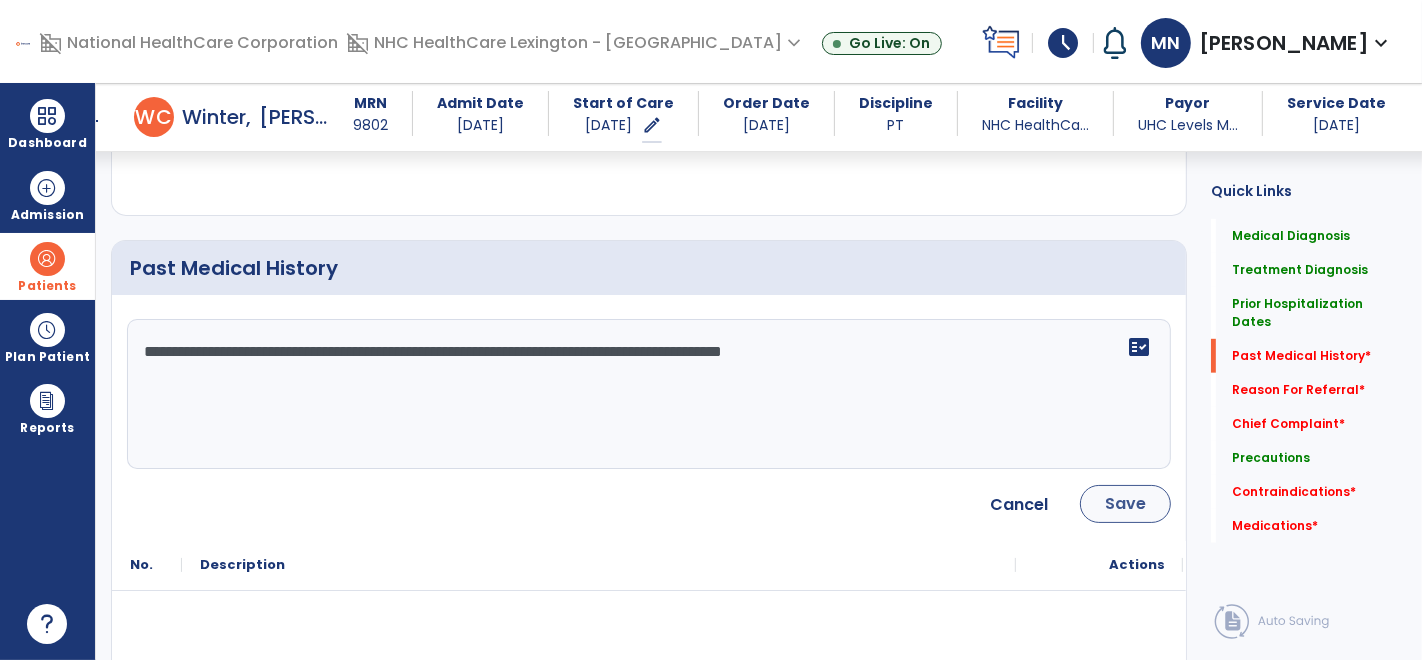 type on "**********" 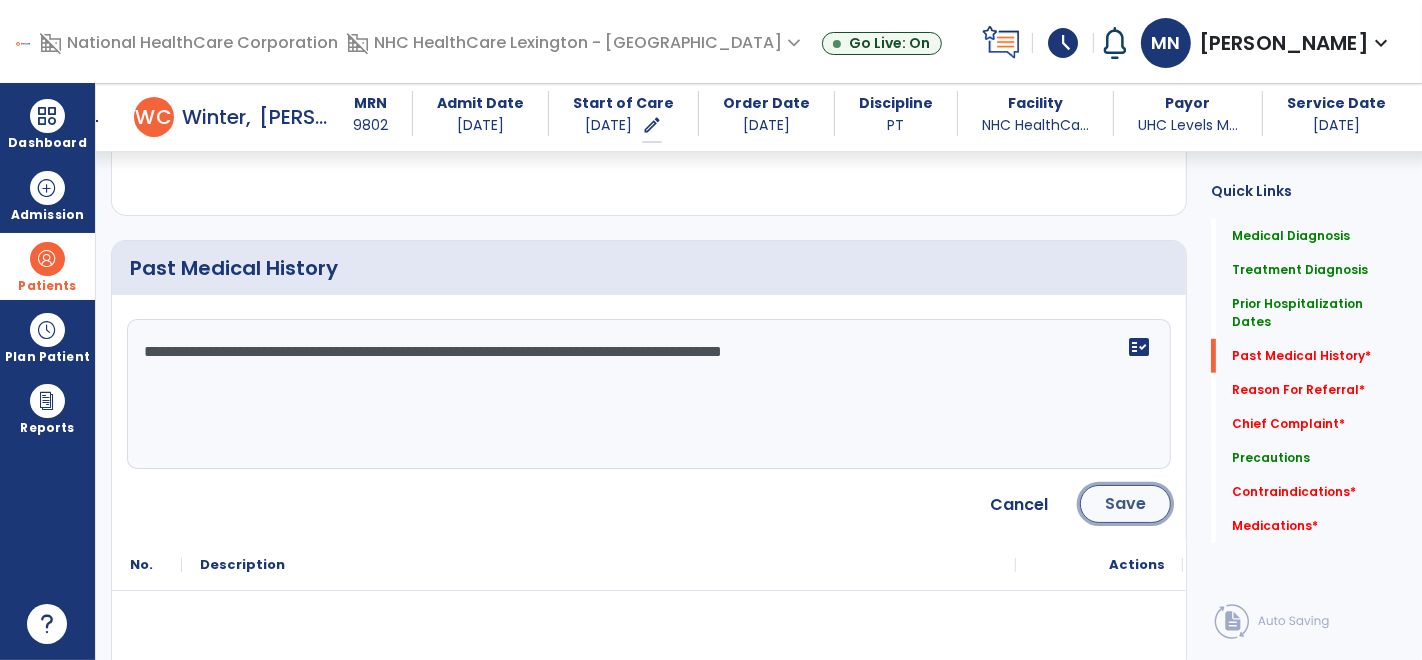 click on "Save" 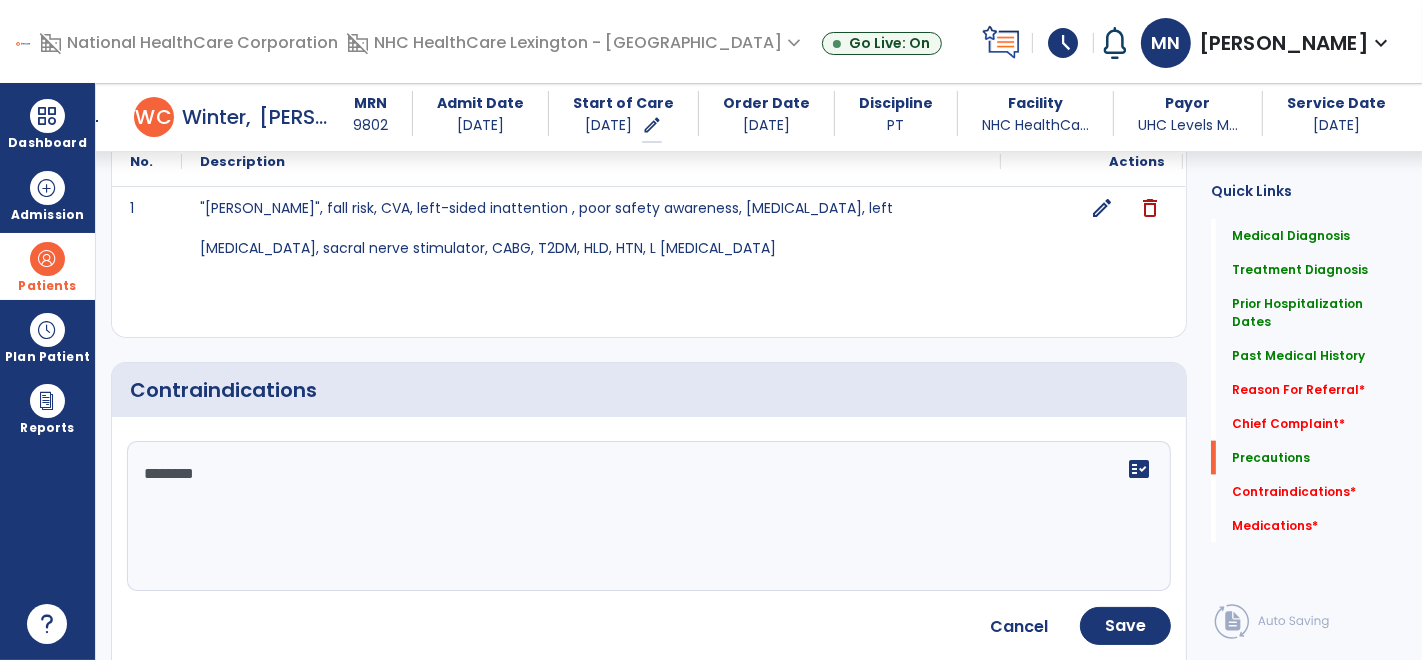 scroll, scrollTop: 2057, scrollLeft: 0, axis: vertical 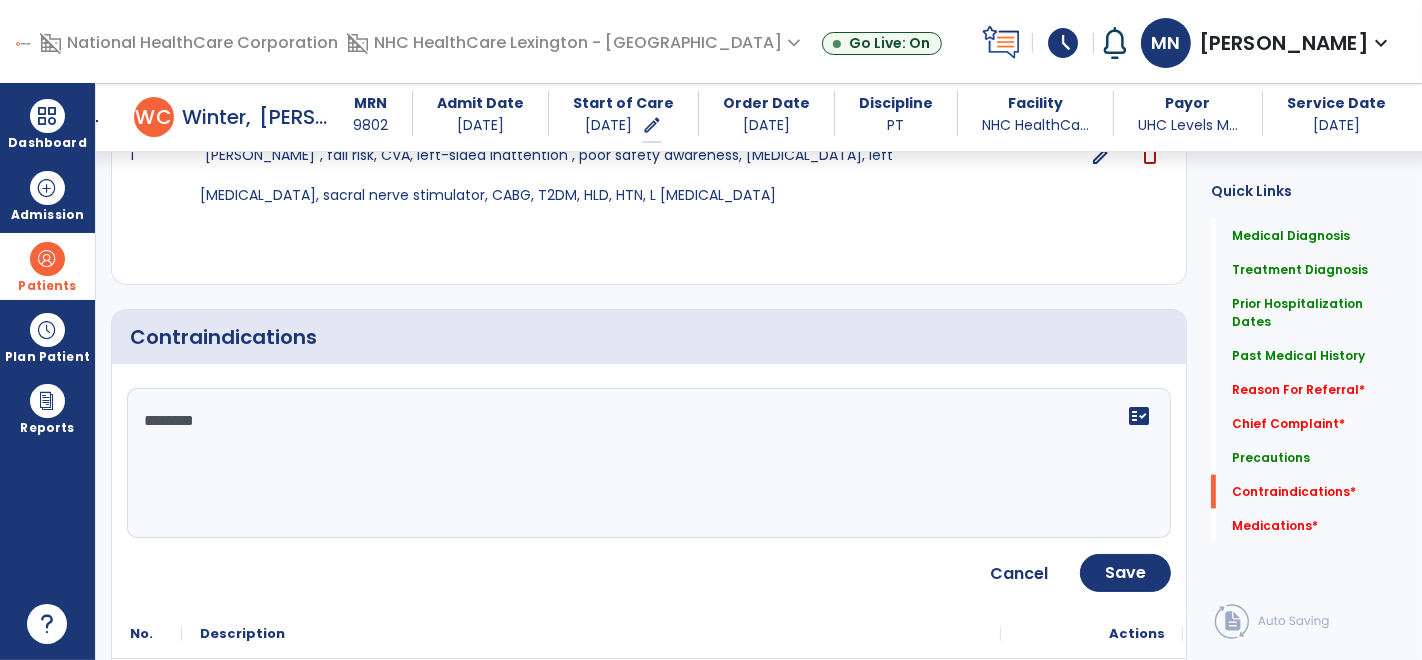 click on "********" 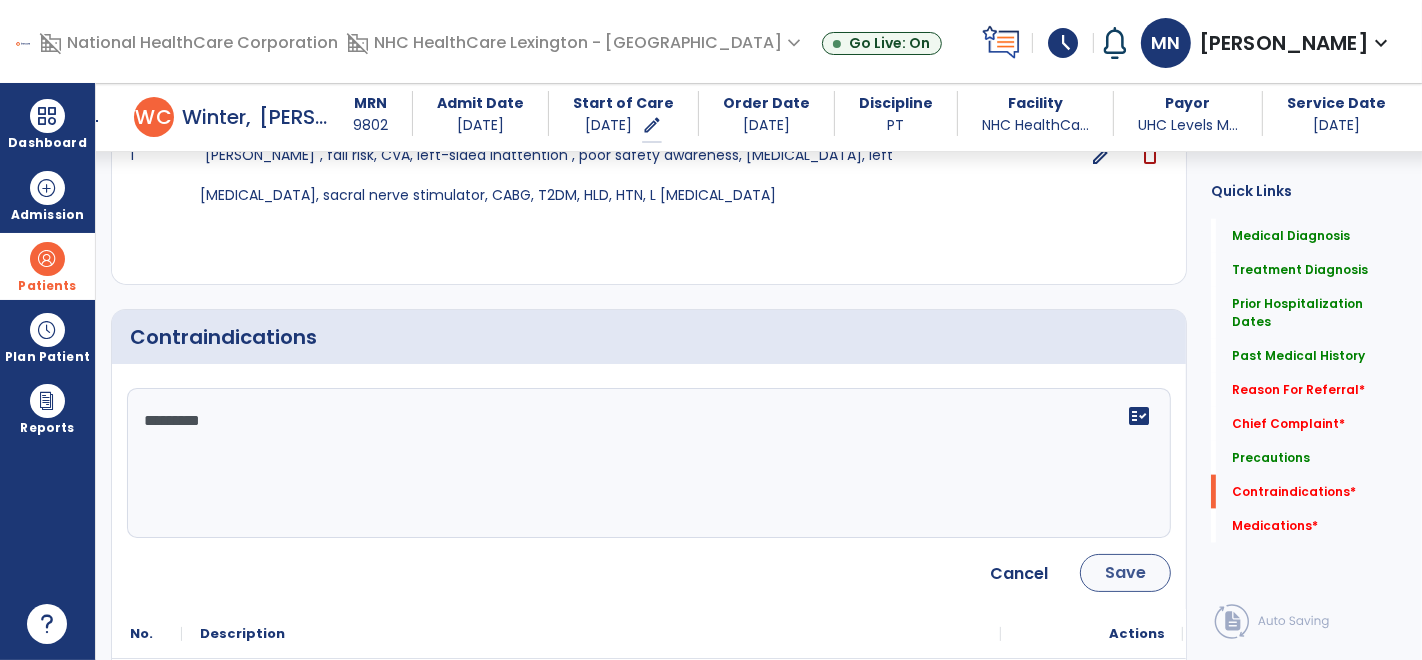 type on "*********" 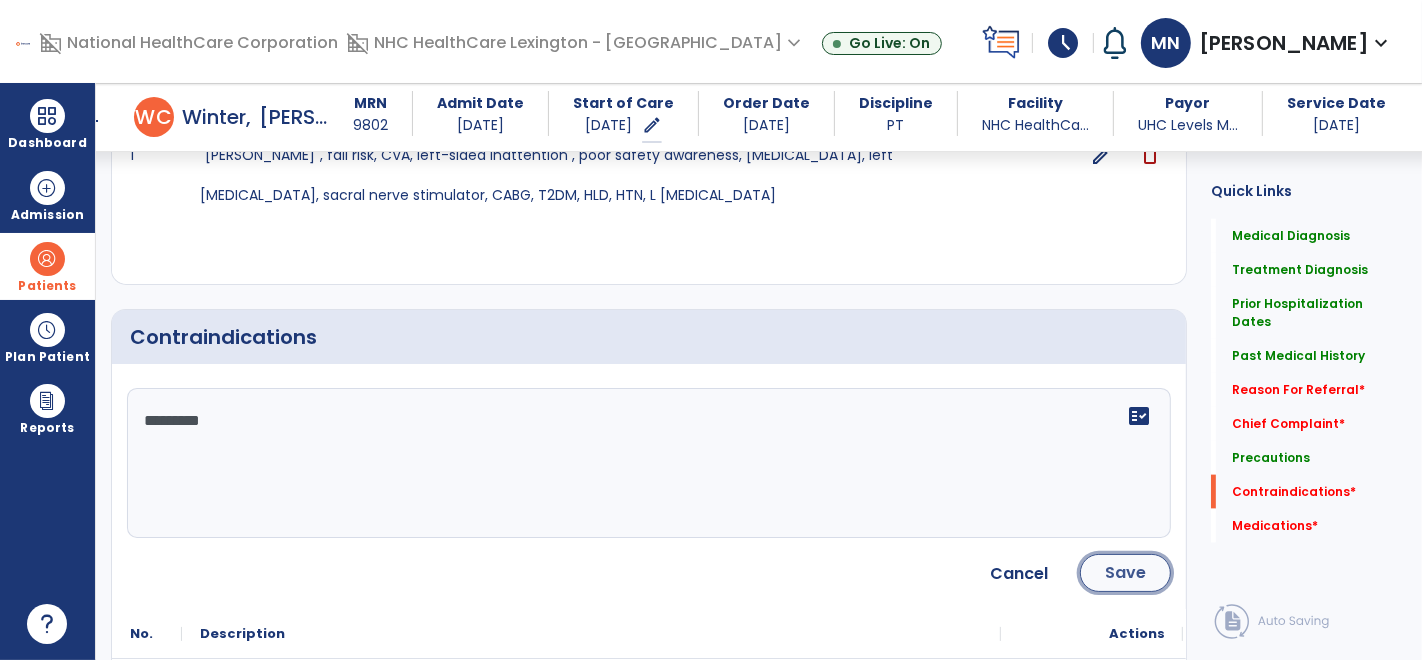 click on "Save" 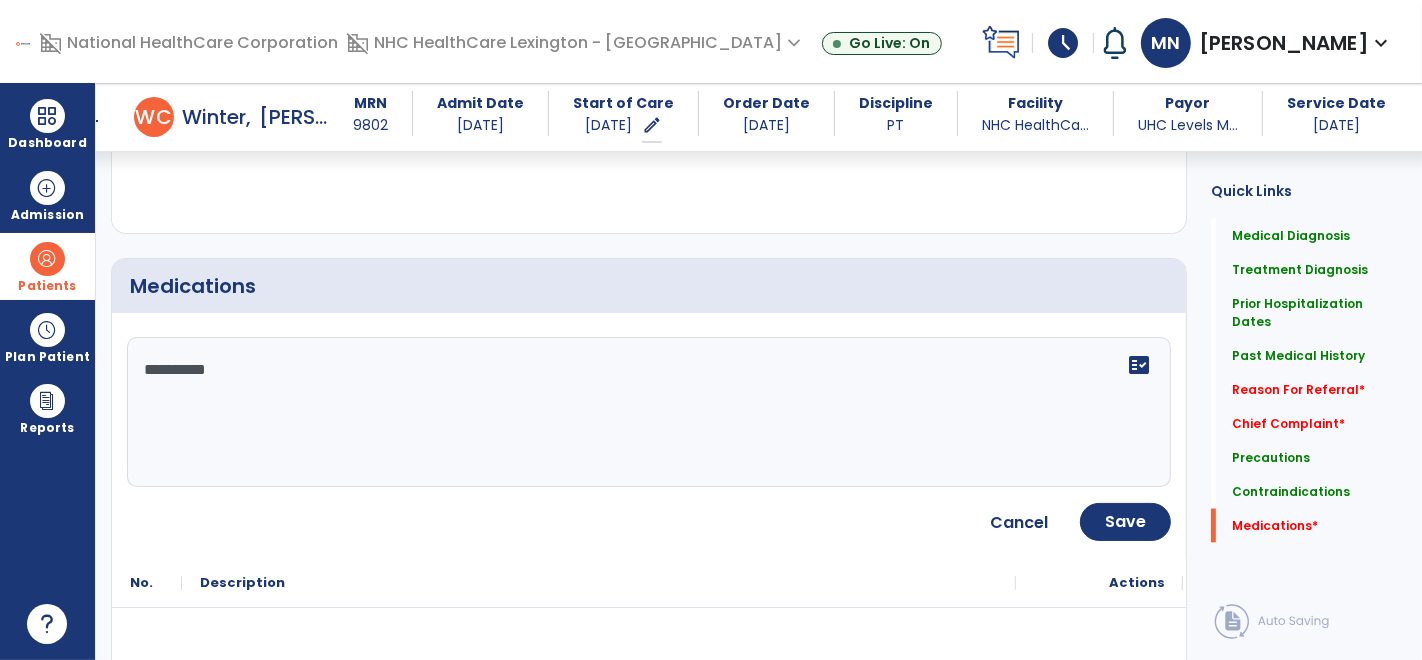 scroll, scrollTop: 2408, scrollLeft: 0, axis: vertical 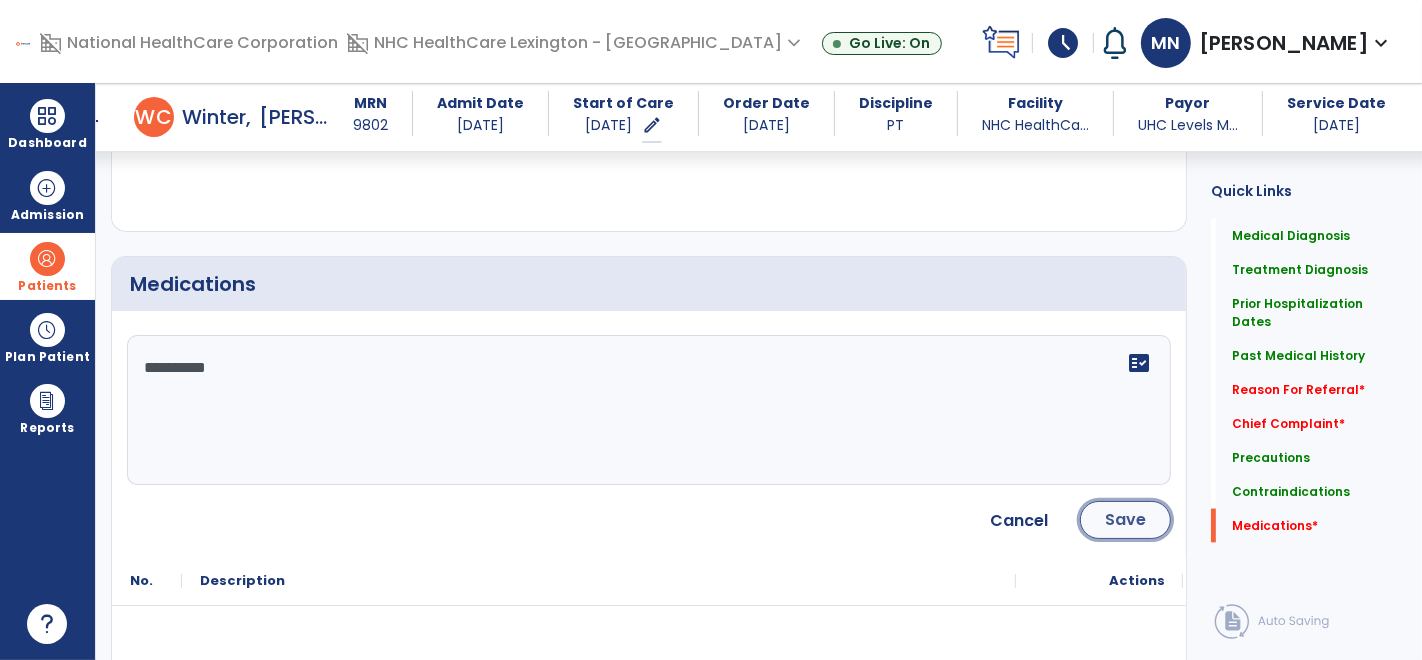 click on "Save" 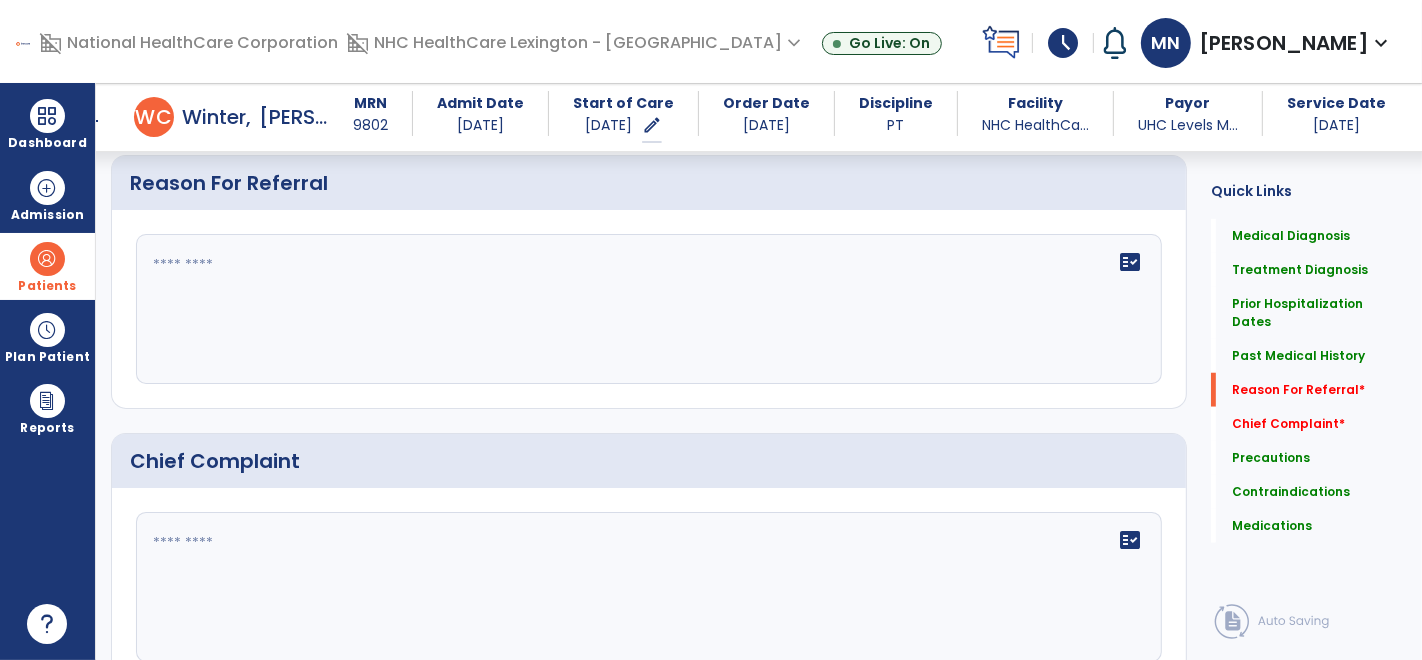scroll, scrollTop: 1357, scrollLeft: 0, axis: vertical 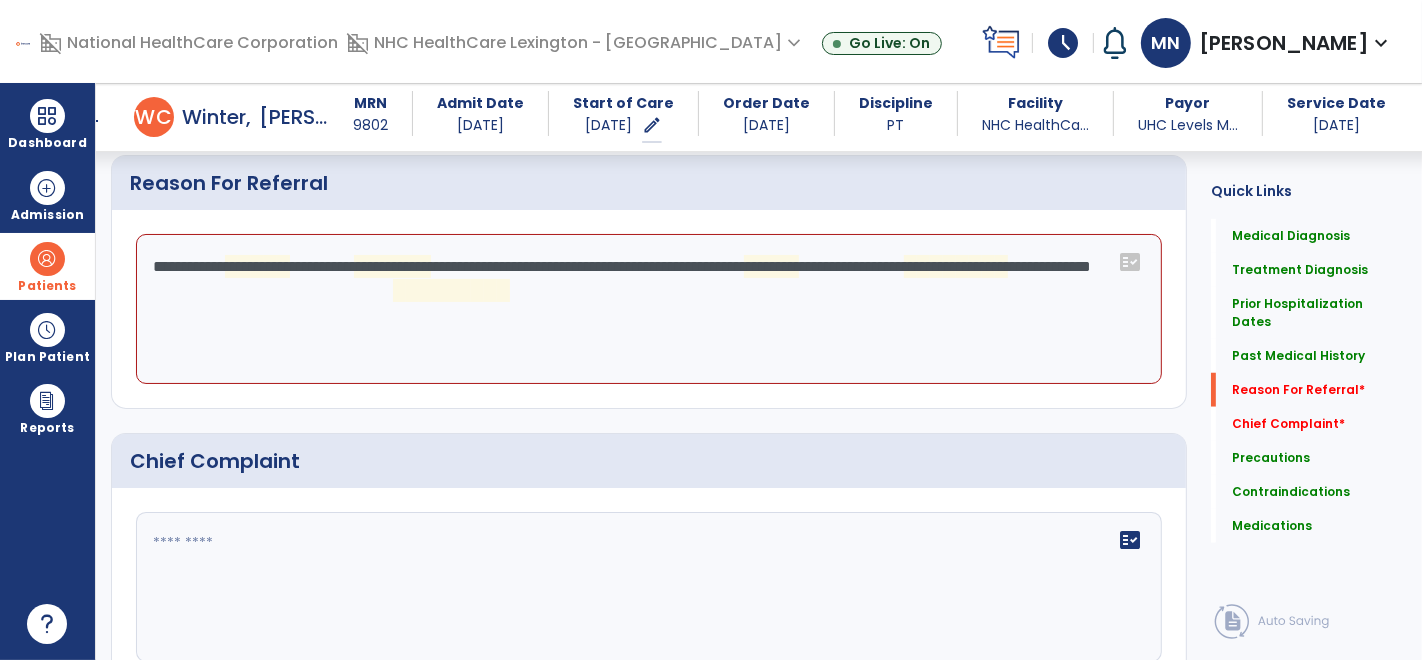 click on "**********" 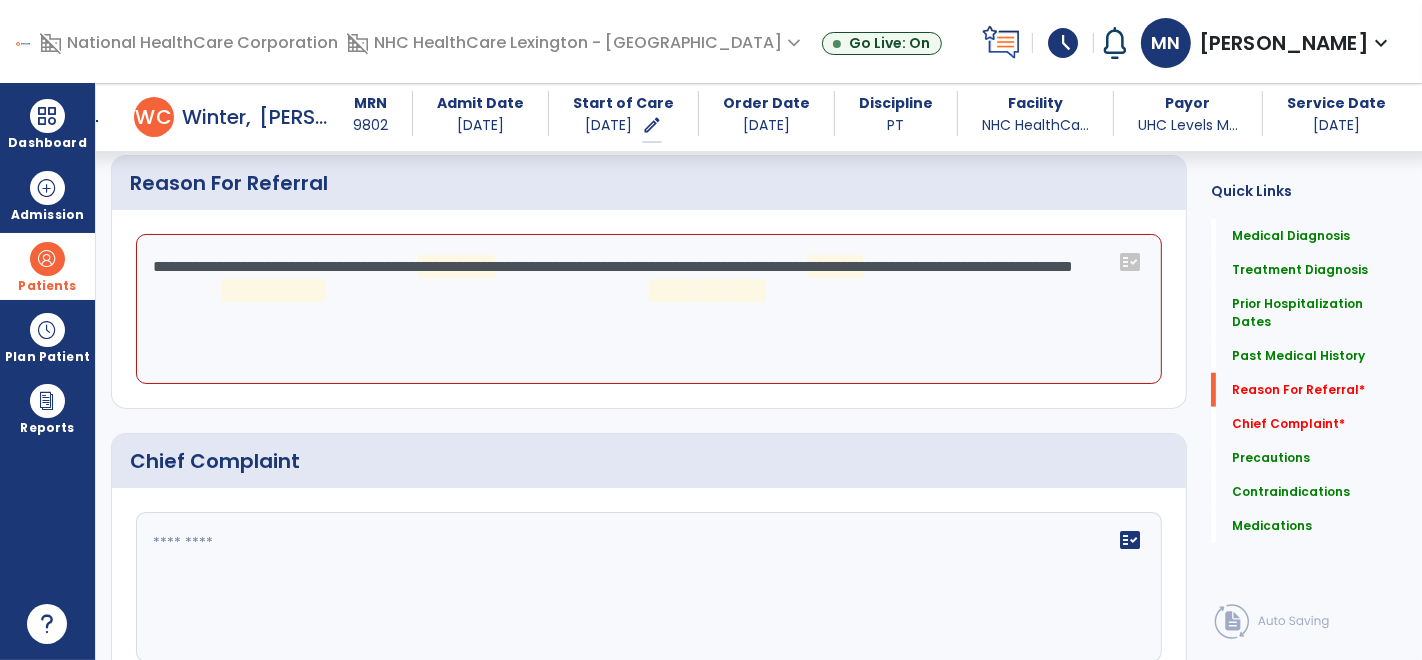 click on "**********" 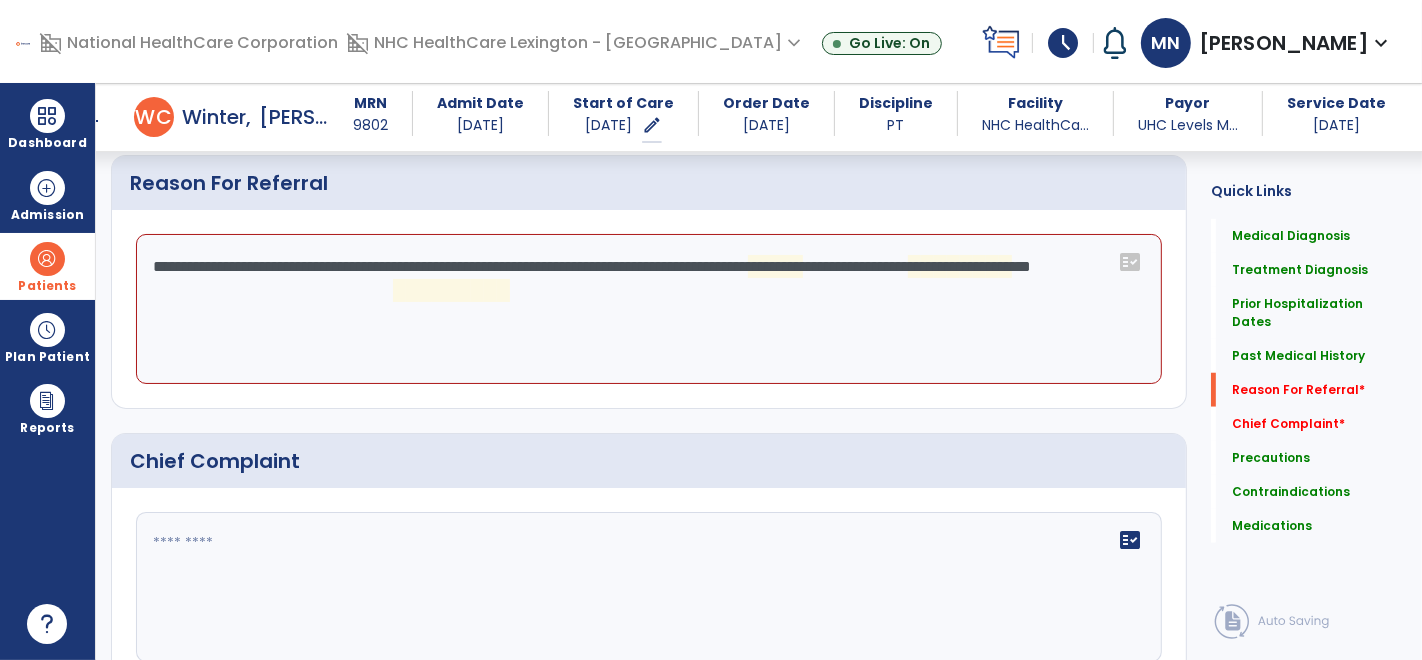 click on "**********" 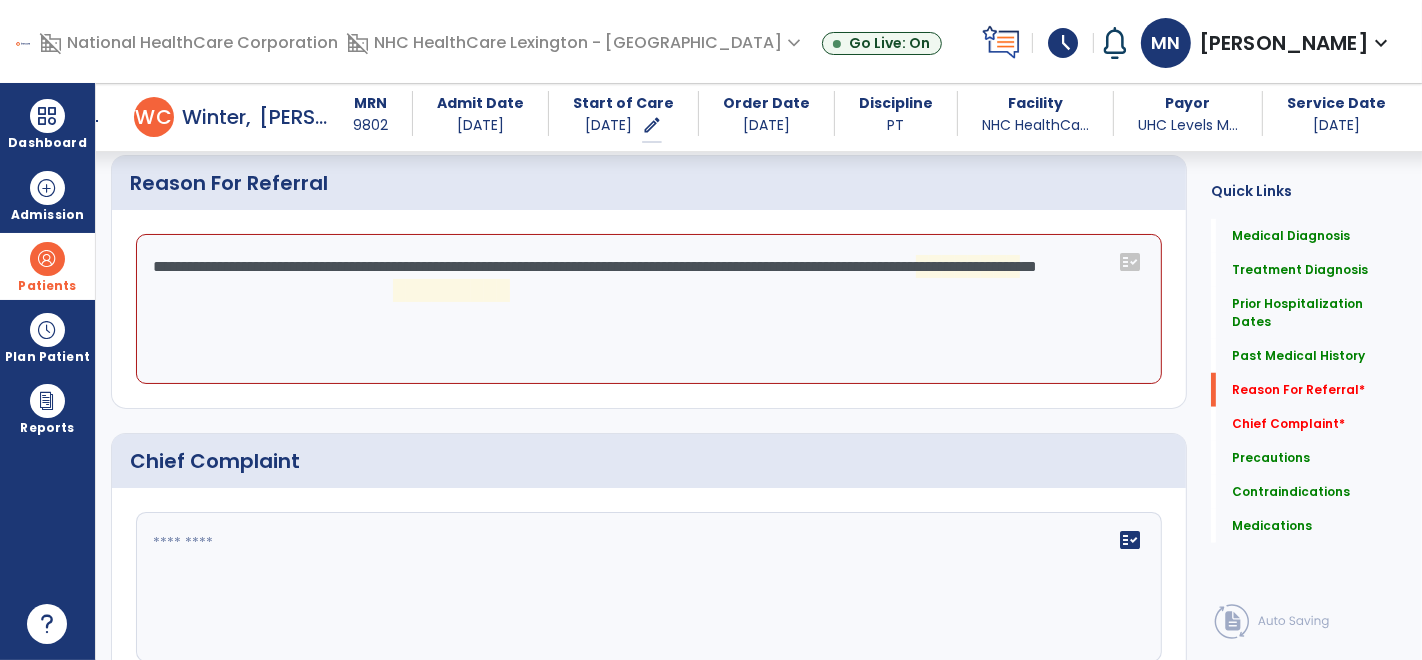 click on "**********" 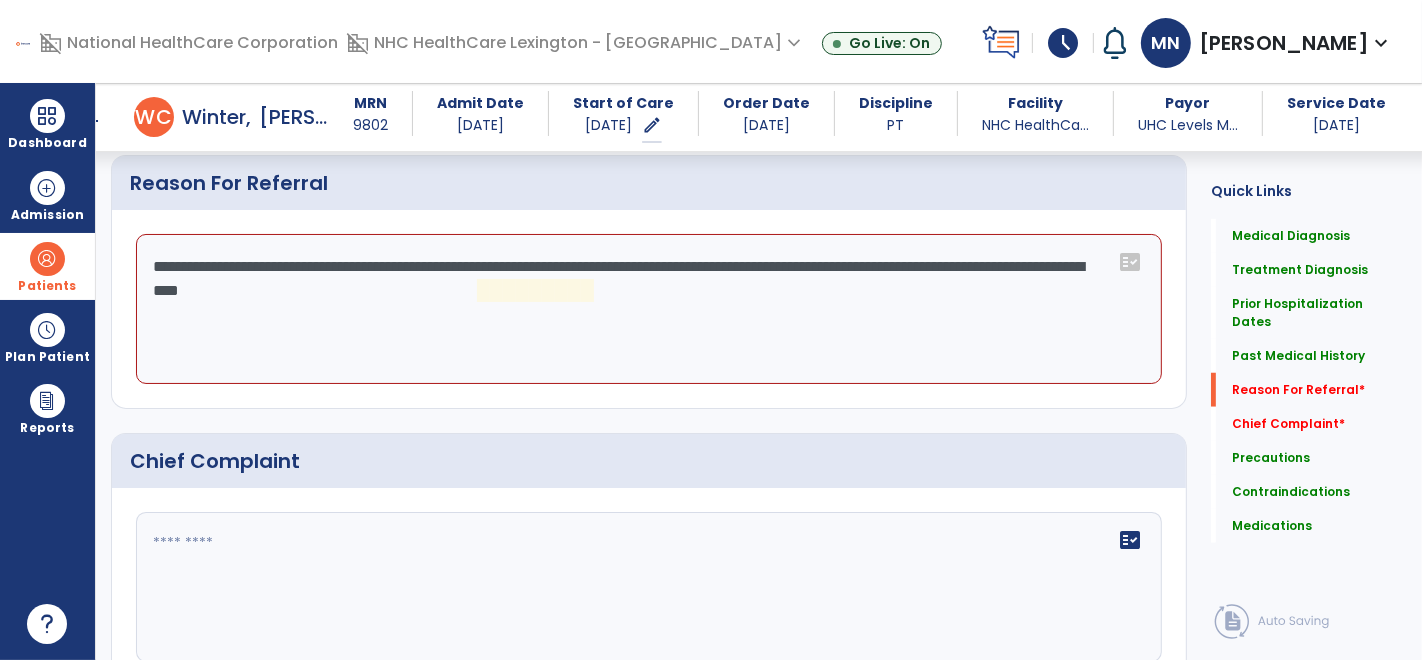 drag, startPoint x: 426, startPoint y: 260, endPoint x: 483, endPoint y: 289, distance: 63.953106 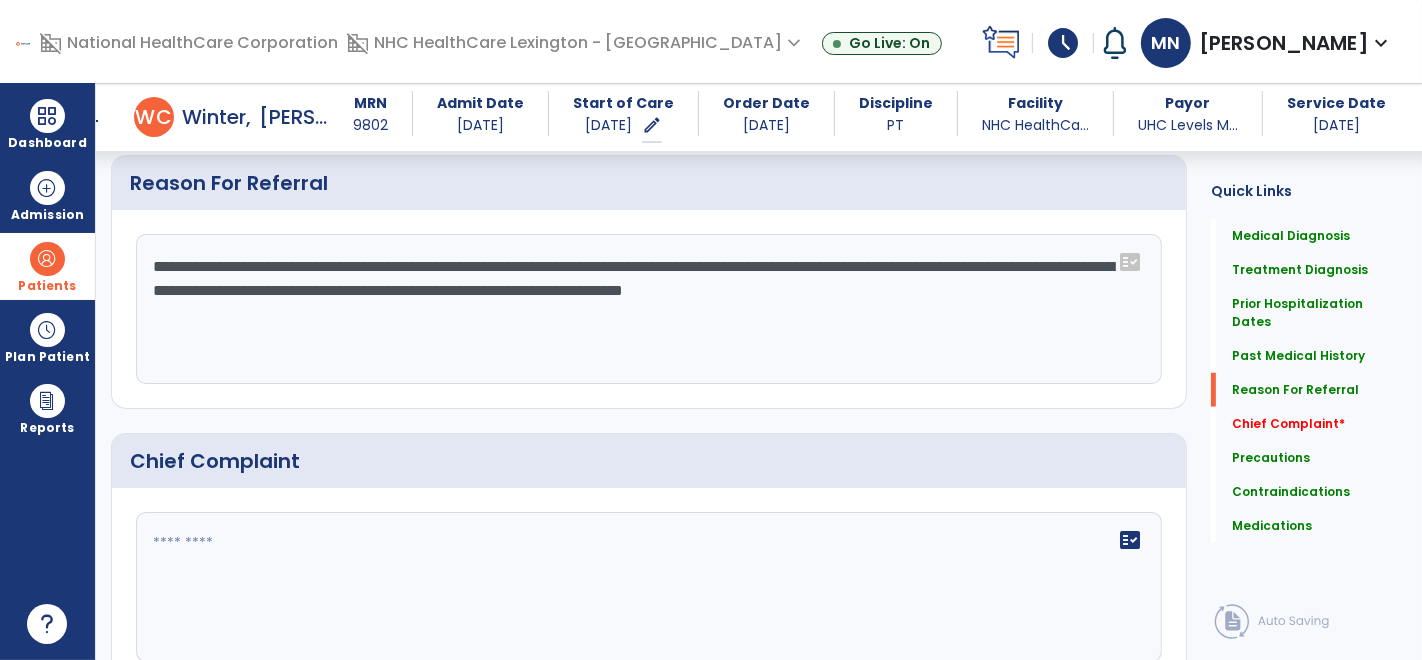 scroll, scrollTop: 1475, scrollLeft: 0, axis: vertical 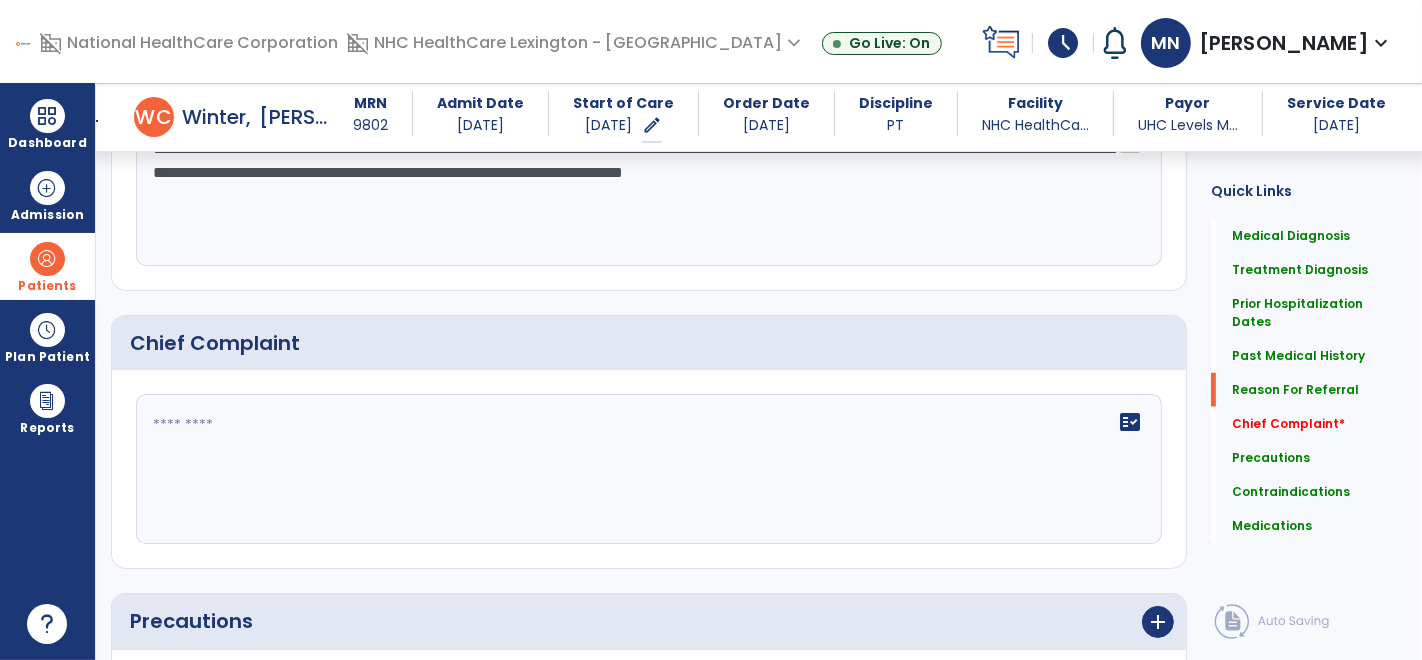 type on "**********" 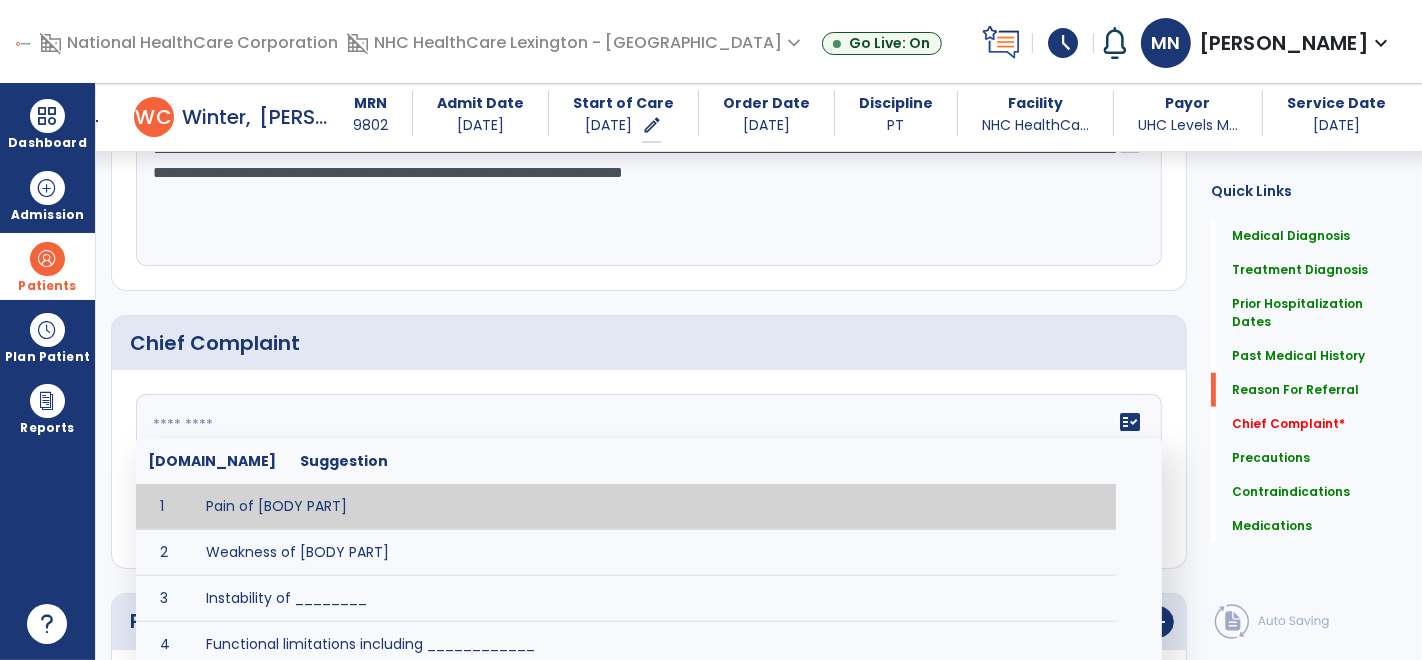 click 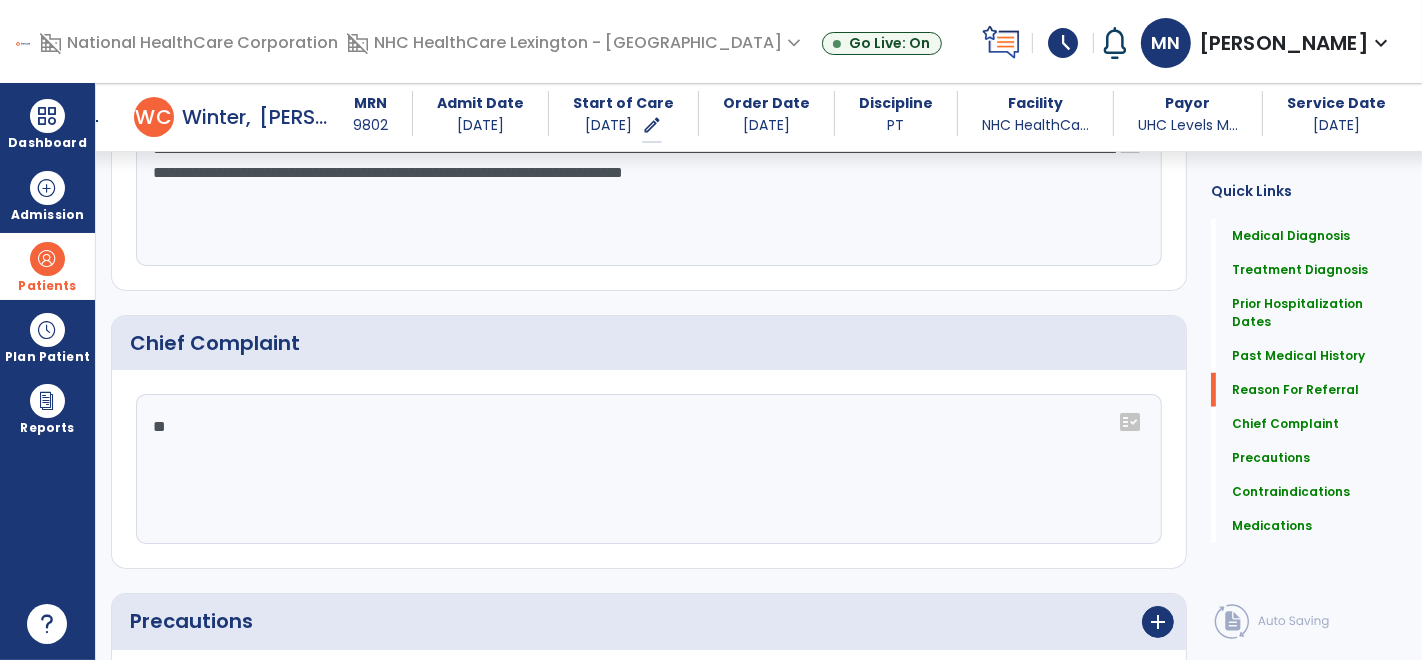 type on "*" 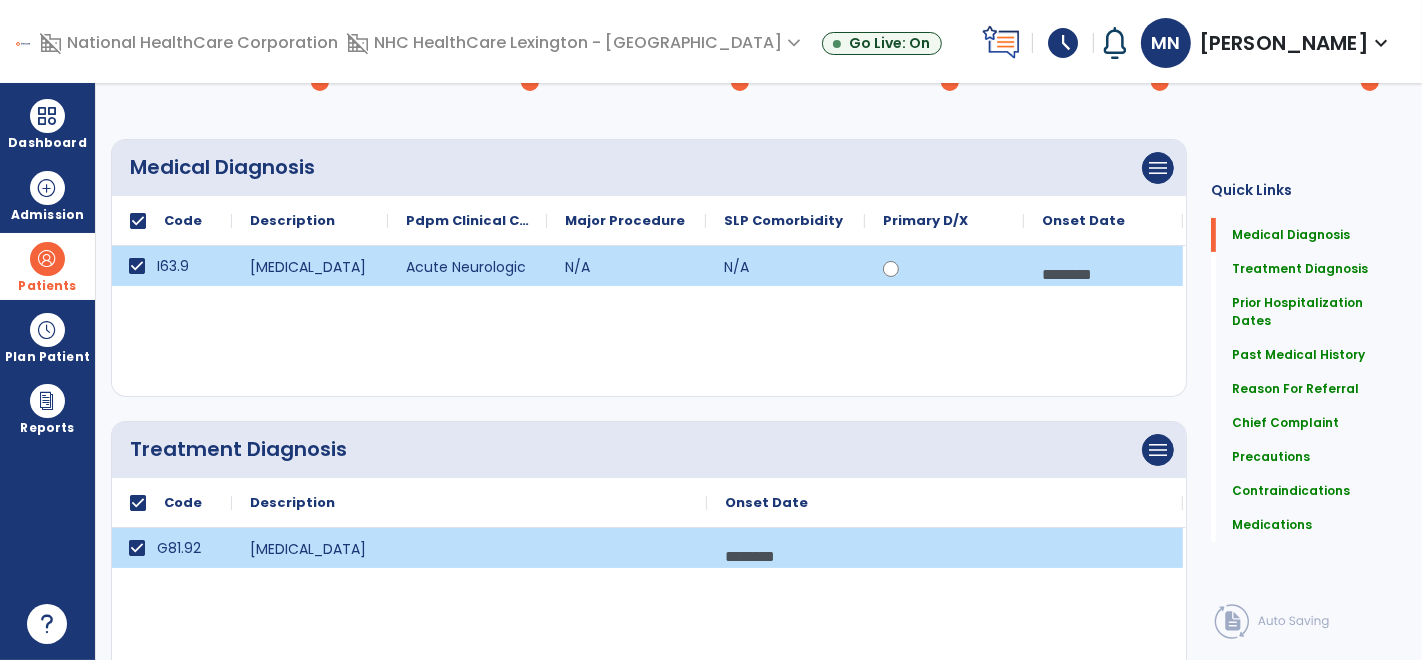 scroll, scrollTop: 0, scrollLeft: 0, axis: both 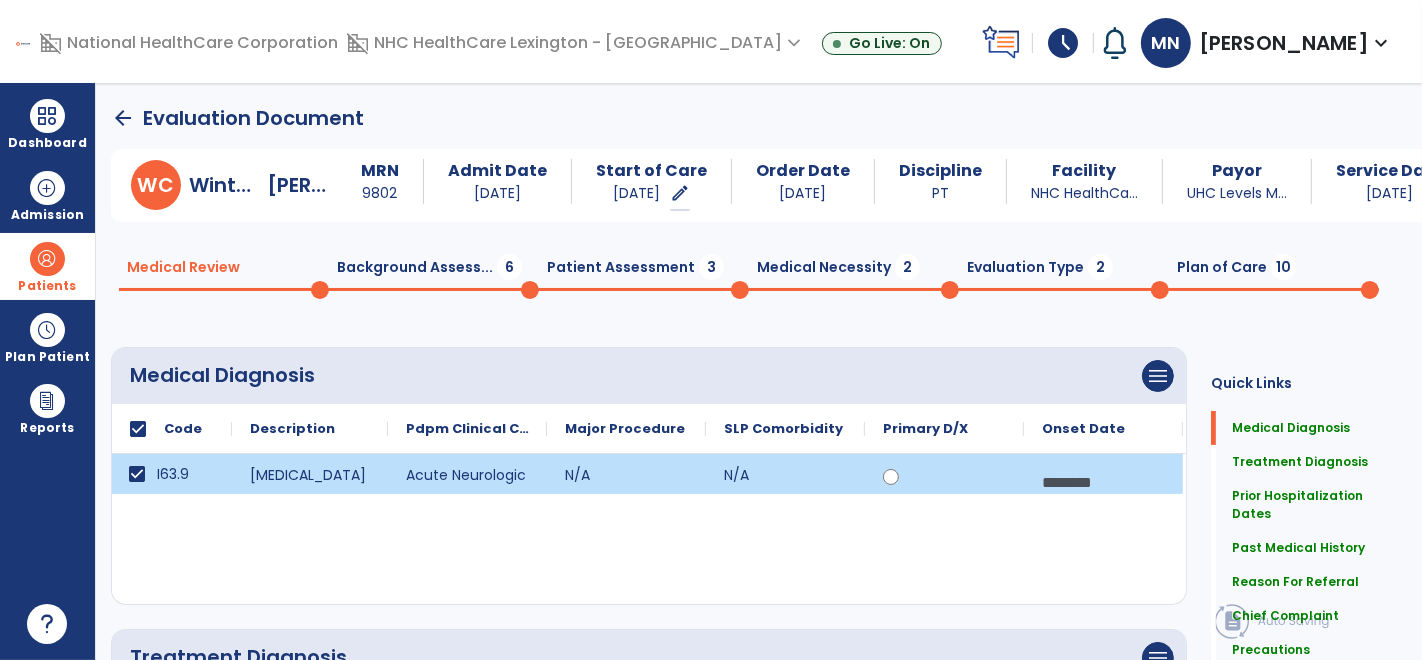 type on "**********" 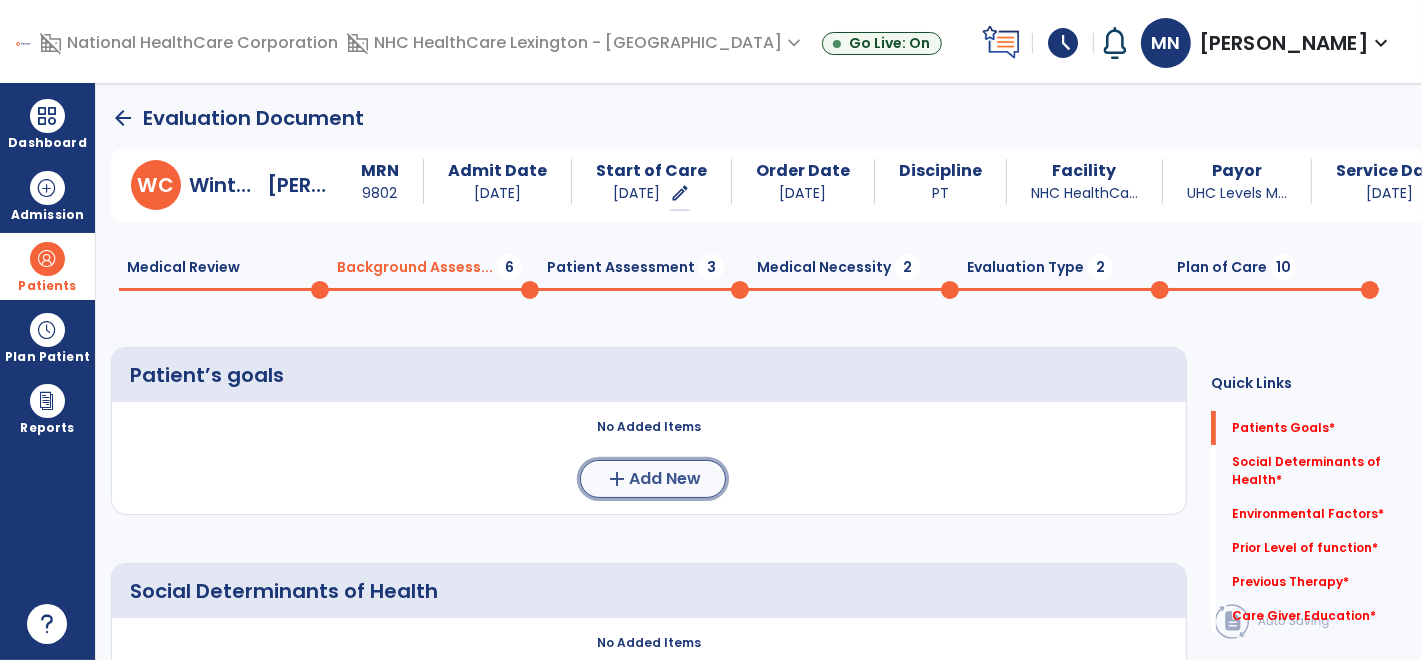 click on "add  Add New" 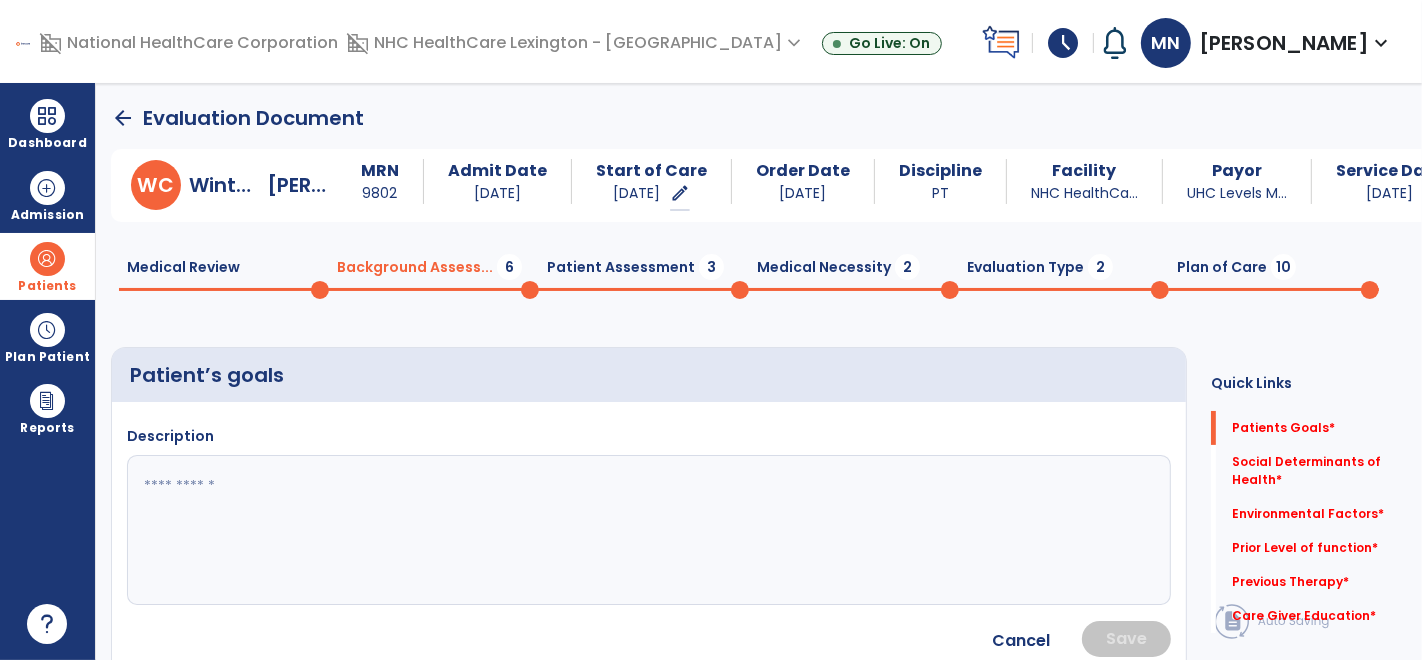 click 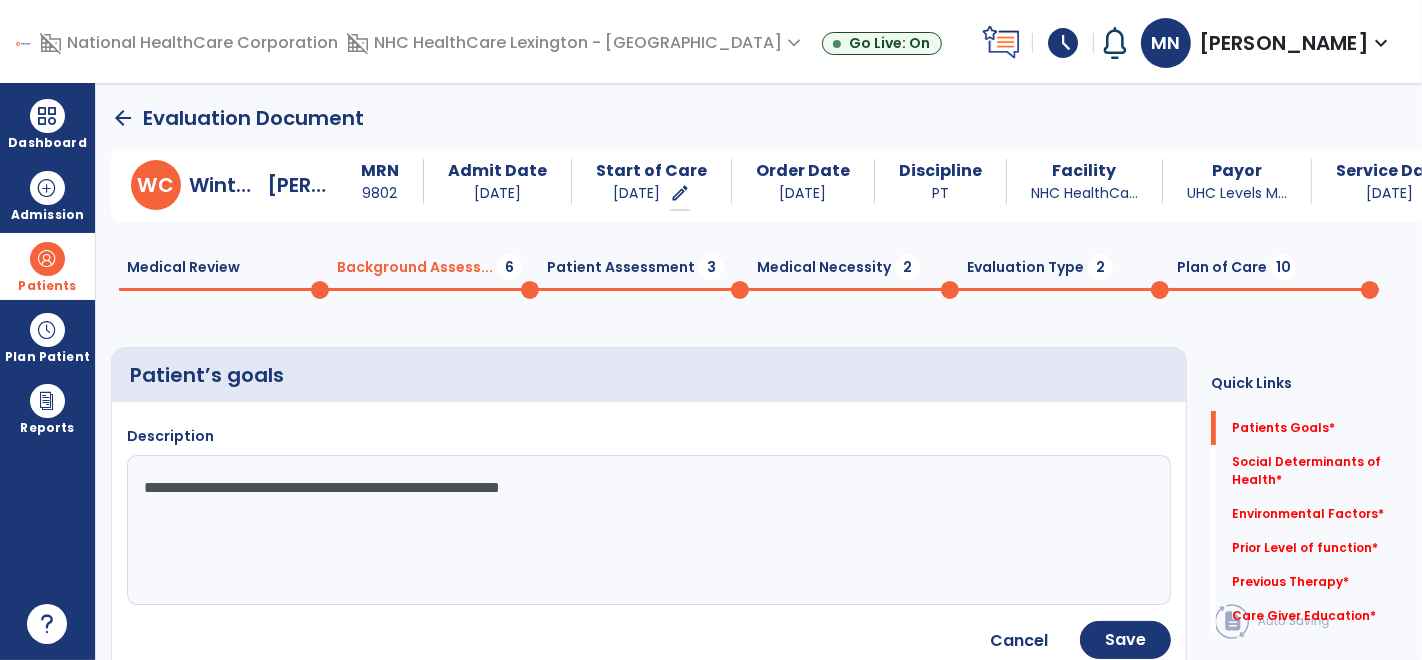 type on "**********" 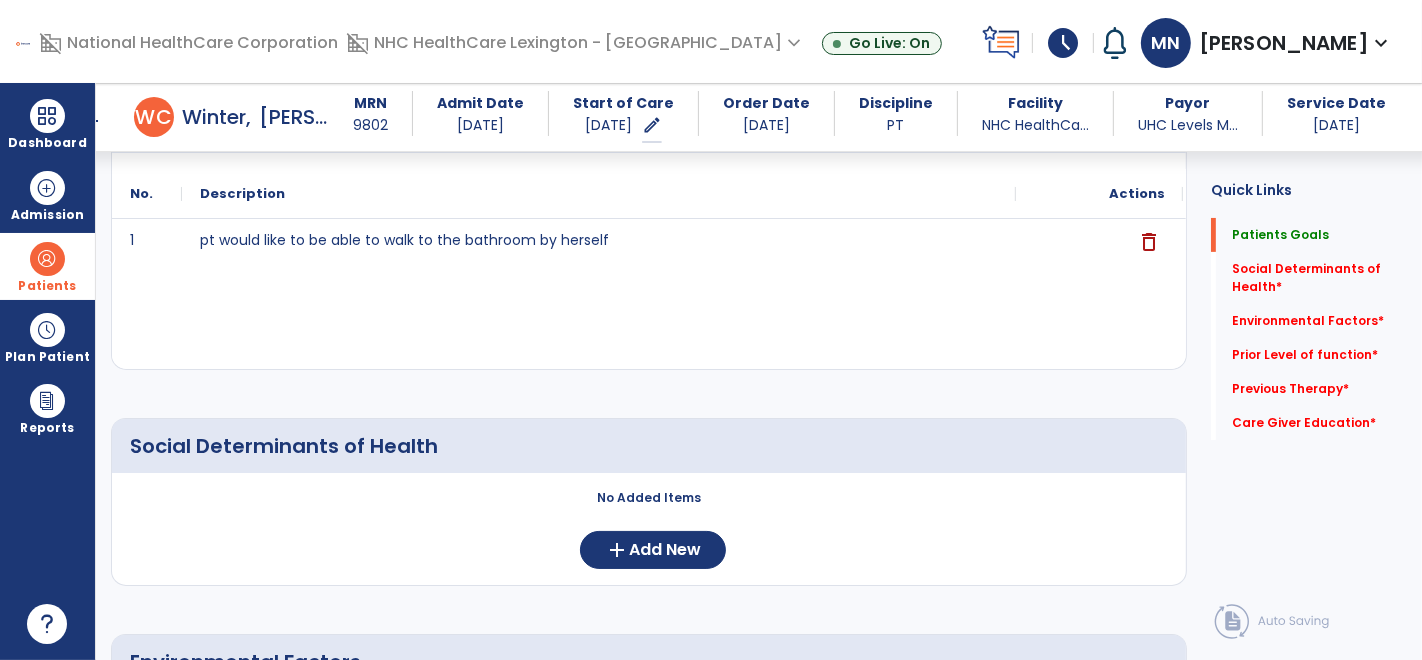 scroll, scrollTop: 246, scrollLeft: 0, axis: vertical 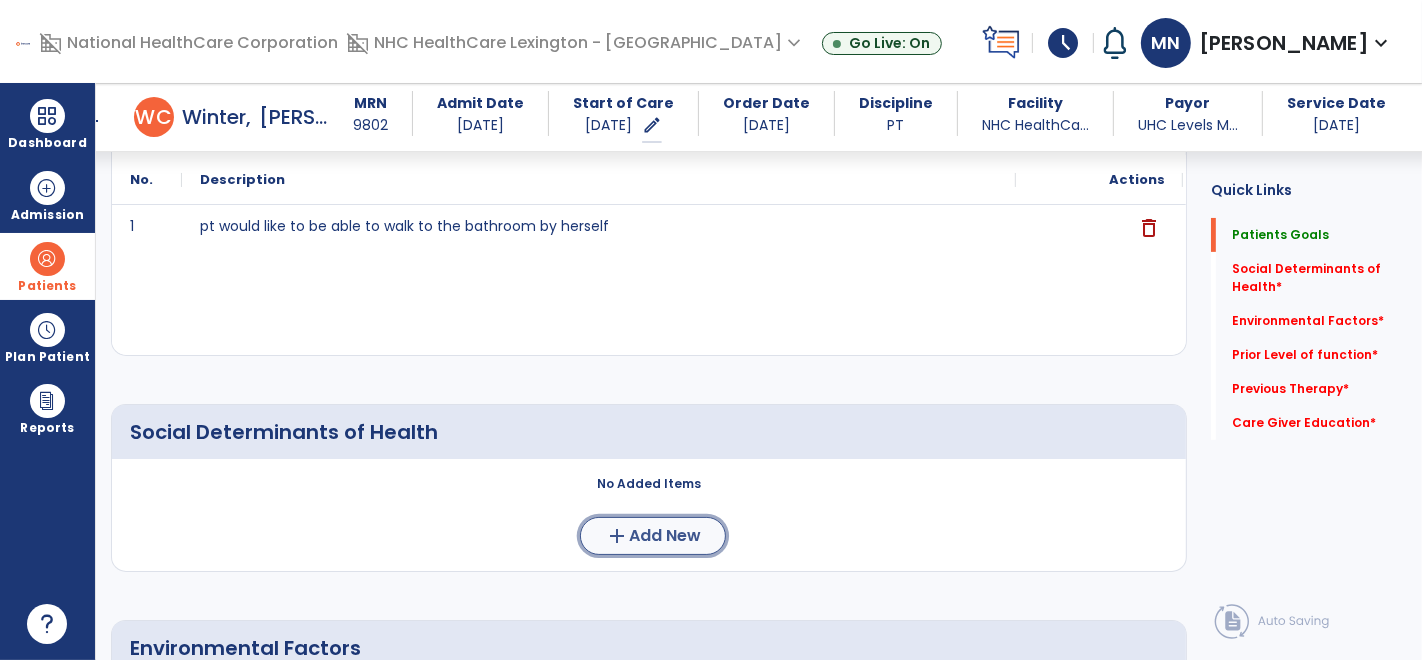 click on "Add New" 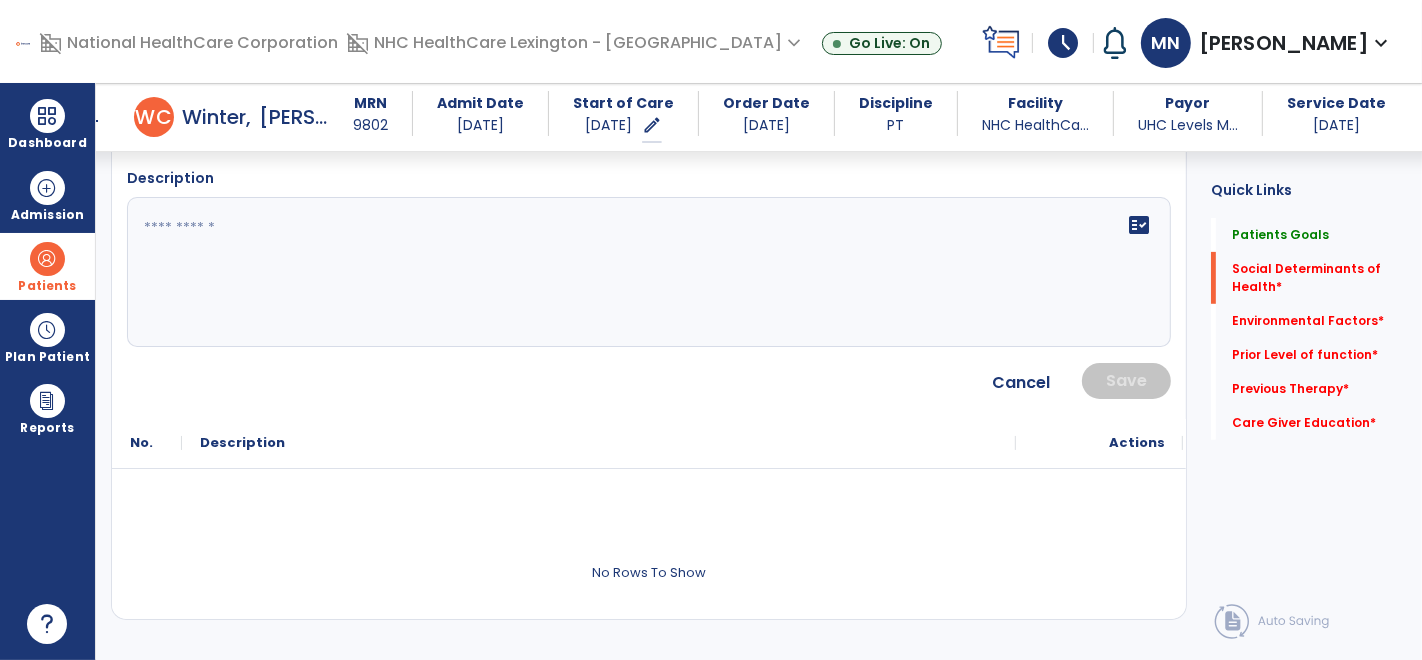 scroll, scrollTop: 559, scrollLeft: 0, axis: vertical 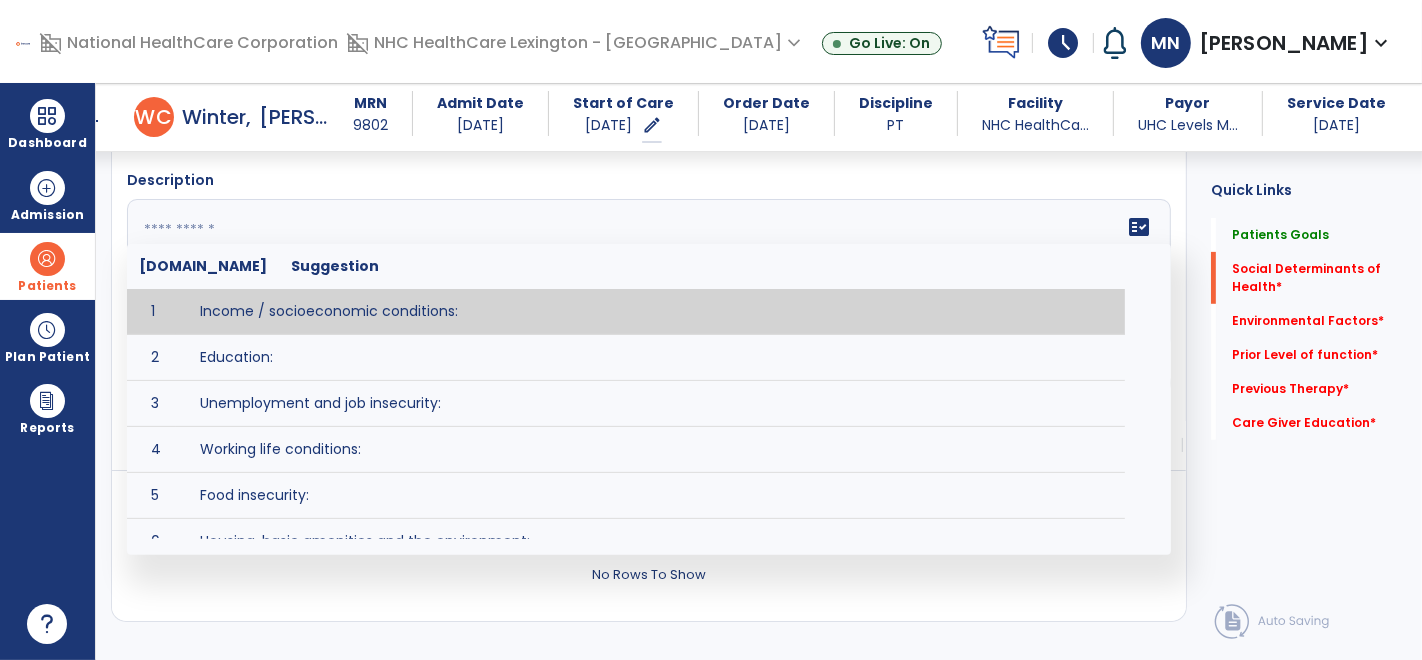 click on "fact_check  [DOMAIN_NAME] Suggestion 1 Income / socioeconomic conditions:  2 Education:  3 Unemployment and job insecurity:  4 Working life conditions:  5 Food insecurity:  6 Housing, basic amenities and the environment:  7 Early childhood development:  8 Social inclusion and non-discrimination: 9 Structural conflict: 10 Access to affordable health services of decent quality:" 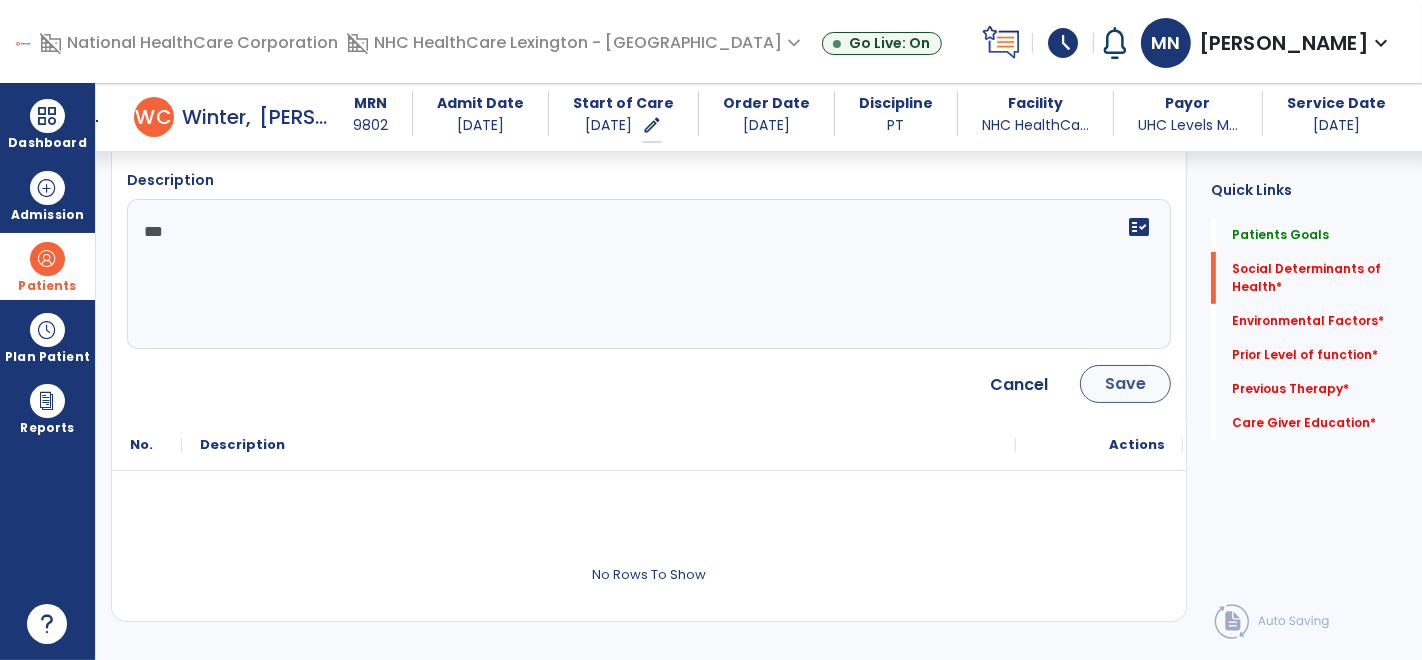 type on "***" 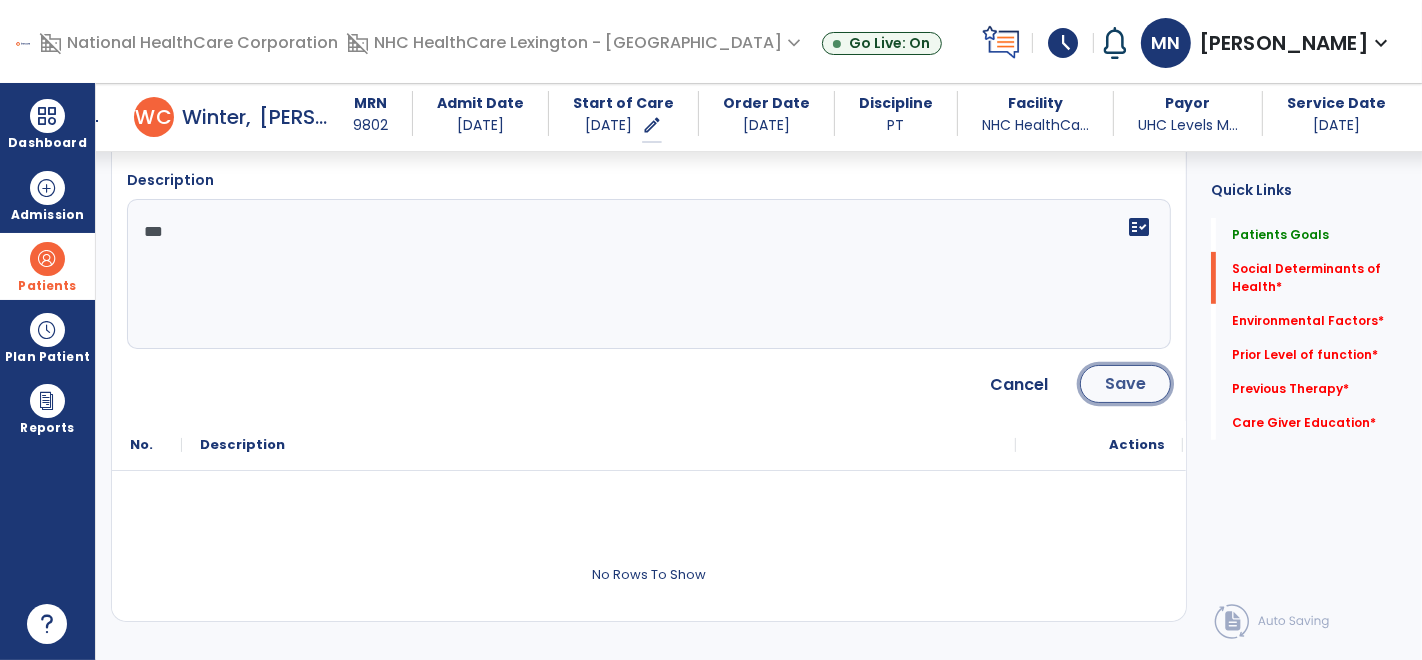 click on "Save" 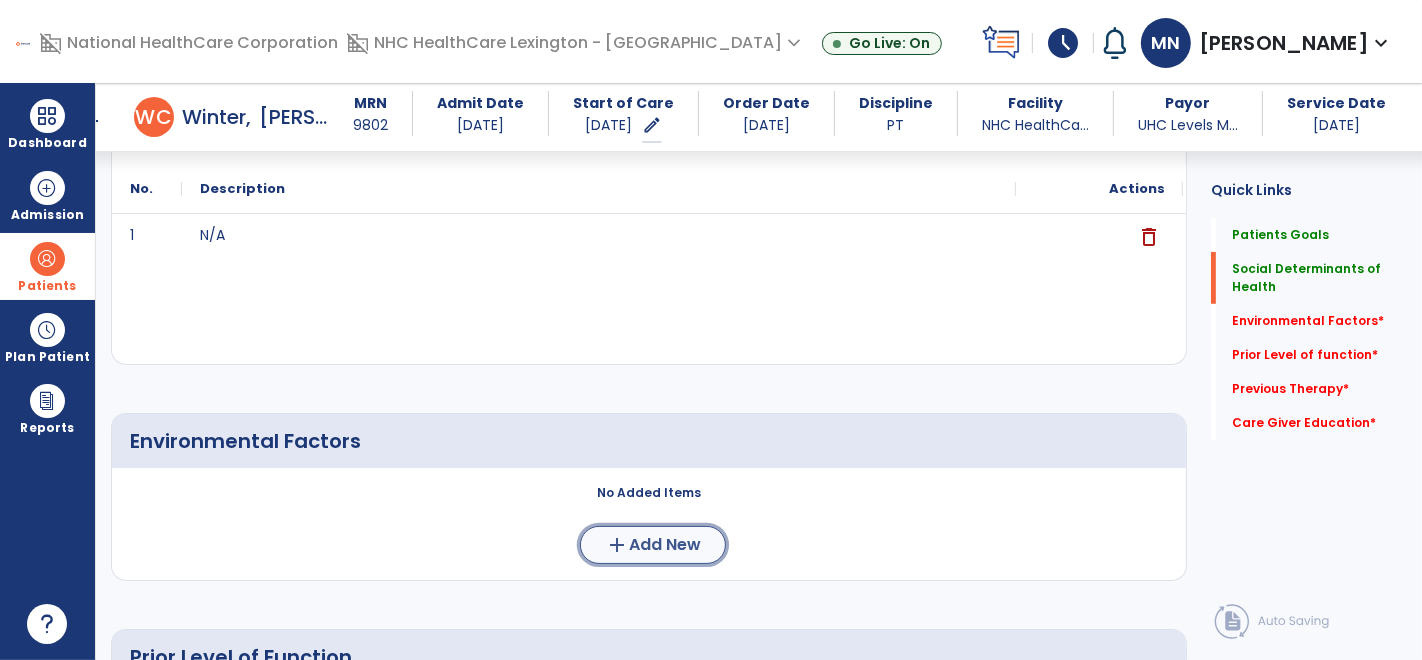 click on "Add New" 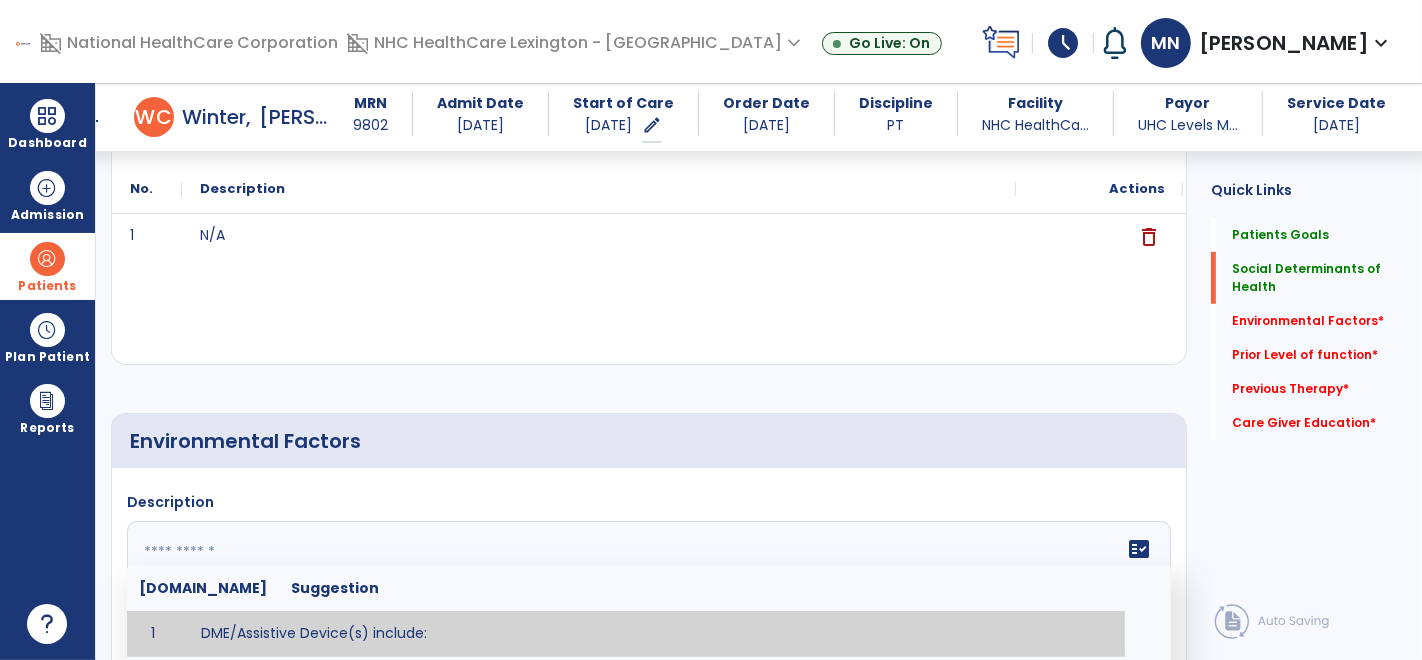 click 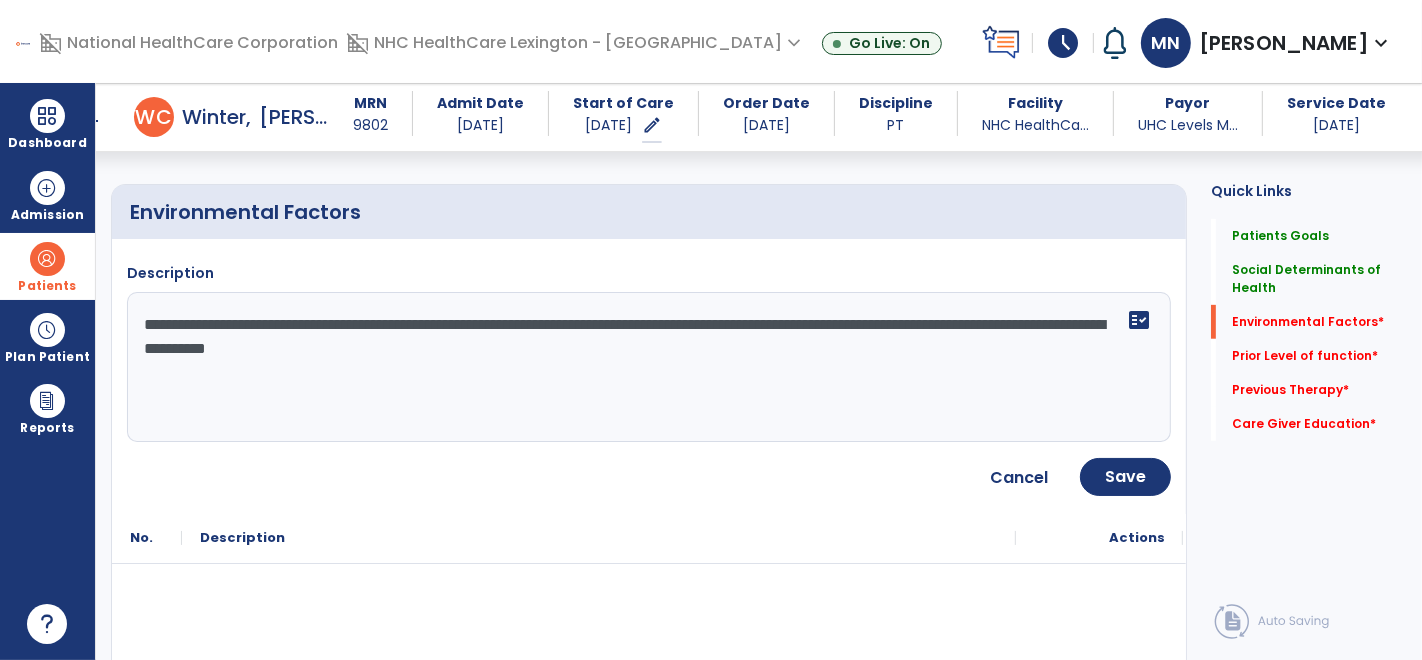 scroll, scrollTop: 821, scrollLeft: 0, axis: vertical 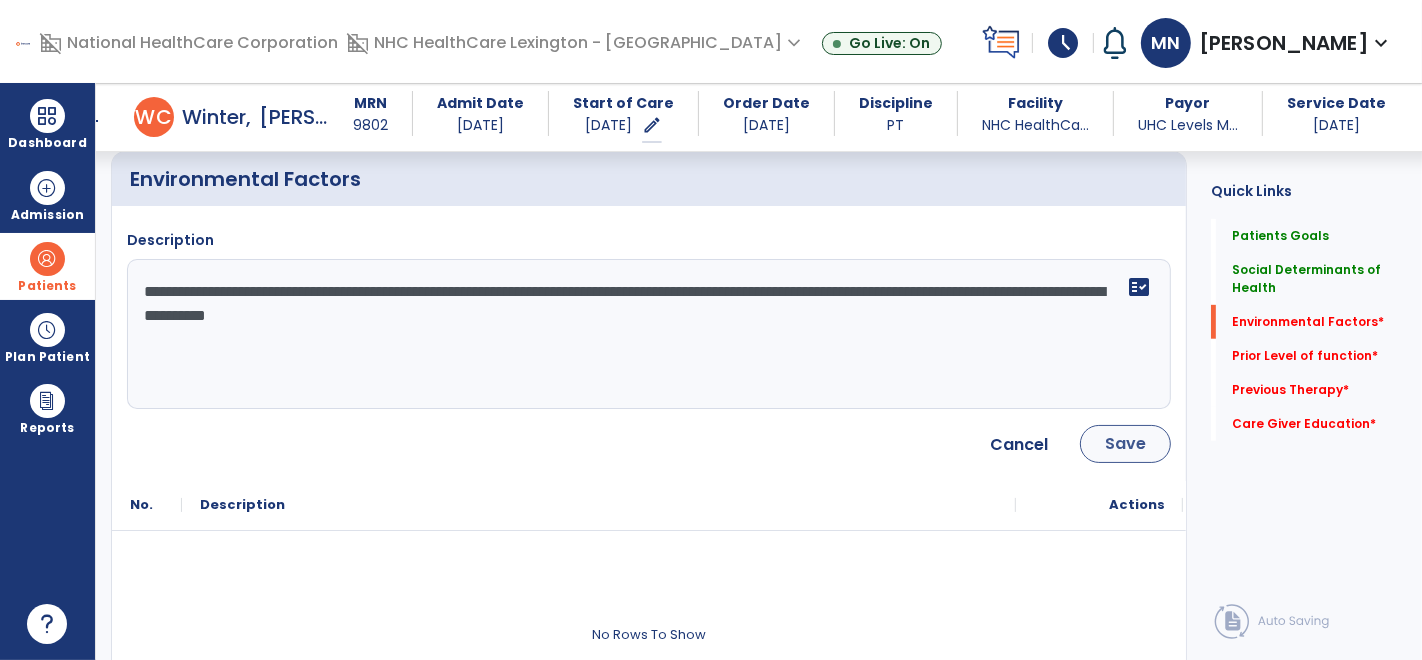 type on "**********" 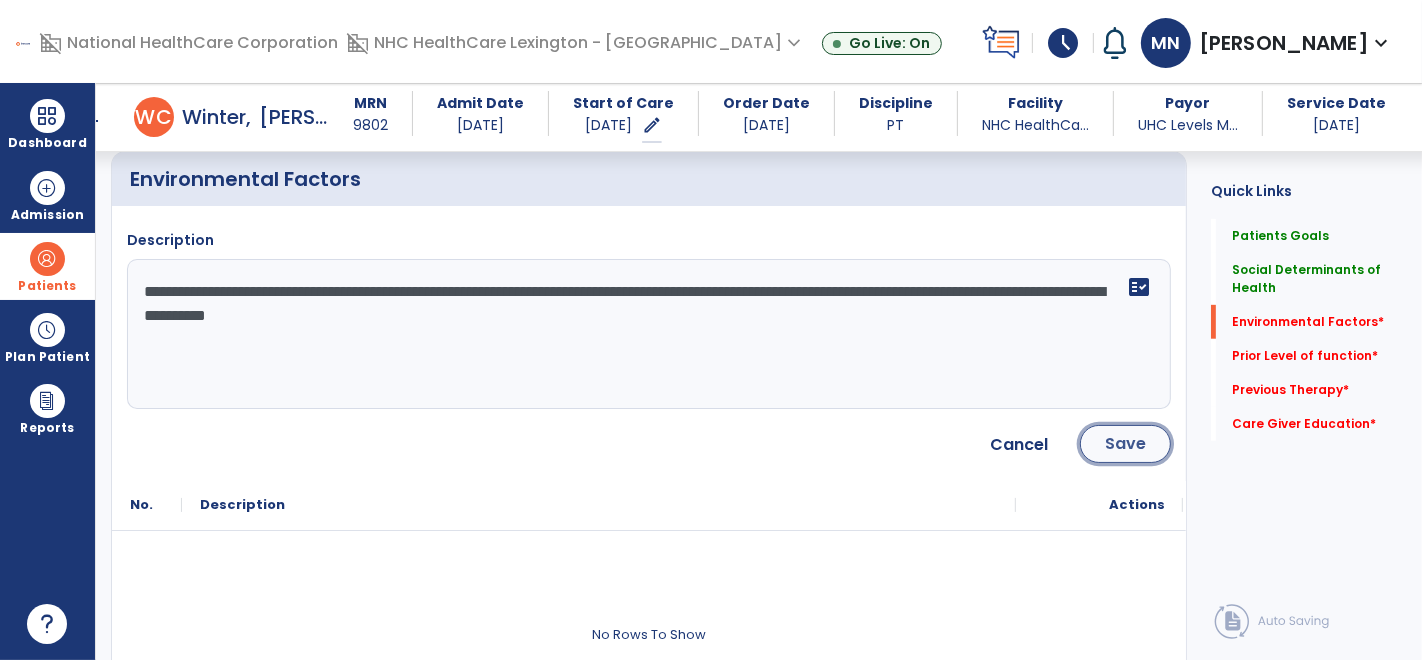 click on "Save" 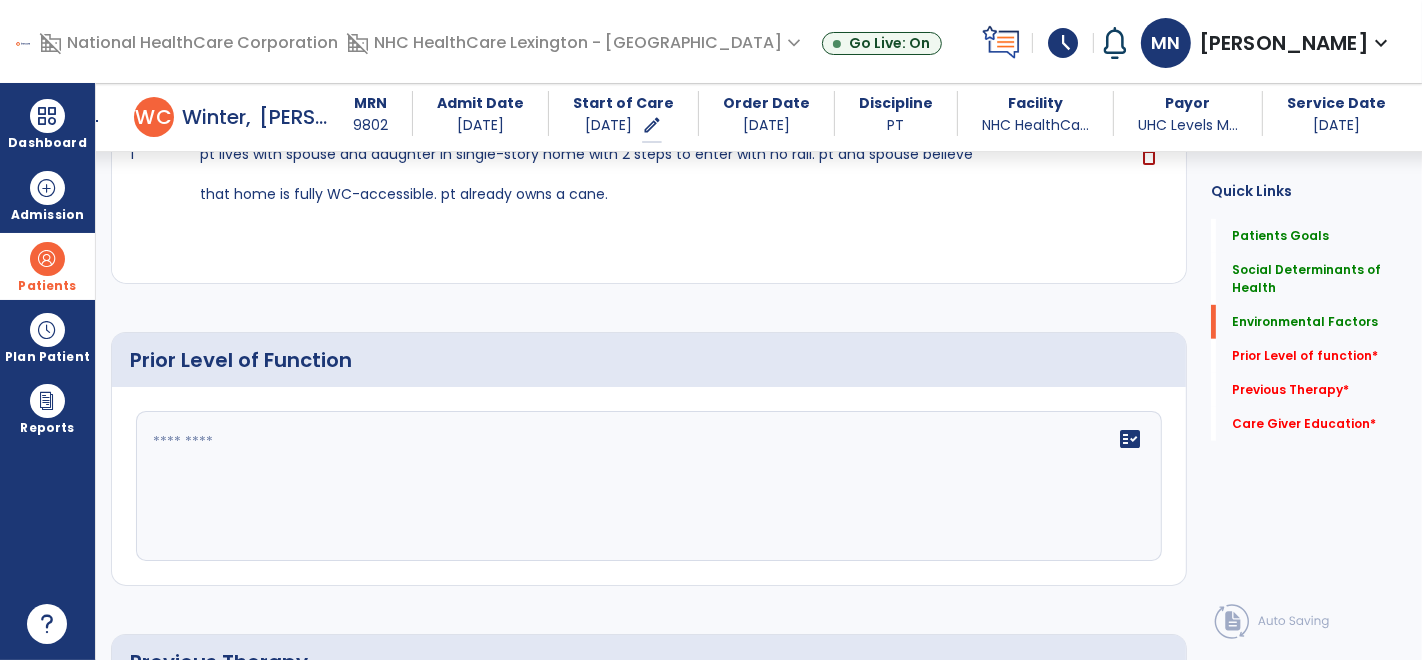 scroll, scrollTop: 974, scrollLeft: 0, axis: vertical 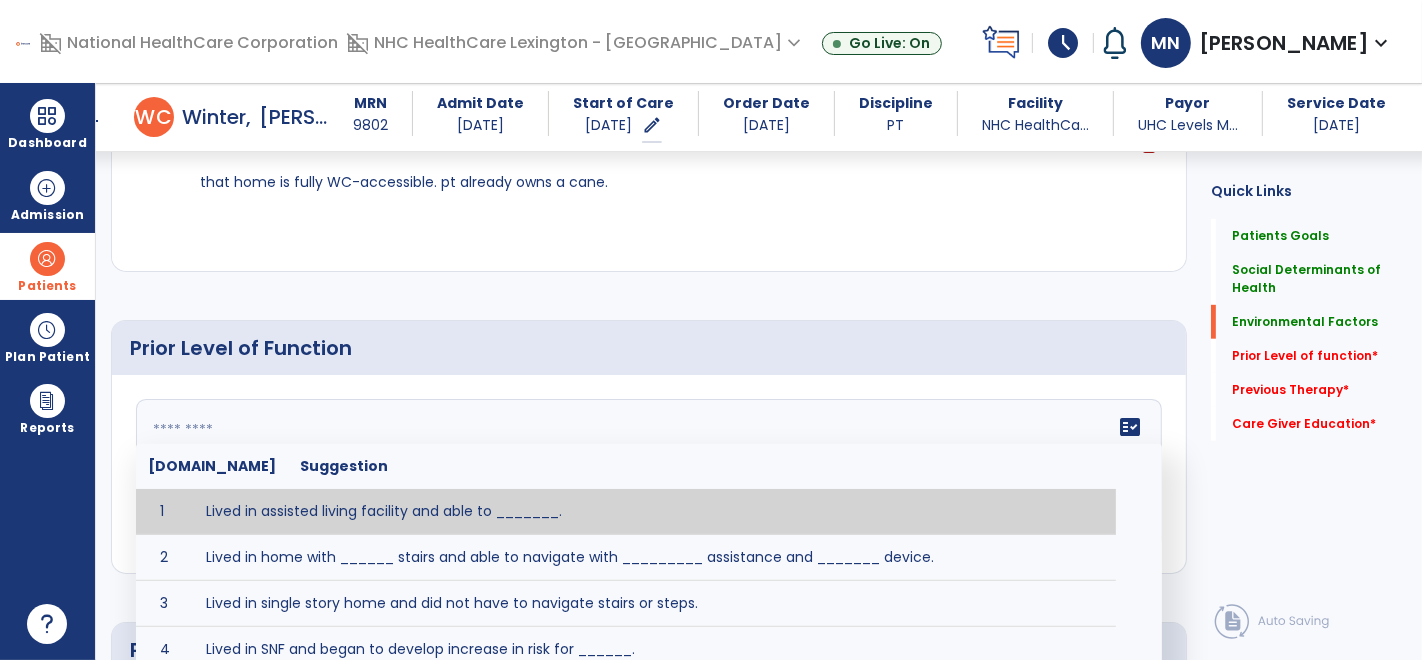 click 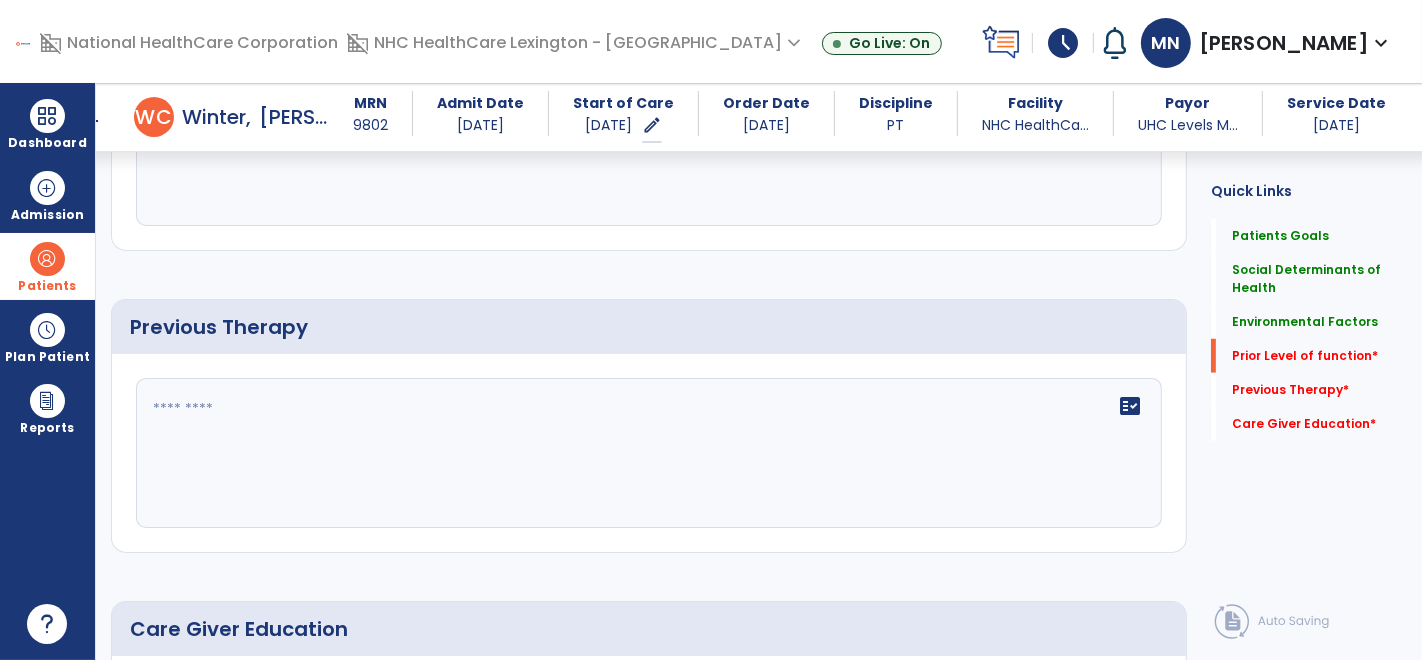 scroll, scrollTop: 1305, scrollLeft: 0, axis: vertical 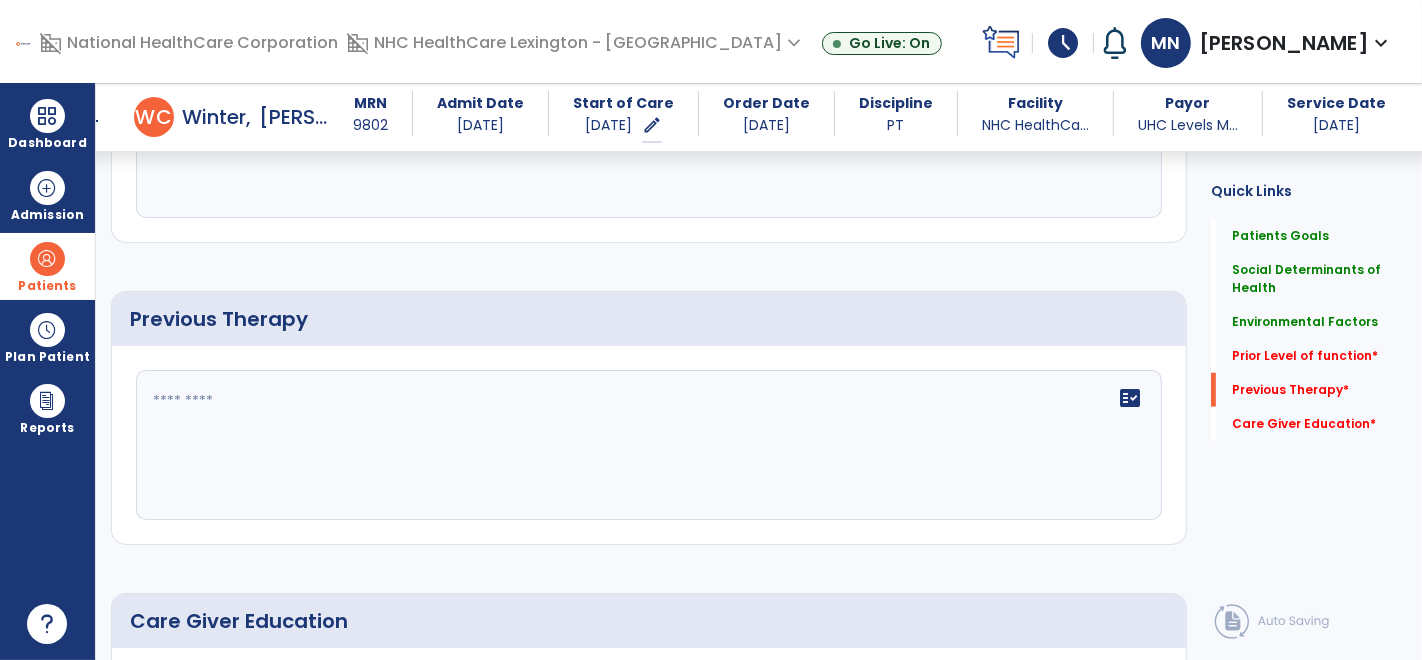 type on "**********" 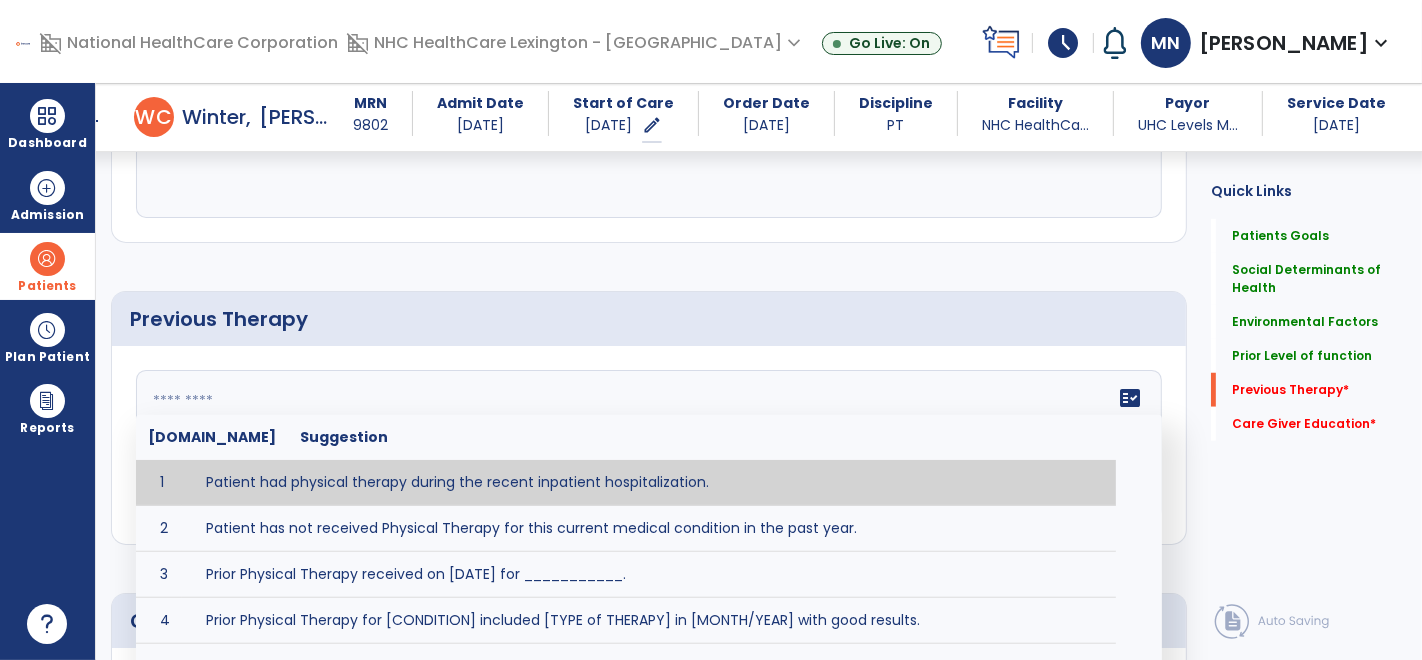 click on "fact_check  [DOMAIN_NAME] Suggestion 1 Patient had physical therapy during the recent inpatient hospitalization. 2 Patient has not received Physical Therapy for this current medical condition in the past year. 3 Prior Physical Therapy received on [DATE] for ___________. 4 Prior Physical Therapy for [CONDITION] included [TYPE of THERAPY] in [MONTH/YEAR] with good results. 5 Patient has not received Physical Therapy for this current medical condition in the past year and had yet to achieve LTGs prior to being hospitalized. 6 Prior to this recent hospitalization, the patient had been on therapy case load for [TIME]and was still working to achieve LTGs before being hospitalized." 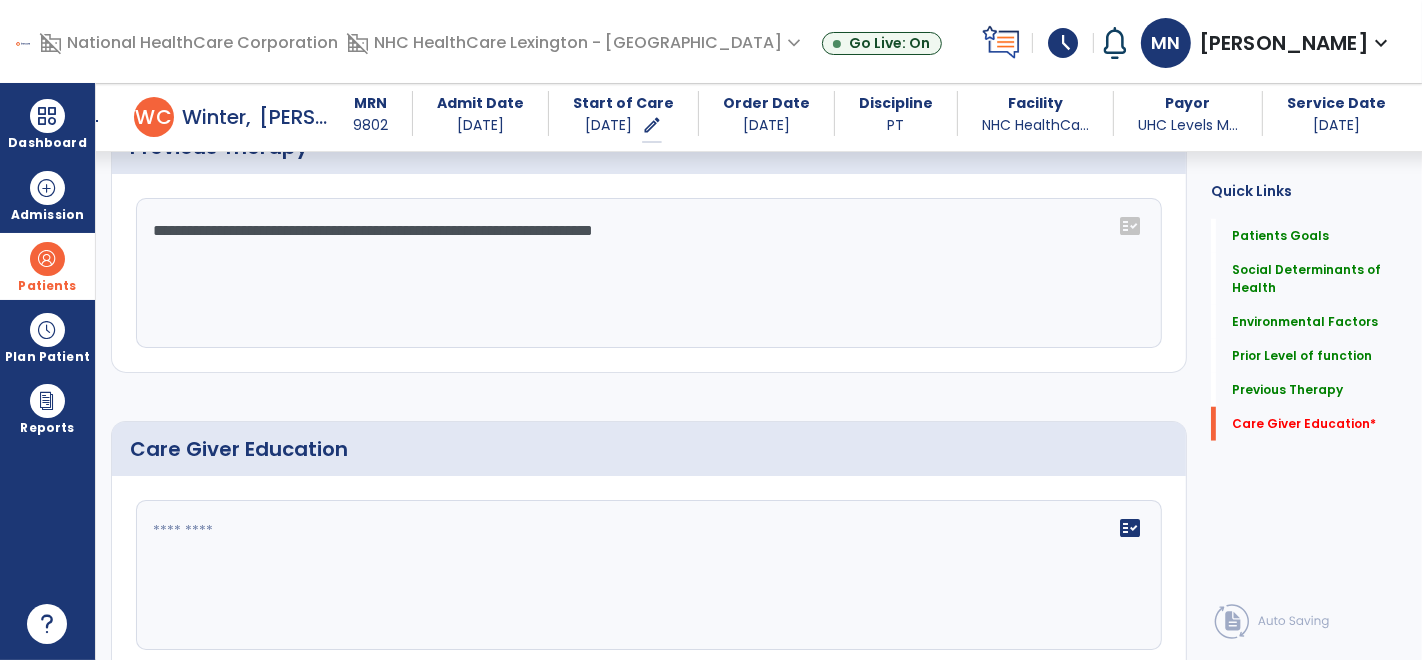 scroll, scrollTop: 1557, scrollLeft: 0, axis: vertical 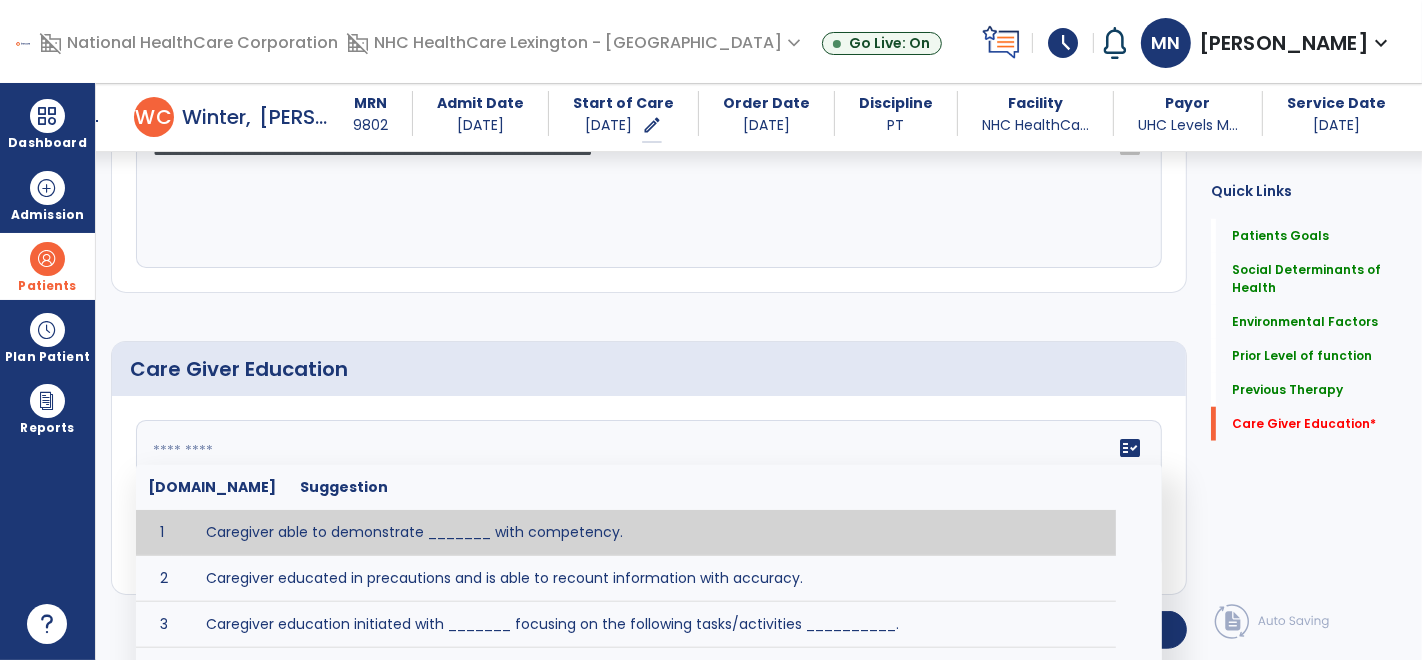 click on "fact_check  [DOMAIN_NAME] Suggestion 1 Caregiver able to demonstrate _______ with competency. 2 Caregiver educated in precautions and is able to recount information with accuracy. 3 Caregiver education initiated with _______ focusing on the following tasks/activities __________. 4 Home exercise program initiated with caregiver focusing on __________. 5 Patient educated in precautions and is able to recount information with [VALUE]% accuracy." 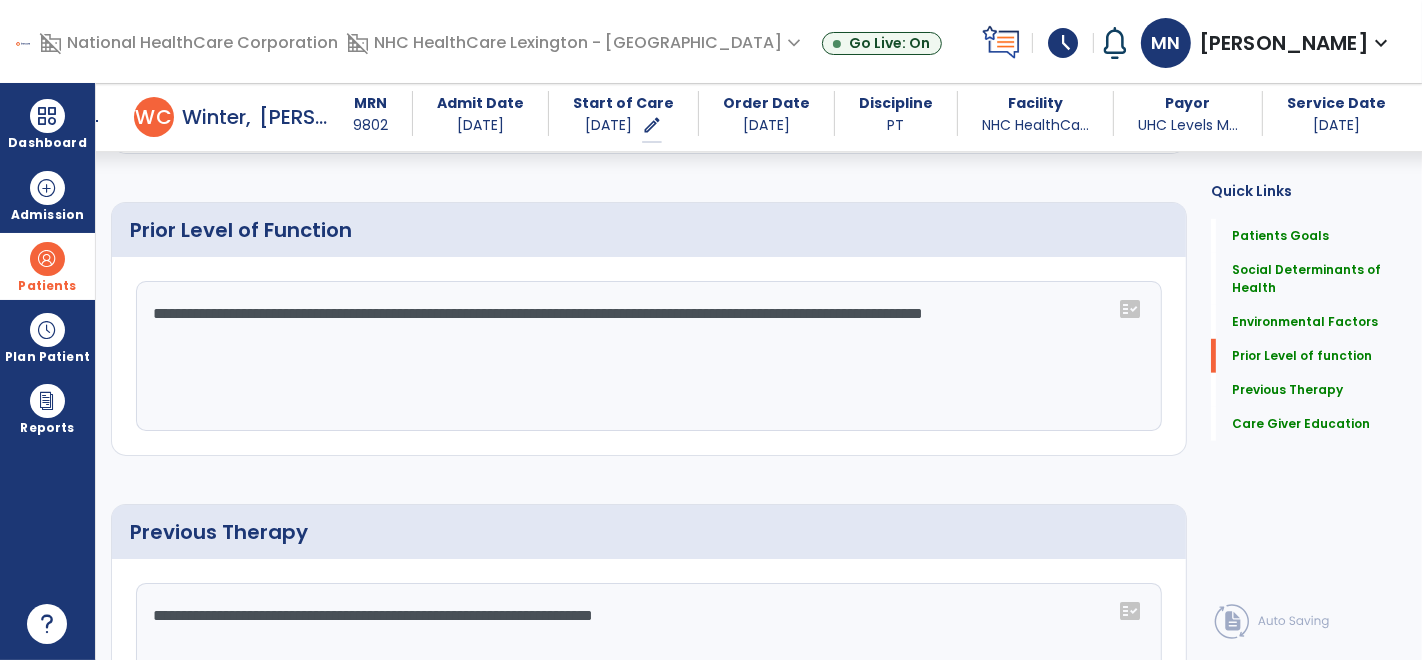 scroll, scrollTop: 1088, scrollLeft: 0, axis: vertical 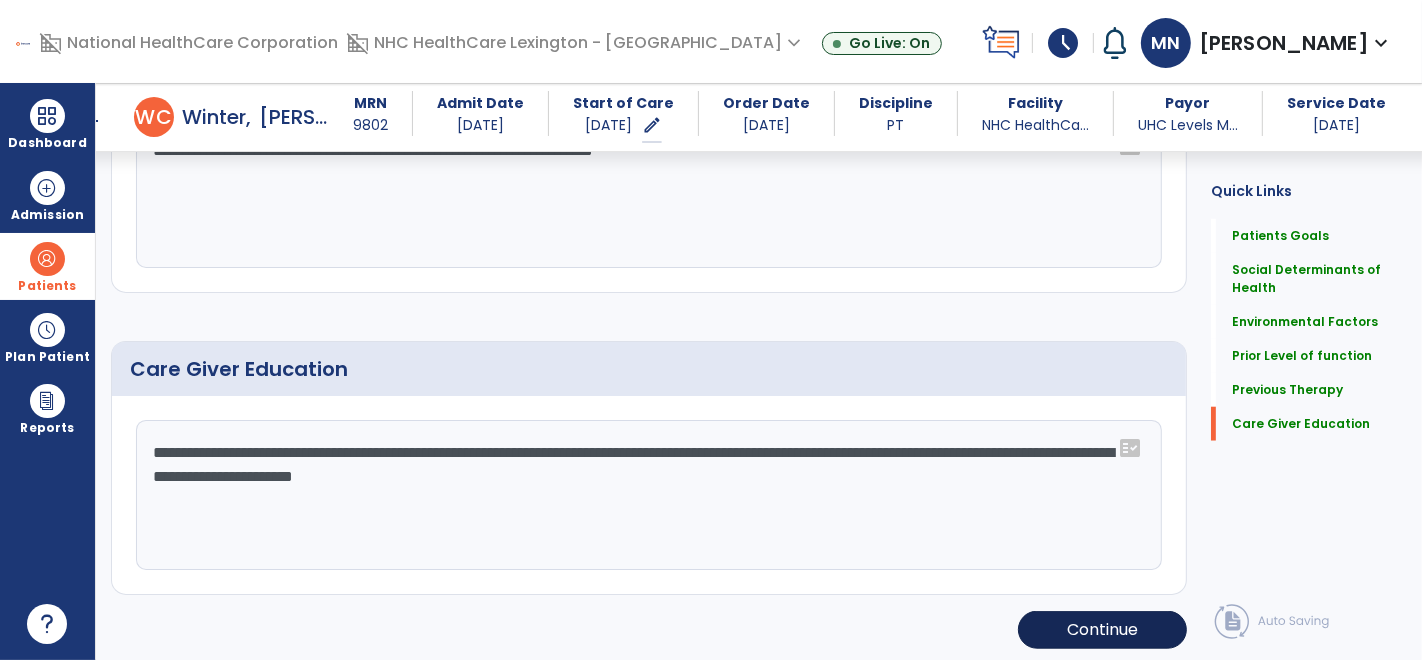 type on "**********" 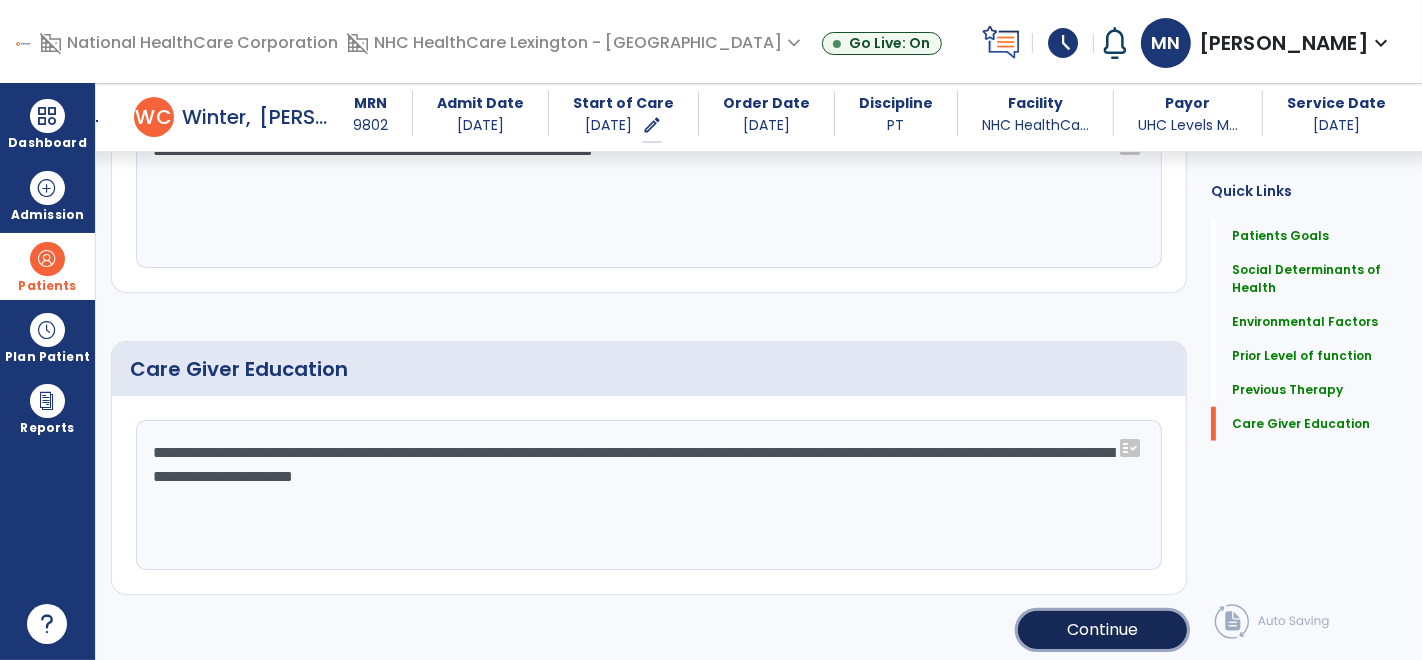 click on "Continue" 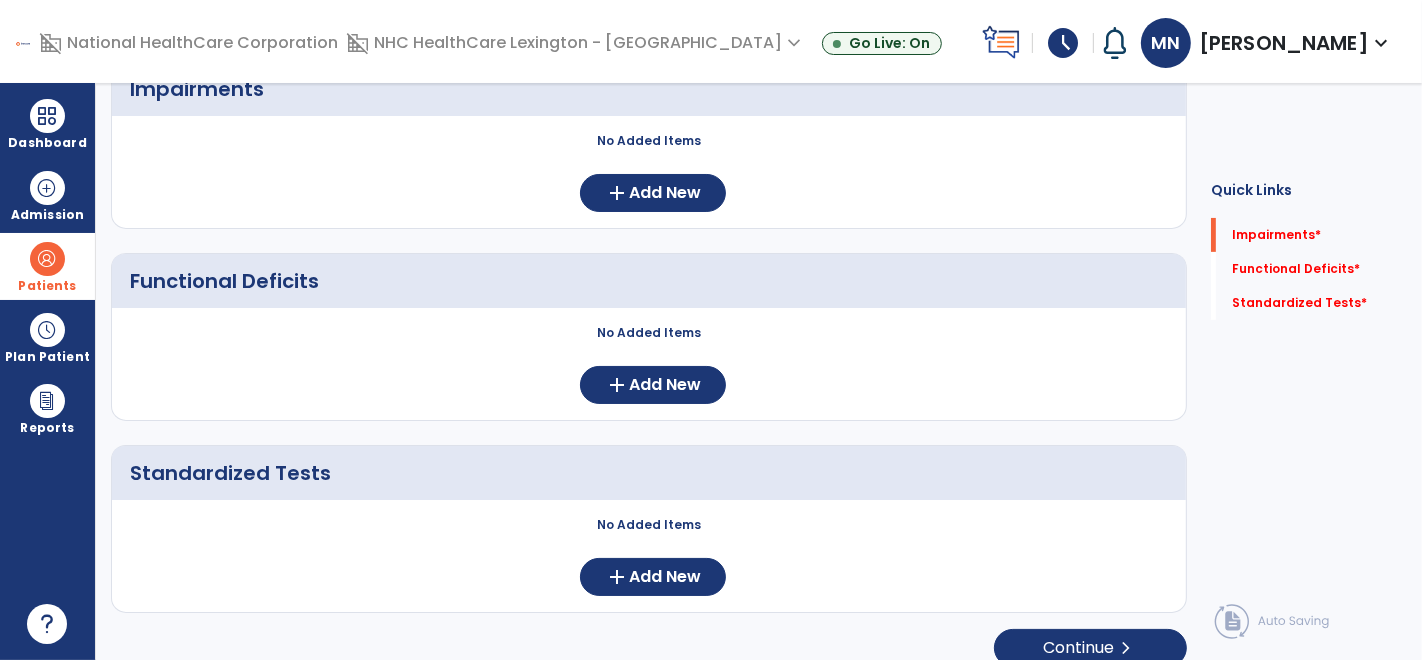 scroll, scrollTop: 0, scrollLeft: 0, axis: both 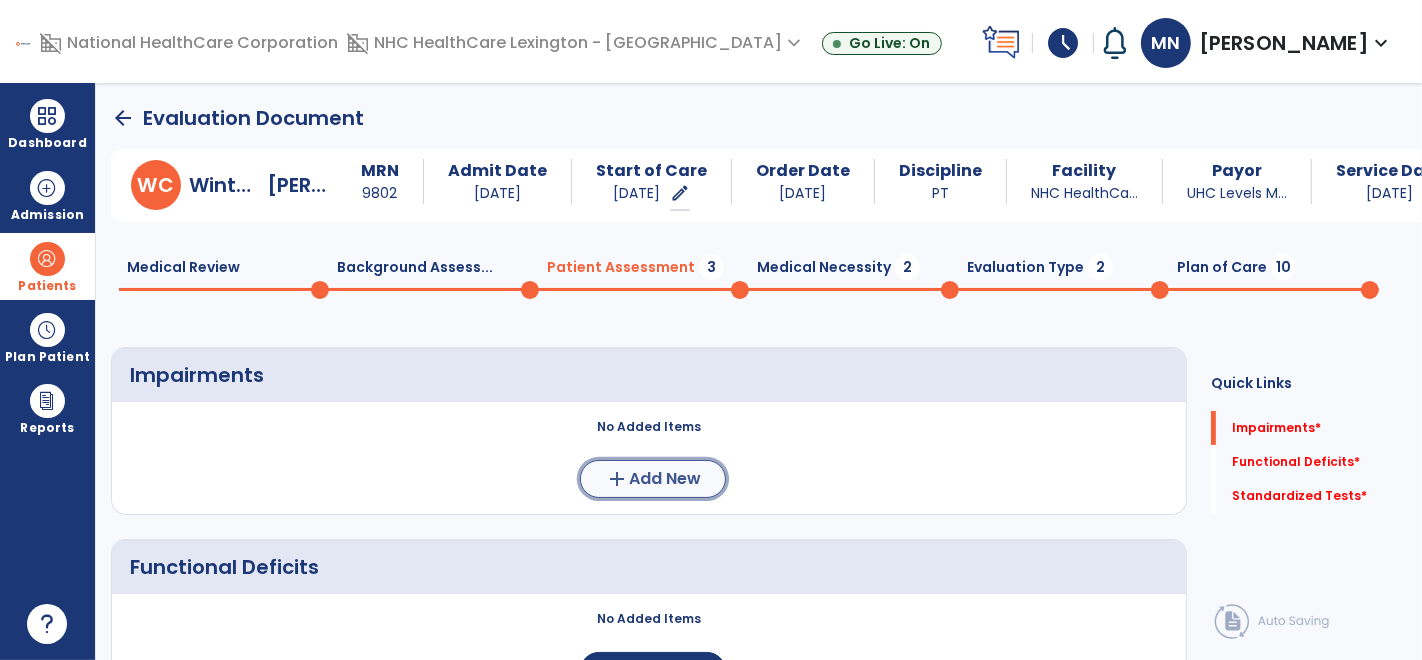 click on "Add New" 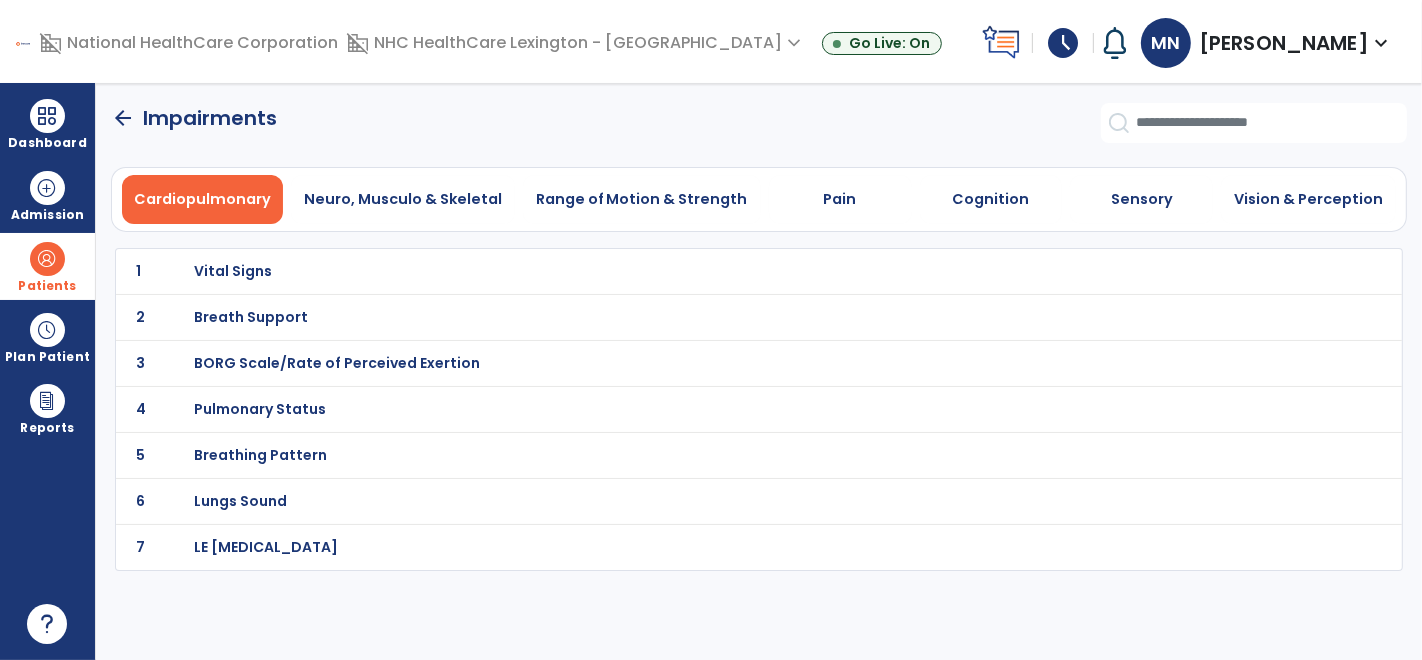 click on "Vital Signs" at bounding box center (234, 271) 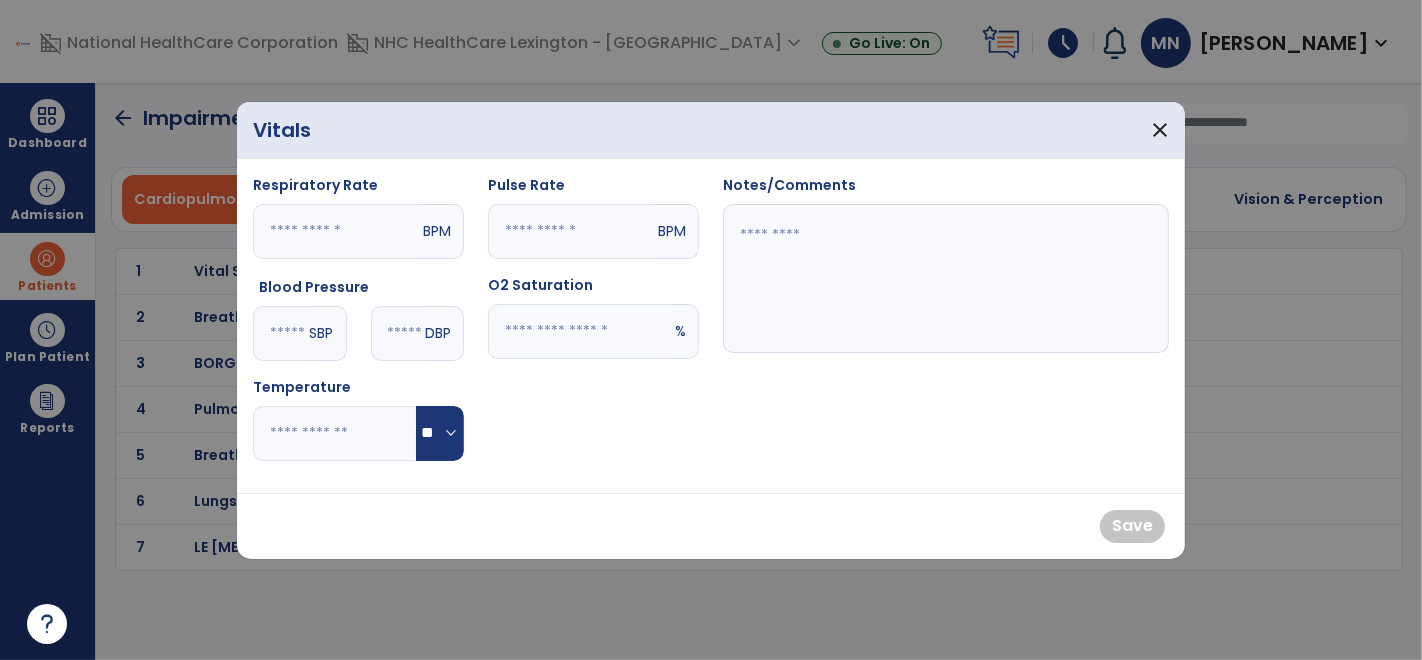 click at bounding box center [279, 333] 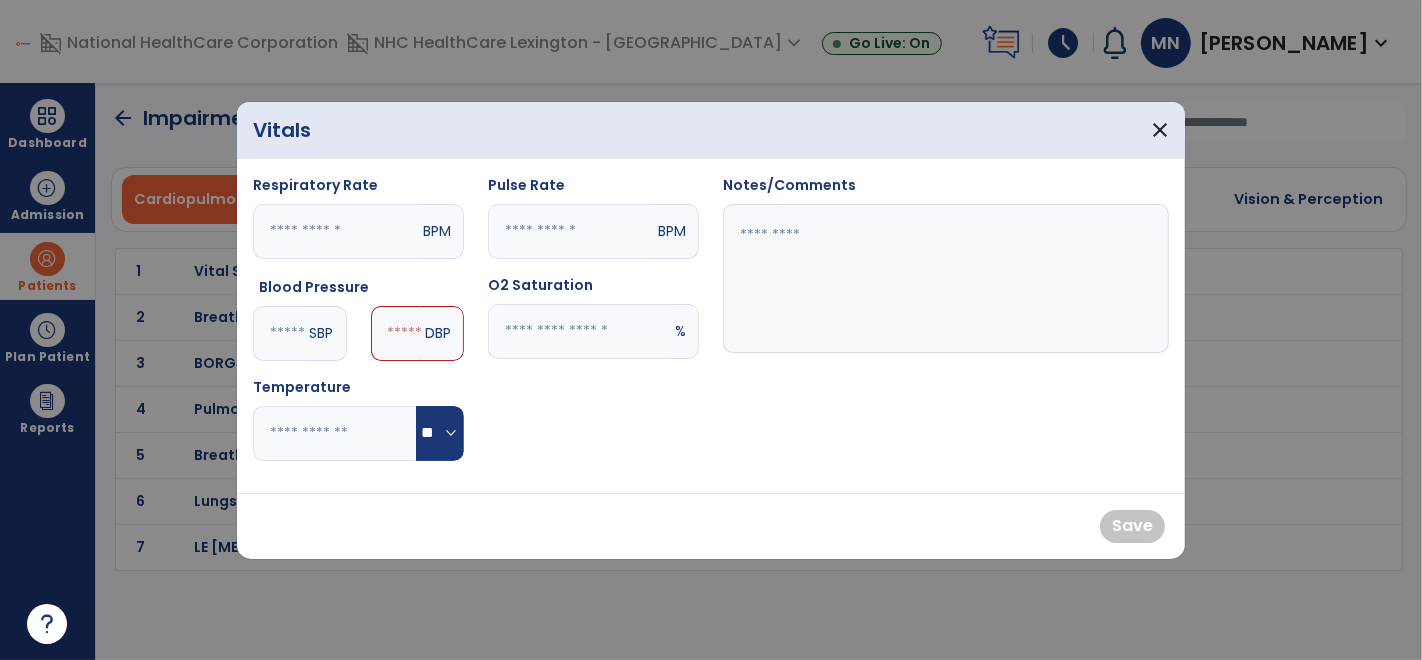 type on "***" 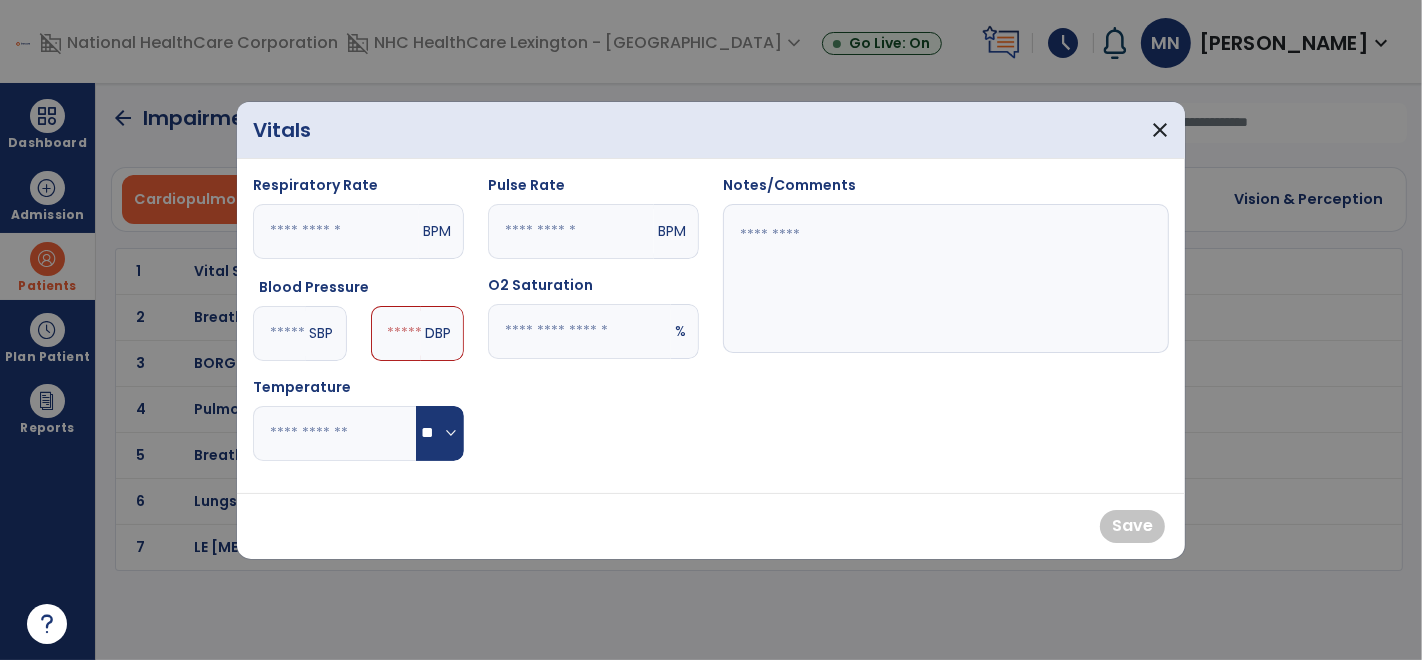 click at bounding box center [396, 333] 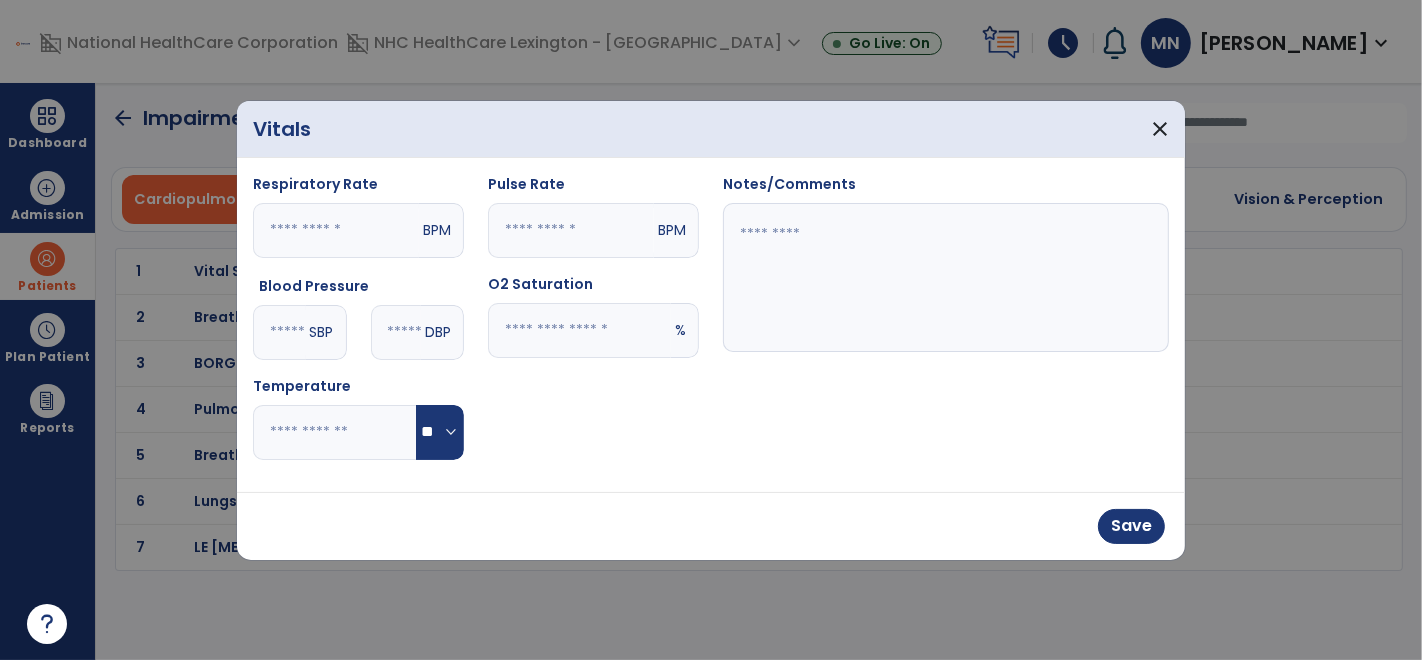 type on "**" 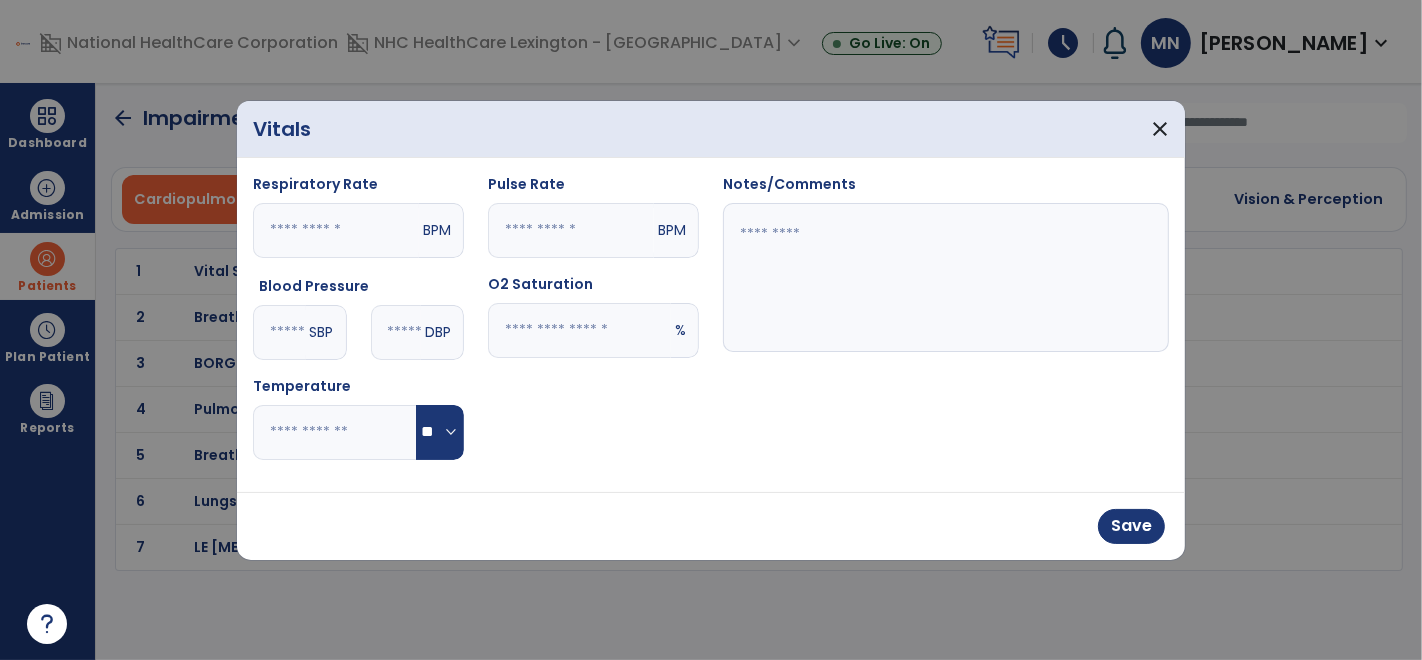 click at bounding box center [571, 230] 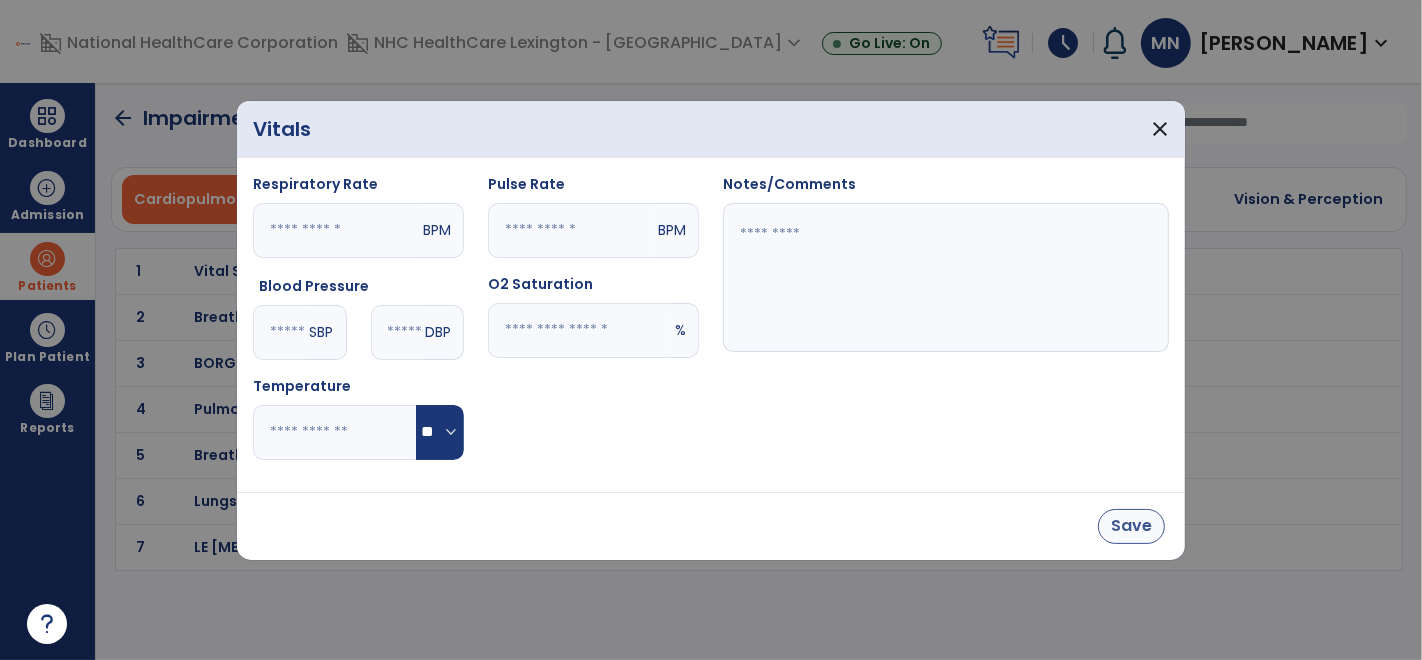 type on "**" 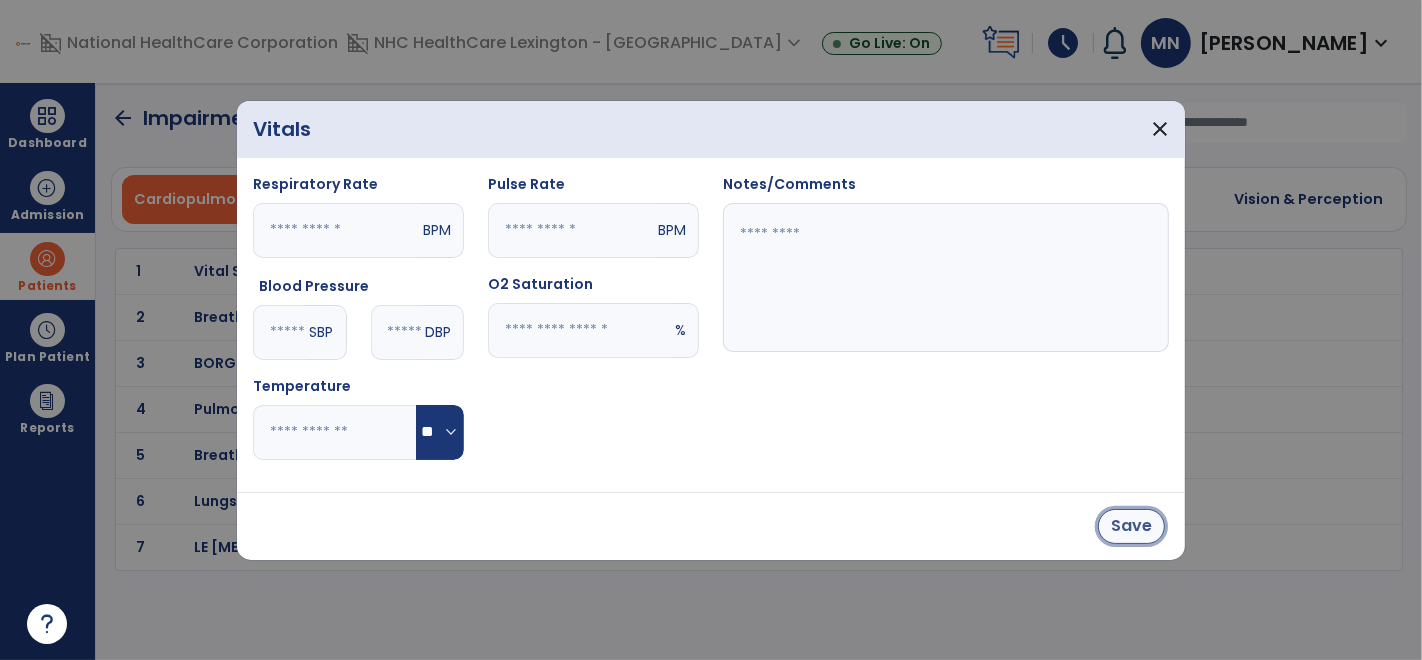 click on "Save" at bounding box center [1131, 526] 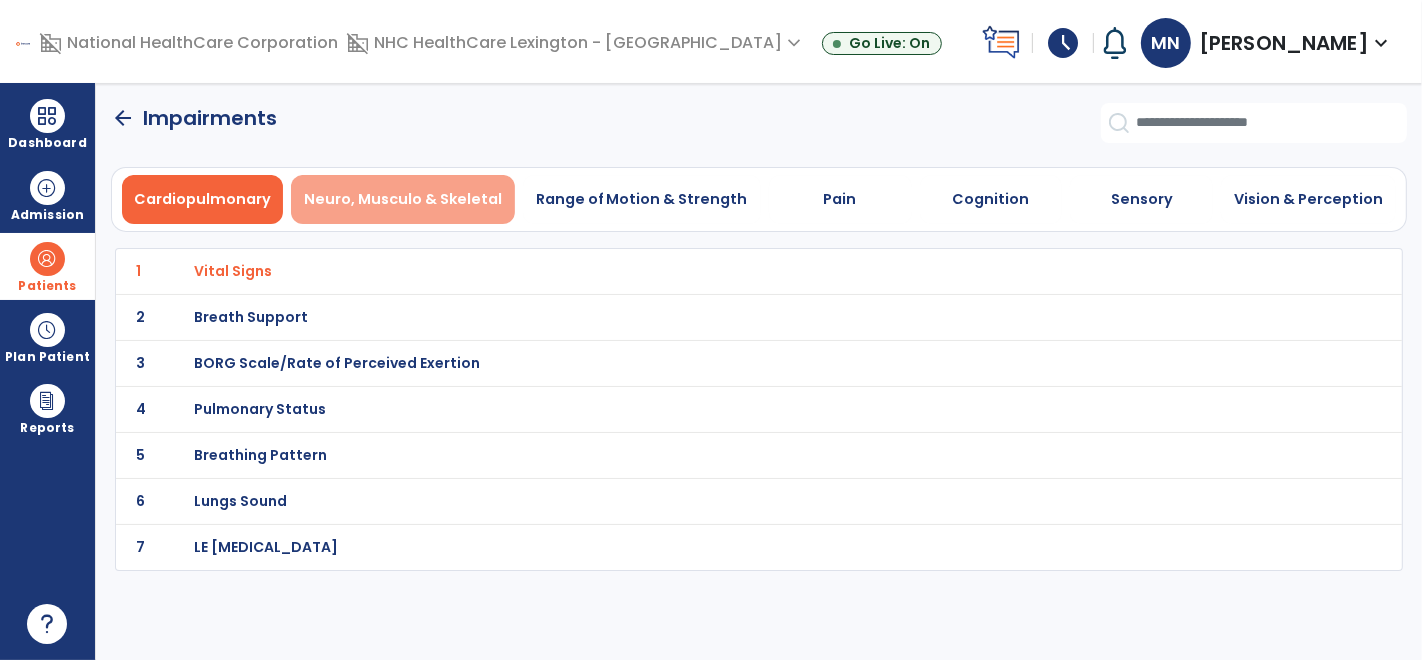 click on "Neuro, Musculo & Skeletal" at bounding box center [403, 199] 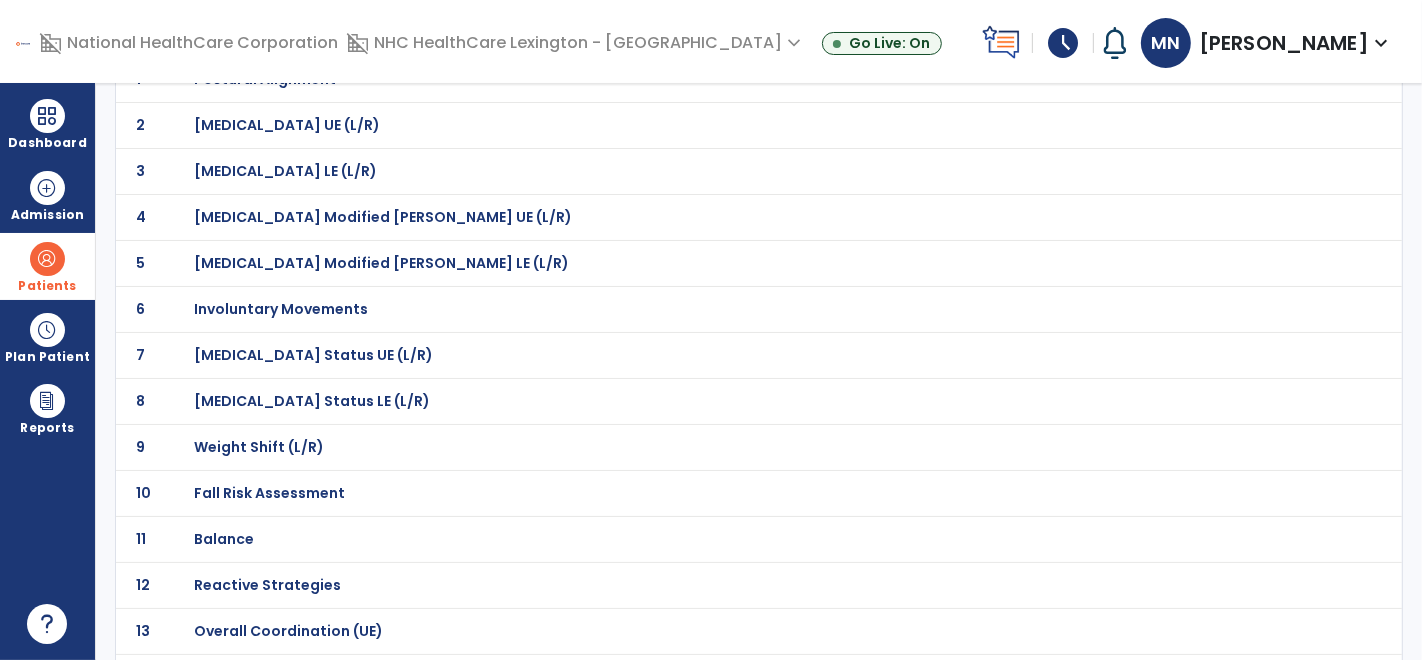 scroll, scrollTop: 194, scrollLeft: 0, axis: vertical 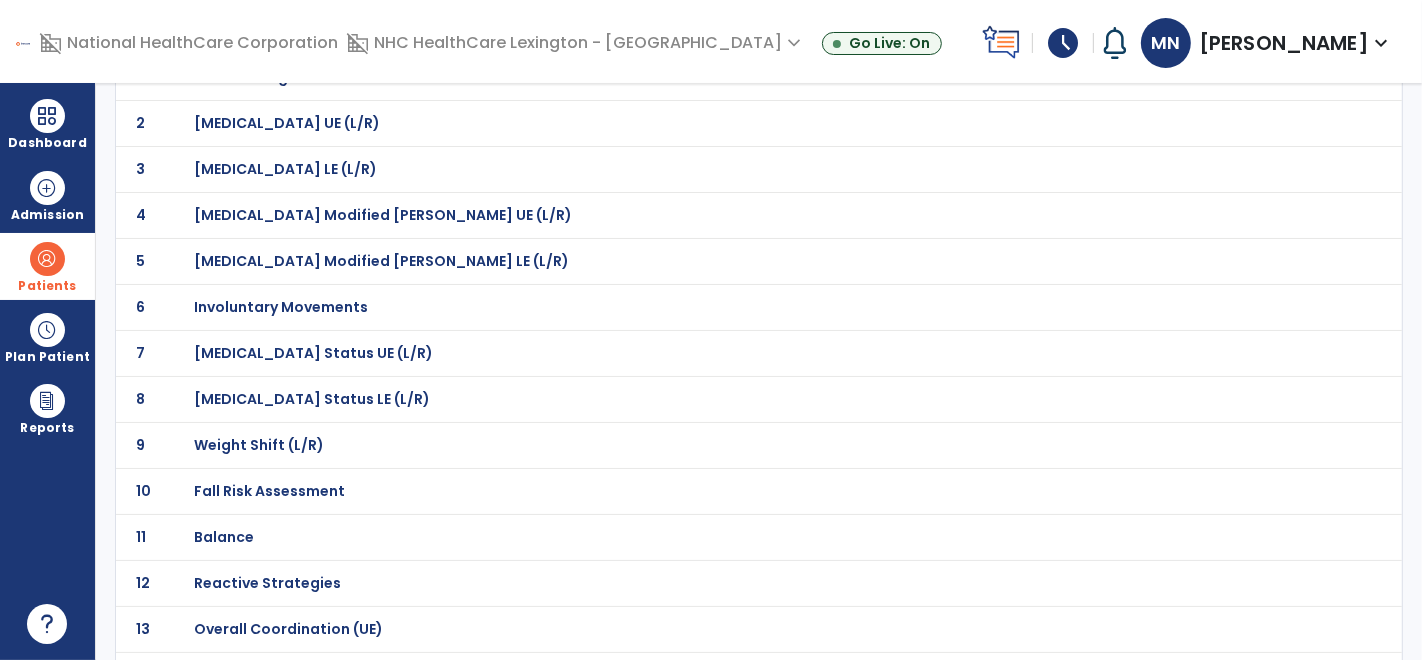 click on "Fall Risk Assessment" at bounding box center [266, 77] 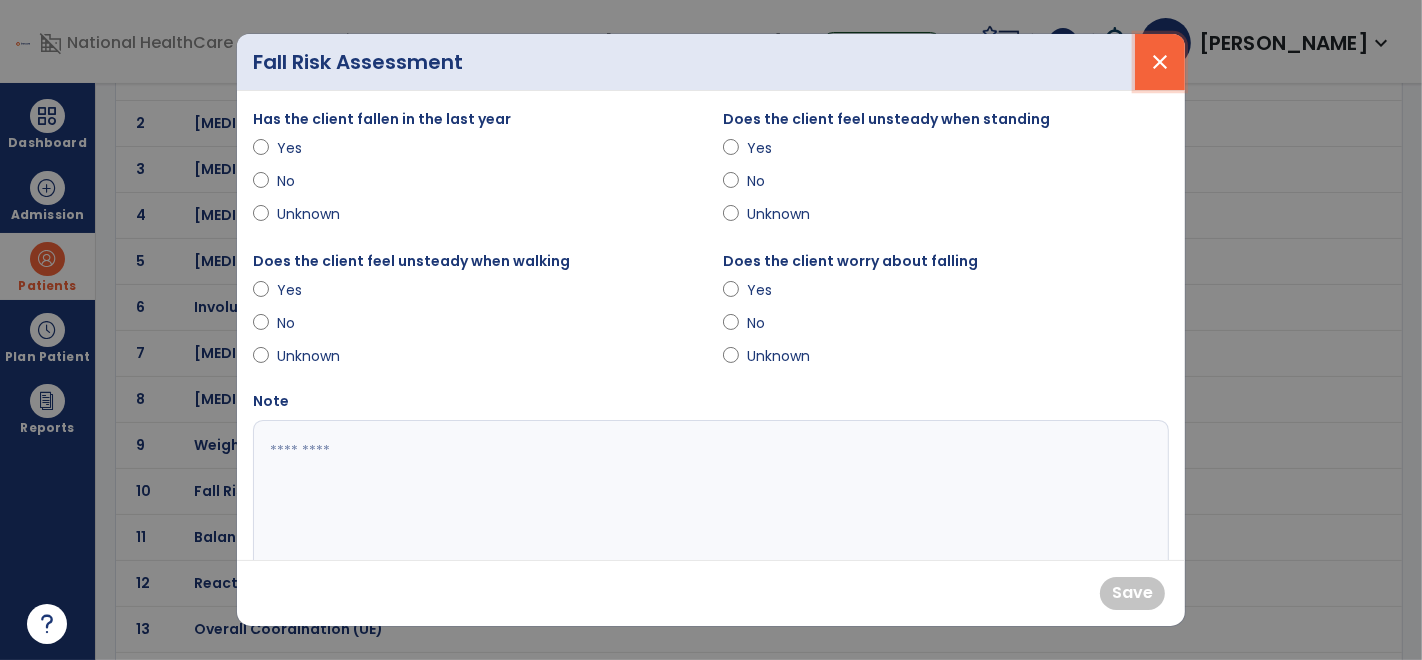 click on "close" at bounding box center [1160, 62] 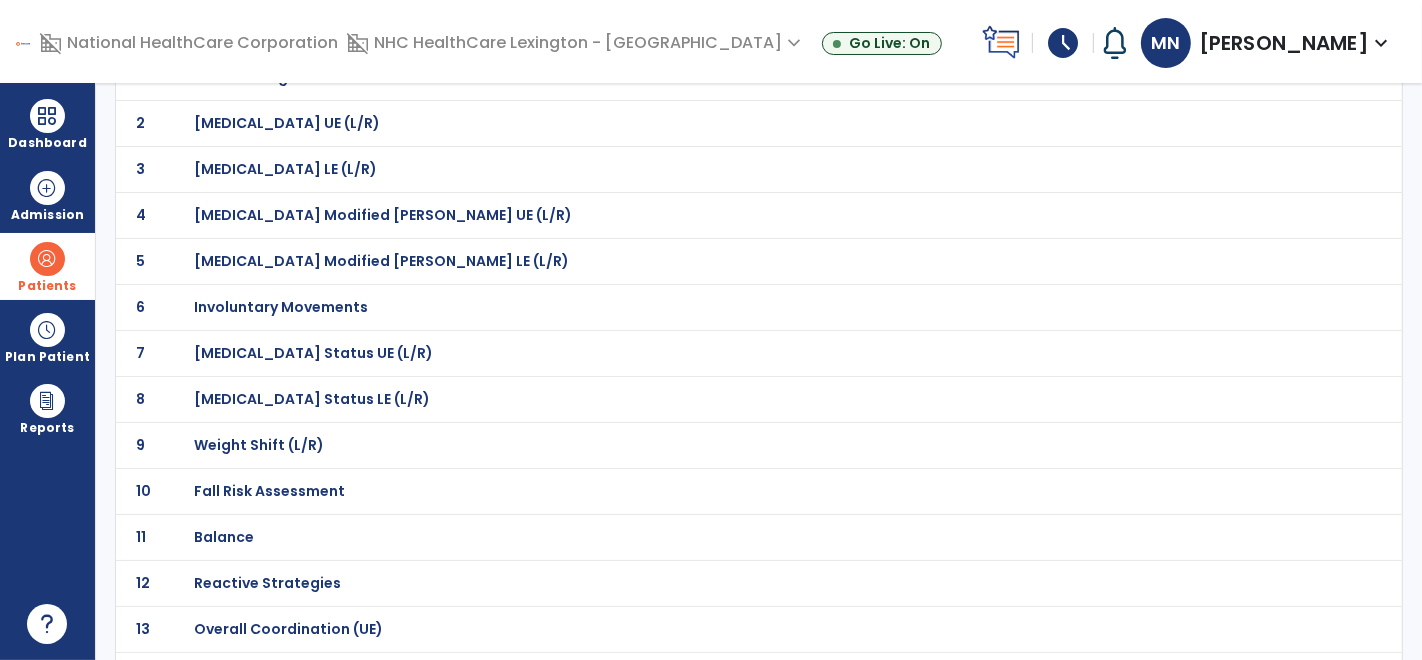 click on "Balance" at bounding box center [715, 77] 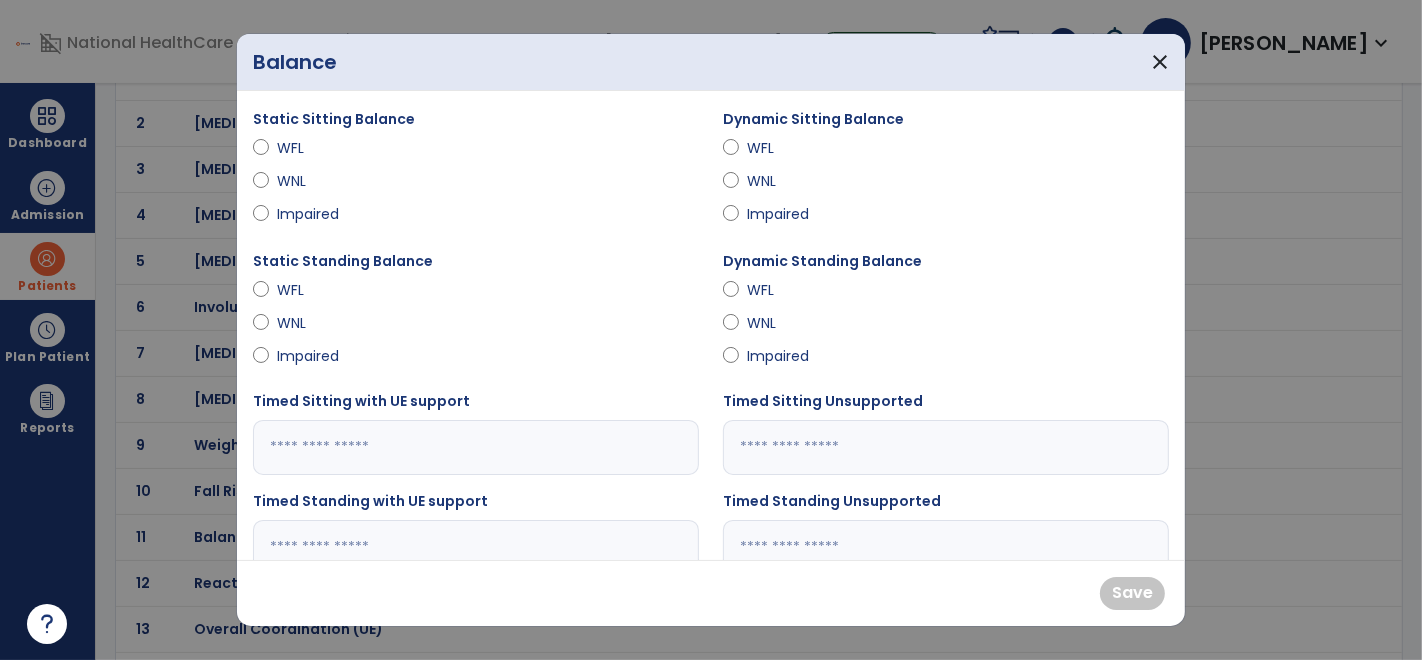 click on "Impaired" at bounding box center [312, 214] 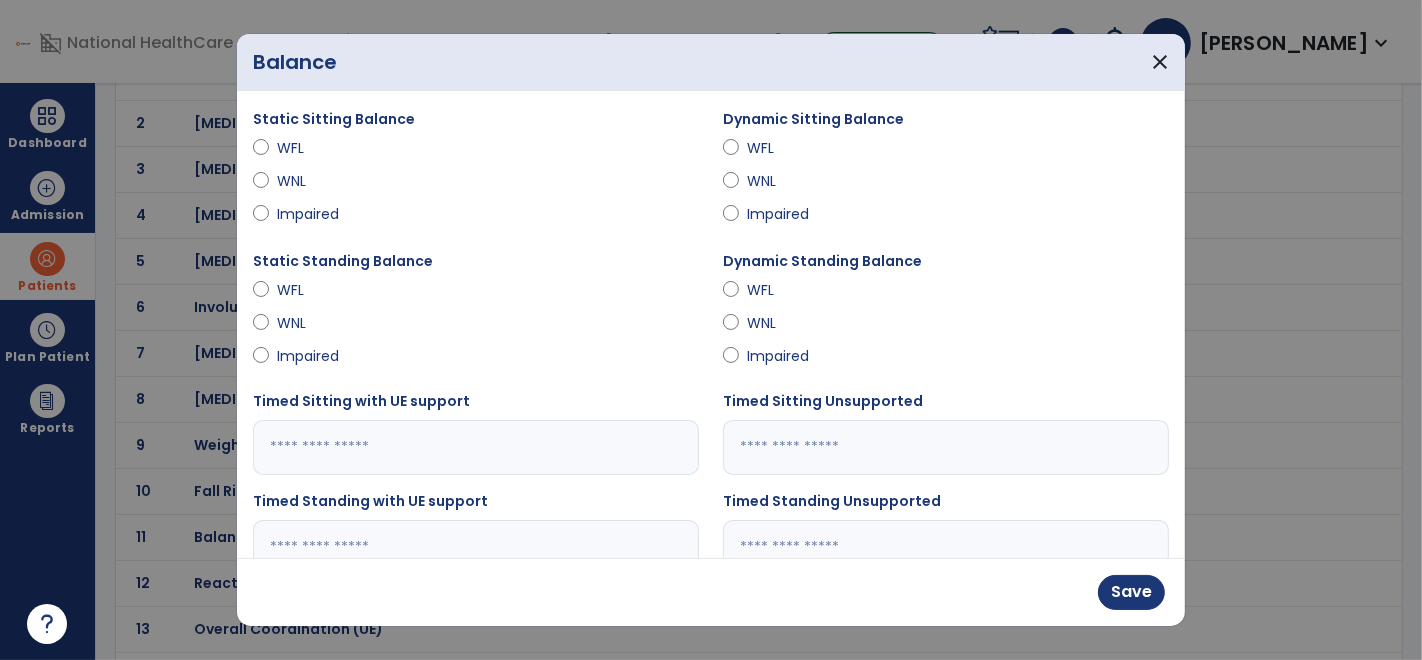 click on "Impaired" at bounding box center [782, 214] 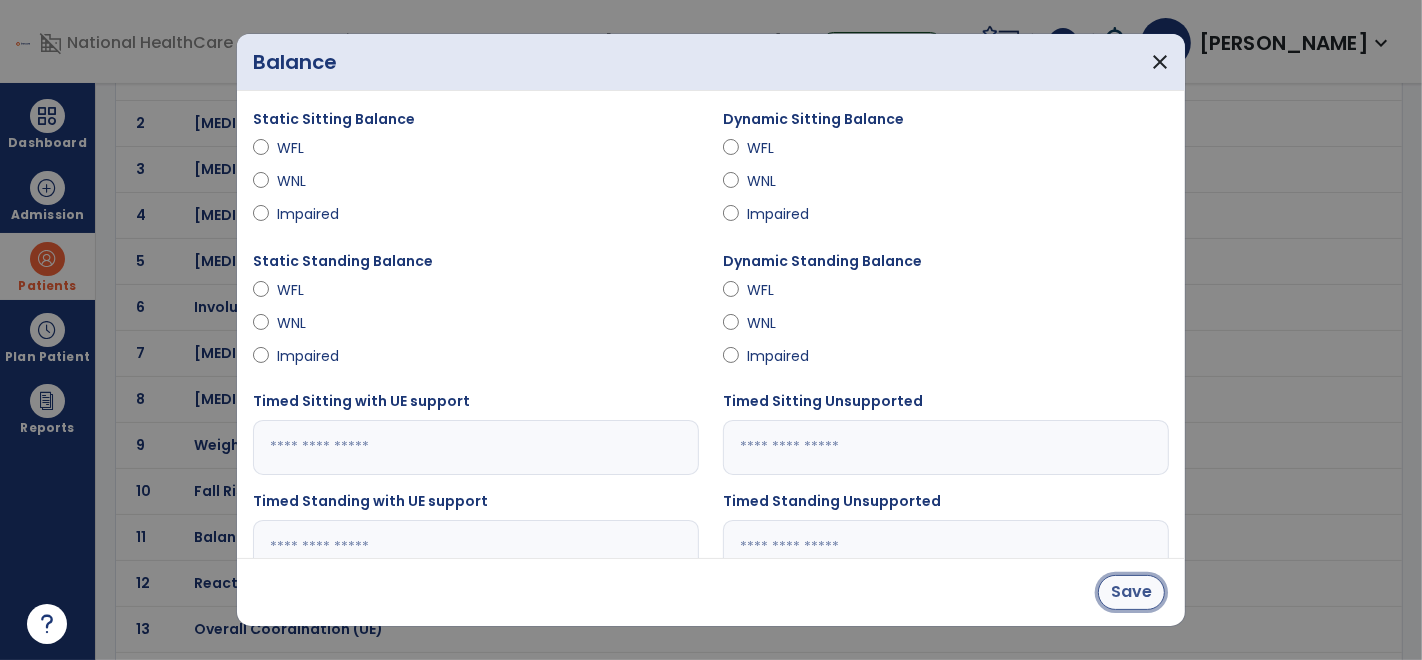 click on "Save" at bounding box center (1131, 592) 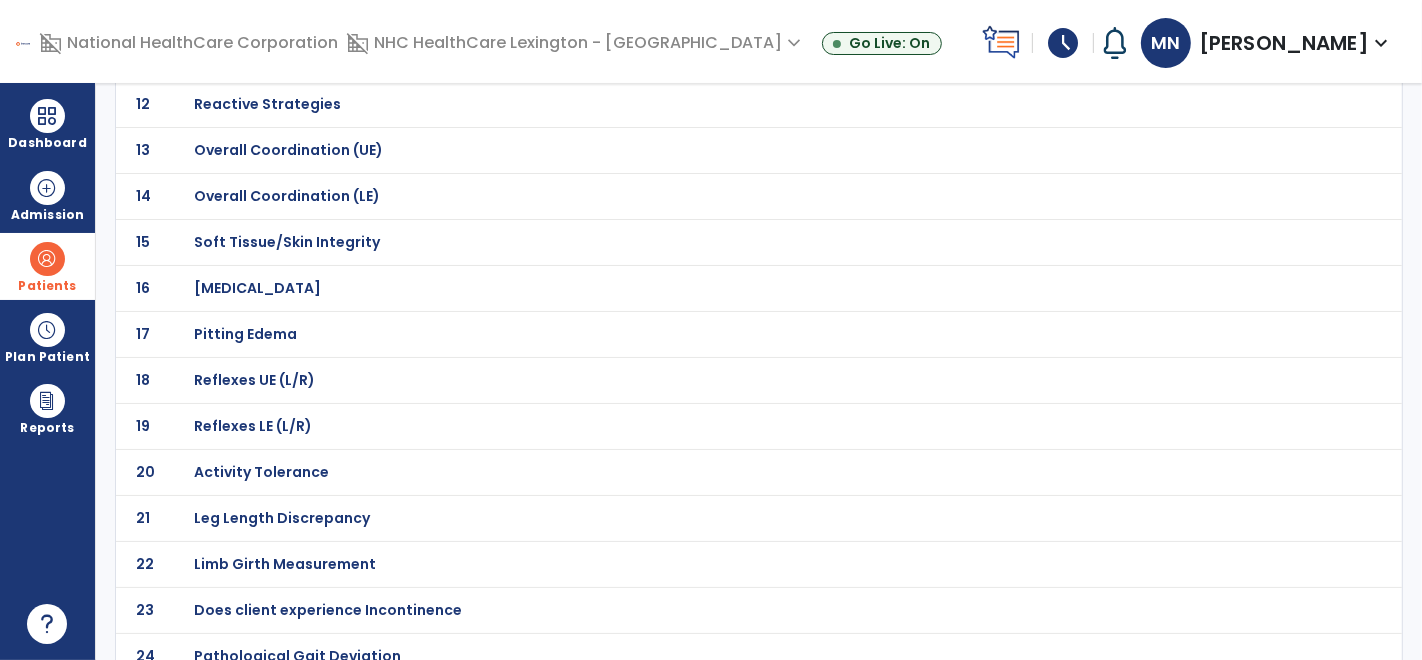 scroll, scrollTop: 731, scrollLeft: 0, axis: vertical 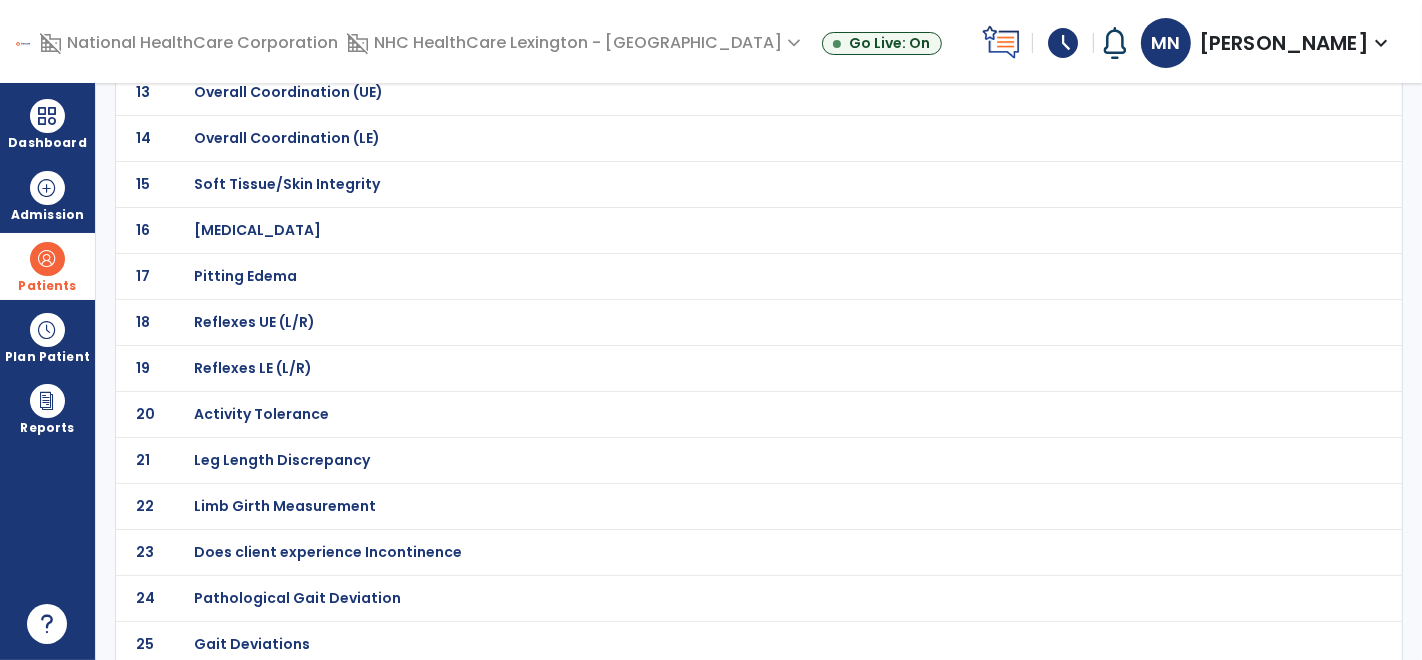 click on "23 Does client experience Incontinence" 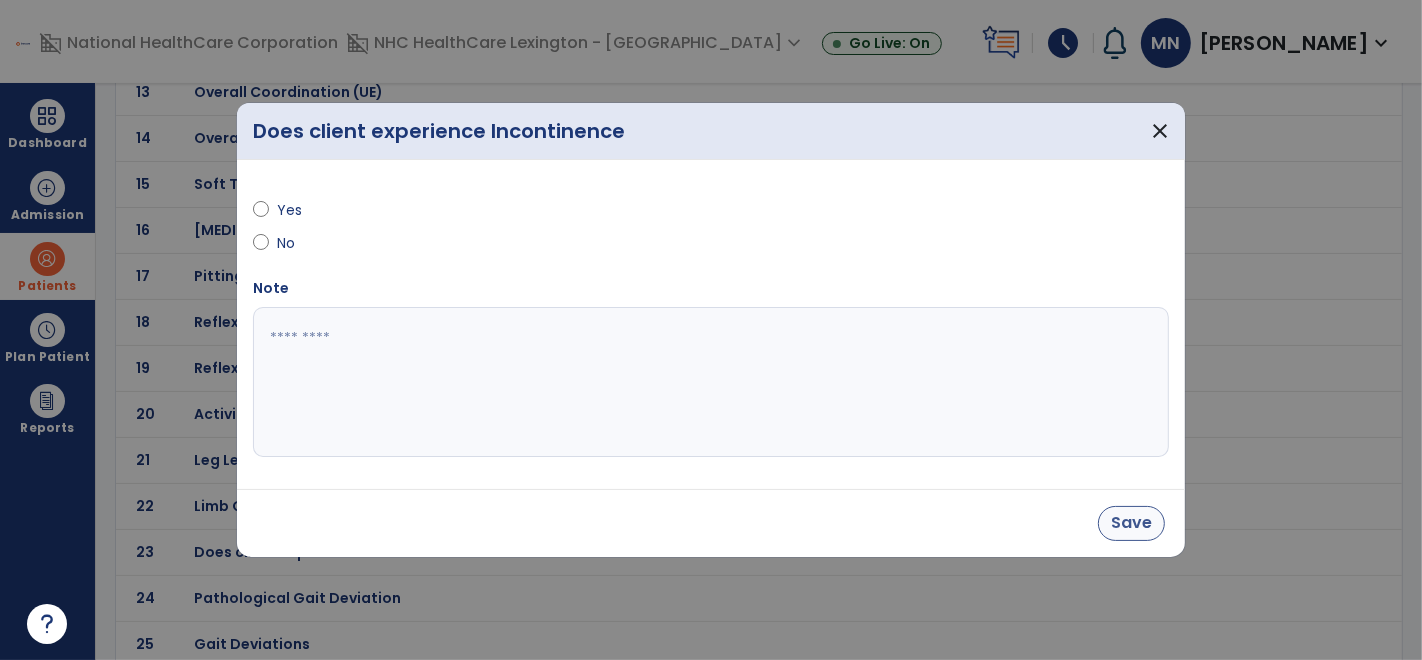 click on "Save" at bounding box center (711, 523) 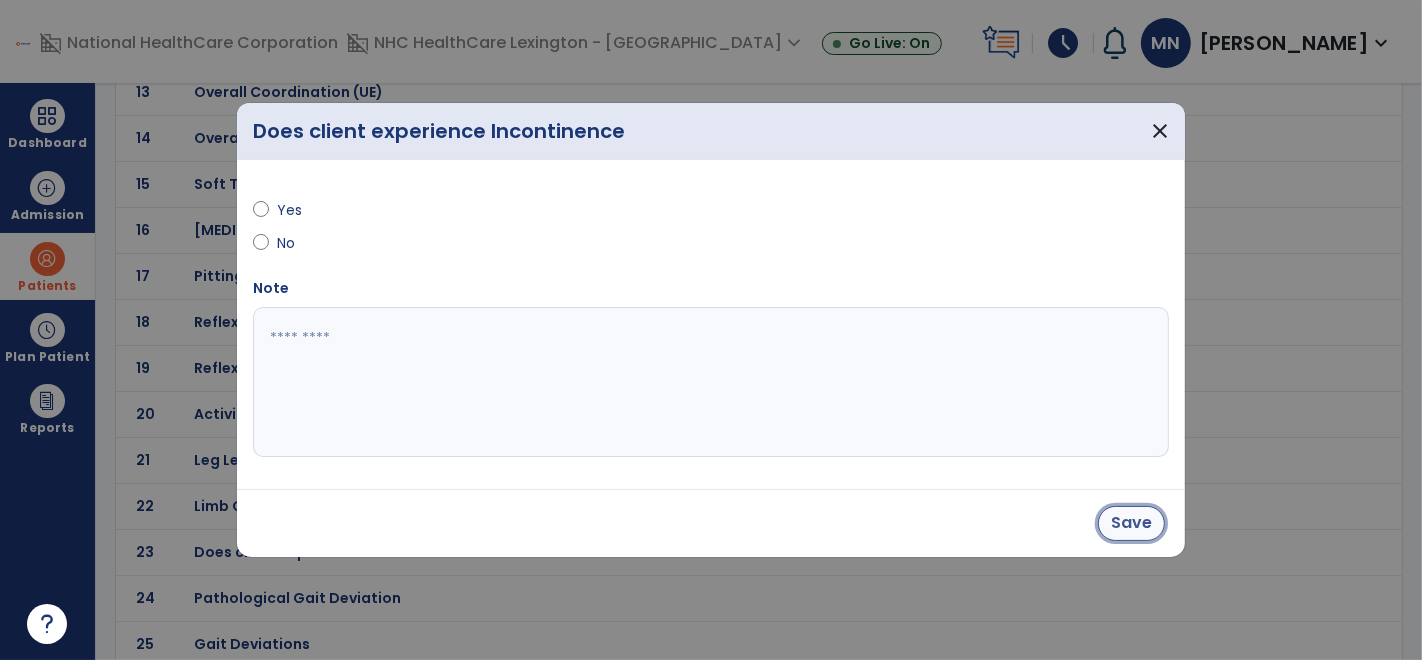 click on "Save" at bounding box center [1131, 523] 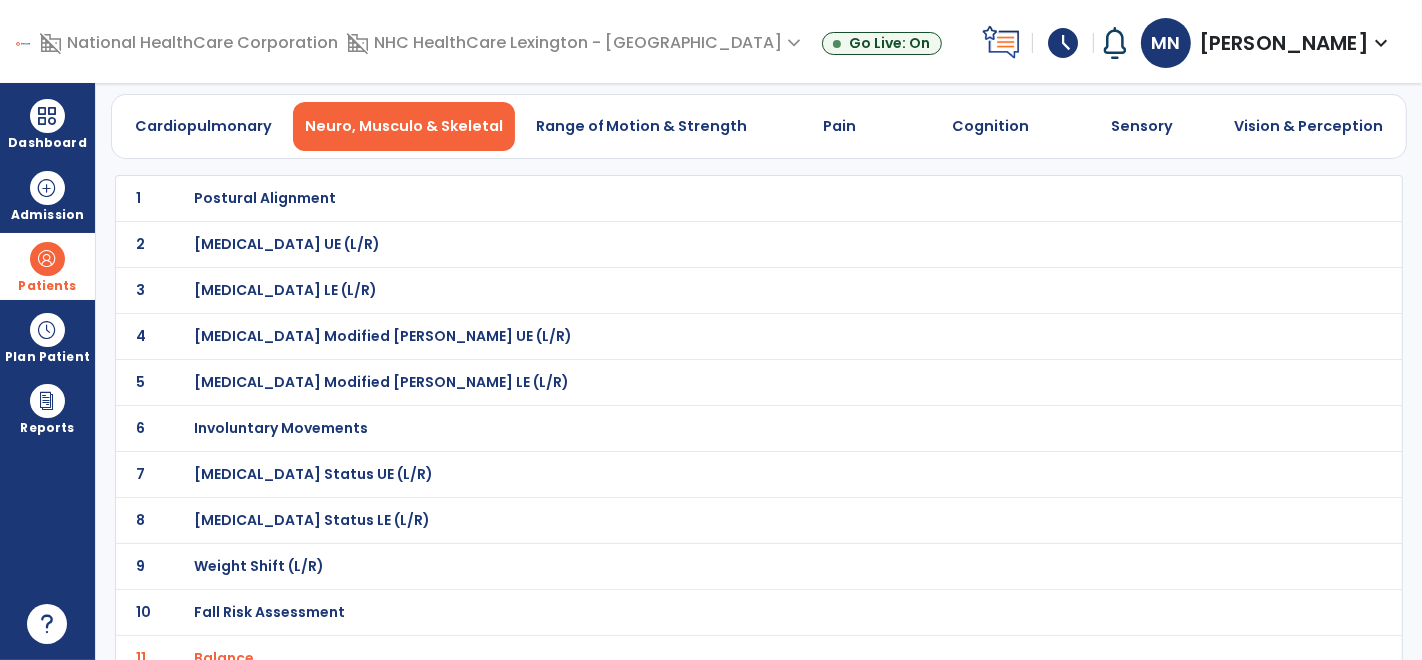 scroll, scrollTop: 71, scrollLeft: 0, axis: vertical 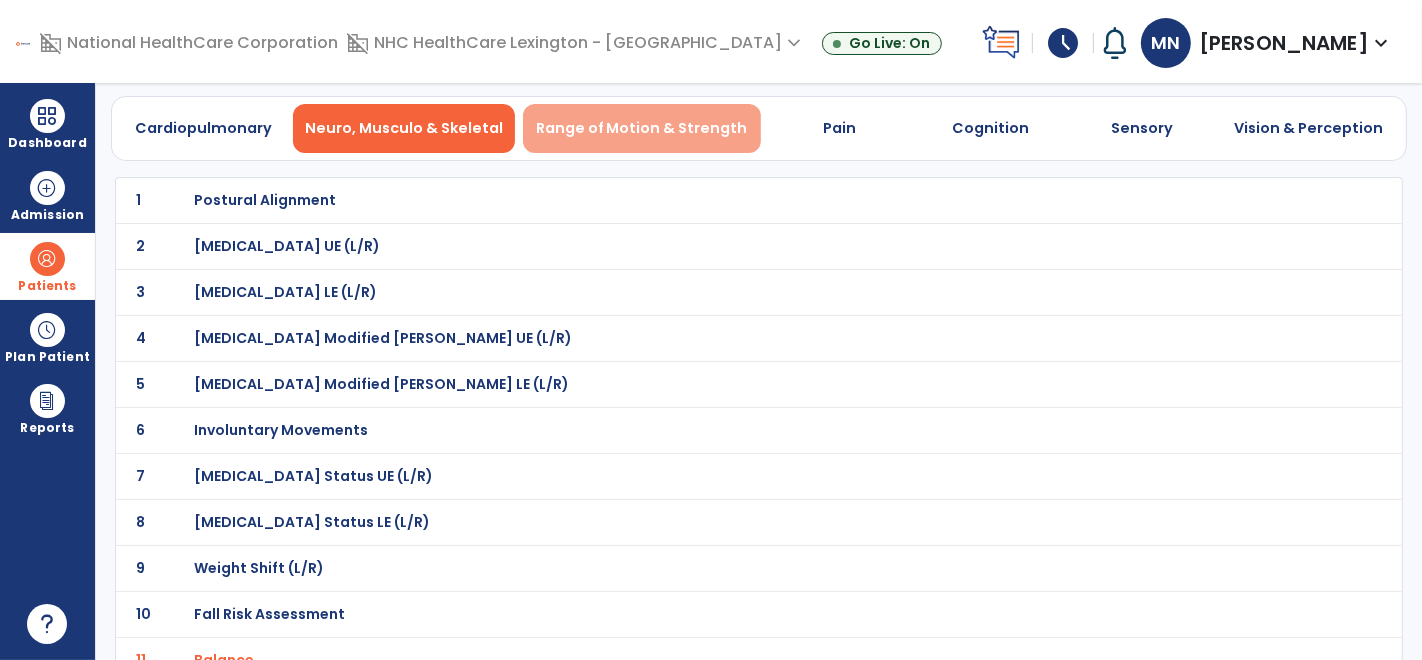 click on "Range of Motion & Strength" at bounding box center (642, 128) 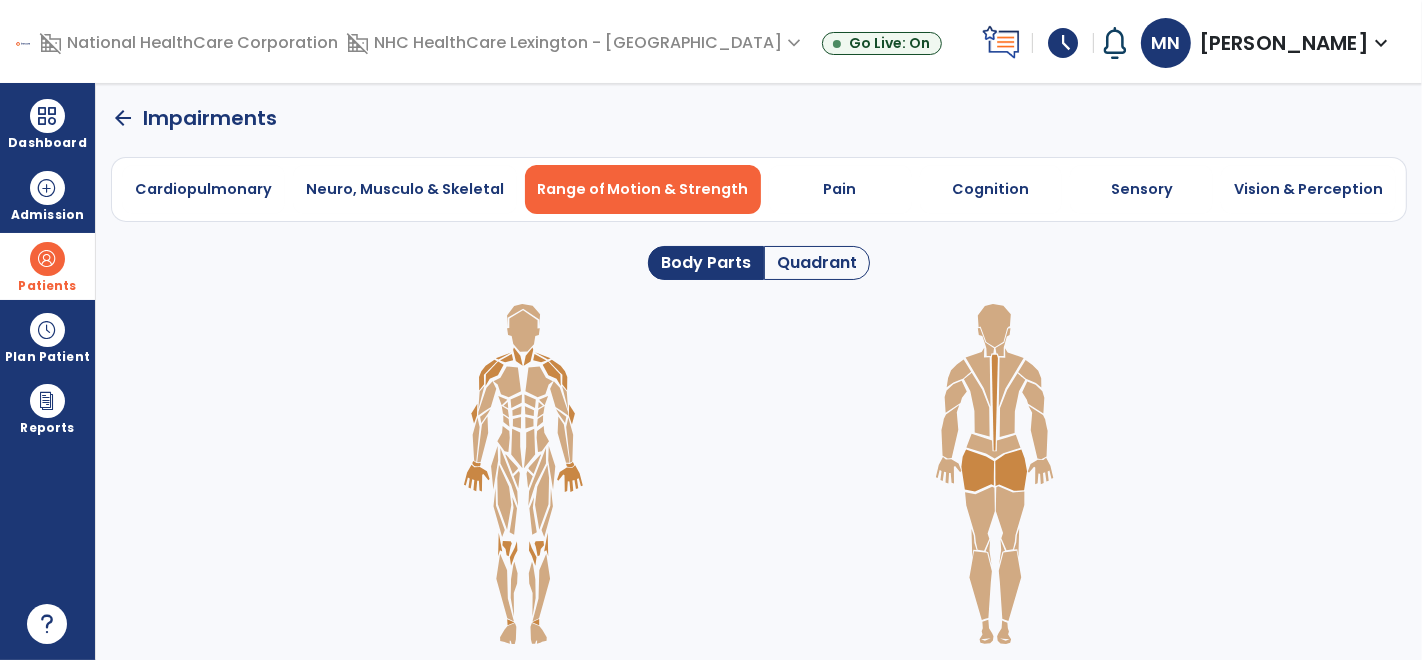 click on "Quadrant" 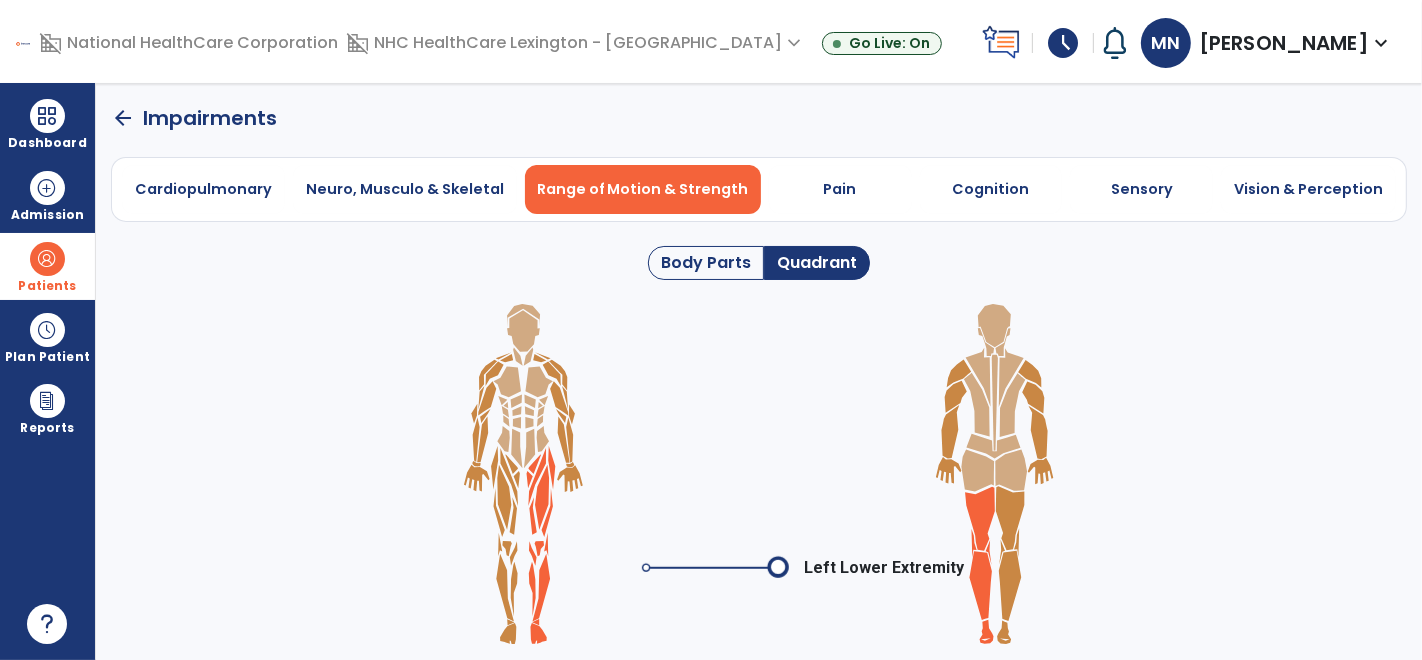 click 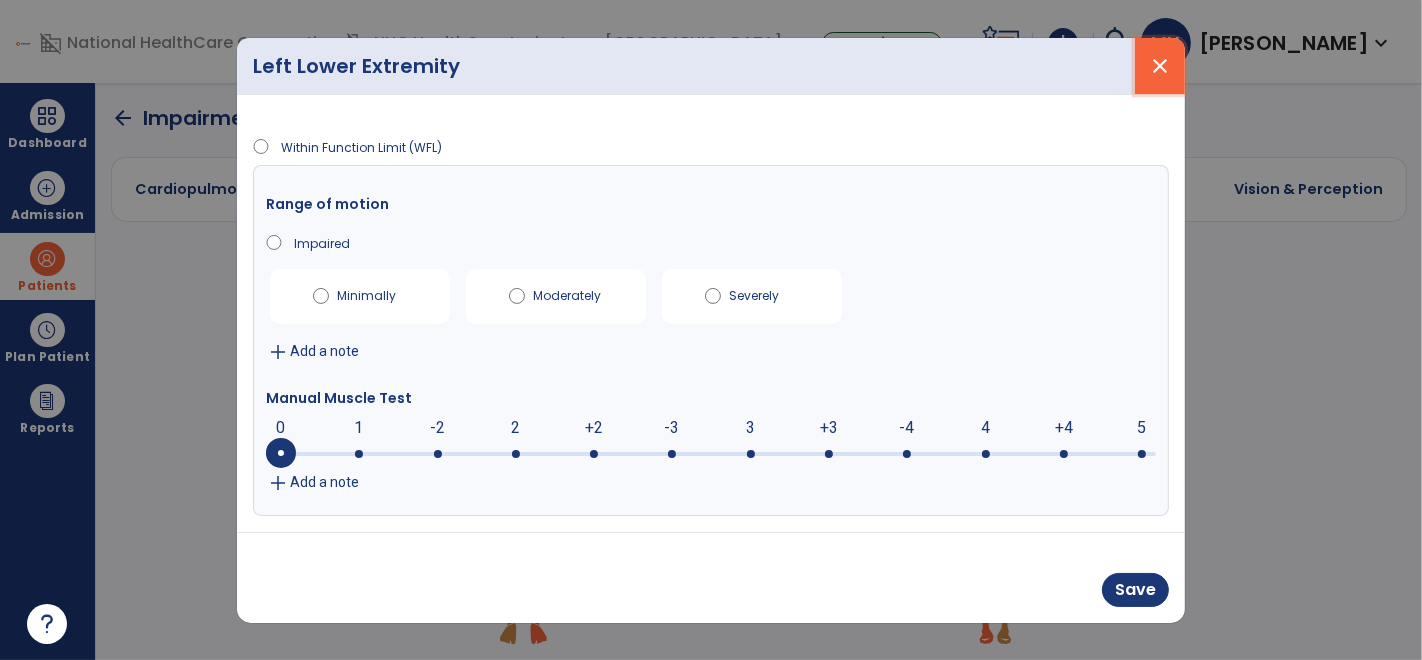 click on "close" at bounding box center (1160, 66) 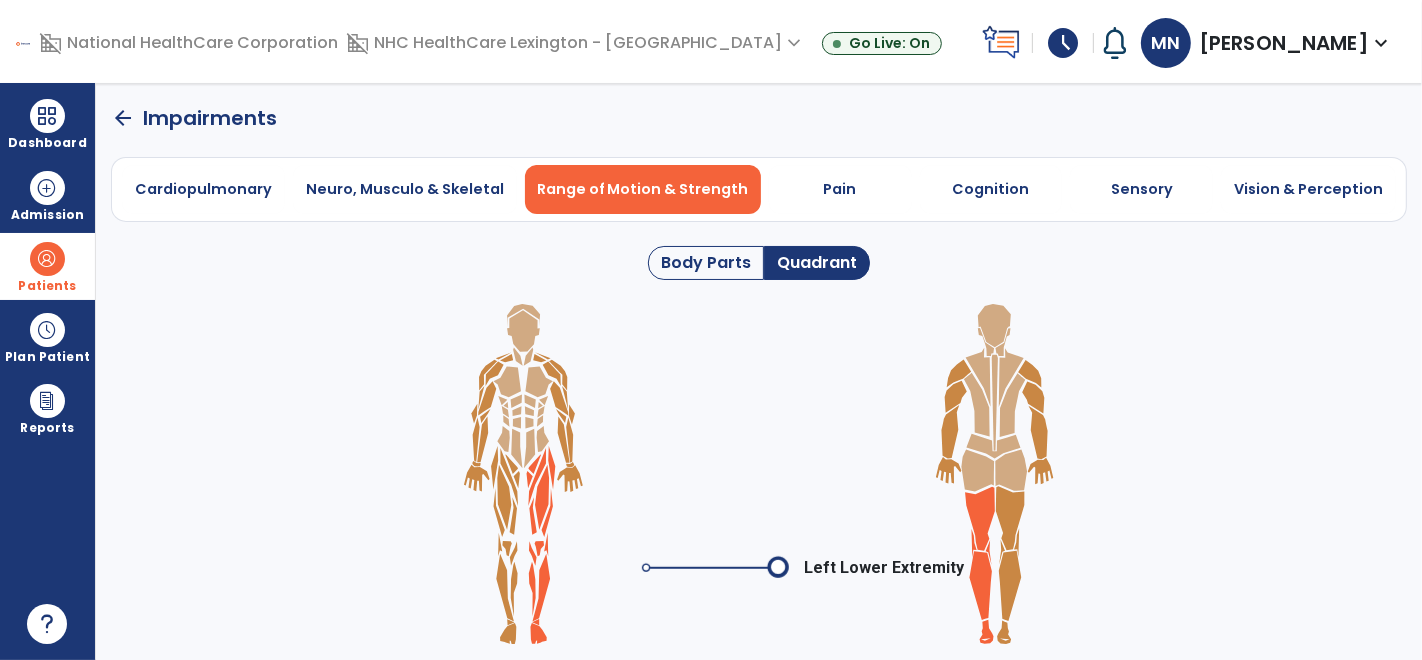 click on "Body Parts" 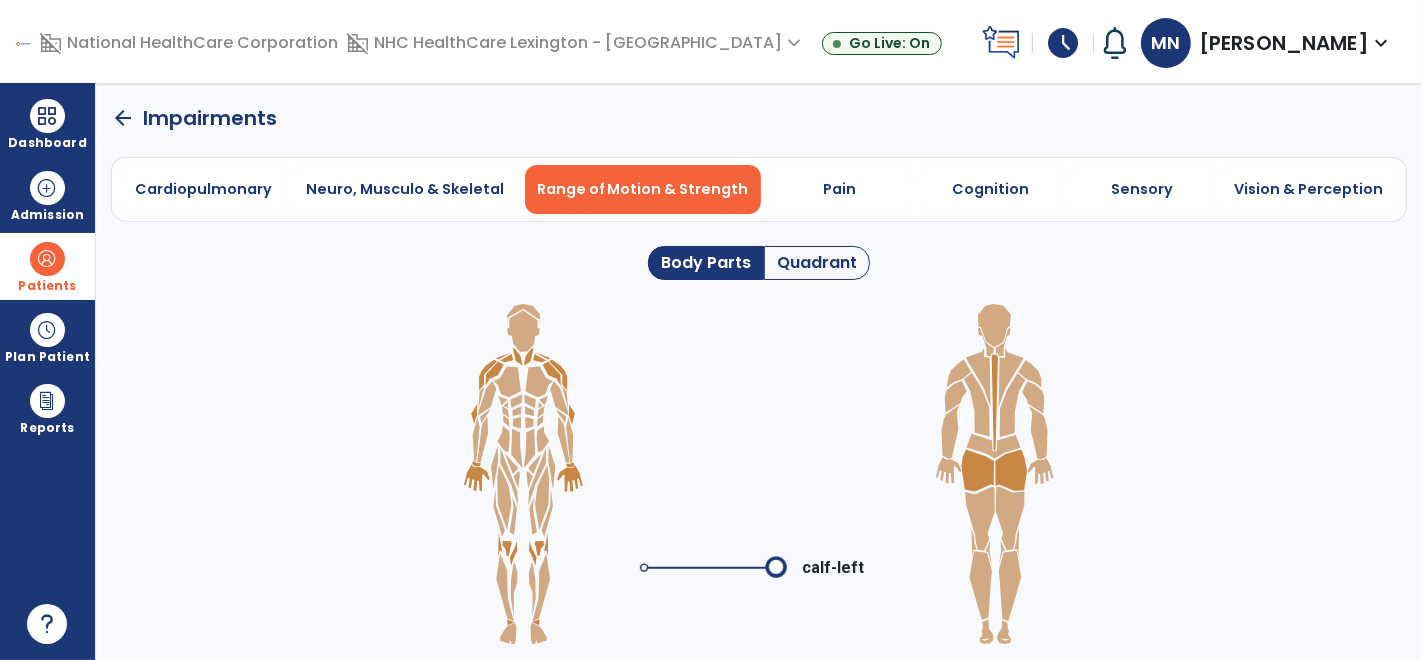 click on "Quadrant" 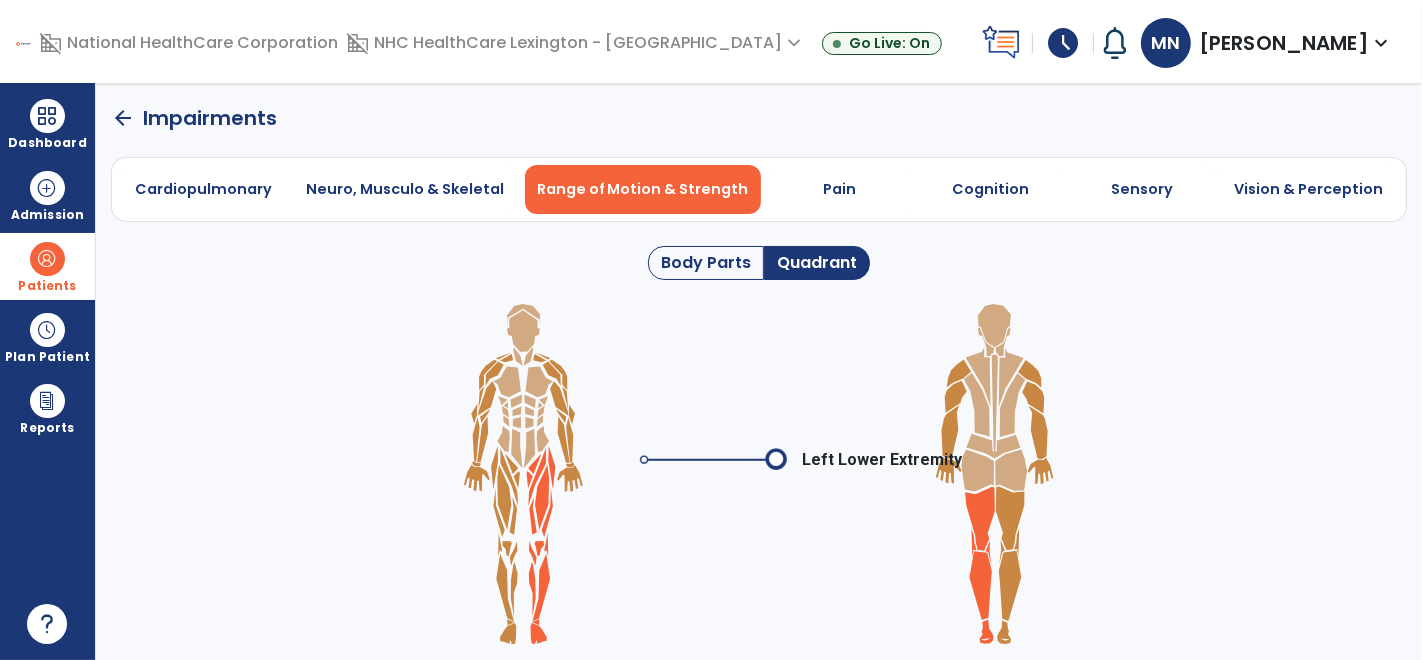 click 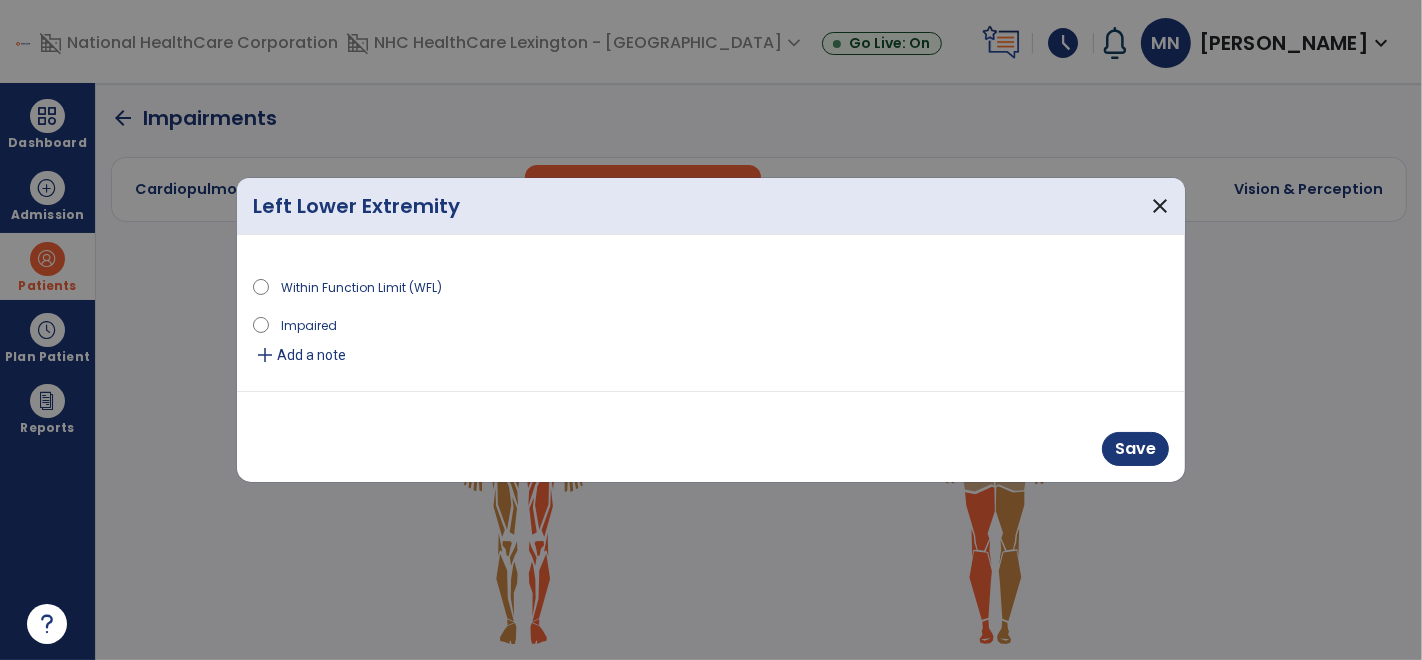 click on "Impaired" at bounding box center (309, 324) 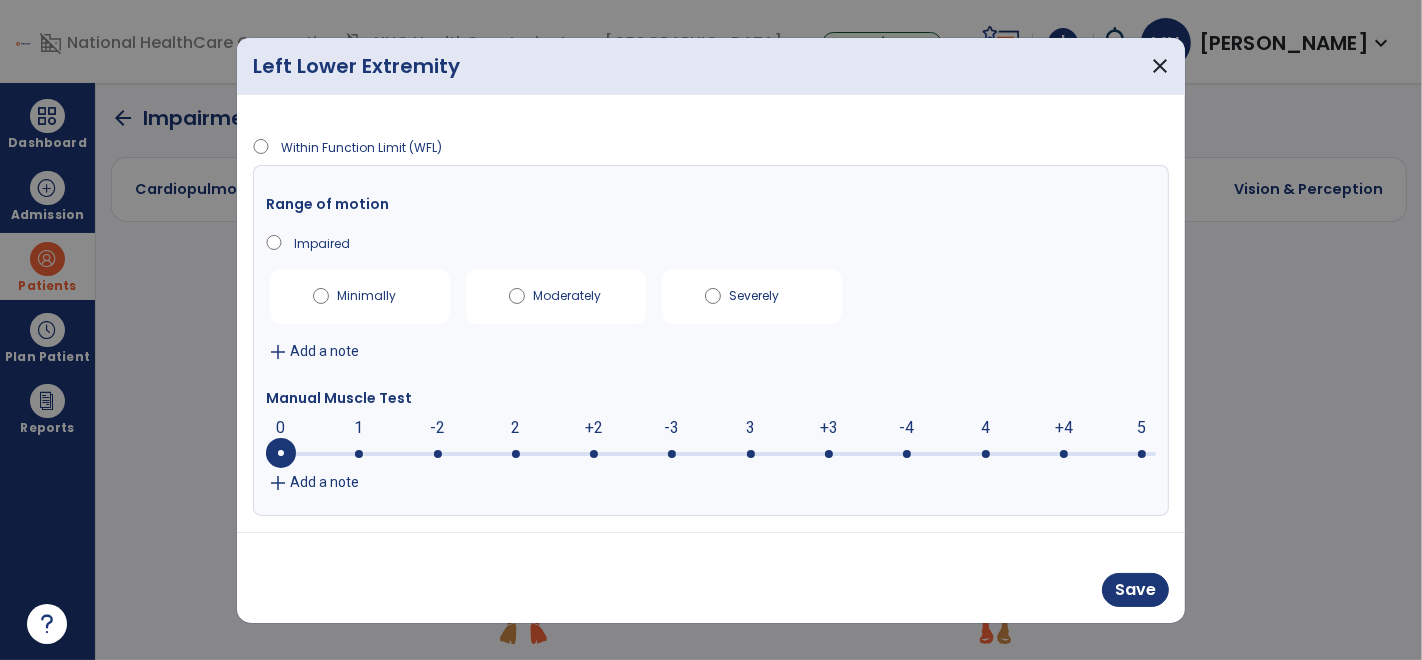 click on "Severely" at bounding box center (764, 292) 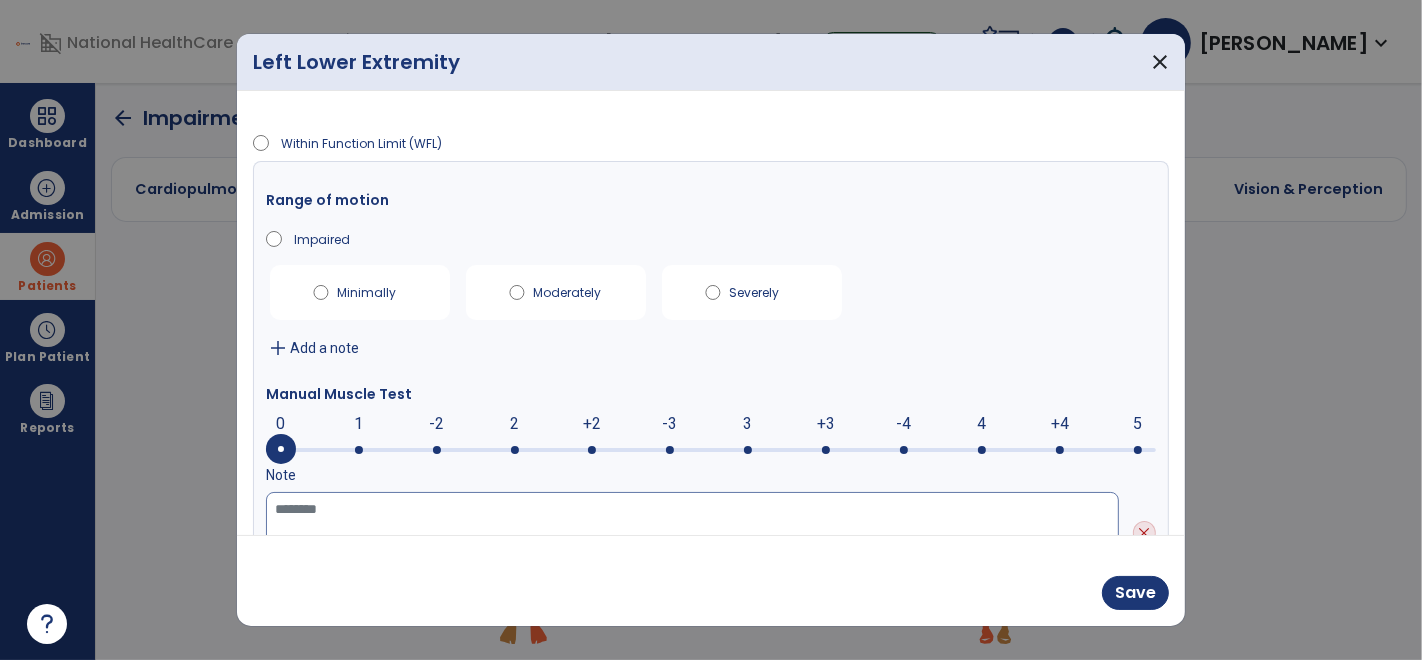 click at bounding box center [692, 533] 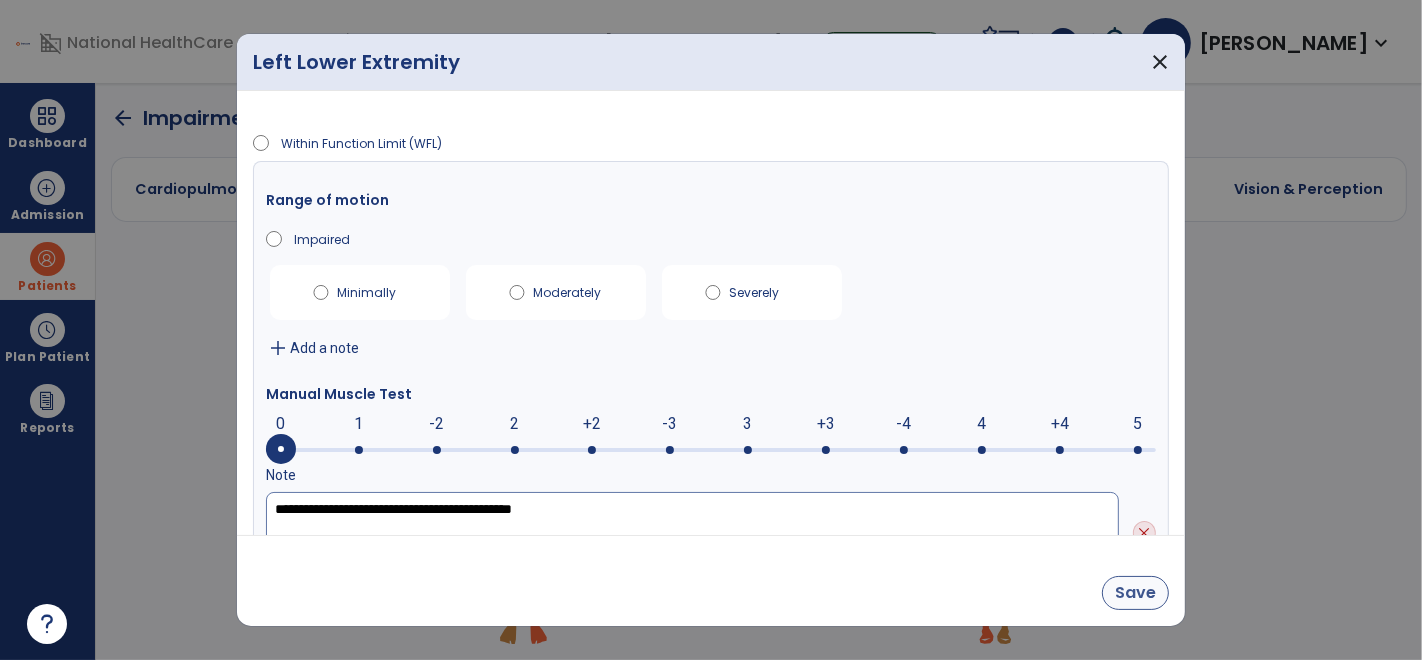 type on "**********" 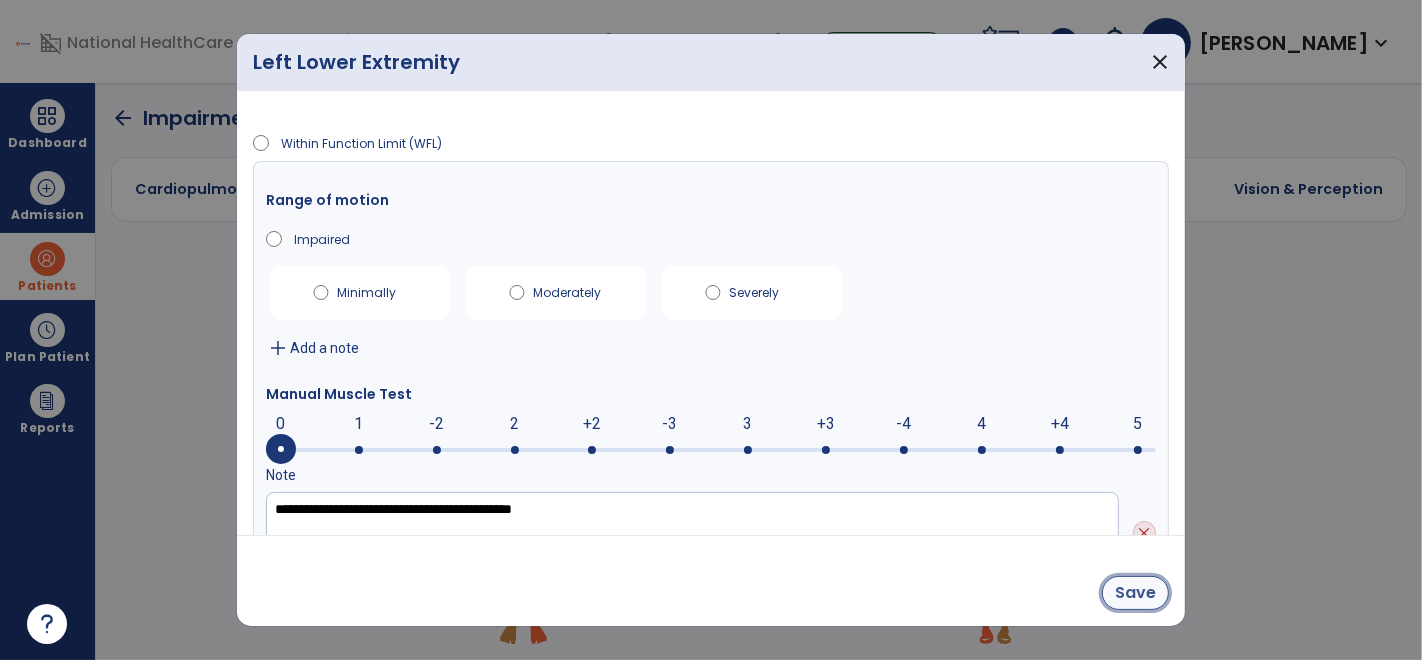 click on "Save" at bounding box center (1135, 593) 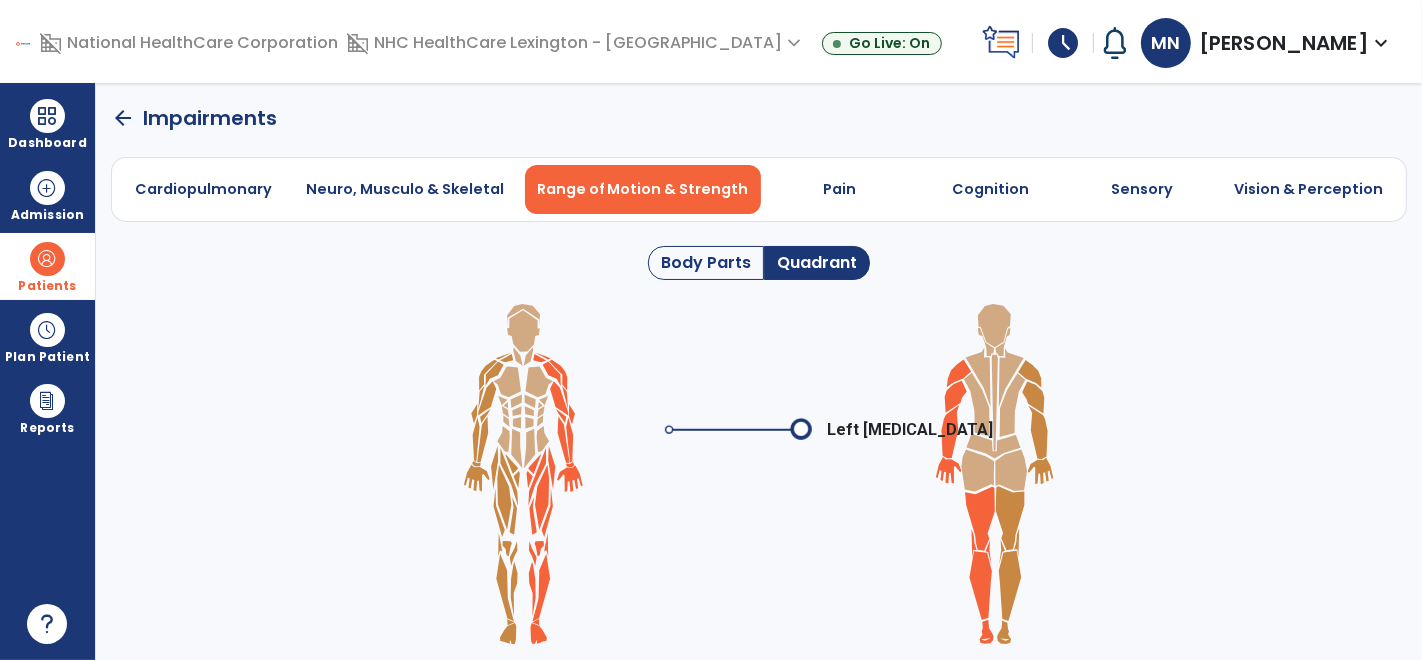 click 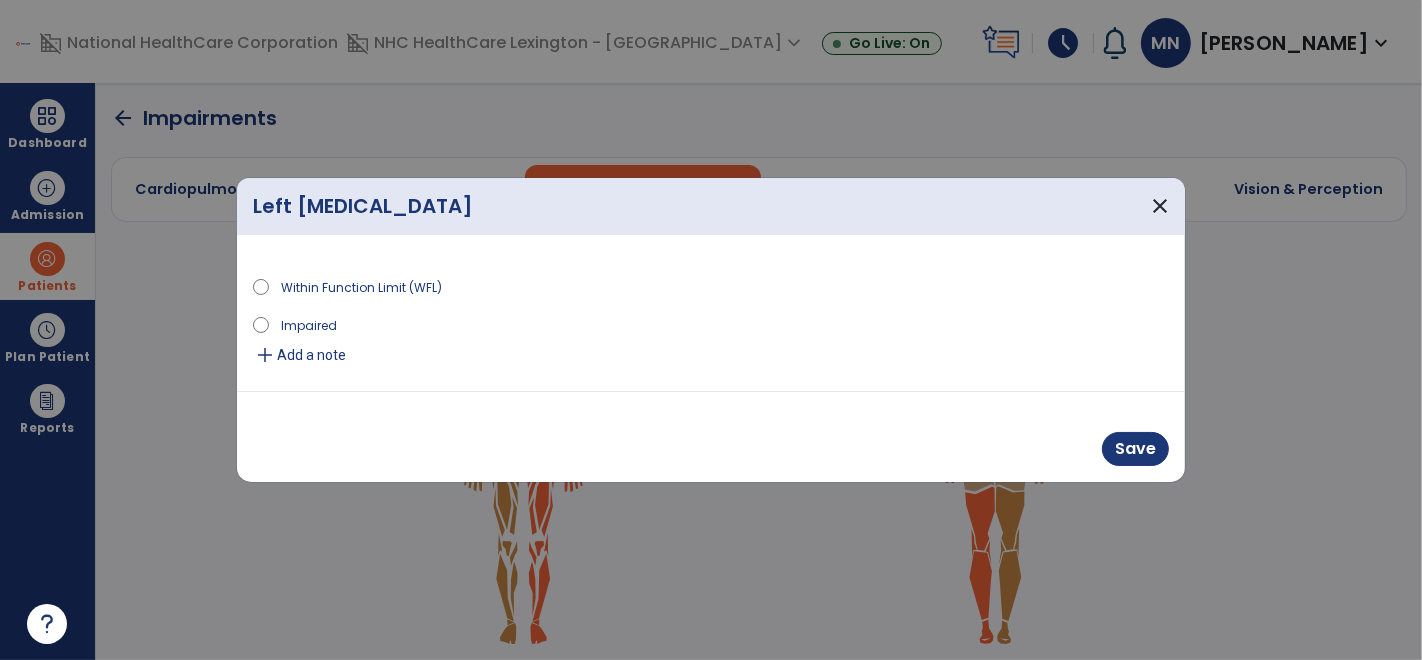 click on "Impaired" at bounding box center (309, 324) 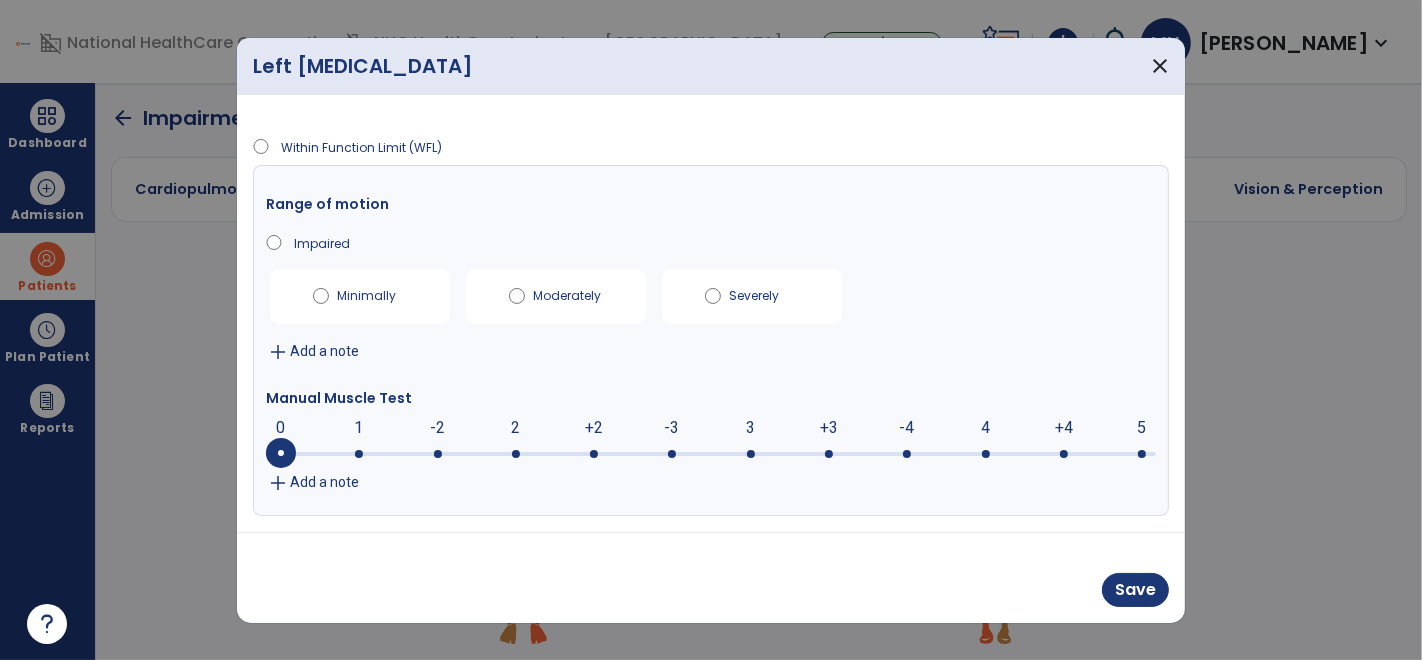 click on "Severely" at bounding box center (752, 296) 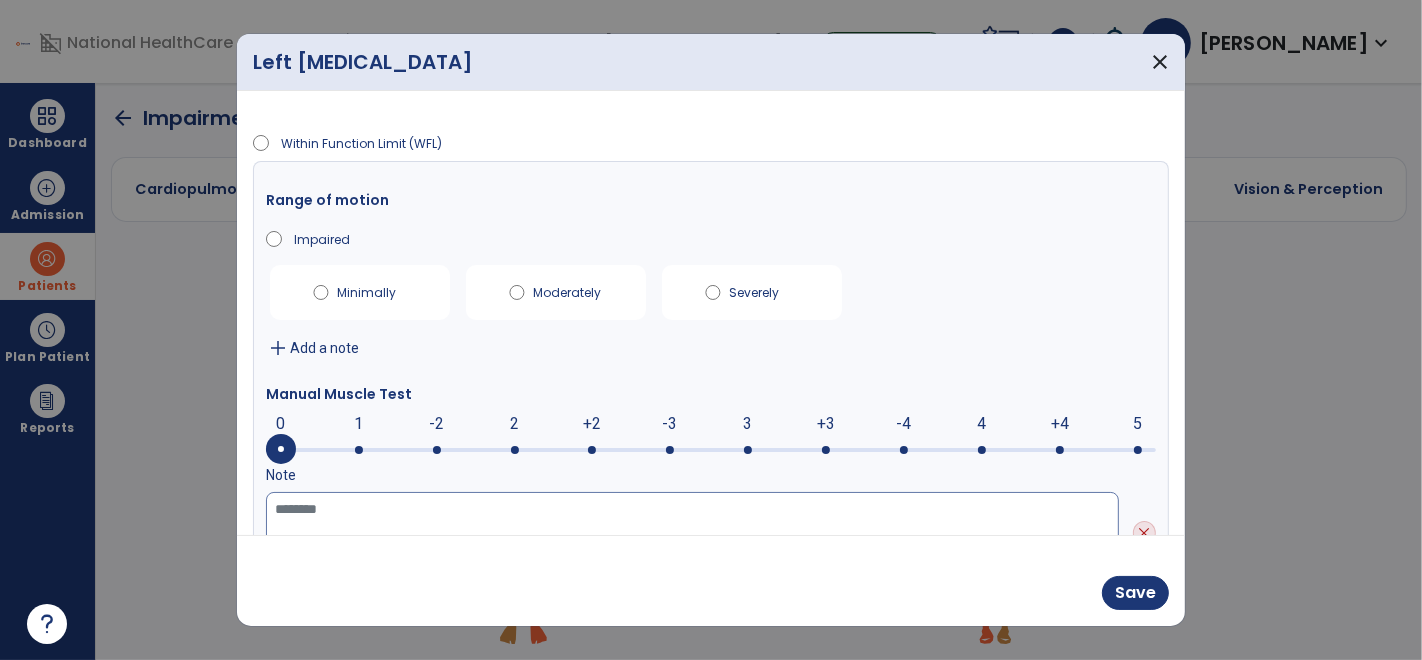 click at bounding box center [692, 533] 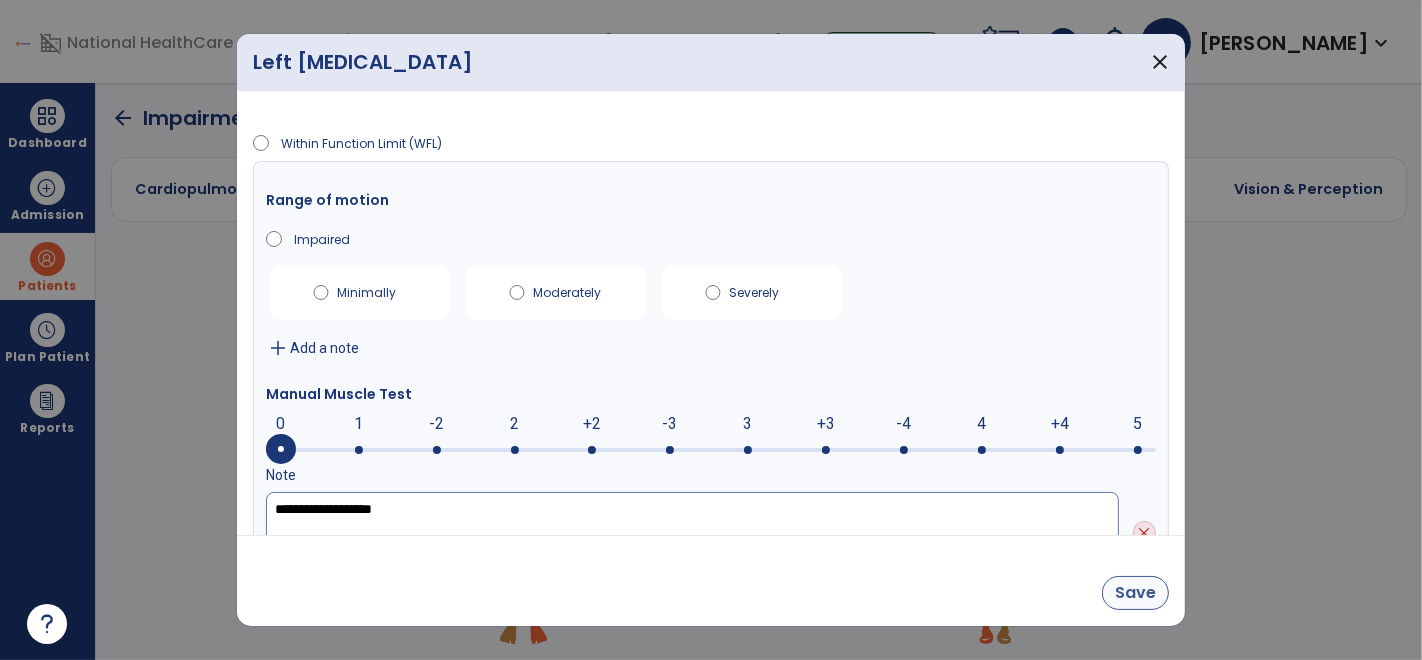 type on "**********" 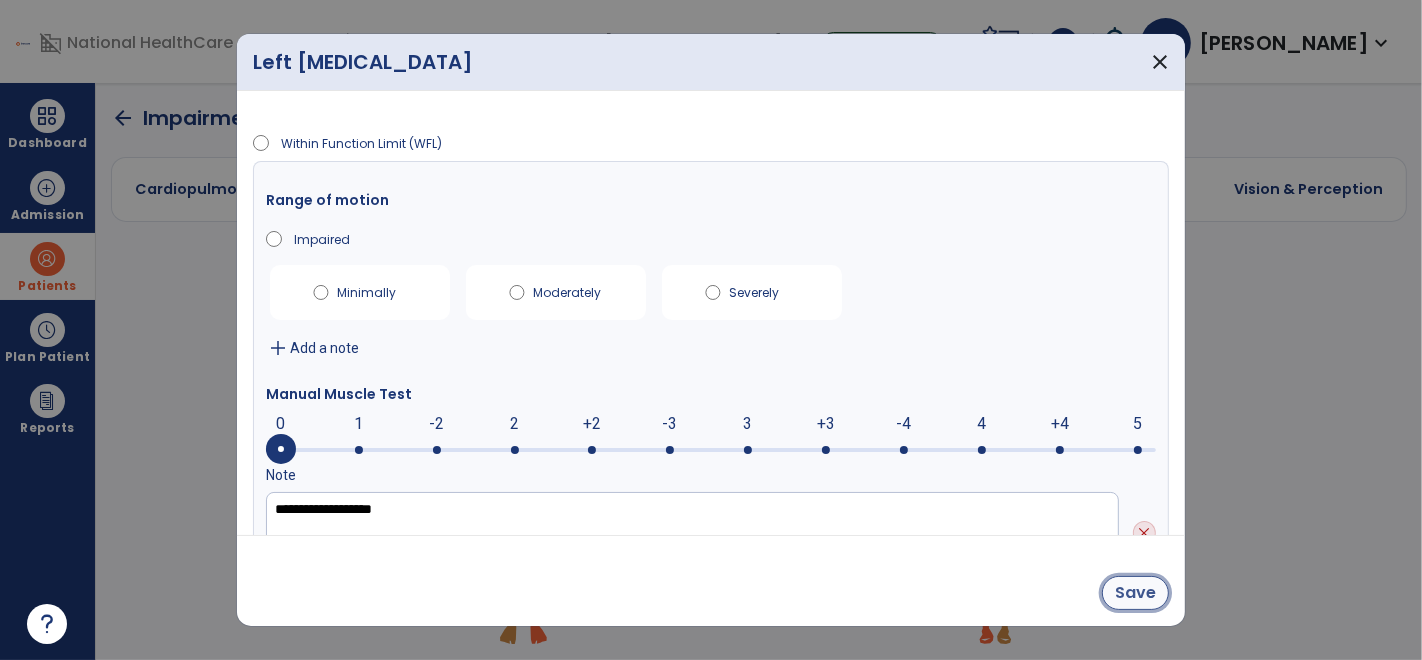 click on "Save" at bounding box center [1135, 593] 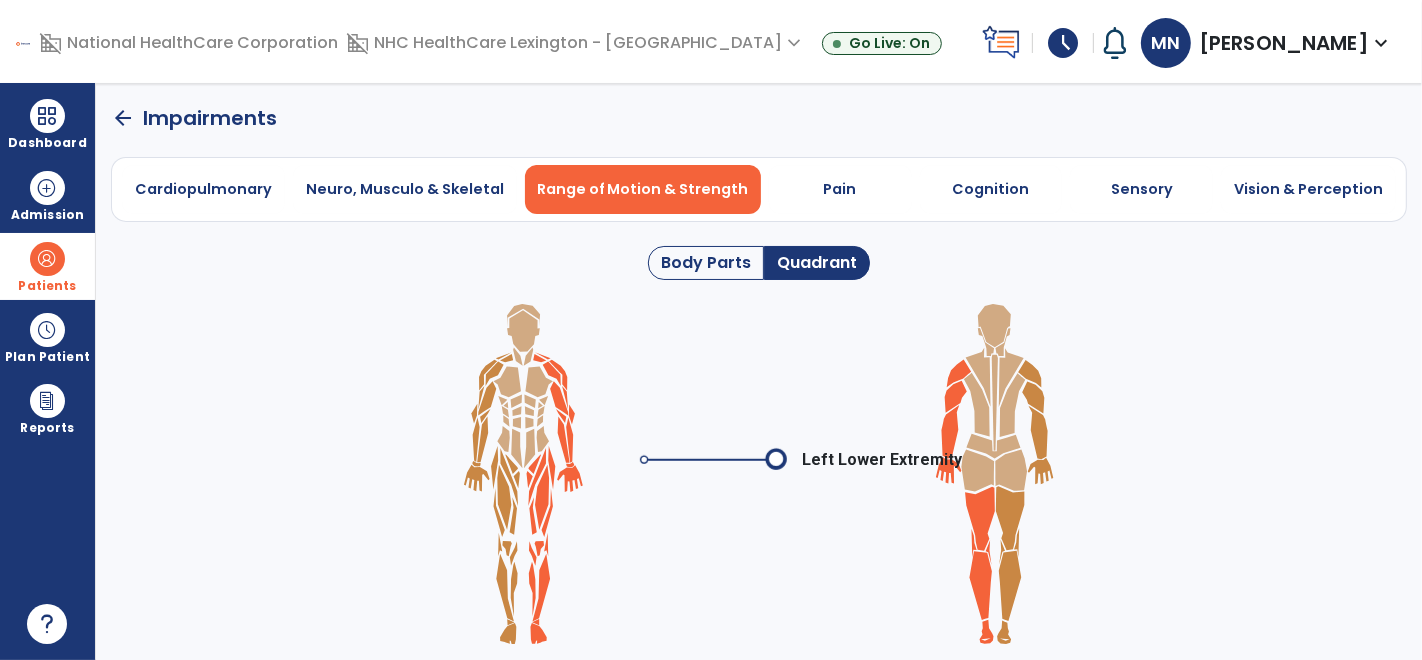 click 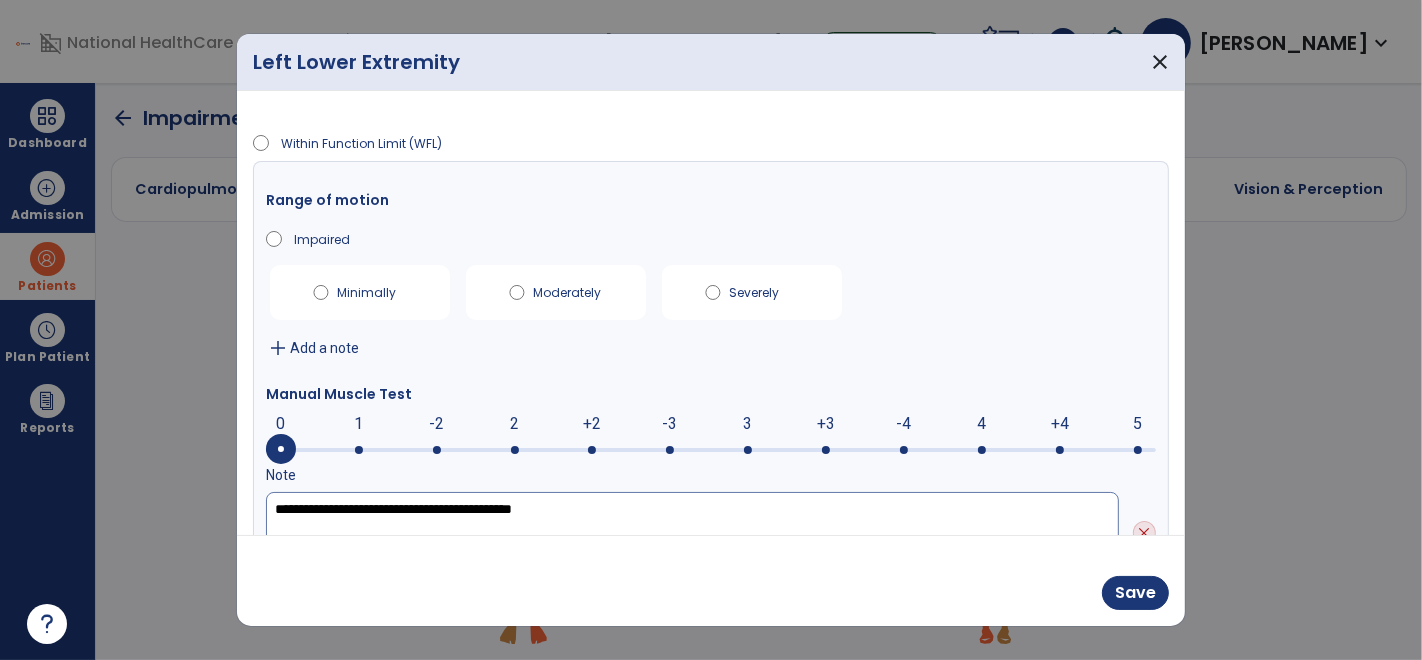 click on "**********" at bounding box center [692, 533] 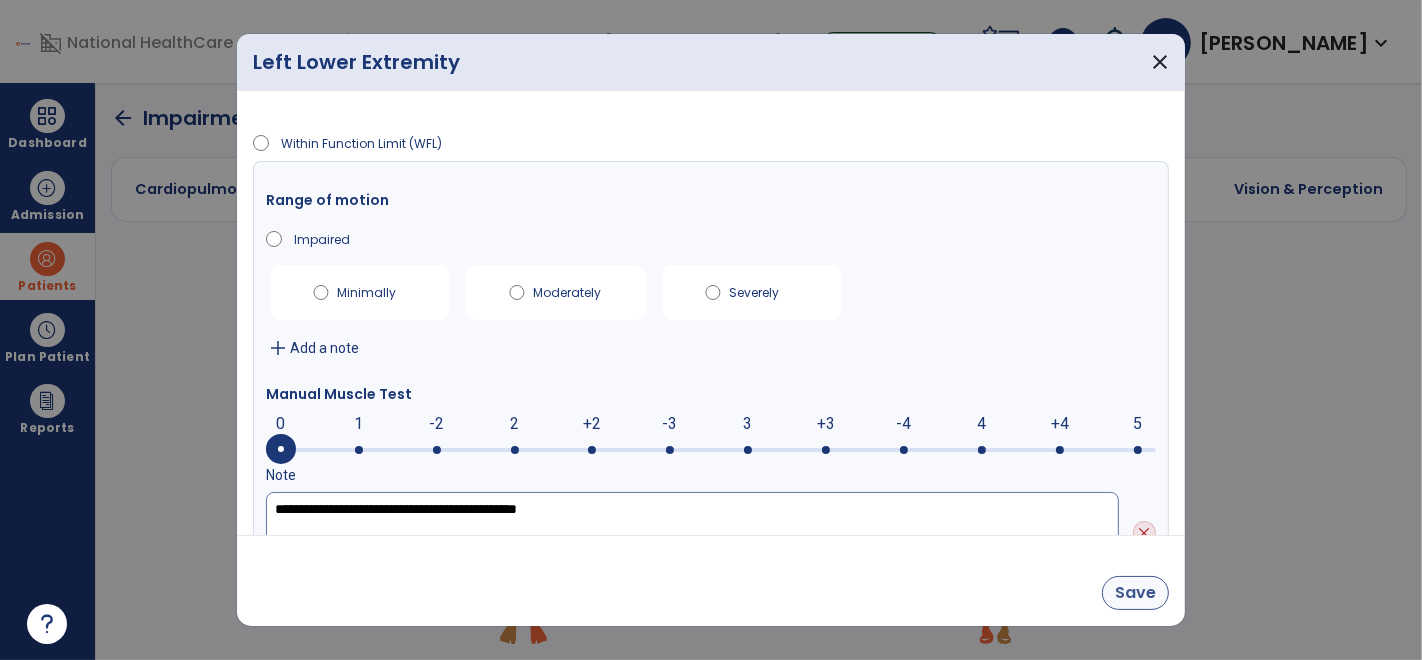 type on "**********" 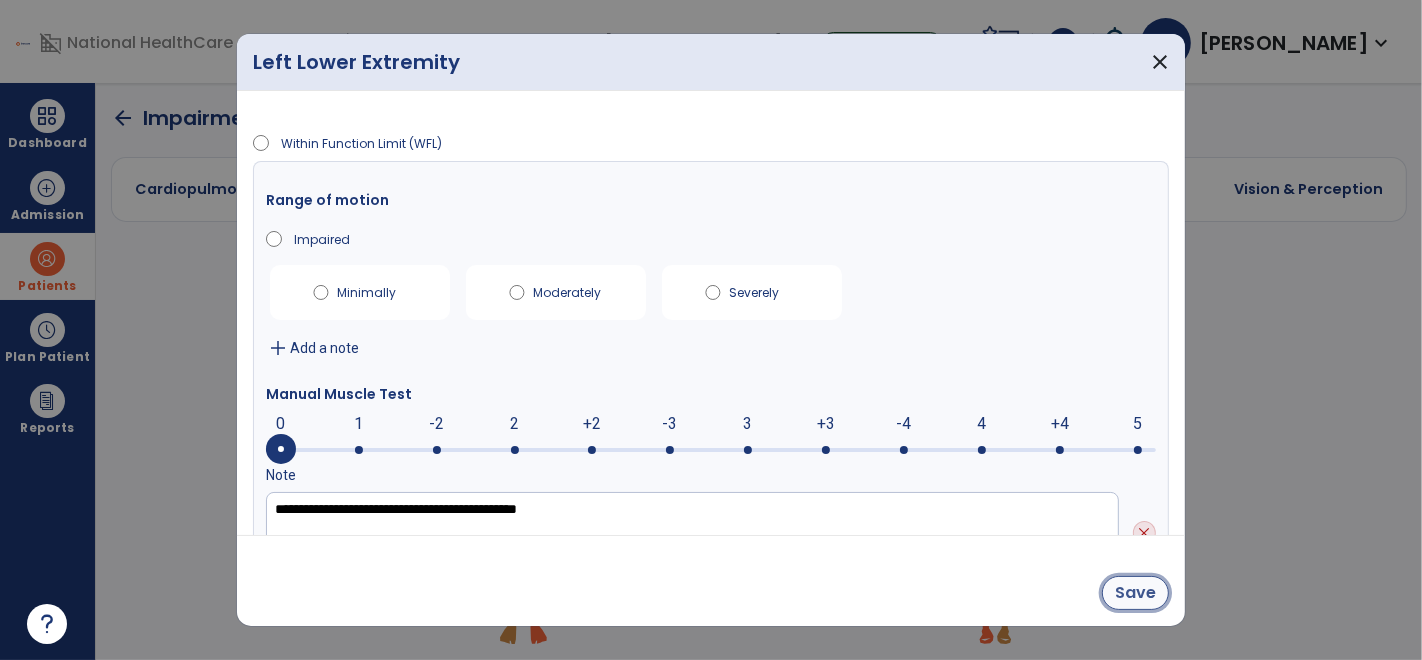 click on "Save" at bounding box center (1135, 593) 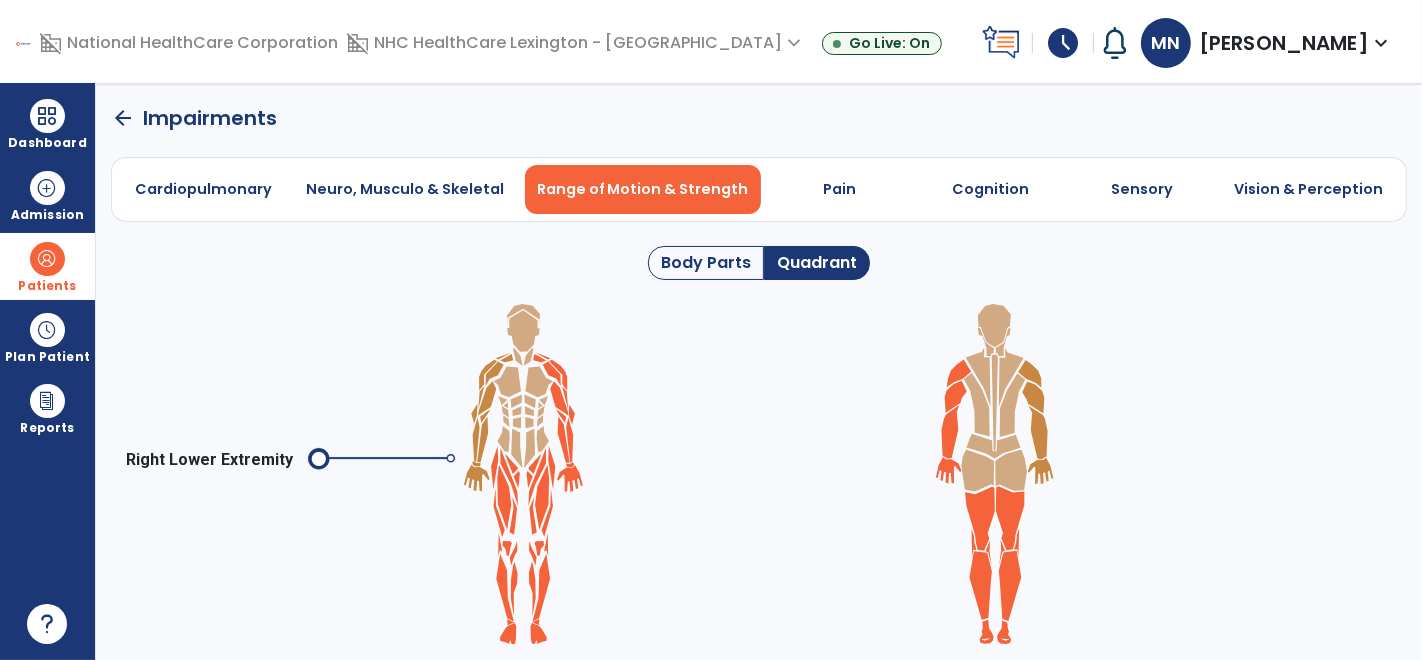 click 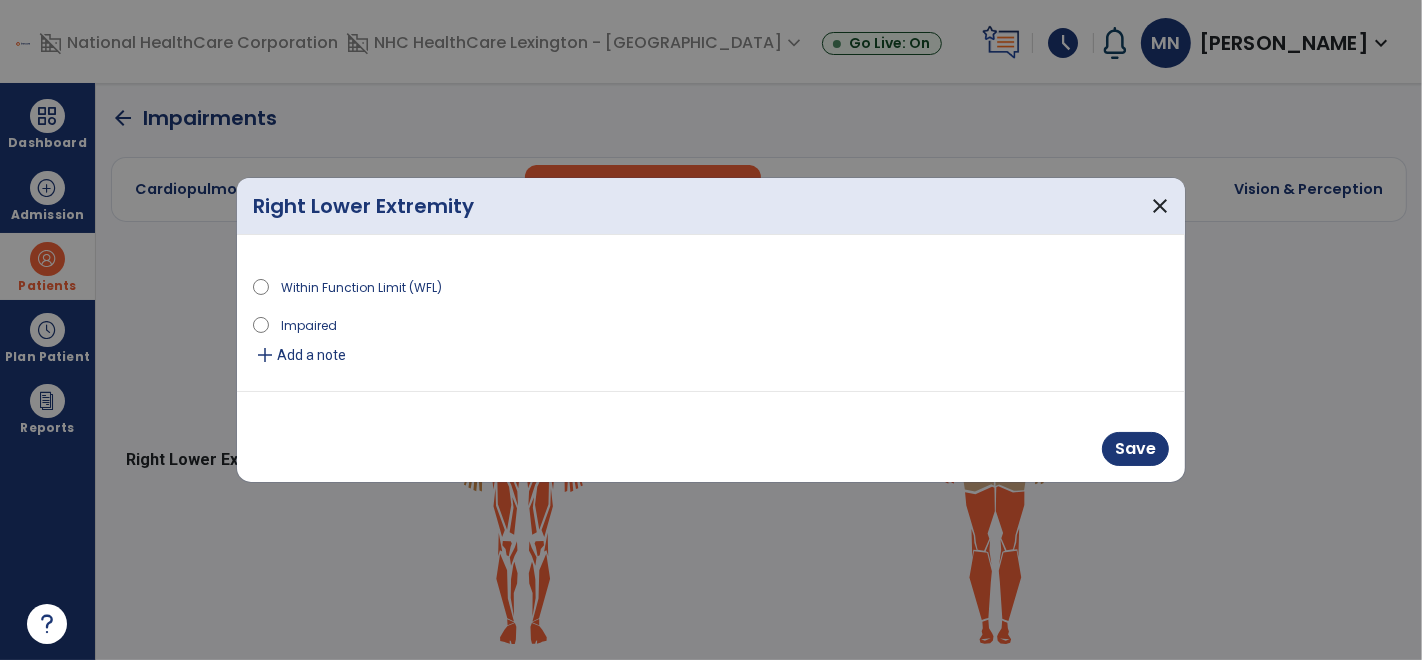 click on "Impaired" at bounding box center (309, 324) 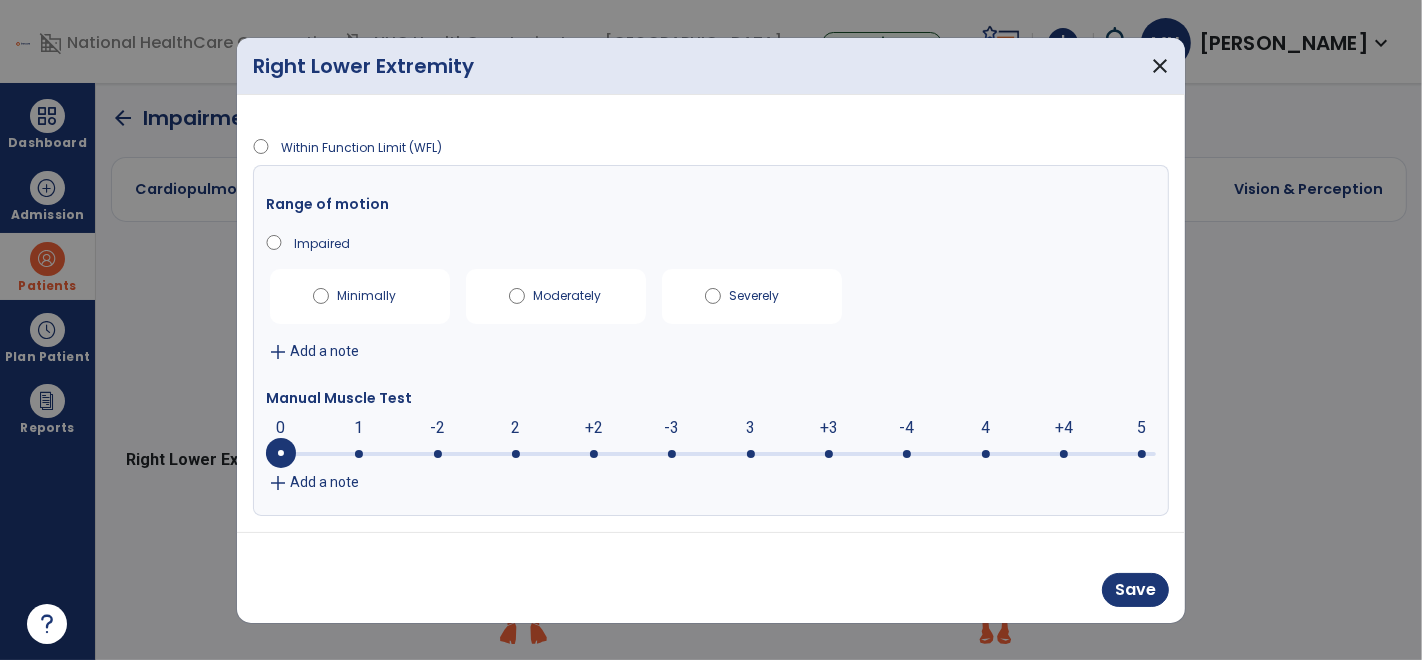 click on "Within Function Limit (WFL)" at bounding box center [361, 146] 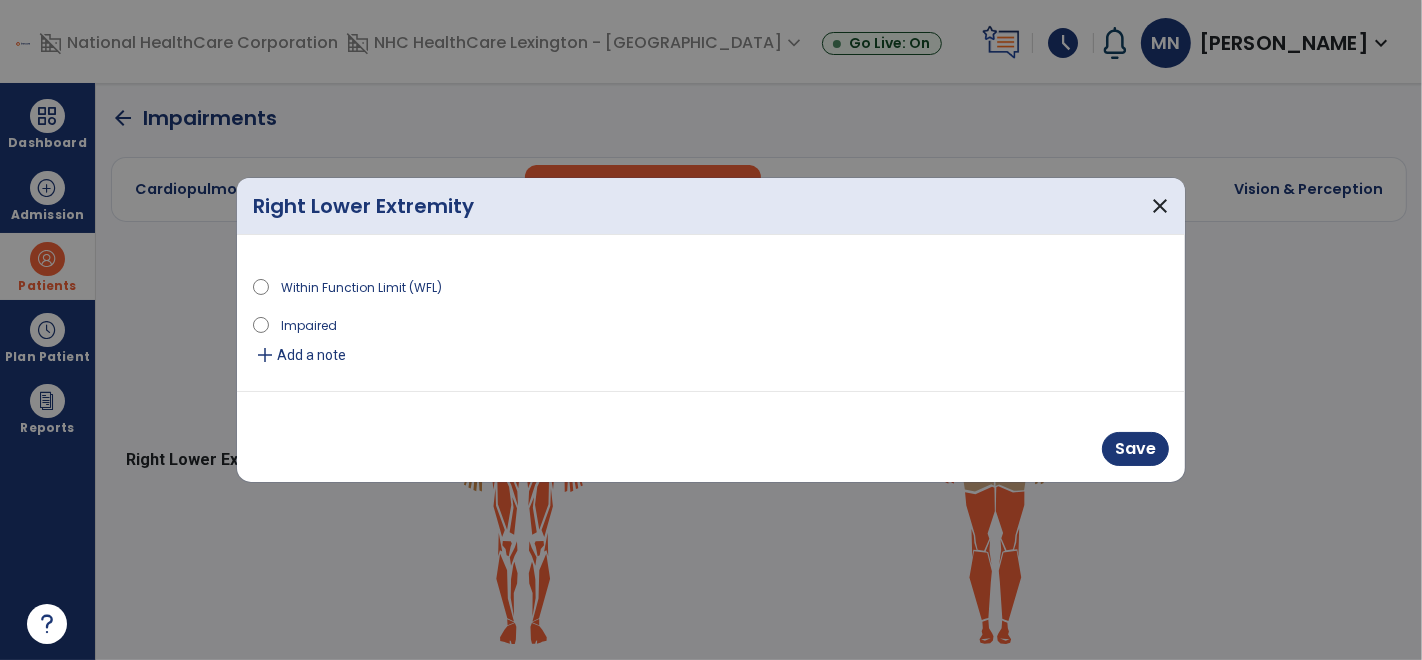 click on "Impaired" at bounding box center (309, 324) 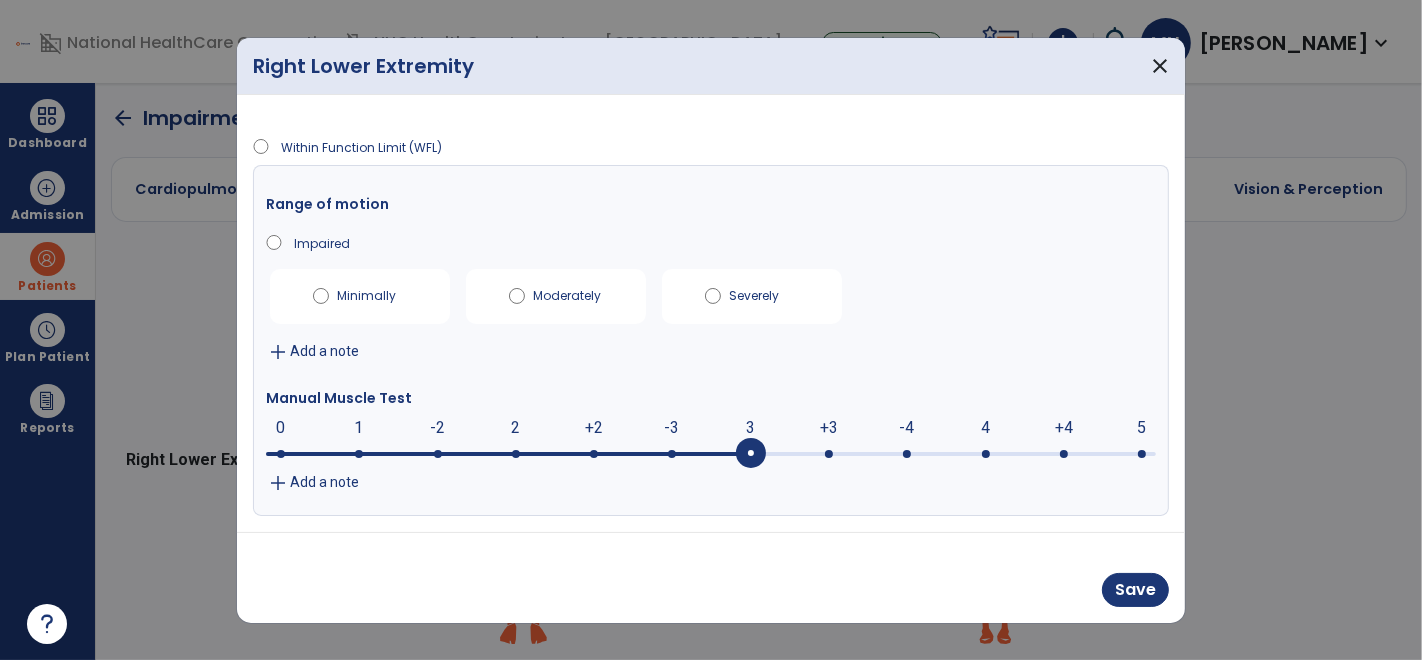 click at bounding box center [711, 454] 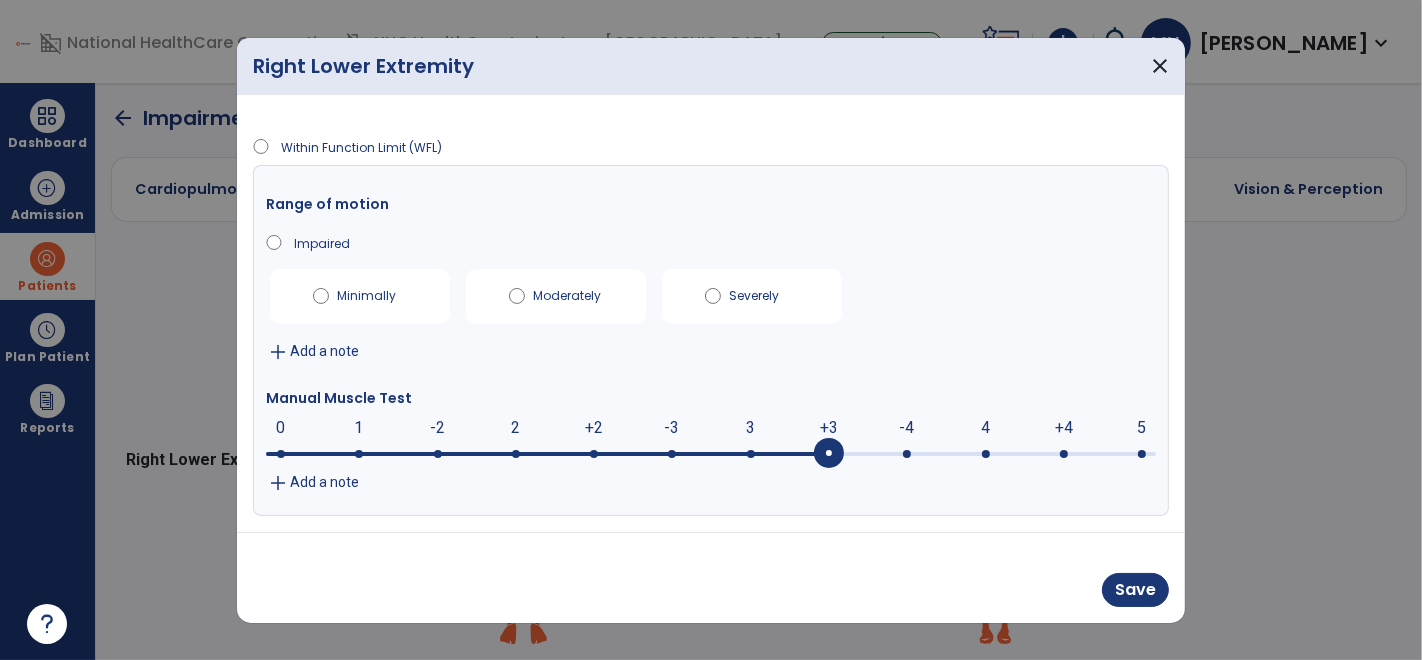 click at bounding box center [711, 452] 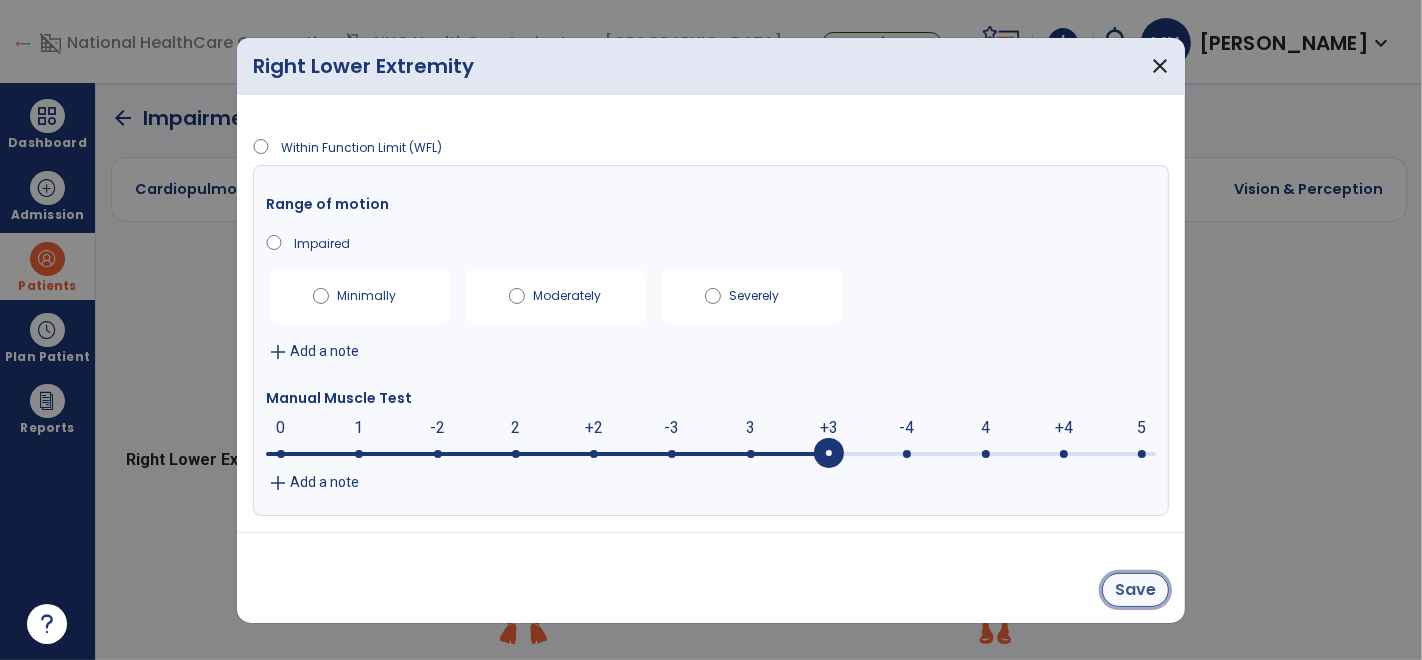 click on "Save" at bounding box center (1135, 590) 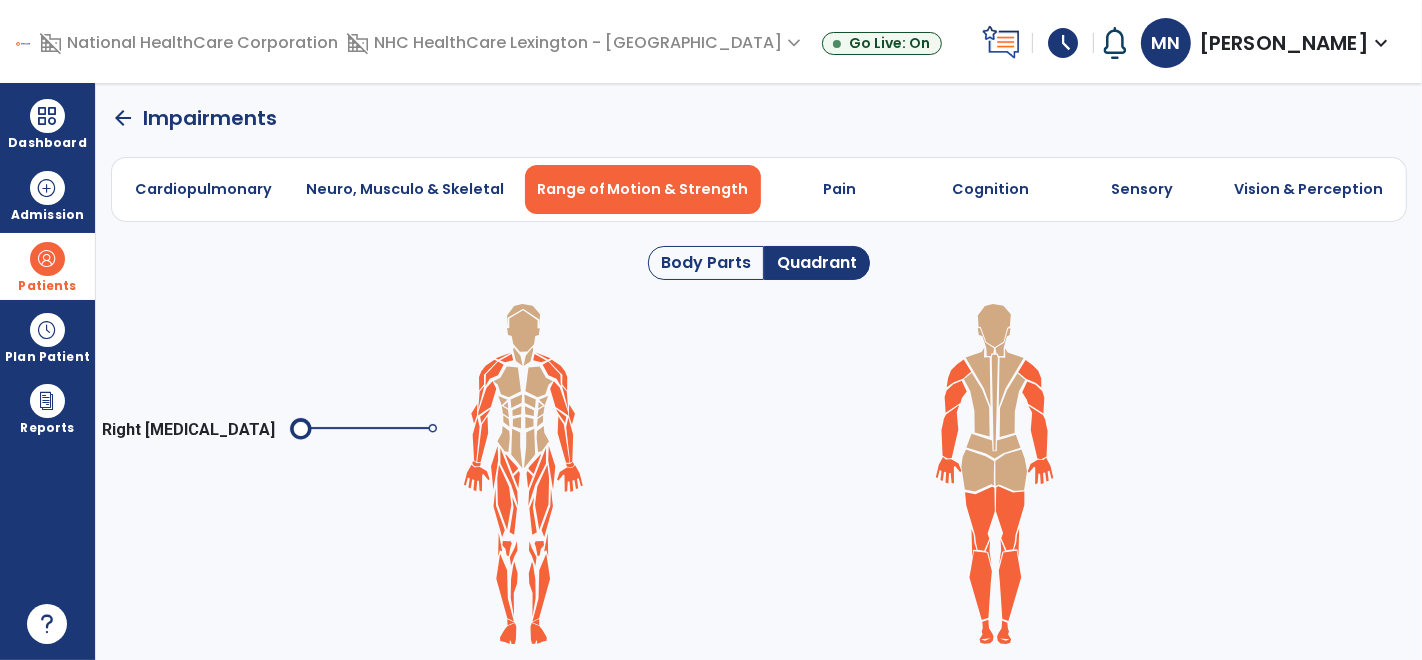click 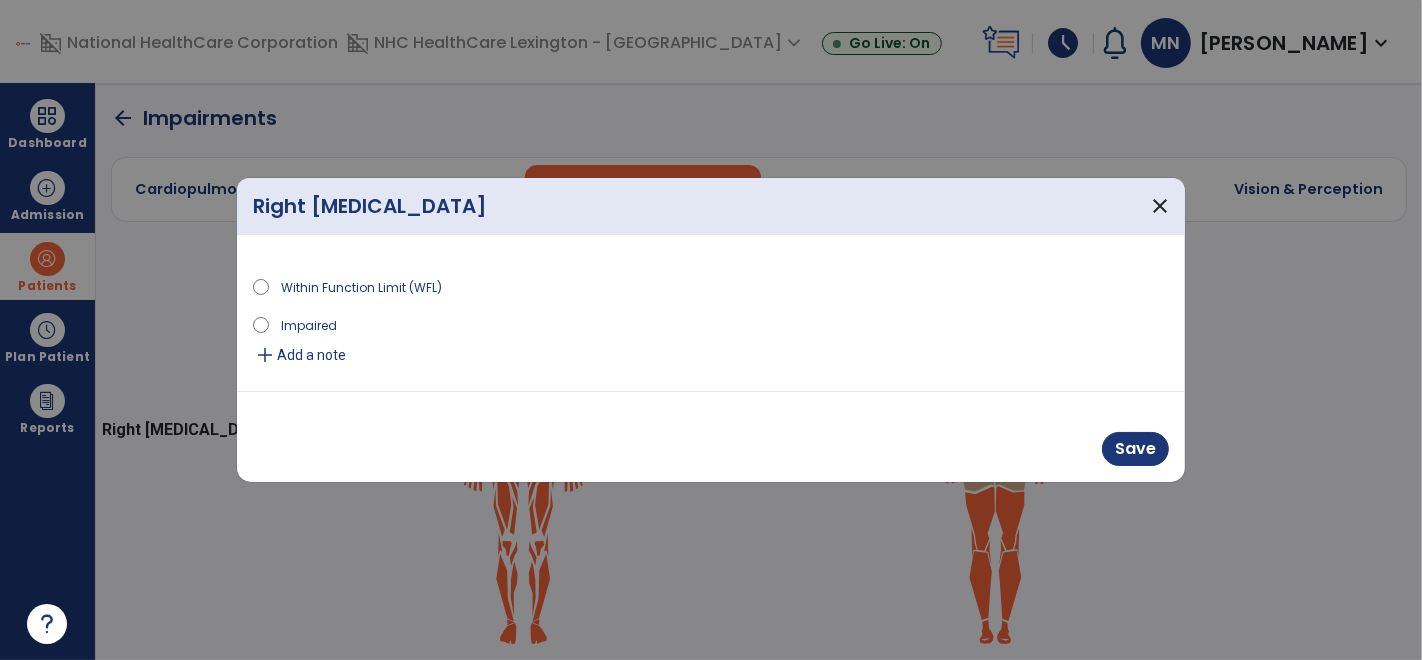 click on "Impaired" at bounding box center [309, 324] 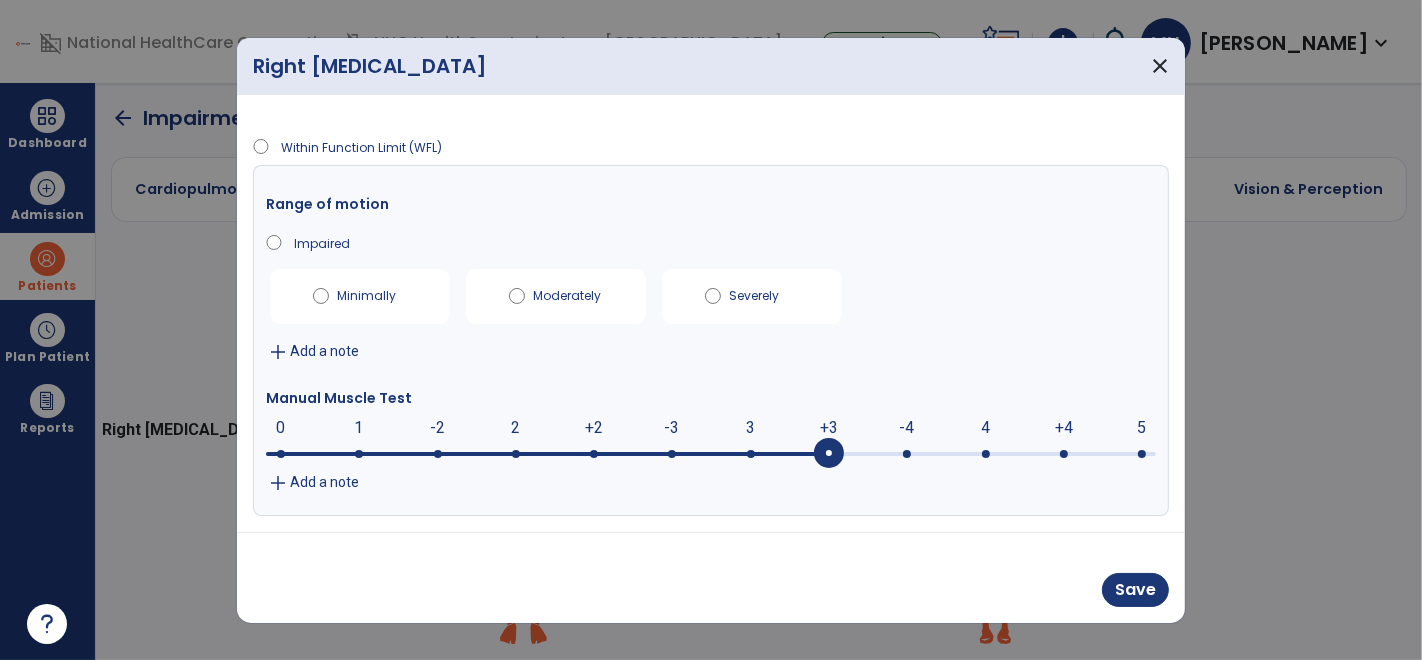 click at bounding box center (711, 452) 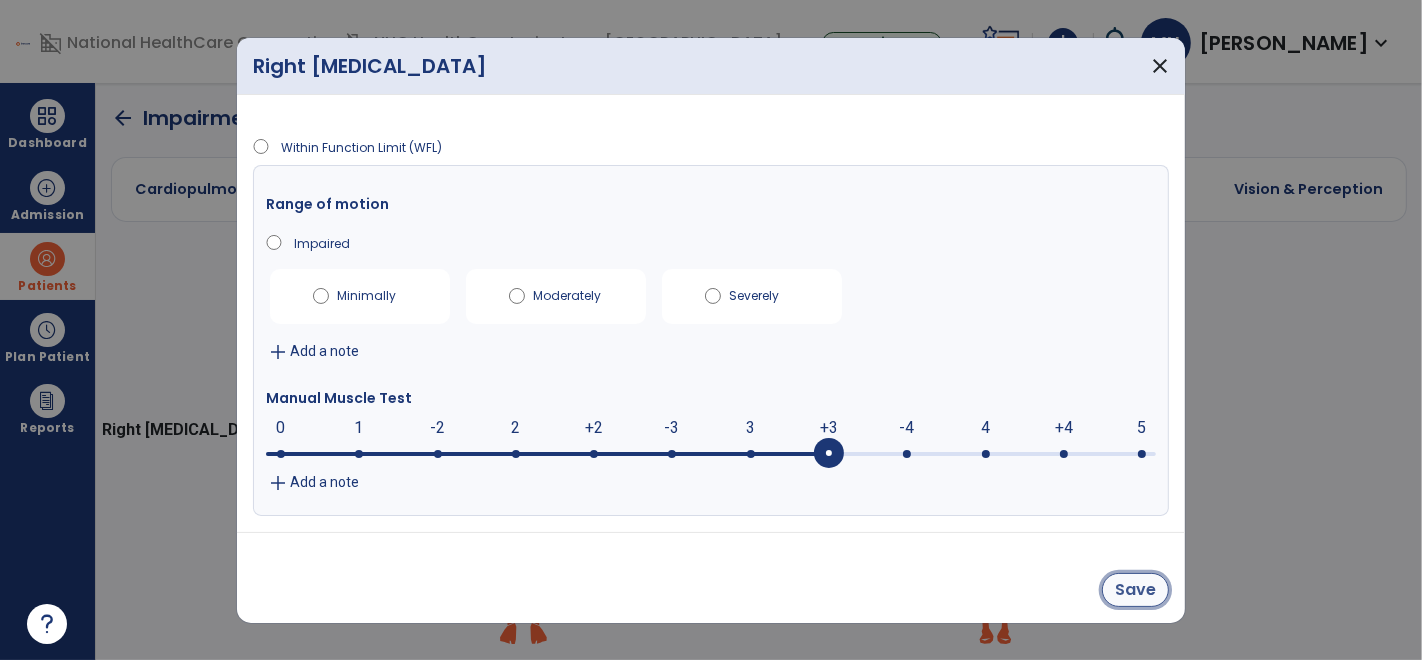 click on "Save" at bounding box center [1135, 590] 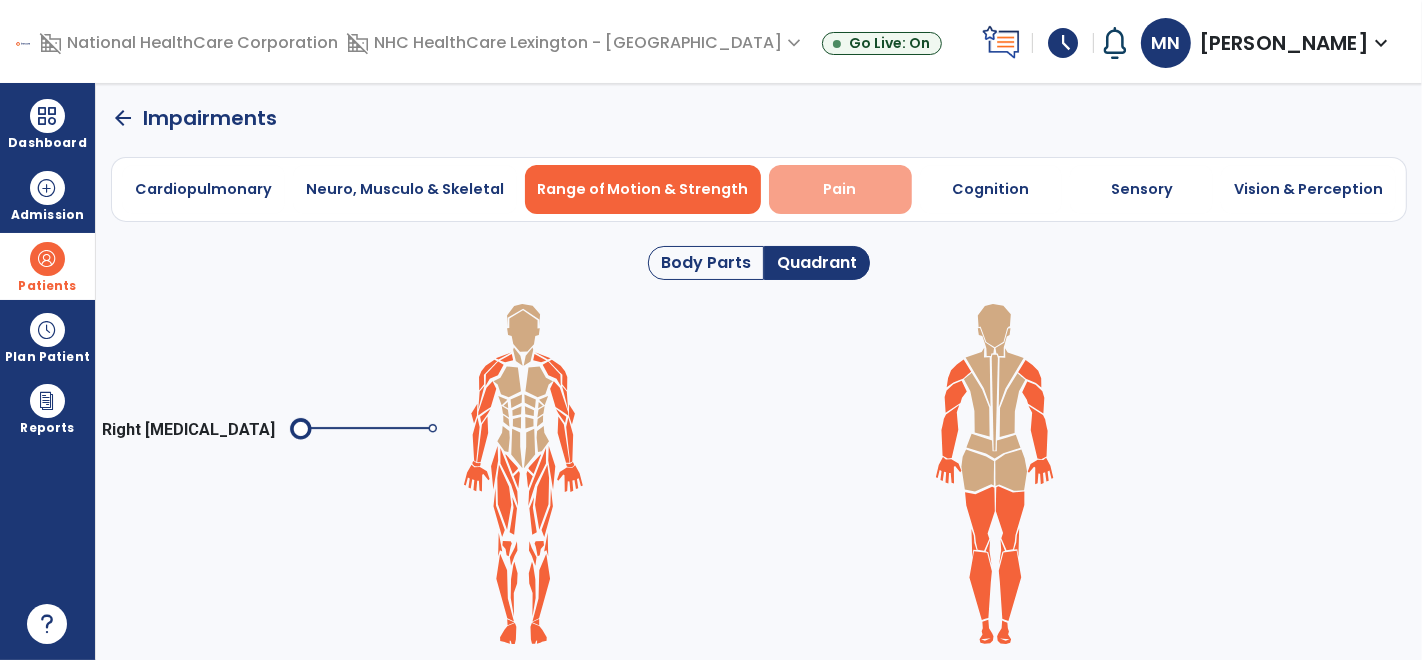 click on "Pain" at bounding box center (840, 189) 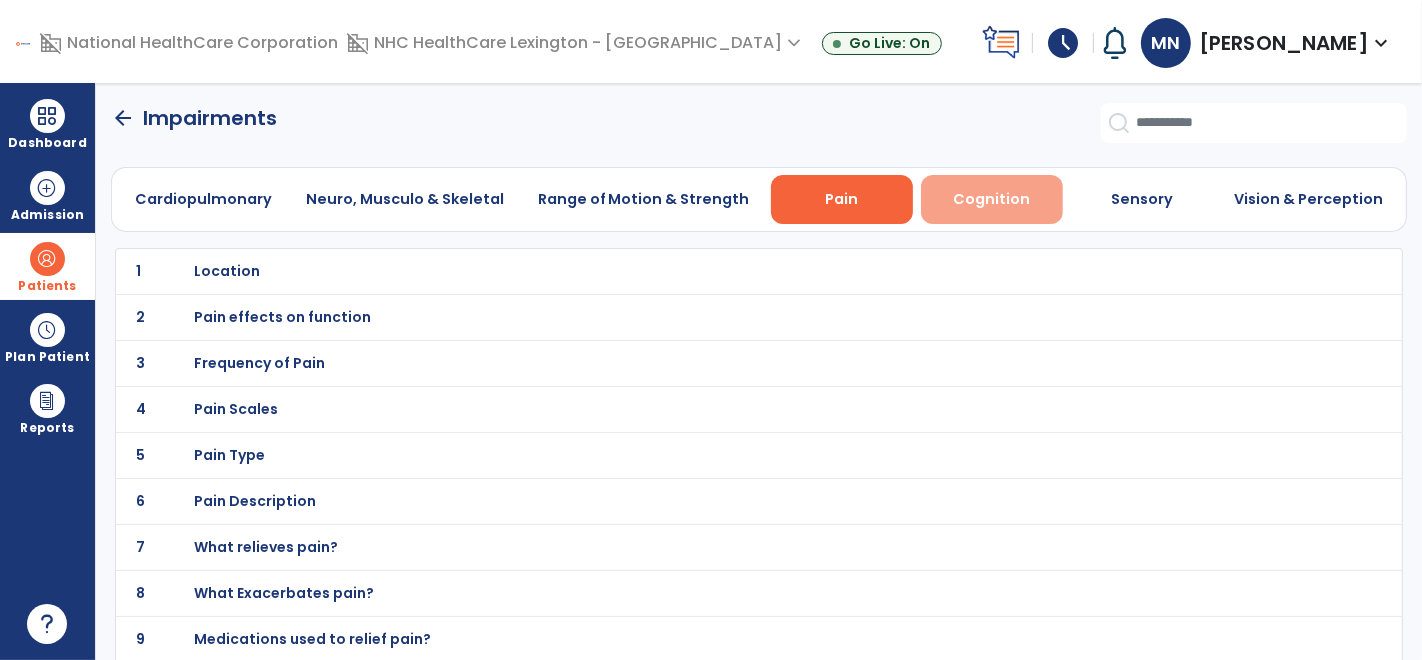 click on "Cognition" at bounding box center [991, 199] 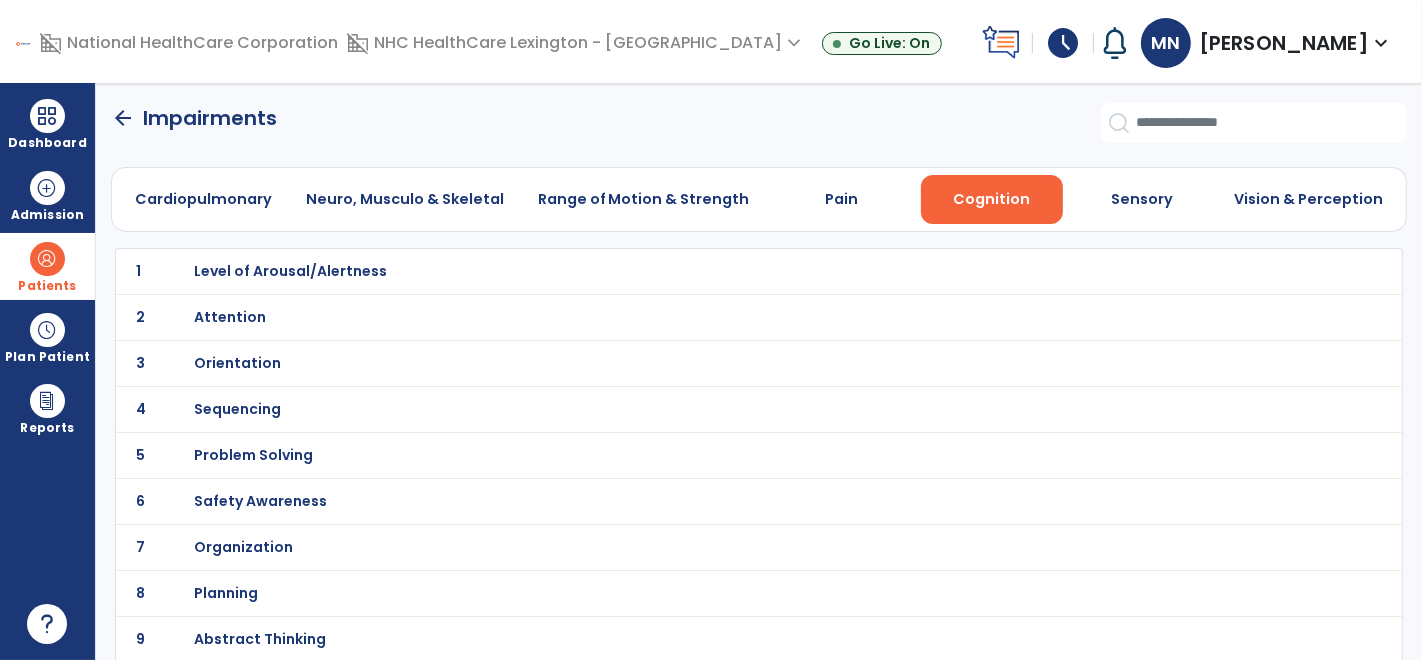 click on "Orientation" at bounding box center (291, 271) 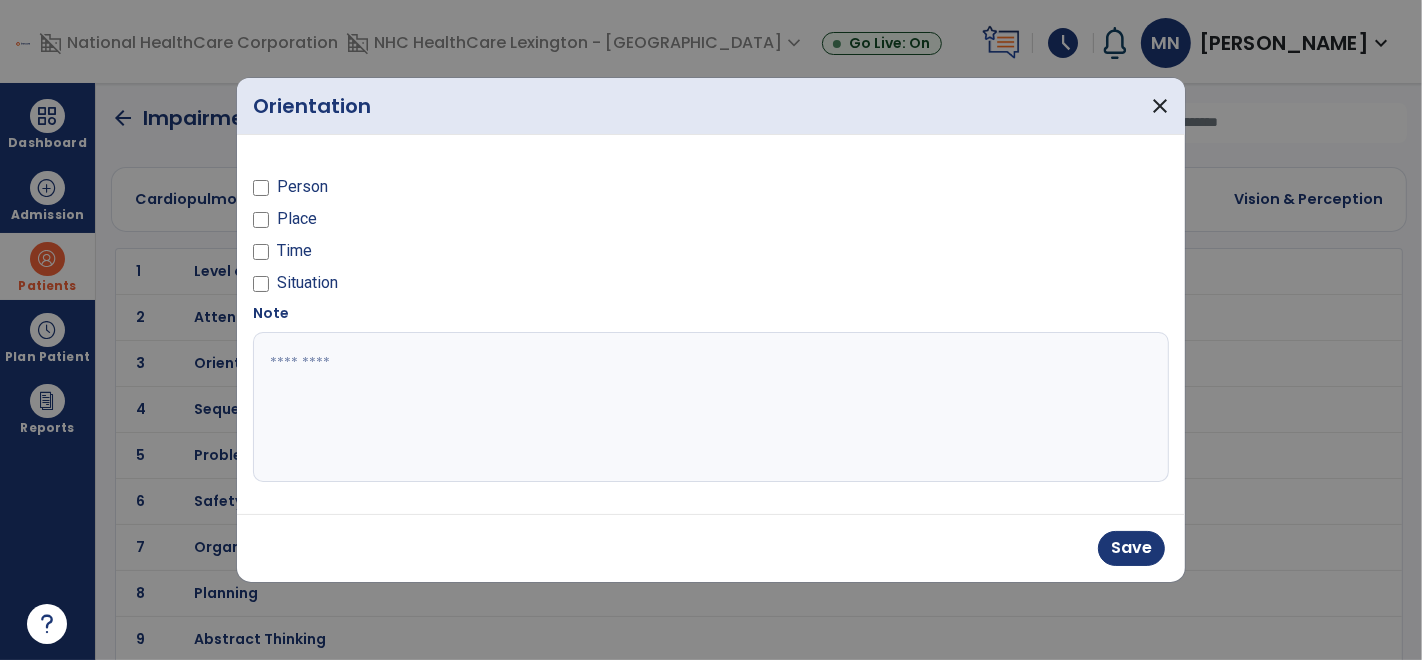 click on "Person      Place      Time      Situation" at bounding box center (476, 239) 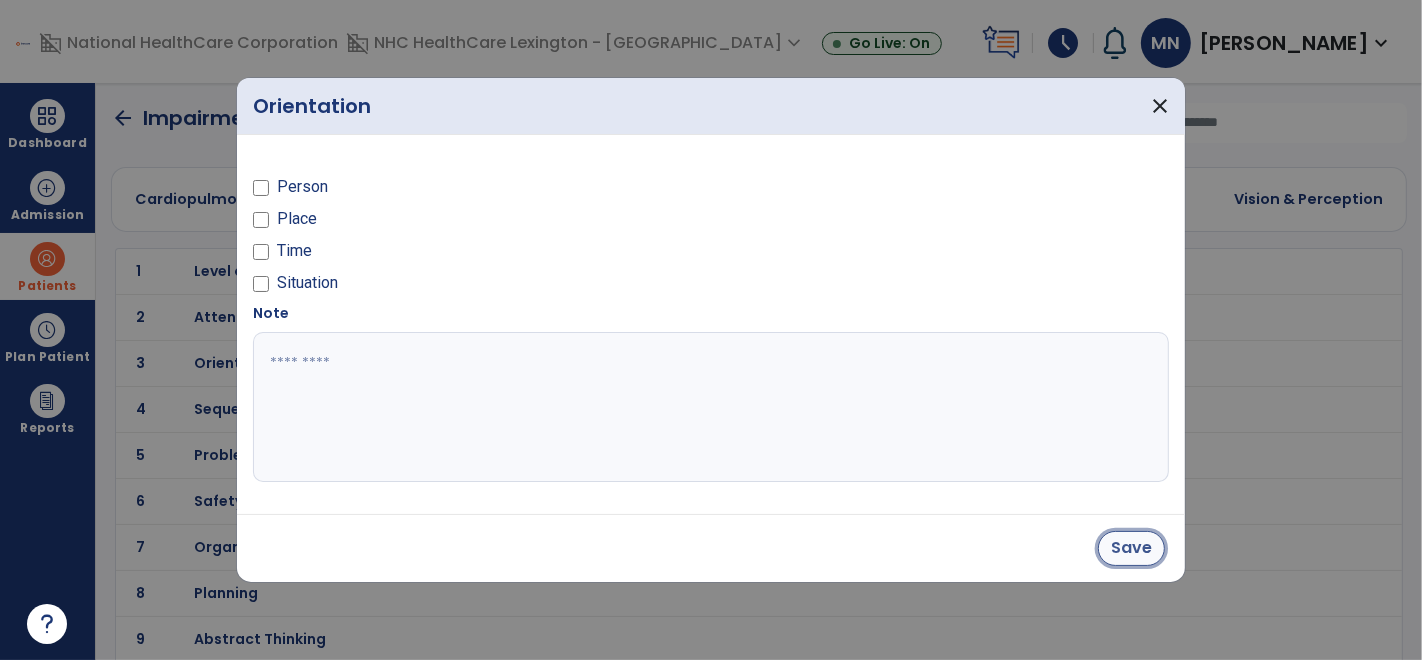 click on "Save" at bounding box center [1131, 548] 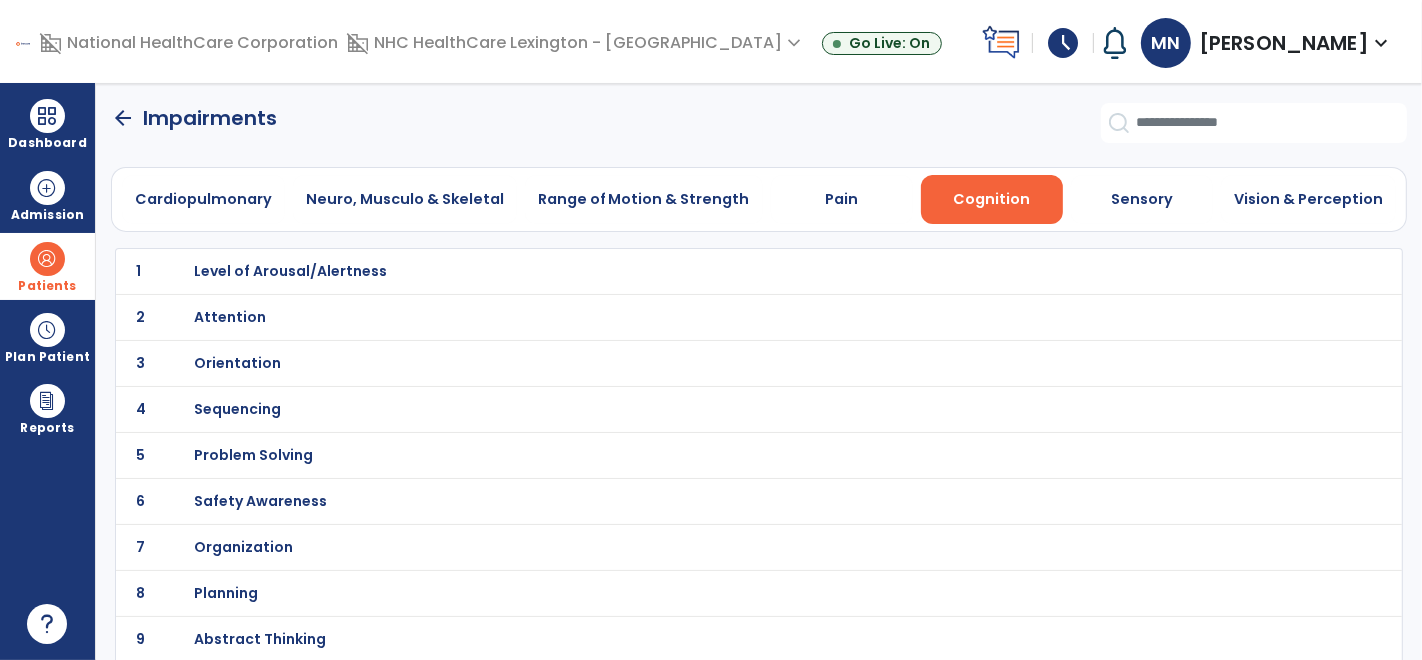 scroll, scrollTop: 46, scrollLeft: 0, axis: vertical 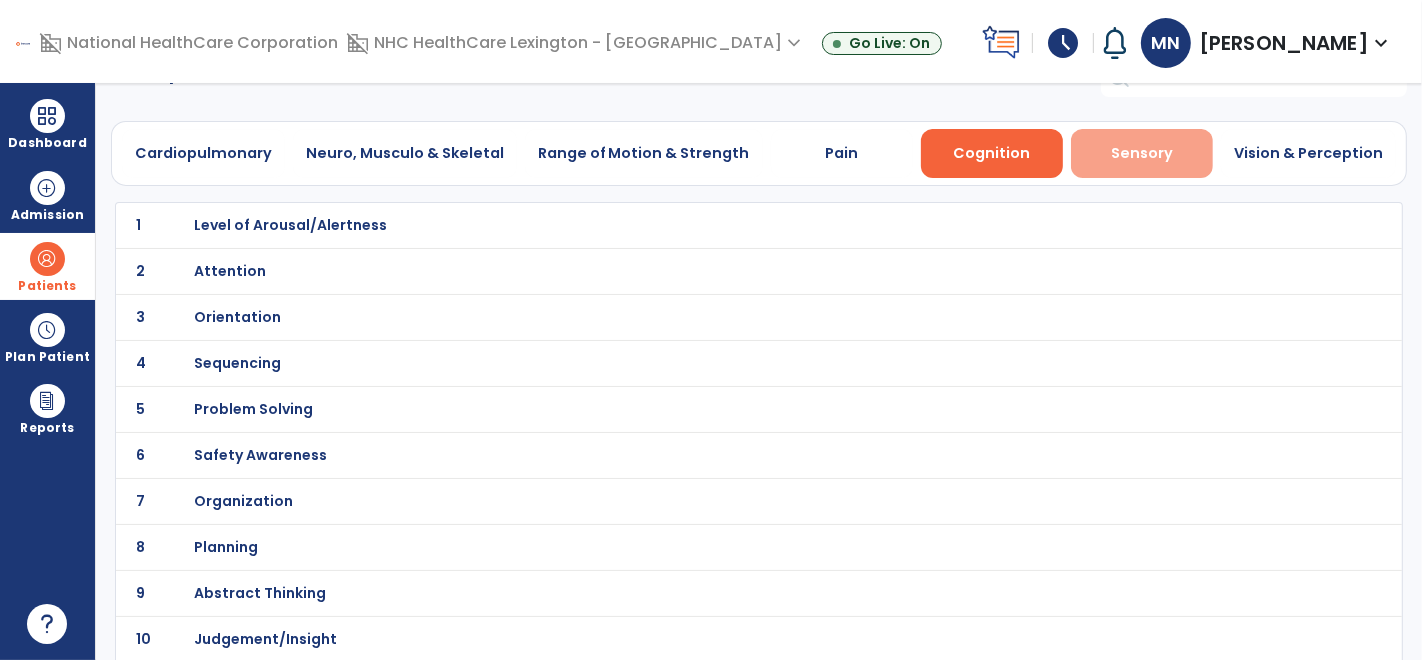 click on "Sensory" at bounding box center (1142, 153) 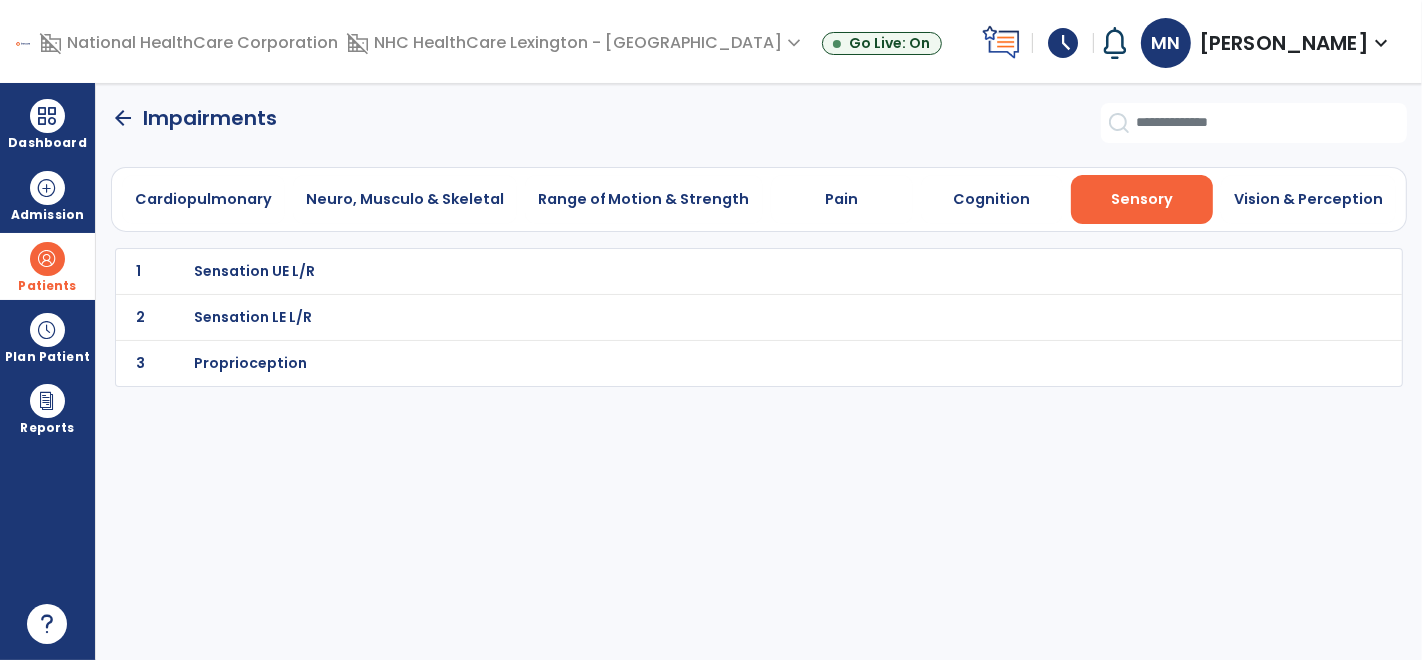 scroll, scrollTop: 0, scrollLeft: 0, axis: both 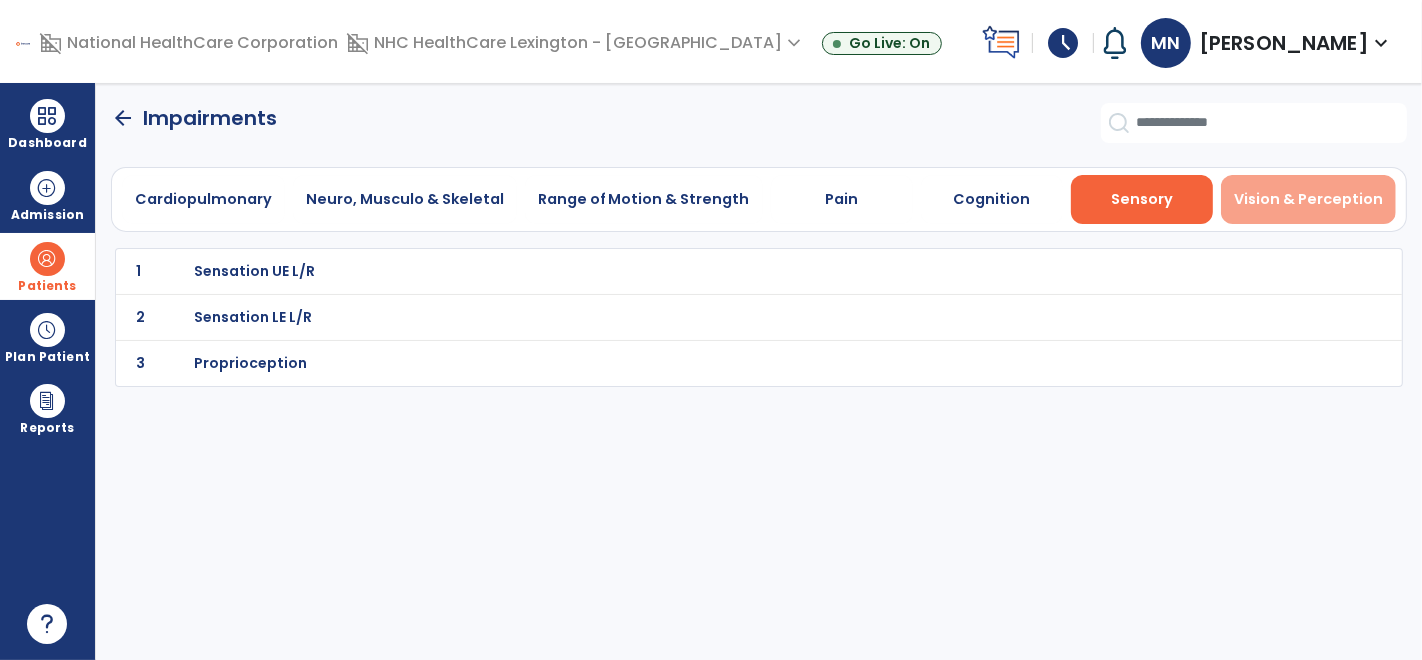 click on "Vision & Perception" at bounding box center [1308, 199] 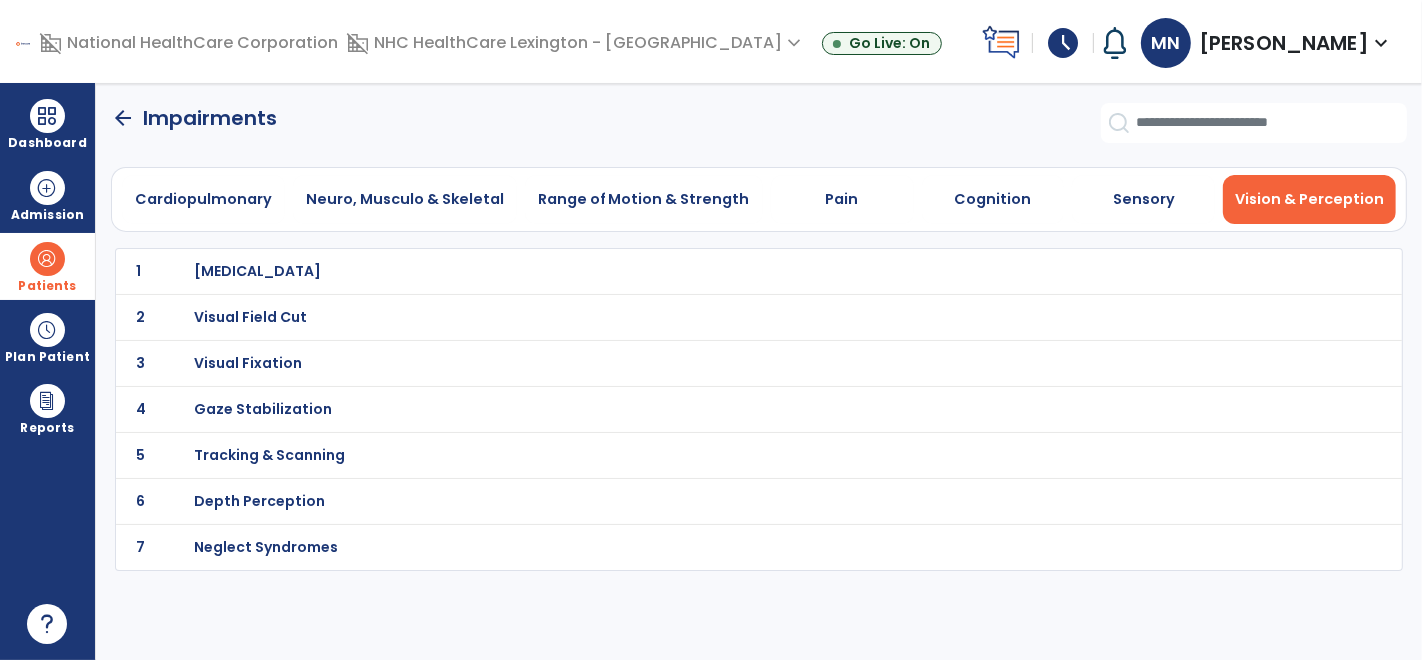 click on "arrow_back" 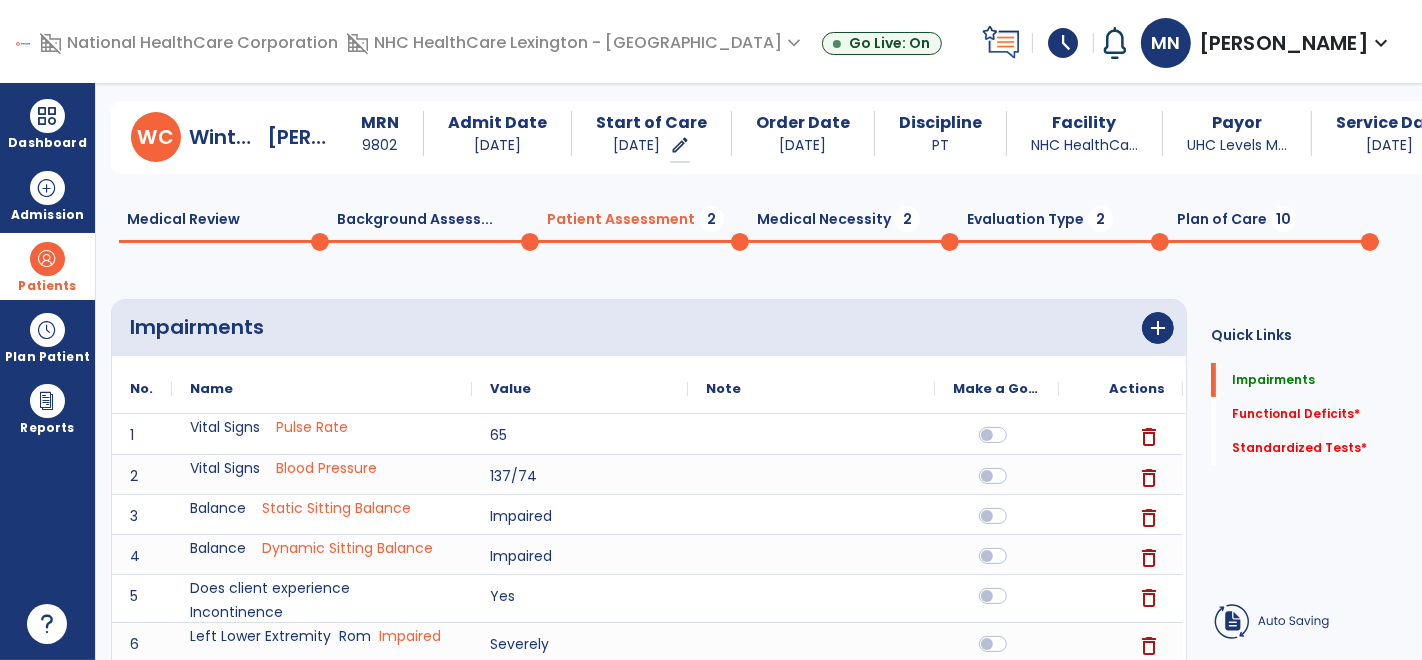scroll, scrollTop: 14, scrollLeft: 0, axis: vertical 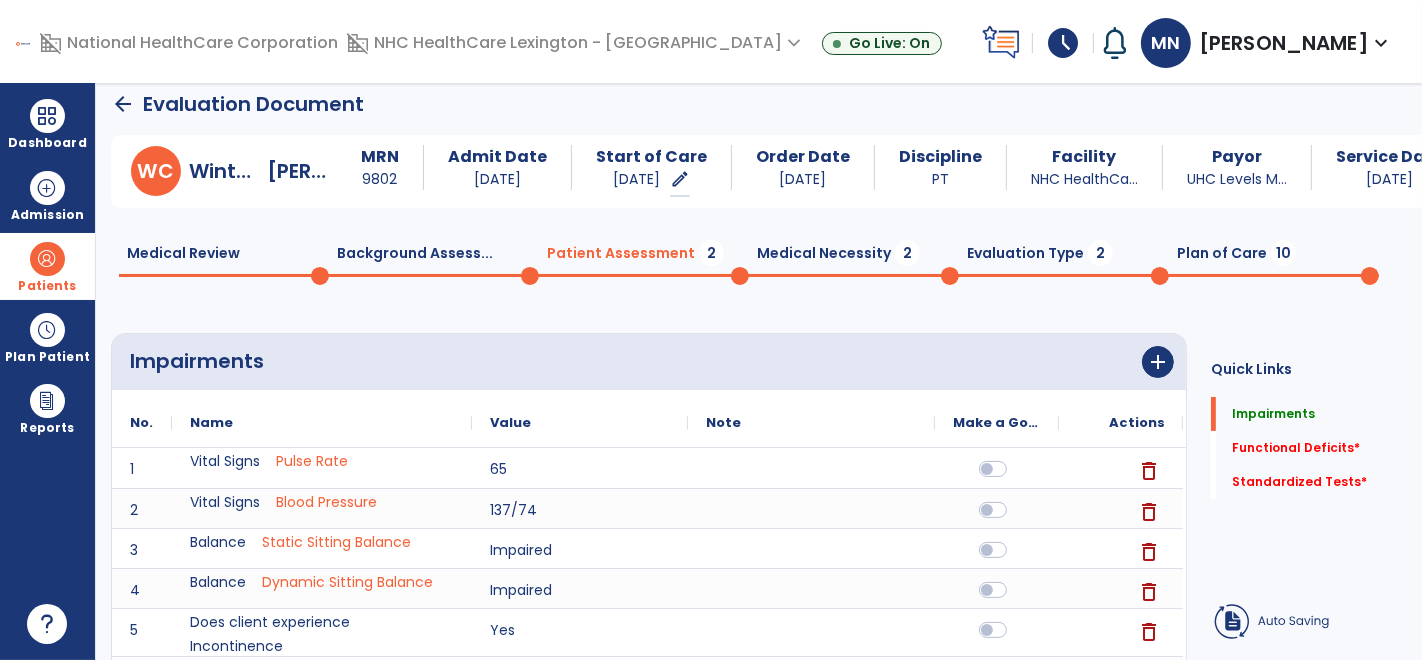 click on "Medical Necessity  2" 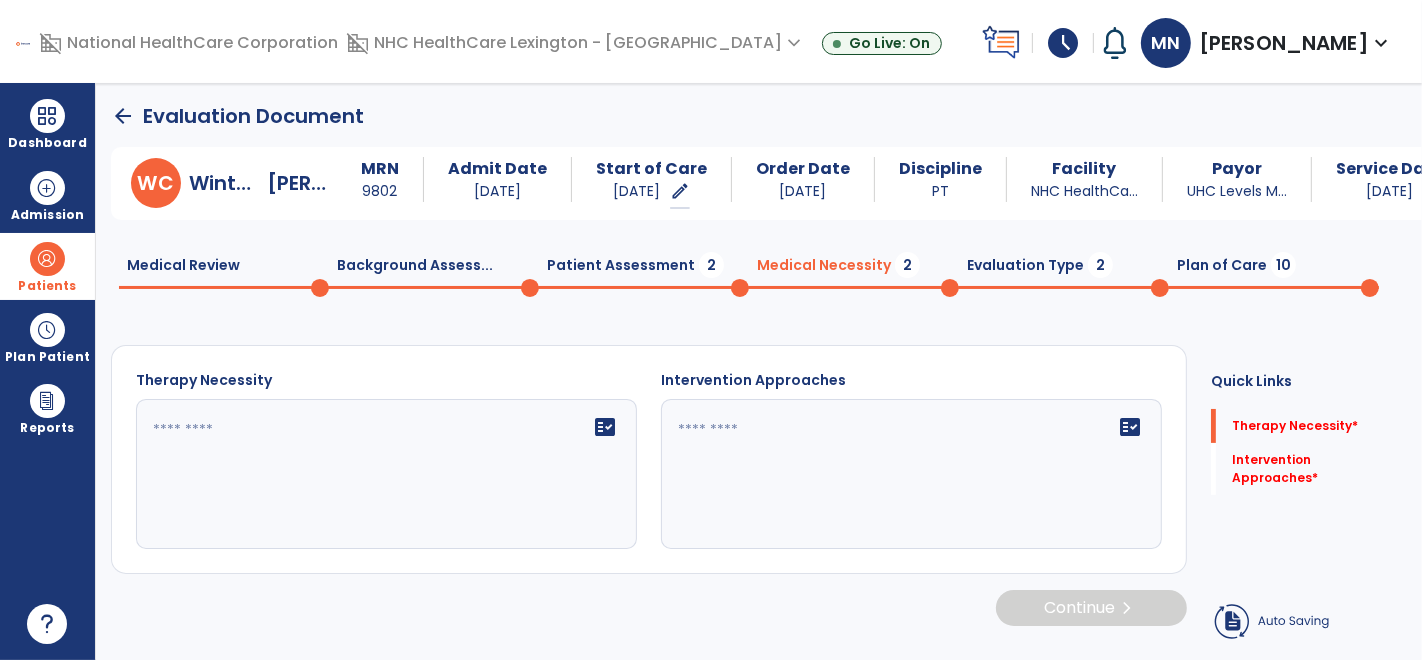 scroll, scrollTop: 1, scrollLeft: 0, axis: vertical 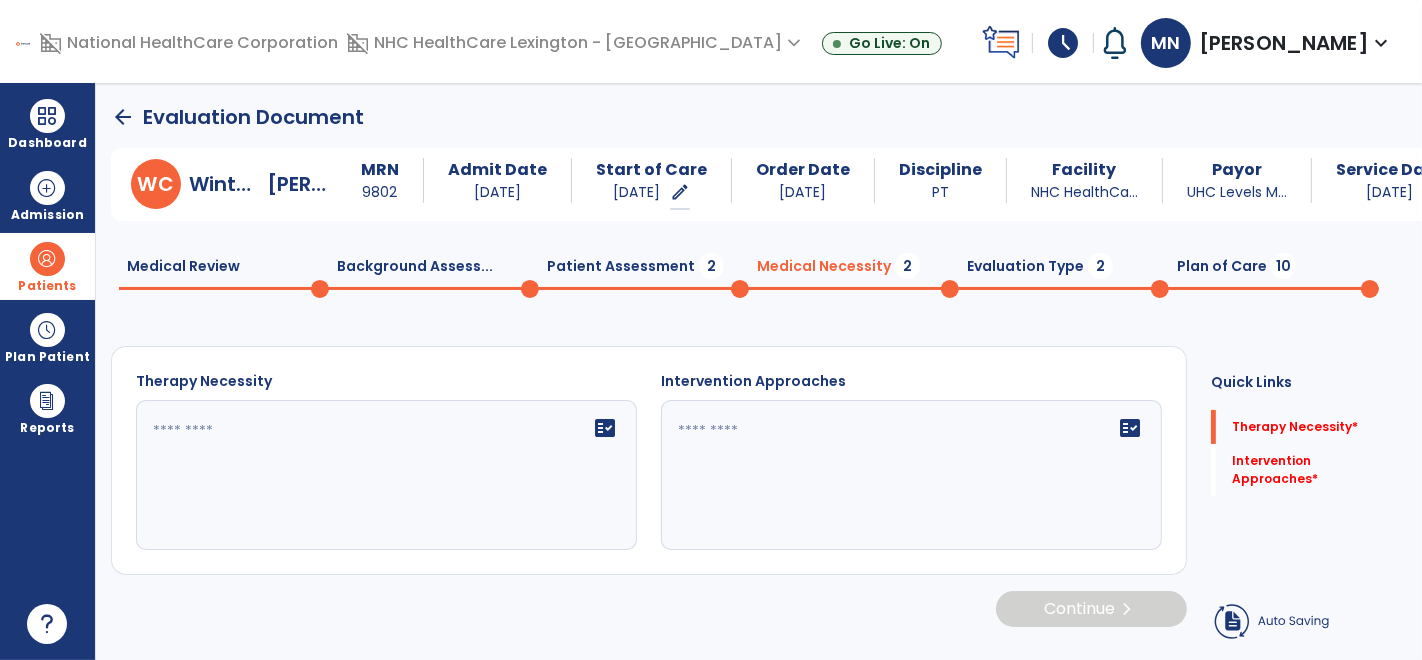 click on "Patient Assessment  2" 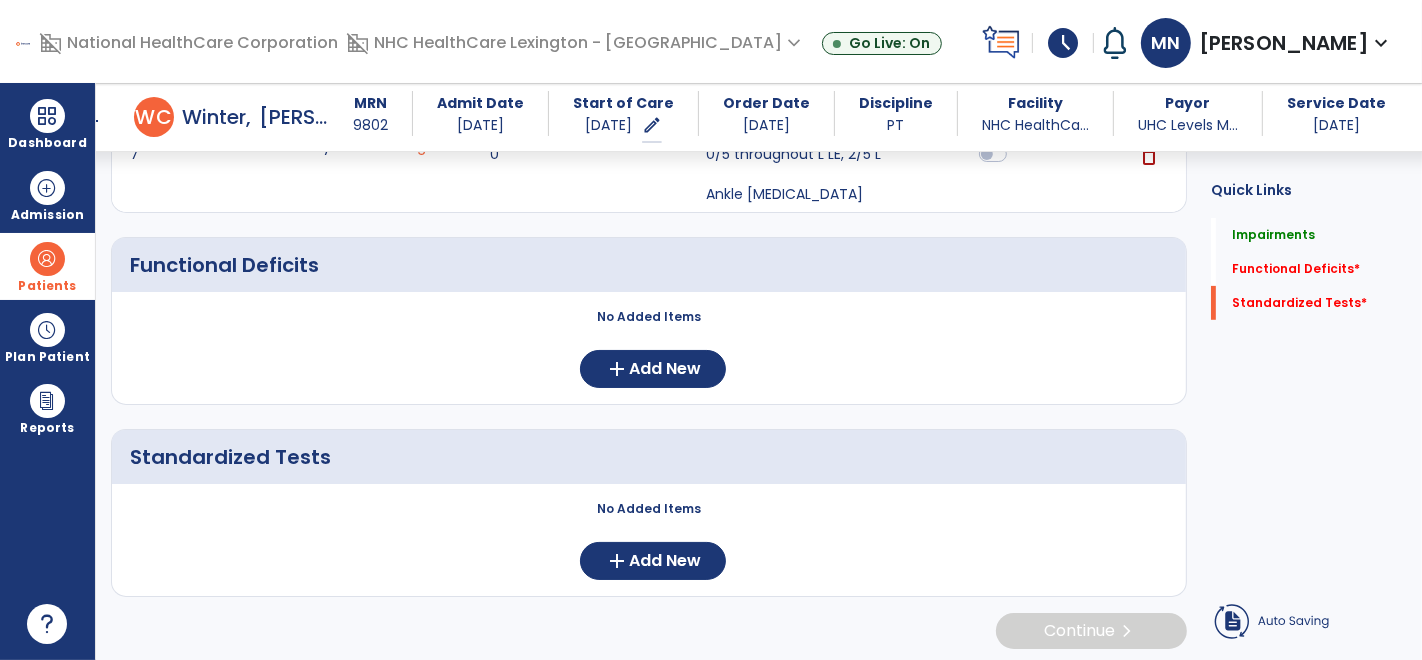 scroll, scrollTop: 561, scrollLeft: 0, axis: vertical 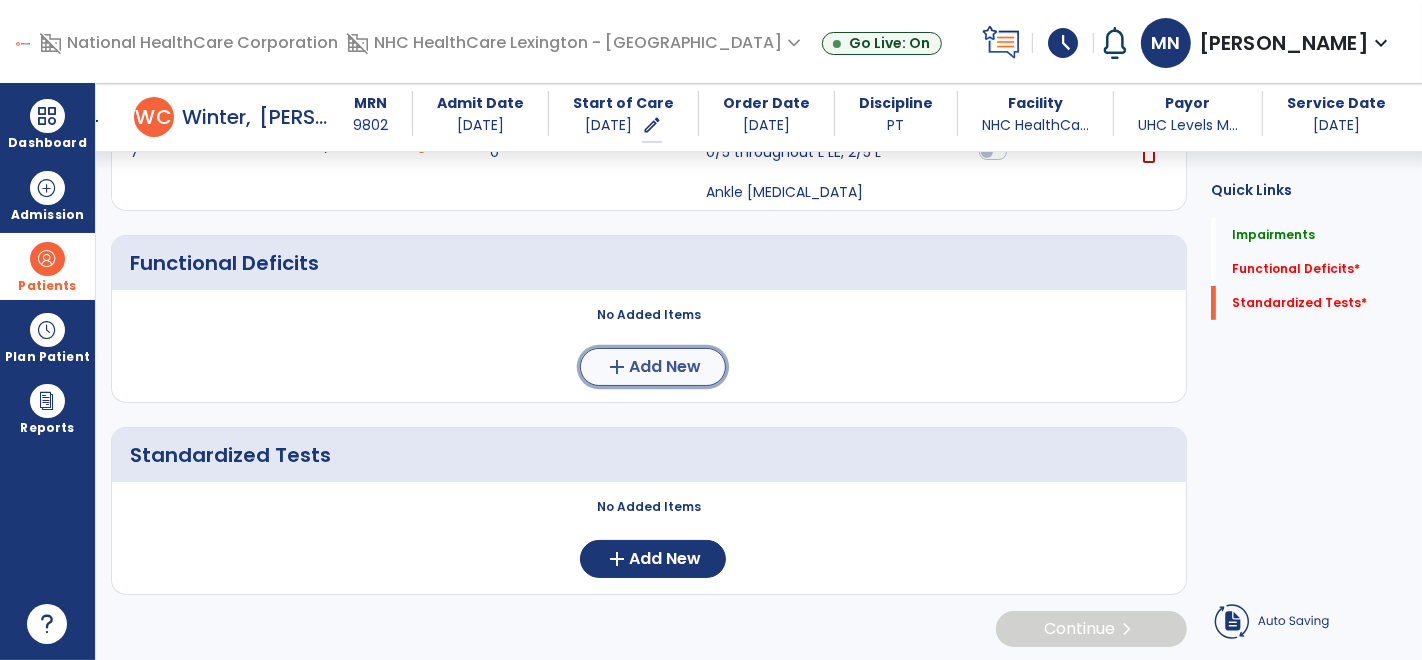 click on "add" 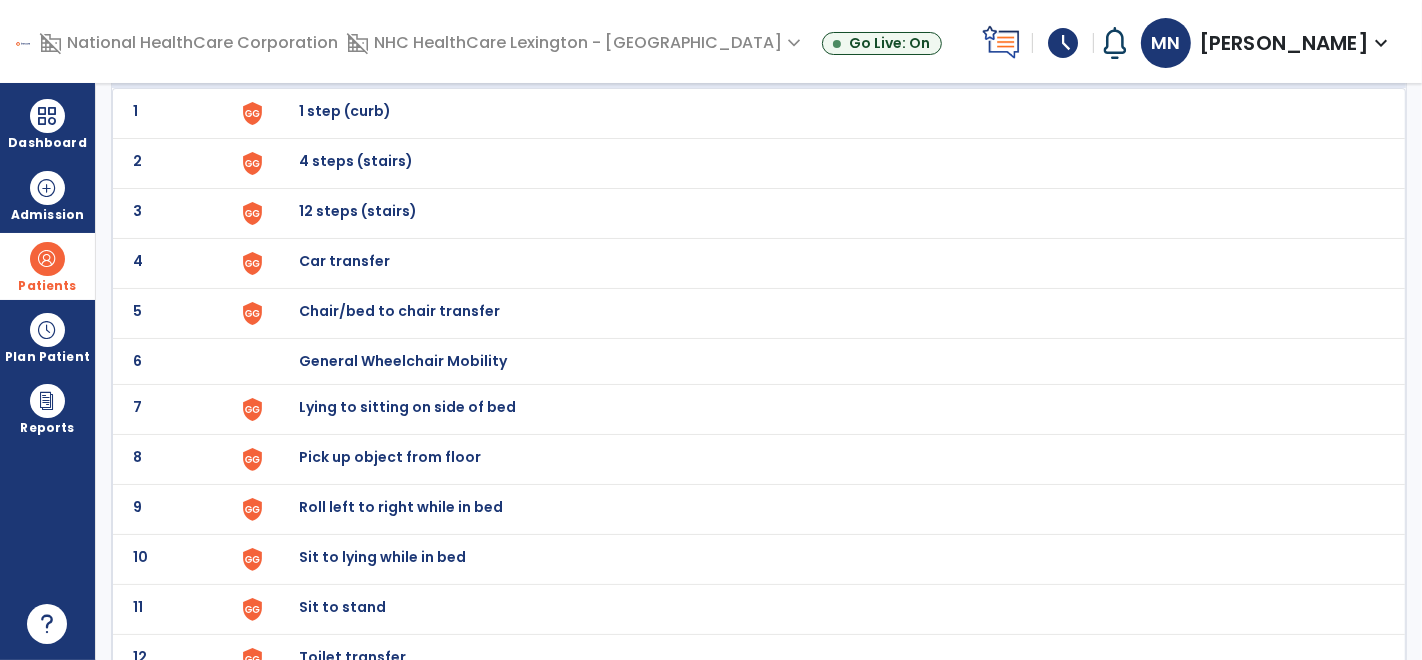 scroll, scrollTop: 0, scrollLeft: 0, axis: both 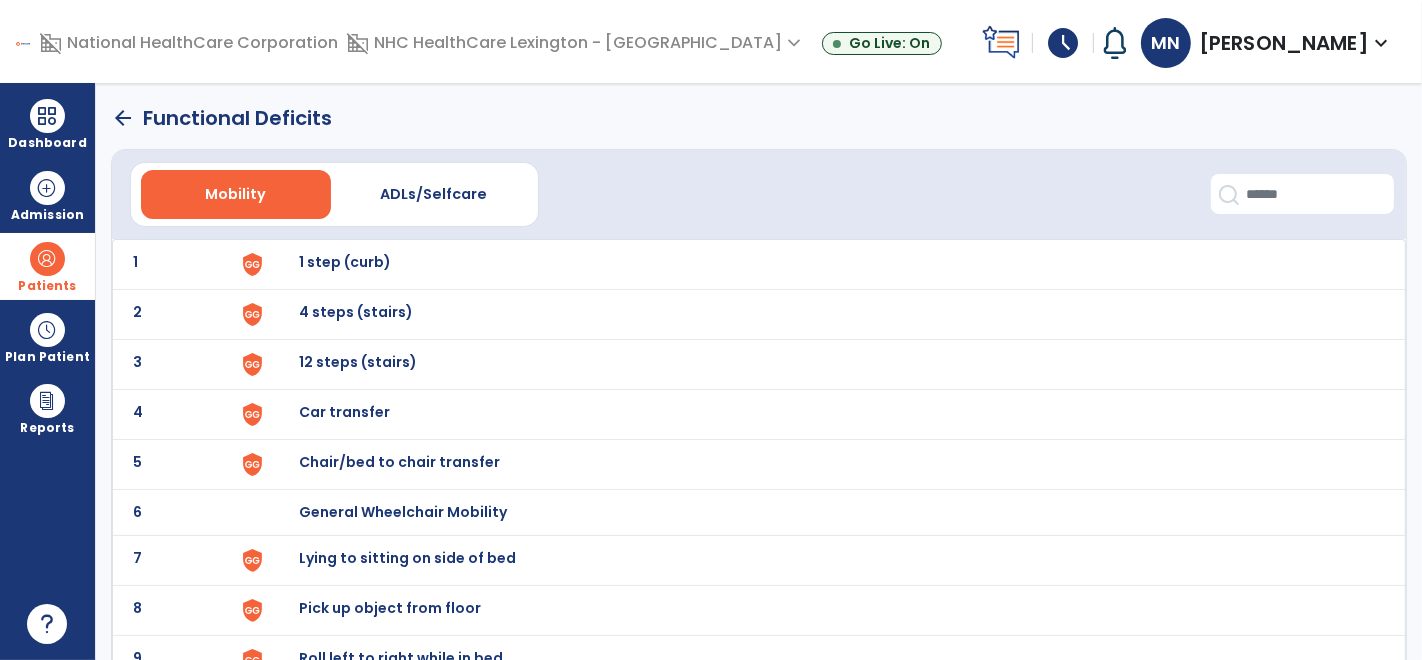 click on "Chair/bed to chair transfer" at bounding box center (345, 262) 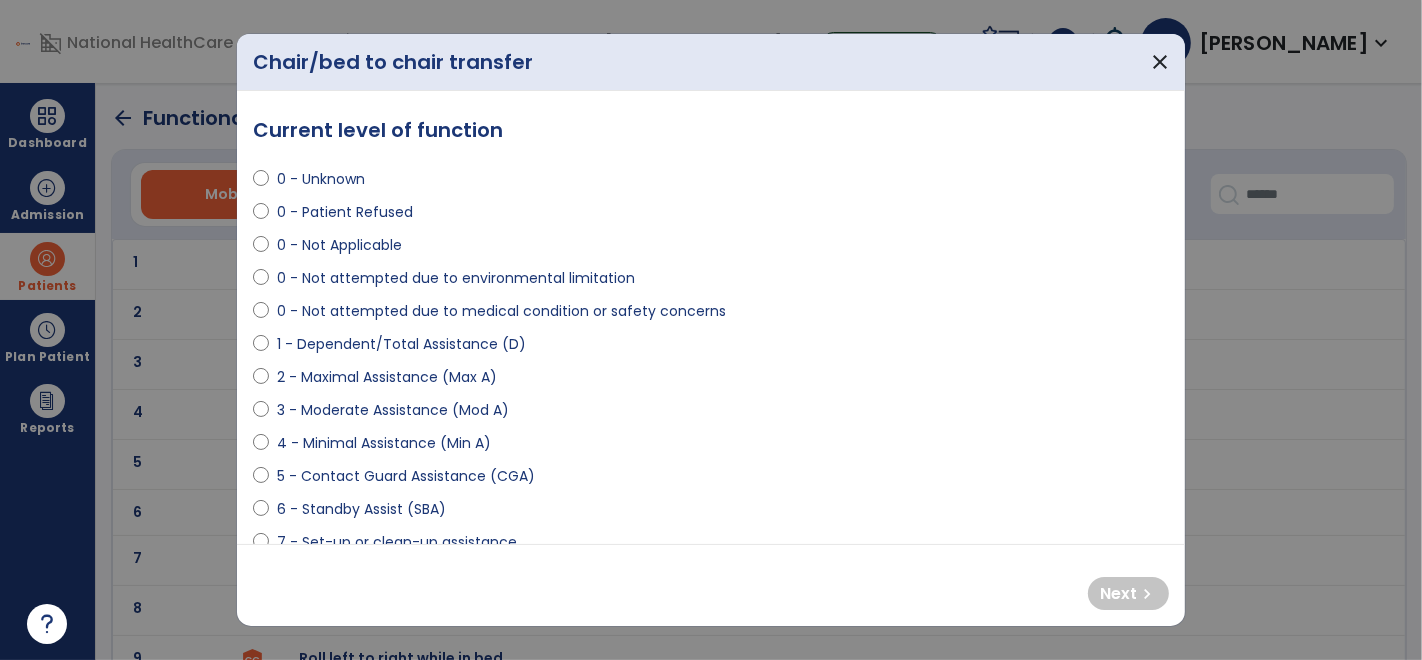 click on "0 - Not attempted due to medical condition or safety concerns" at bounding box center [501, 311] 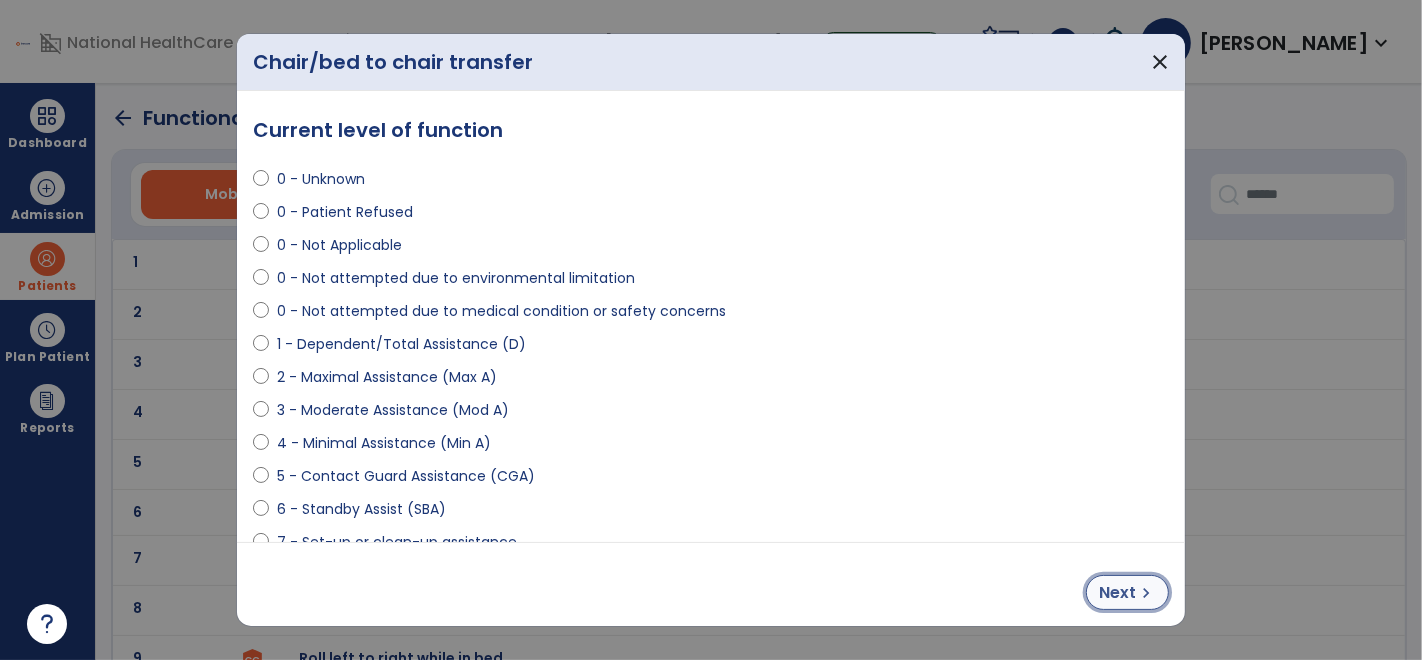 click on "Next" at bounding box center (1117, 593) 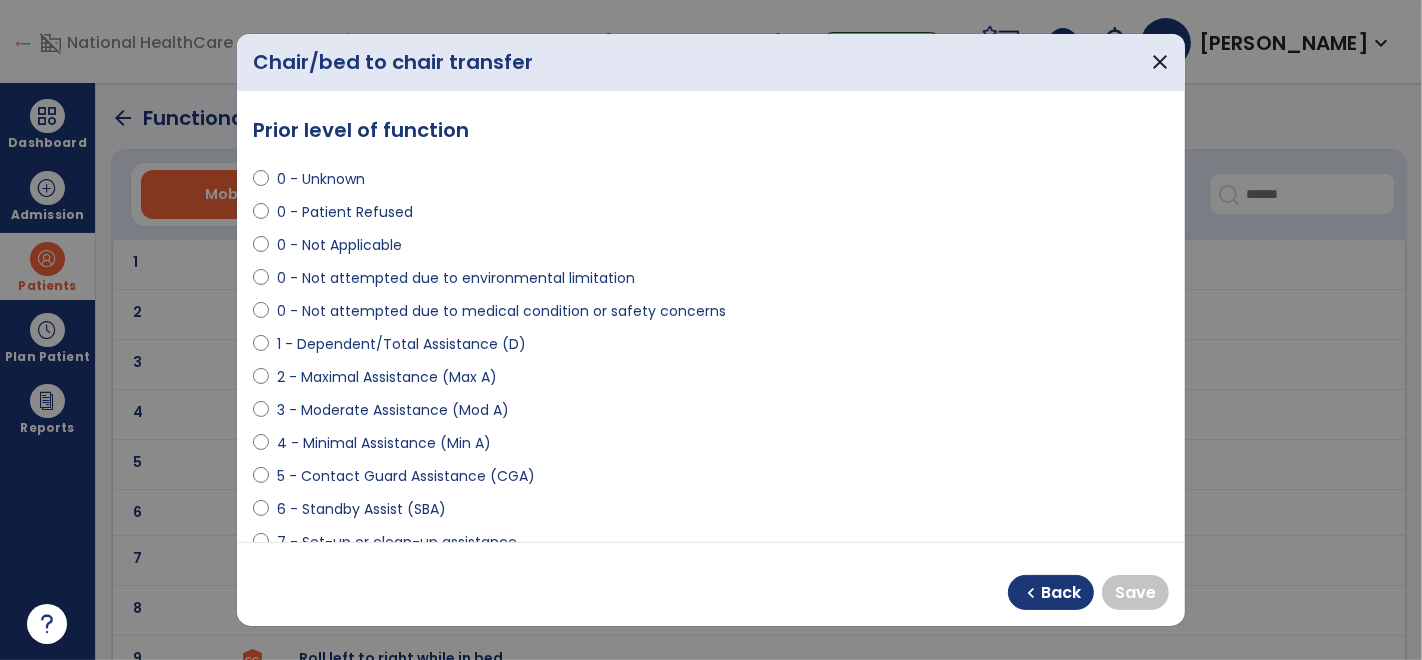 scroll, scrollTop: 439, scrollLeft: 0, axis: vertical 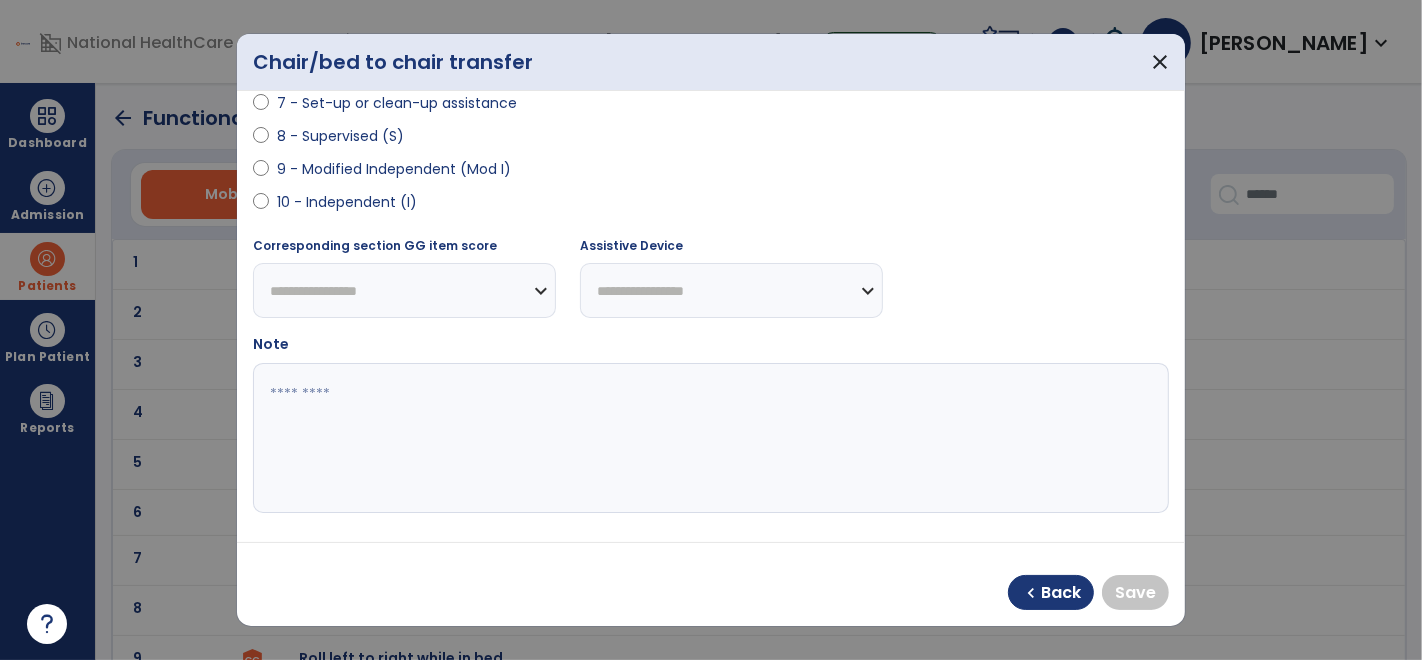 click on "10 - Independent (I)" at bounding box center (347, 202) 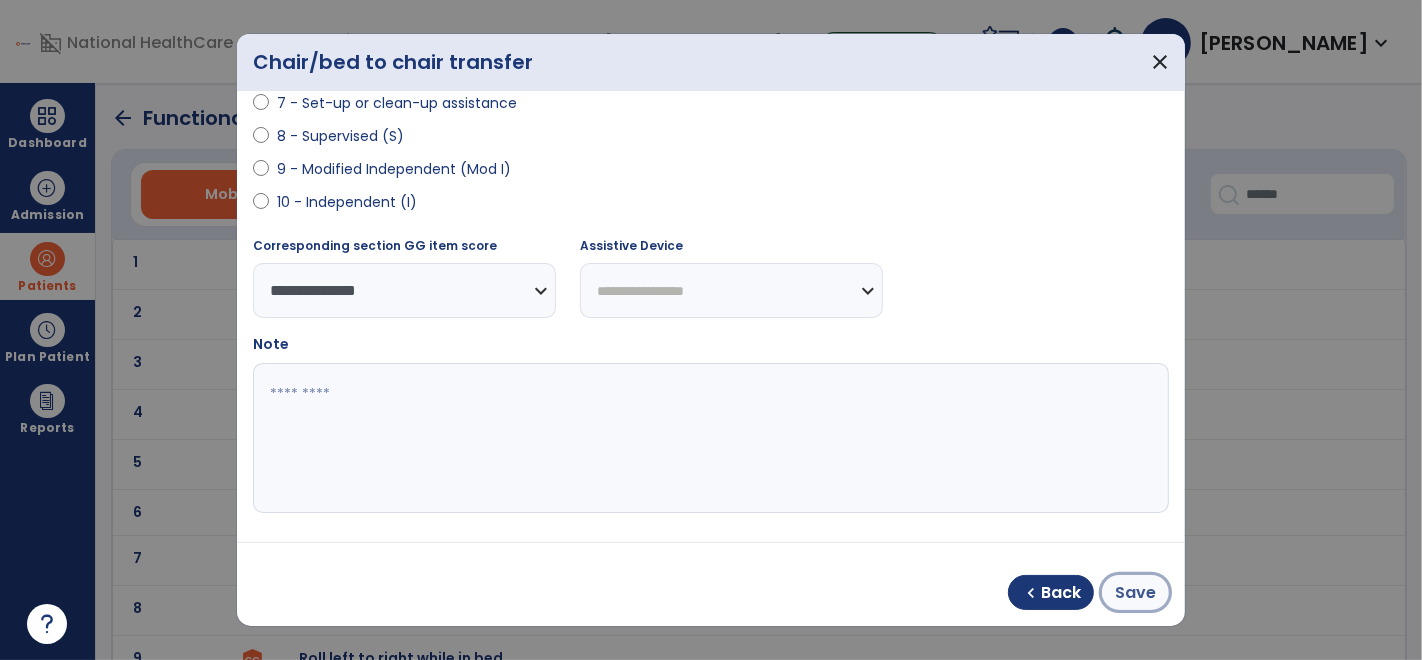 click on "Save" at bounding box center (1135, 592) 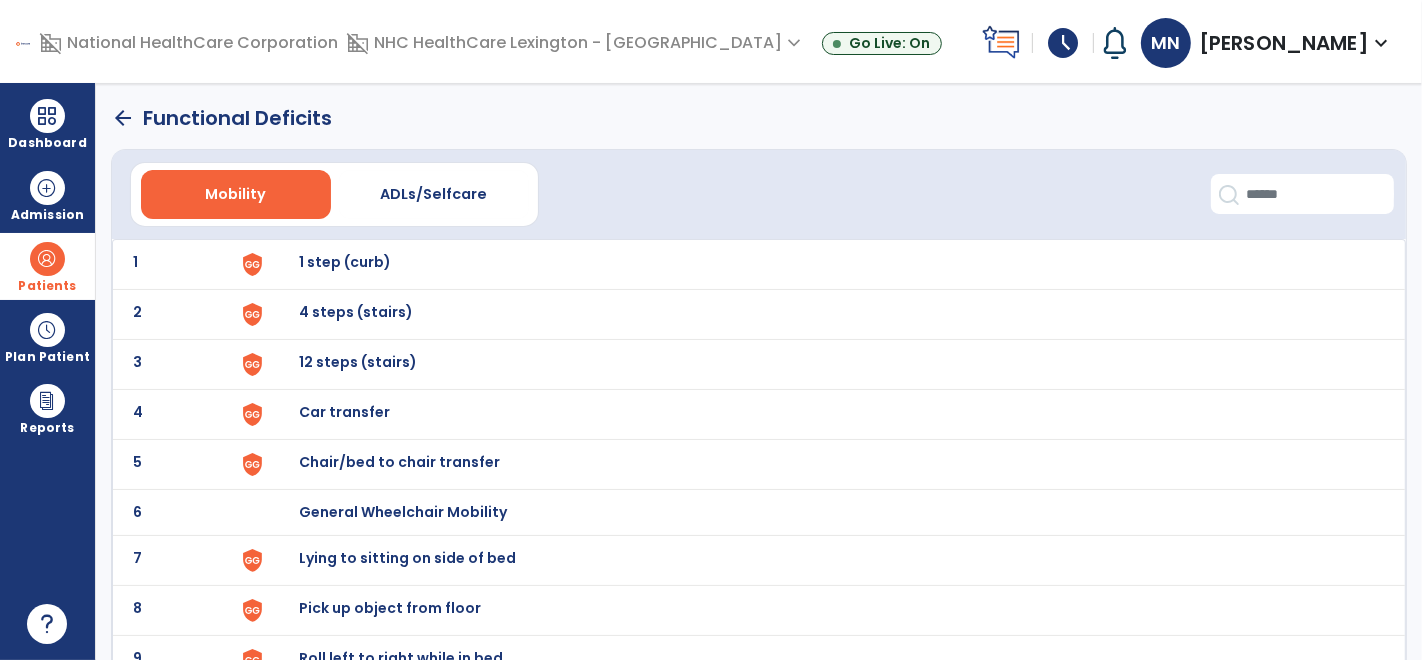 click on "Lying to sitting on side of bed" at bounding box center [345, 262] 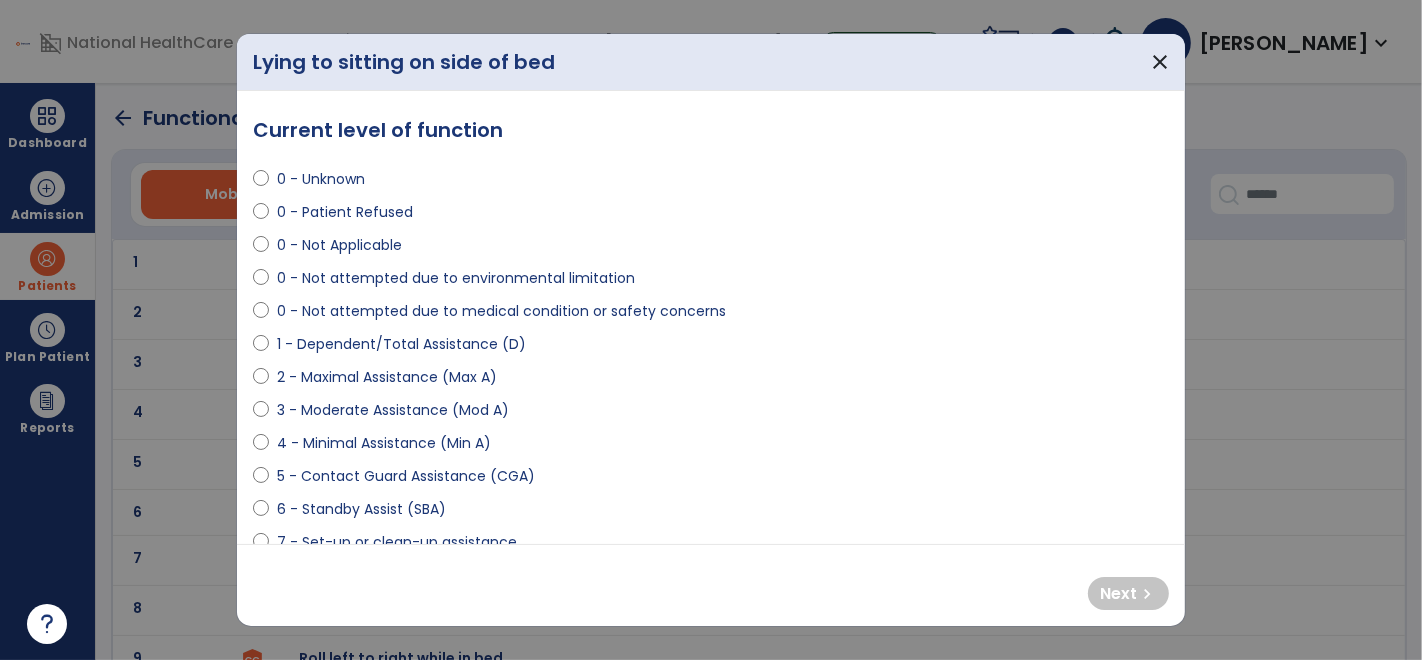 click on "2 - Maximal Assistance (Max A)" at bounding box center (387, 377) 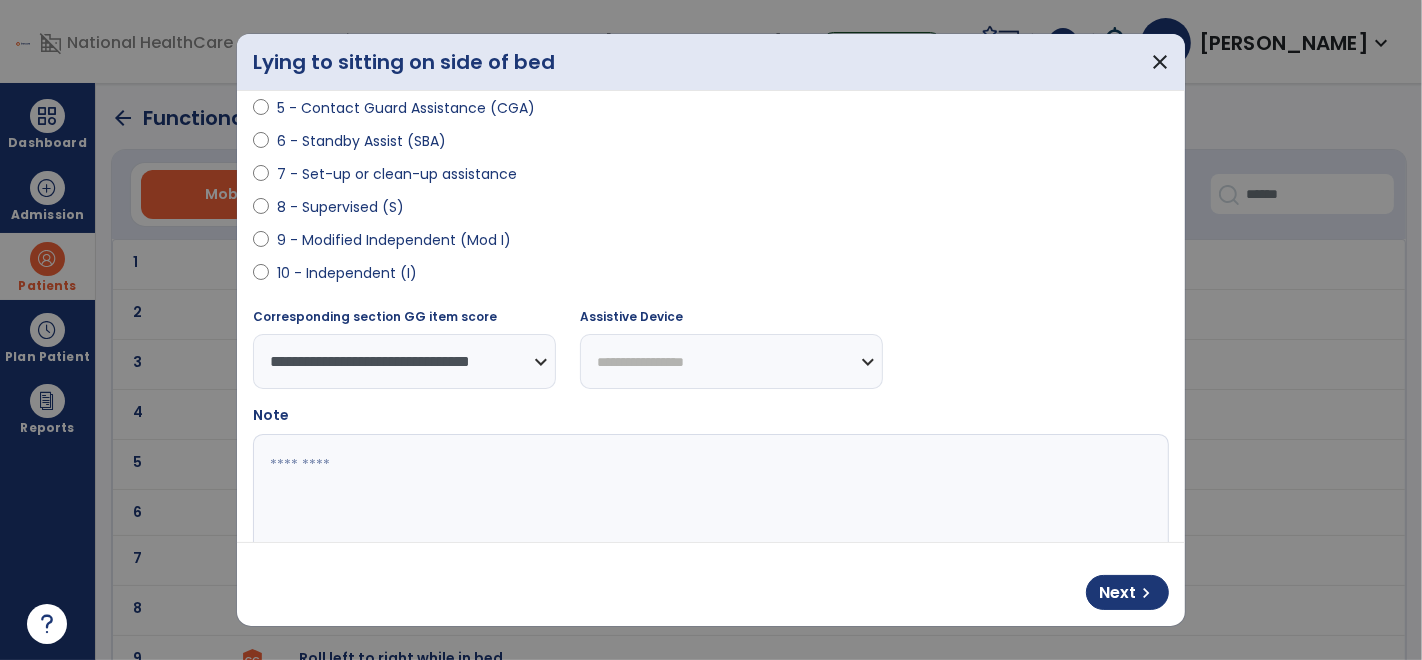scroll, scrollTop: 439, scrollLeft: 0, axis: vertical 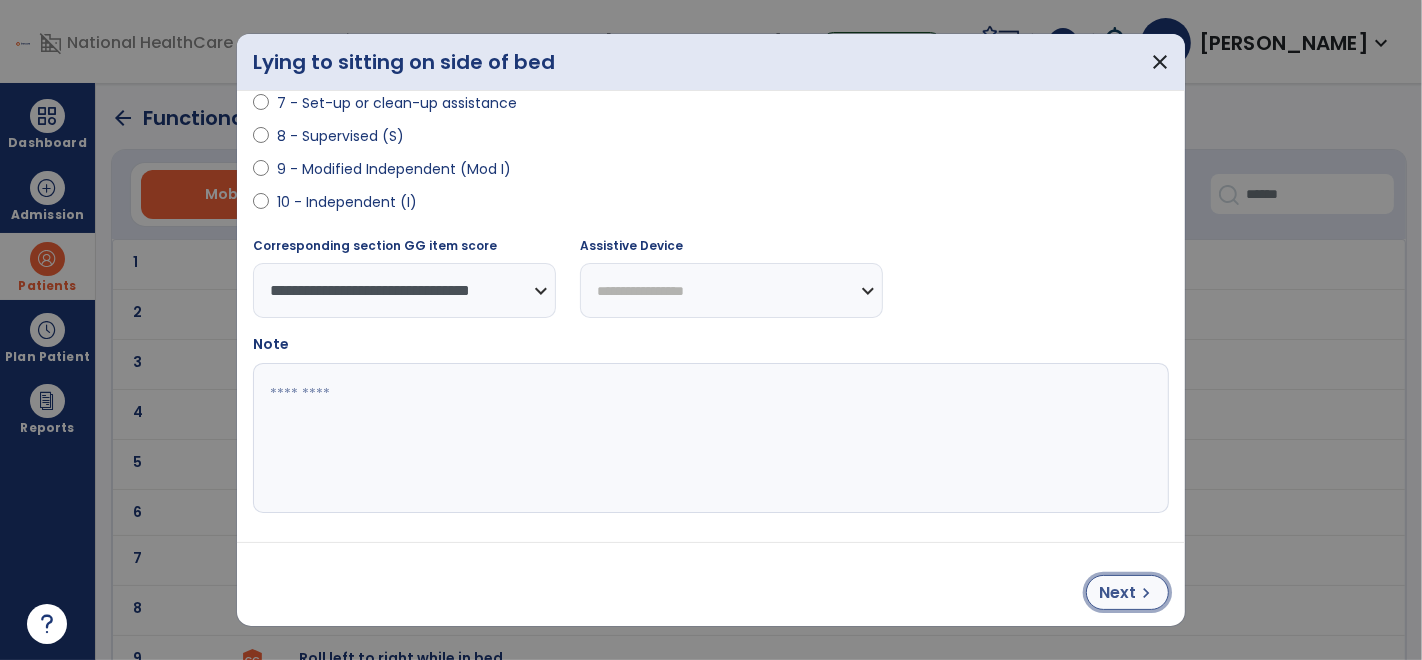 click on "Next  chevron_right" at bounding box center (1127, 592) 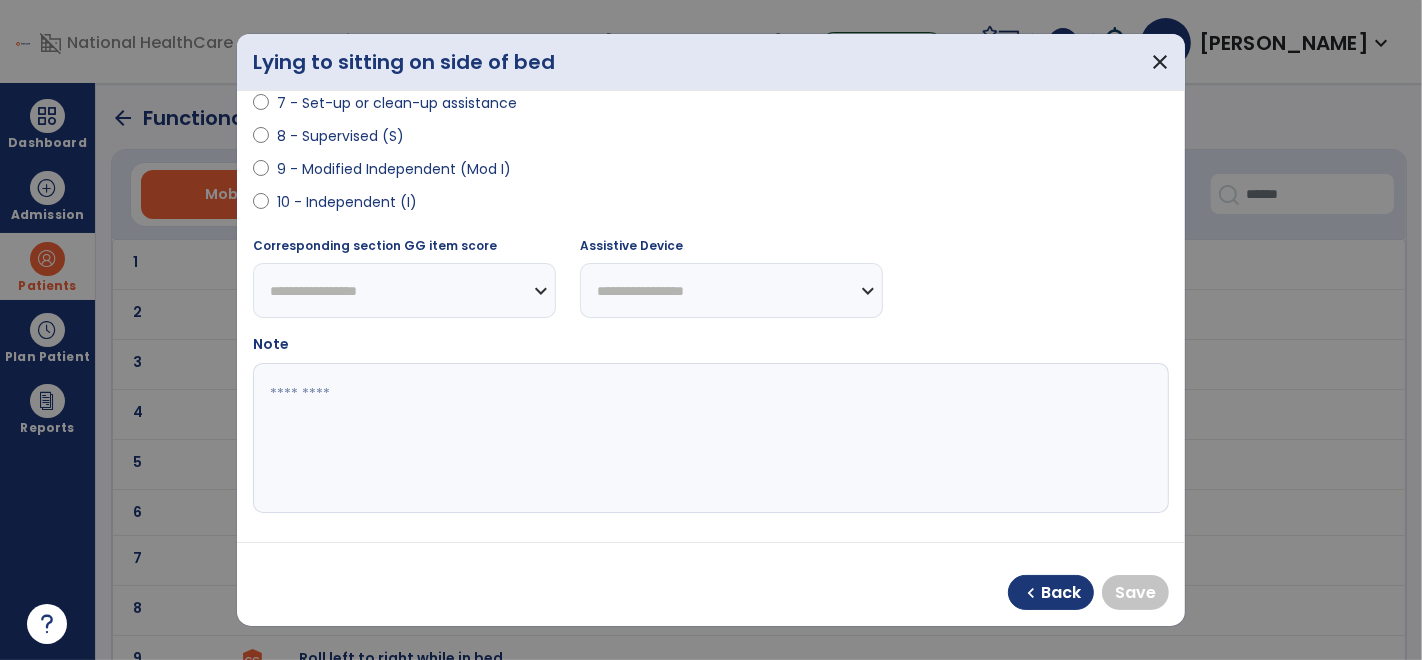 click on "10 - Independent (I)" at bounding box center (347, 202) 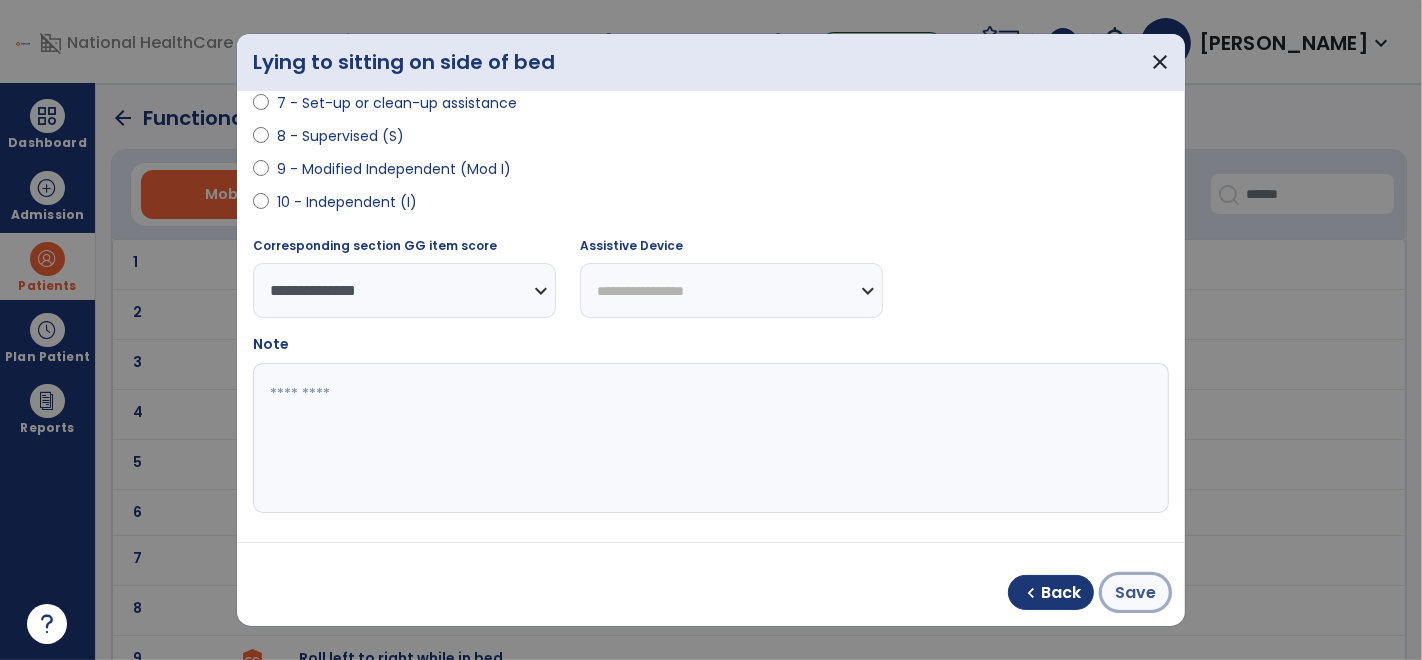 click on "Save" at bounding box center [1135, 592] 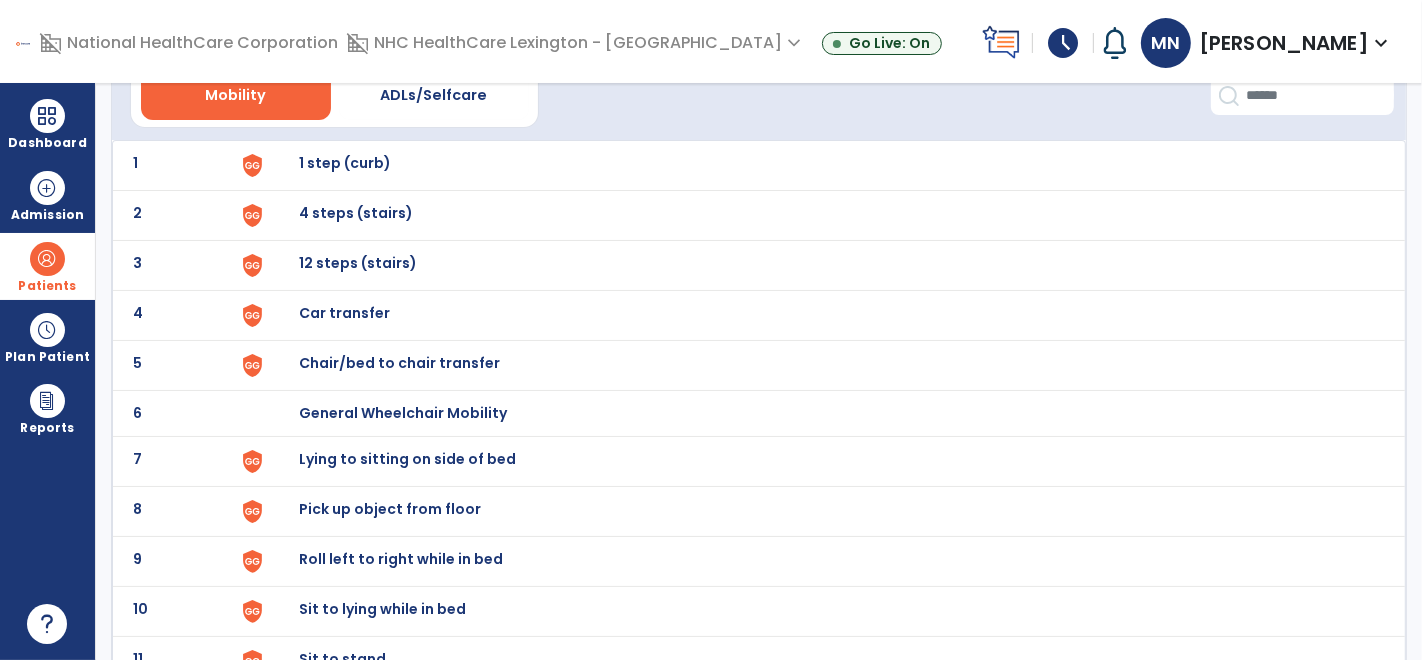scroll, scrollTop: 128, scrollLeft: 0, axis: vertical 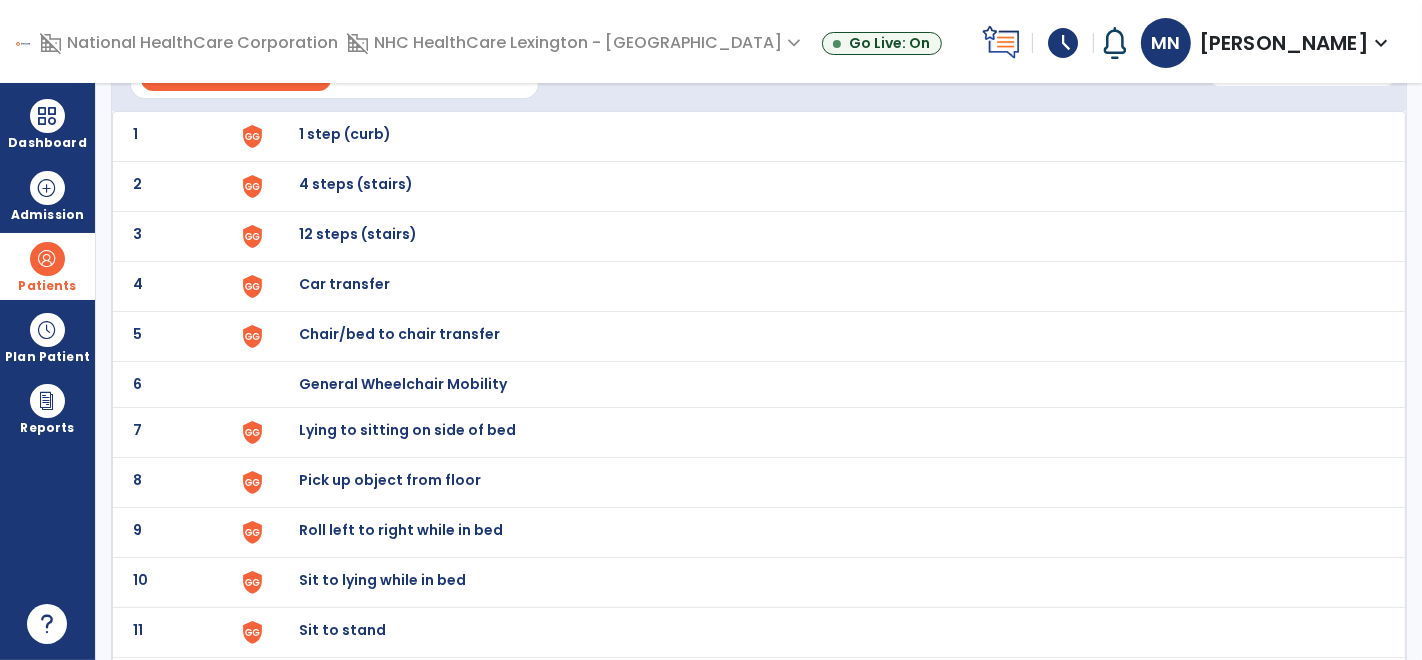 click on "Roll left to right while in bed" at bounding box center (345, 134) 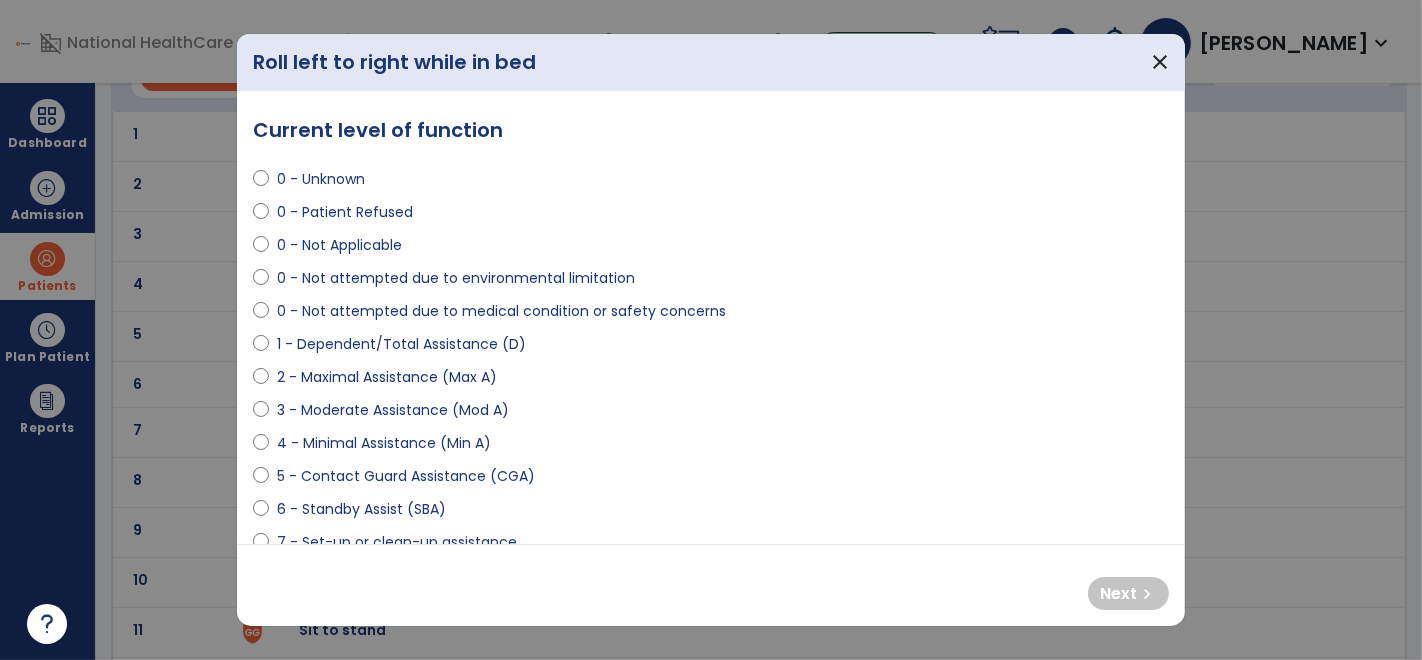 click on "2 - Maximal Assistance (Max A)" at bounding box center [387, 377] 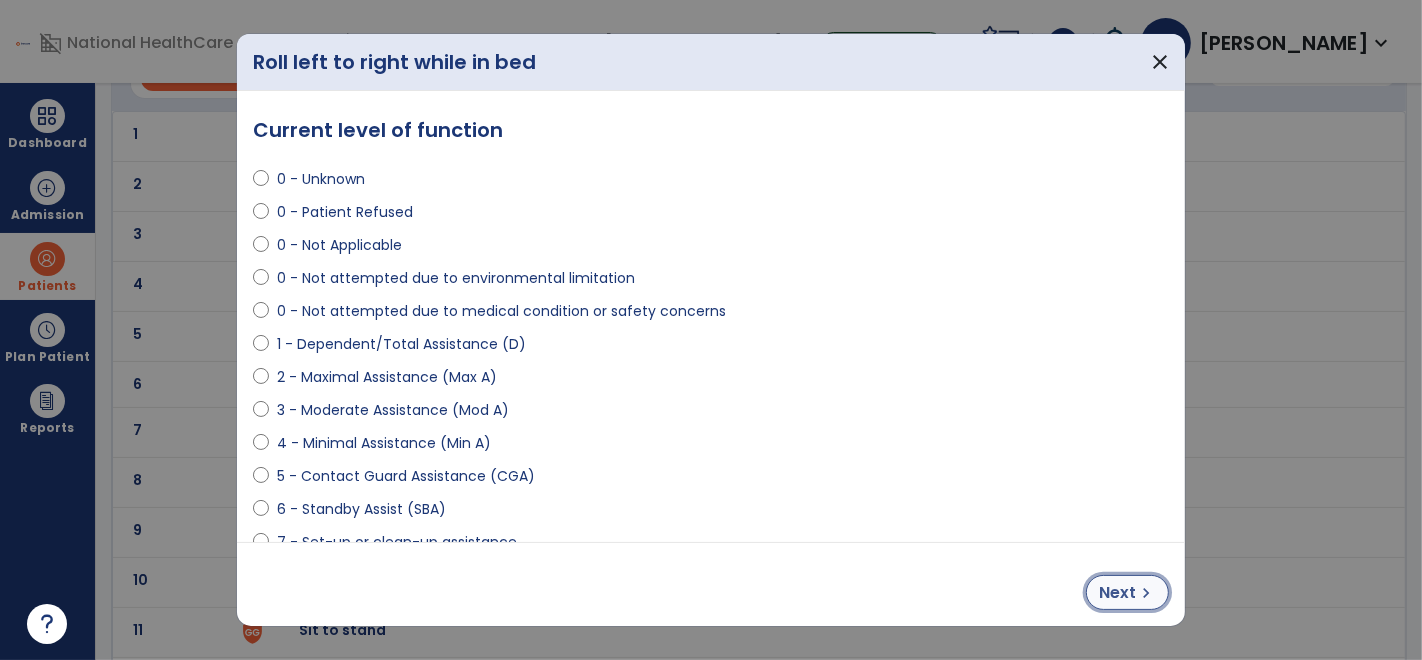 click on "Next" at bounding box center [1117, 593] 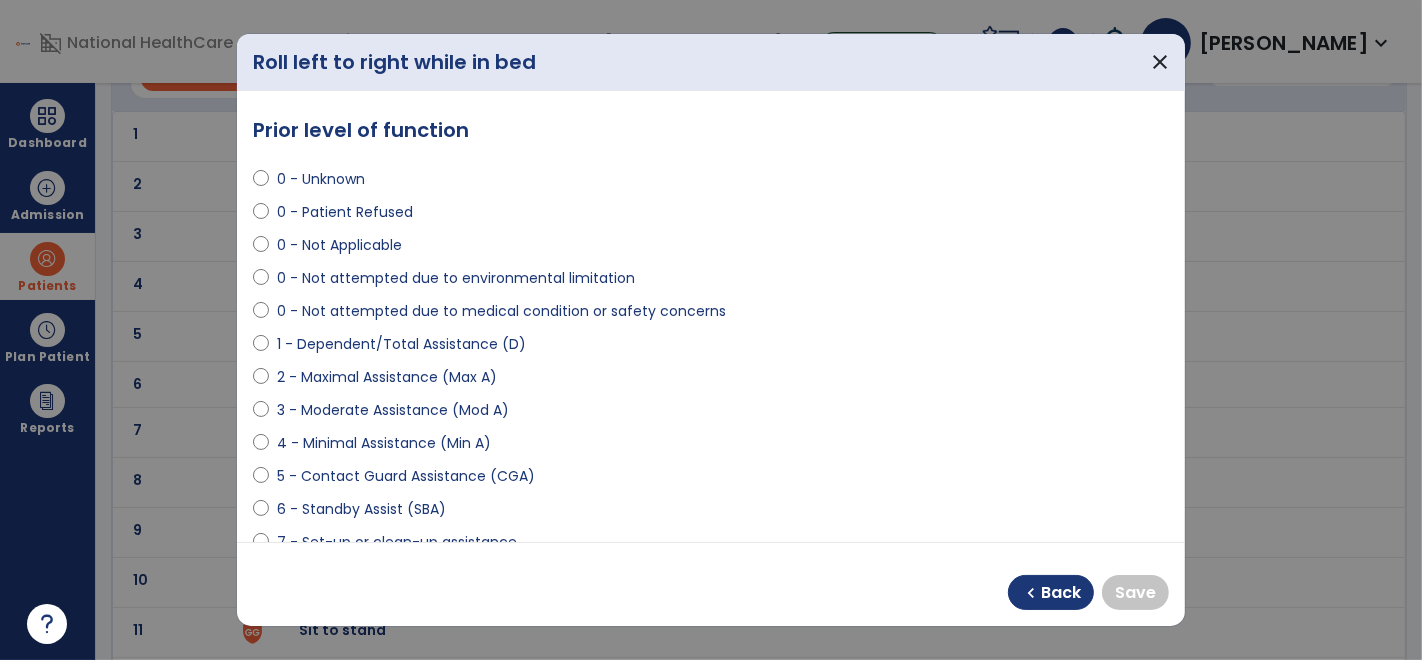 click on "2 - Maximal Assistance (Max A)" at bounding box center [387, 377] 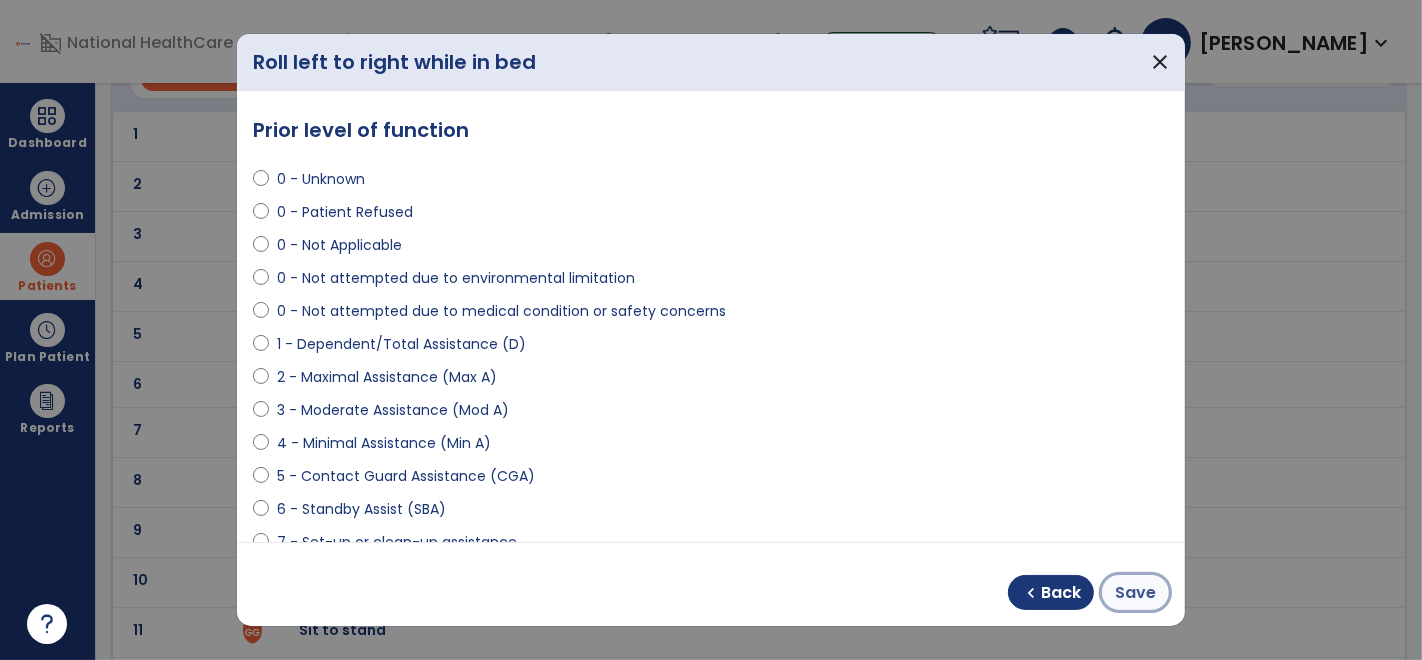 click on "Save" at bounding box center (1135, 593) 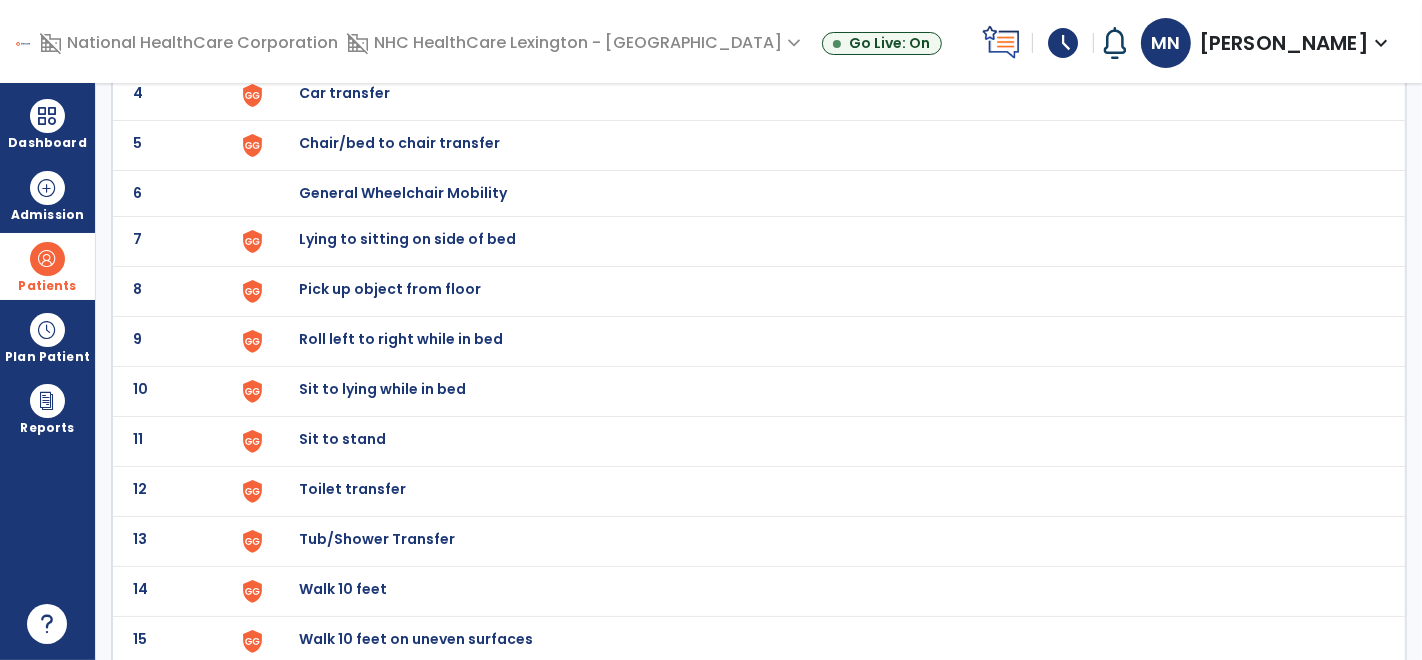 scroll, scrollTop: 328, scrollLeft: 0, axis: vertical 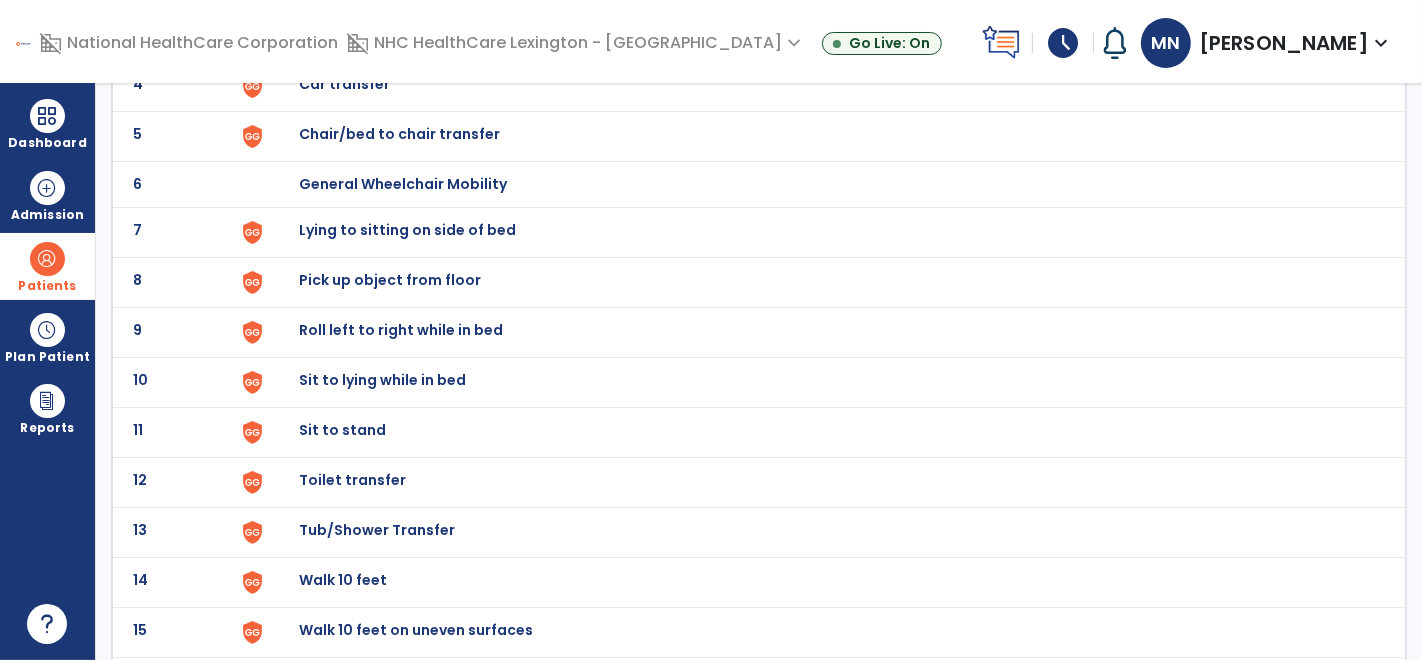 click on "Sit to lying while in bed" at bounding box center (345, -66) 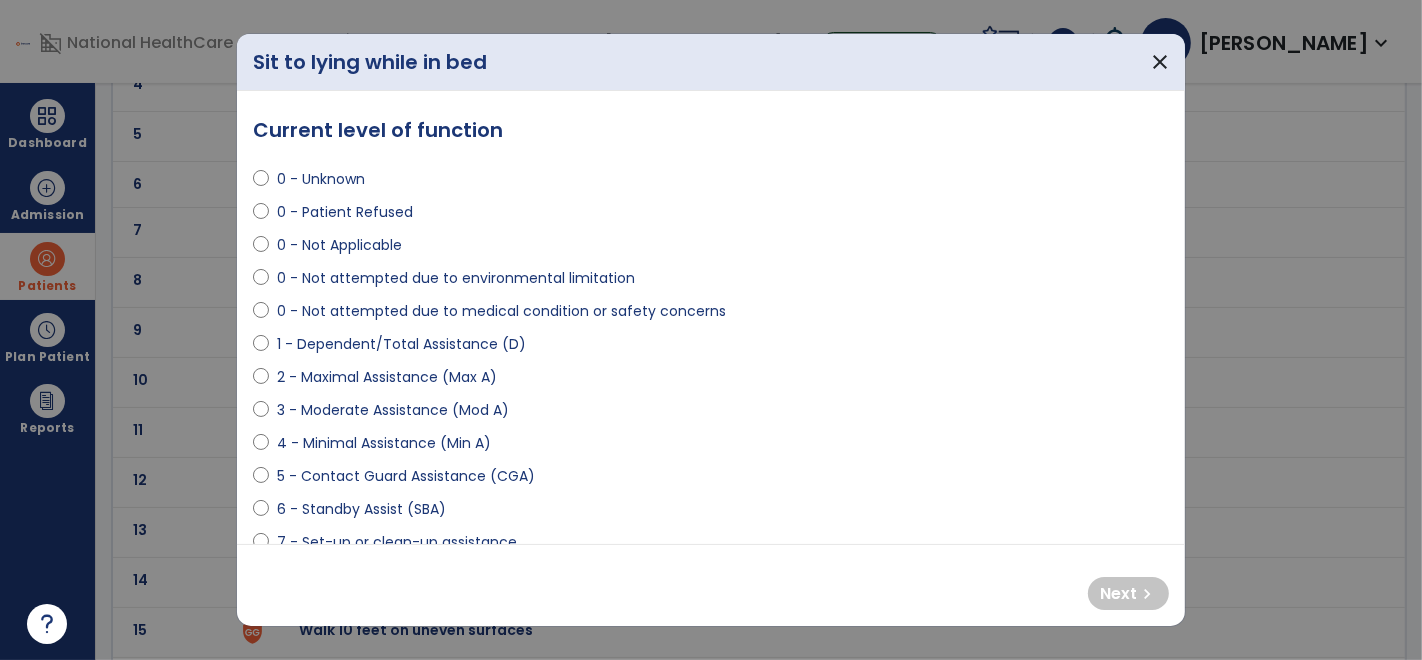 click on "2 - Maximal Assistance (Max A)" at bounding box center (387, 377) 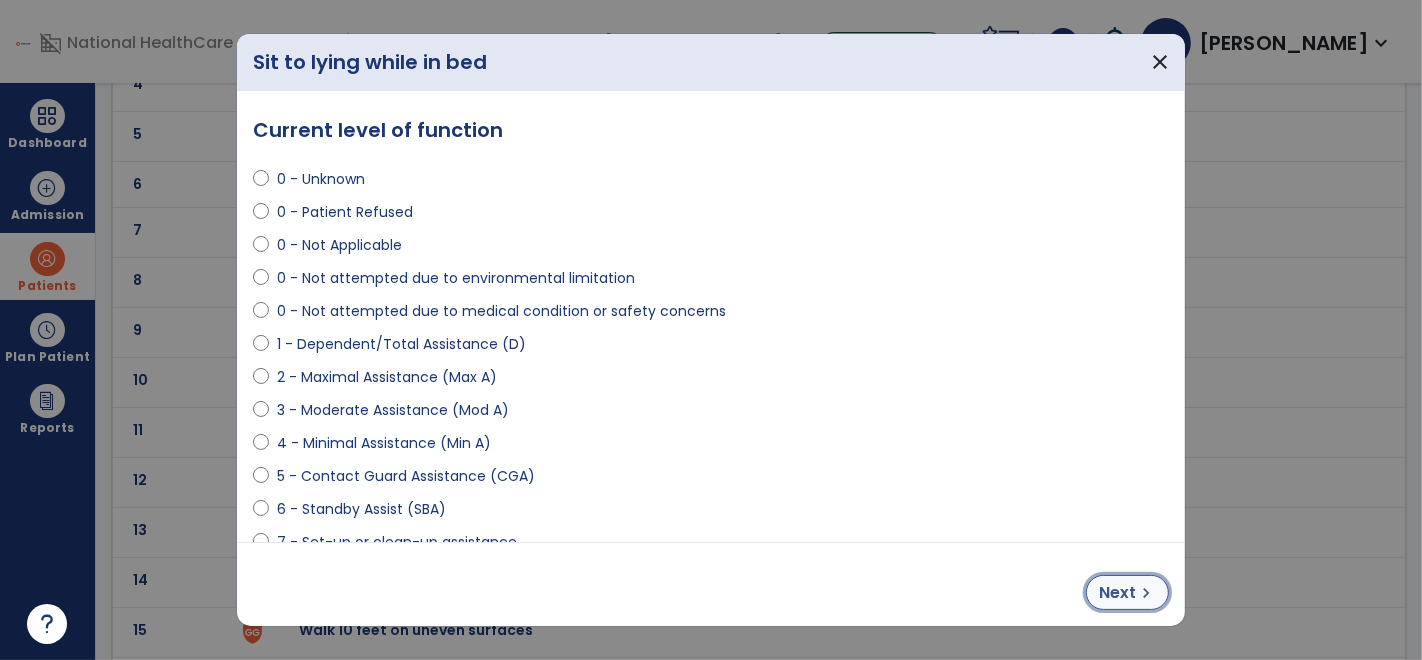 click on "Next  chevron_right" at bounding box center (1127, 592) 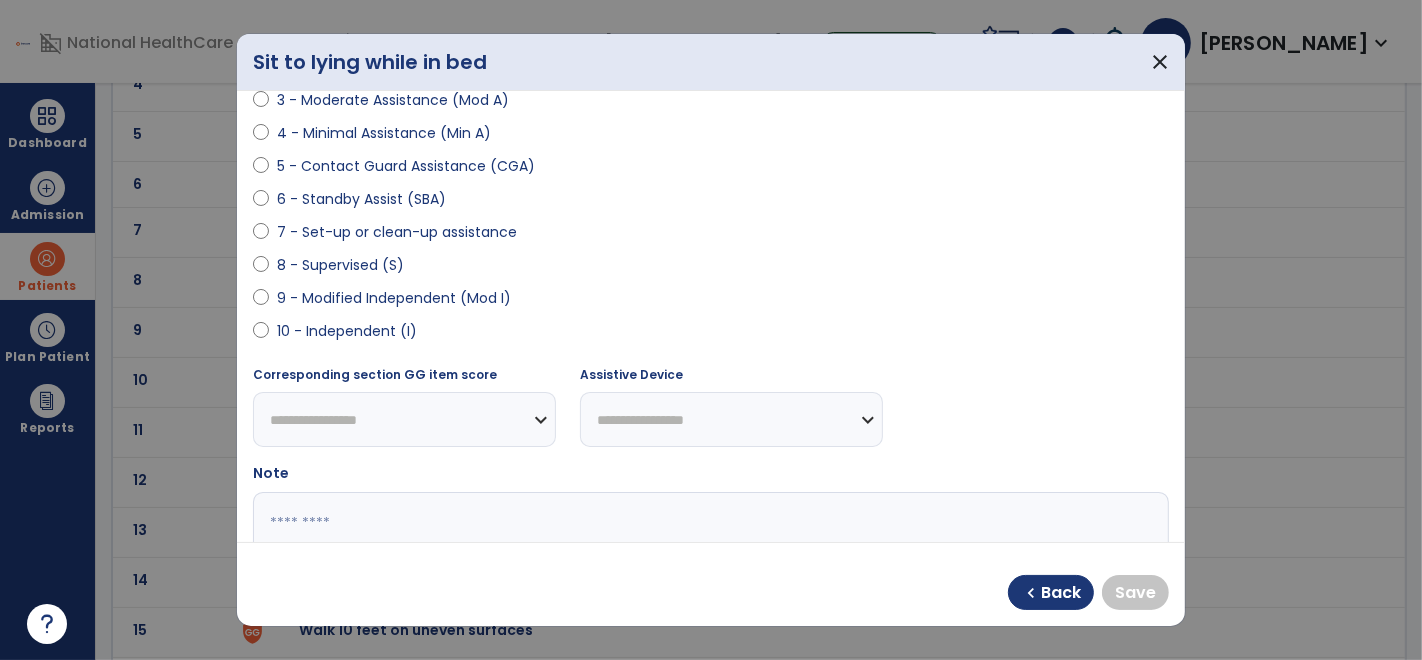 scroll, scrollTop: 350, scrollLeft: 0, axis: vertical 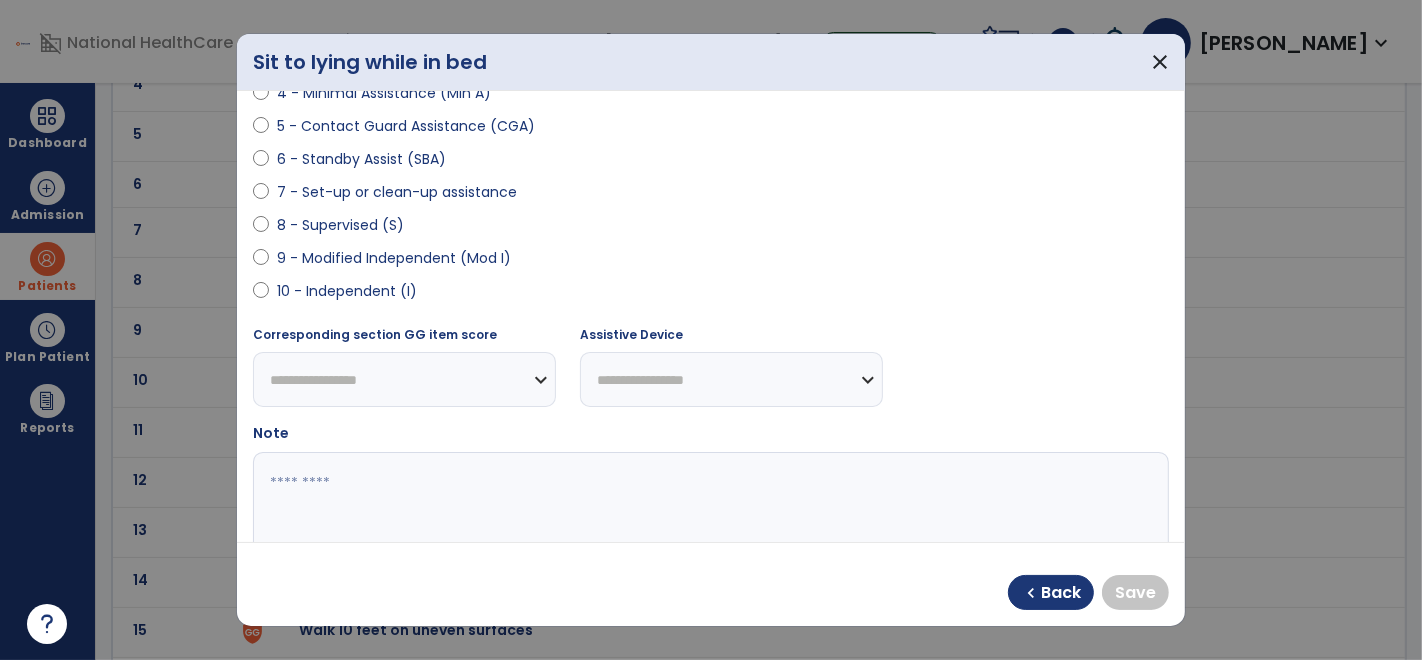 click on "10 - Independent (I)" at bounding box center [347, 291] 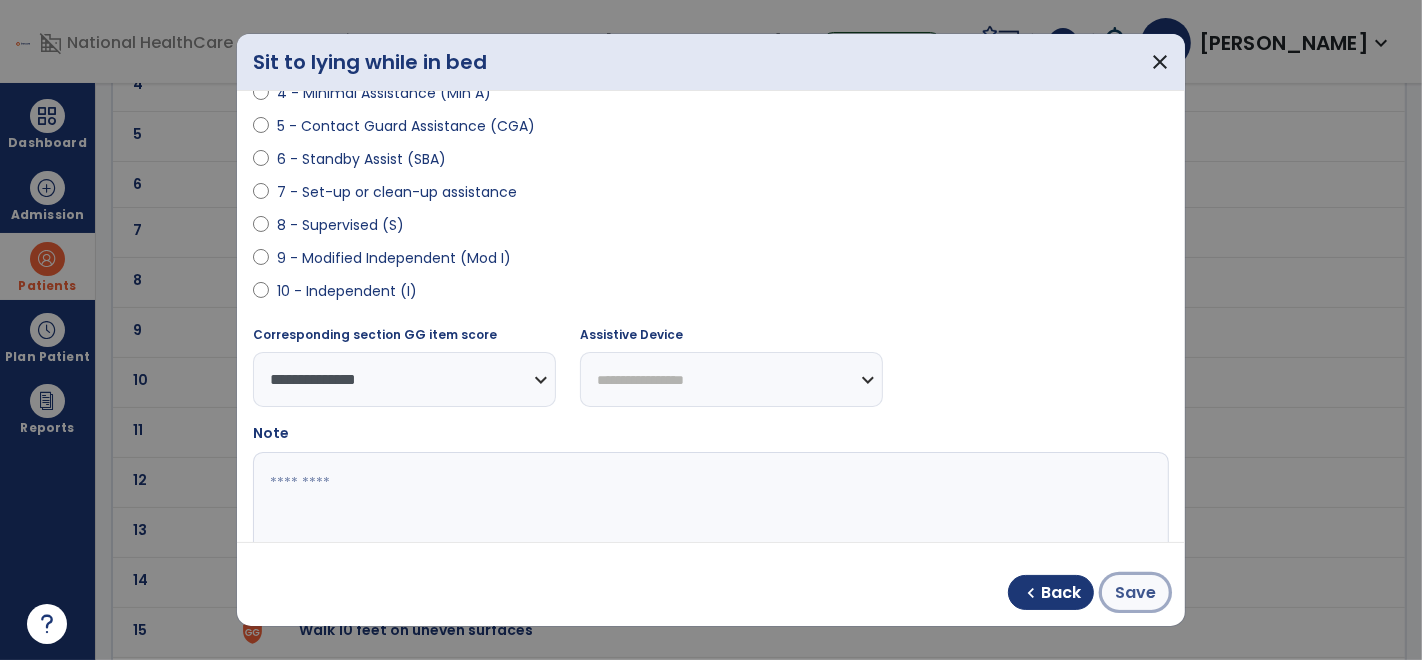 click on "Save" at bounding box center (1135, 593) 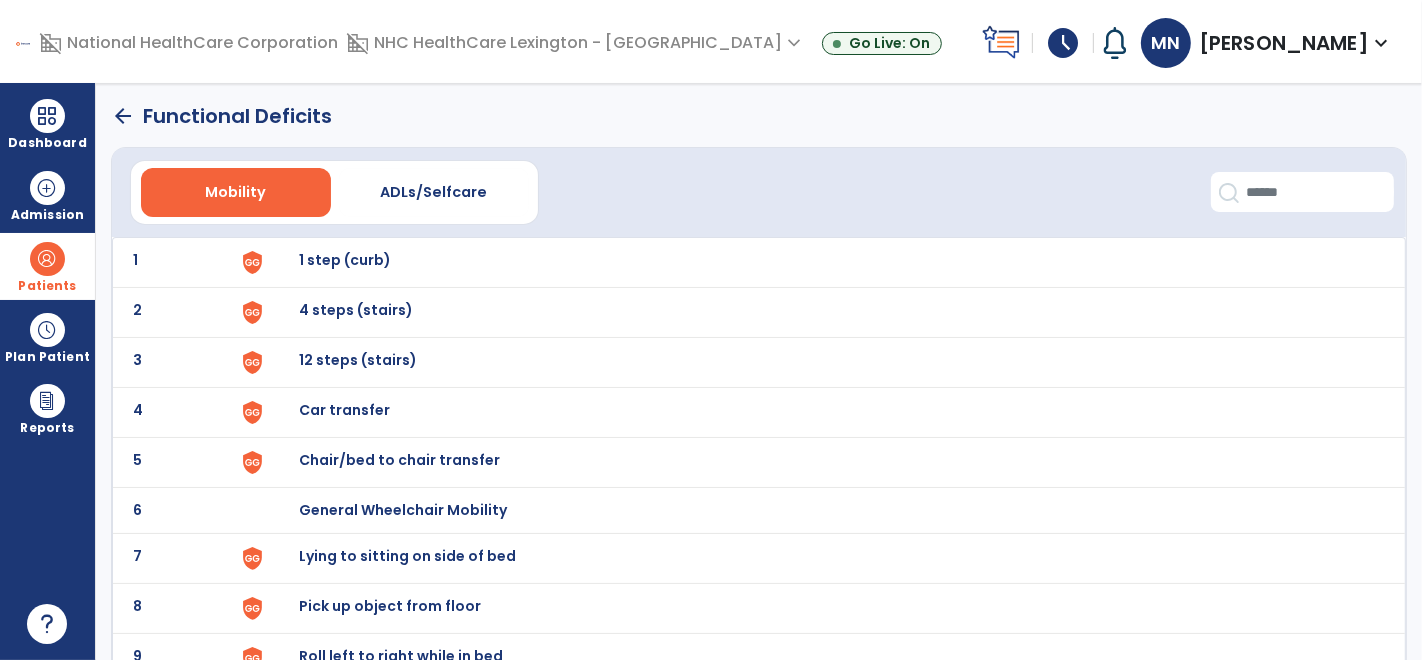 scroll, scrollTop: 0, scrollLeft: 0, axis: both 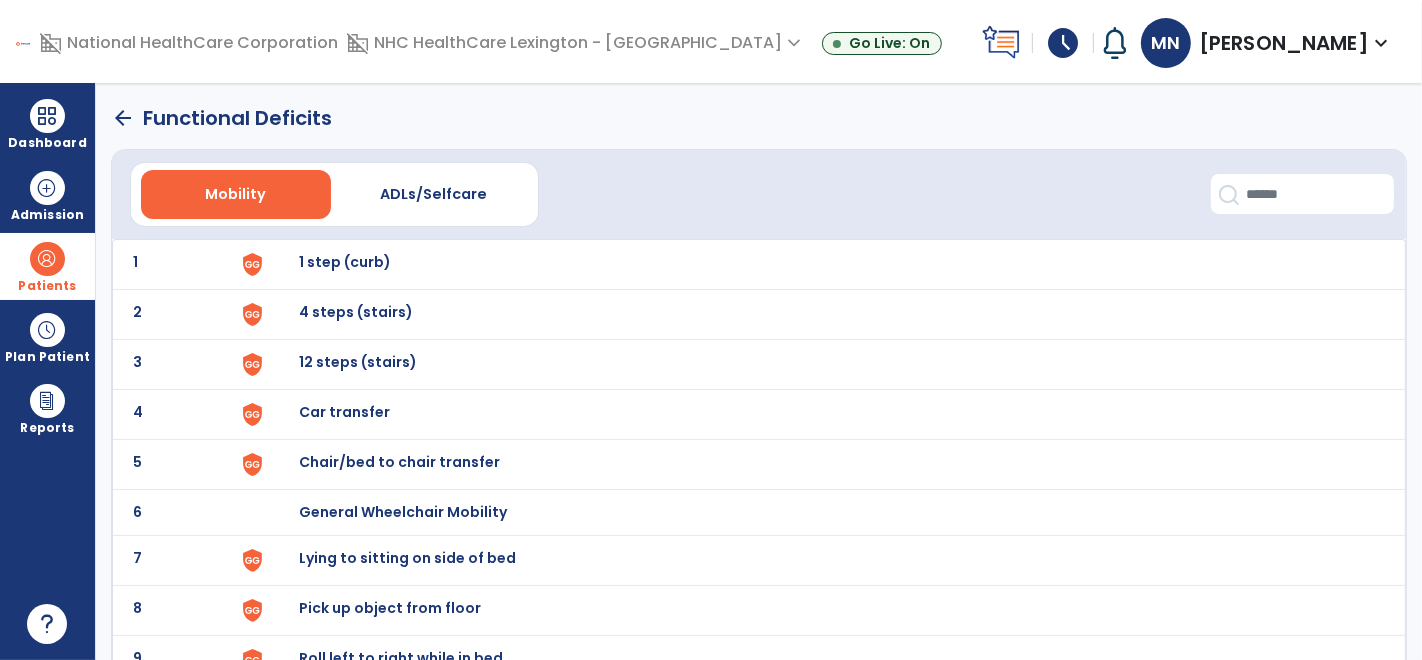 click on "arrow_back" 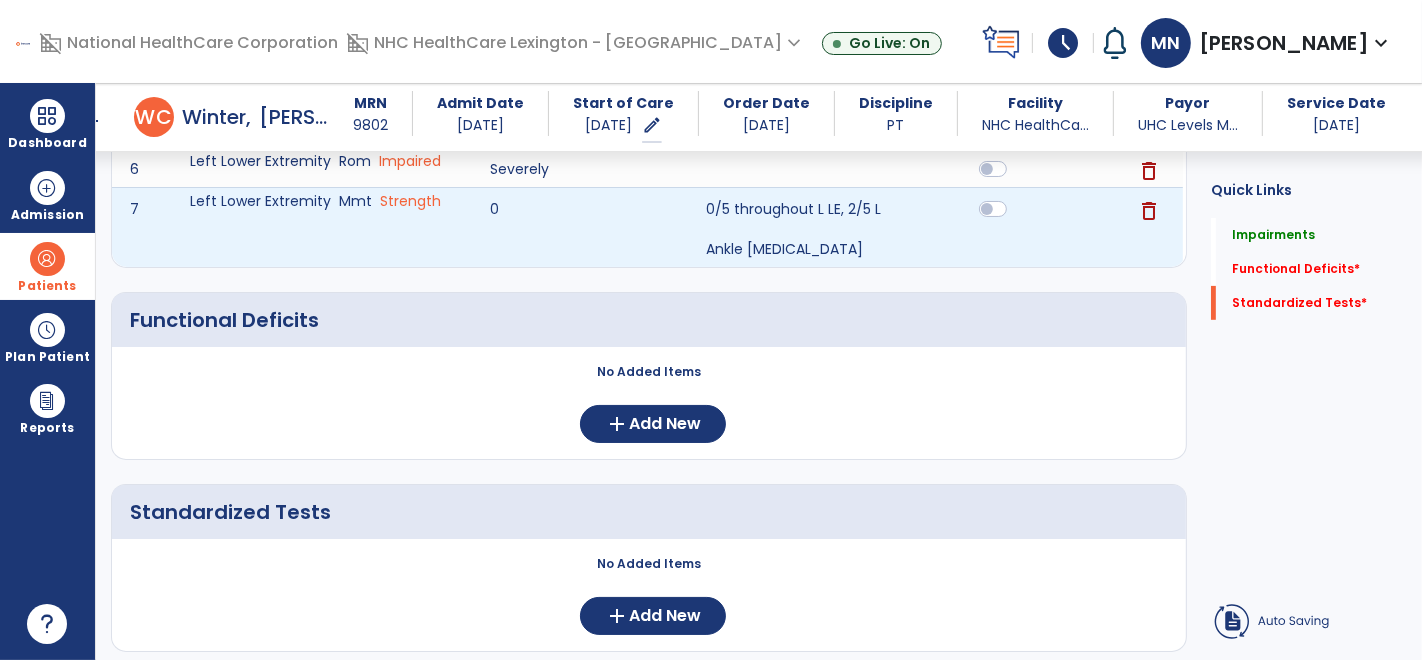 scroll, scrollTop: 519, scrollLeft: 0, axis: vertical 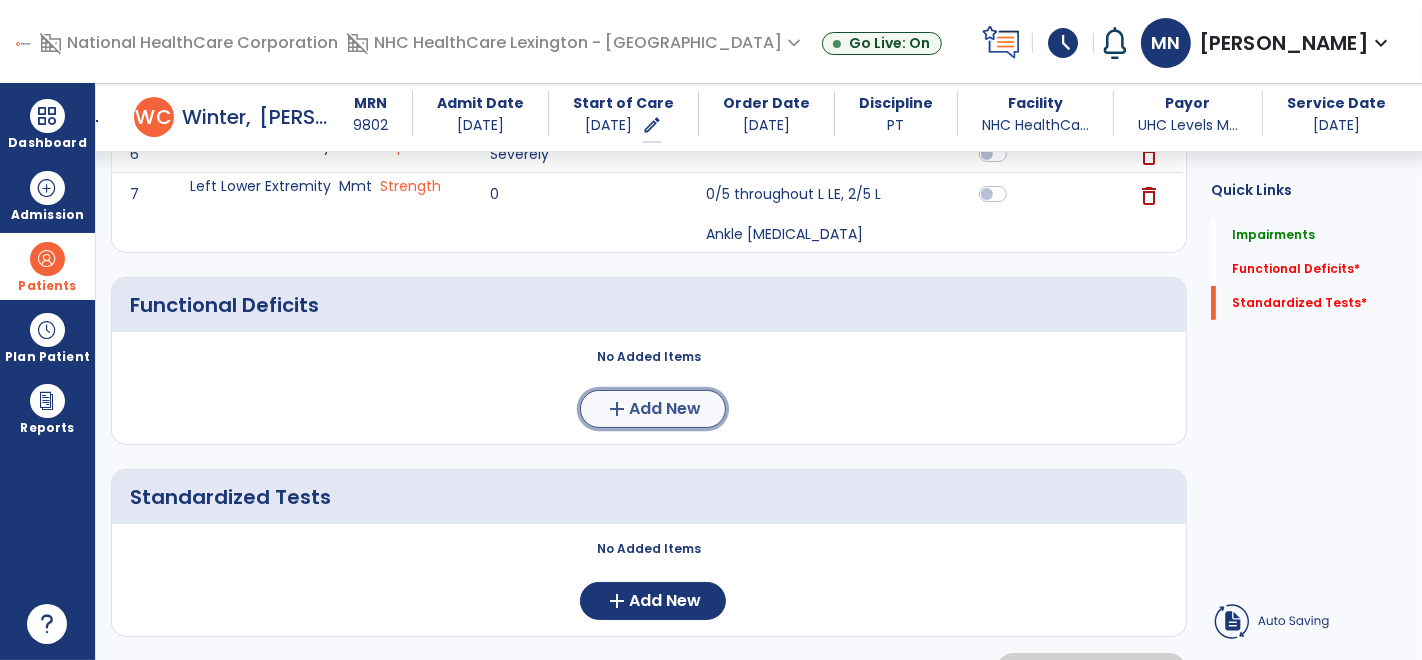 click on "Add New" 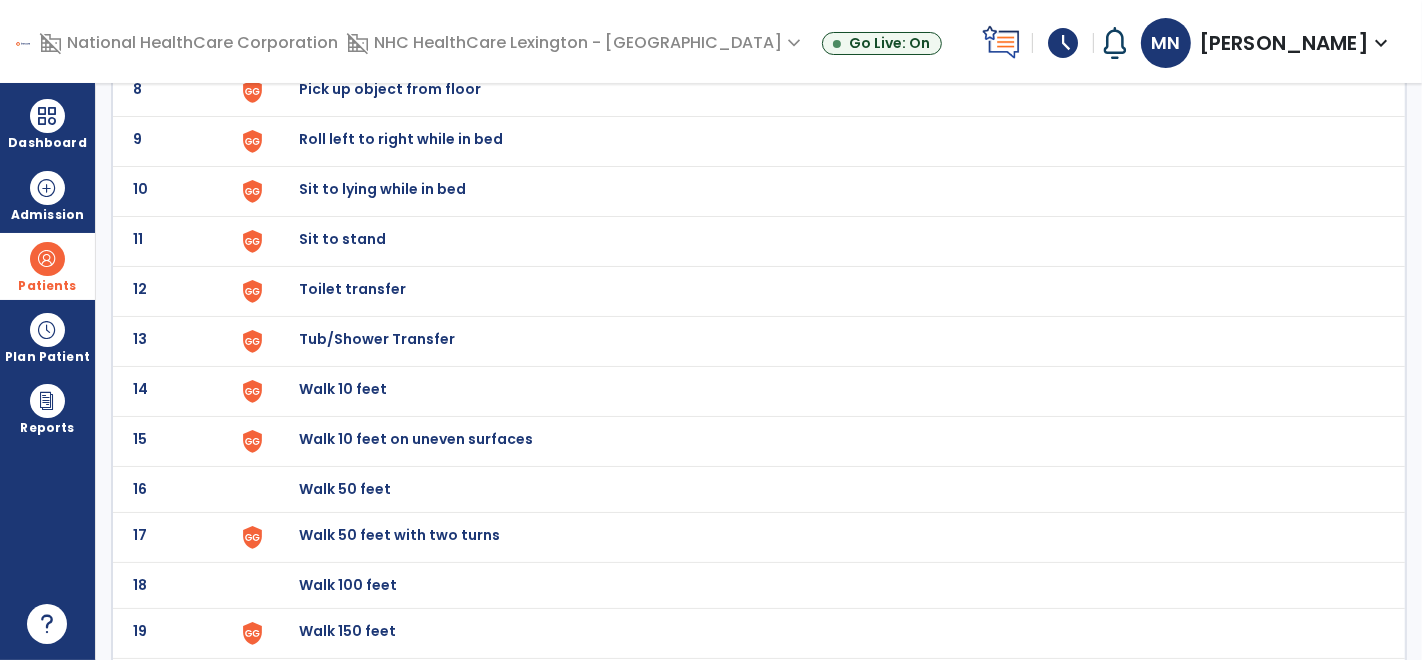 scroll, scrollTop: 0, scrollLeft: 0, axis: both 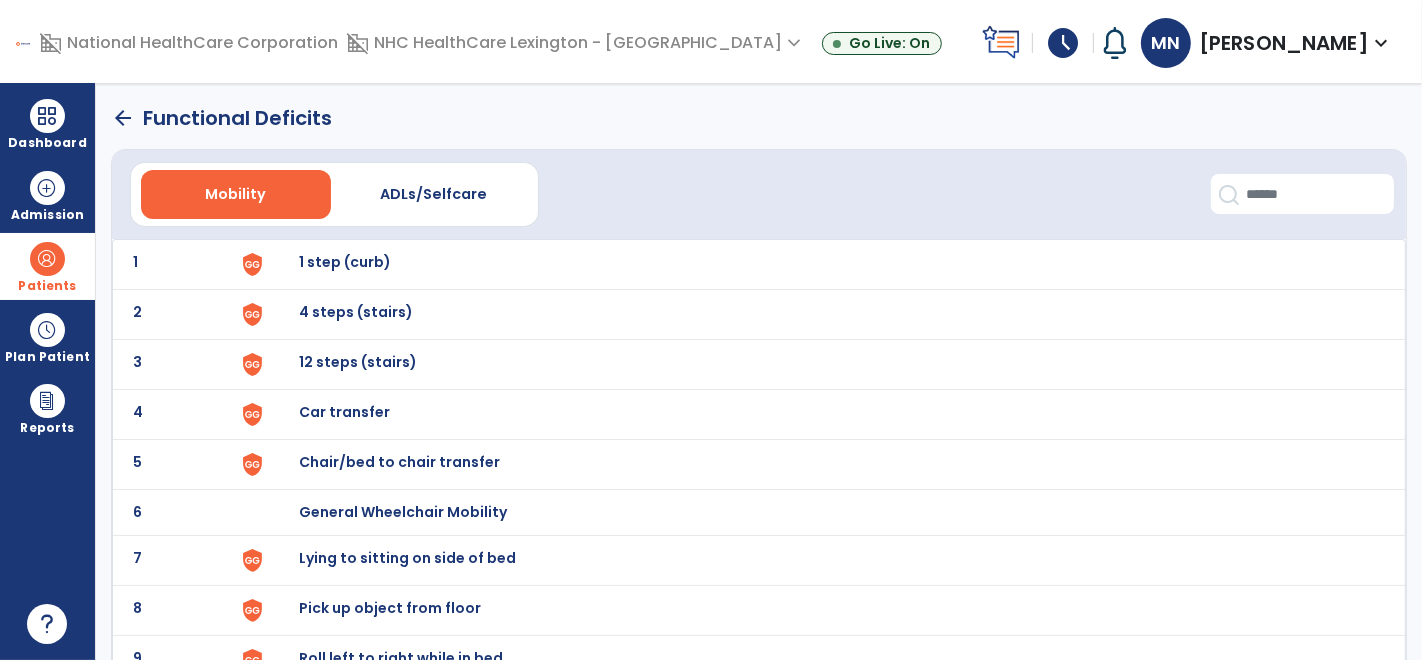 click on "Car transfer" at bounding box center (822, 264) 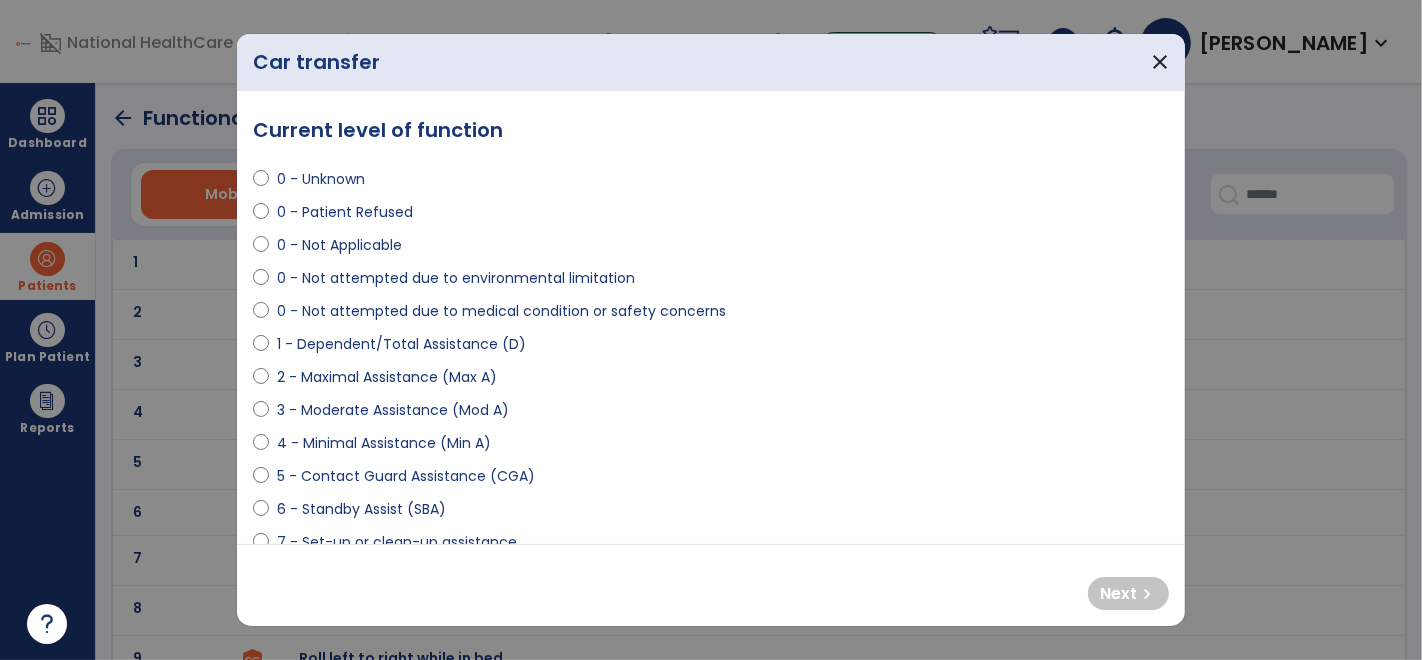 scroll, scrollTop: 0, scrollLeft: 0, axis: both 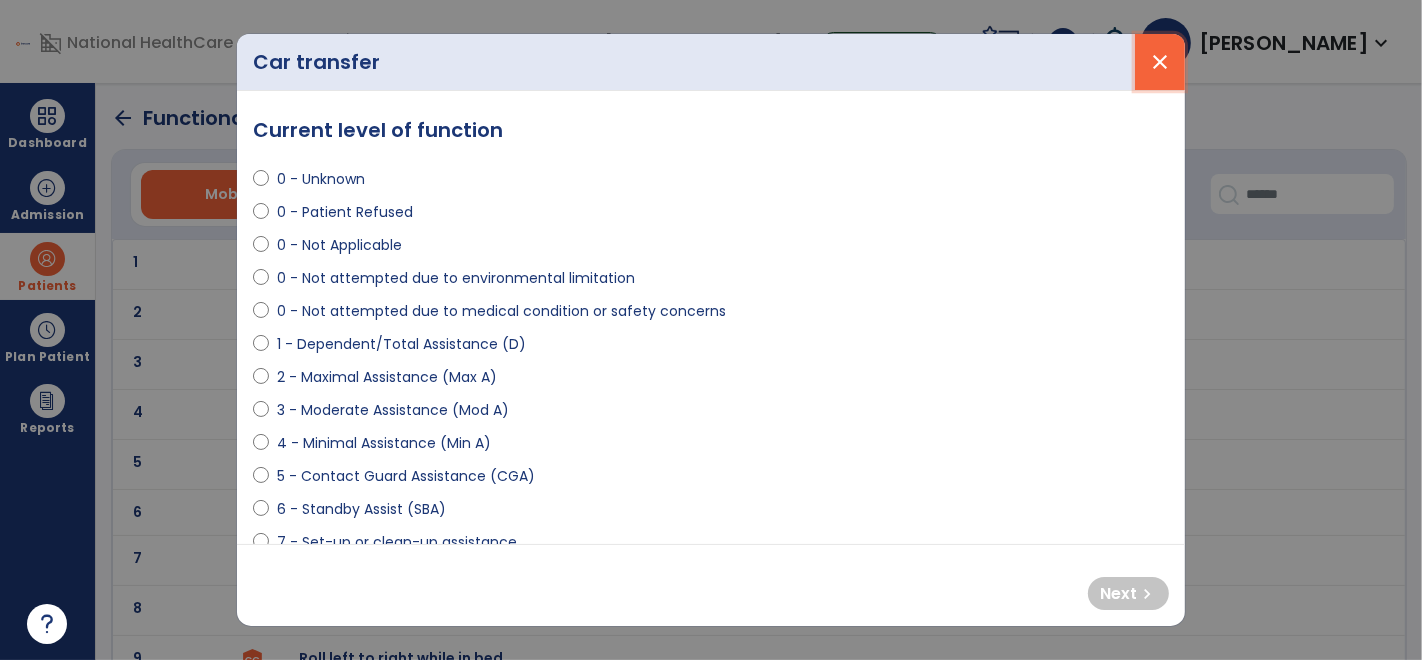 click on "close" at bounding box center (1160, 62) 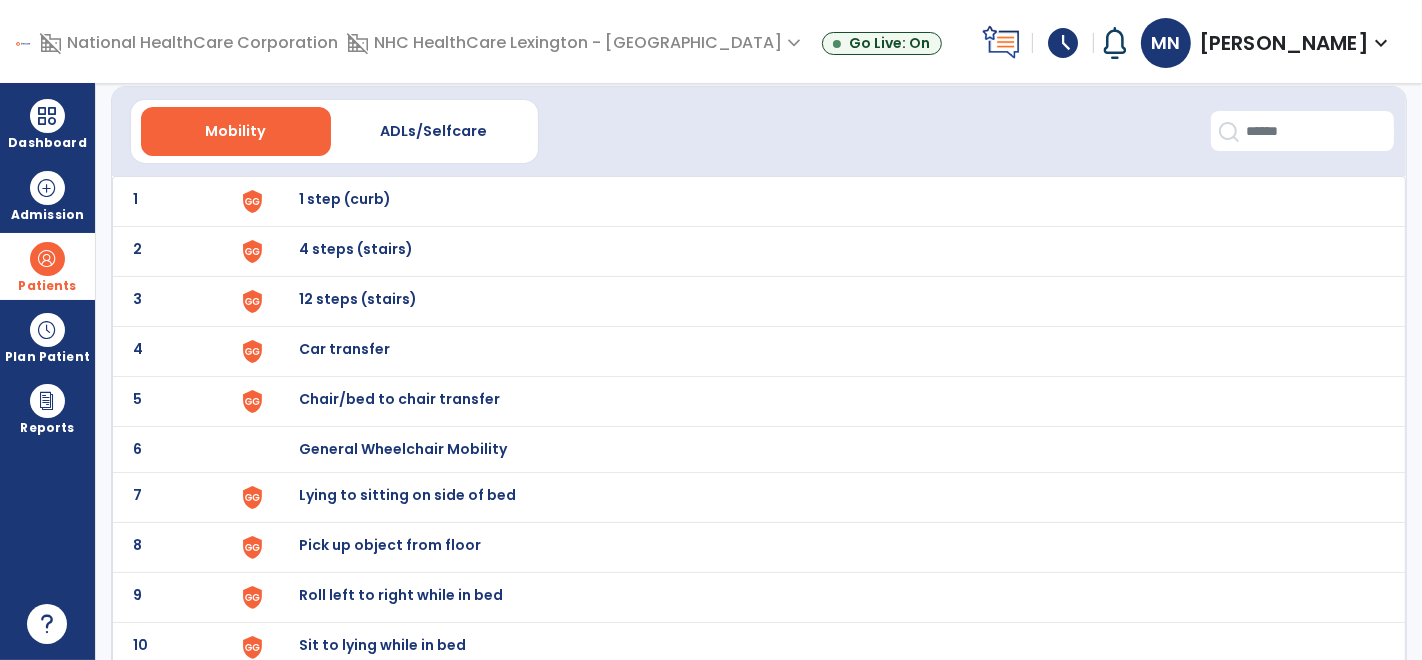 scroll, scrollTop: 0, scrollLeft: 0, axis: both 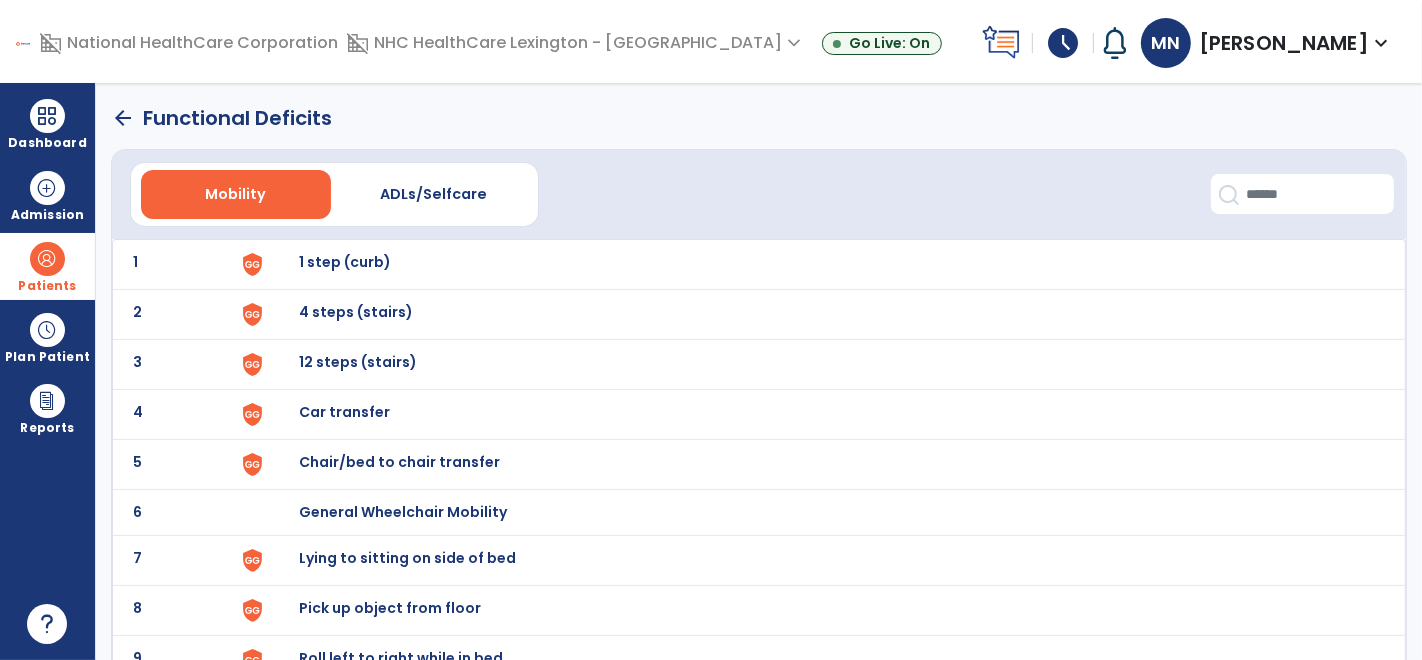click on "Chair/bed to chair transfer" at bounding box center (345, 262) 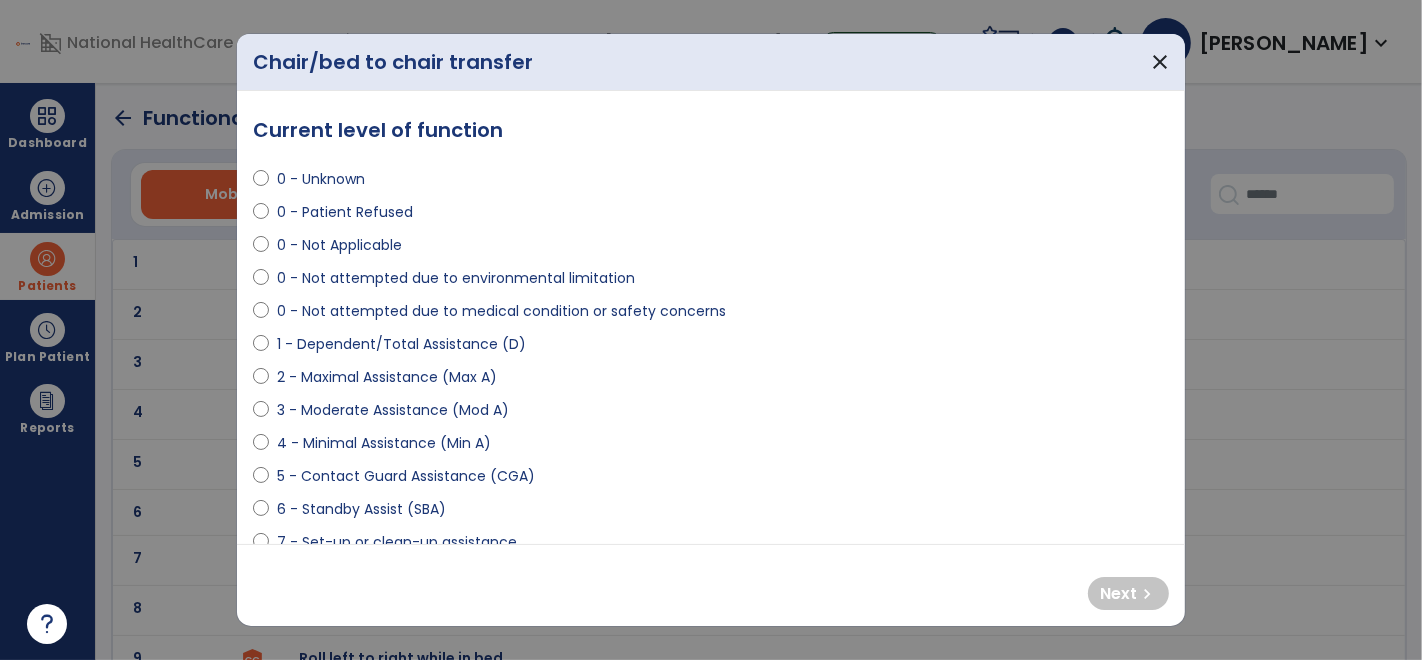 click on "0 - Not attempted due to medical condition or safety concerns" at bounding box center (501, 311) 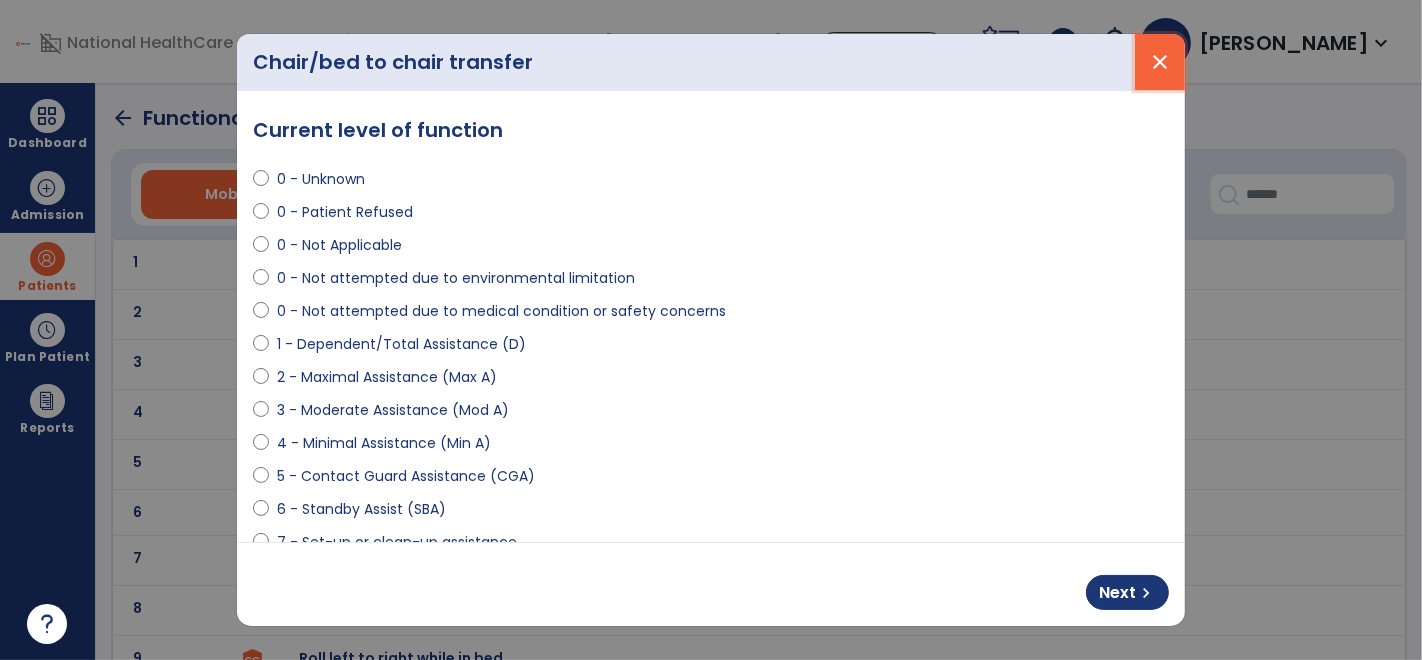 click on "close" at bounding box center [1160, 62] 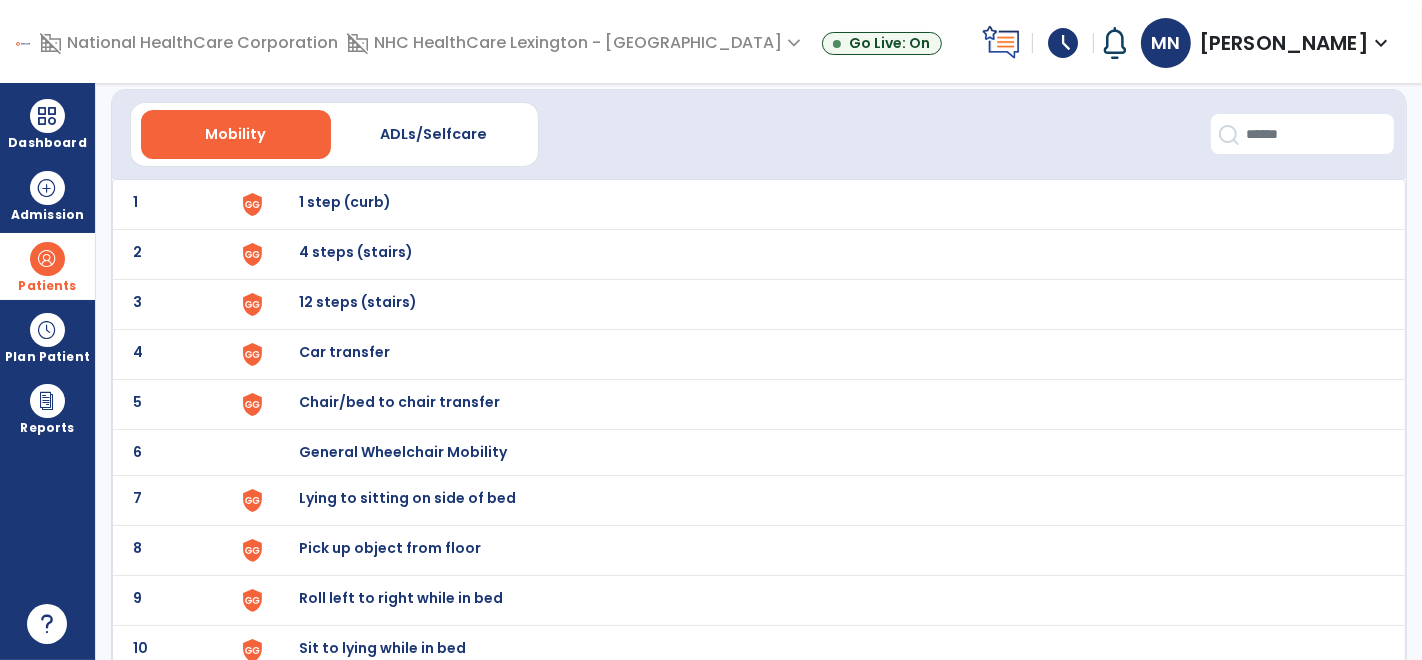 scroll, scrollTop: 61, scrollLeft: 0, axis: vertical 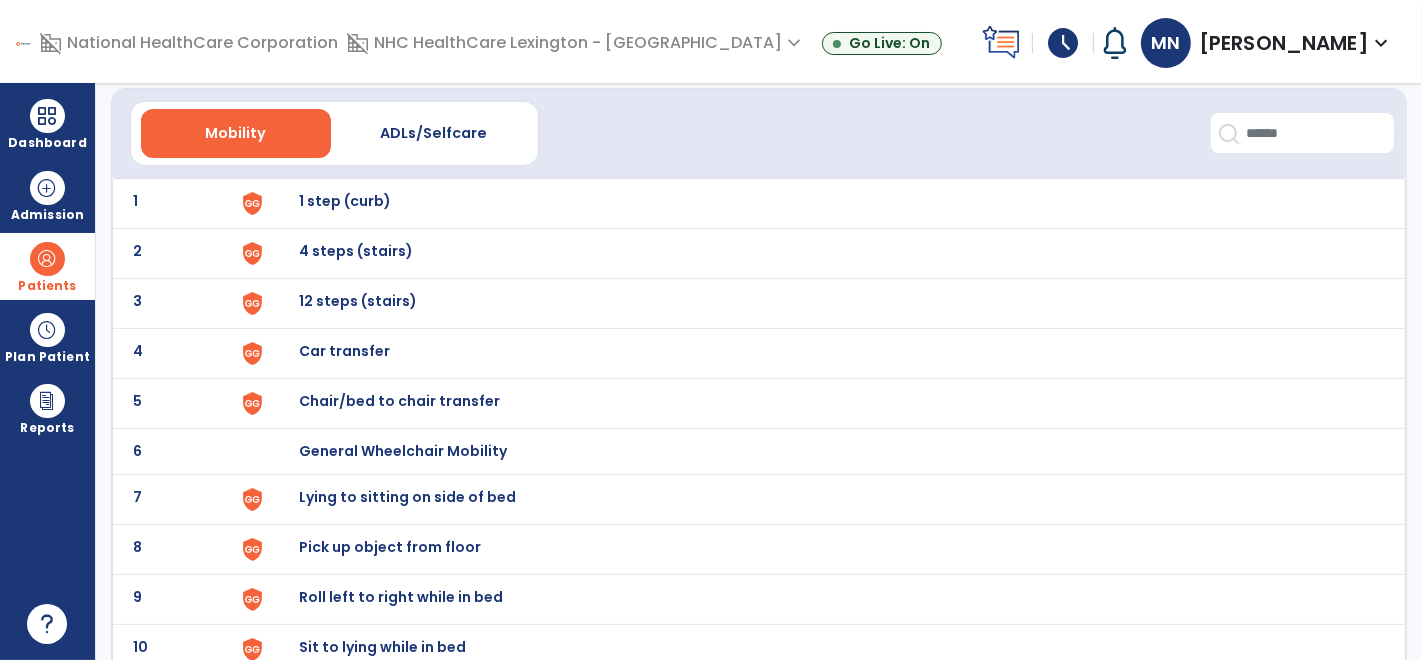 click on "Lying to sitting on side of bed" at bounding box center [345, 201] 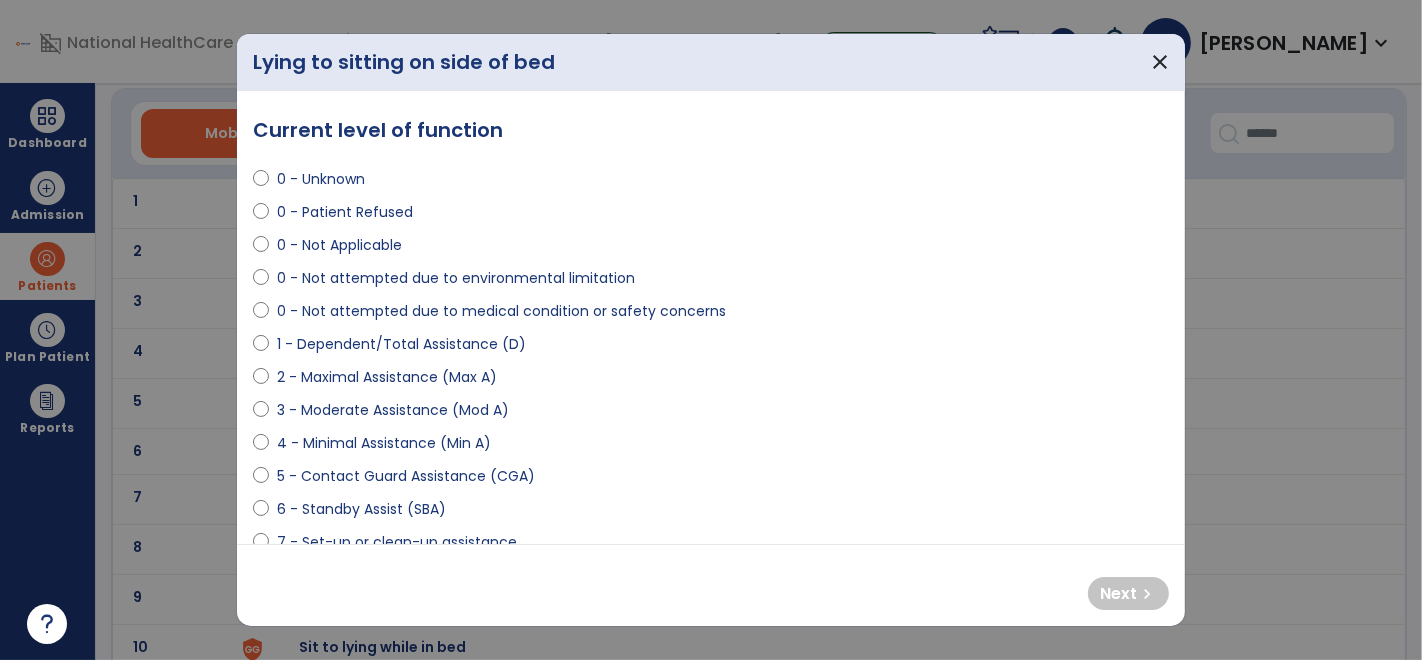 click on "2 - Maximal Assistance (Max A)" at bounding box center (387, 377) 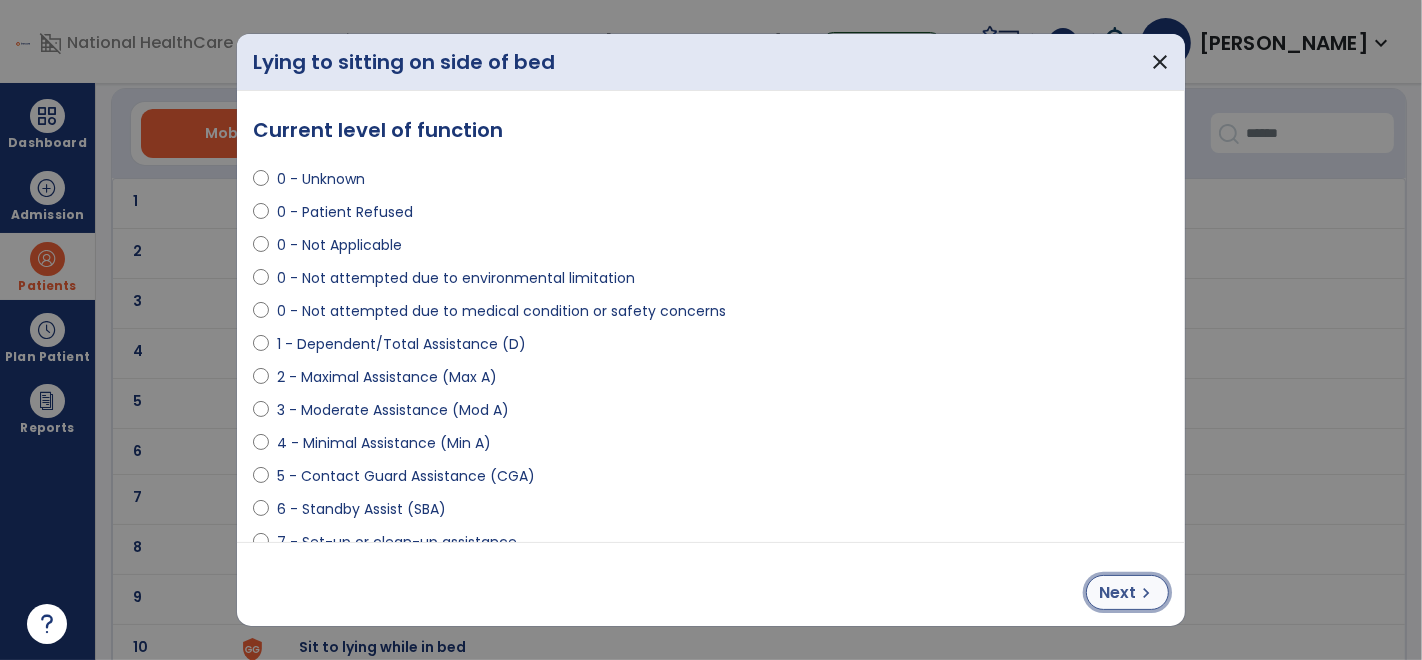 click on "Next" at bounding box center [1117, 593] 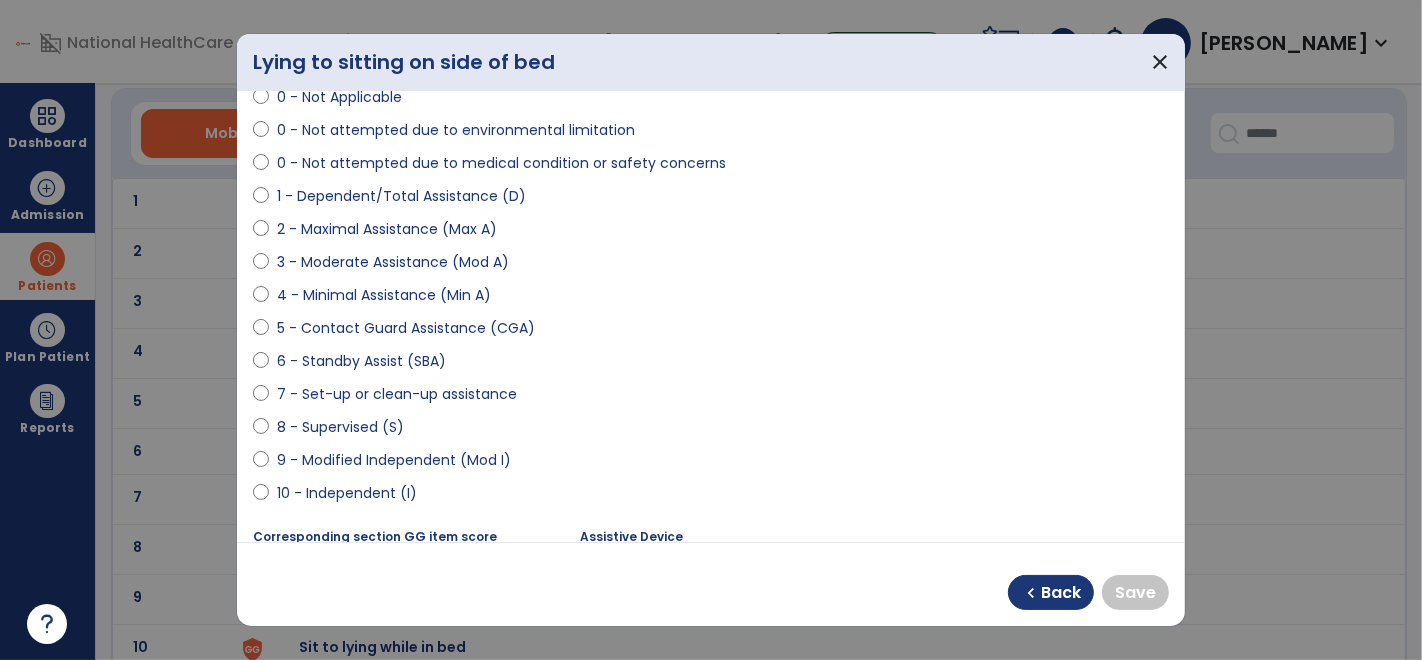scroll, scrollTop: 150, scrollLeft: 0, axis: vertical 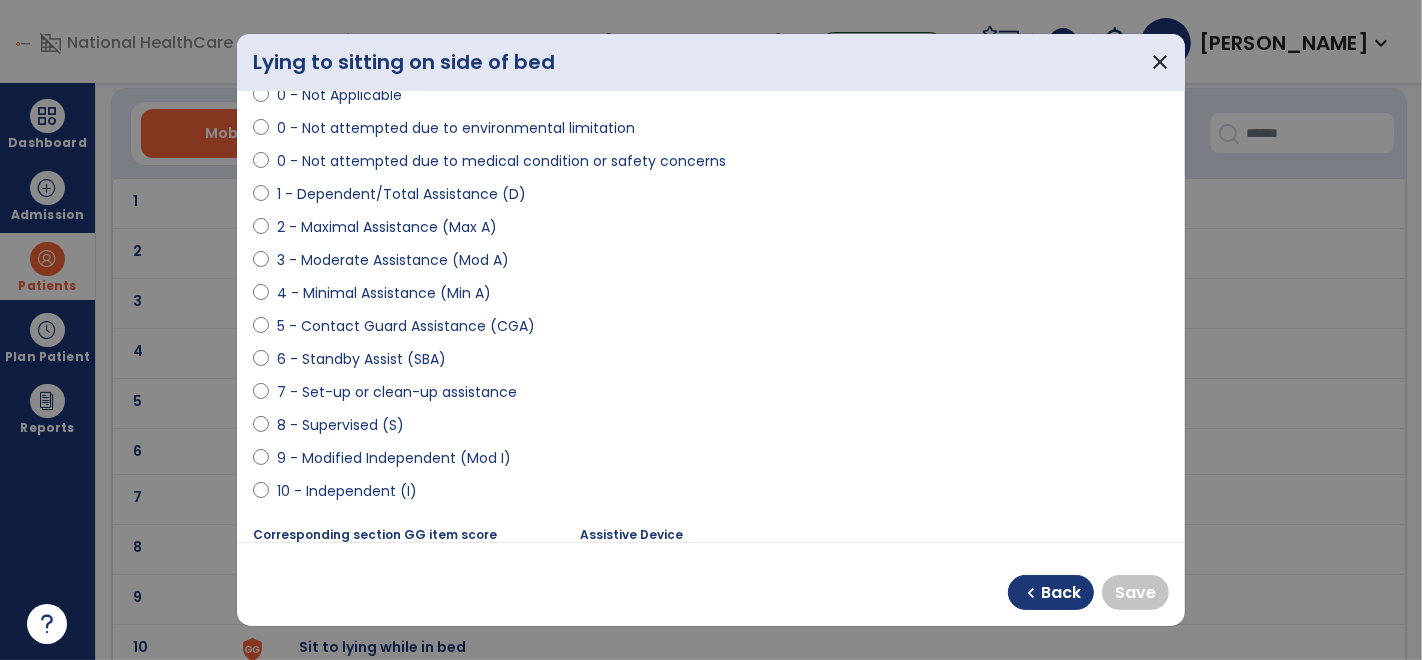 click on "10 - Independent (I)" at bounding box center (711, 495) 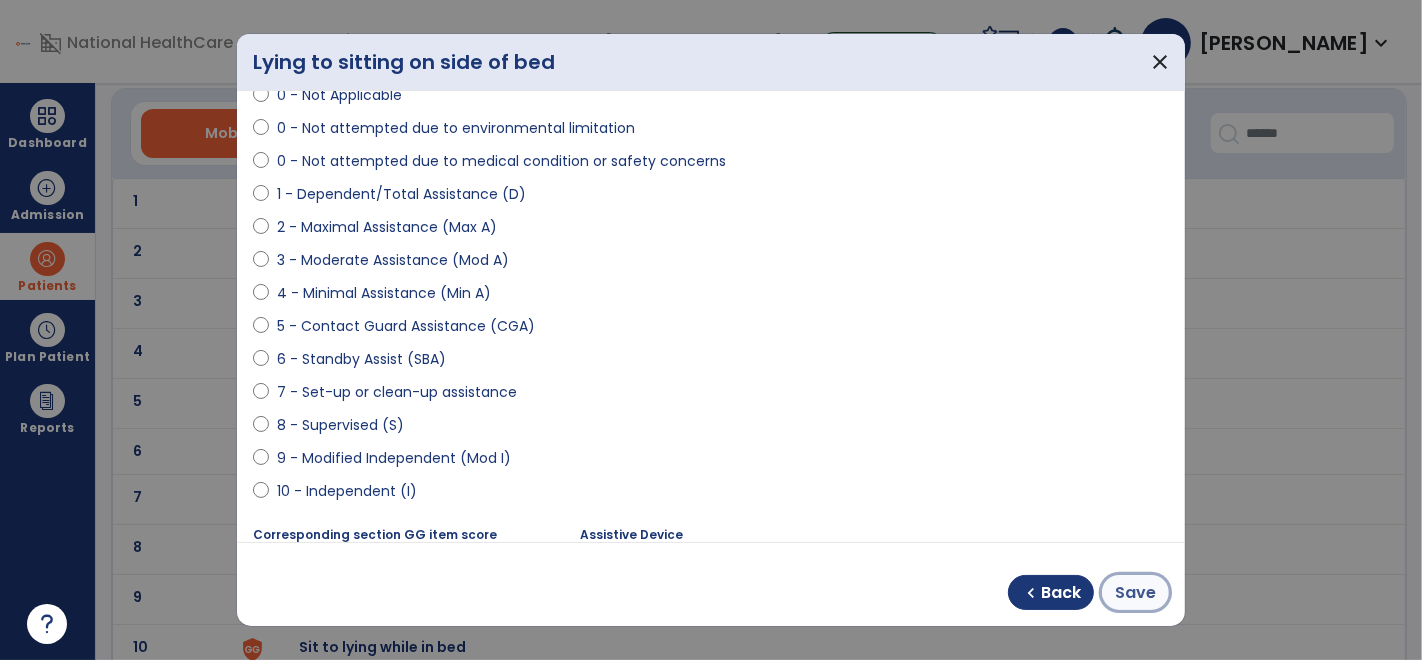 click on "Save" at bounding box center [1135, 592] 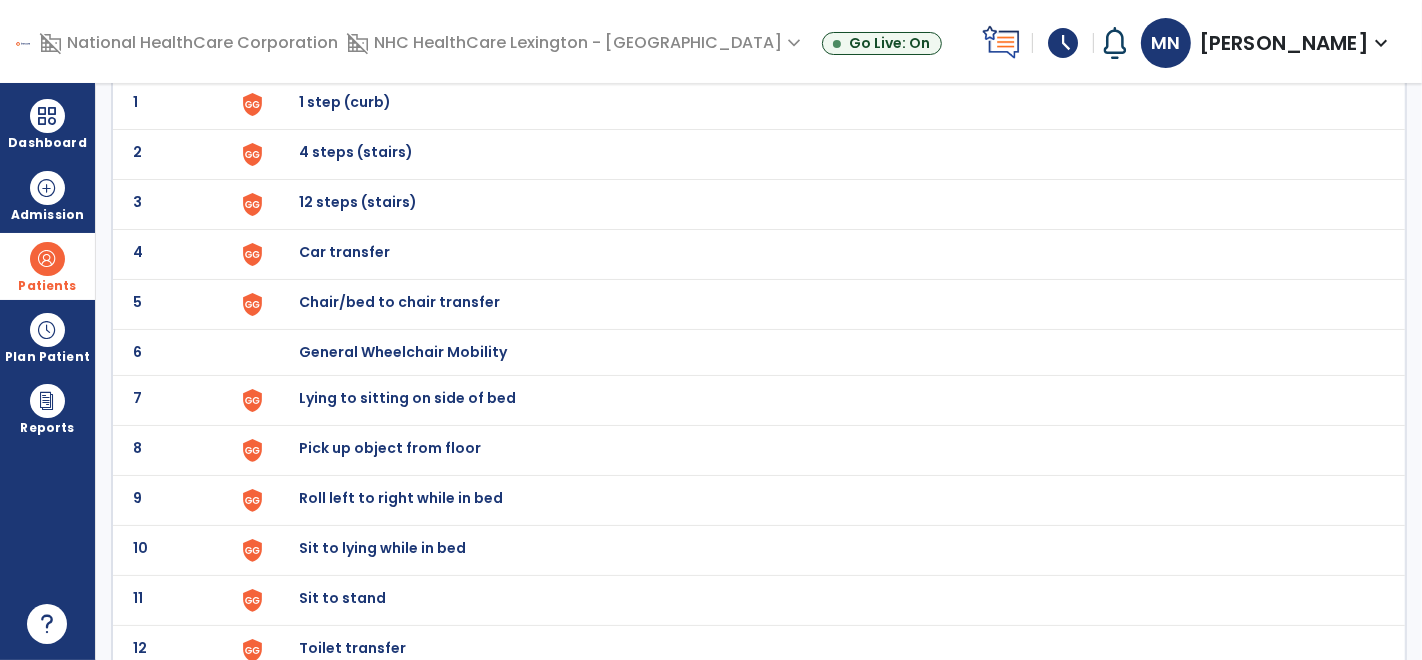 scroll, scrollTop: 173, scrollLeft: 0, axis: vertical 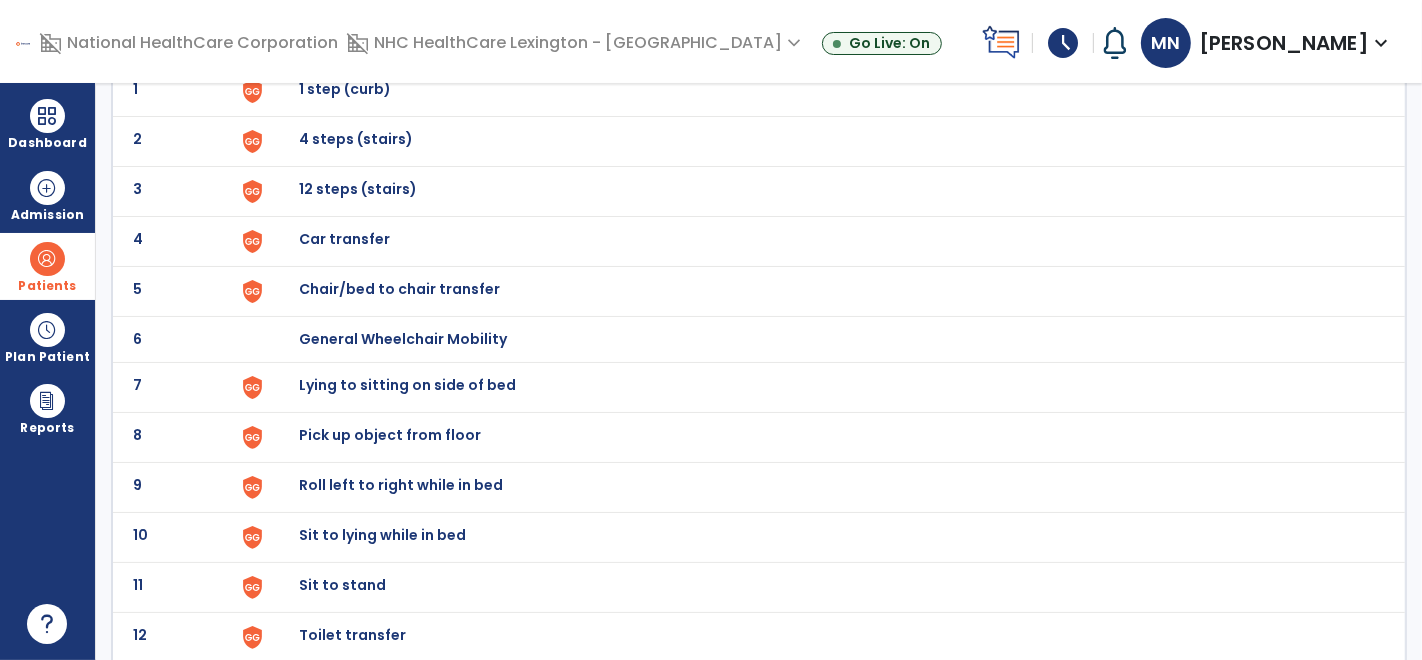 click on "Roll left to right while in bed" at bounding box center (345, 89) 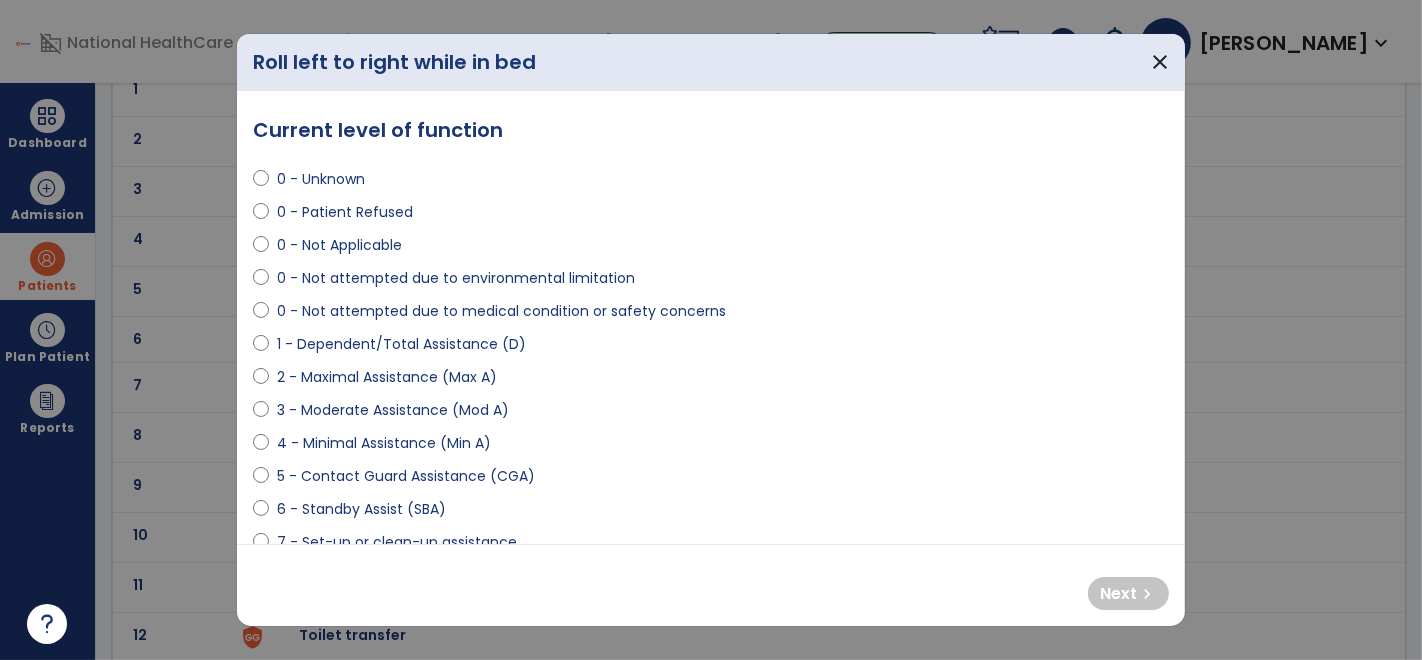 click on "2 - Maximal Assistance (Max A)" at bounding box center [387, 377] 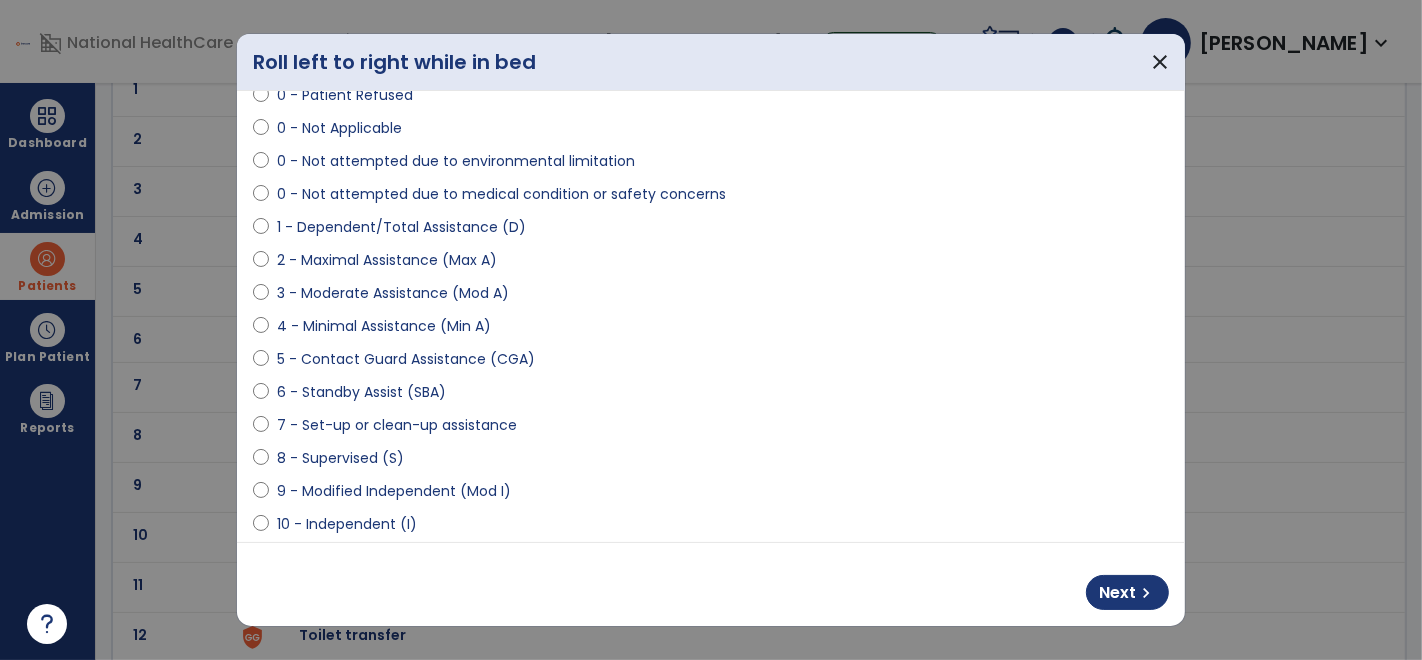 scroll, scrollTop: 131, scrollLeft: 0, axis: vertical 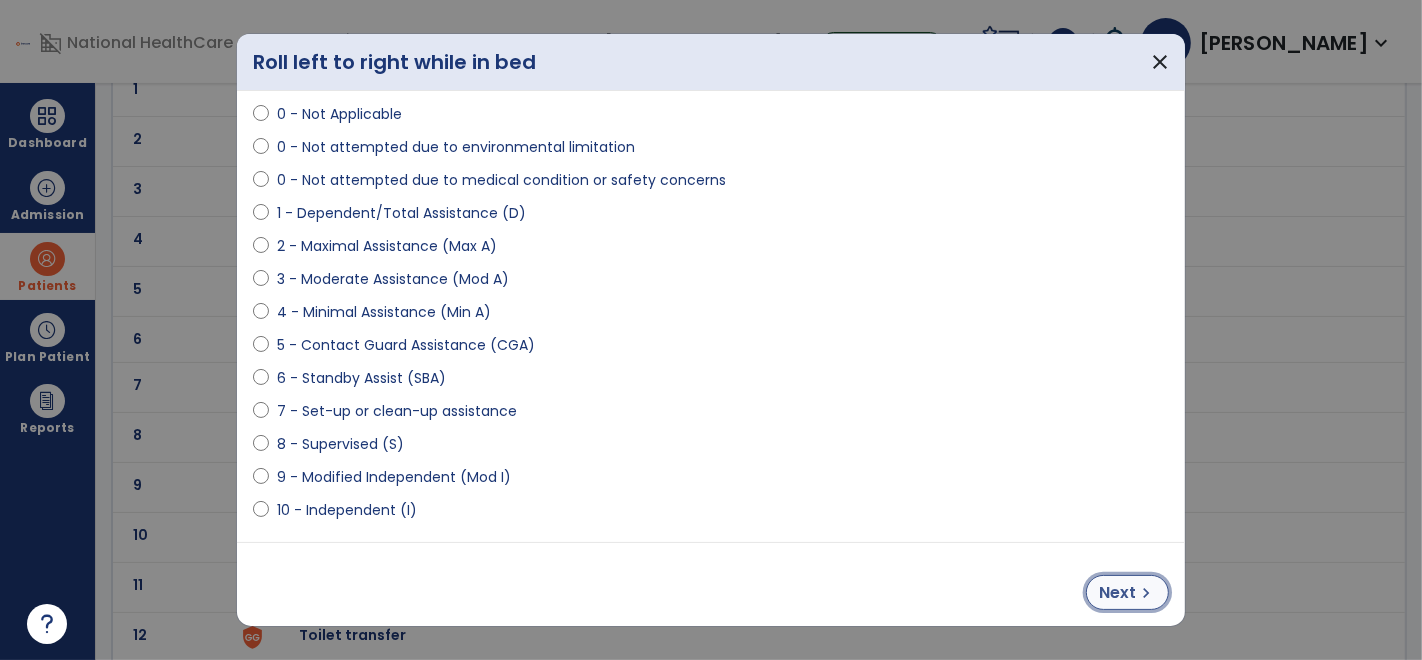 click on "Next" at bounding box center (1117, 593) 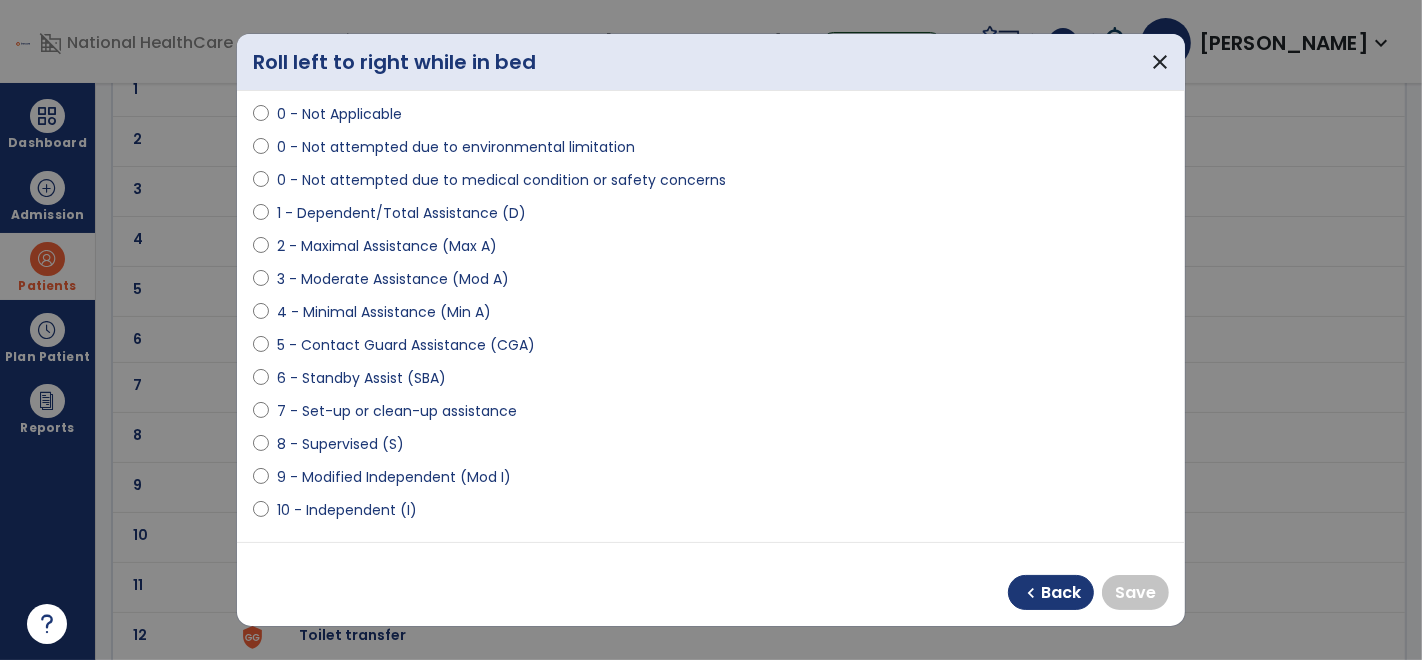 click on "10 - Independent (I)" at bounding box center [347, 510] 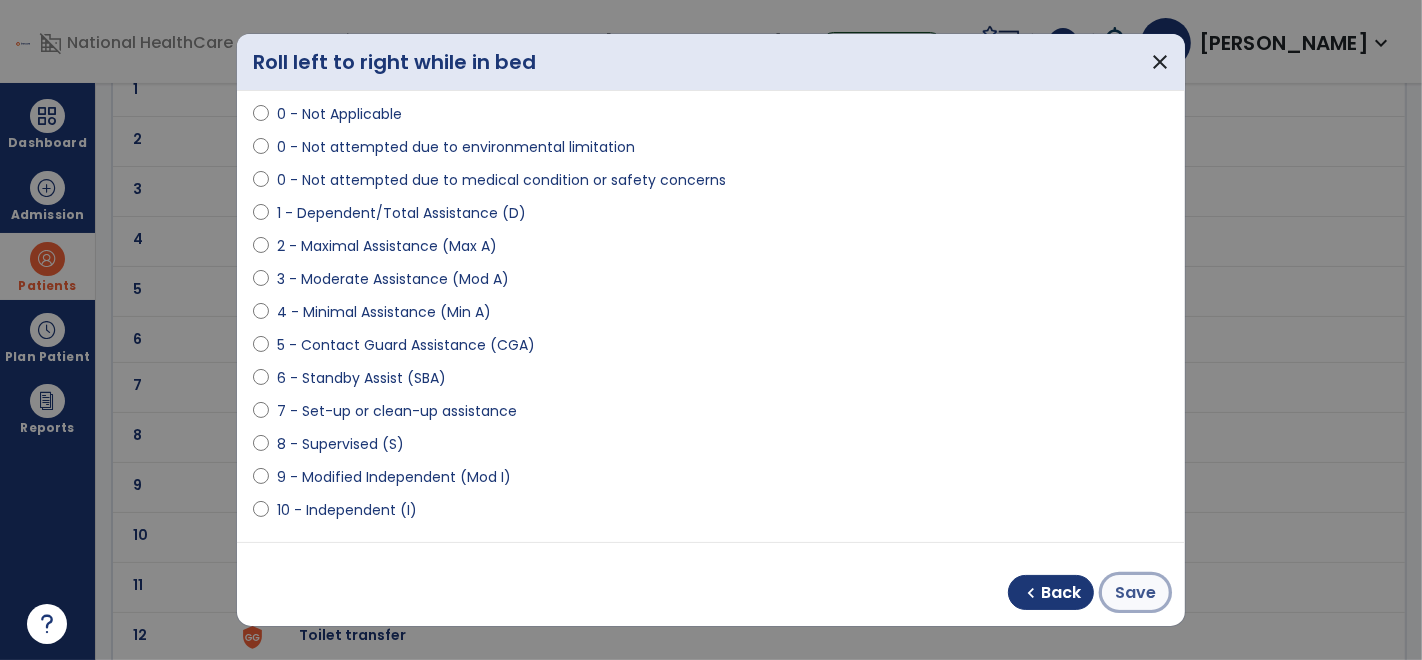 click on "Save" at bounding box center (1135, 592) 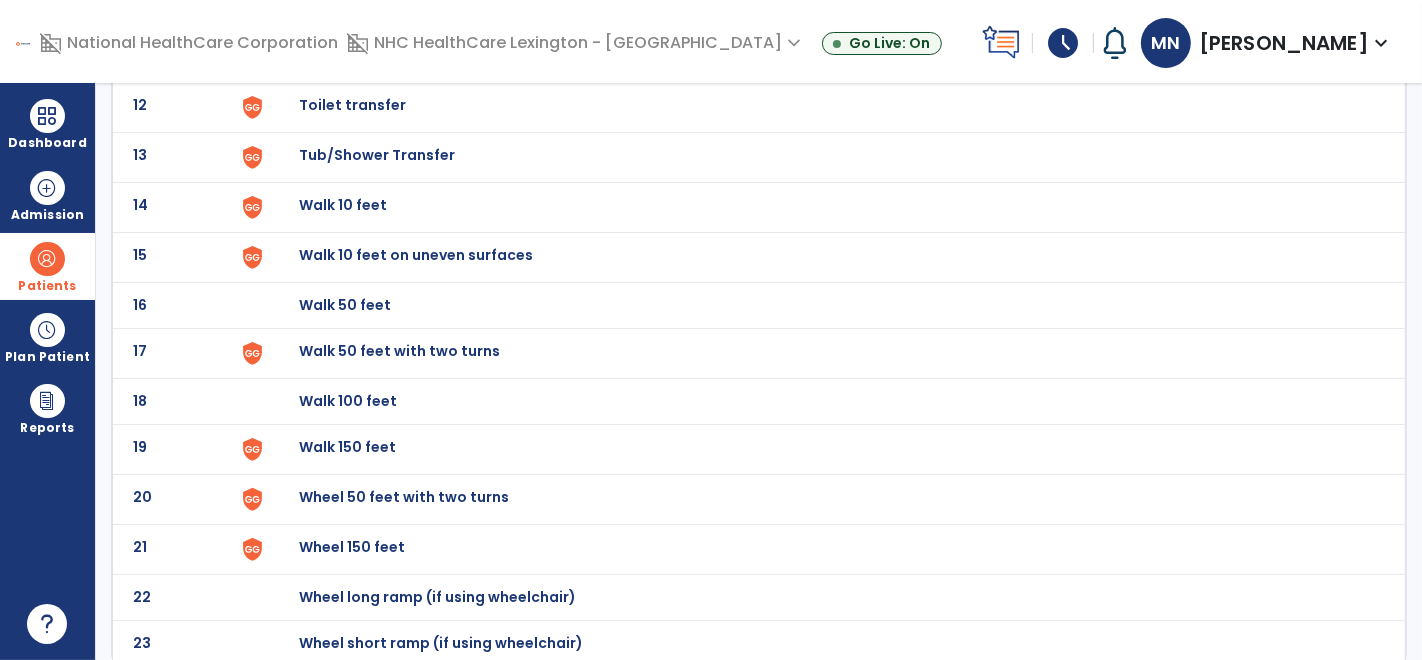 scroll, scrollTop: 0, scrollLeft: 0, axis: both 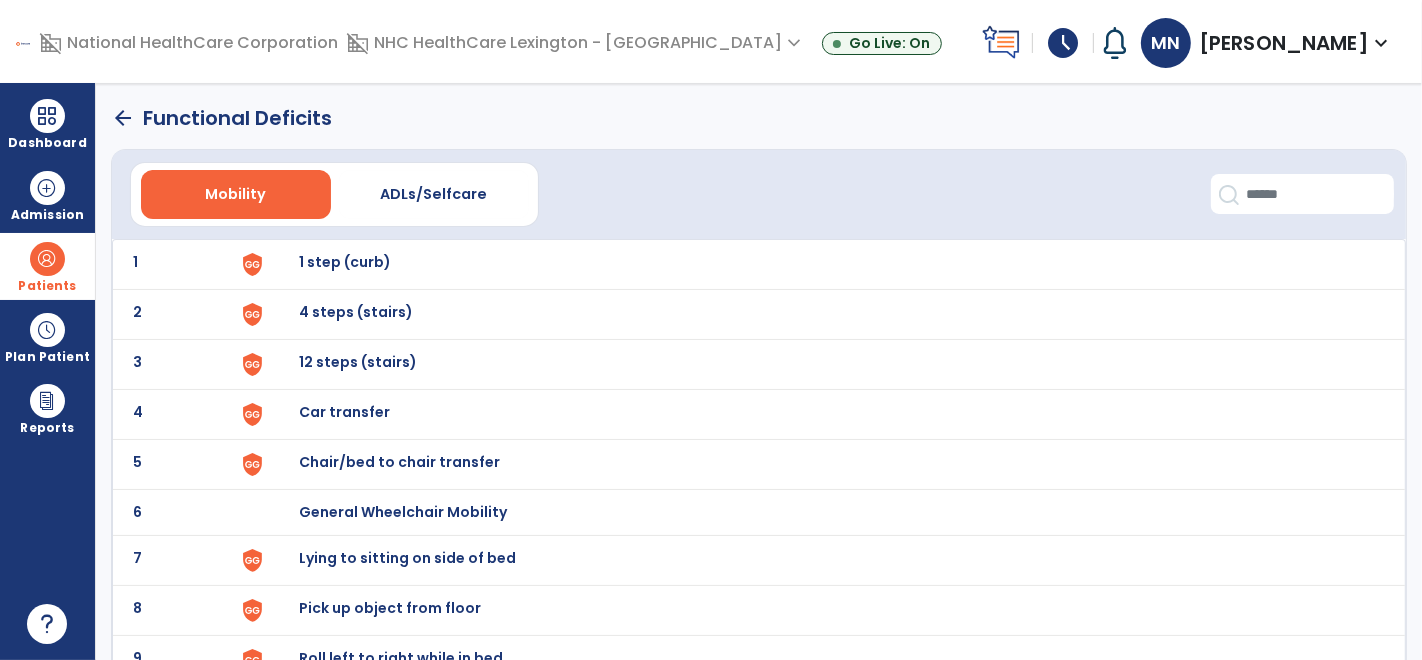 click on "arrow_back" 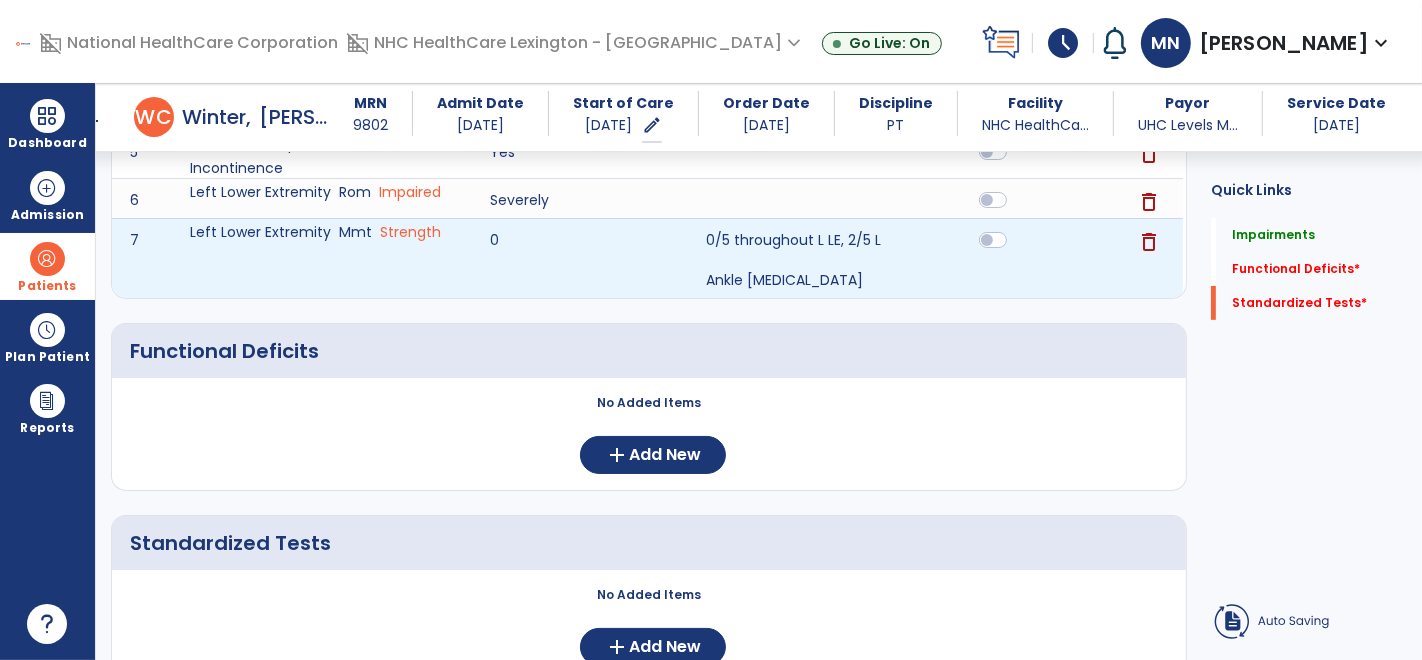 scroll, scrollTop: 508, scrollLeft: 0, axis: vertical 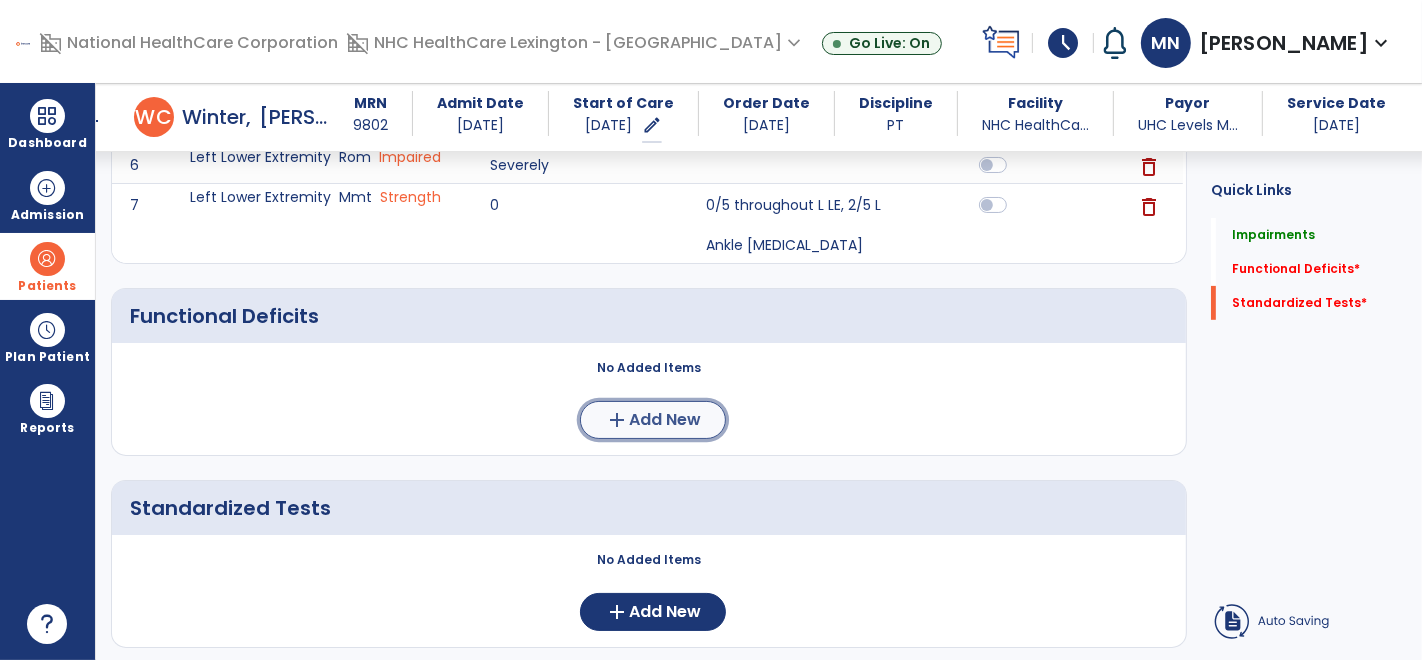click on "add" 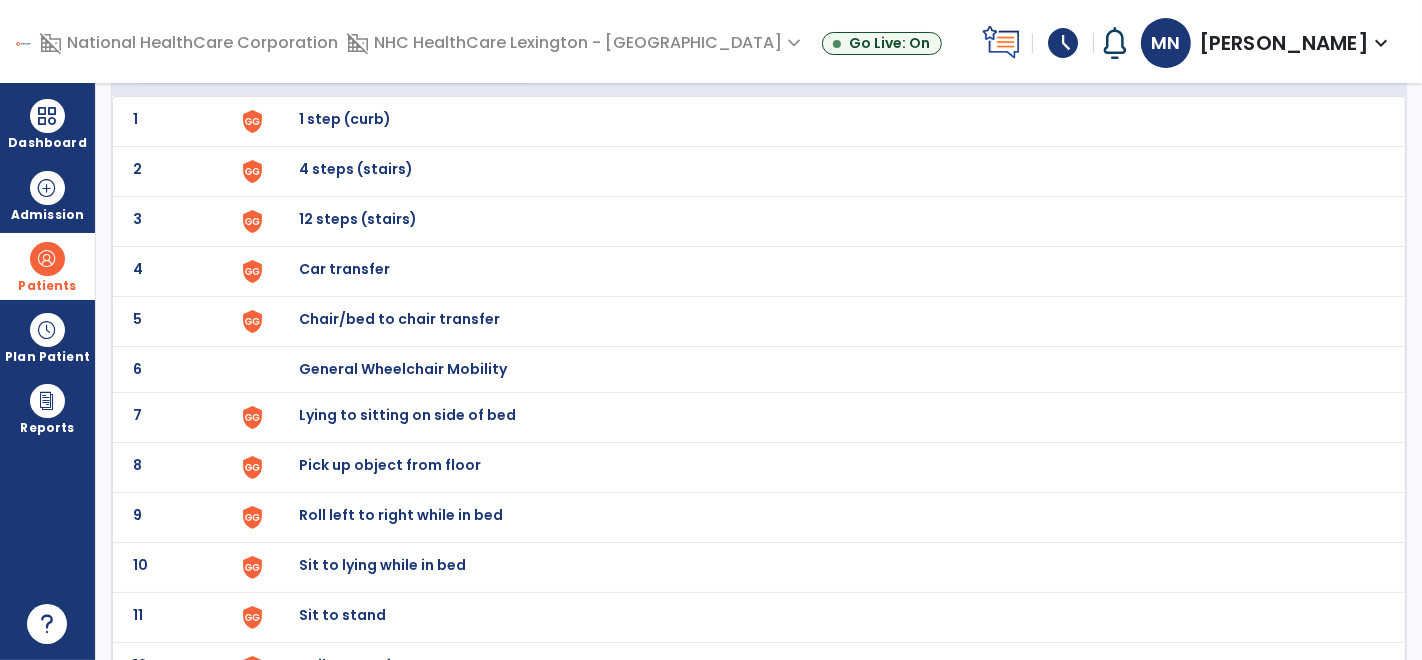 scroll, scrollTop: 144, scrollLeft: 0, axis: vertical 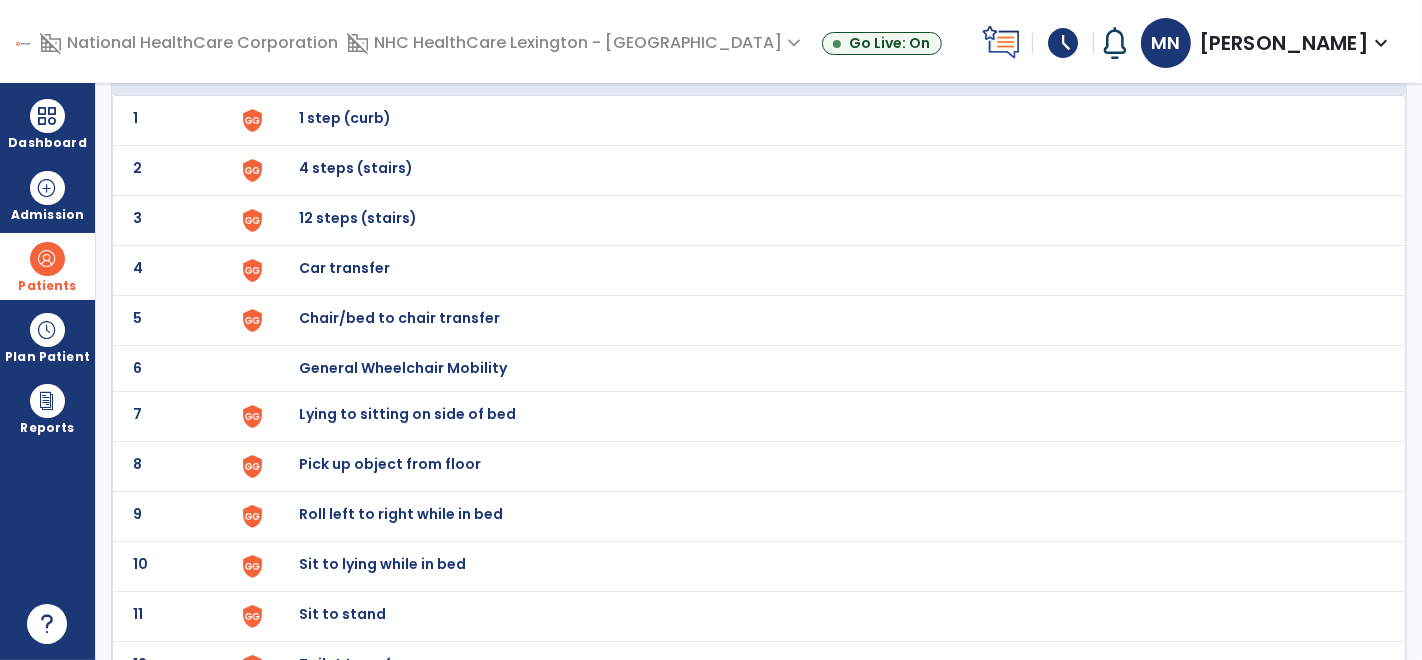 click on "Lying to sitting on side of bed" at bounding box center [822, 120] 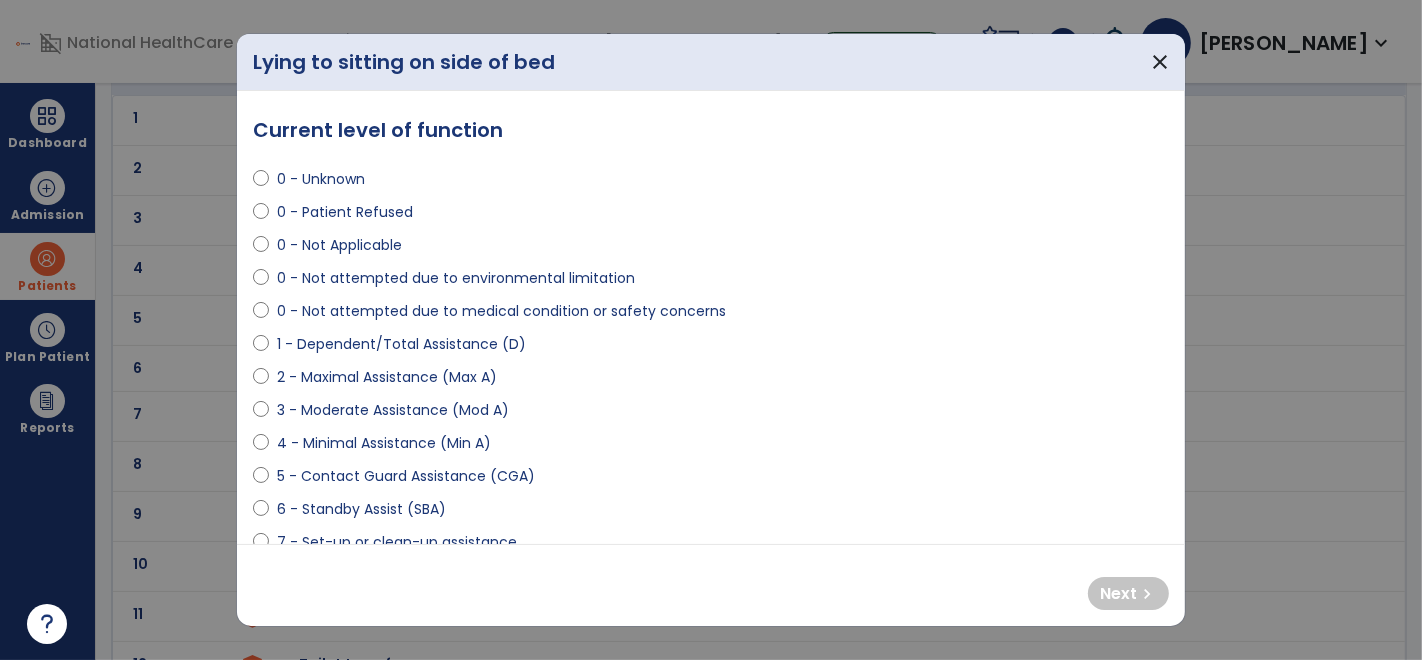 click on "2 - Maximal Assistance (Max A)" at bounding box center (387, 377) 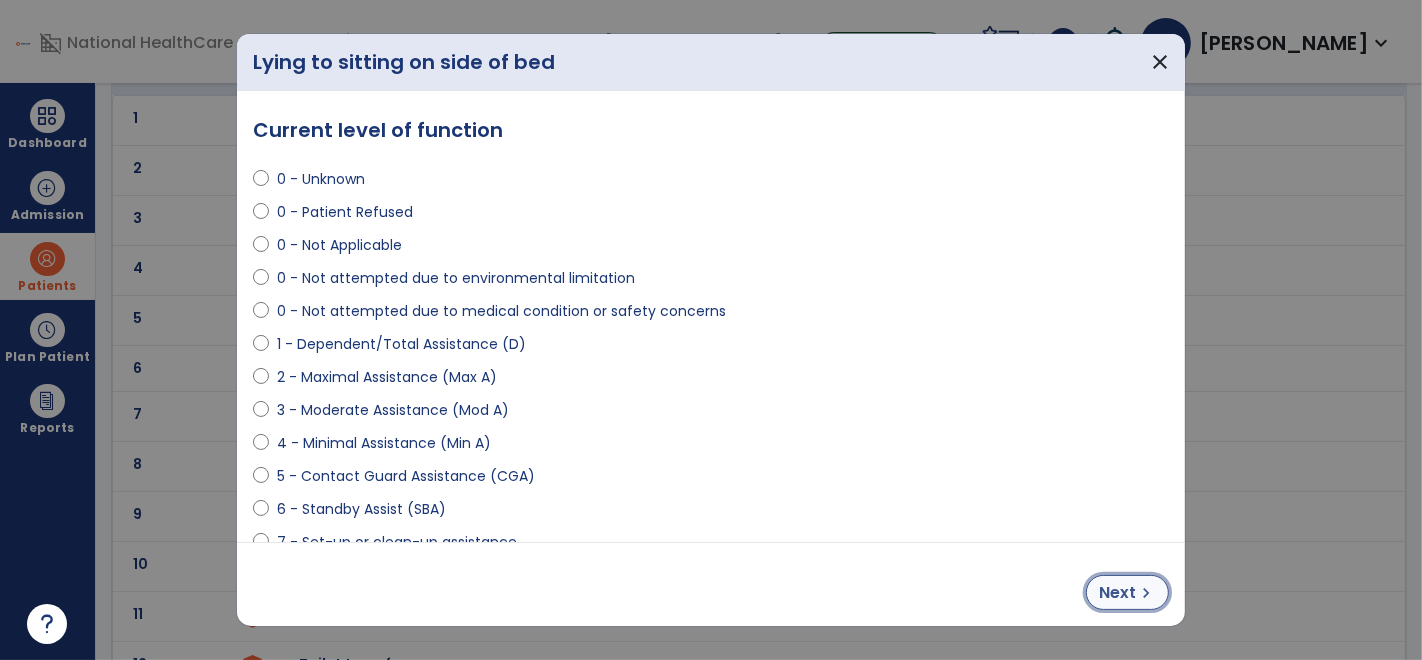 click on "chevron_right" at bounding box center [1146, 593] 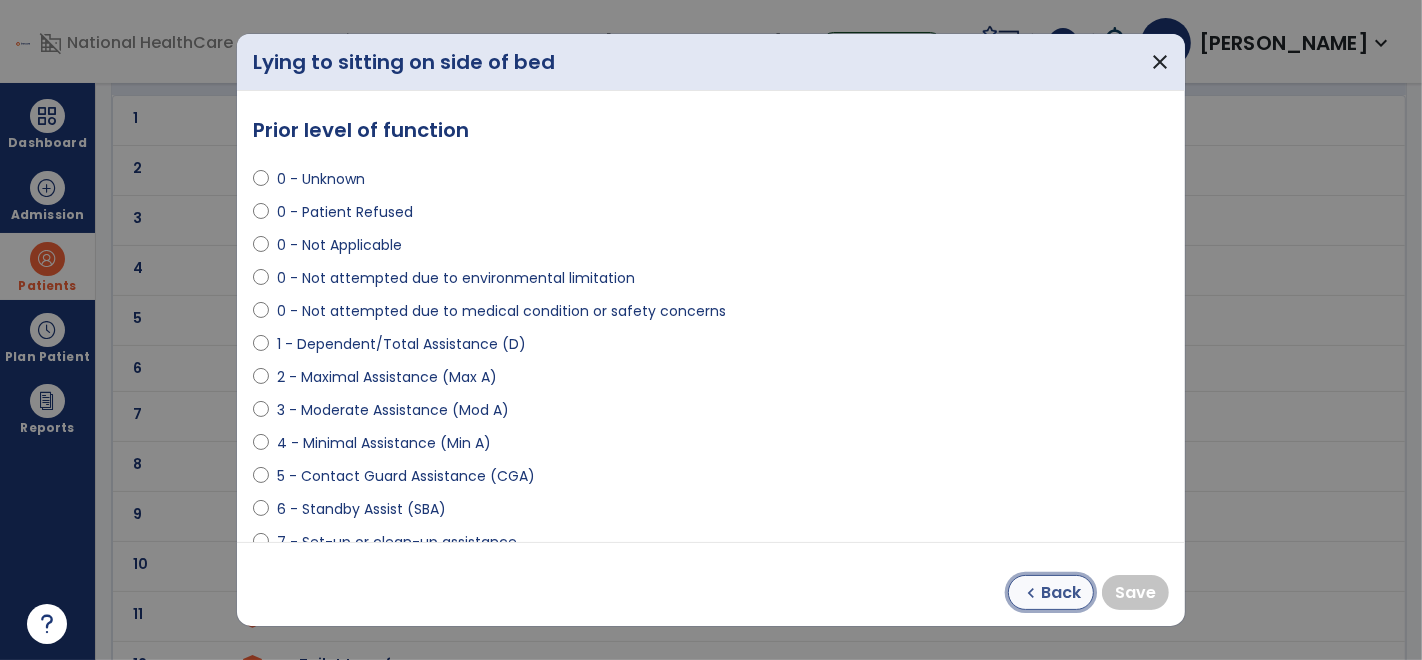 click on "chevron_left  Back" at bounding box center [1051, 592] 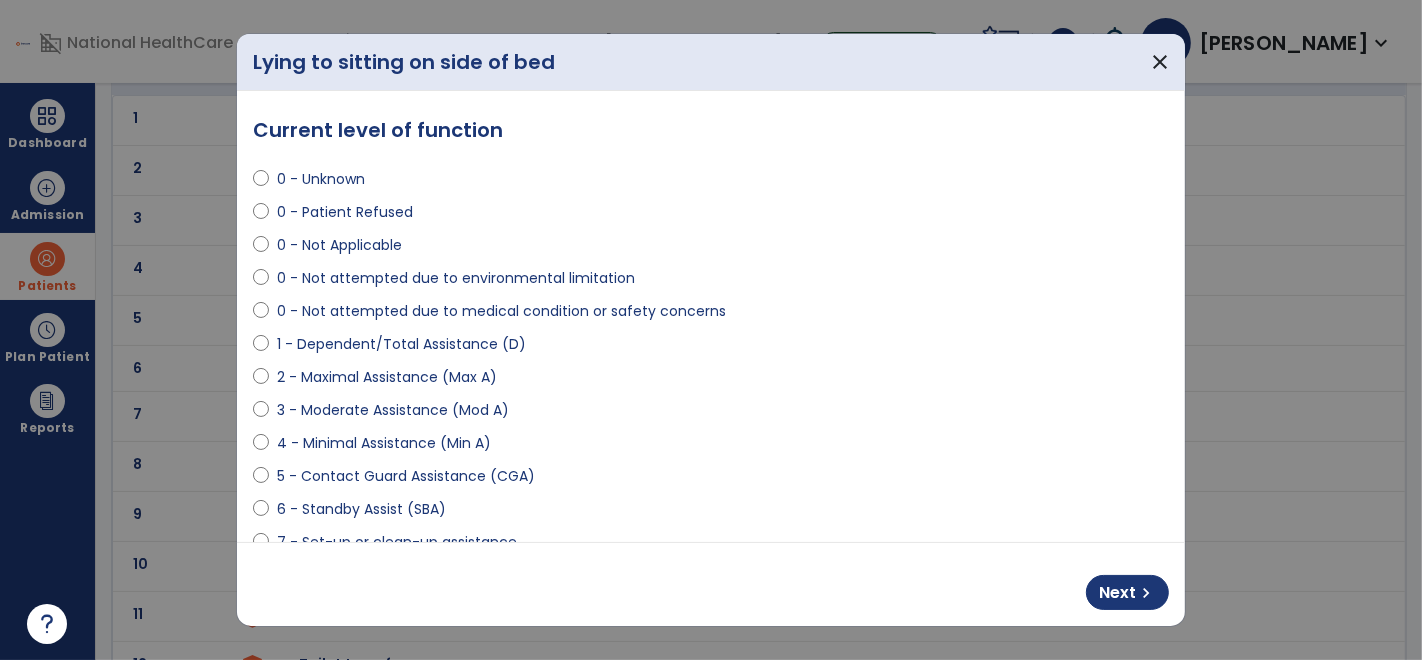 click on "1 - Dependent/Total Assistance (D)" at bounding box center (401, 344) 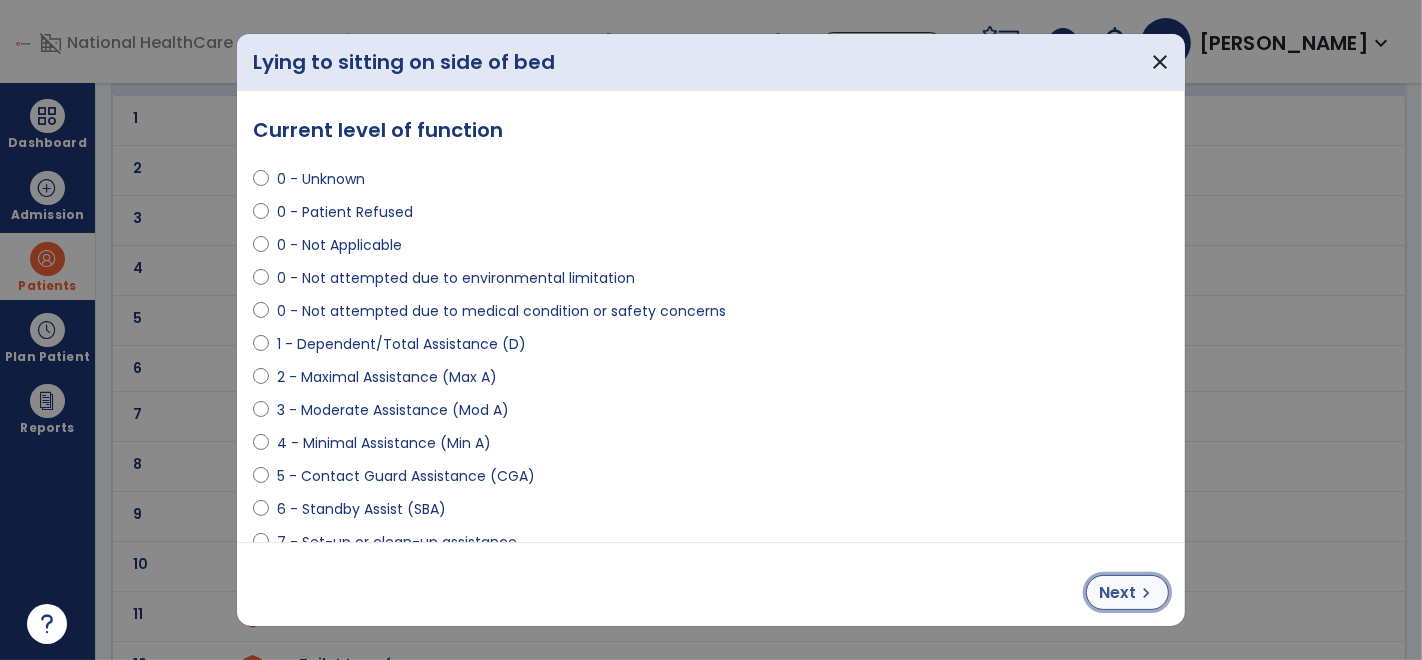 click on "Next" at bounding box center (1117, 593) 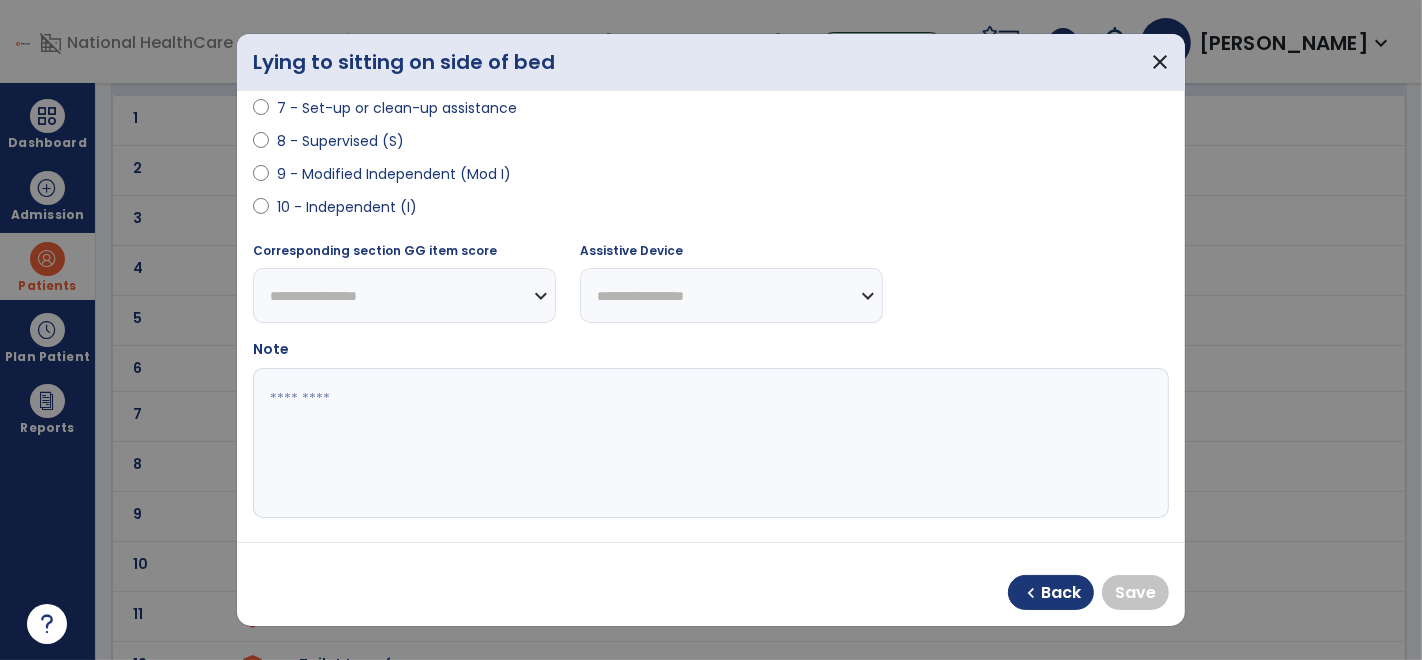 scroll, scrollTop: 439, scrollLeft: 0, axis: vertical 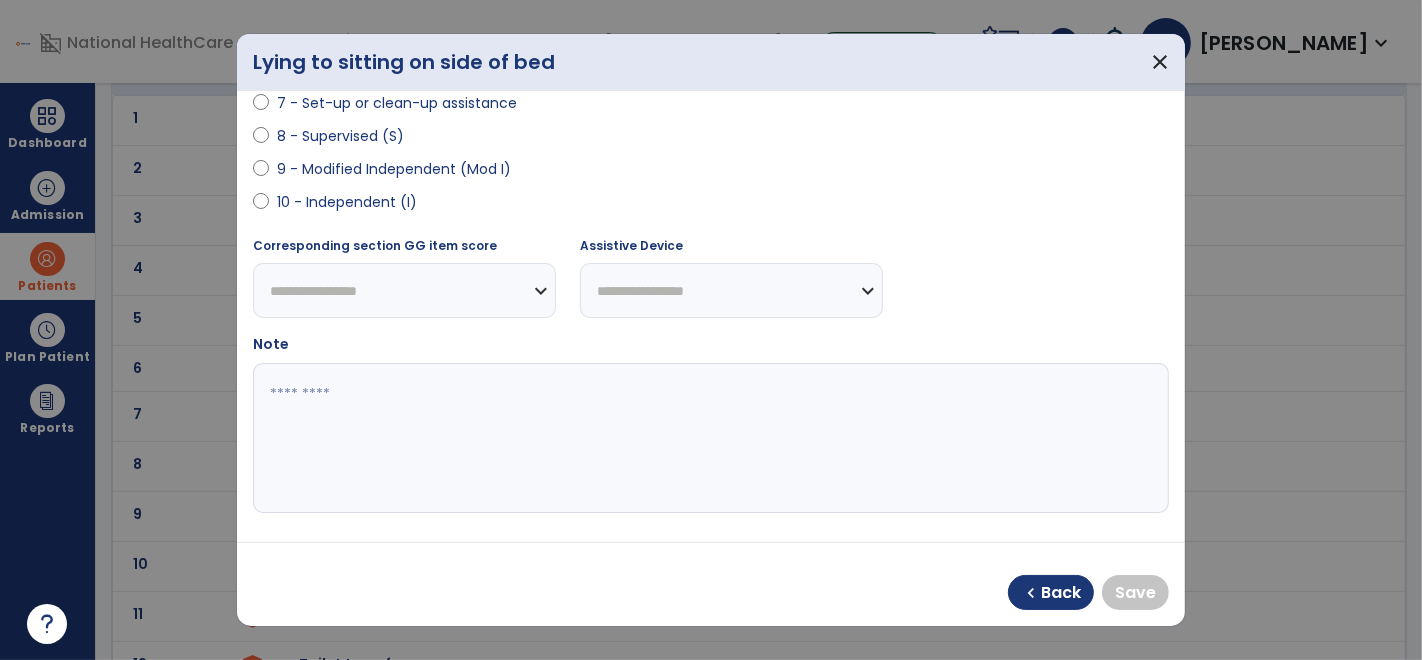 click on "10 - Independent (I)" at bounding box center [347, 202] 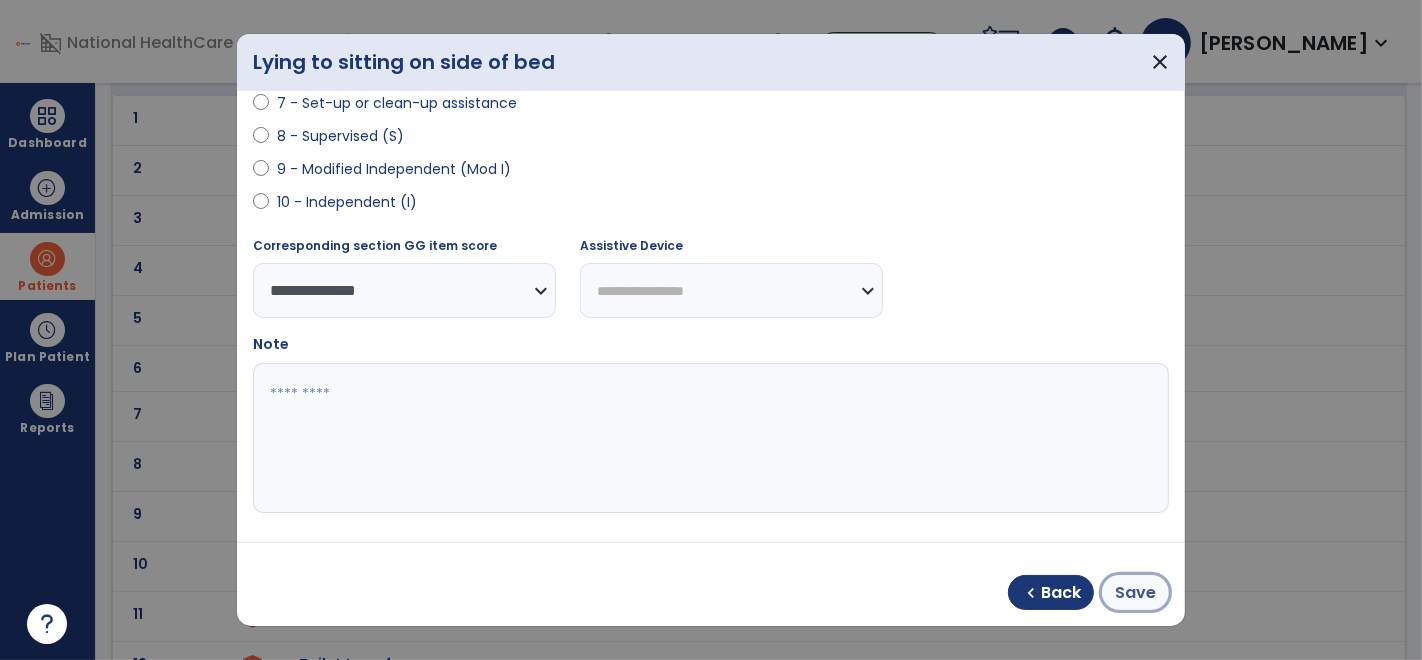 click on "Save" at bounding box center (1135, 593) 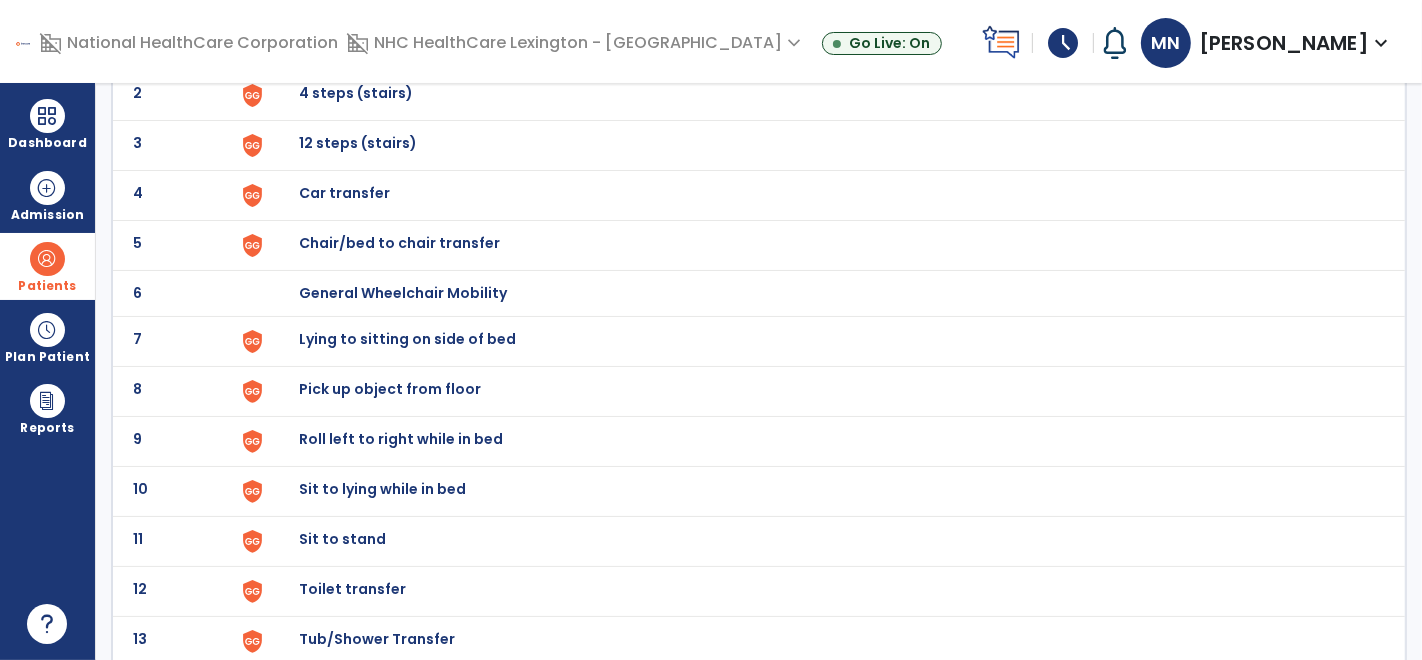 scroll, scrollTop: 220, scrollLeft: 0, axis: vertical 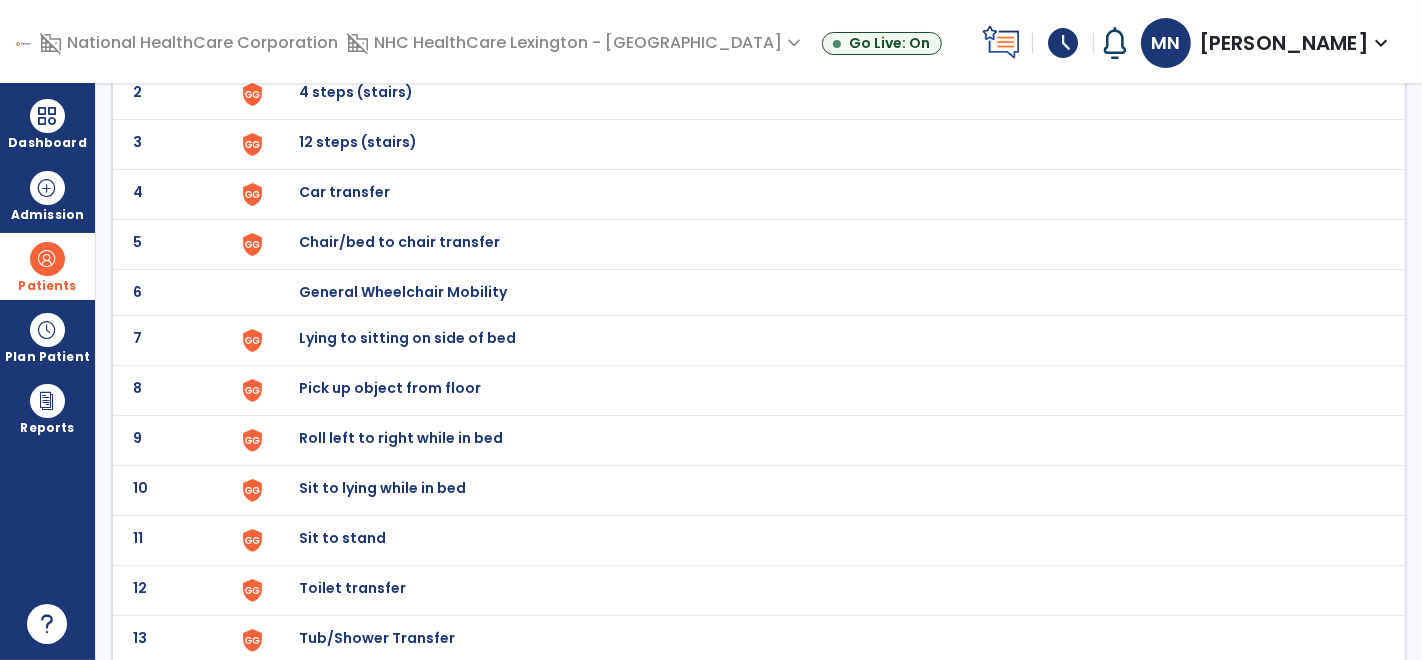 click on "Sit to lying while in bed" at bounding box center (345, 42) 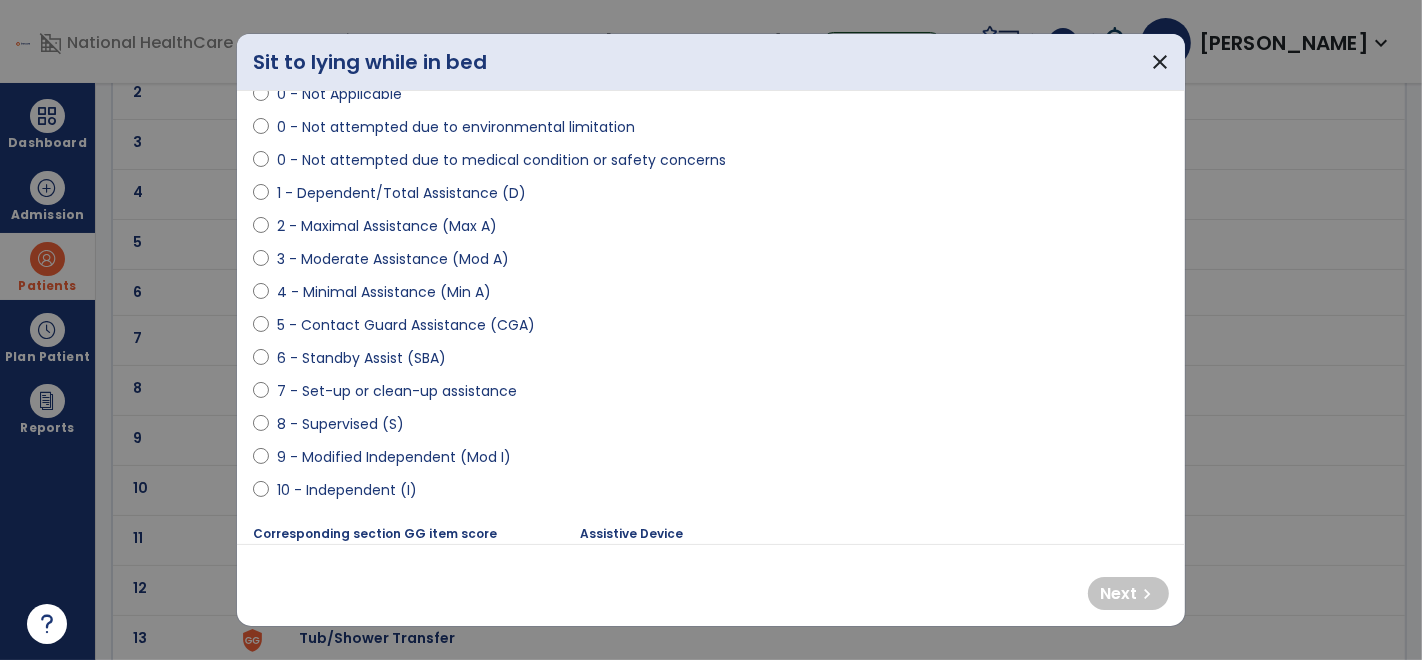 scroll, scrollTop: 111, scrollLeft: 0, axis: vertical 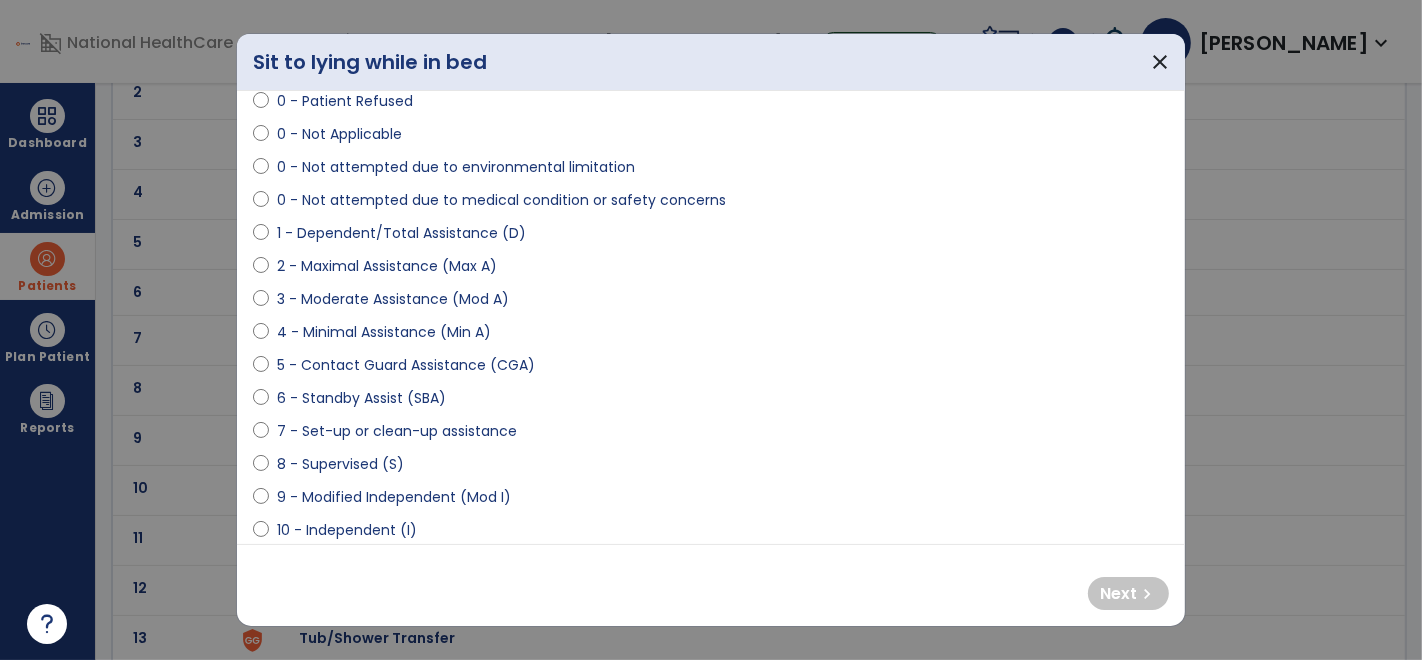 click on "1 - Dependent/Total Assistance (D)" at bounding box center (401, 233) 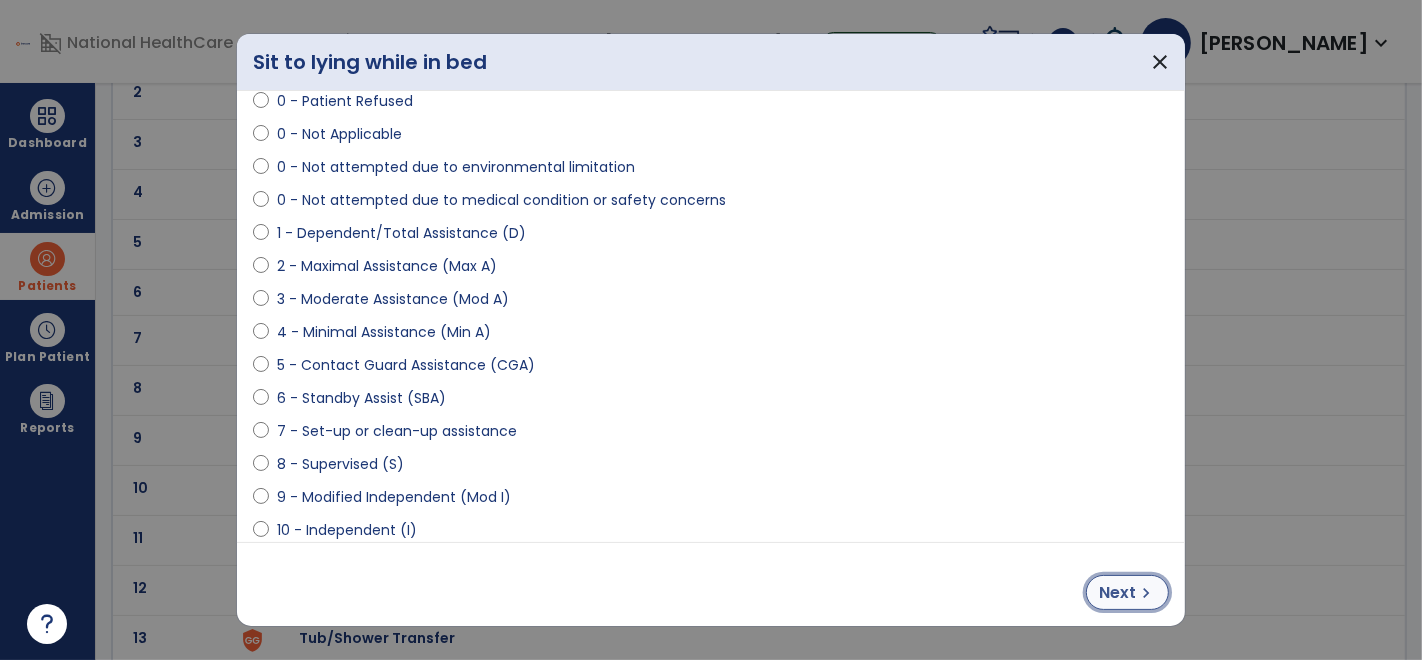 click on "Next" at bounding box center (1117, 593) 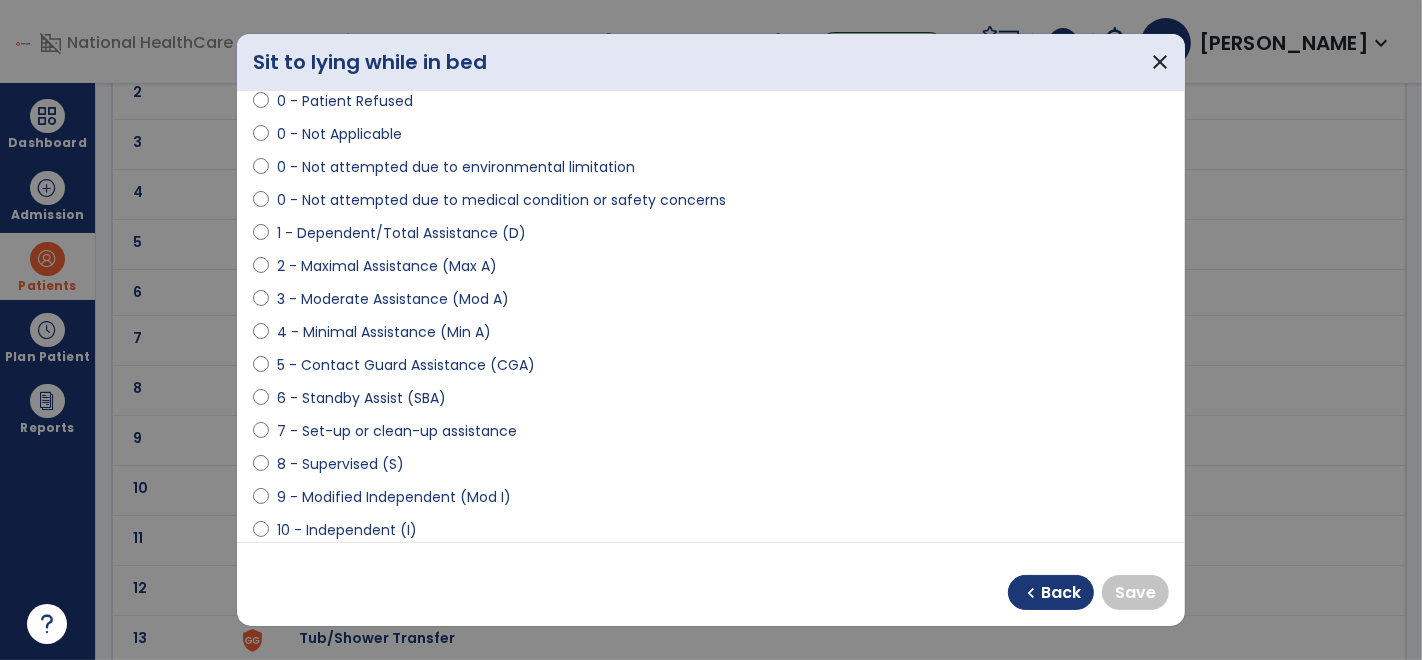 click on "10 - Independent (I)" at bounding box center [347, 530] 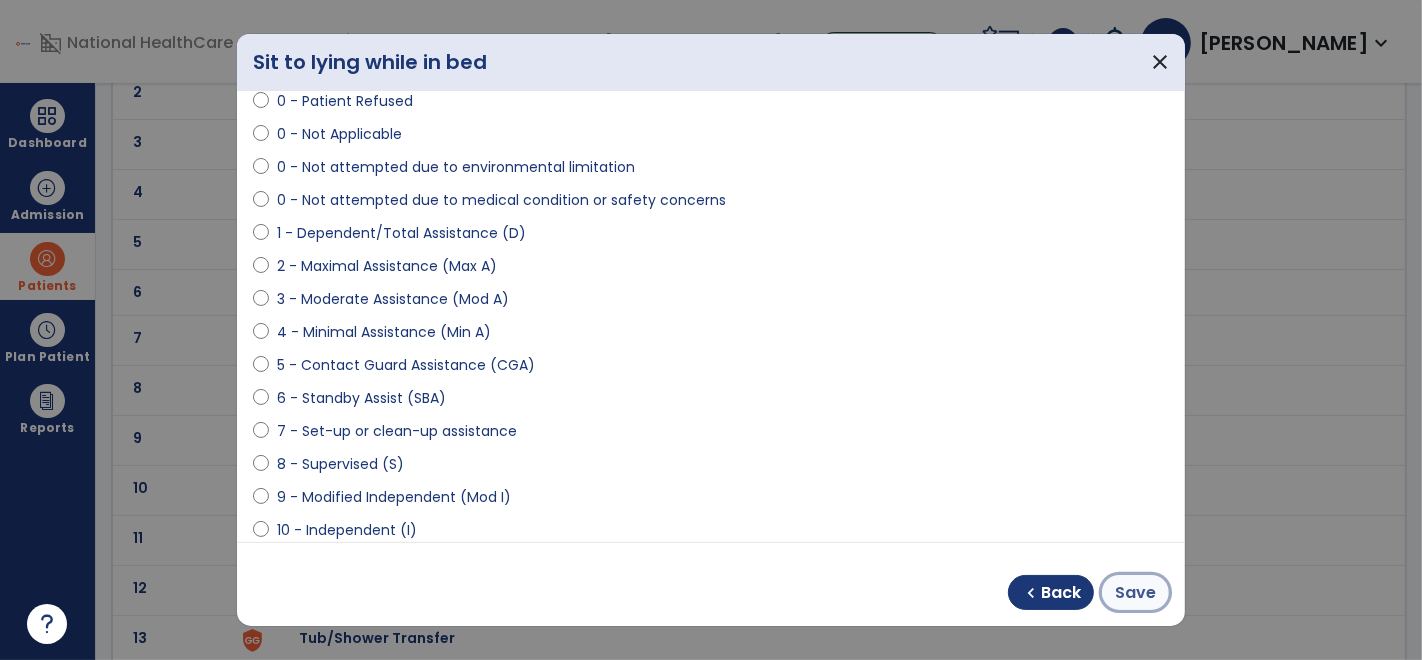 click on "Save" at bounding box center [1135, 593] 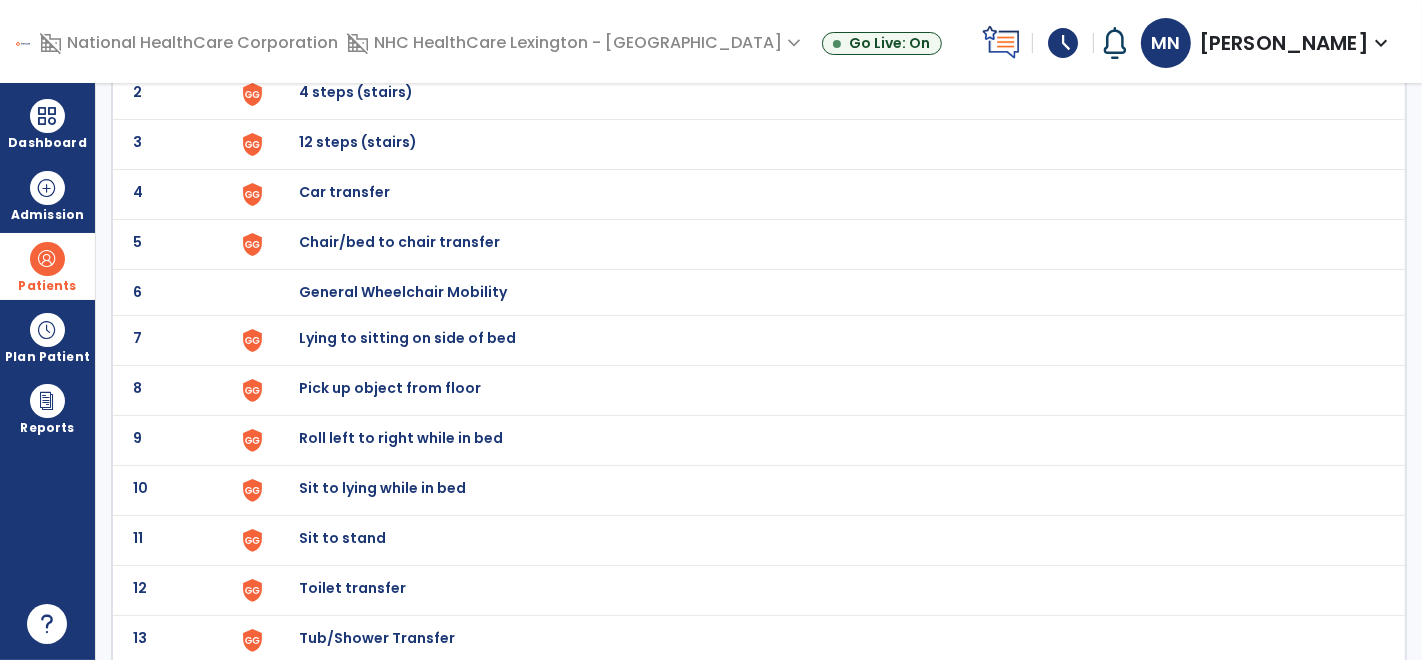 click on "Roll left to right while in bed" at bounding box center (345, 42) 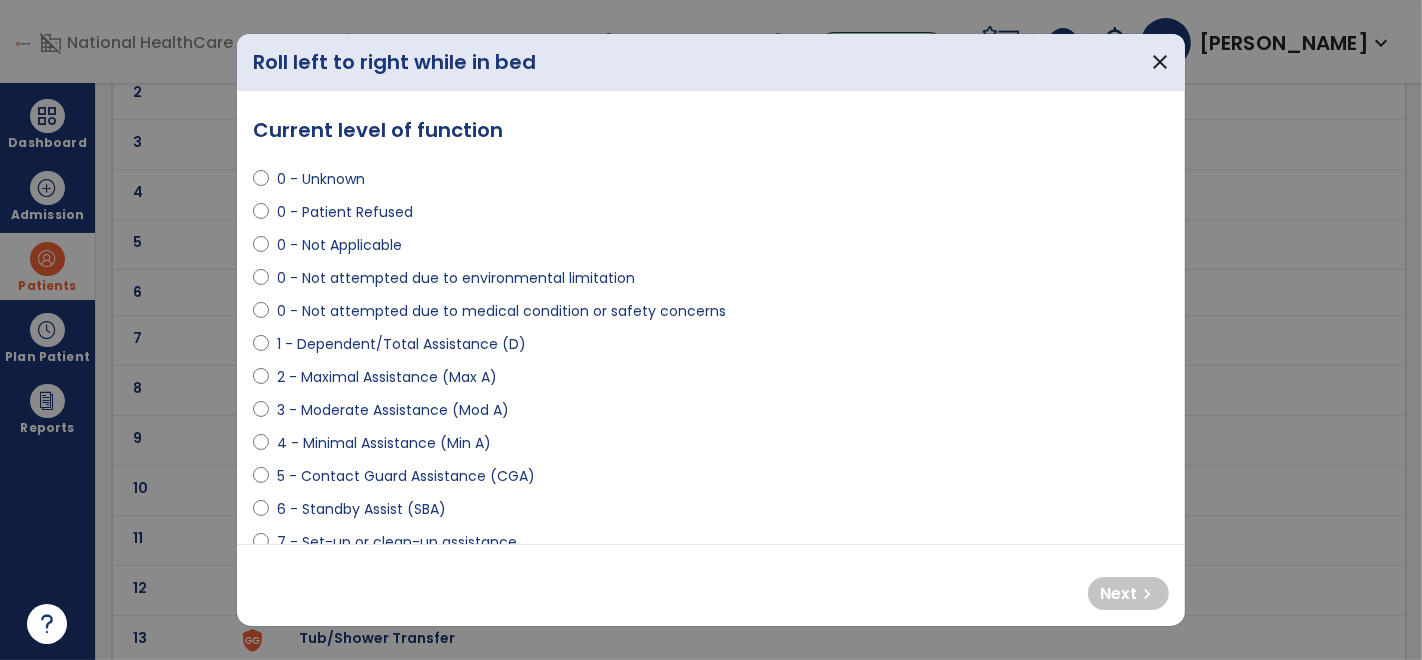 click on "2 - Maximal Assistance (Max A)" at bounding box center [387, 377] 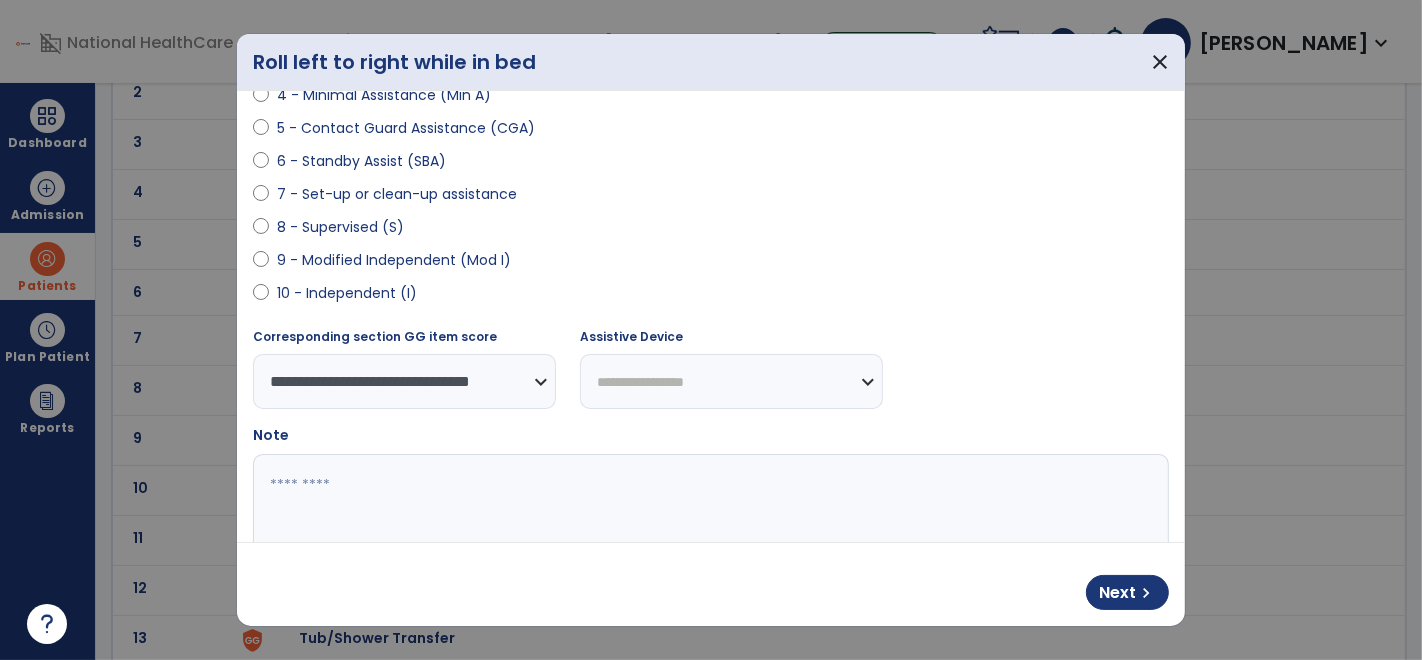 scroll, scrollTop: 348, scrollLeft: 0, axis: vertical 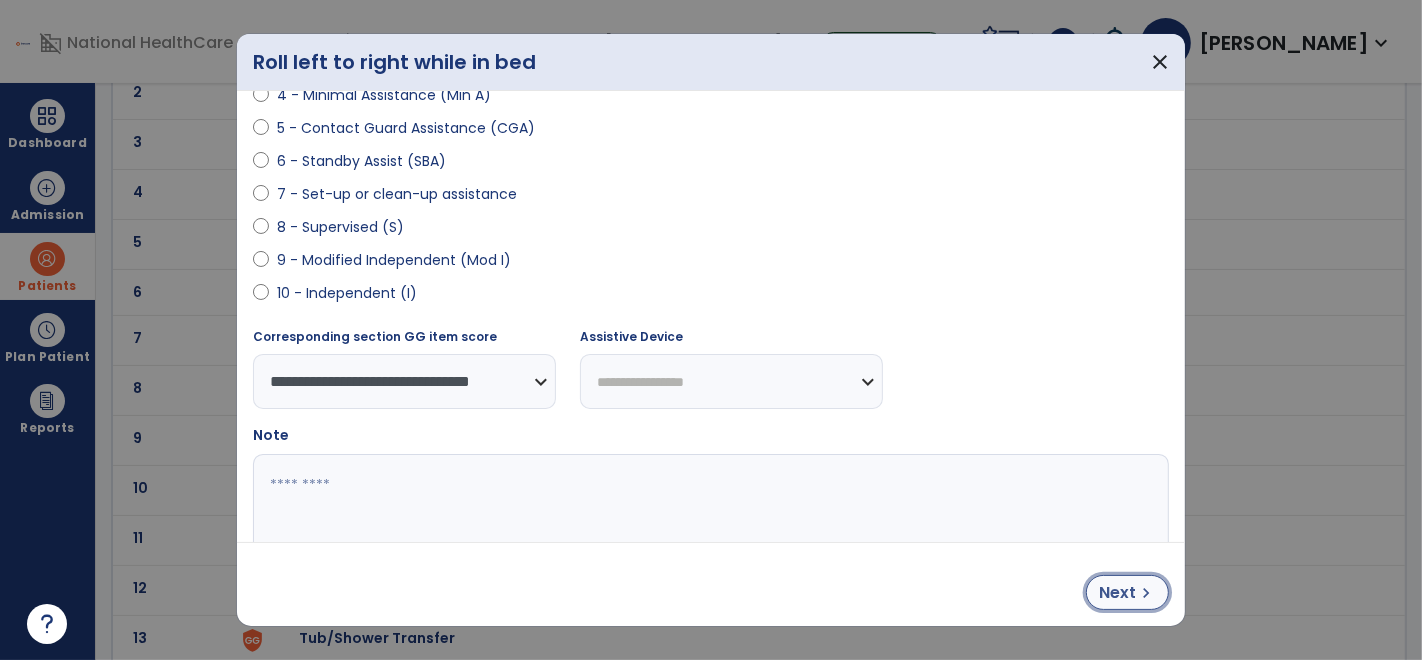 click on "chevron_right" at bounding box center (1146, 593) 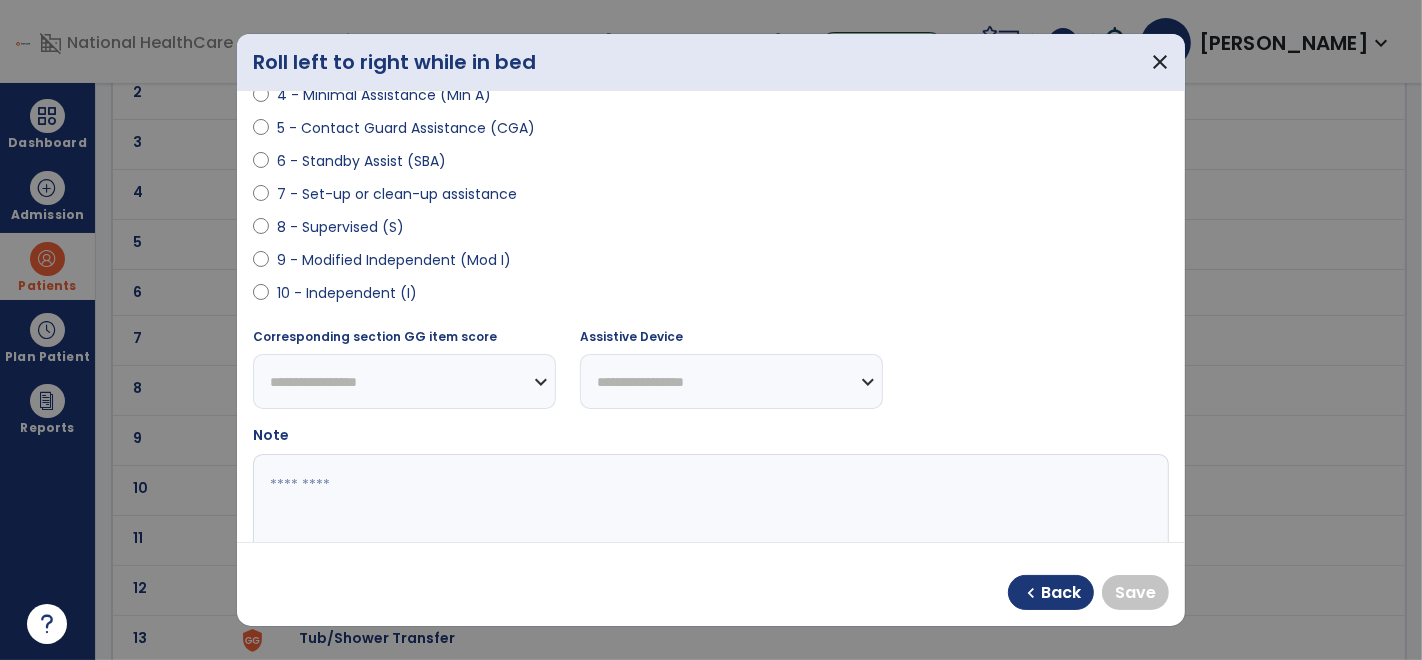 click on "10 - Independent (I)" at bounding box center (711, 297) 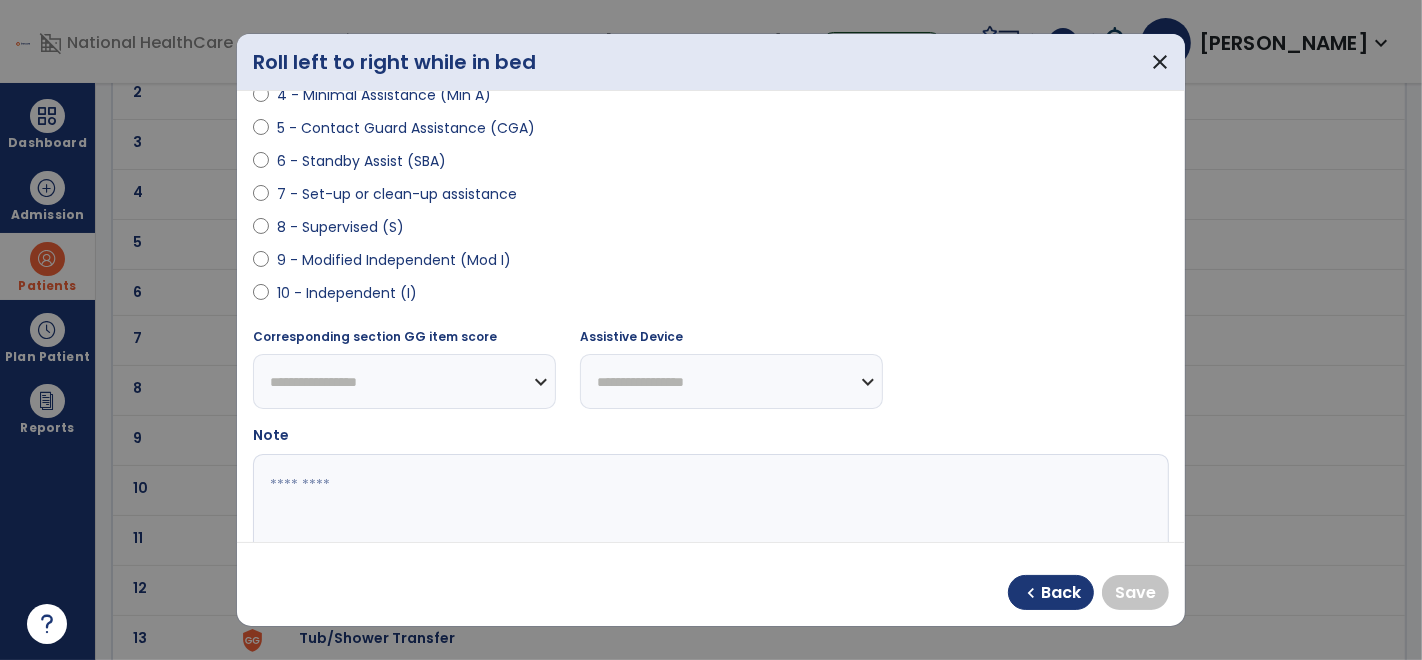 select on "**********" 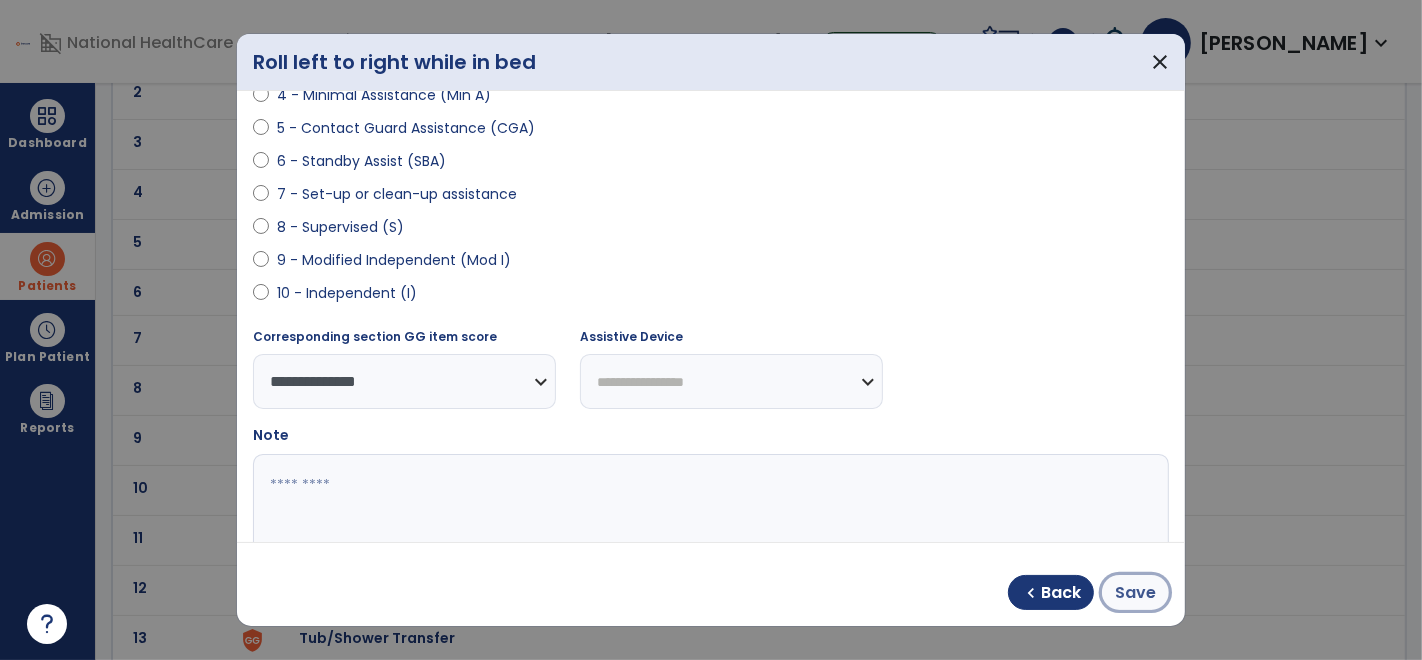 click on "Save" at bounding box center (1135, 593) 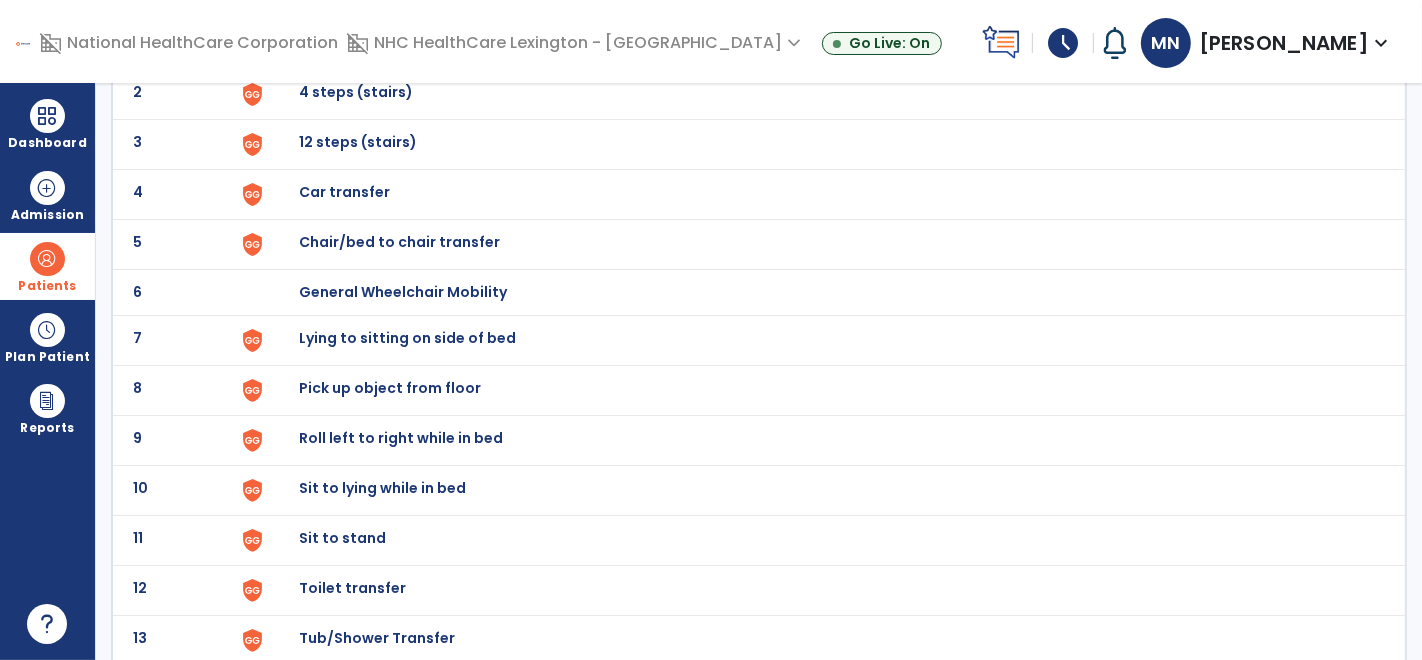 scroll, scrollTop: 0, scrollLeft: 0, axis: both 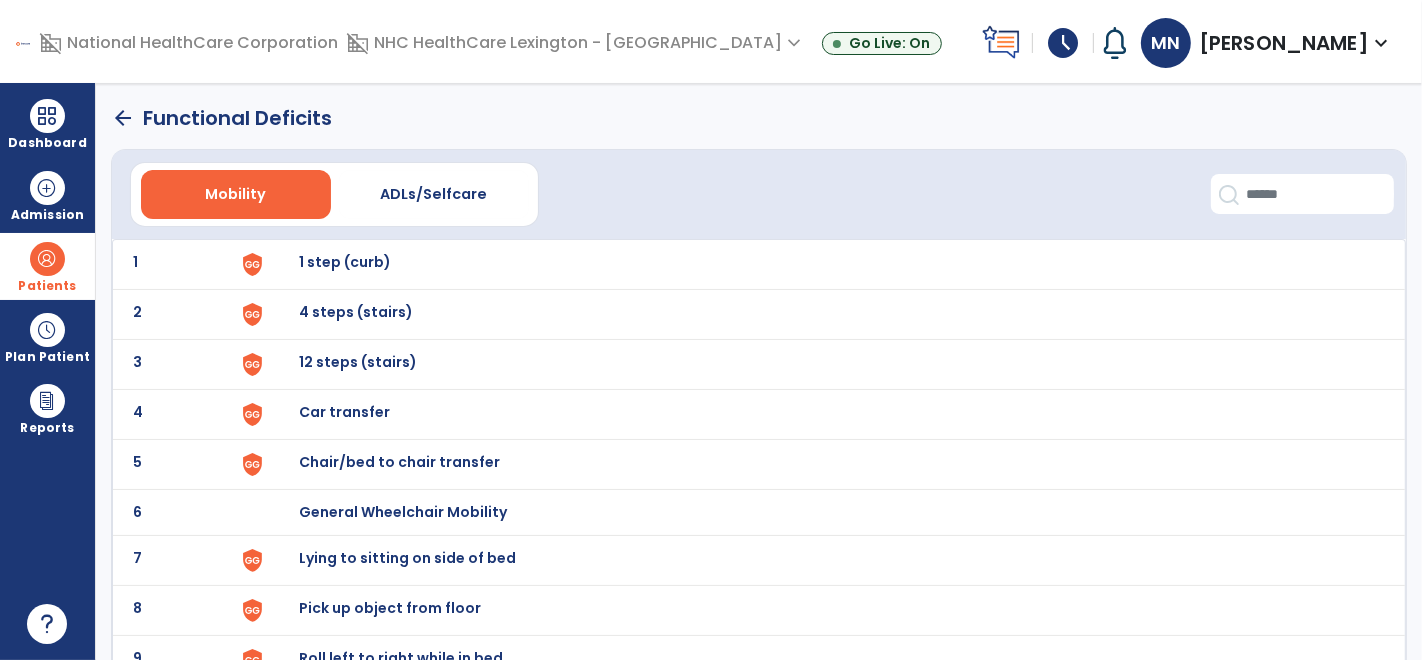 click on "arrow_back" 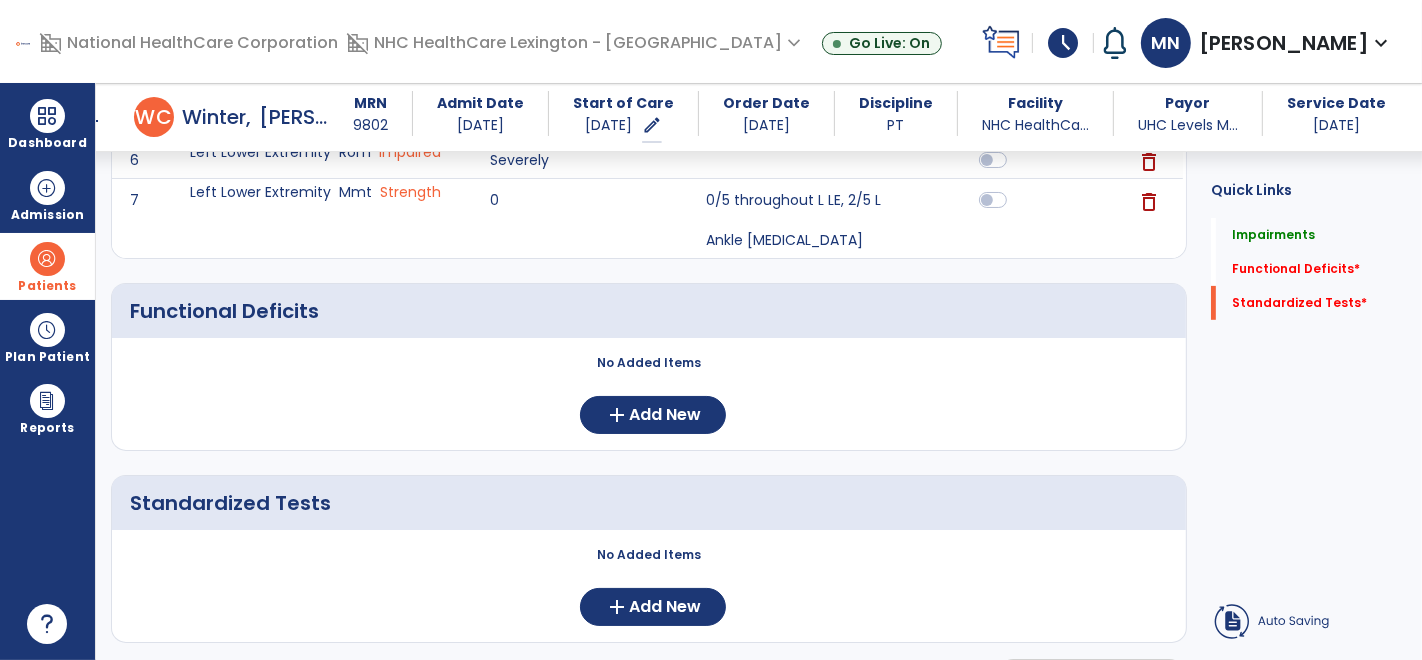 scroll, scrollTop: 561, scrollLeft: 0, axis: vertical 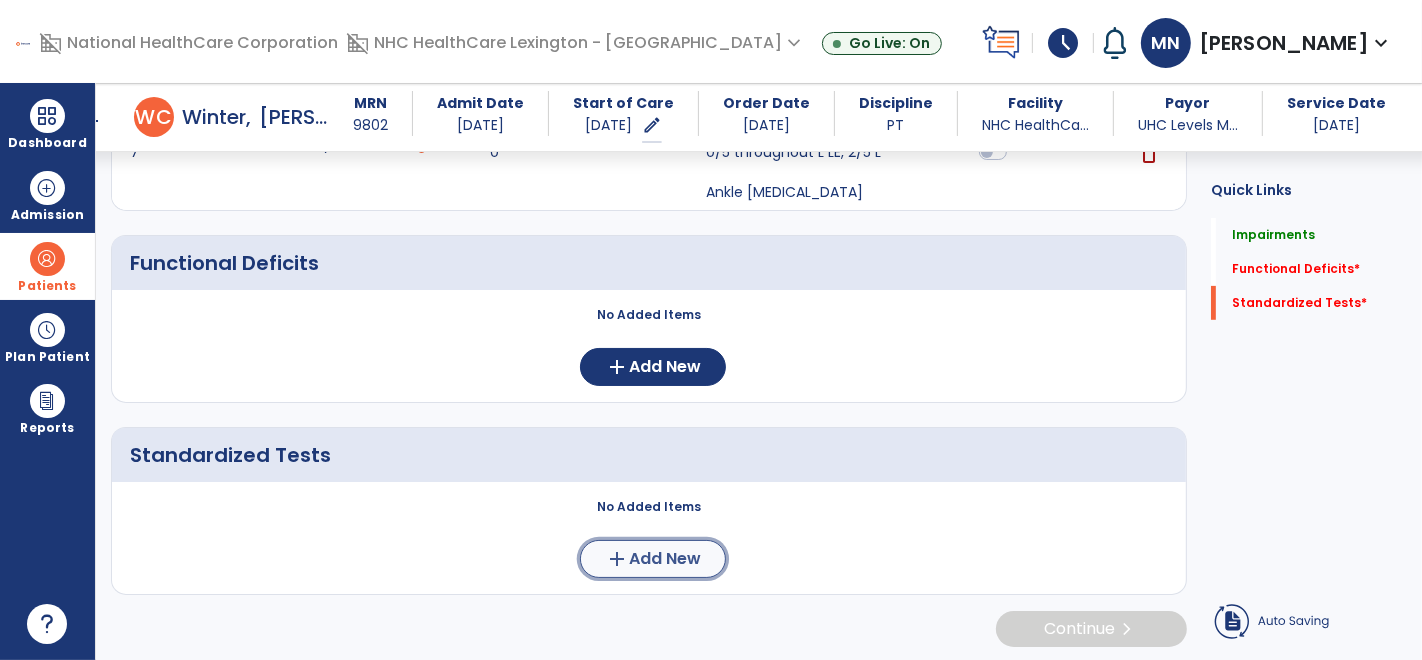 click on "add  Add New" 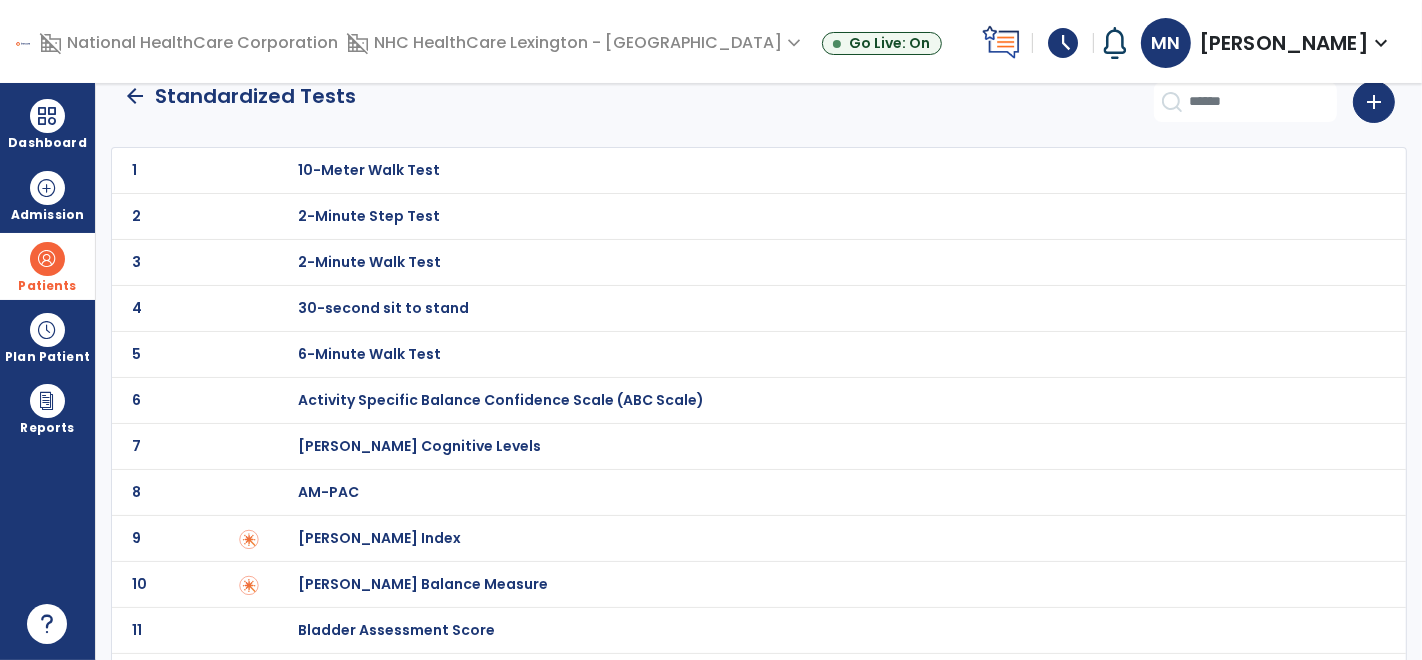 scroll, scrollTop: 0, scrollLeft: 0, axis: both 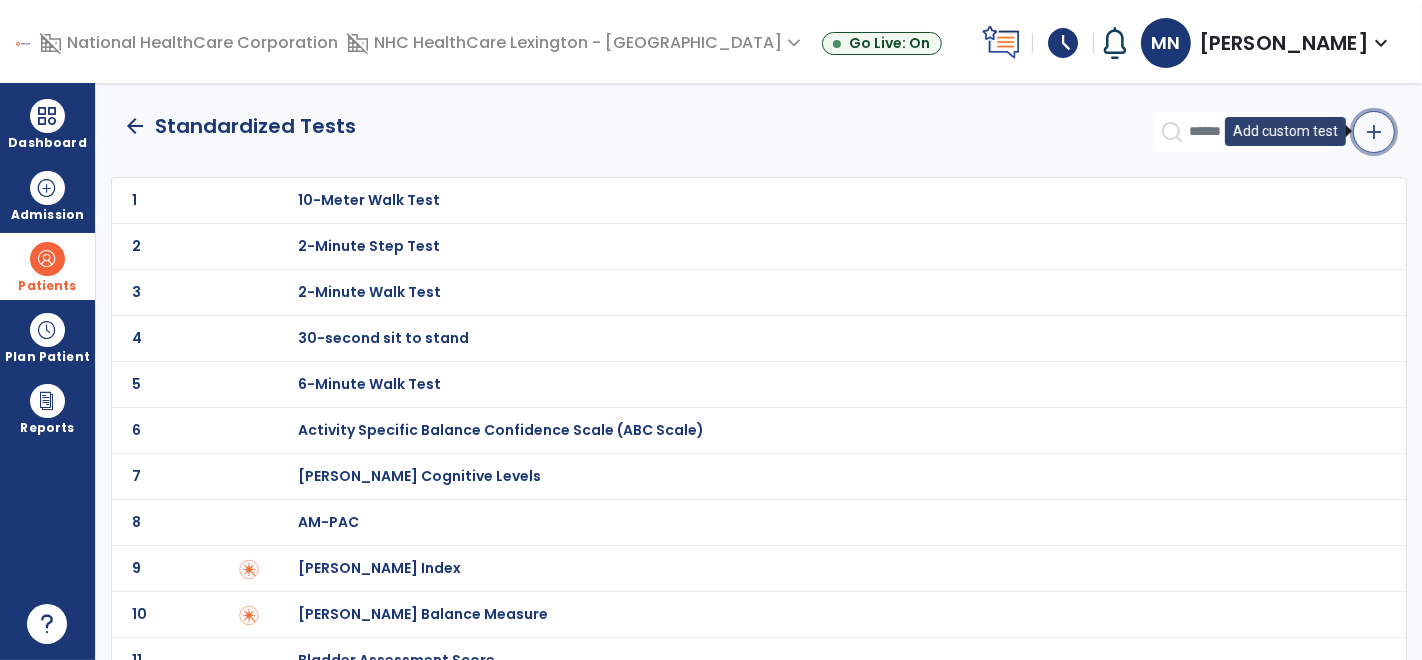 click on "add" 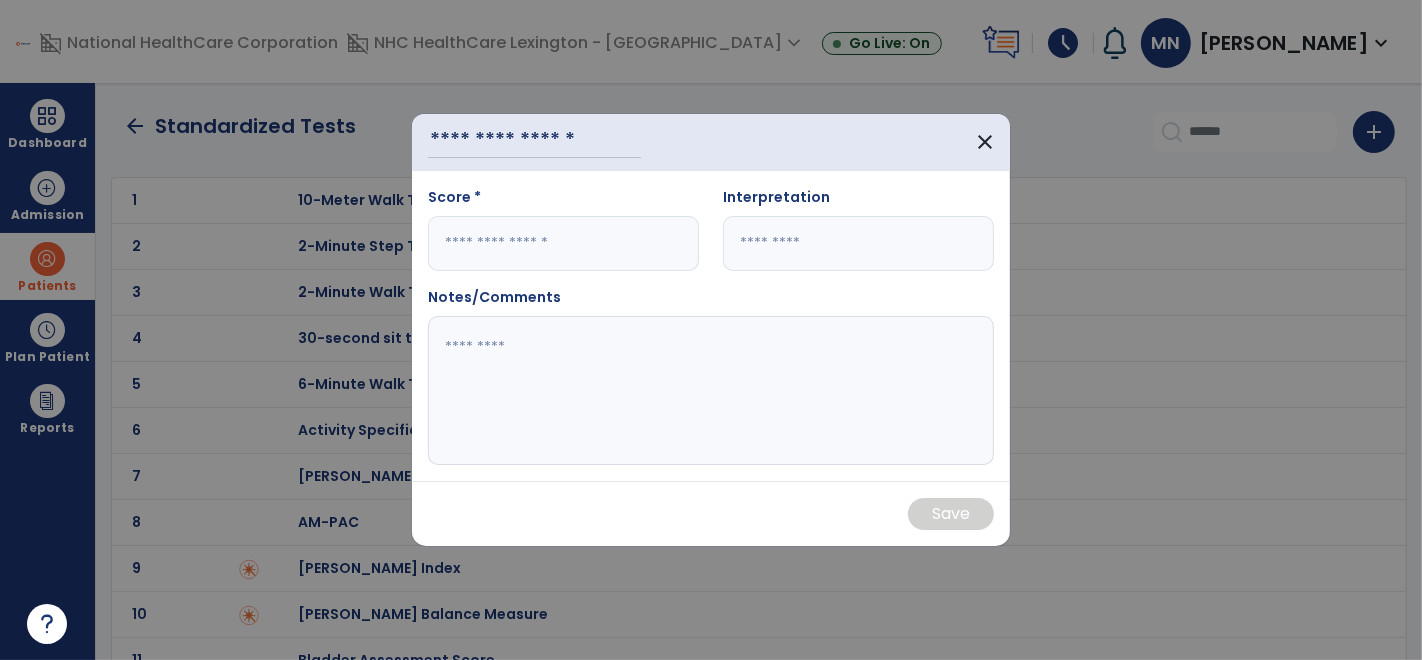 click at bounding box center [563, 243] 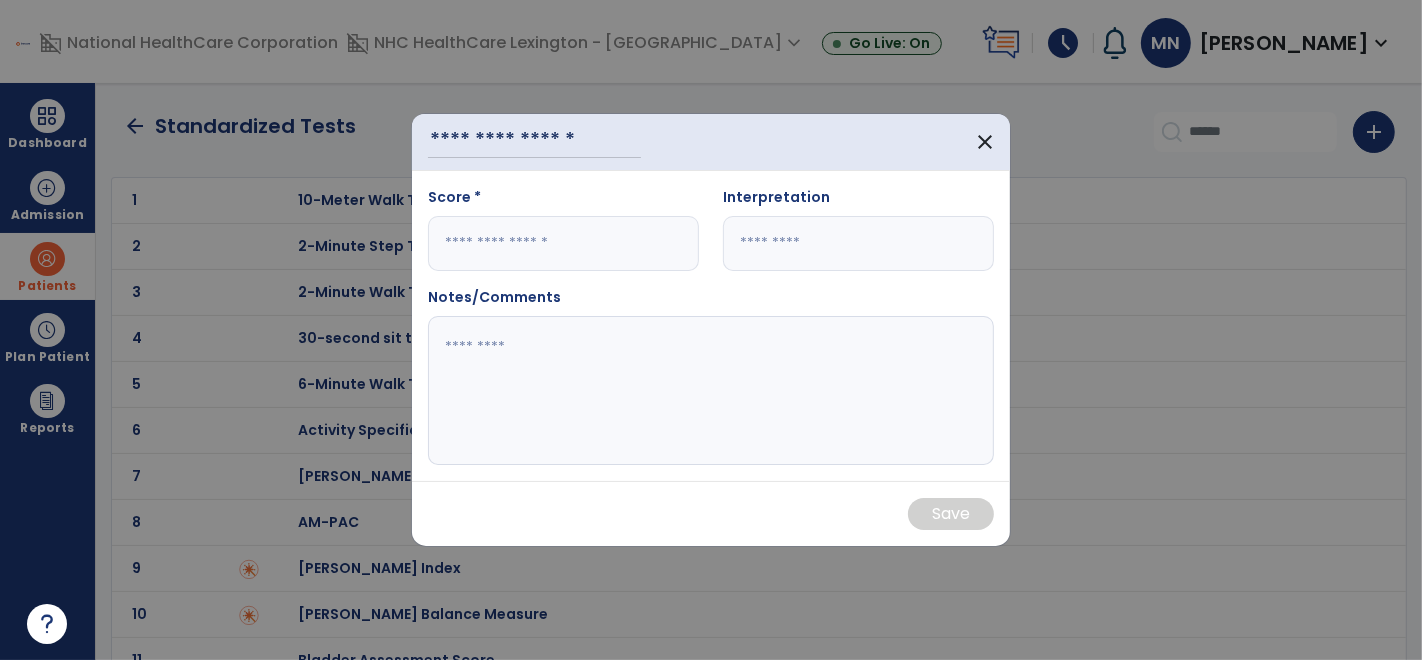 type on "*" 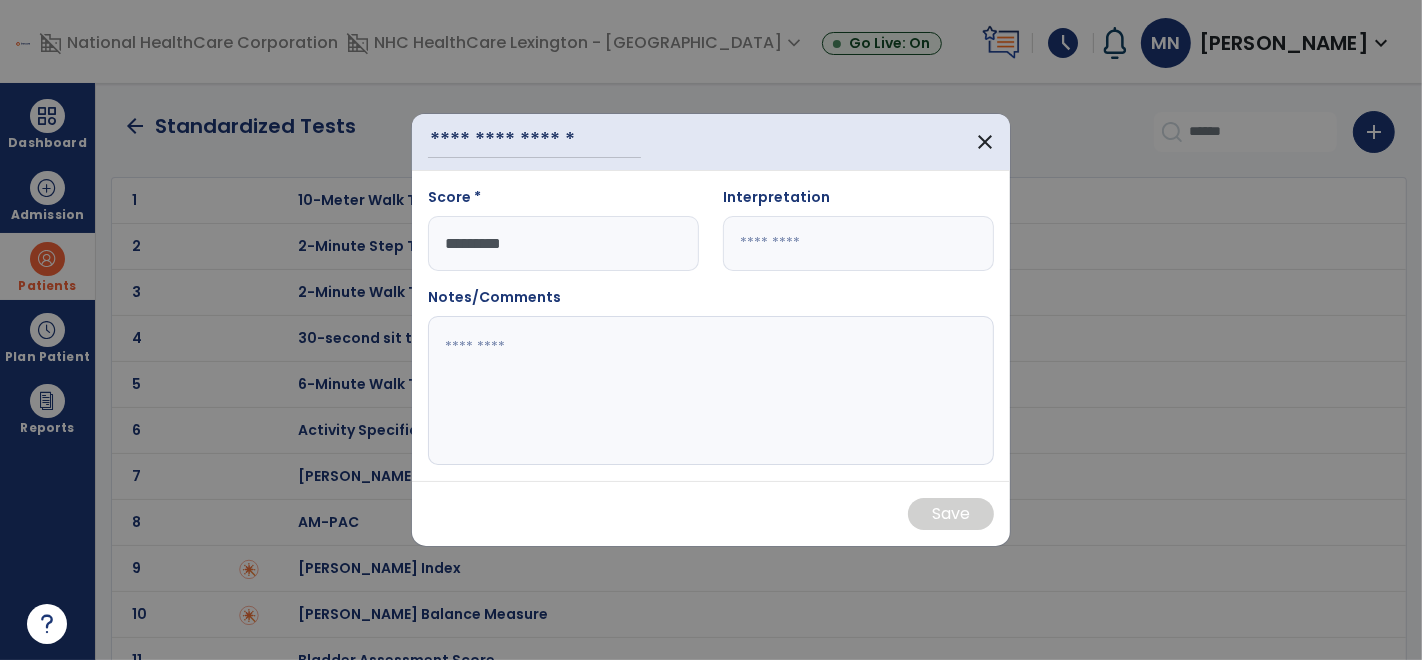 type on "*********" 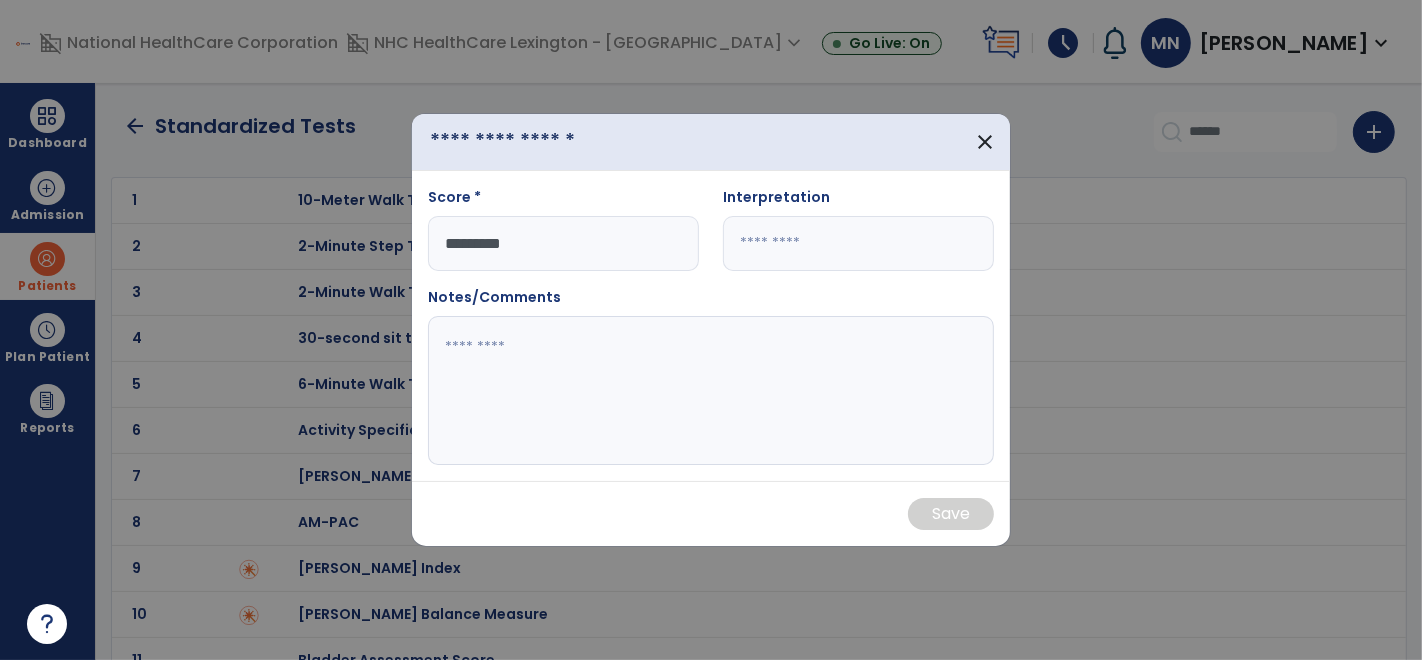 click at bounding box center [534, 141] 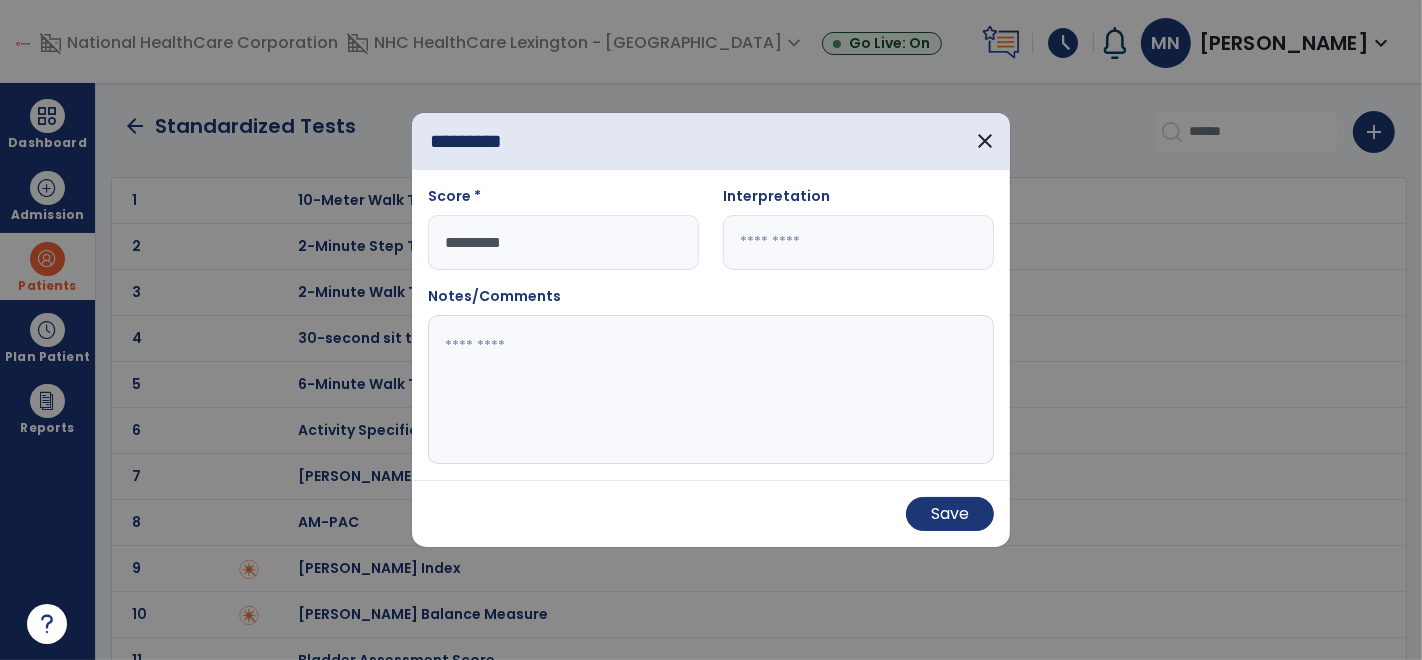 type on "*********" 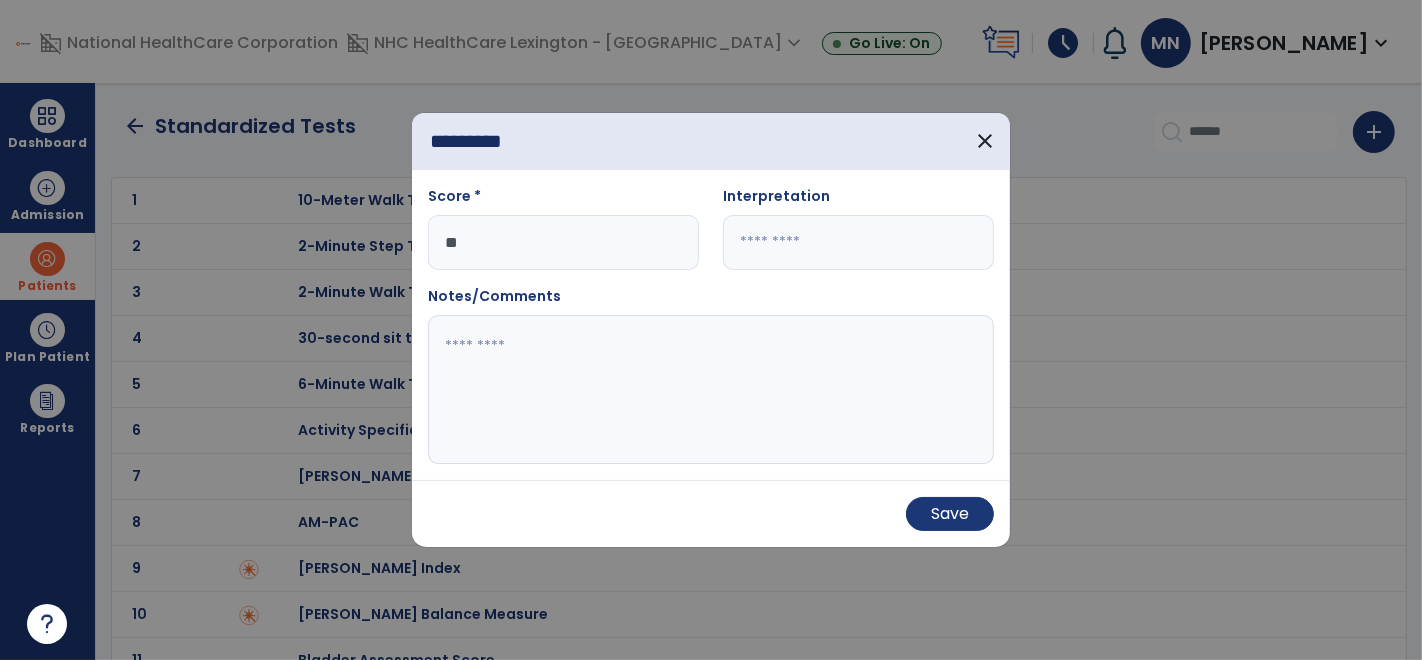 type on "*" 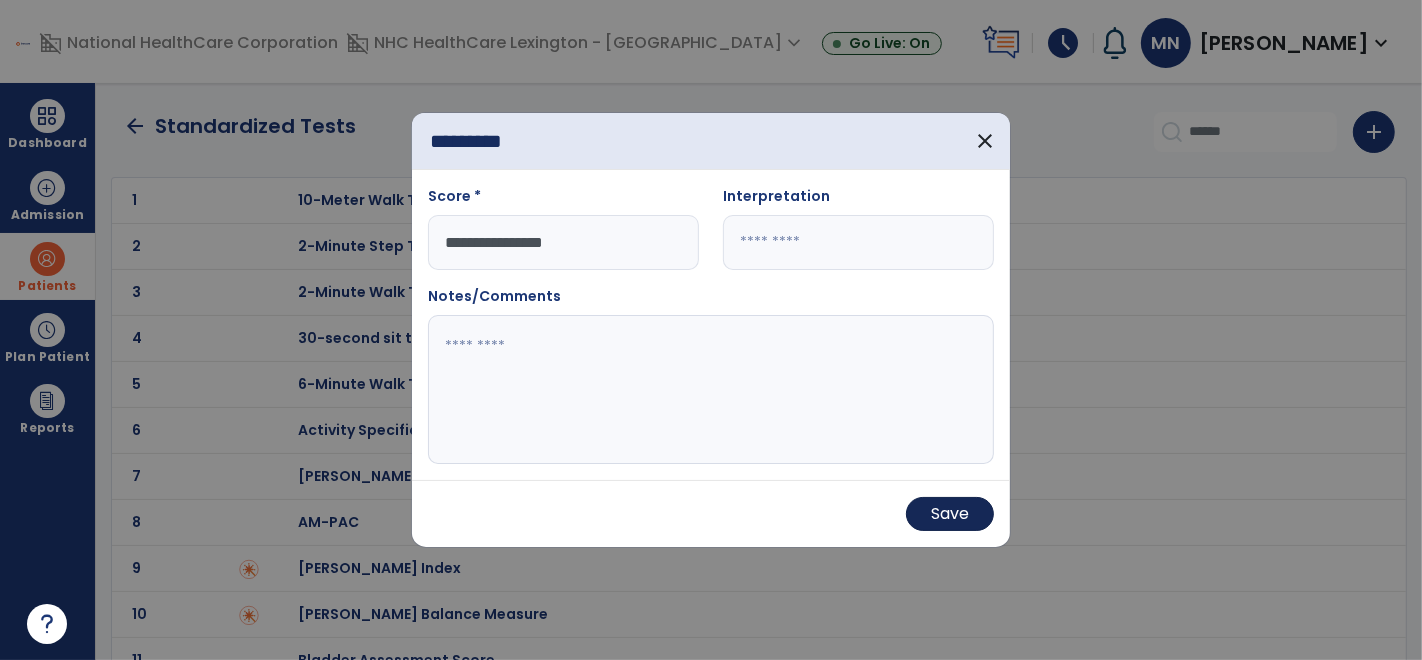 type on "**********" 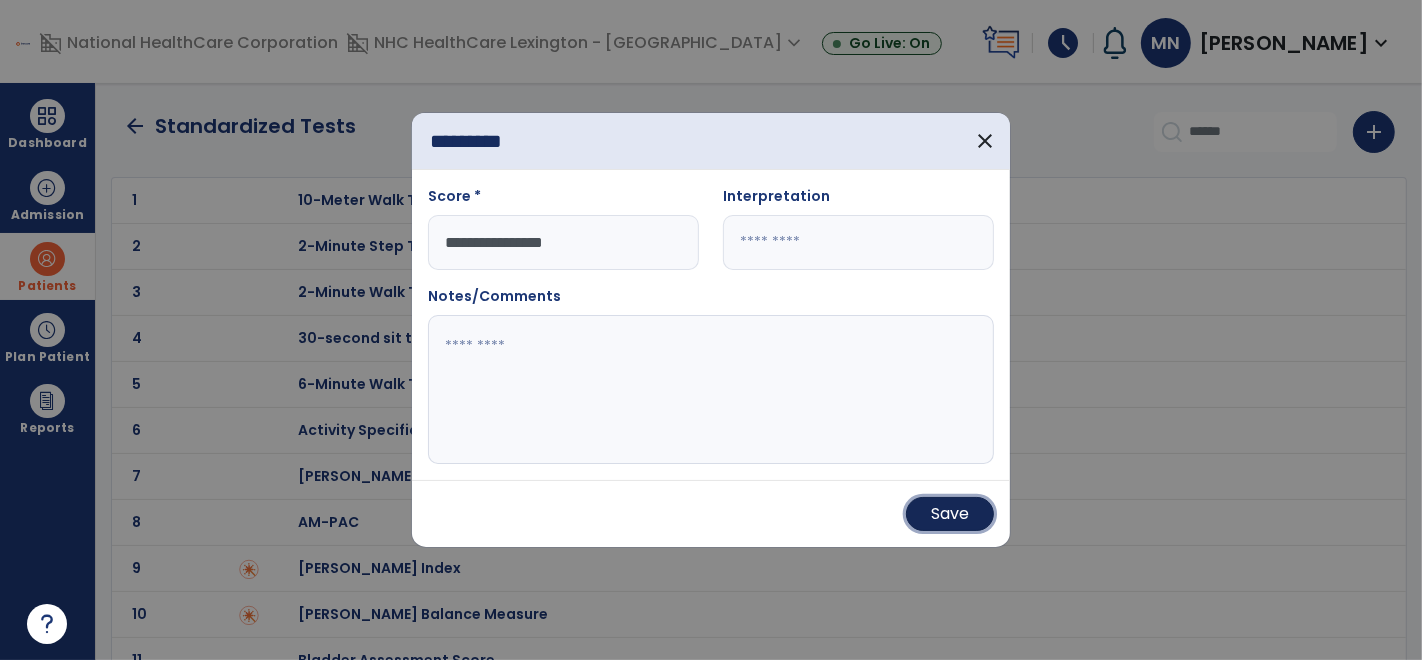 click on "Save" at bounding box center (950, 514) 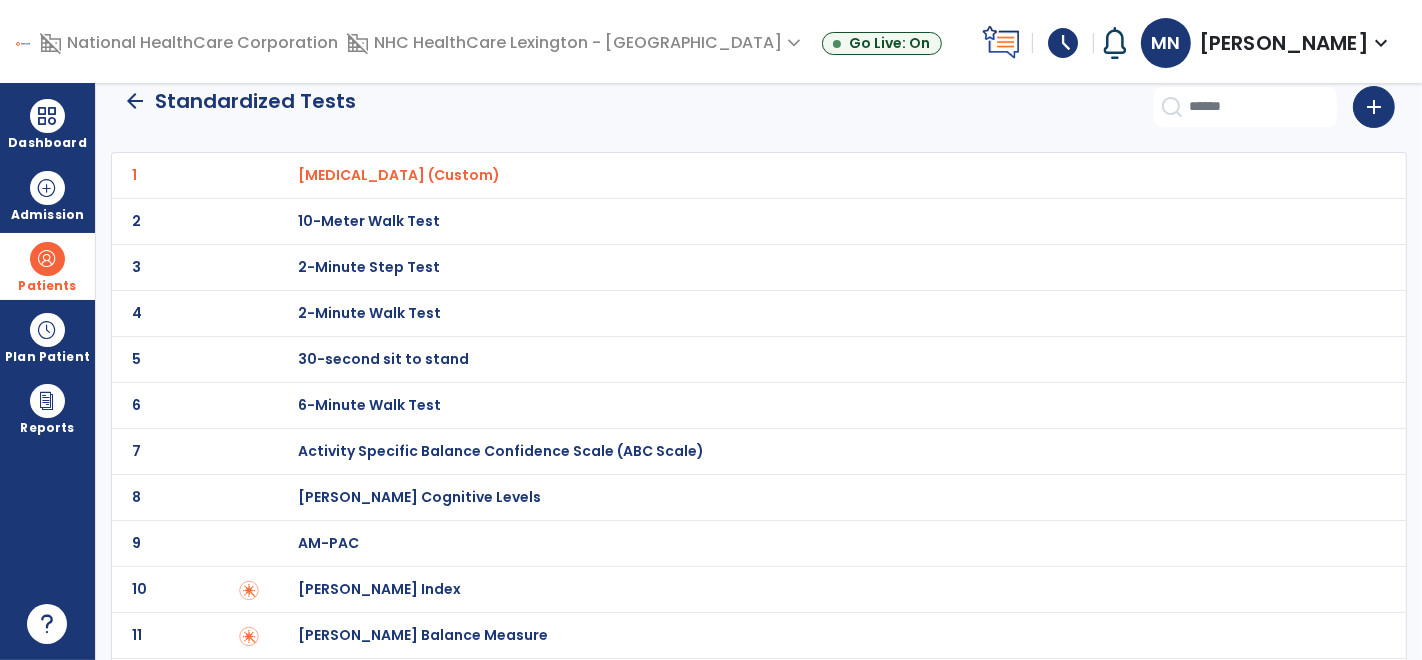 scroll, scrollTop: 0, scrollLeft: 0, axis: both 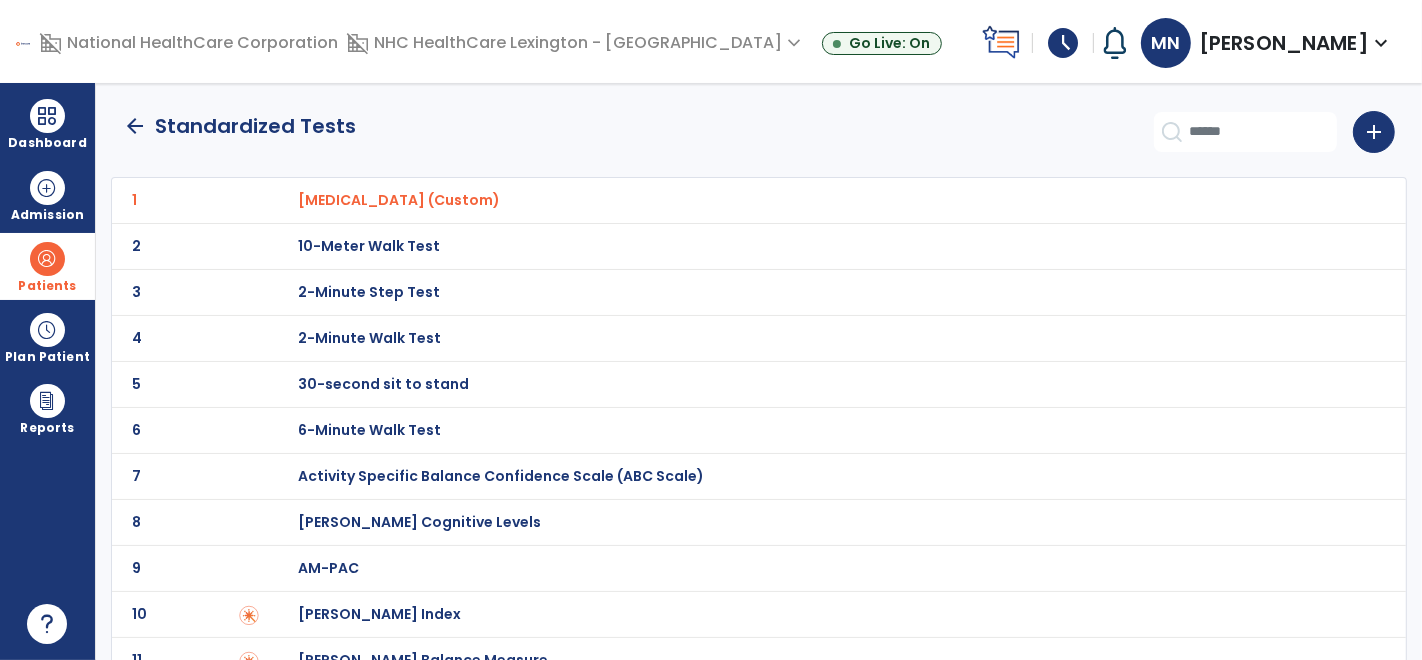 click on "arrow_back" 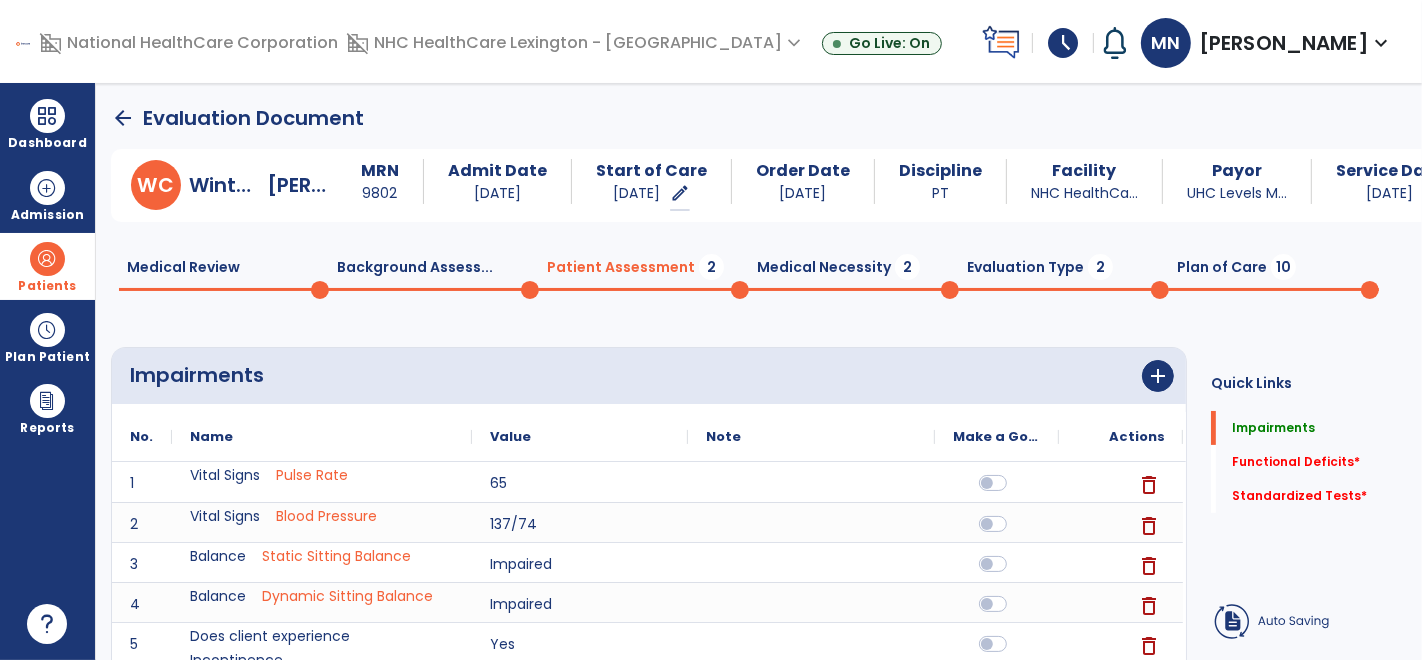 scroll, scrollTop: 0, scrollLeft: 0, axis: both 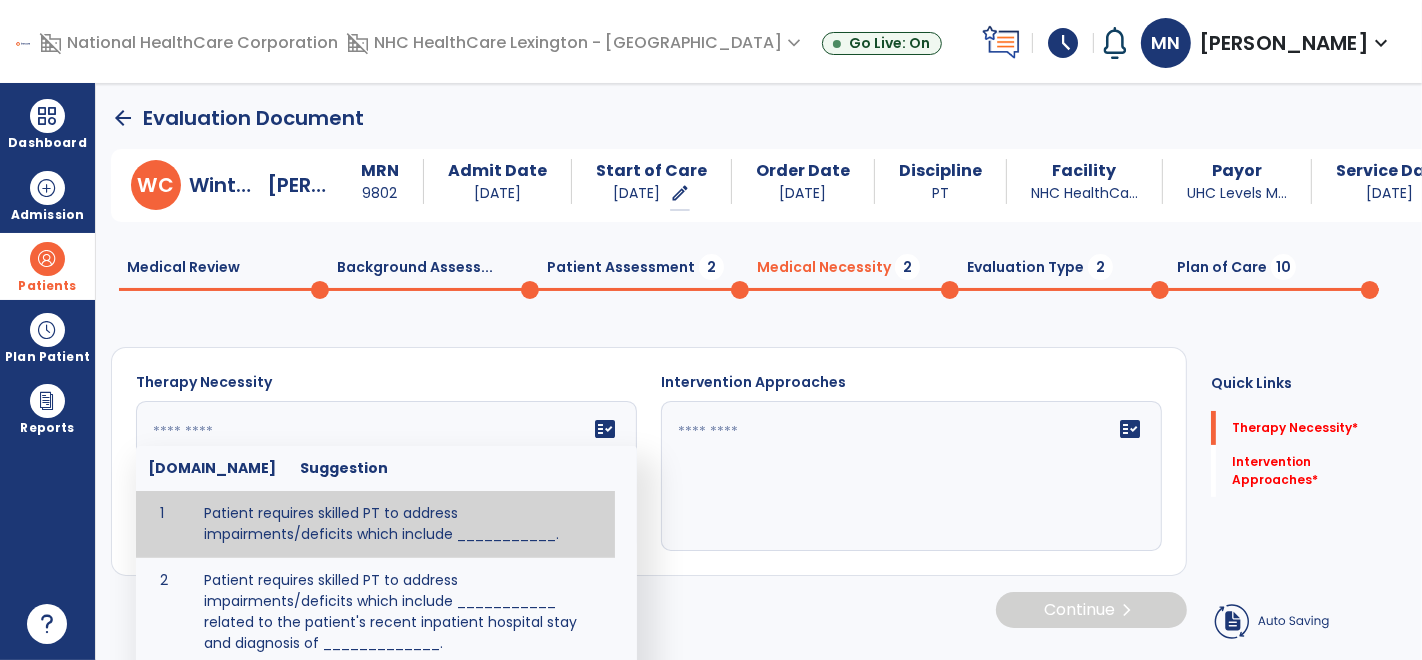 click on "fact_check  [DOMAIN_NAME] Suggestion 1 Patient requires skilled PT to address impairments/deficits which include ___________. 2 Patient requires skilled PT to address impairments/deficits which include ___________ related to the patient's recent inpatient hospital stay and diagnosis of _____________." 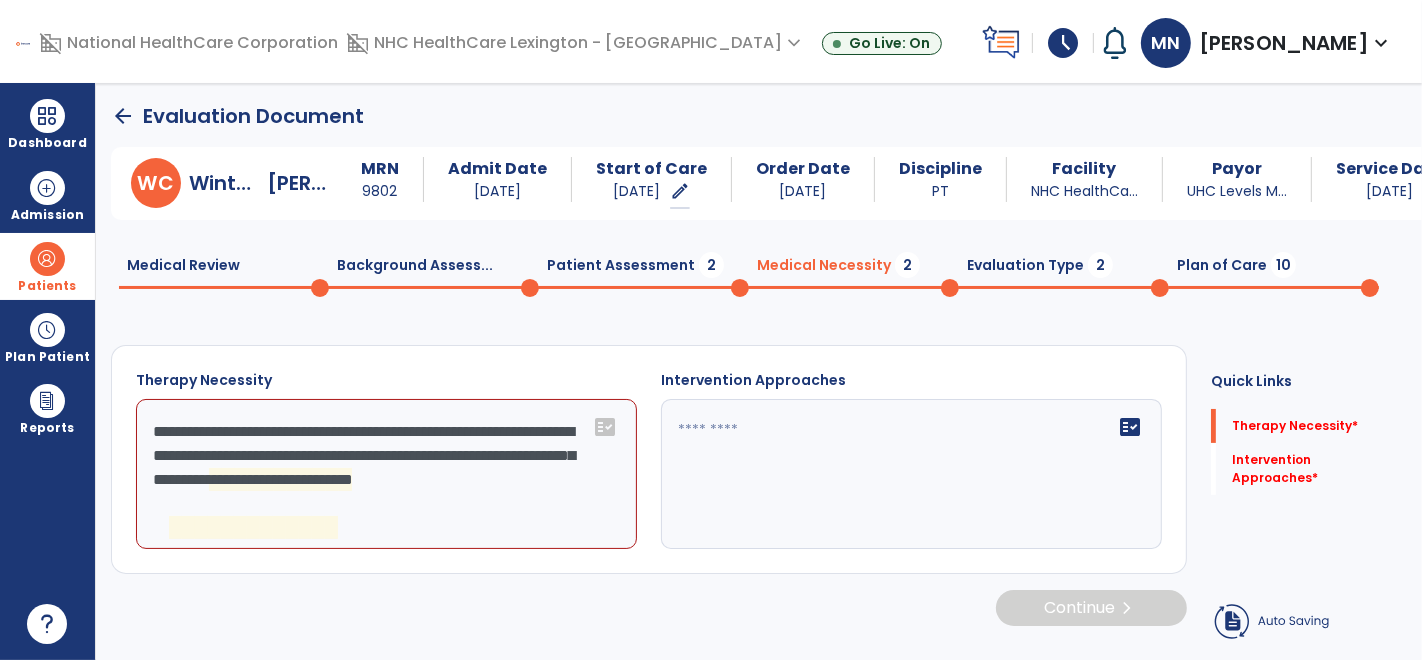 scroll, scrollTop: 1, scrollLeft: 0, axis: vertical 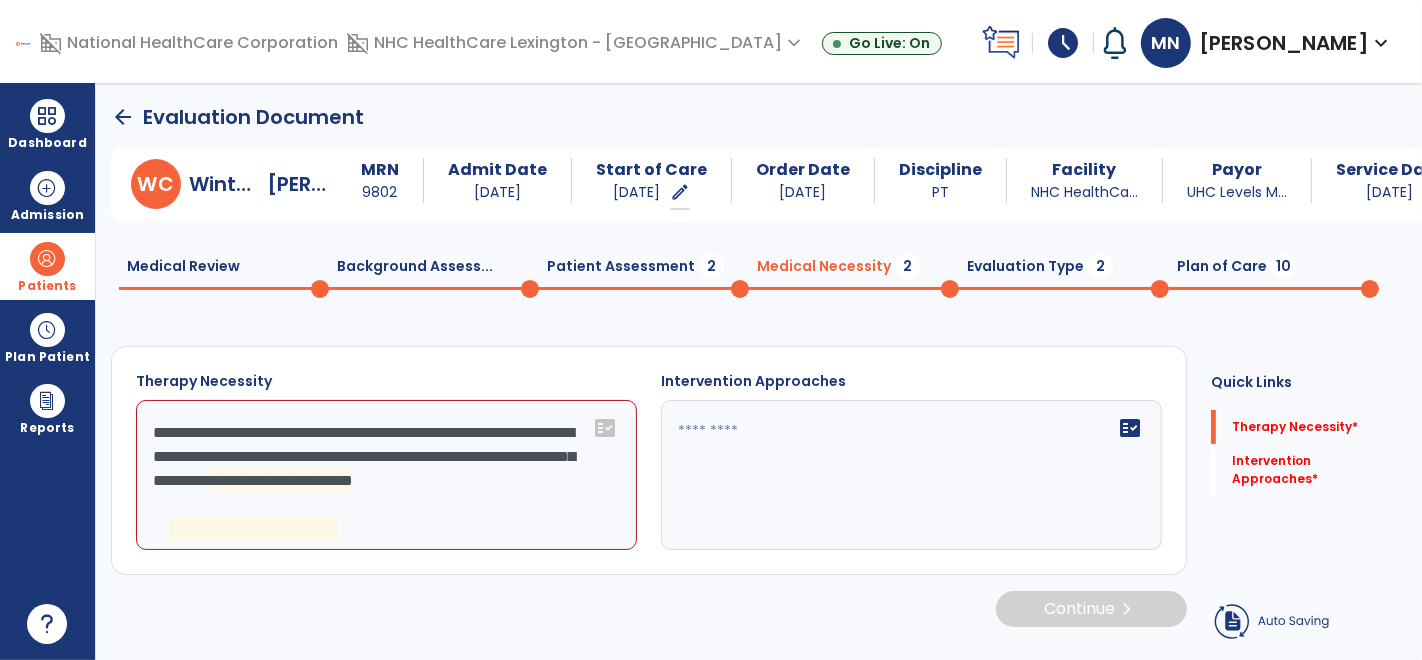 click on "**********" 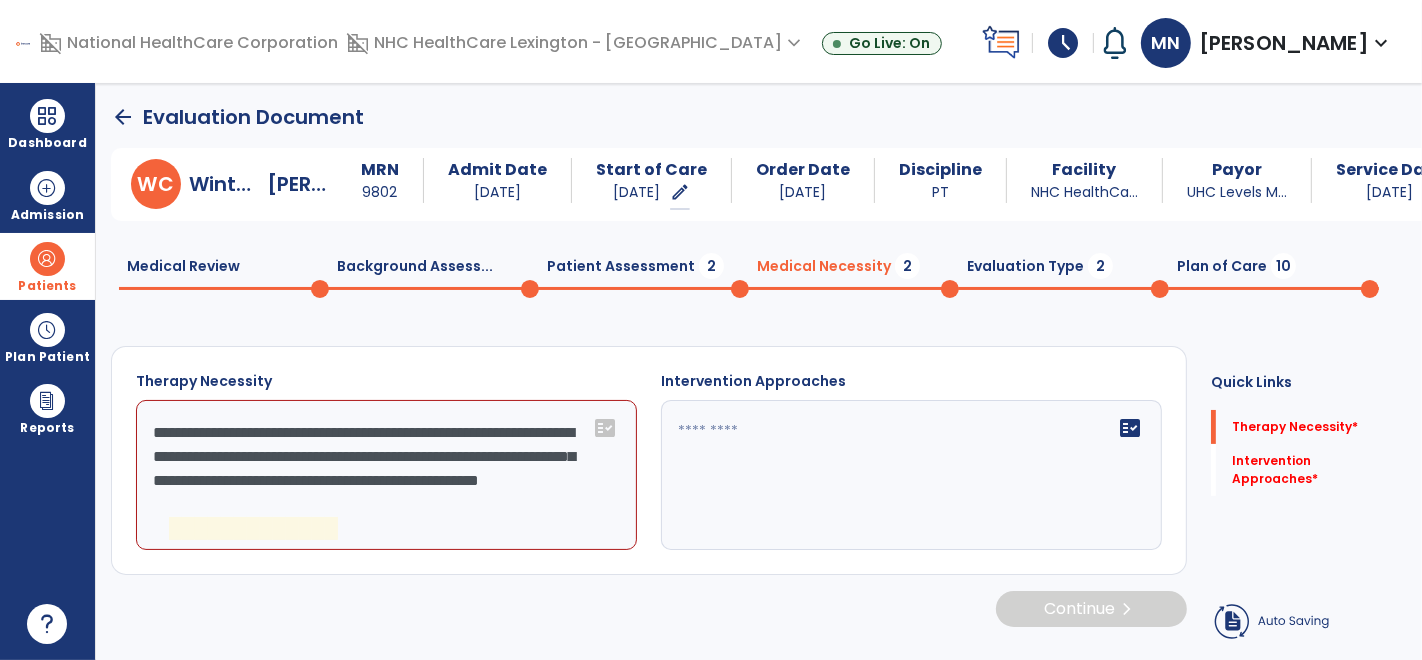 click on "**********" 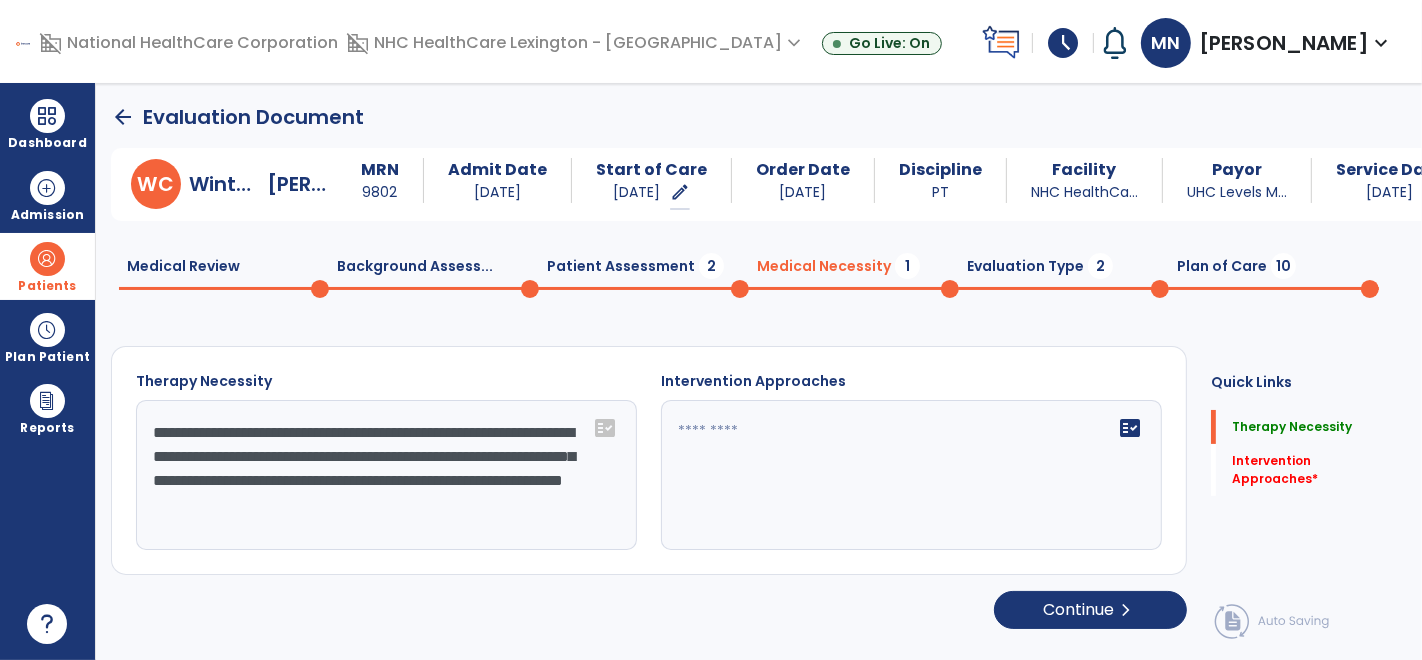 click on "**********" 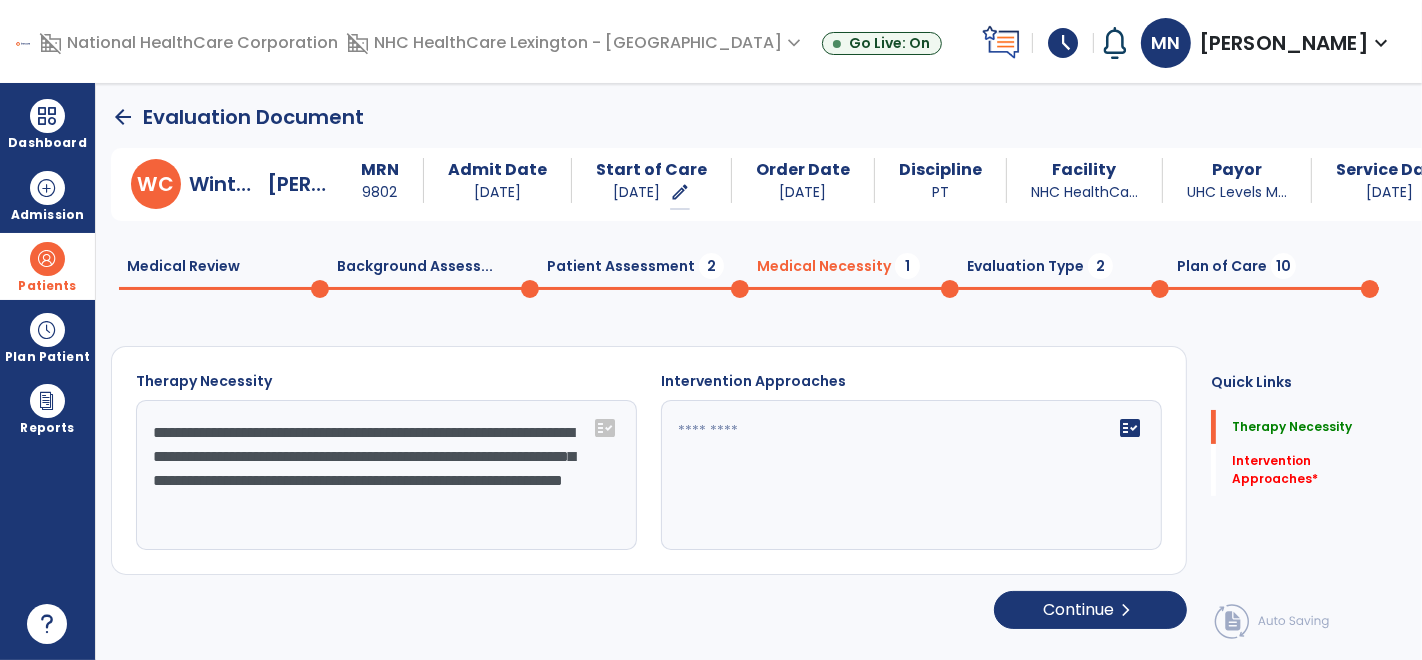 type on "**********" 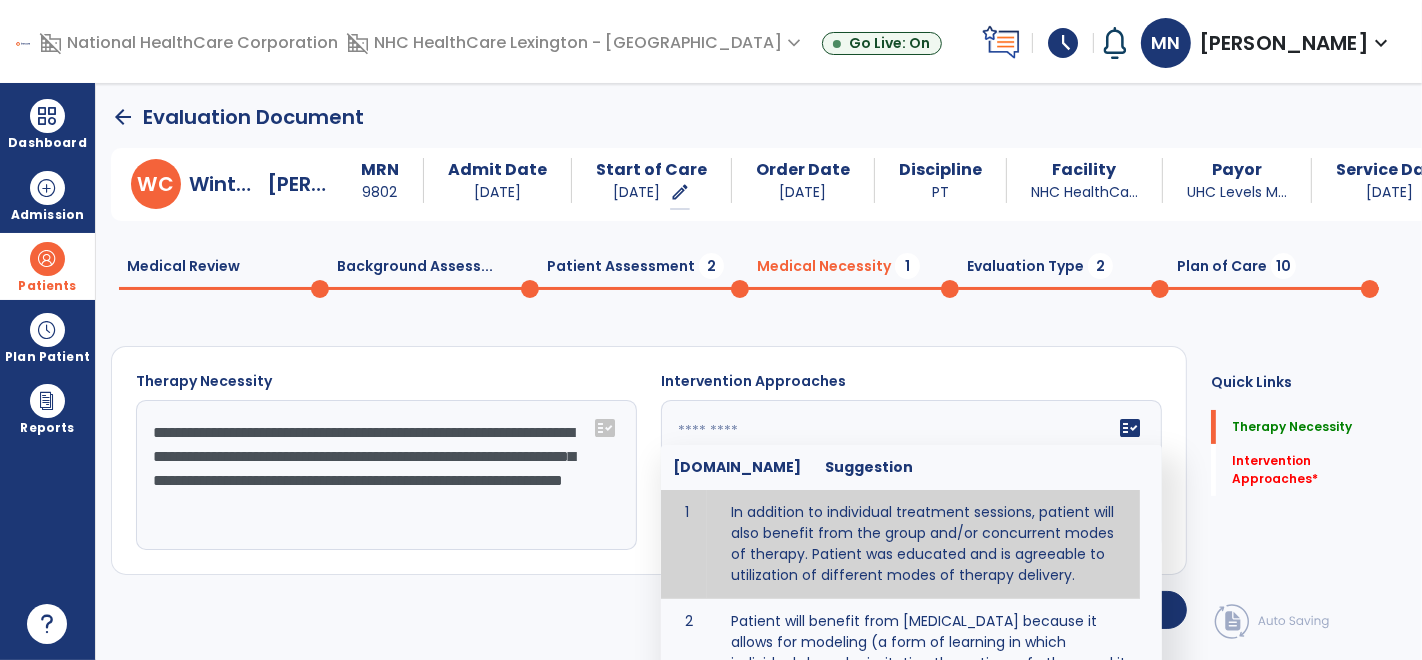 click on "fact_check  [DOMAIN_NAME] Suggestion 1 In addition to individual treatment sessions, patient will also benefit from the group and/or concurrent modes of therapy. Patient was educated and is agreeable to utilization of different modes of therapy delivery. 2 Patient will benefit from [MEDICAL_DATA] because it allows for modeling (a form of learning in which individuals learn by imitating the actions of others and it reduces [MEDICAL_DATA] and enhances coping mechanisms. 3 Patient will benefit from [MEDICAL_DATA] to: Create a network that promotes growth and learning by enabling patients to receive and give support and to share experiences from different points of view. 4 Patient will benefit from group/concurrent therapy because it is supported by evidence to promote increased patient engagement and sustainable outcomes. 5 Patient will benefit from group/concurrent therapy to: Promote independence and minimize dependence." 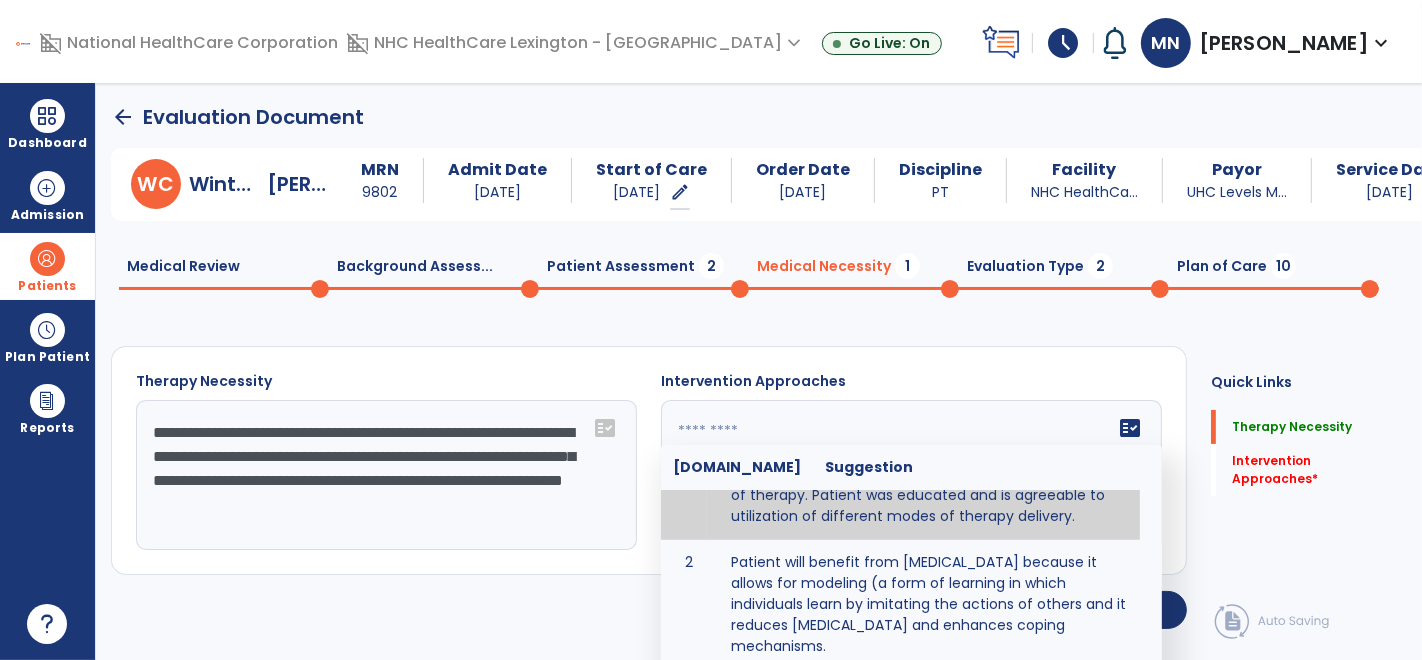 scroll, scrollTop: 60, scrollLeft: 0, axis: vertical 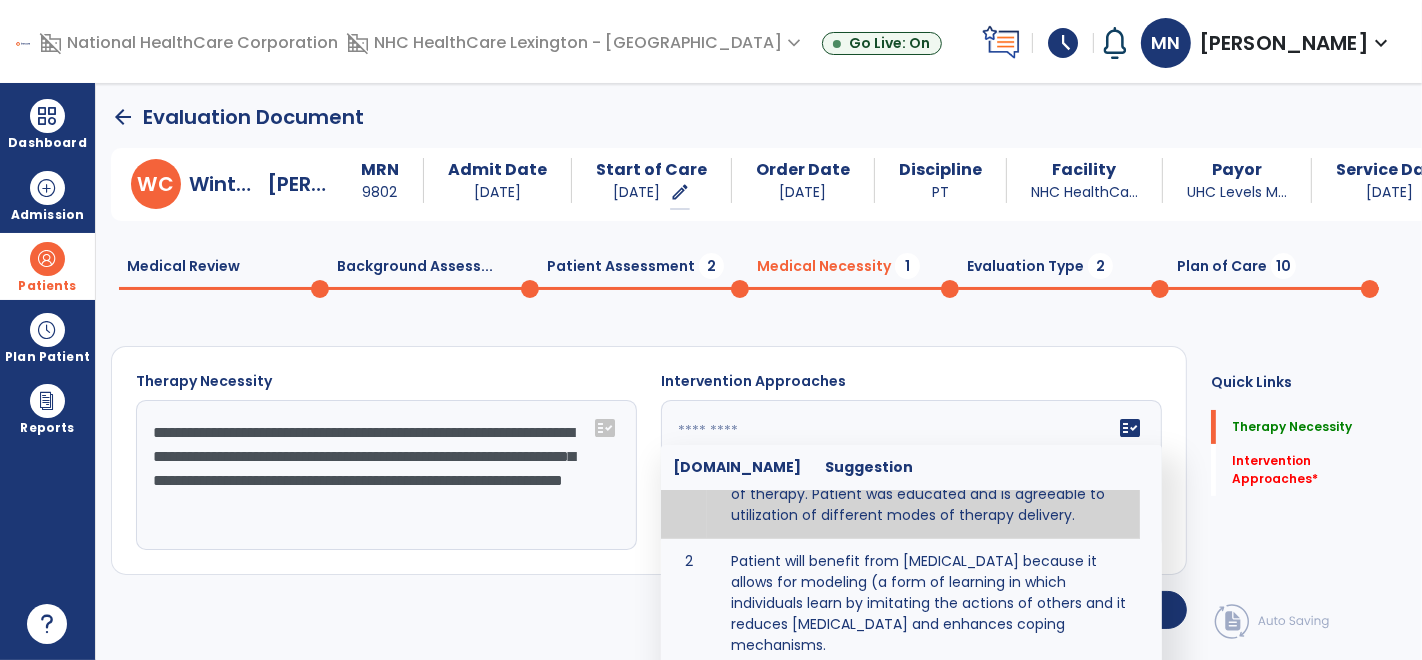 type on "**********" 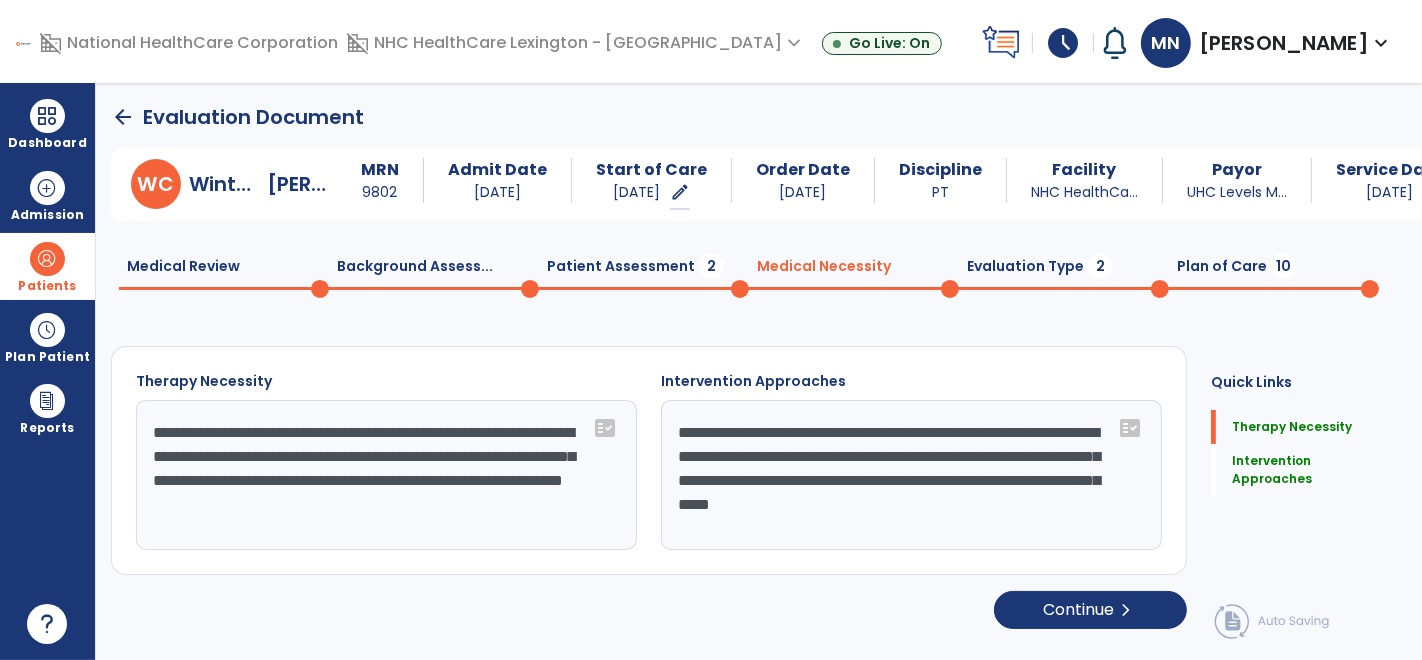 click on "Evaluation Type  2" 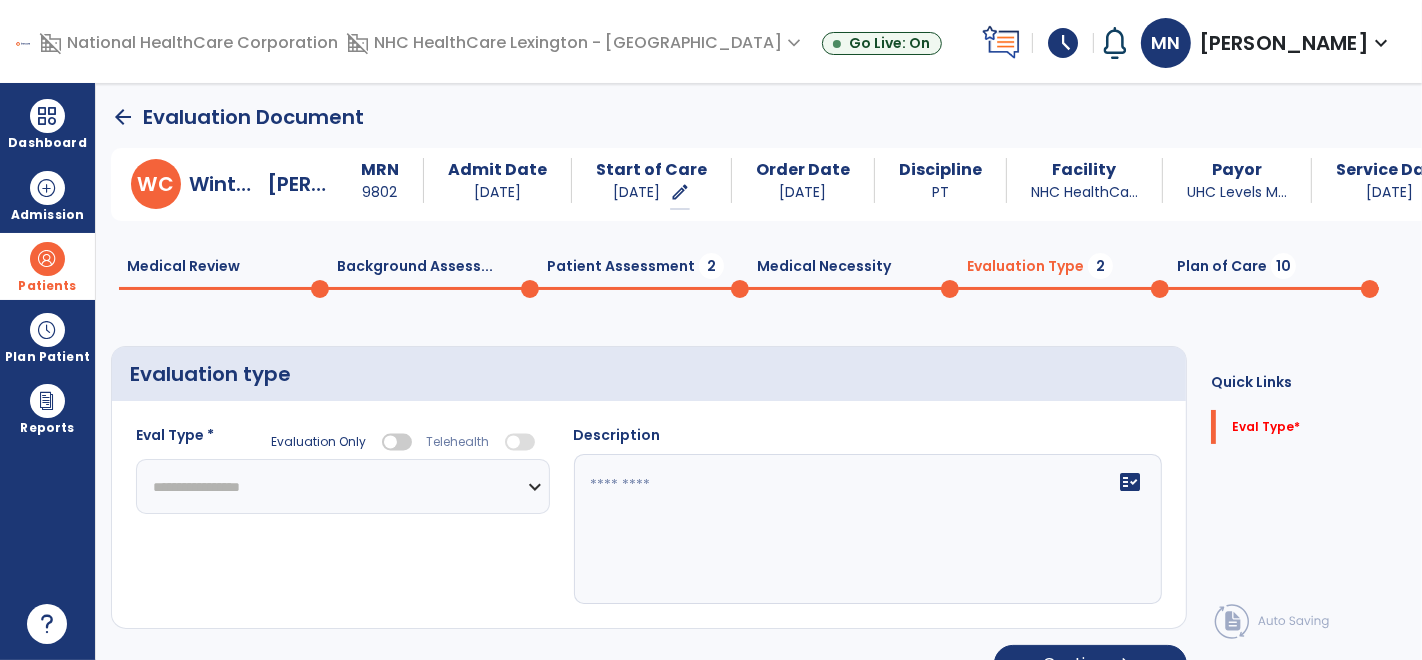 click on "**********" 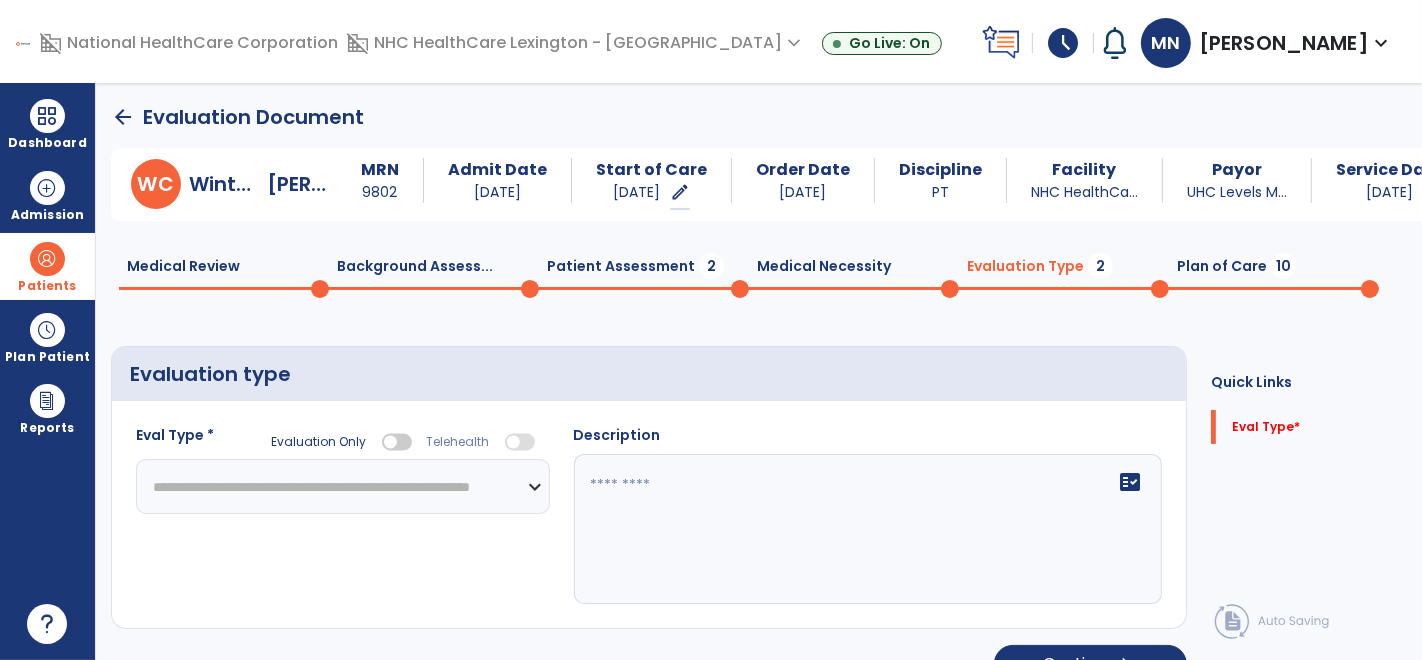 click on "**********" 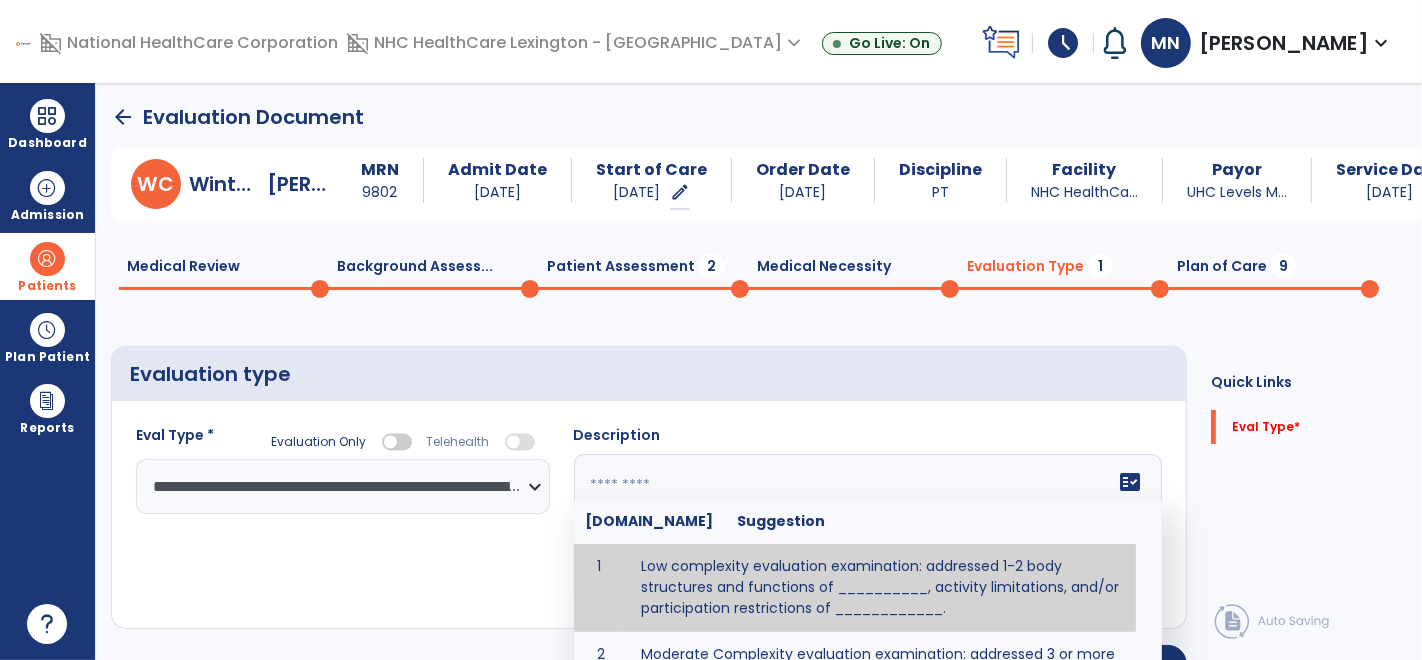 click on "fact_check  [DOMAIN_NAME] Suggestion 1 Low complexity evaluation examination: addressed 1-2 body structures and functions of __________, activity limitations, and/or participation restrictions of ____________. 2 Moderate Complexity evaluation examination: addressed 3 or more body structures and functions of ________, activity limitations, and/or participation restrictions of _______. 3 High Complexity evaluation examination: addressed 4 or more body structures and functions of _______, activity limitations, and/or participation restrictions of _________" 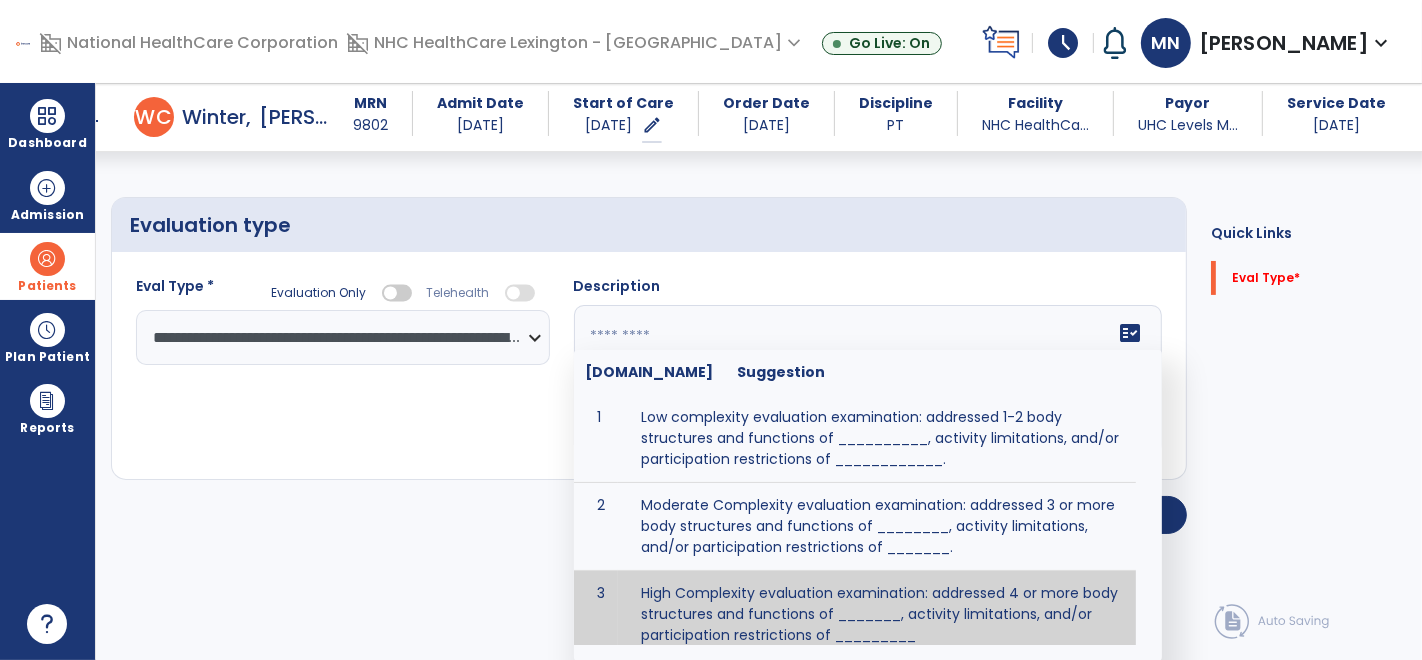 scroll, scrollTop: 20, scrollLeft: 0, axis: vertical 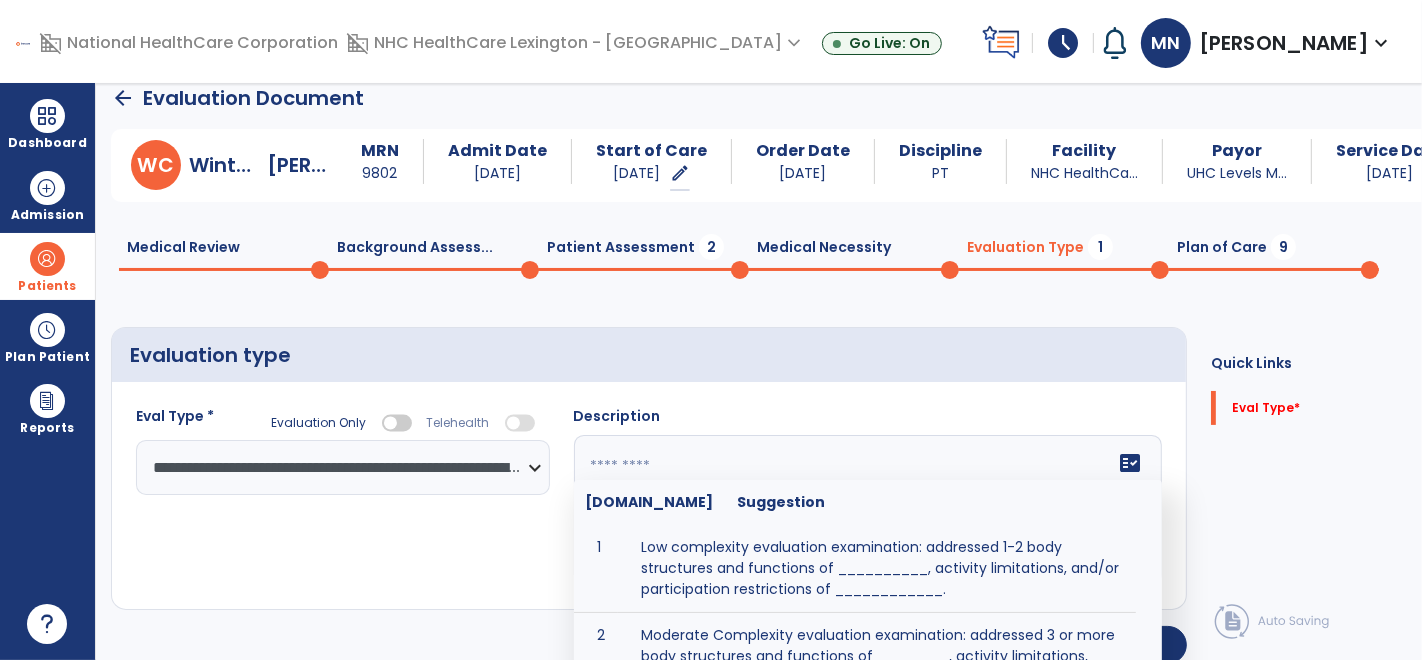 click on "fact_check  [DOMAIN_NAME] Suggestion 1 Low complexity evaluation examination: addressed 1-2 body structures and functions of __________, activity limitations, and/or participation restrictions of ____________. 2 Moderate Complexity evaluation examination: addressed 3 or more body structures and functions of ________, activity limitations, and/or participation restrictions of _______. 3 High Complexity evaluation examination: addressed 4 or more body structures and functions of _______, activity limitations, and/or participation restrictions of _________" 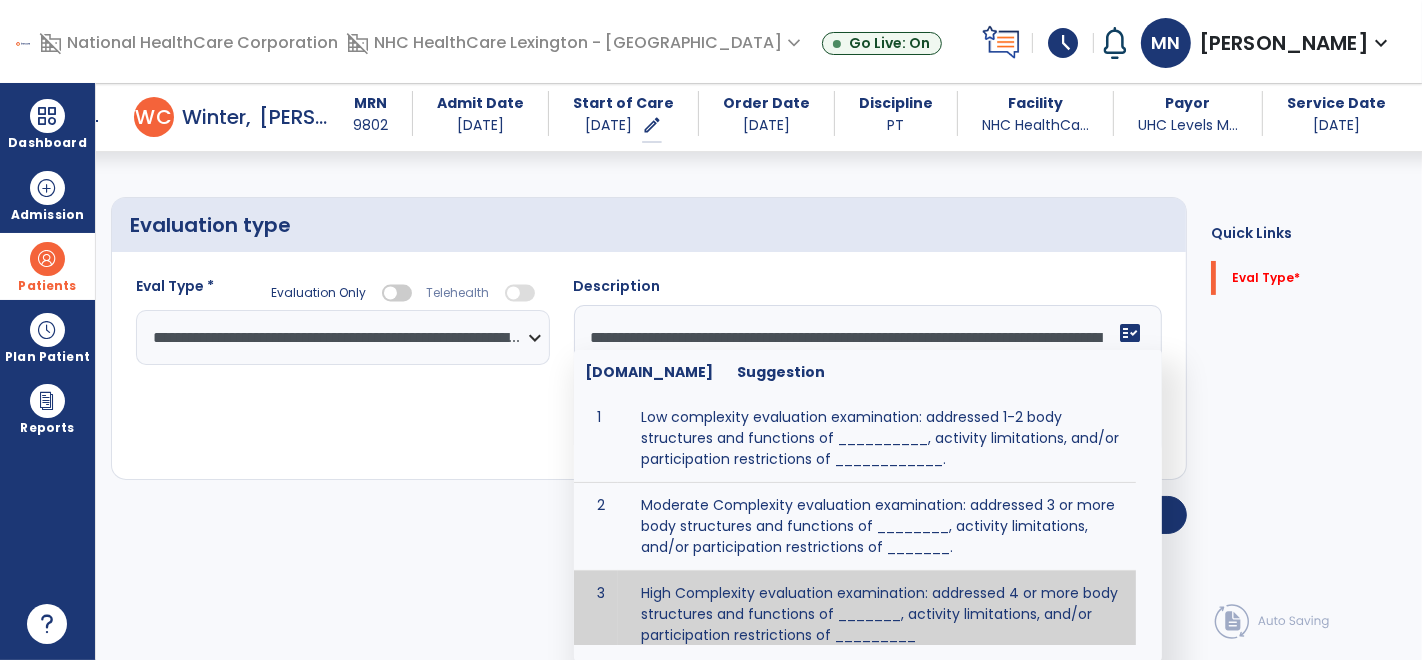 scroll, scrollTop: 20, scrollLeft: 0, axis: vertical 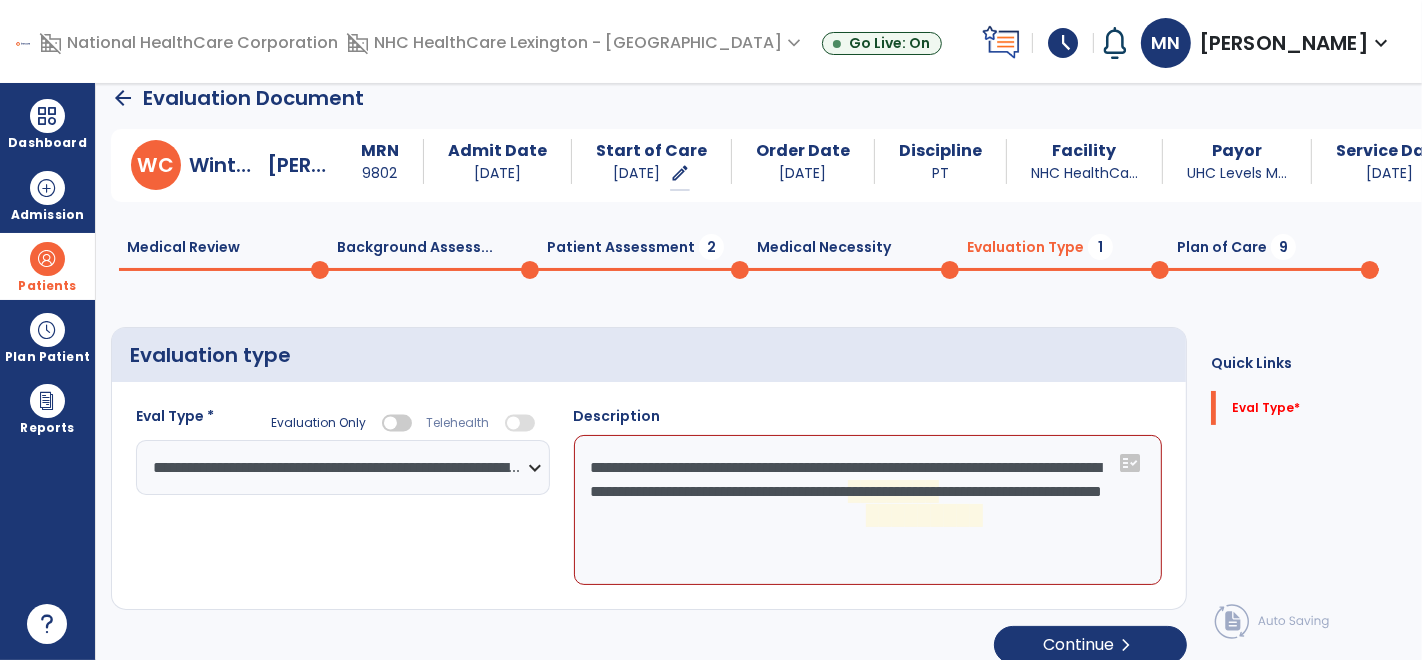 click on "**********" 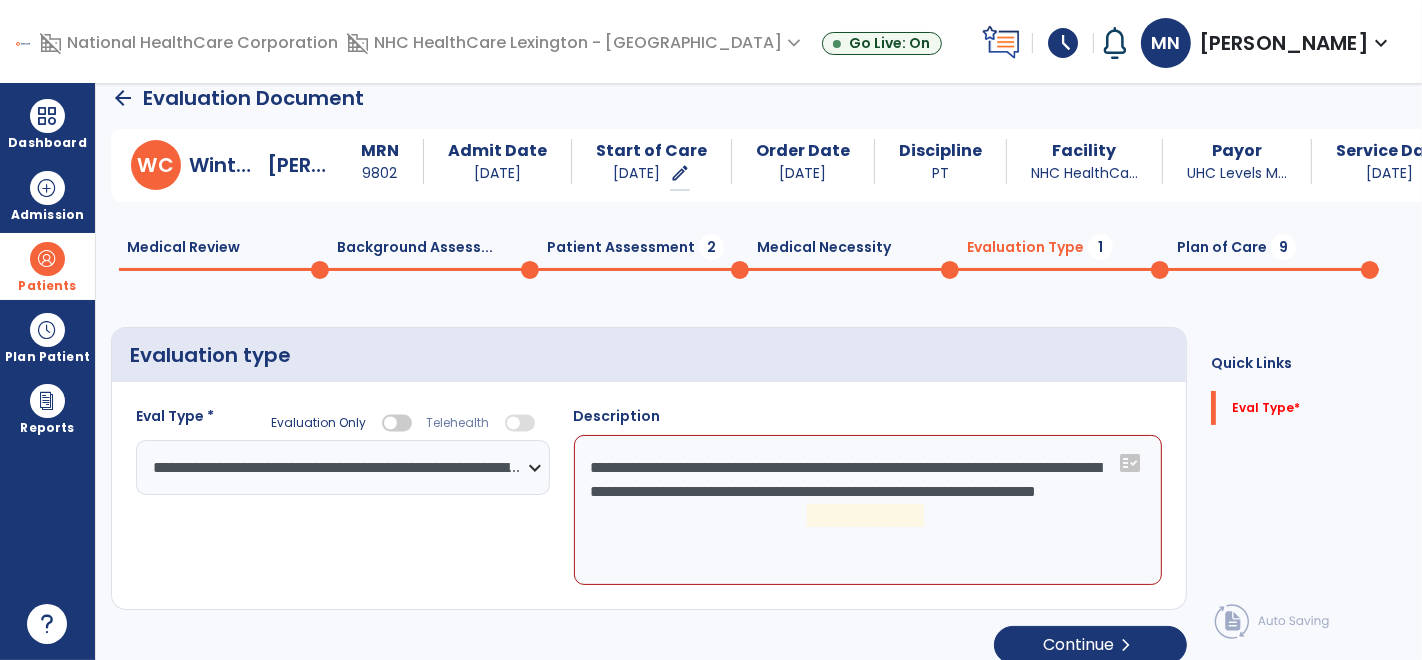 click on "**********" 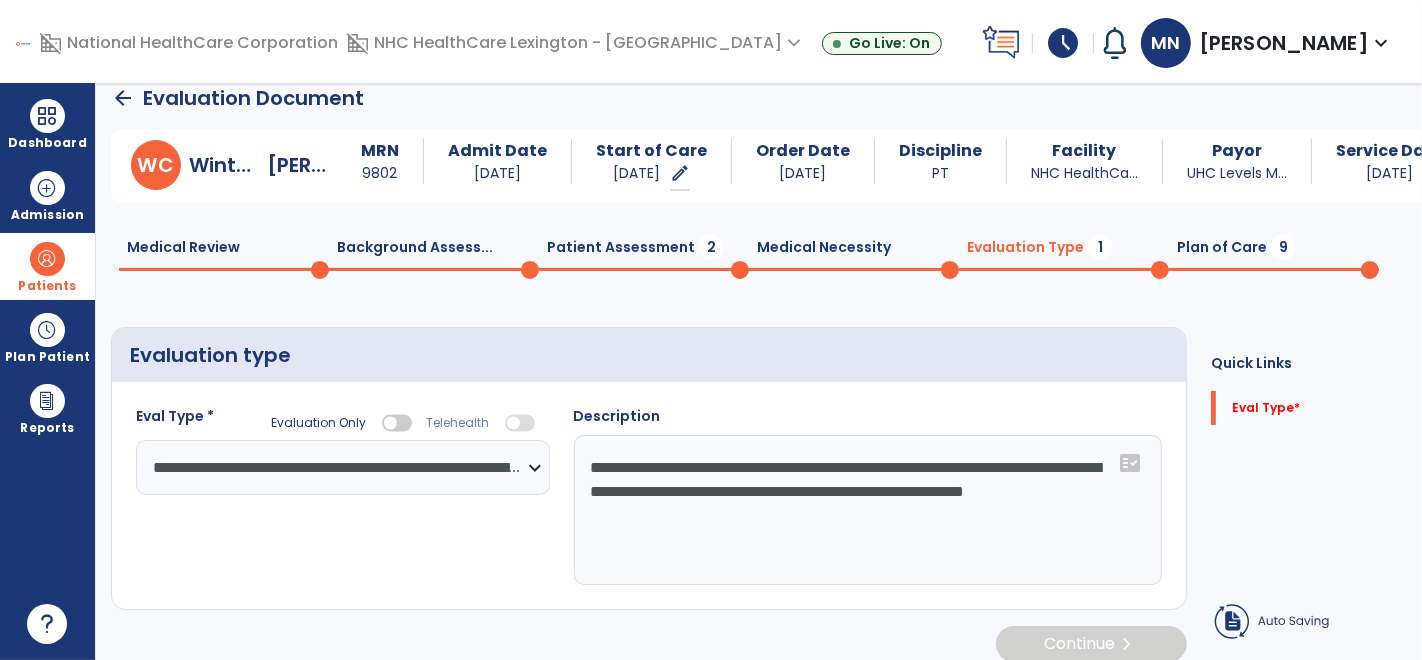 type on "**********" 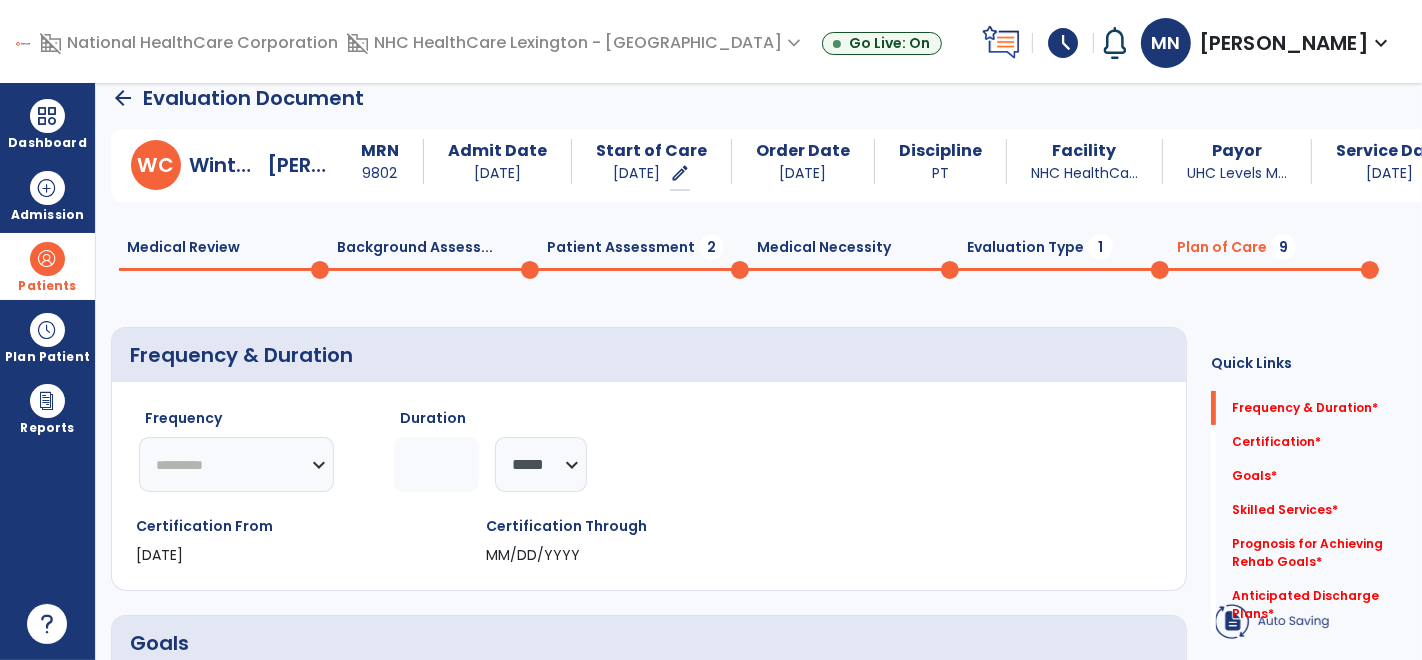 click on "1" 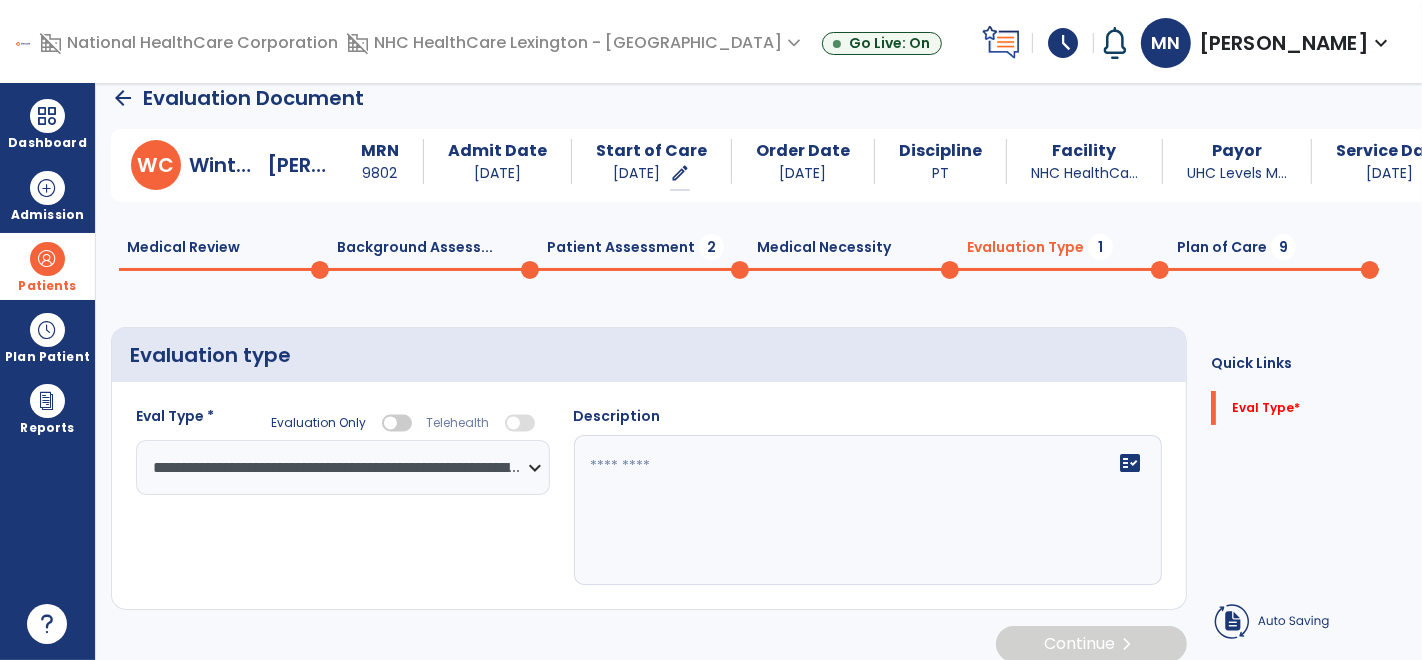 type on "**********" 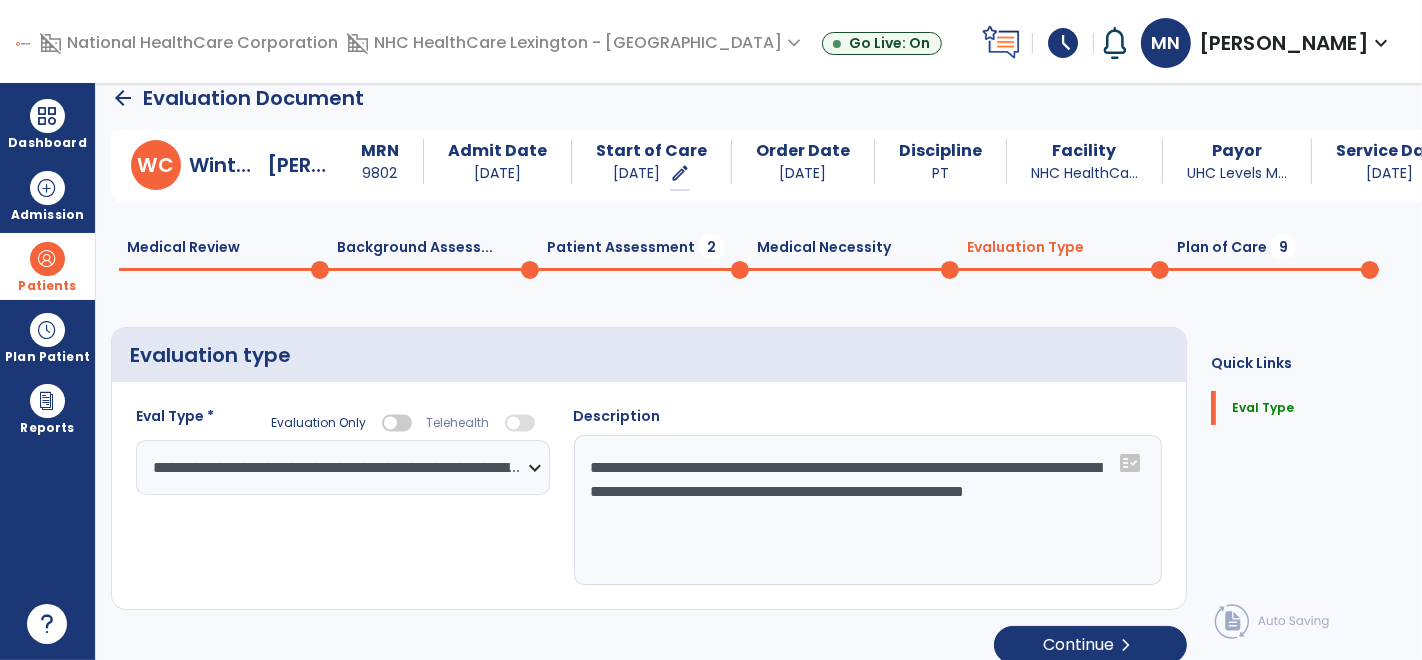 click on "Plan of Care  9" 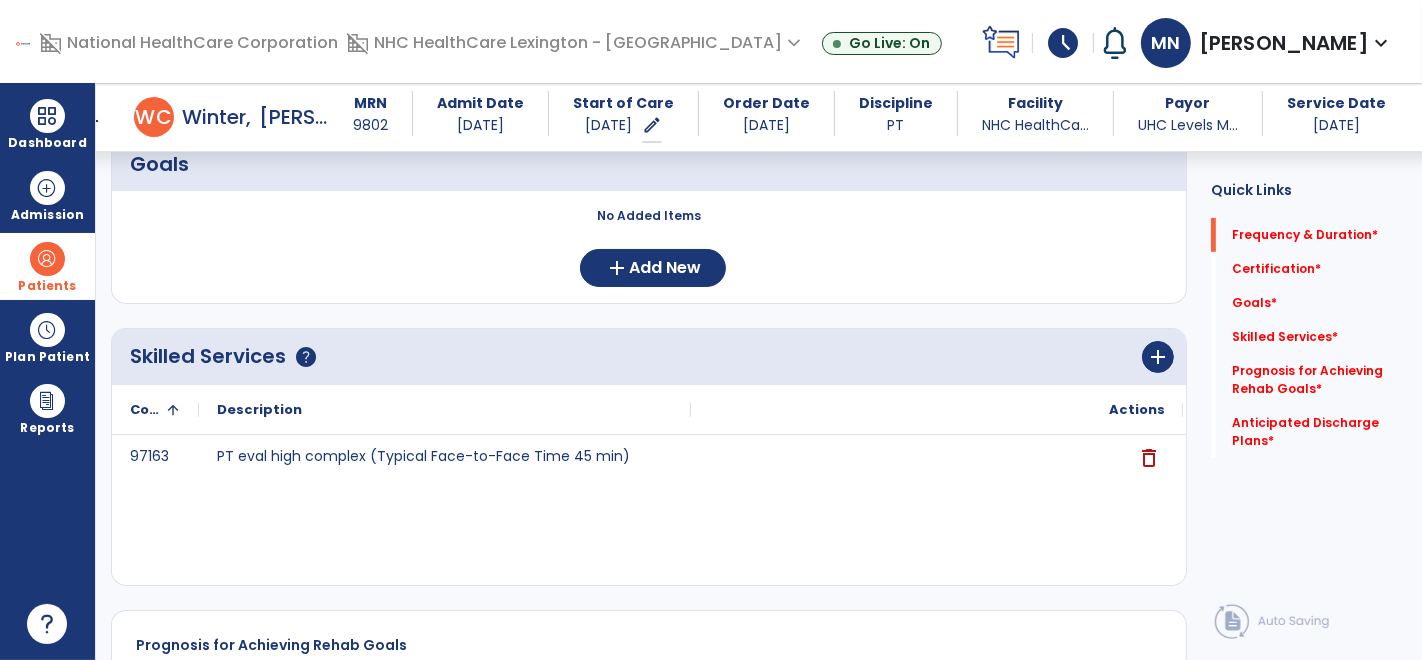 scroll, scrollTop: 0, scrollLeft: 0, axis: both 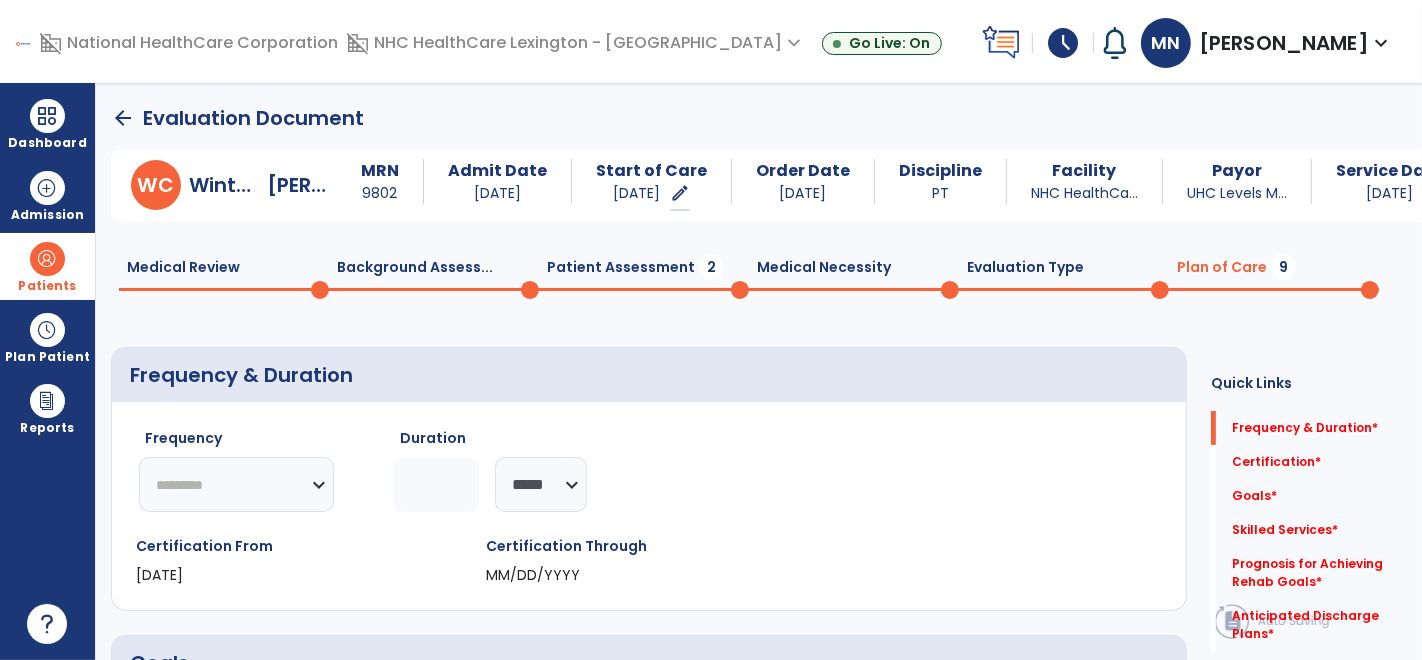 click on "Patient Assessment  2" 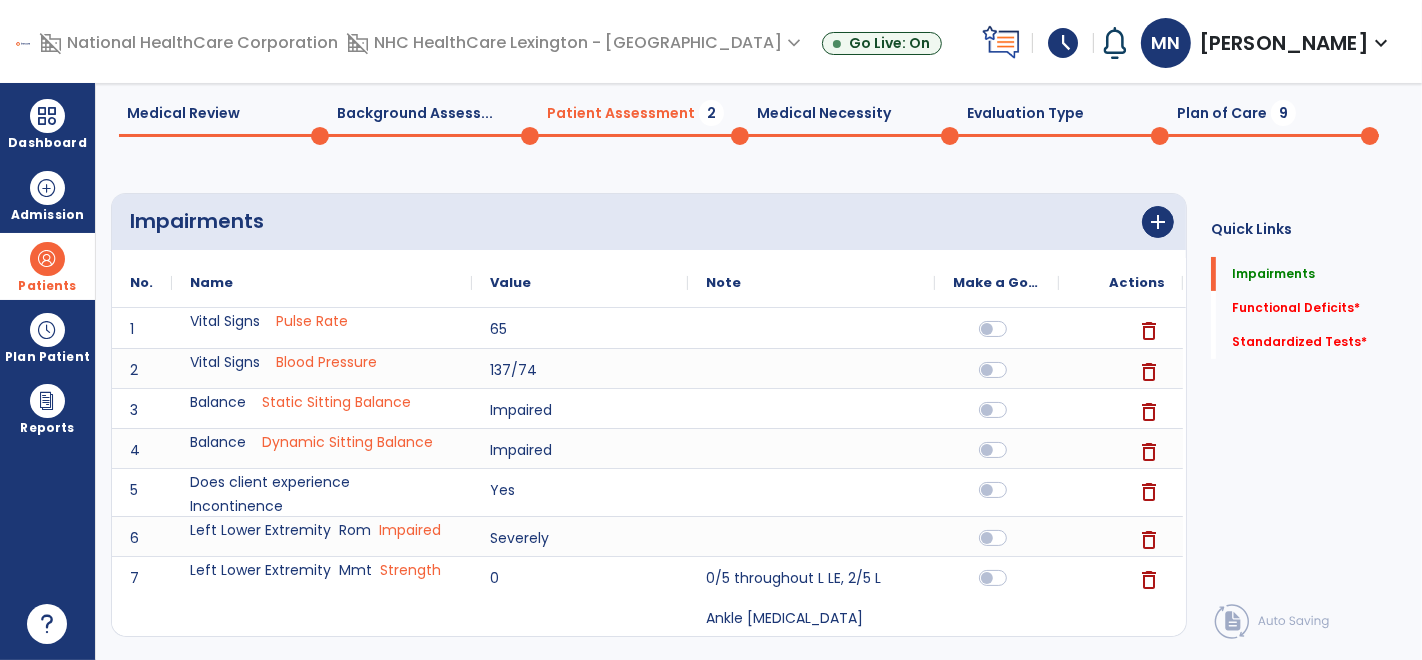 scroll, scrollTop: 0, scrollLeft: 0, axis: both 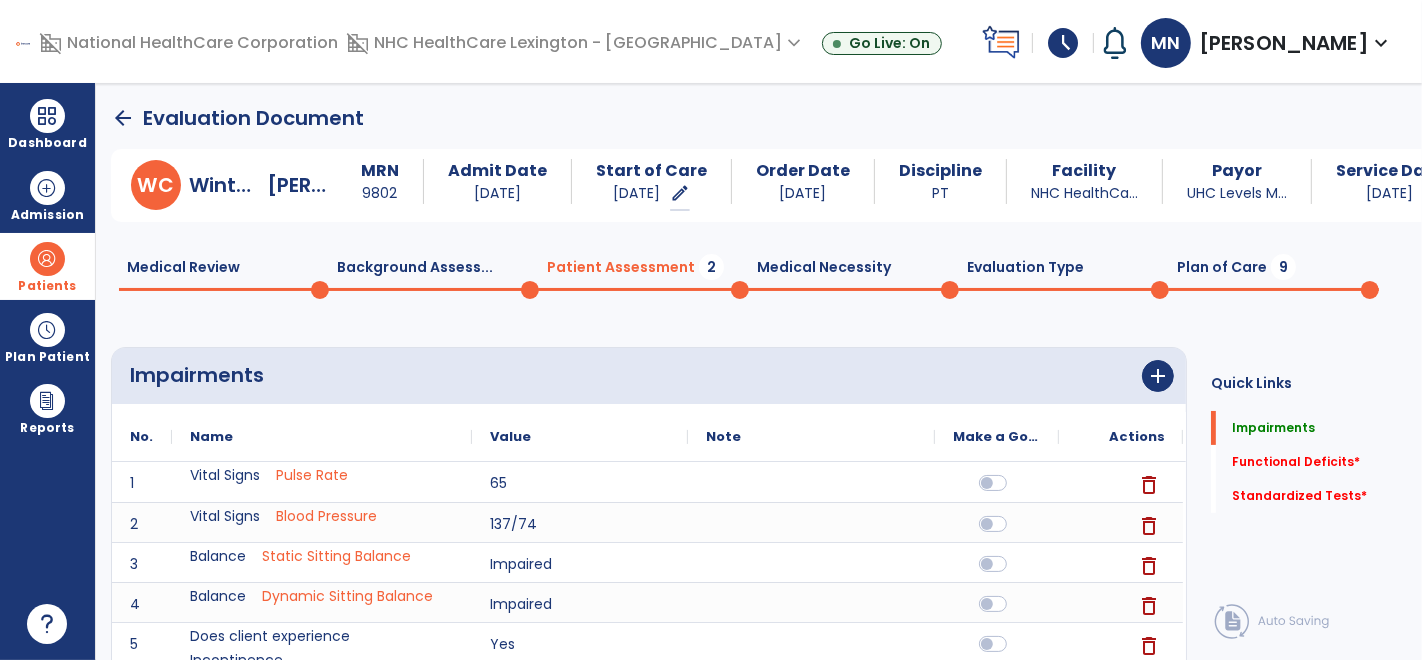 click on "arrow_back" 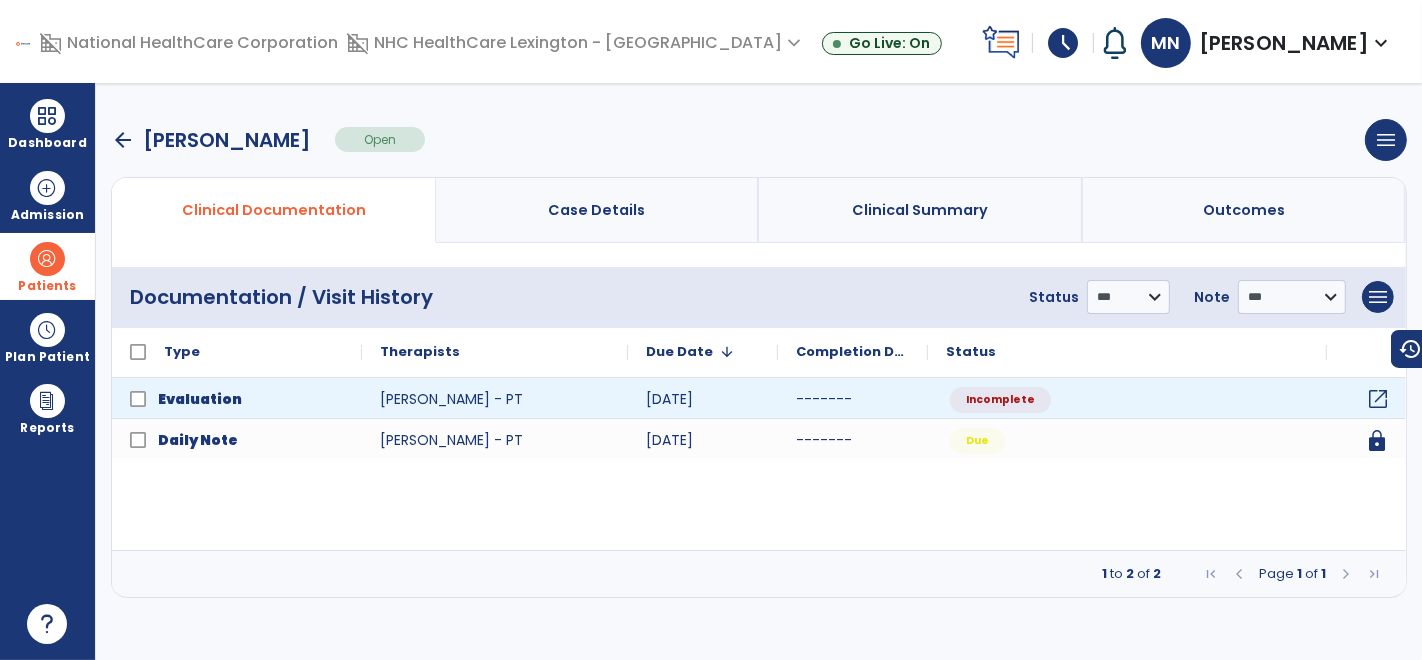 click on "open_in_new" 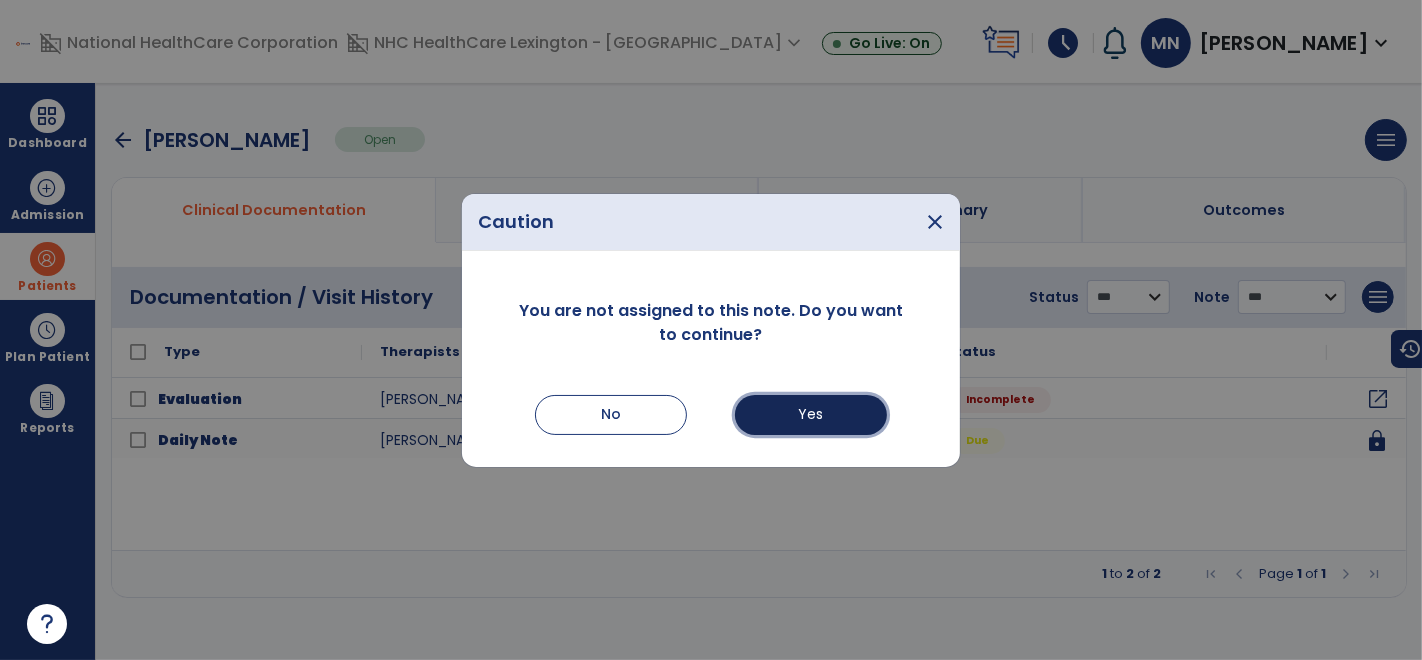 click on "Yes" at bounding box center (811, 415) 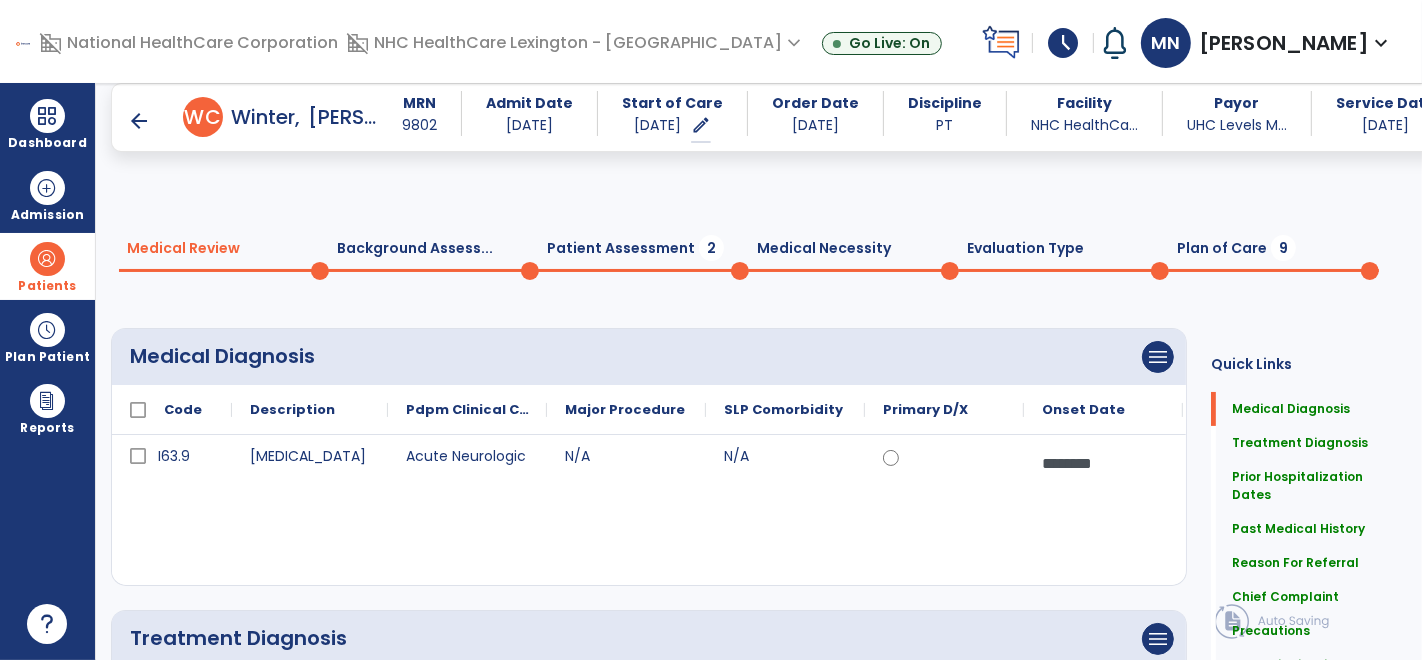 scroll, scrollTop: 86, scrollLeft: 0, axis: vertical 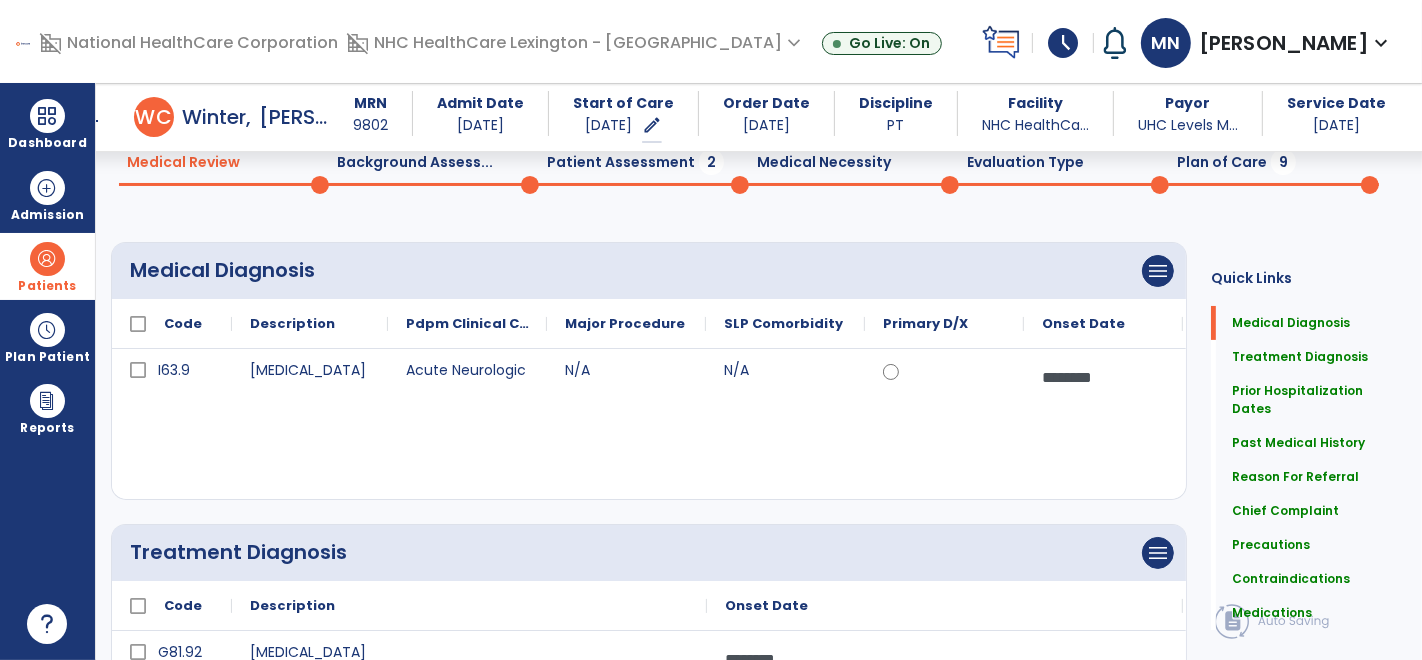 click on "Background Assess...  0" 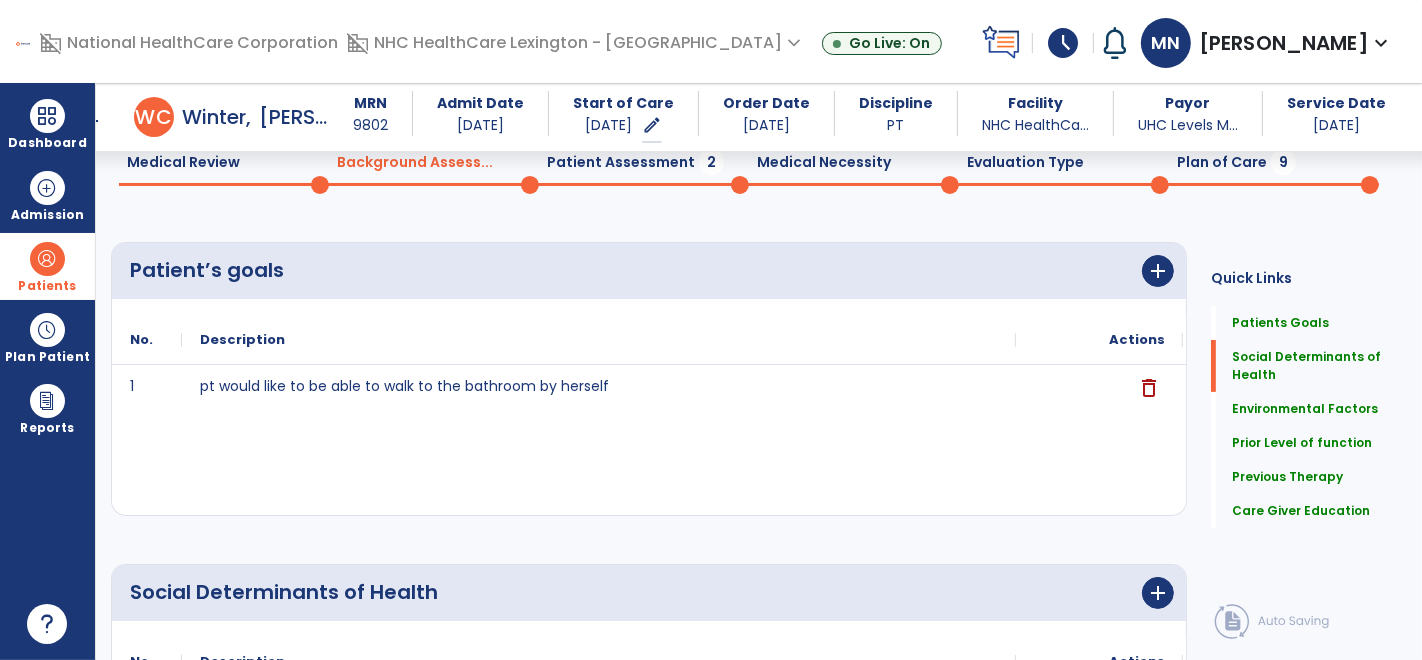 click on "Patient Assessment  2" 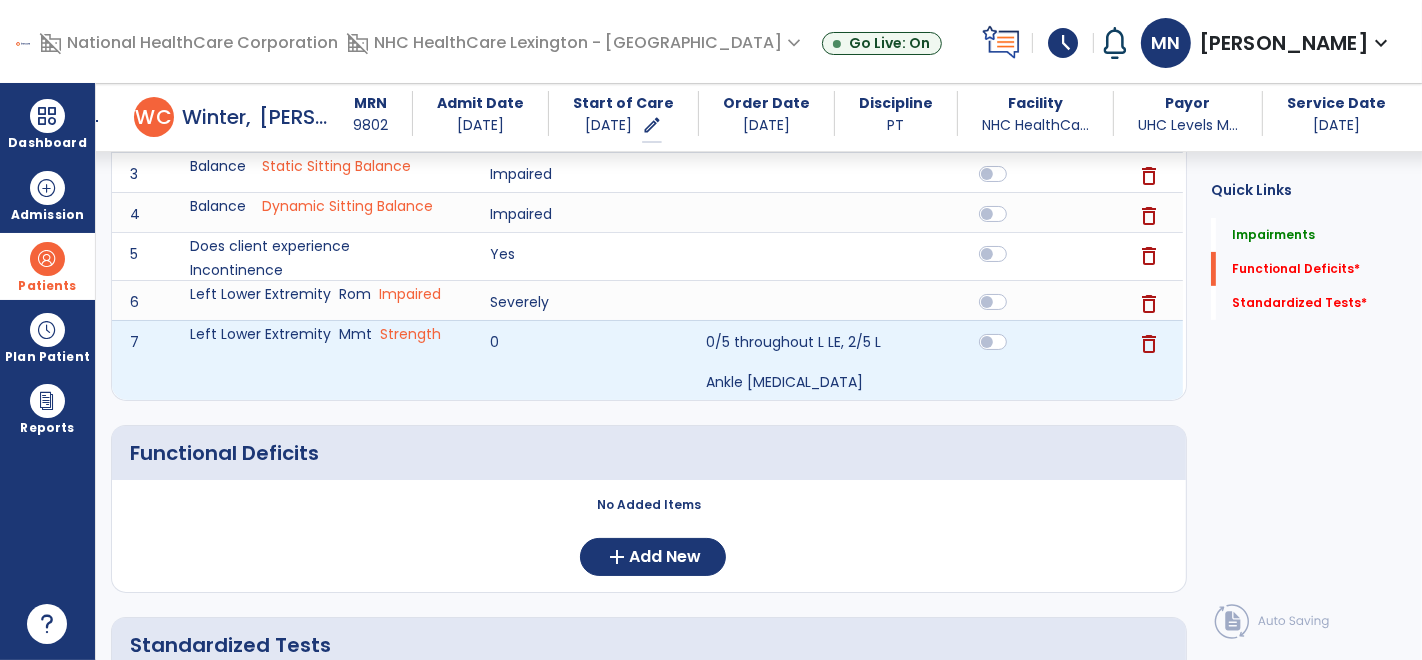 scroll, scrollTop: 493, scrollLeft: 0, axis: vertical 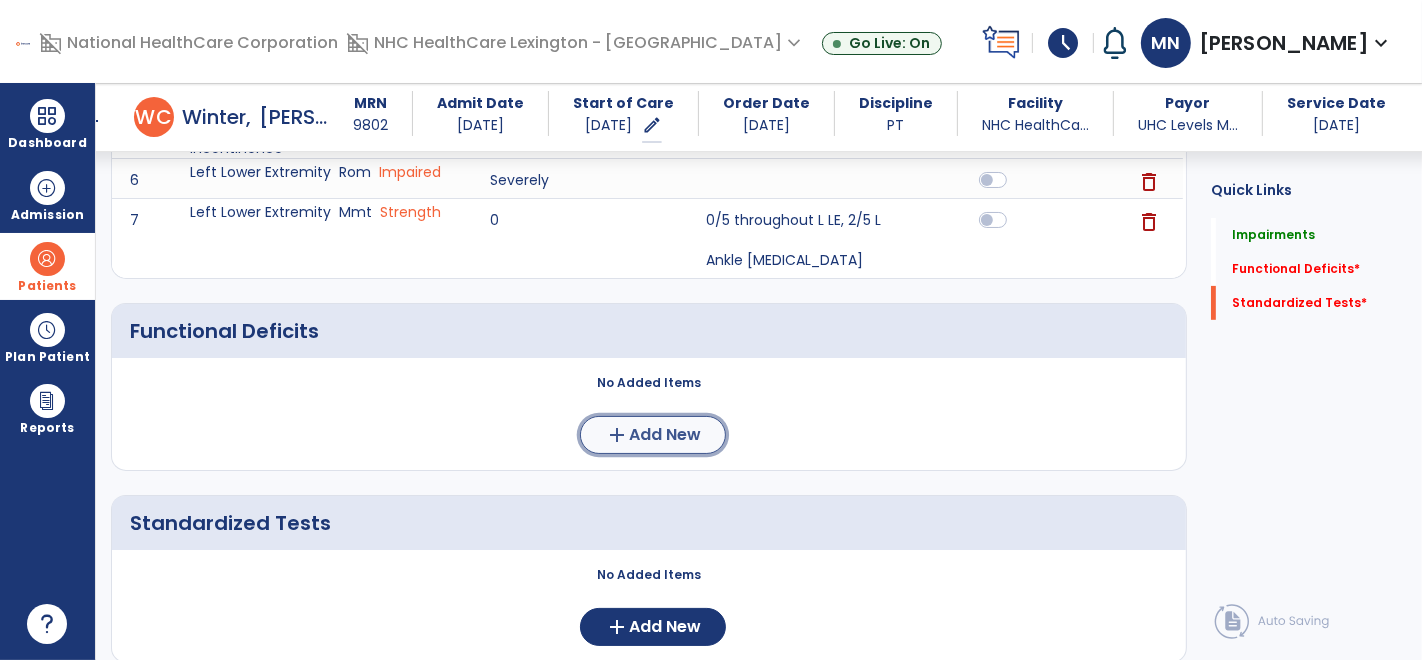 click on "Add New" 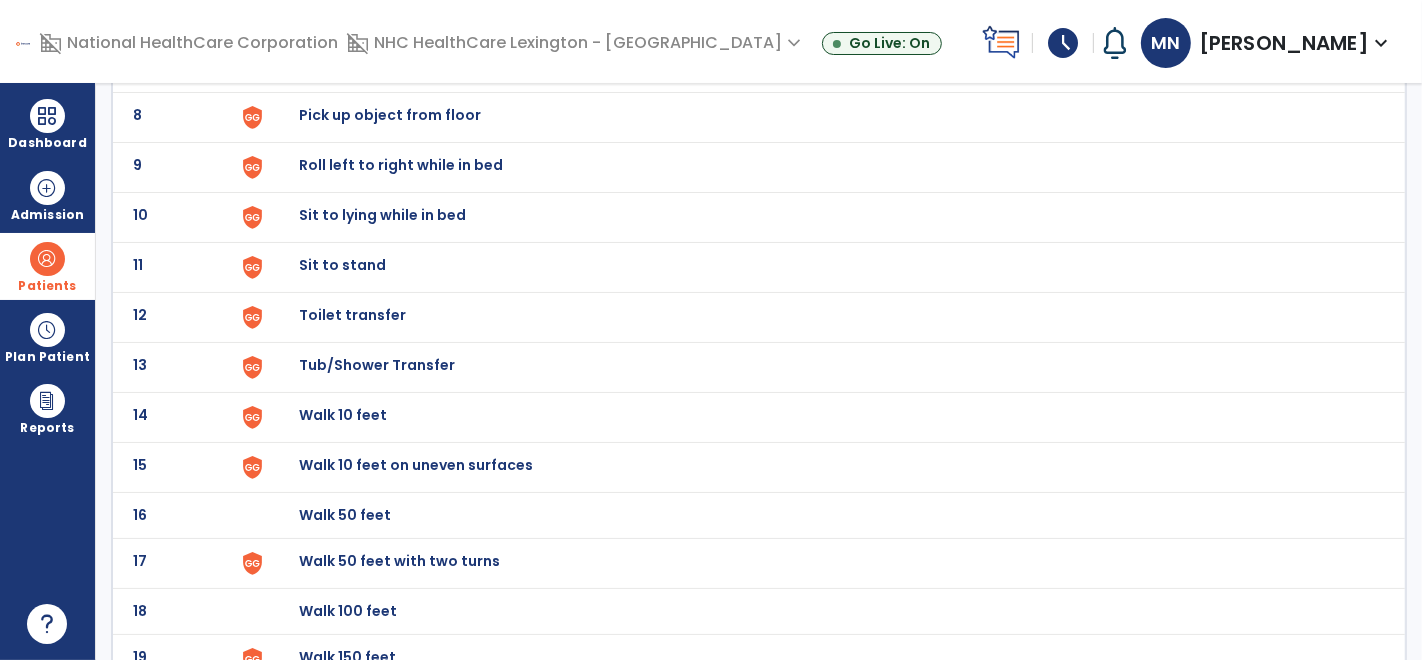 scroll, scrollTop: 0, scrollLeft: 0, axis: both 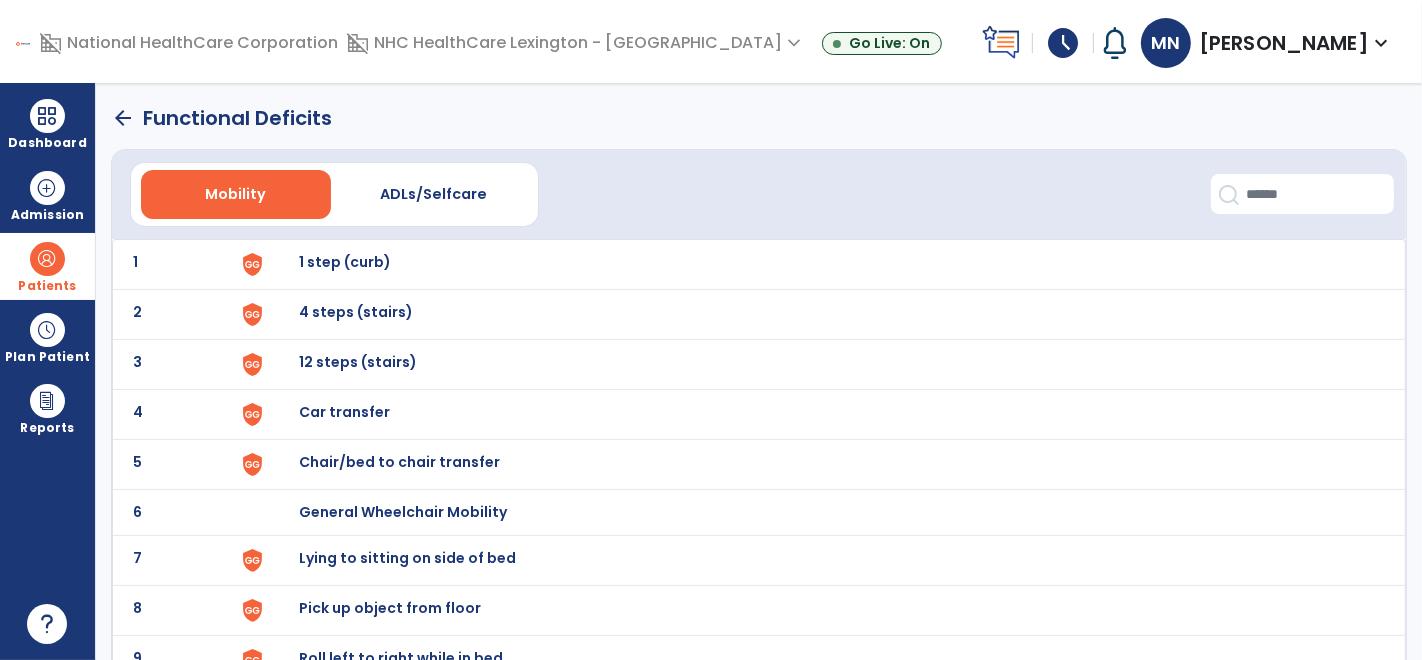 click on "Lying to sitting on side of bed" at bounding box center [822, 264] 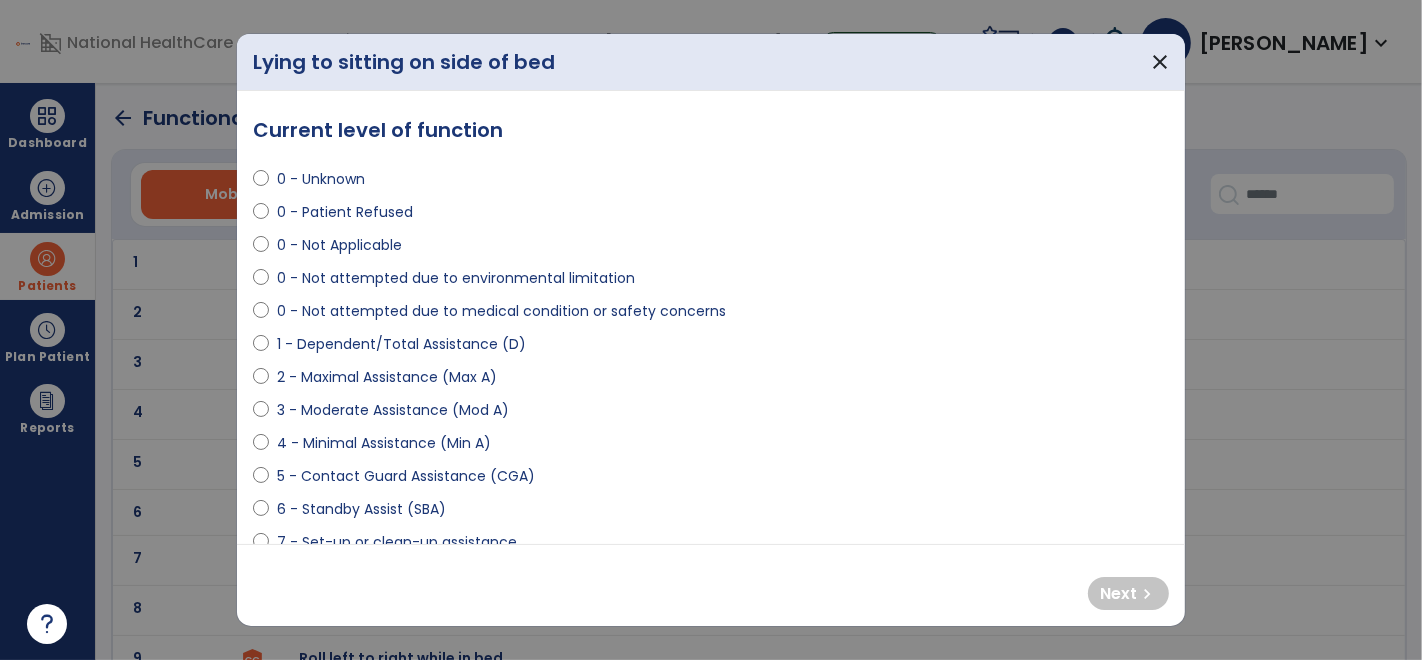 click on "1 - Dependent/Total Assistance (D)" at bounding box center [401, 344] 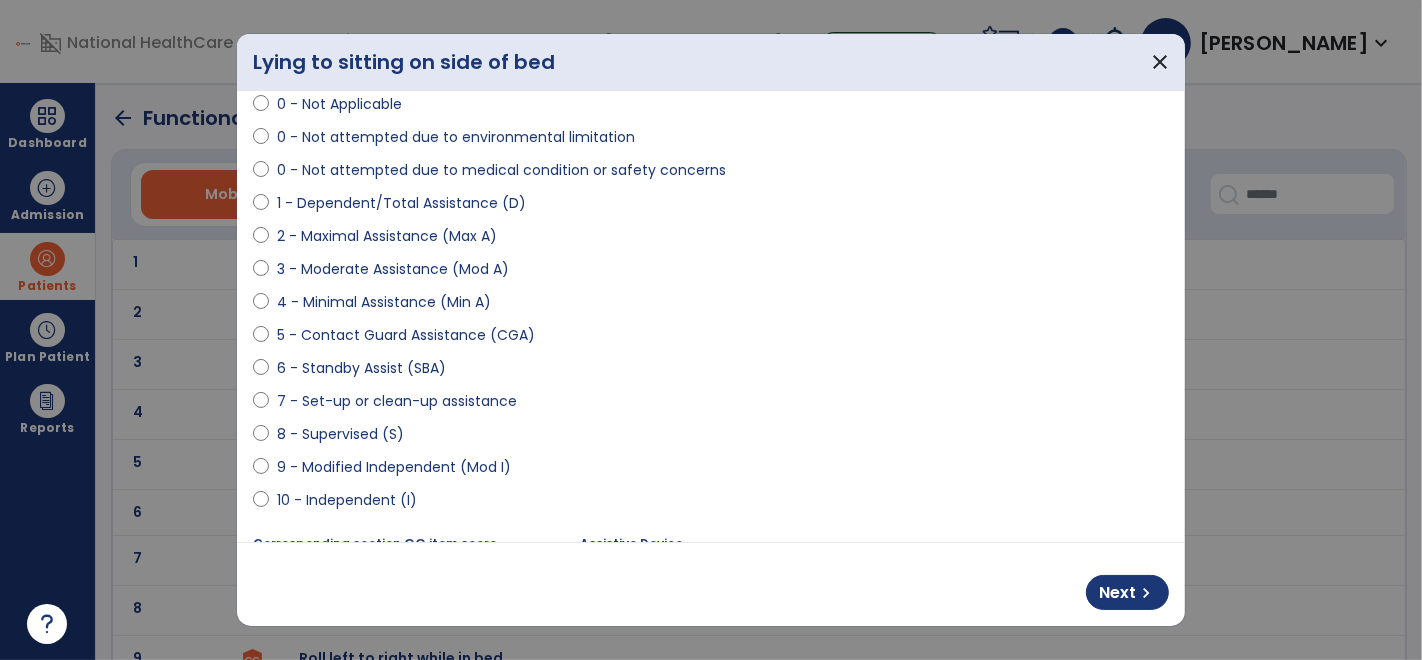 scroll, scrollTop: 143, scrollLeft: 0, axis: vertical 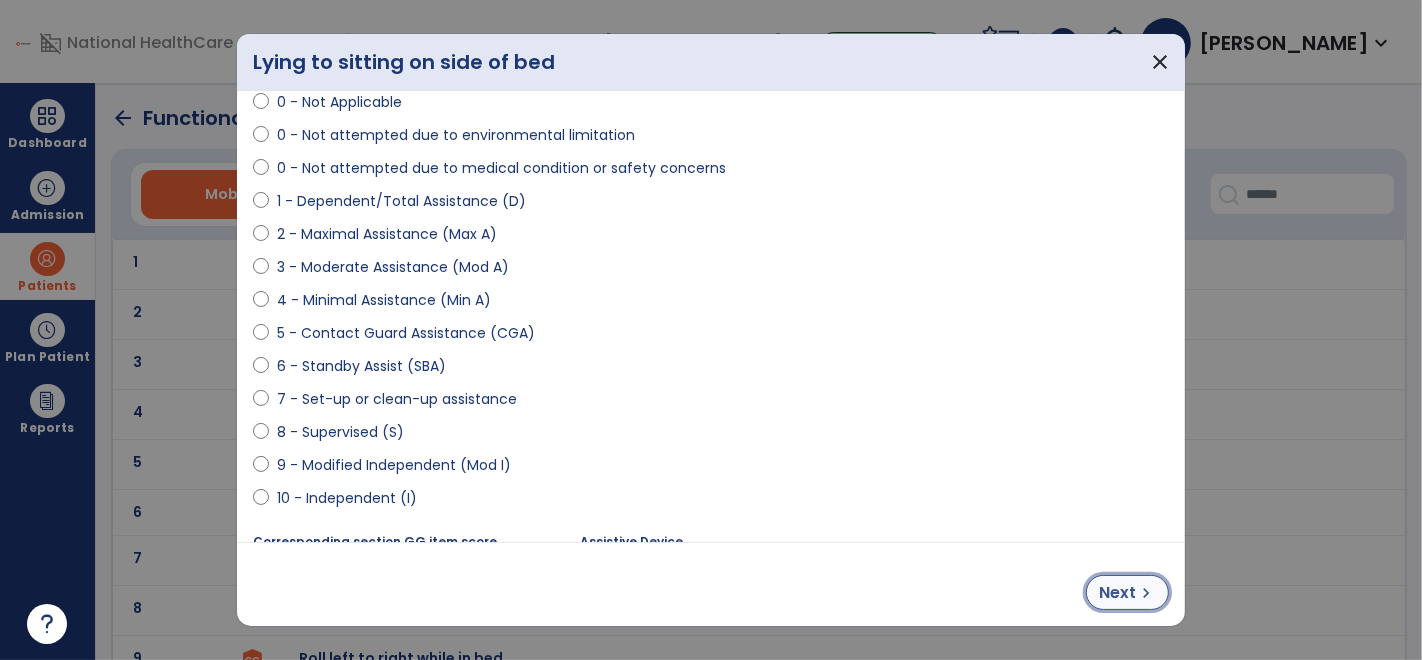 click on "Next" at bounding box center (1117, 593) 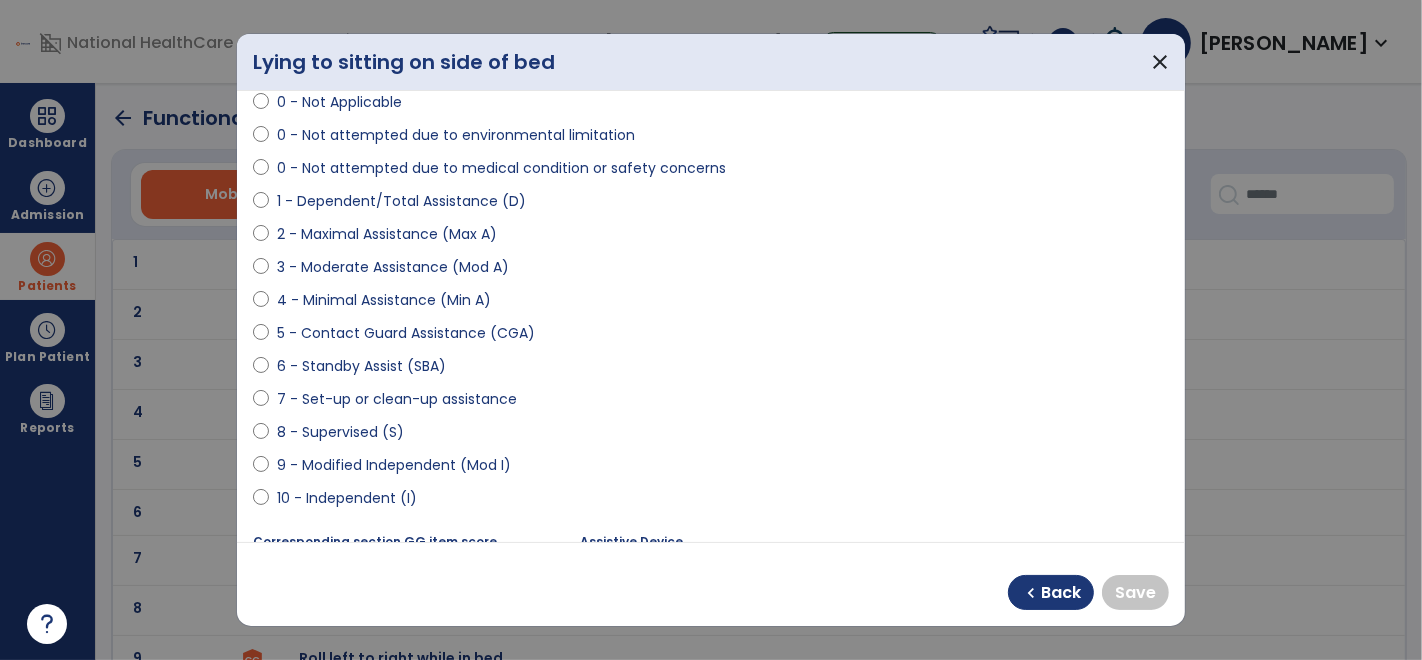 click on "10 - Independent (I)" at bounding box center (347, 498) 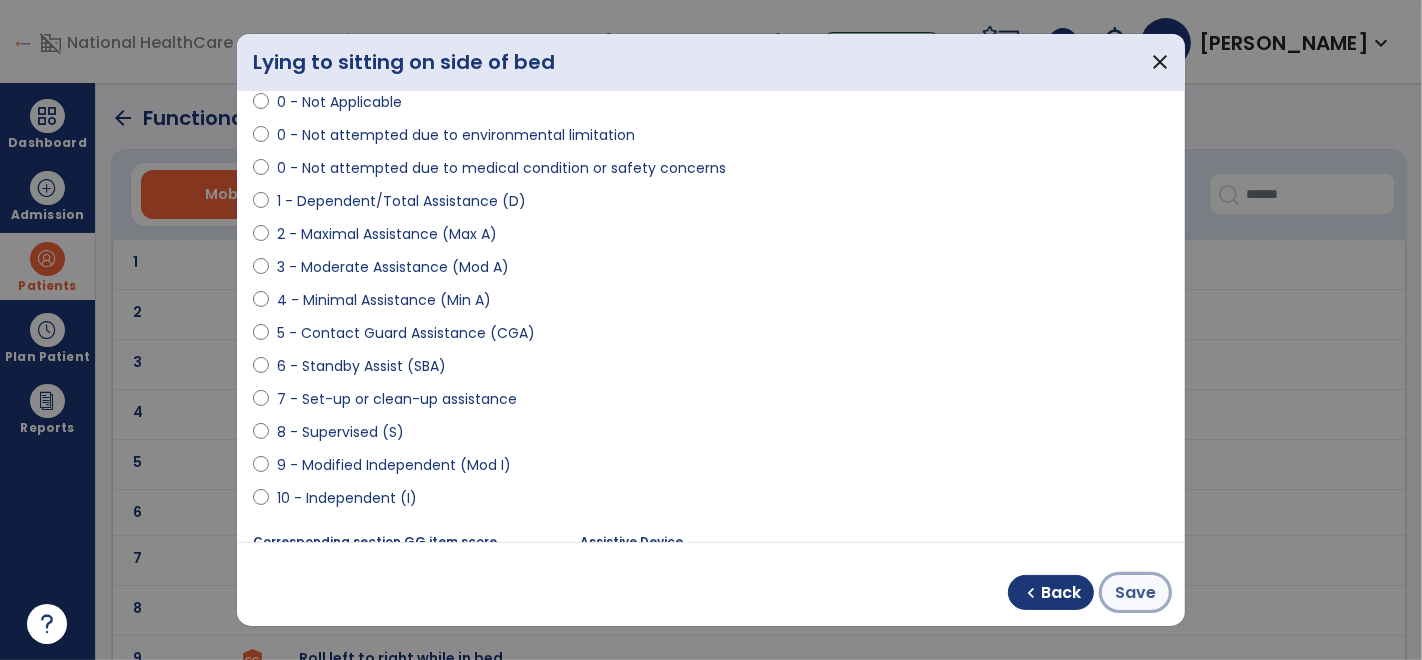 click on "Save" at bounding box center [1135, 593] 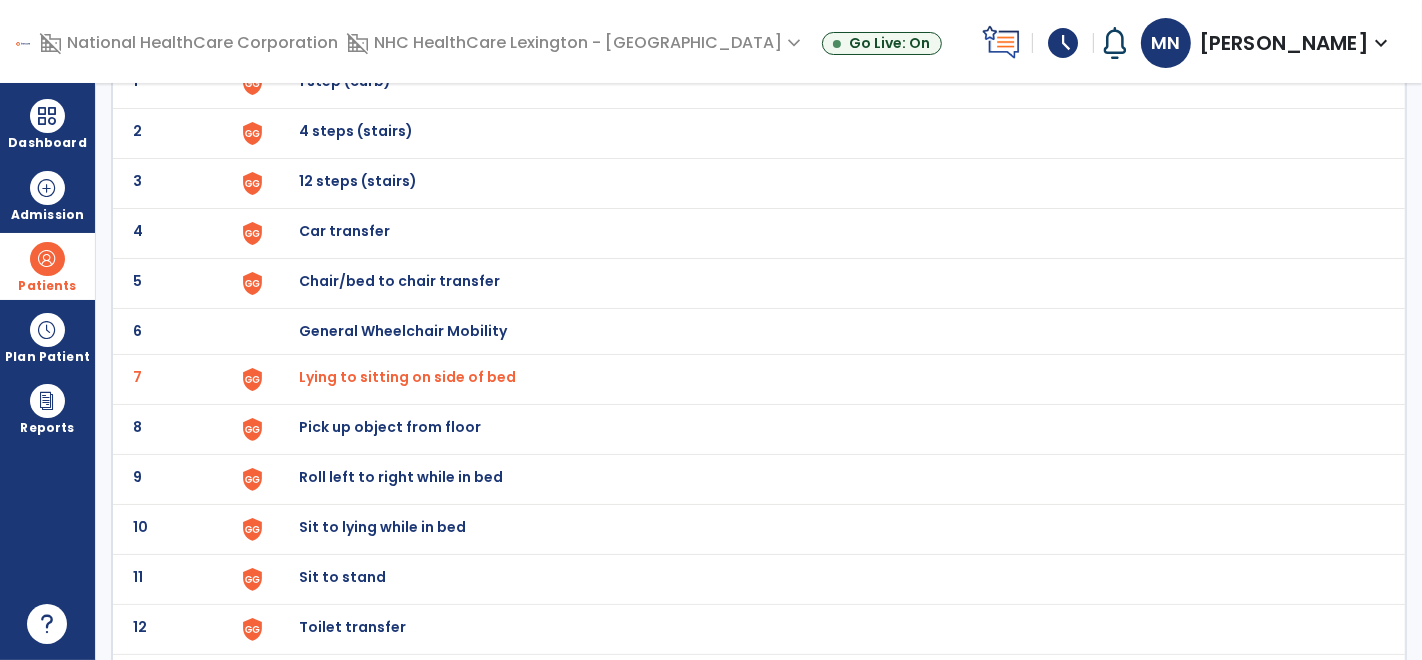 scroll, scrollTop: 182, scrollLeft: 0, axis: vertical 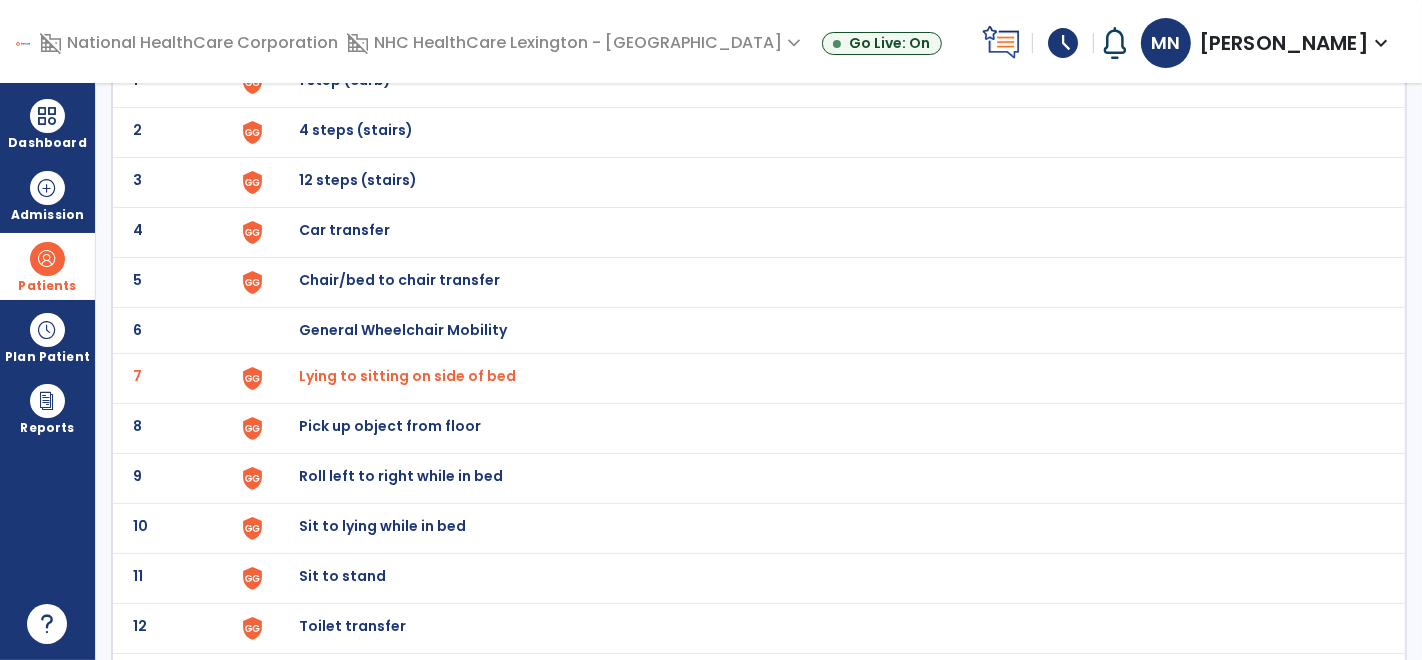 click on "Roll left to right while in bed" at bounding box center [345, 80] 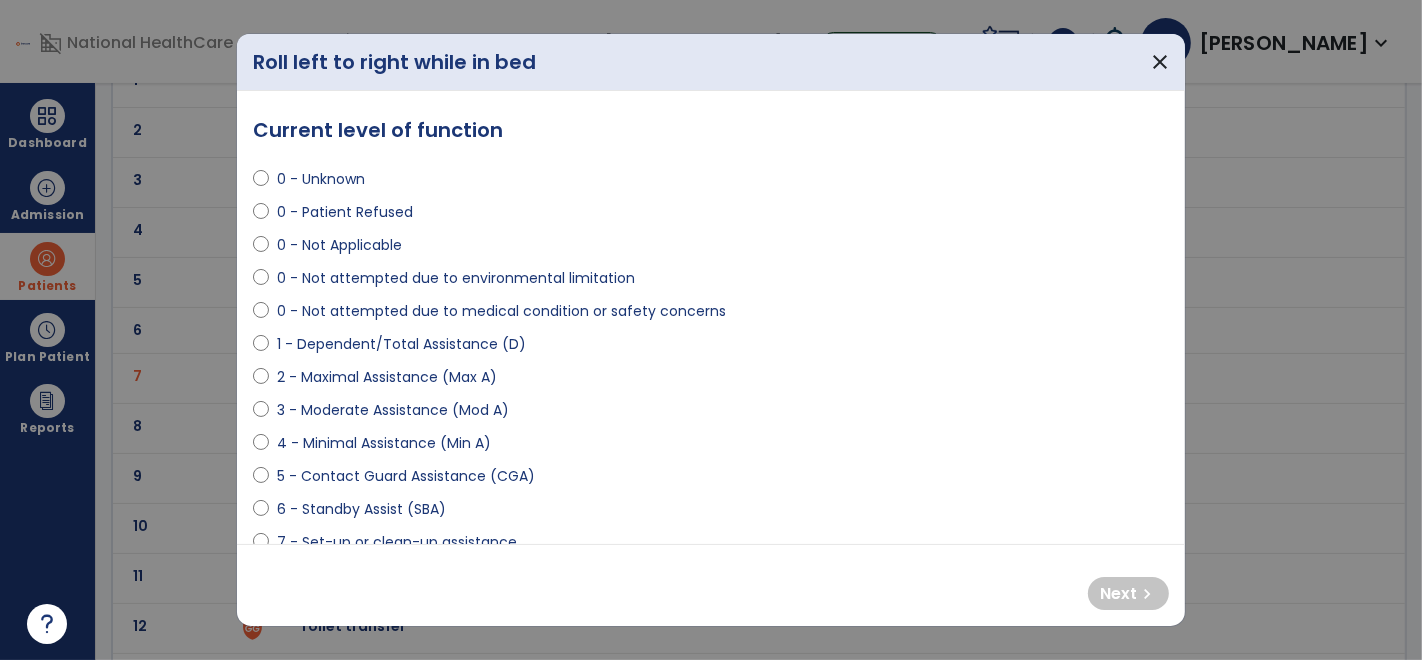 click on "2 - Maximal Assistance (Max A)" at bounding box center (387, 377) 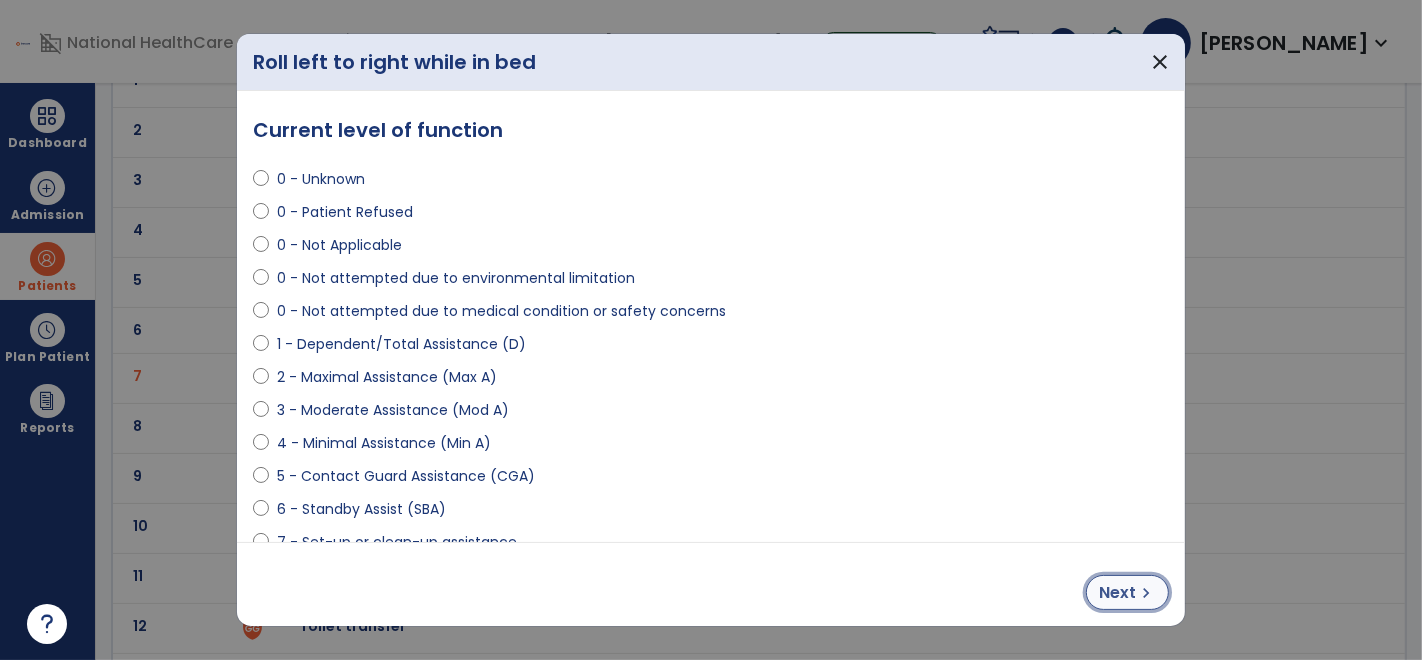 click on "Next" at bounding box center (1117, 593) 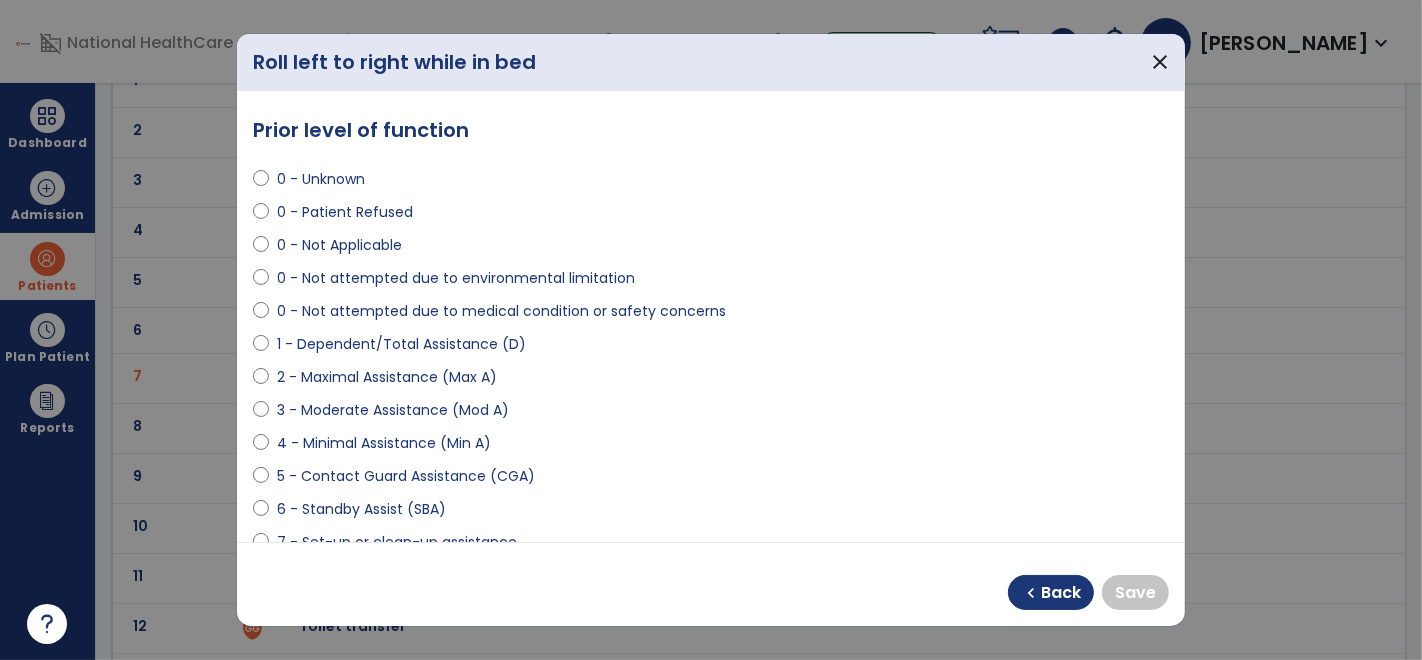 scroll, scrollTop: 310, scrollLeft: 0, axis: vertical 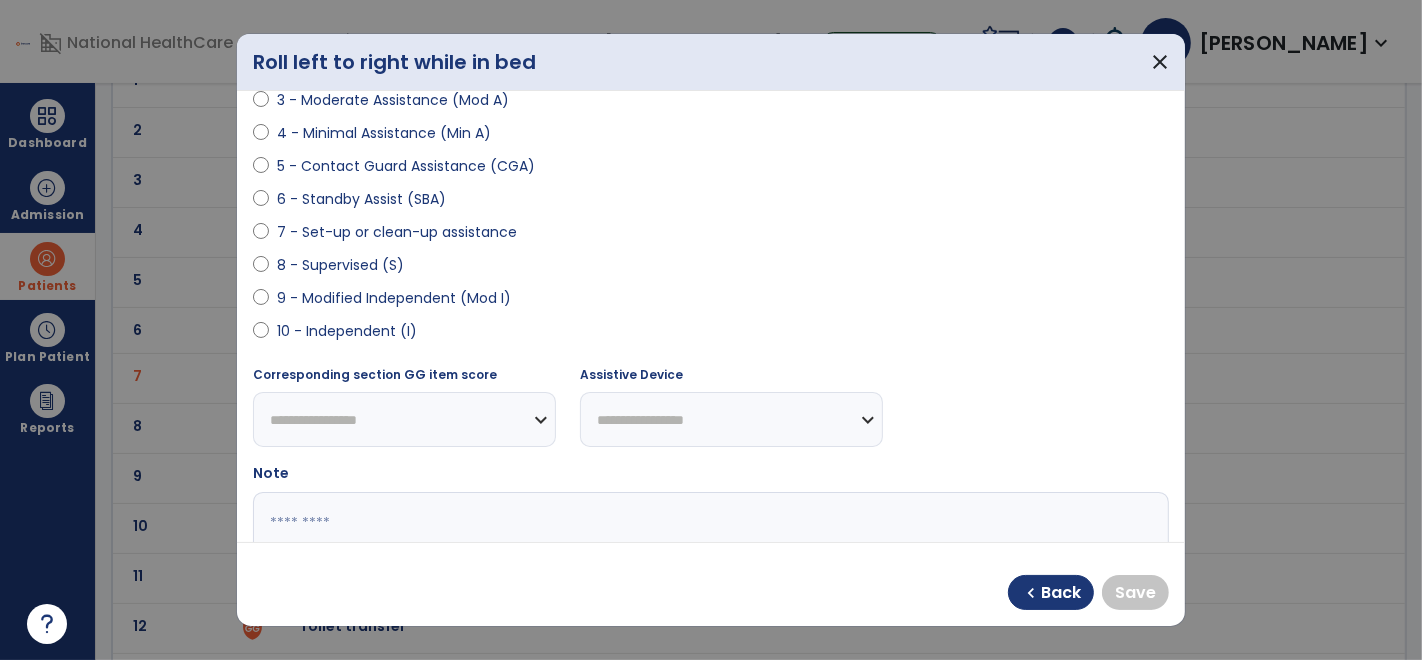 click on "10 - Independent (I)" at bounding box center (347, 331) 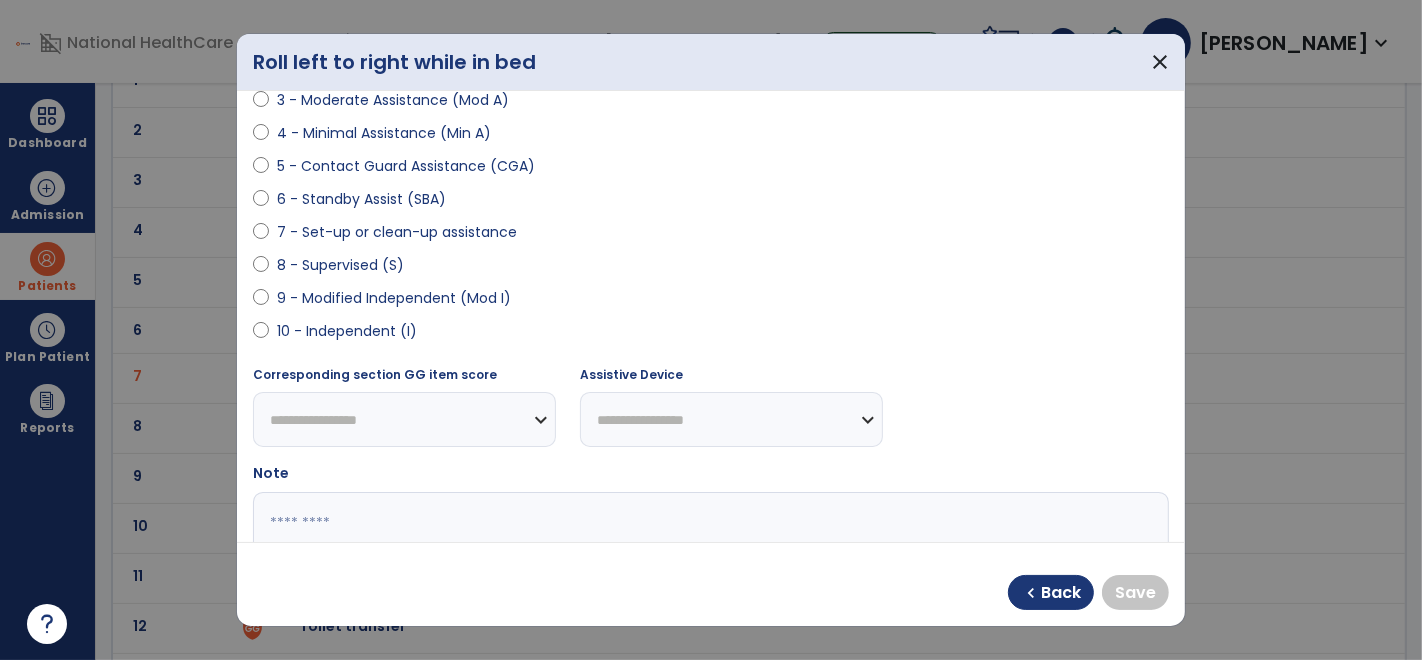 select on "**********" 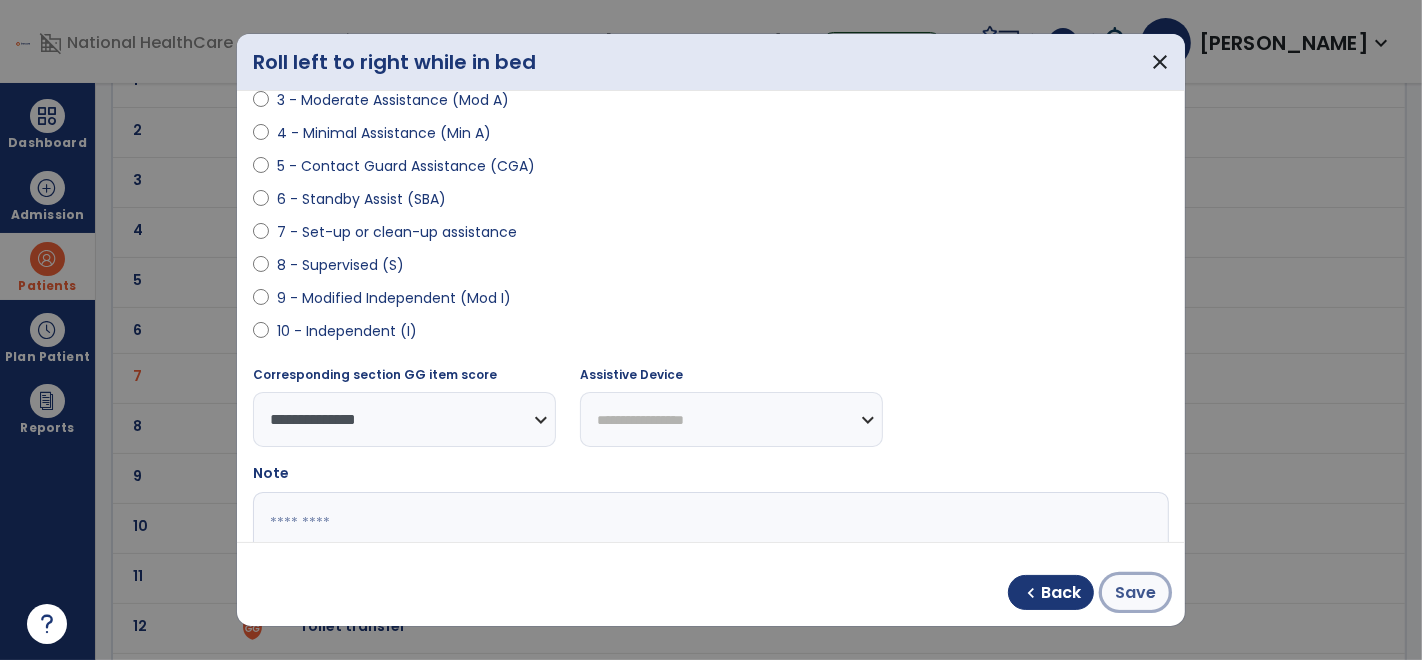 click on "Save" at bounding box center [1135, 593] 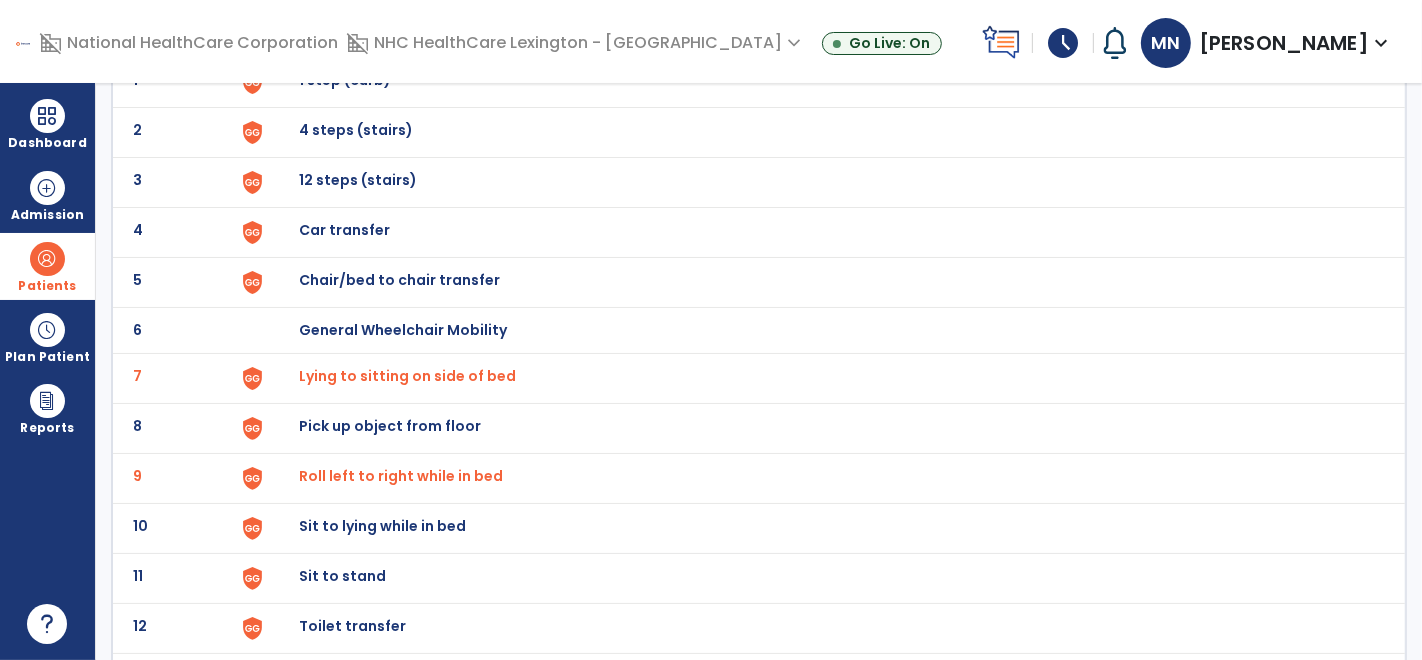 click on "Sit to lying while in bed" at bounding box center [345, 80] 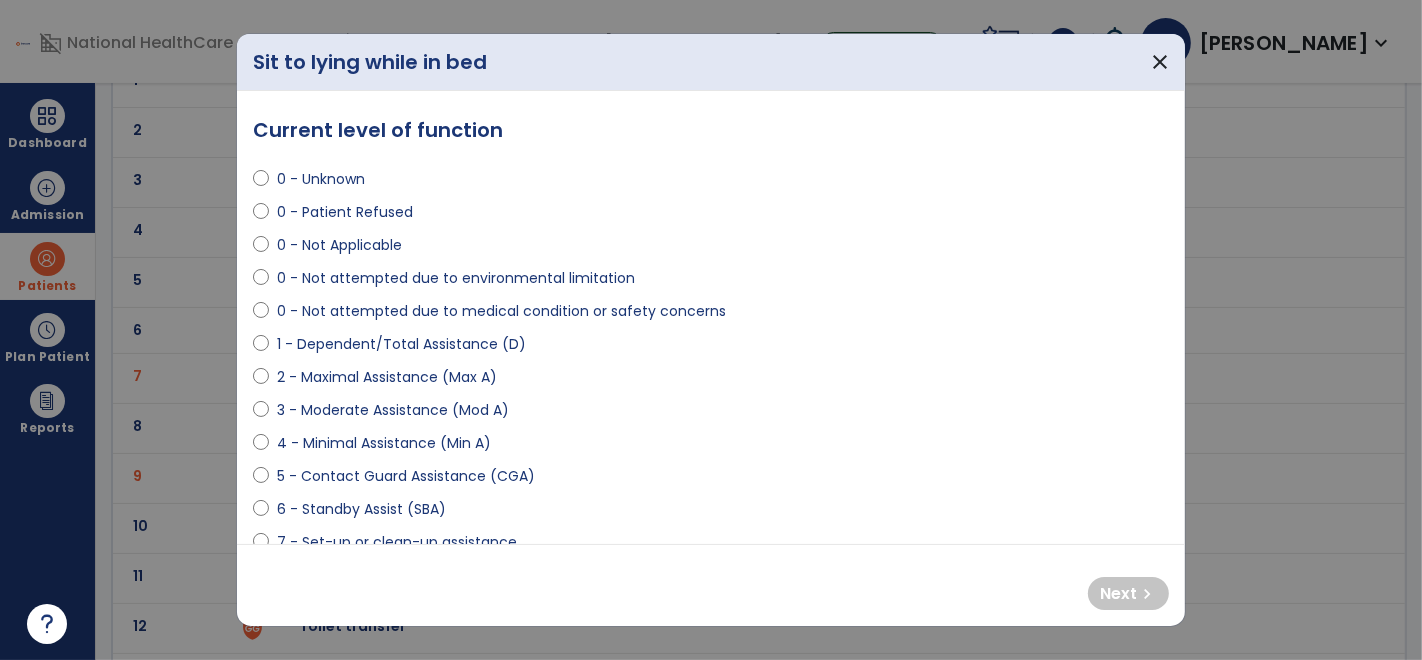 click on "1 - Dependent/Total Assistance (D)" at bounding box center (401, 344) 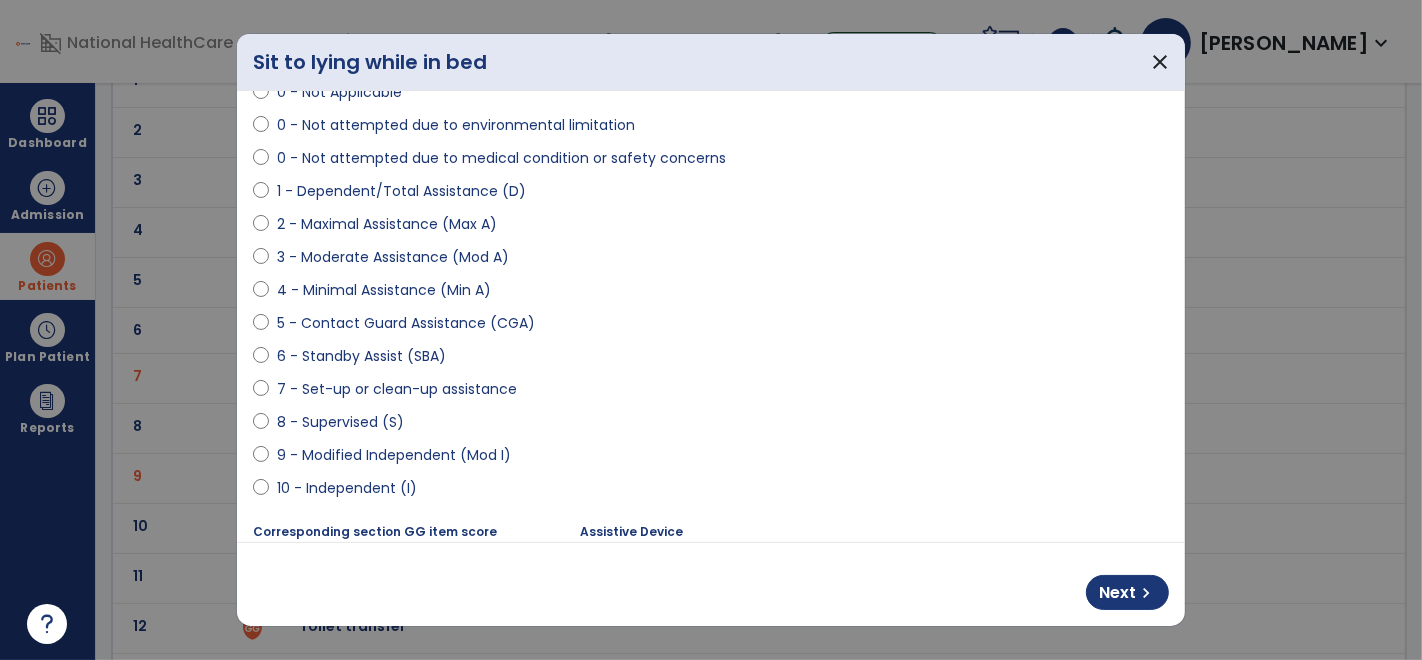 scroll, scrollTop: 154, scrollLeft: 0, axis: vertical 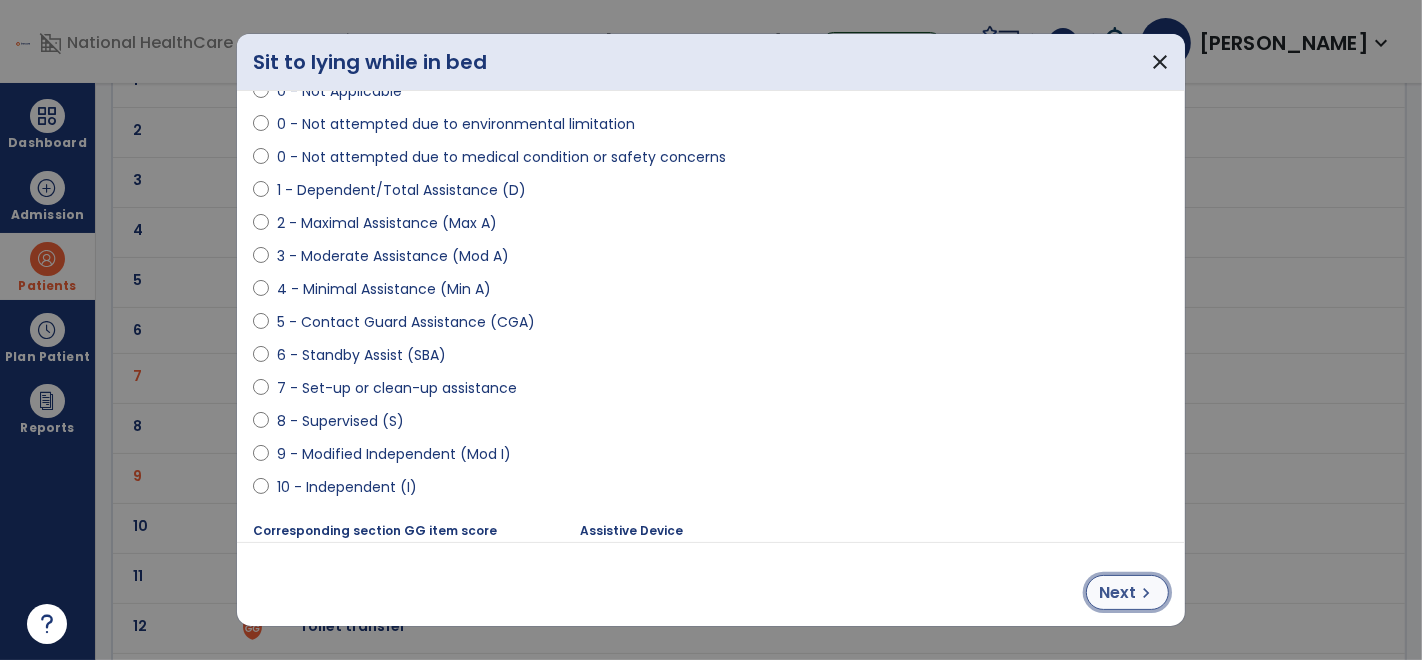 click on "Next" at bounding box center [1117, 593] 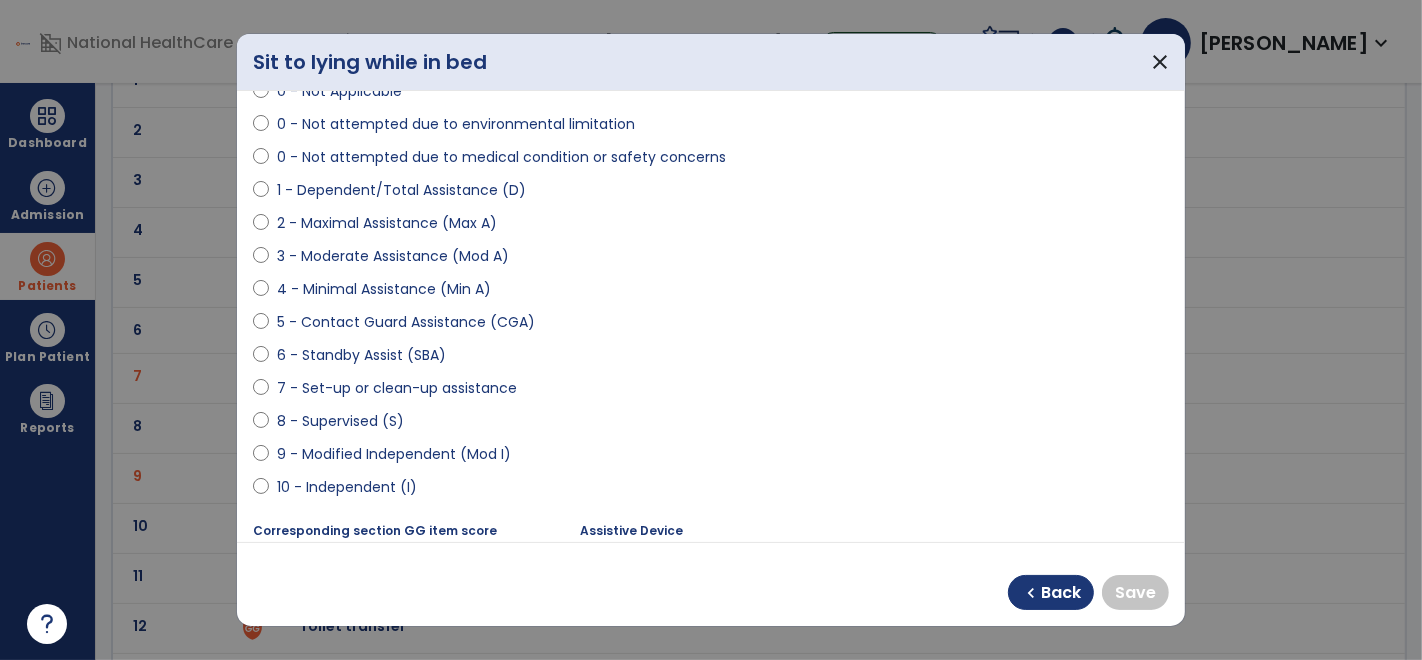 click on "10 - Independent (I)" at bounding box center (347, 487) 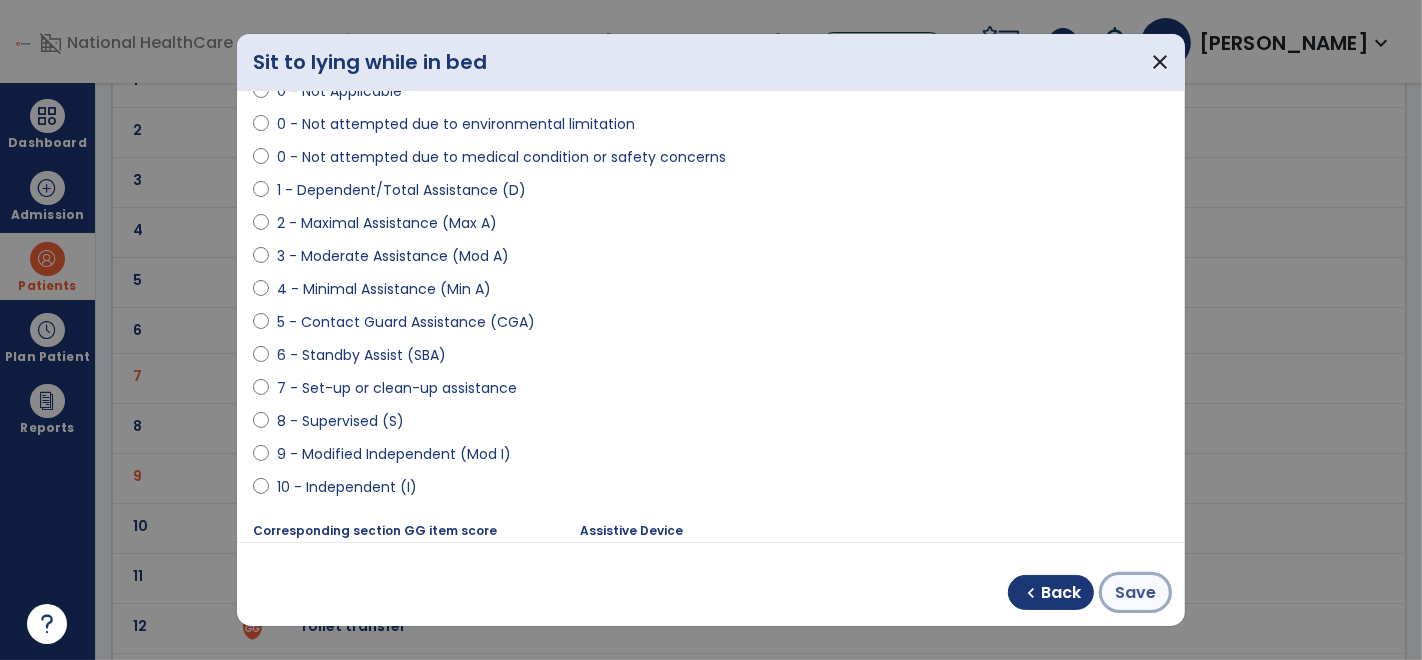 click on "Save" at bounding box center [1135, 593] 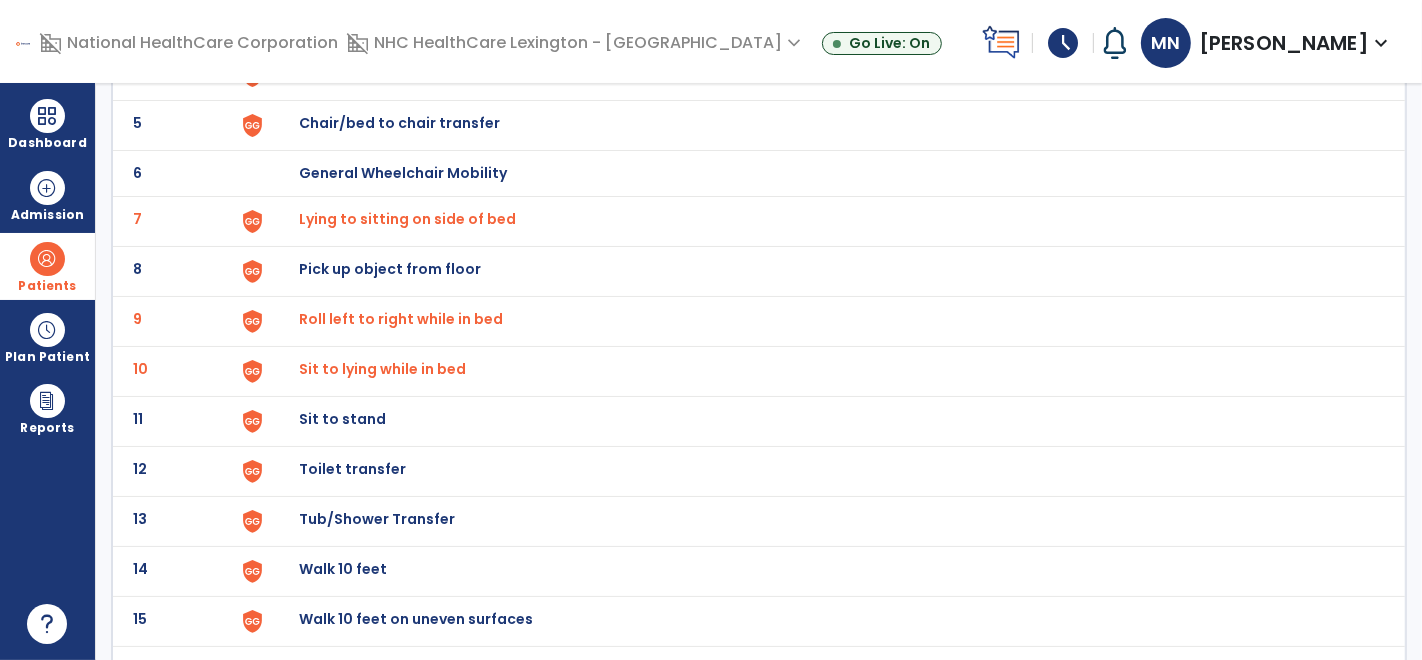 scroll, scrollTop: 0, scrollLeft: 0, axis: both 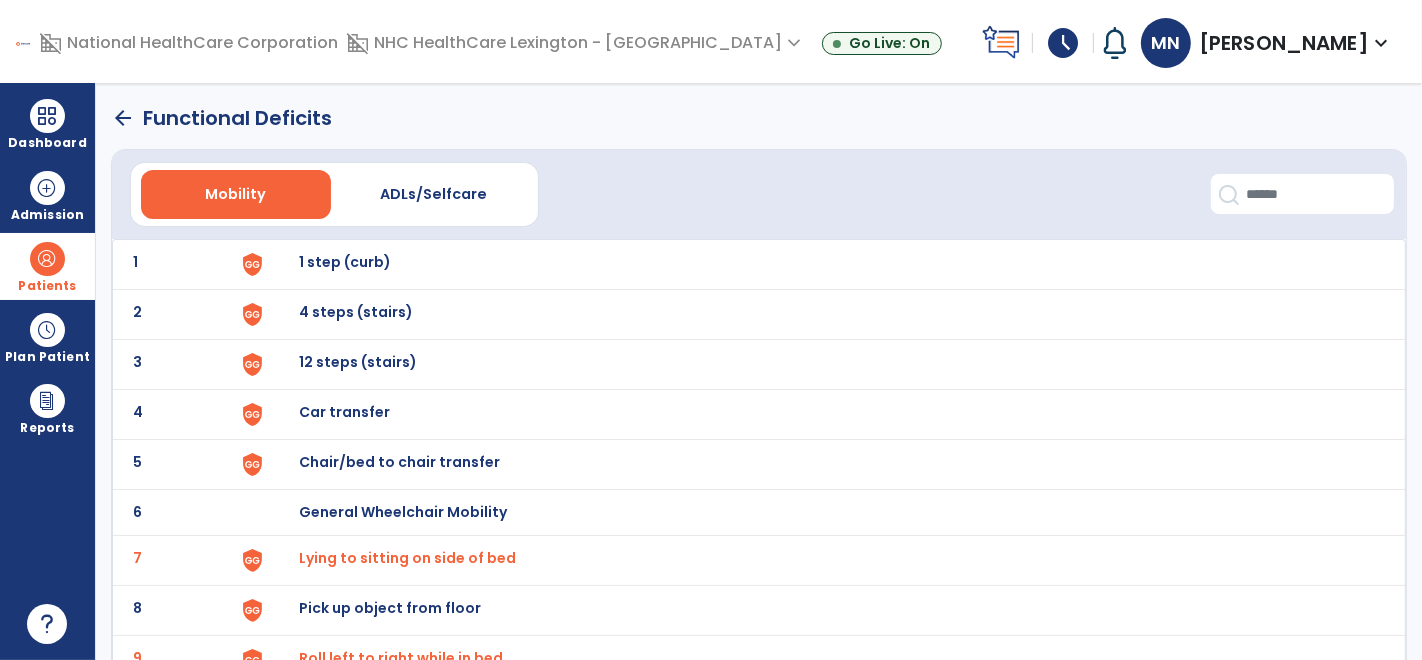 click on "arrow_back" 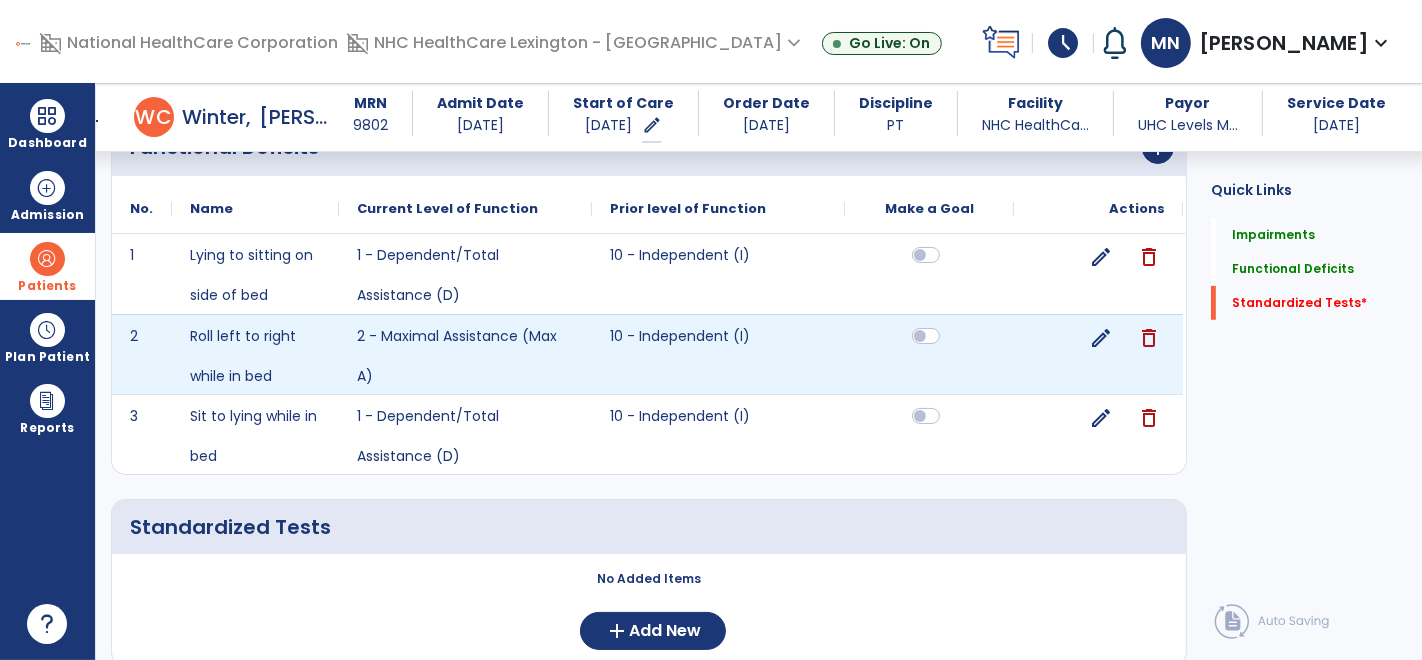 scroll, scrollTop: 751, scrollLeft: 0, axis: vertical 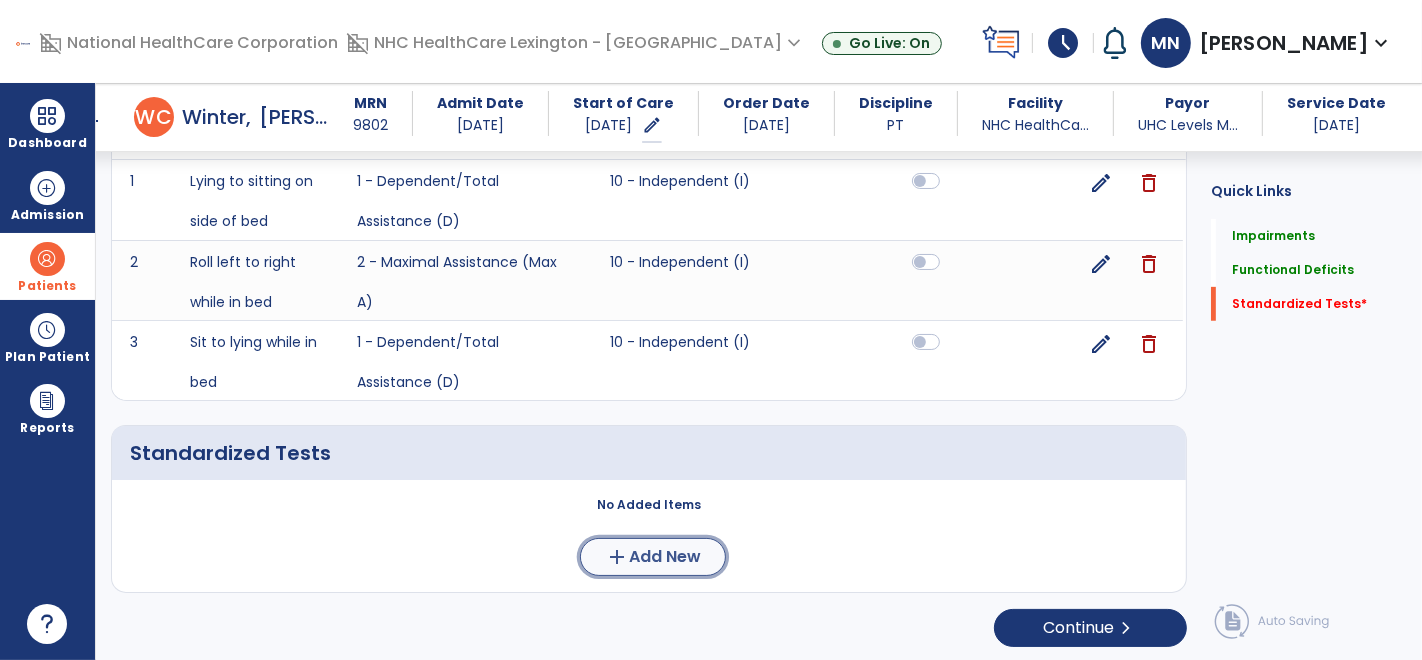 click on "Add New" 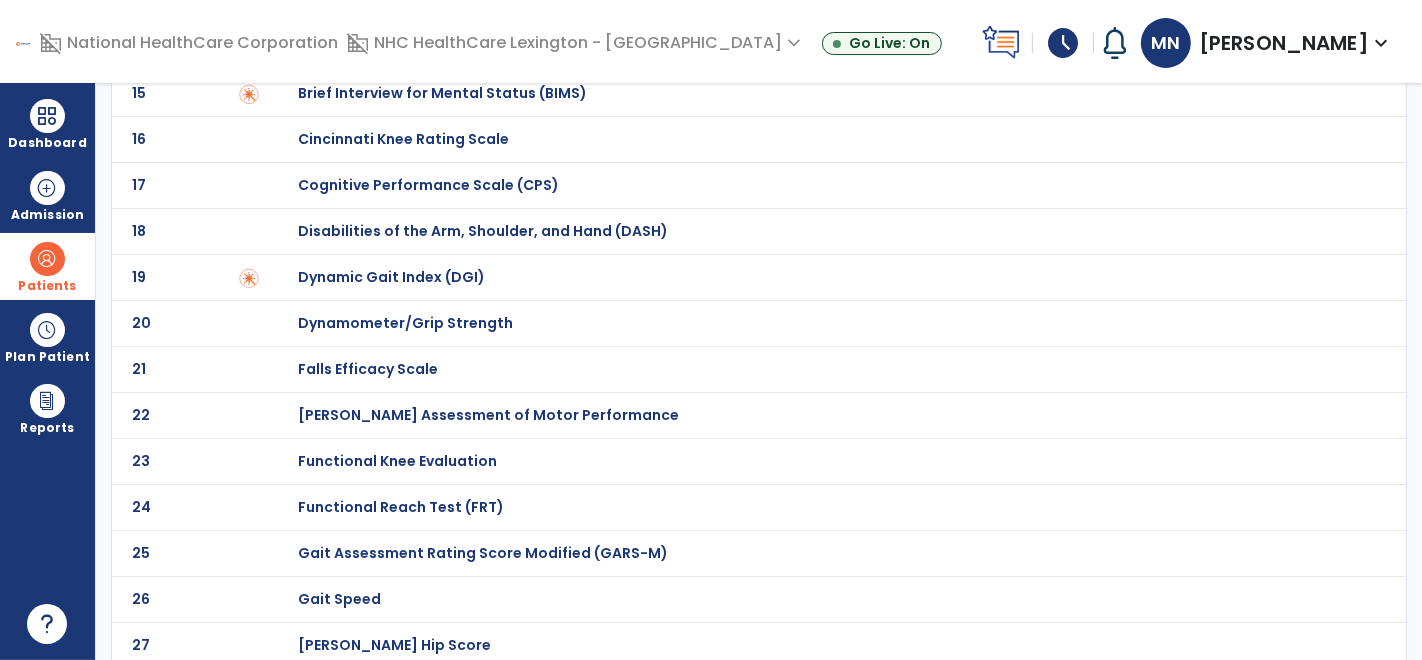 scroll, scrollTop: 0, scrollLeft: 0, axis: both 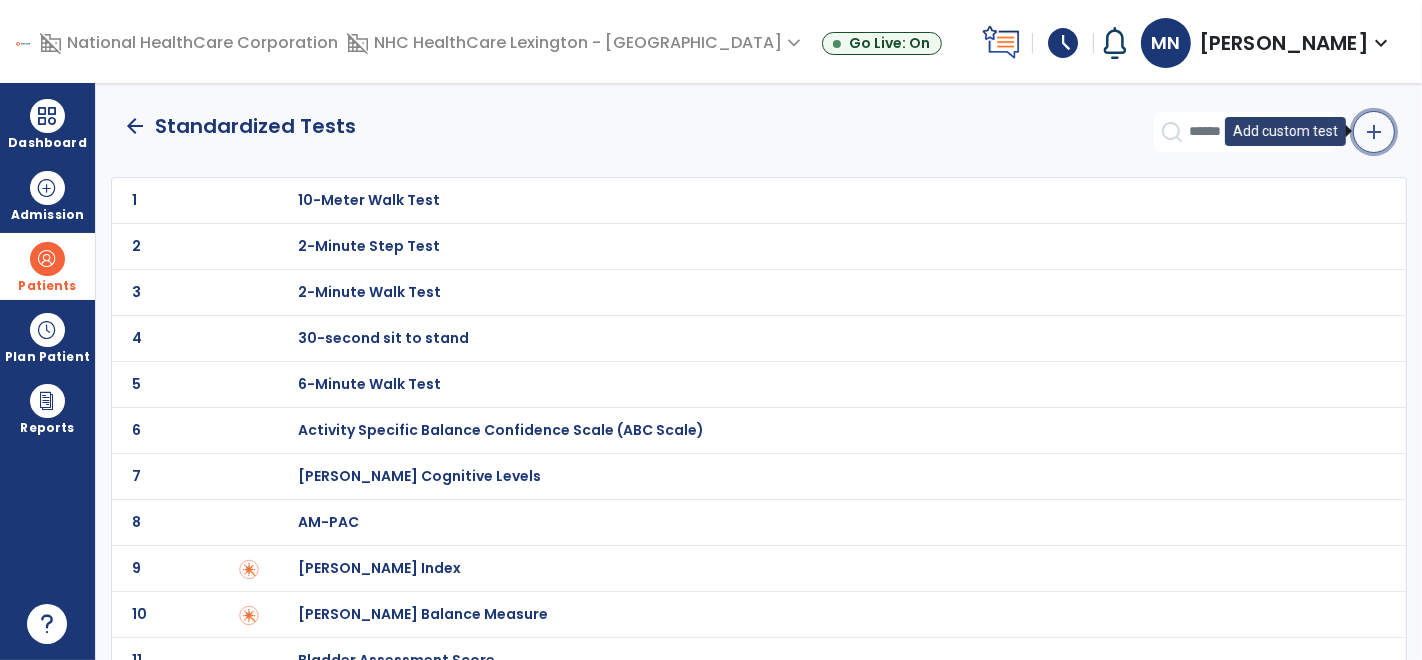 click on "add" 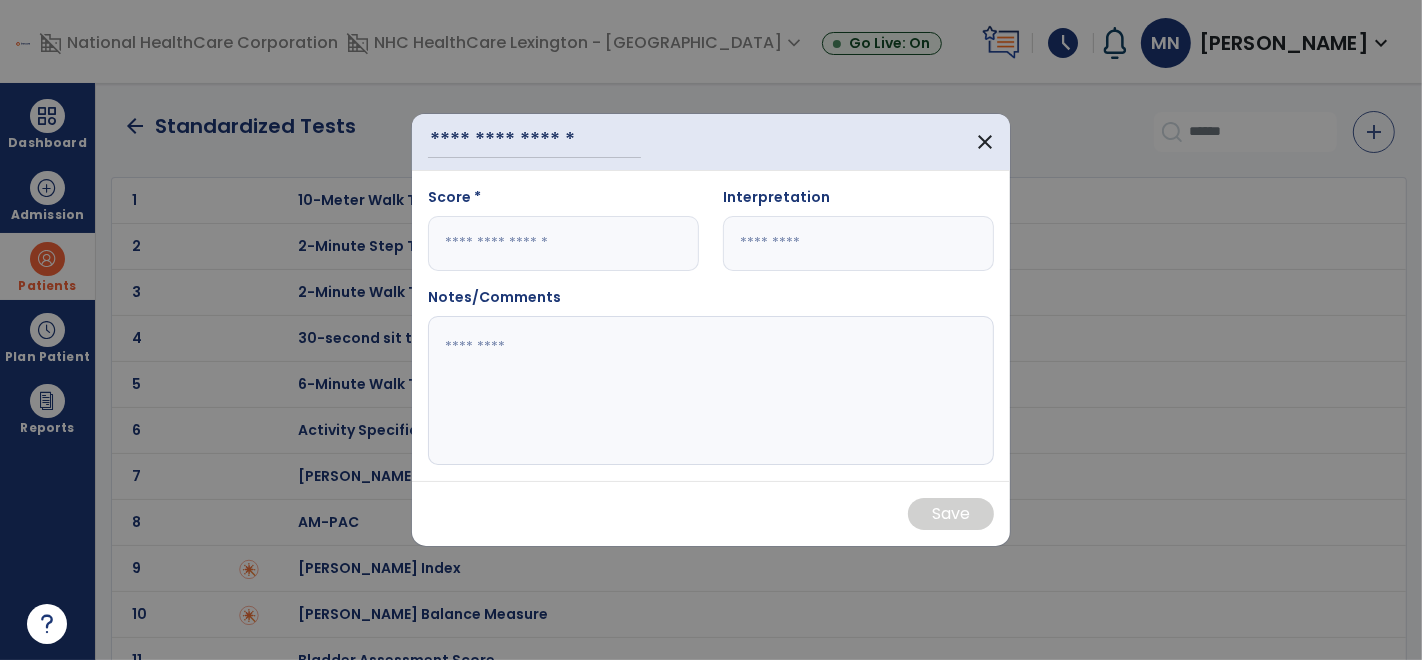 click at bounding box center [711, 330] 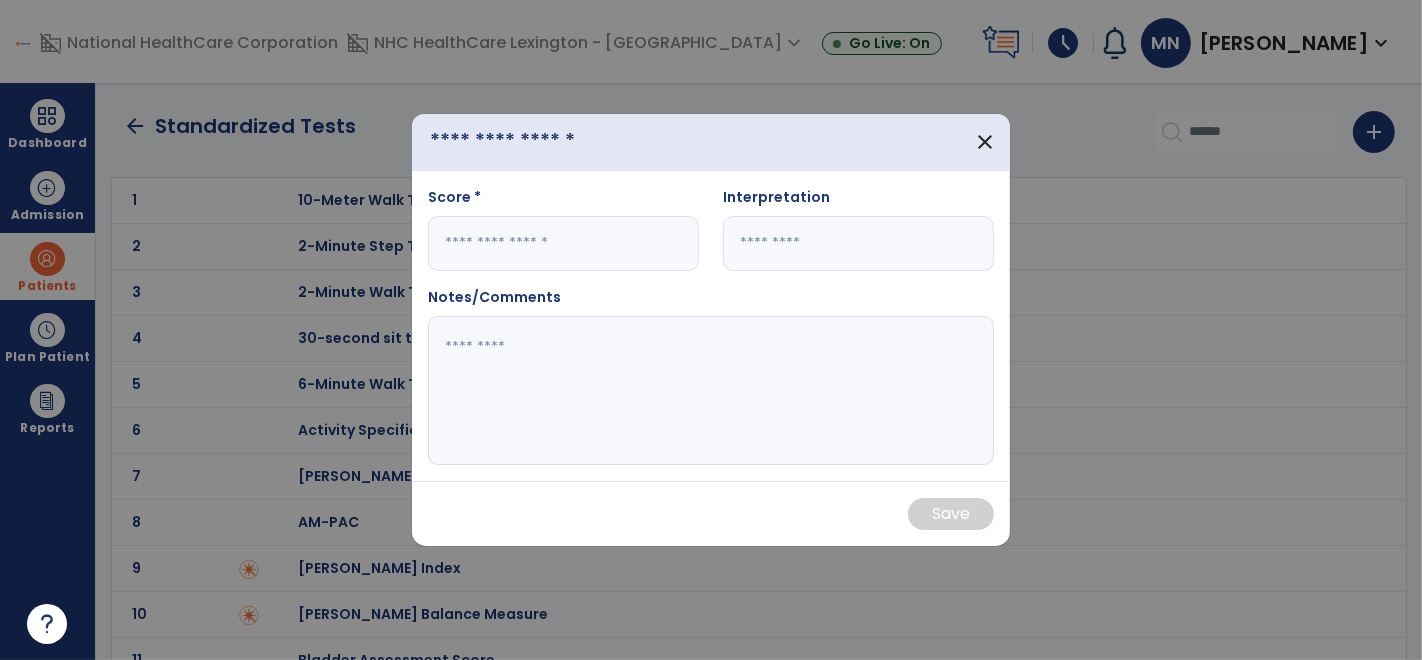 click at bounding box center [534, 141] 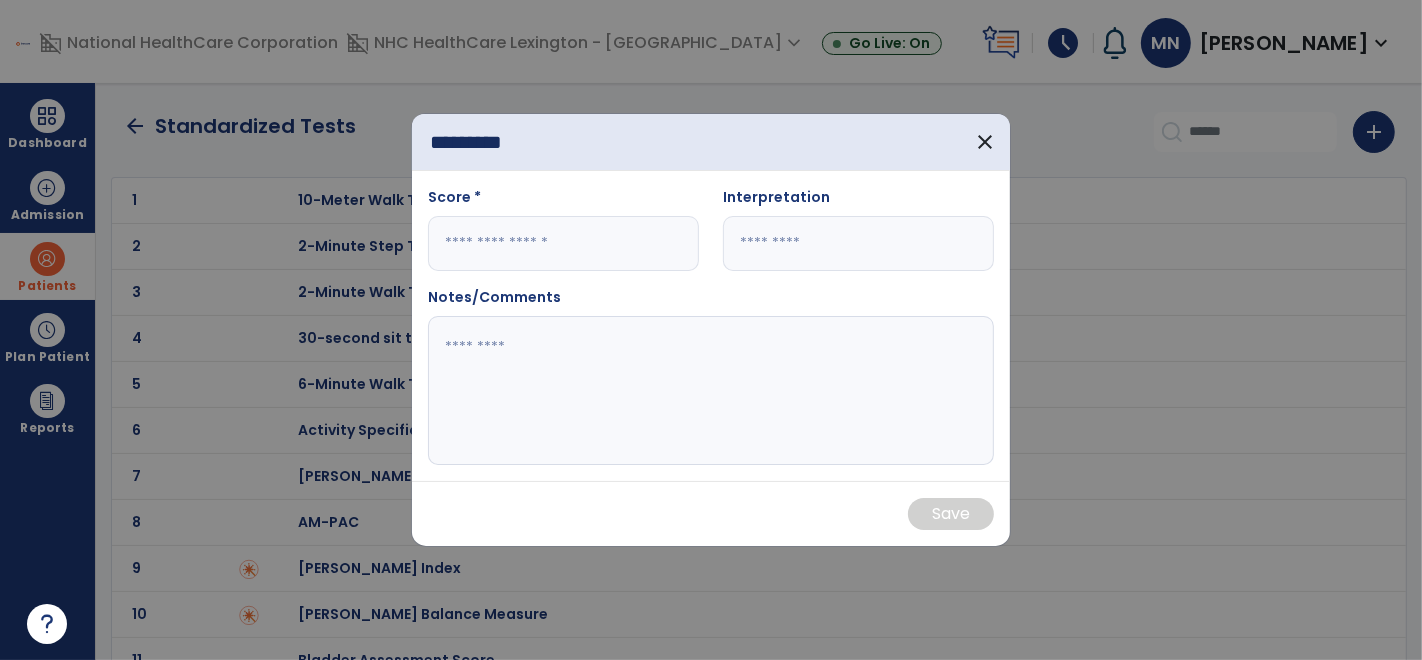 type on "*********" 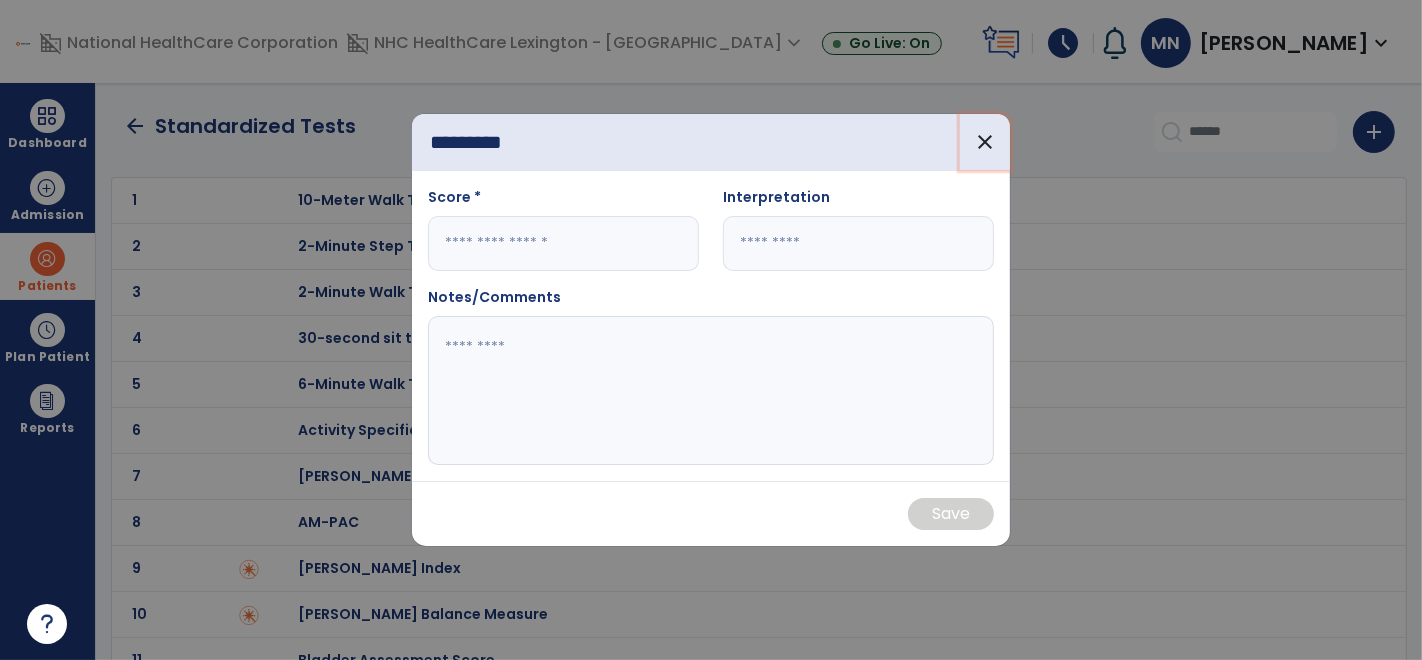 type 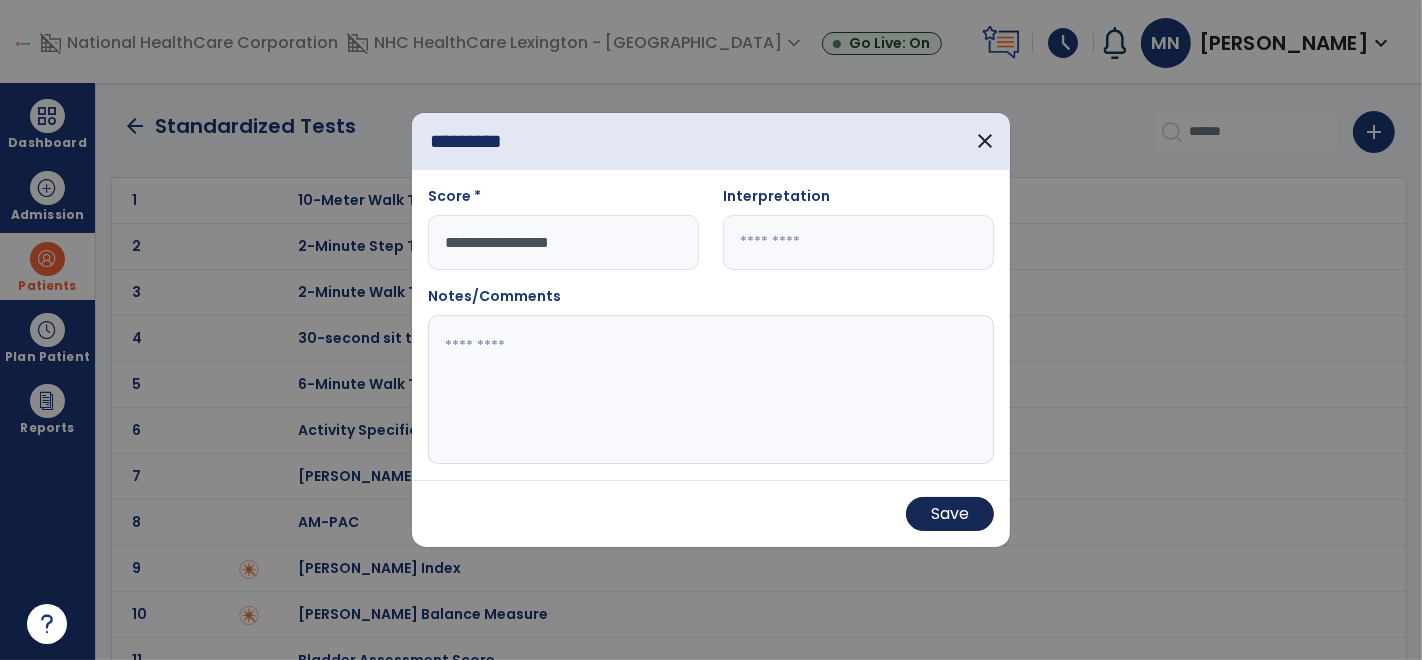 type on "**********" 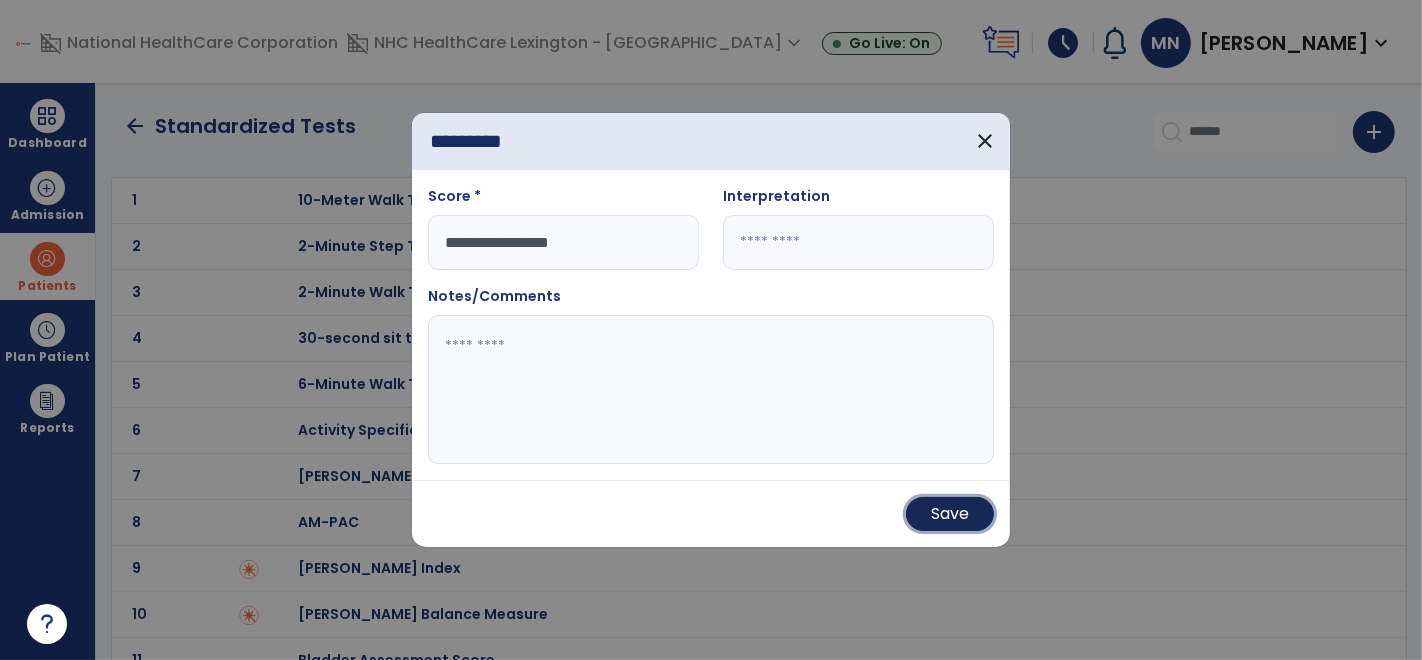 click on "Save" at bounding box center [950, 514] 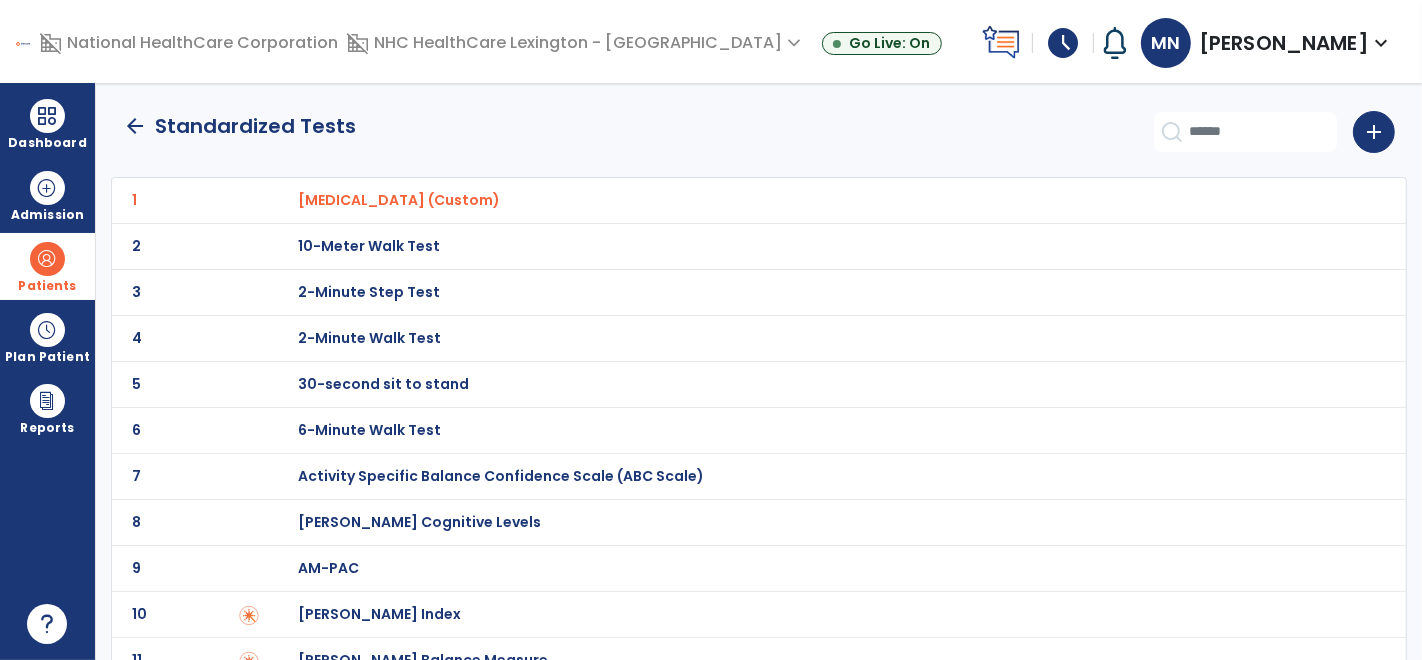 click on "arrow_back" 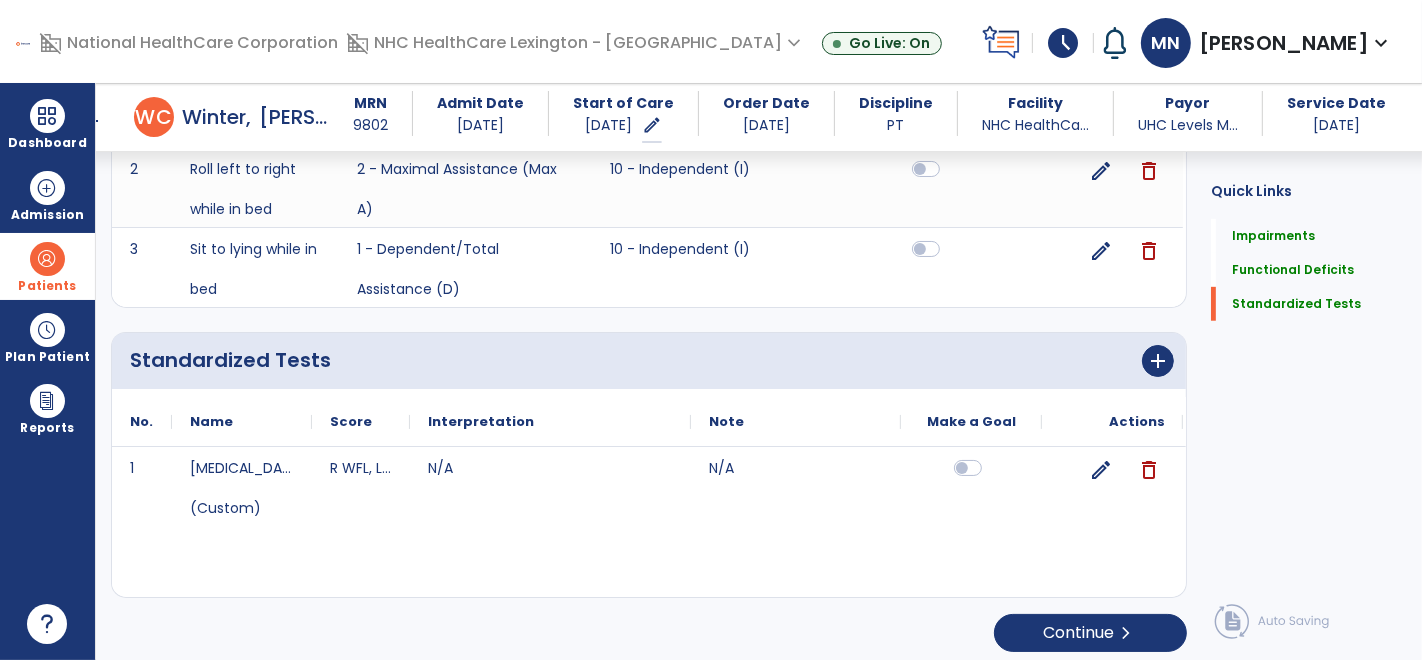 scroll, scrollTop: 850, scrollLeft: 0, axis: vertical 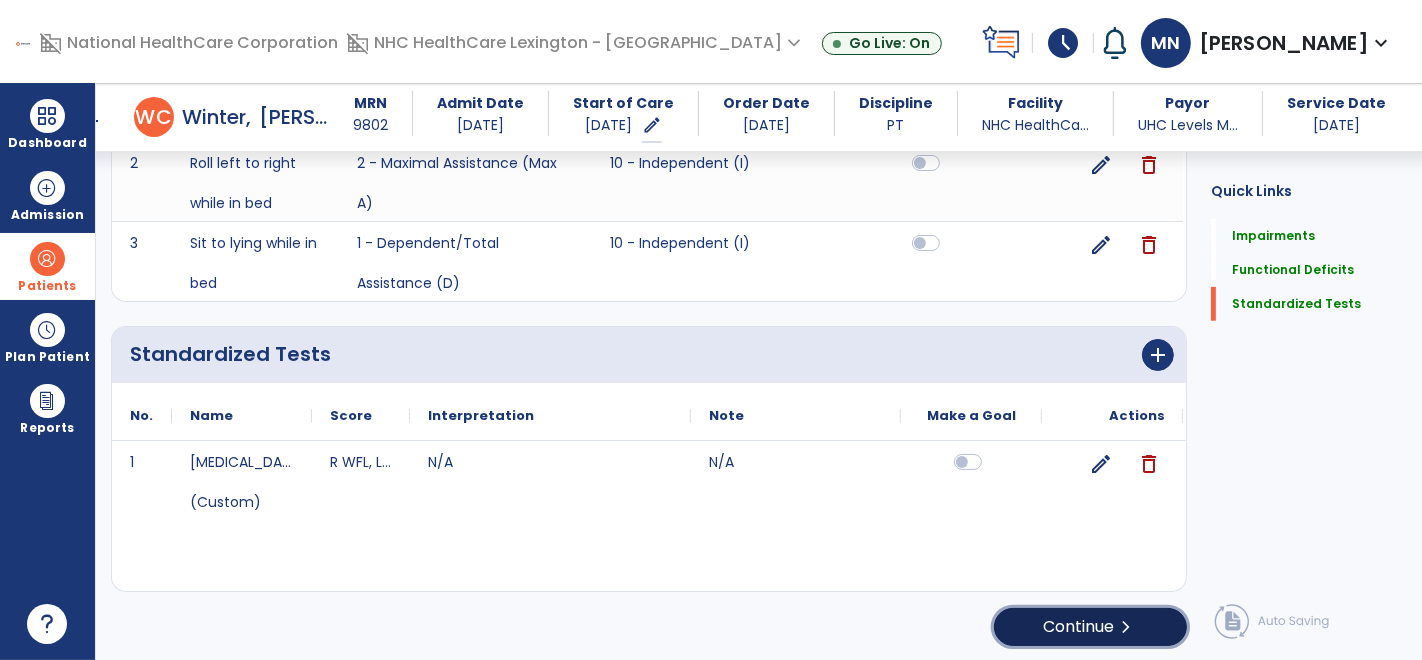 click on "Continue  chevron_right" 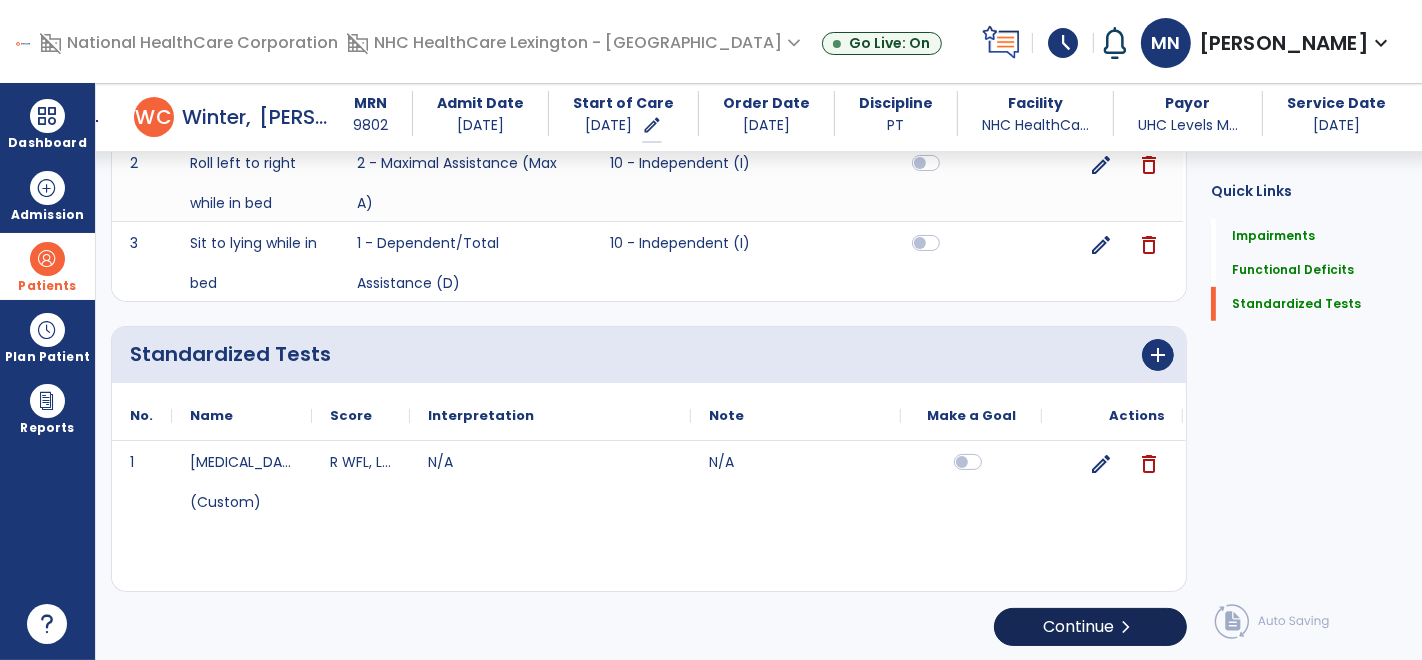 scroll, scrollTop: 0, scrollLeft: 0, axis: both 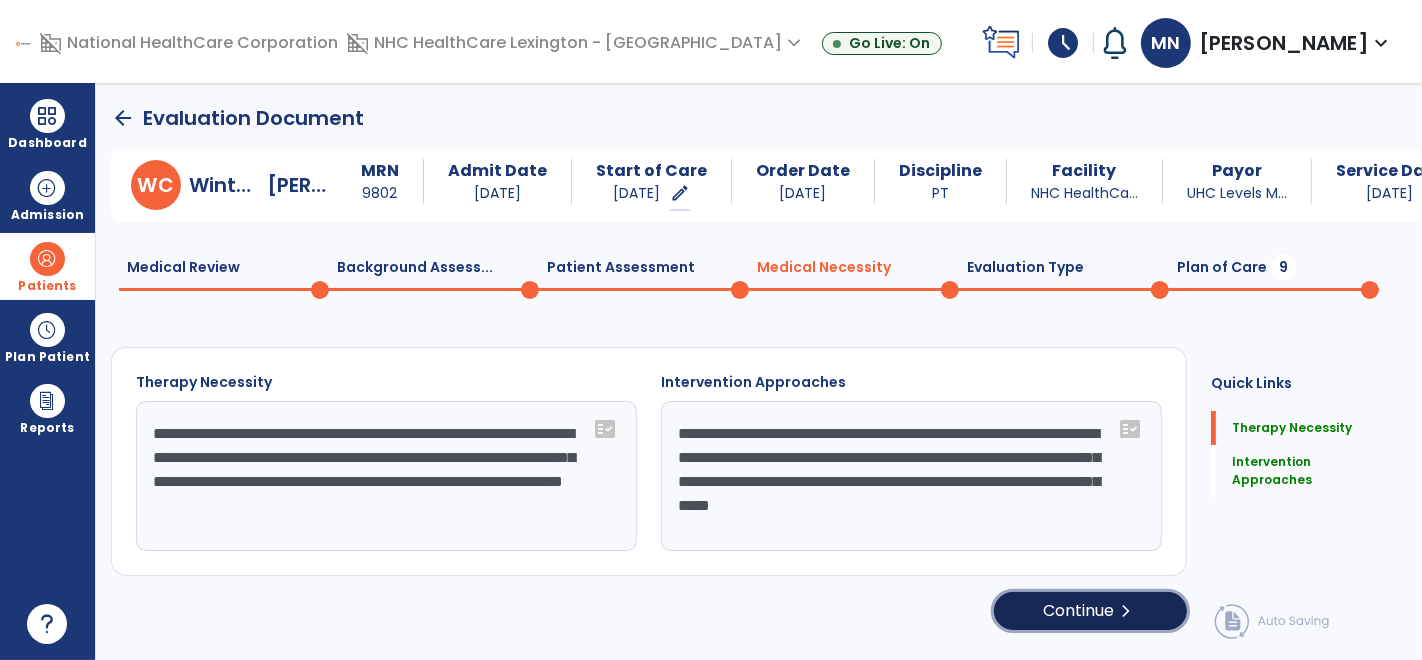 click on "Continue  chevron_right" 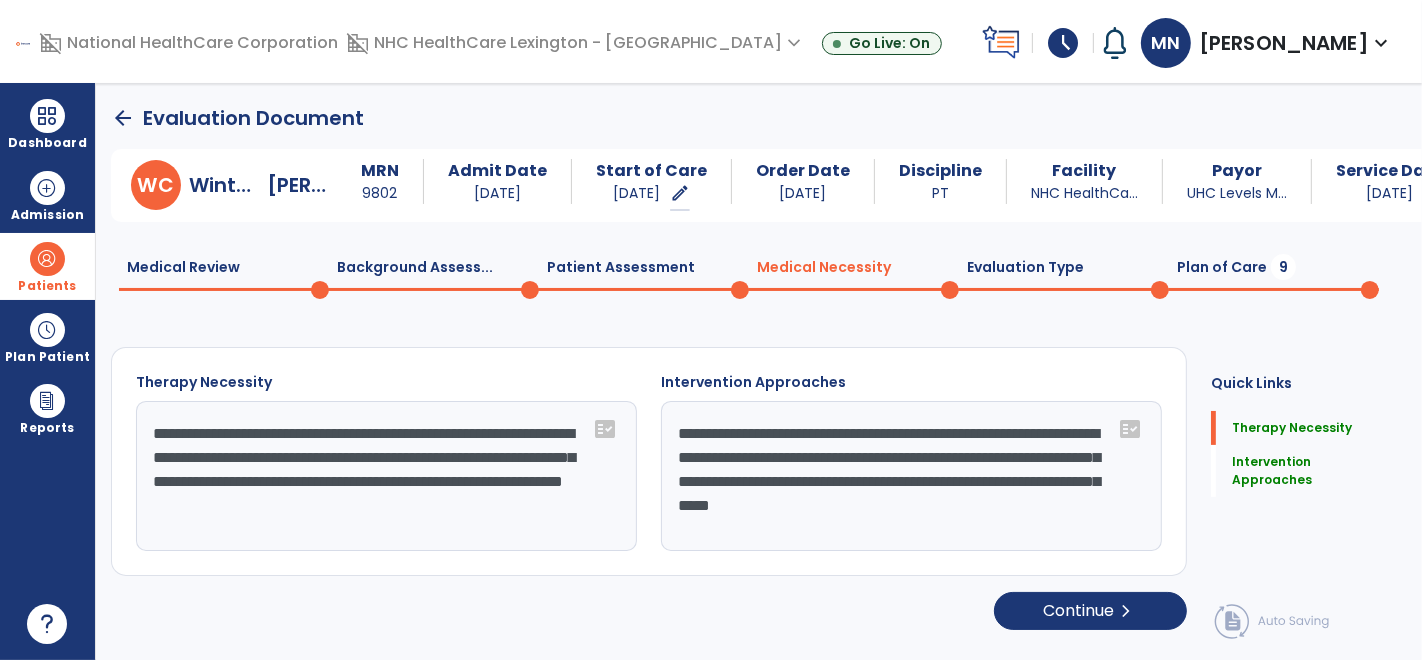 select on "**********" 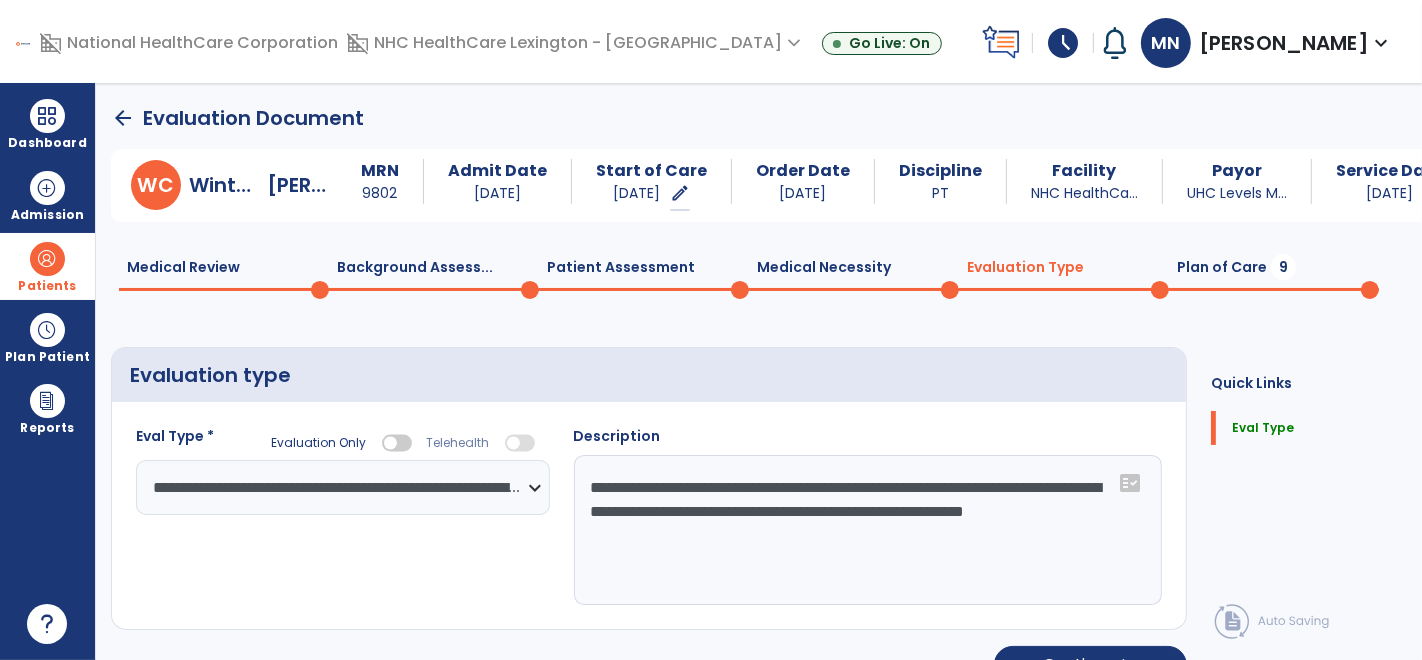click on "Plan of Care  9" 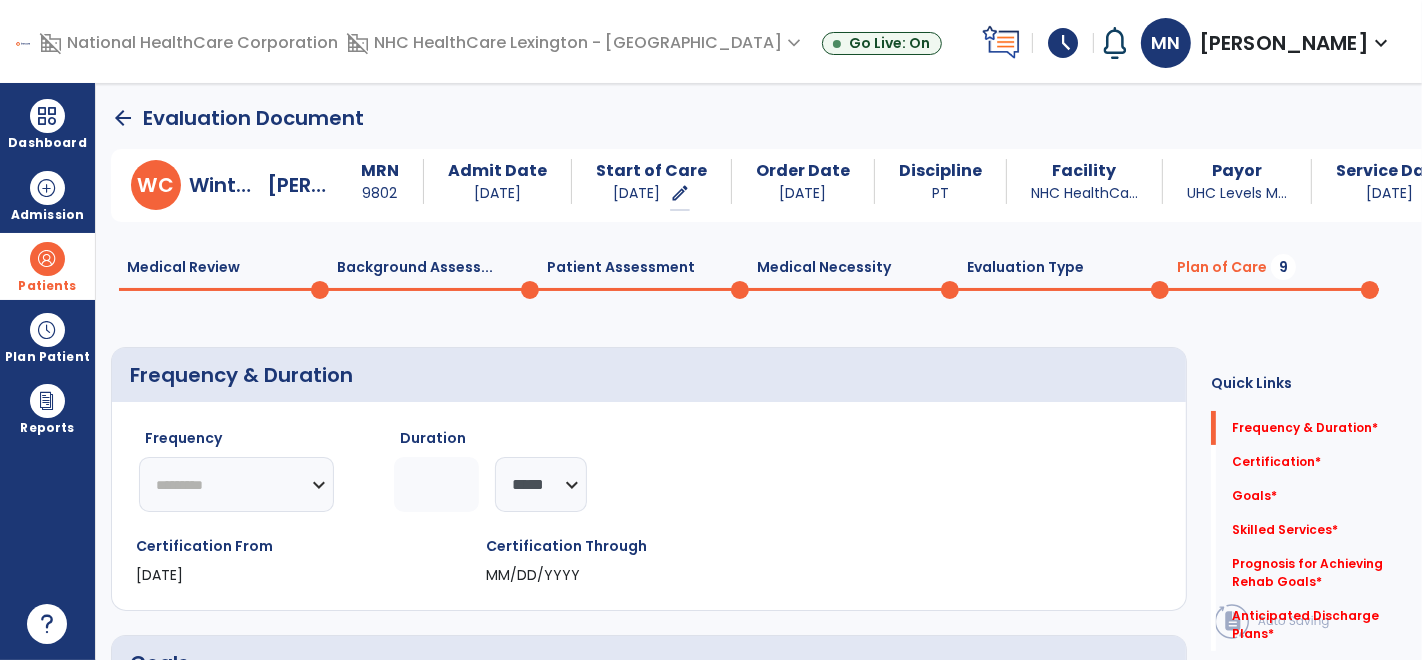 click on "********* ** ** ** ** ** ** **" 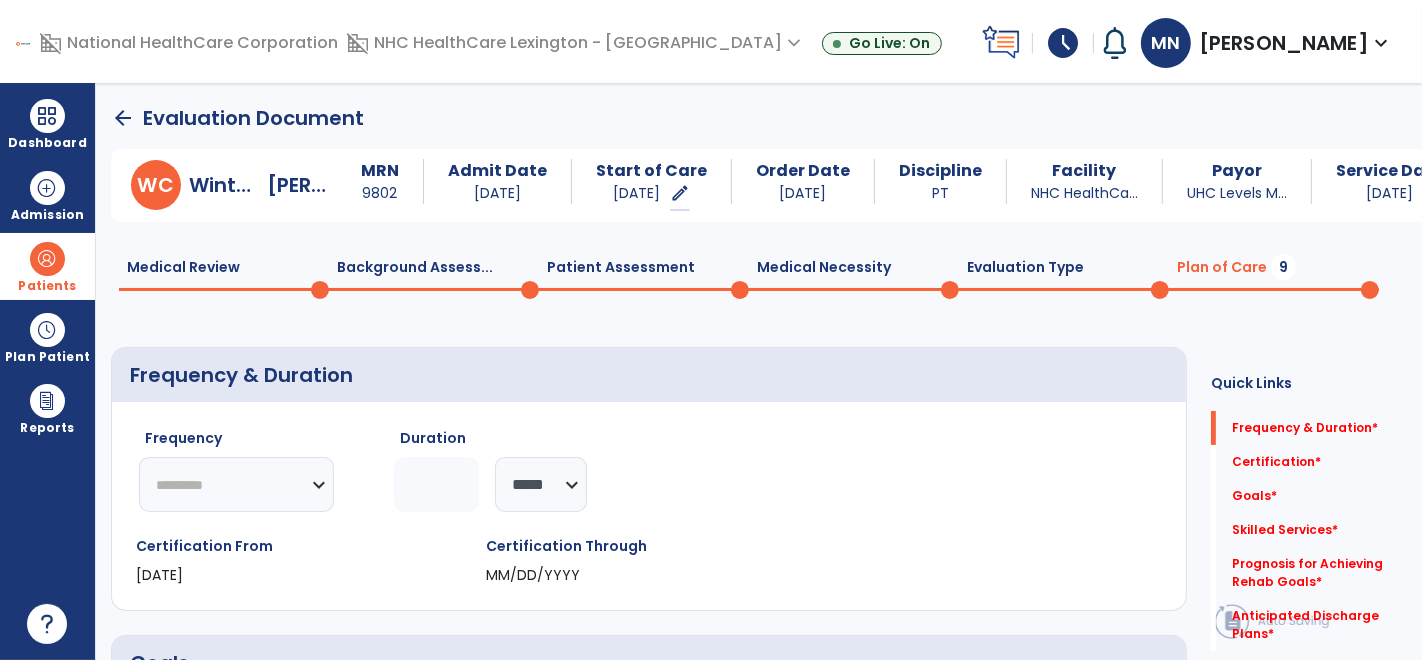 select on "**" 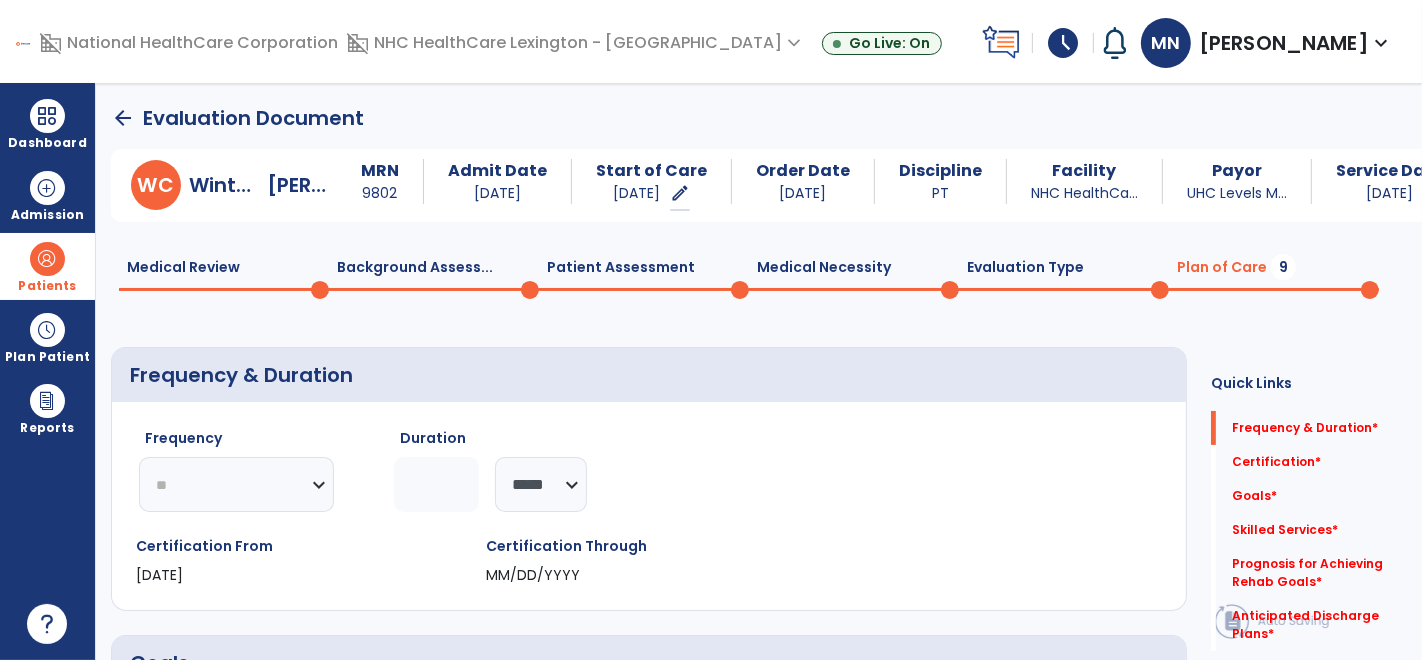 click on "********* ** ** ** ** ** ** **" 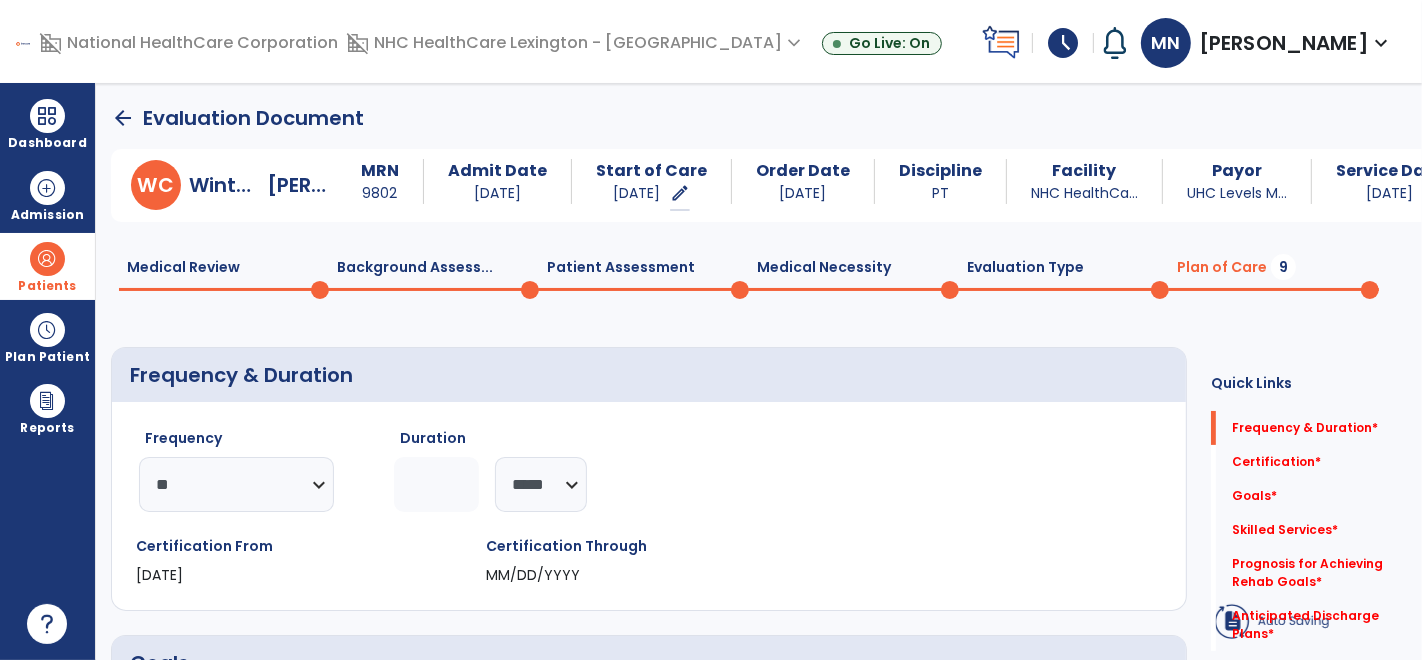 click 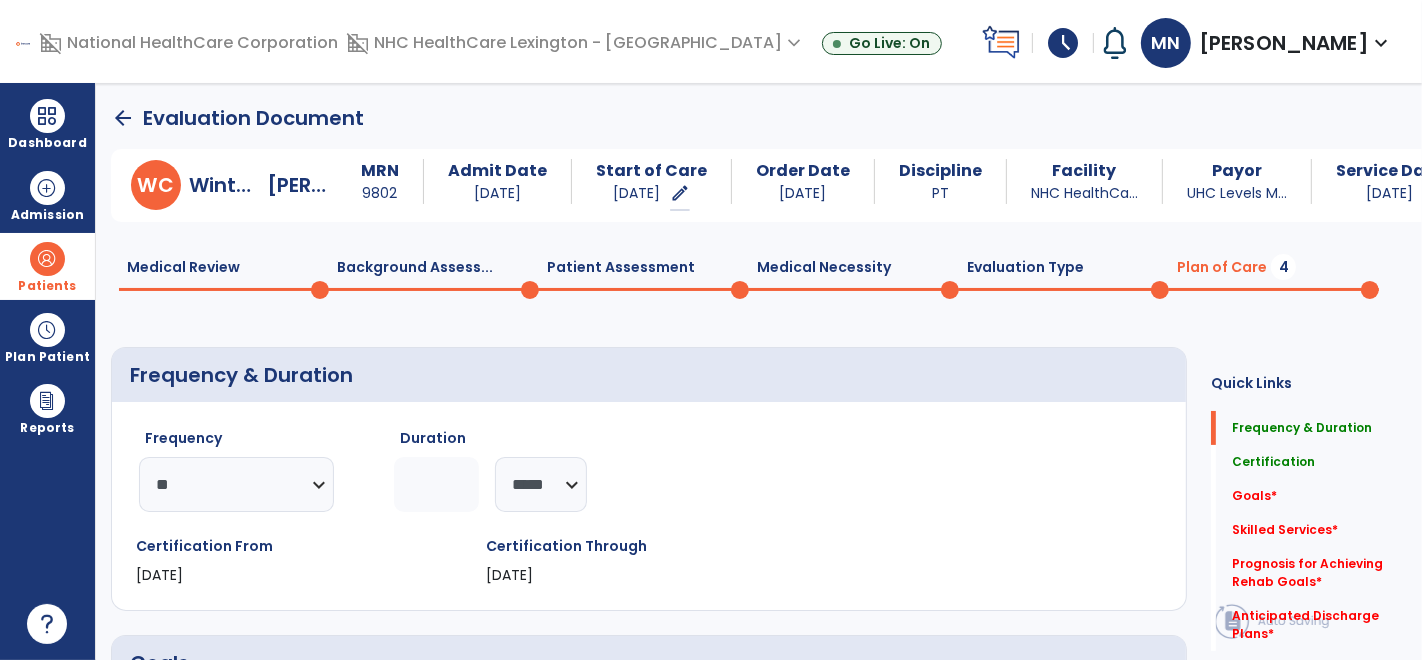 type on "**" 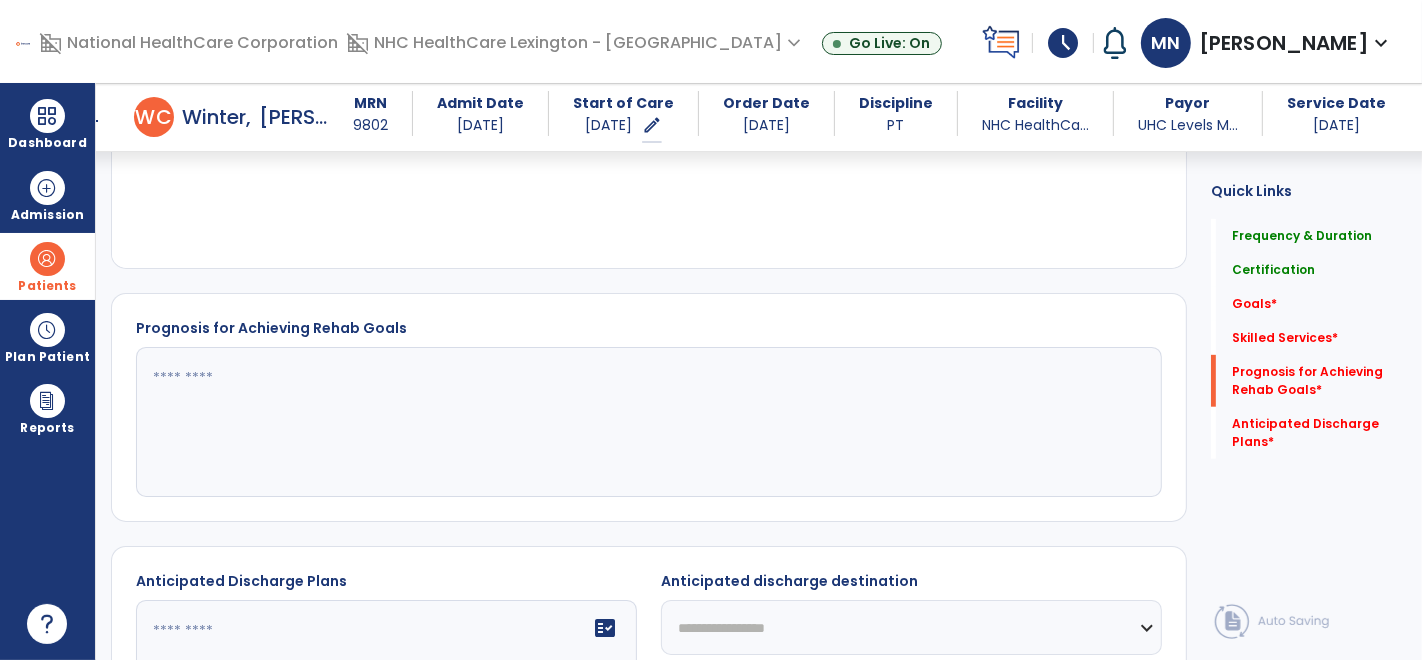 scroll, scrollTop: 801, scrollLeft: 0, axis: vertical 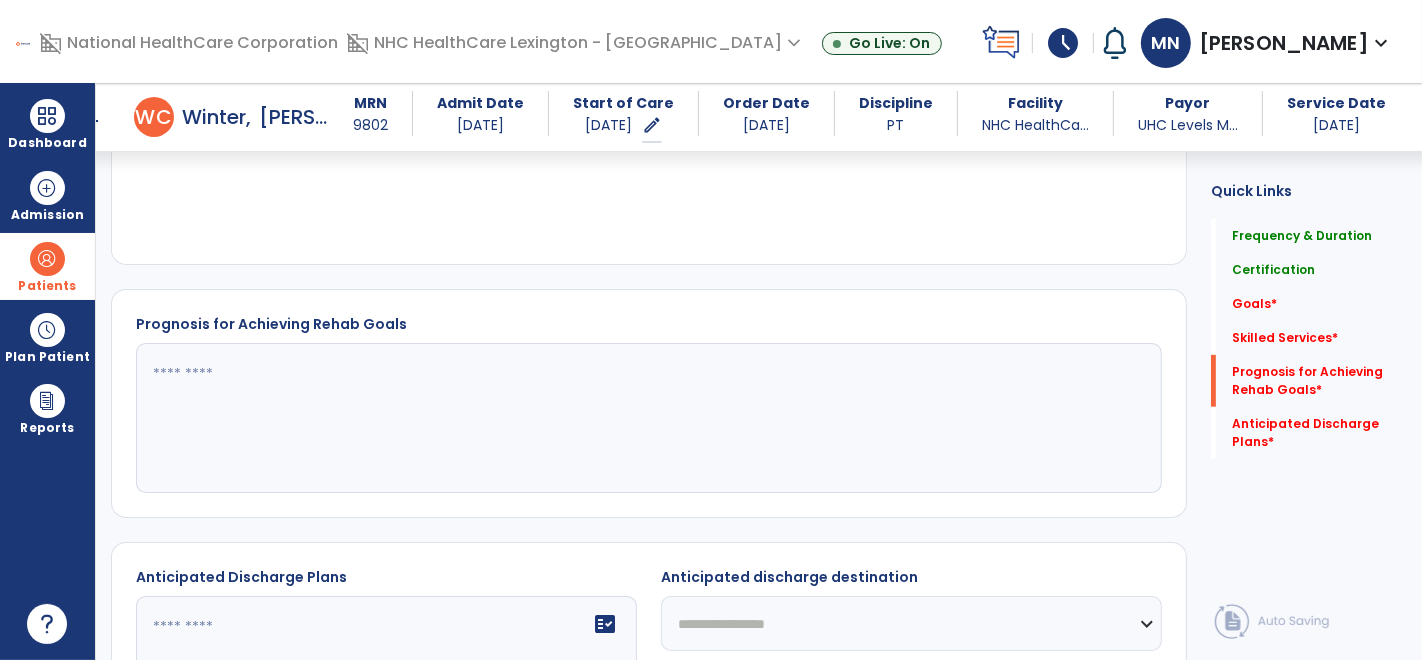 click 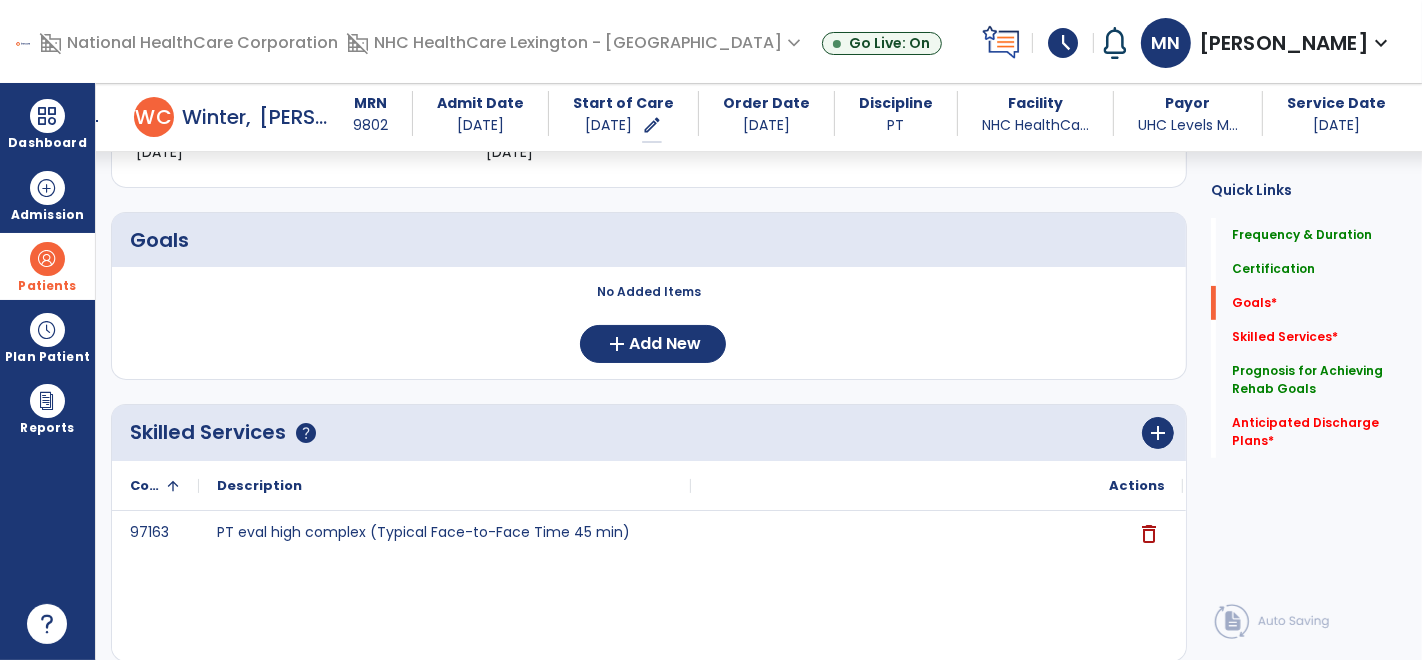 scroll, scrollTop: 336, scrollLeft: 0, axis: vertical 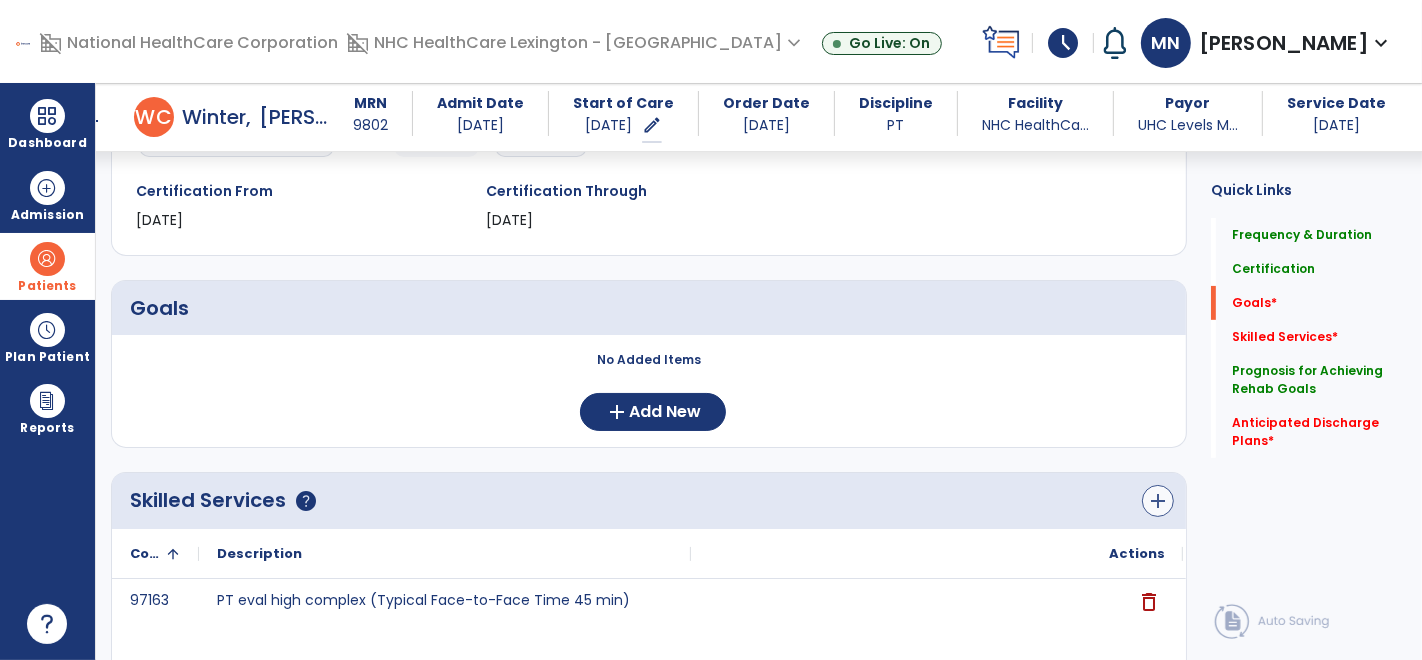 type on "**********" 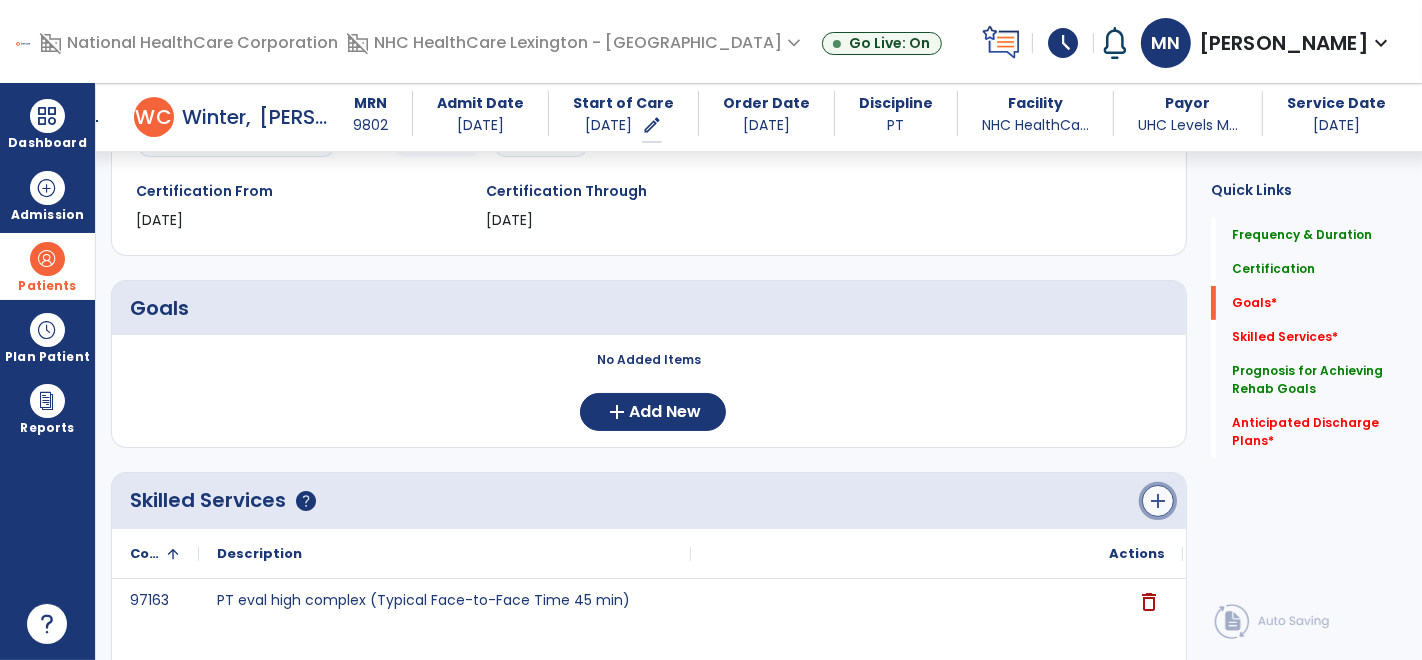 click on "add" 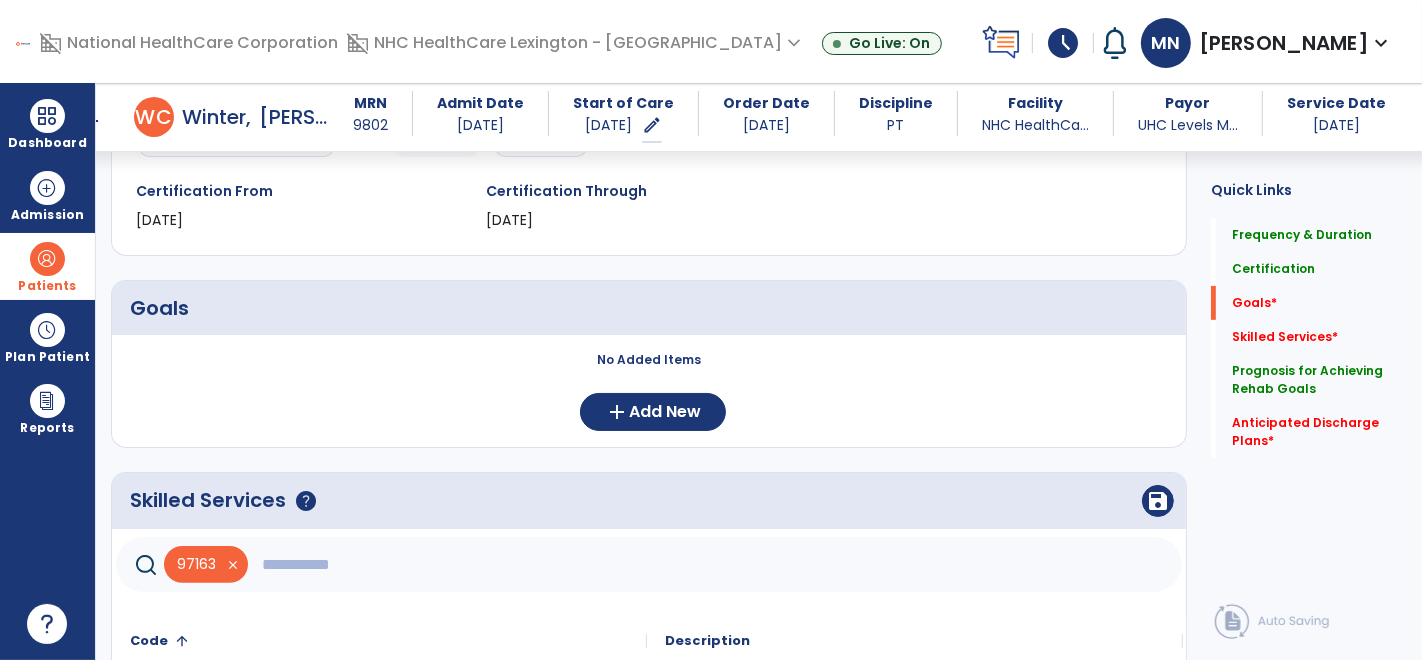 click 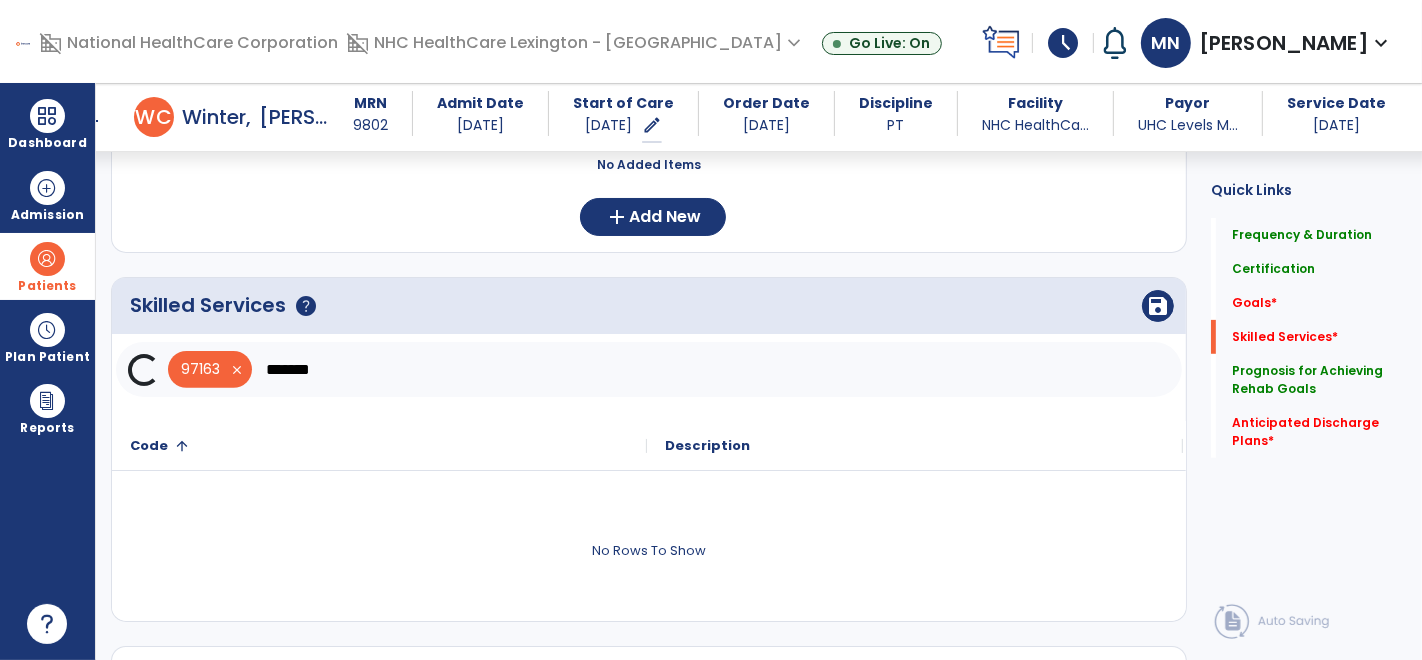 scroll, scrollTop: 540, scrollLeft: 0, axis: vertical 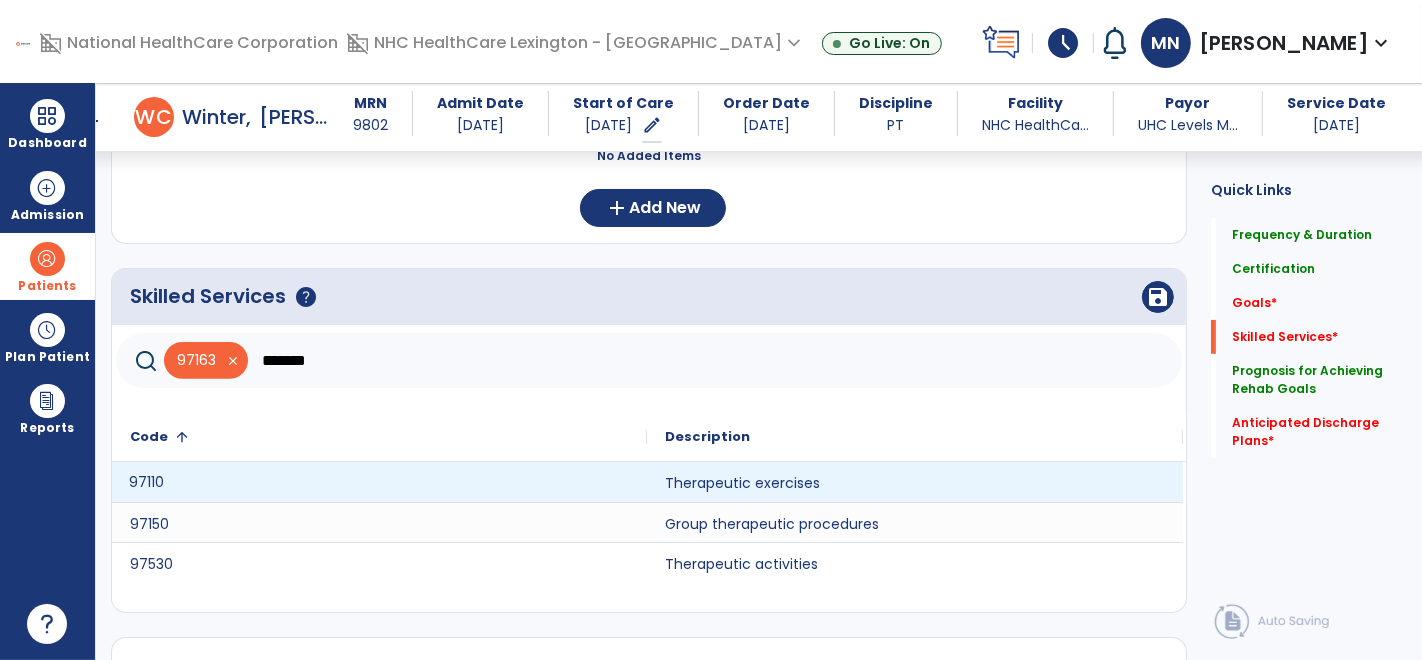 click on "97110" 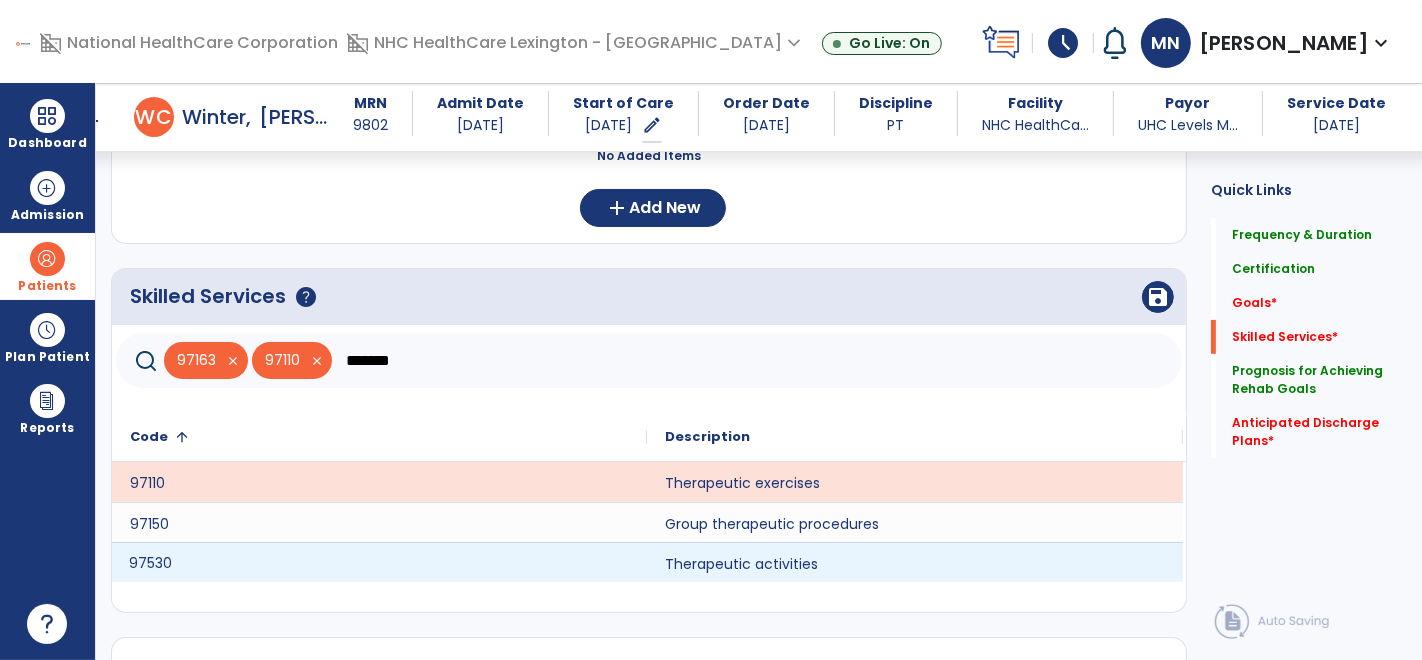 click on "97530" 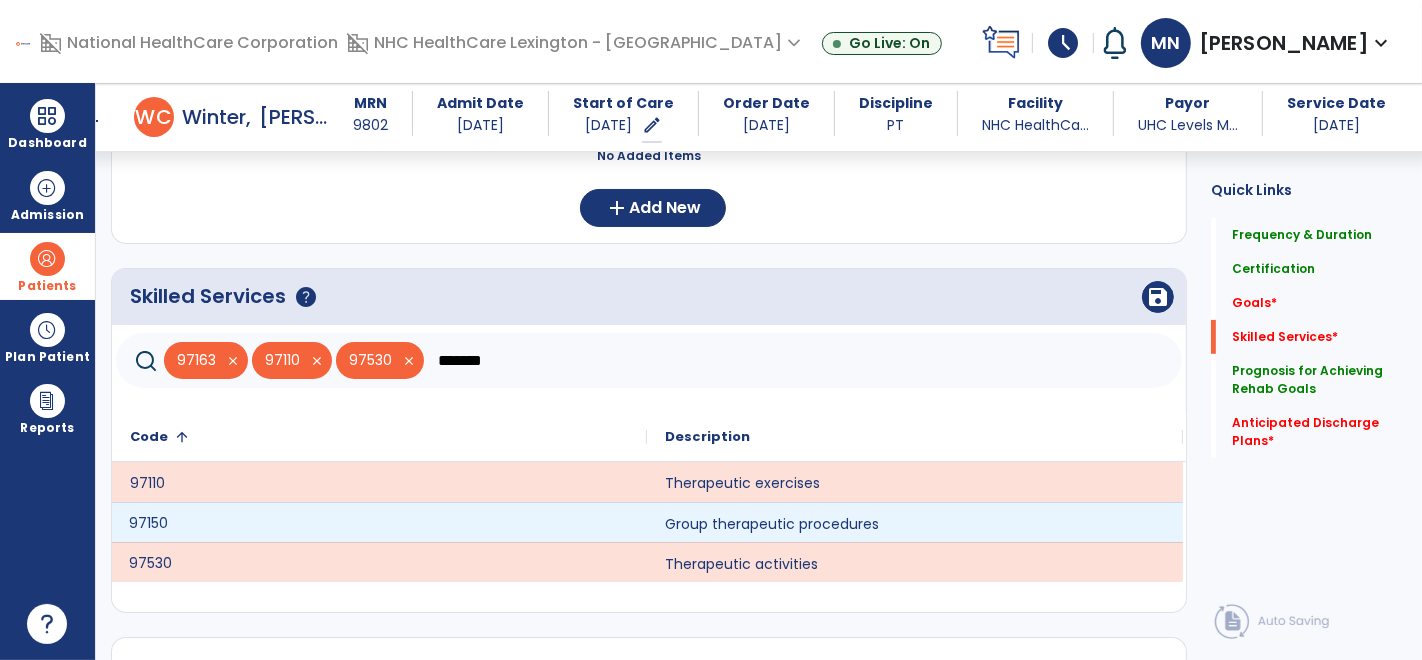 click on "97150" 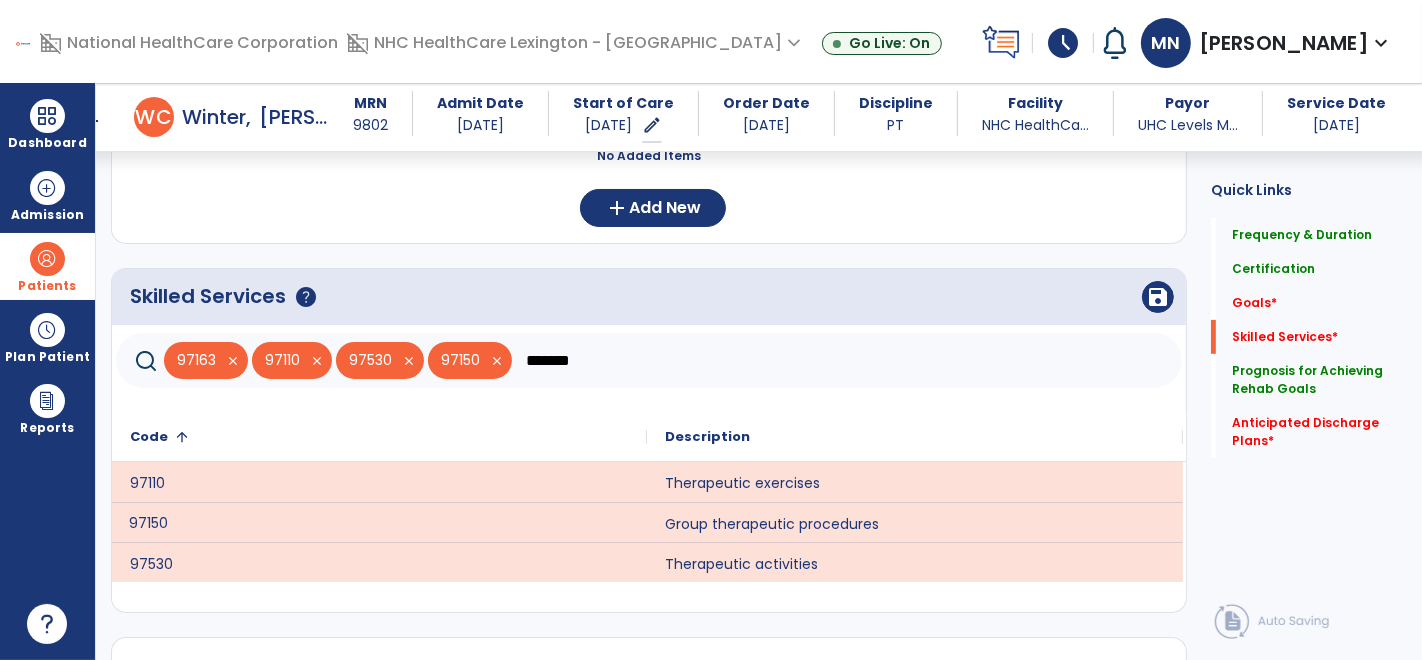 click on "*******" 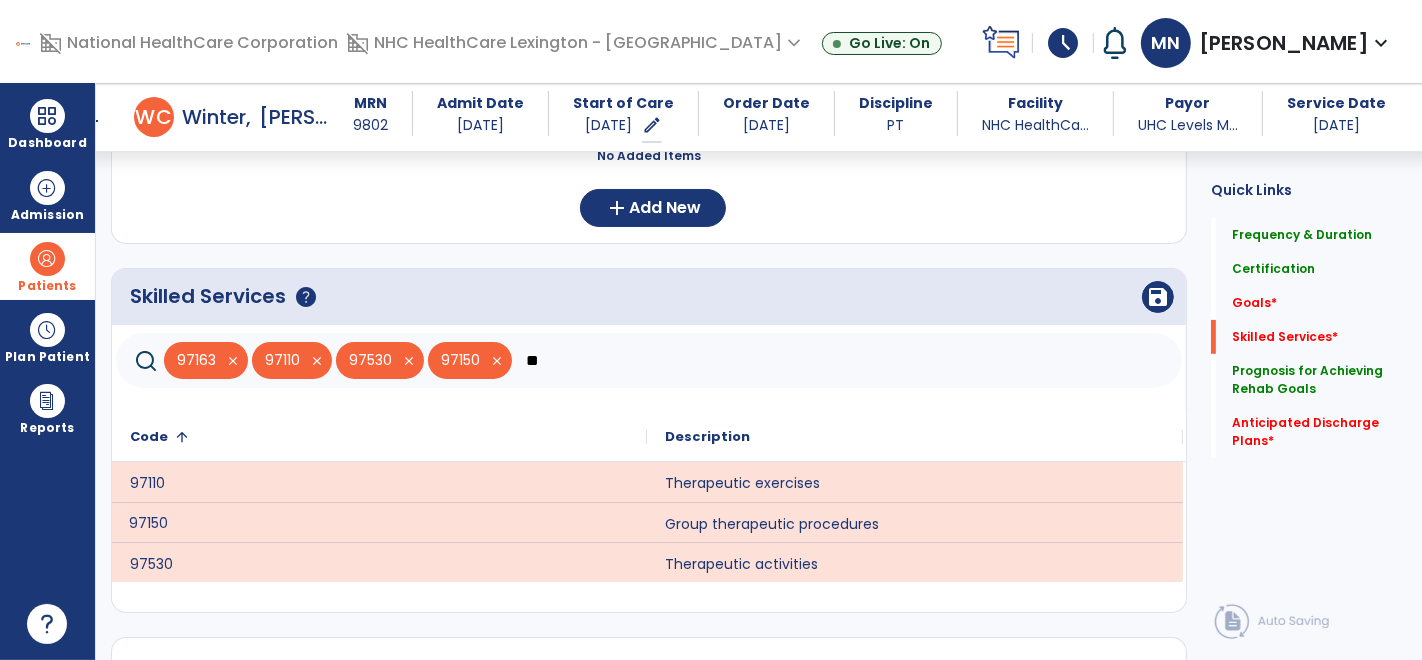 type on "*" 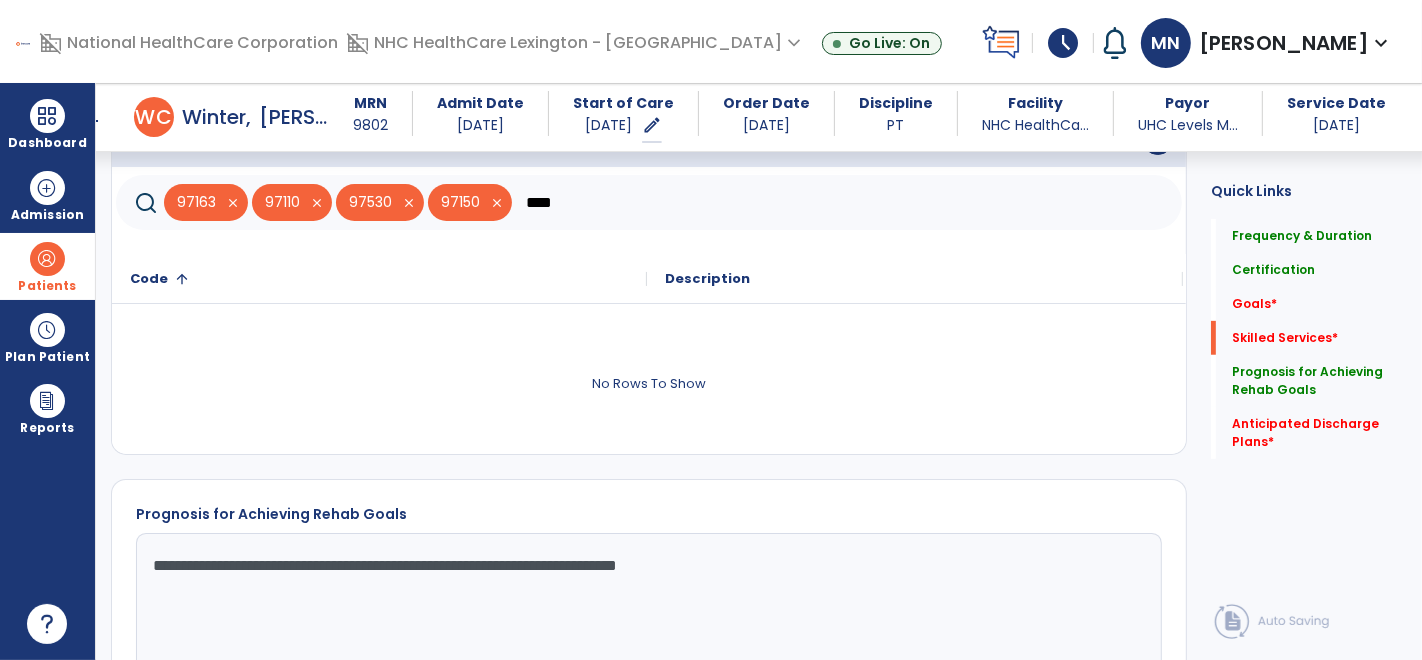 scroll, scrollTop: 700, scrollLeft: 0, axis: vertical 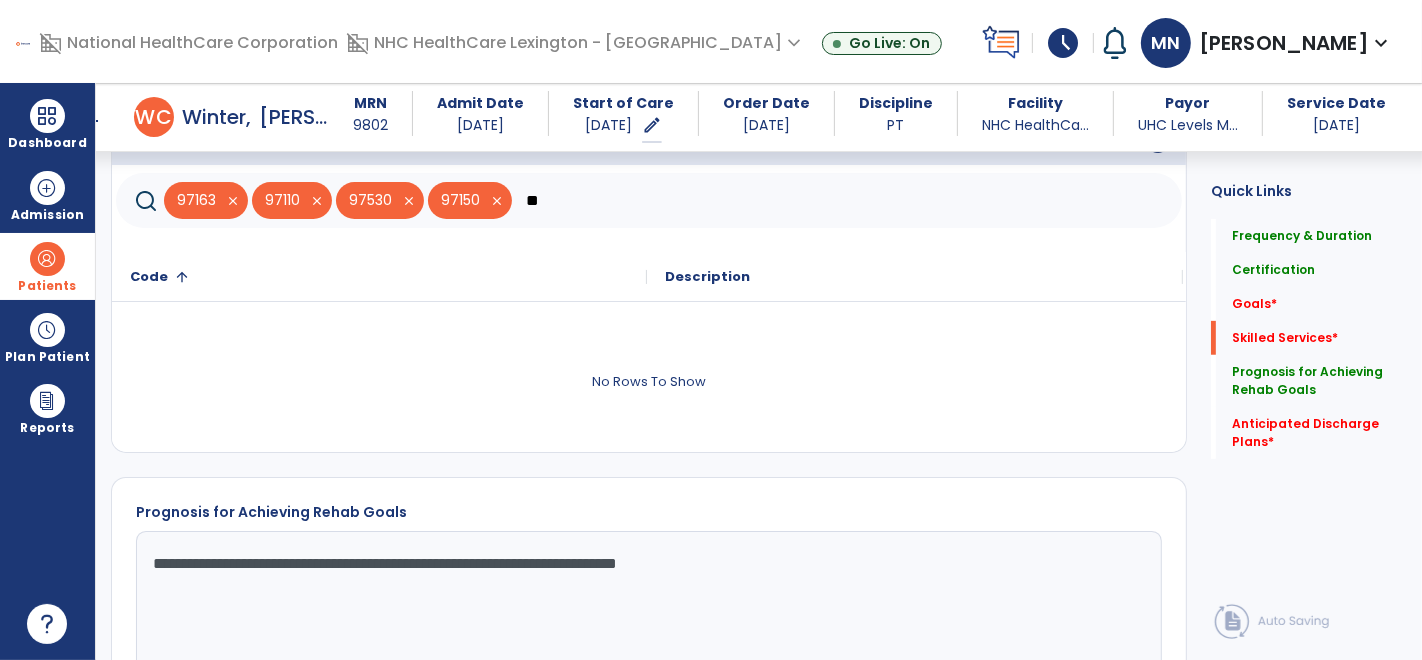 type on "*" 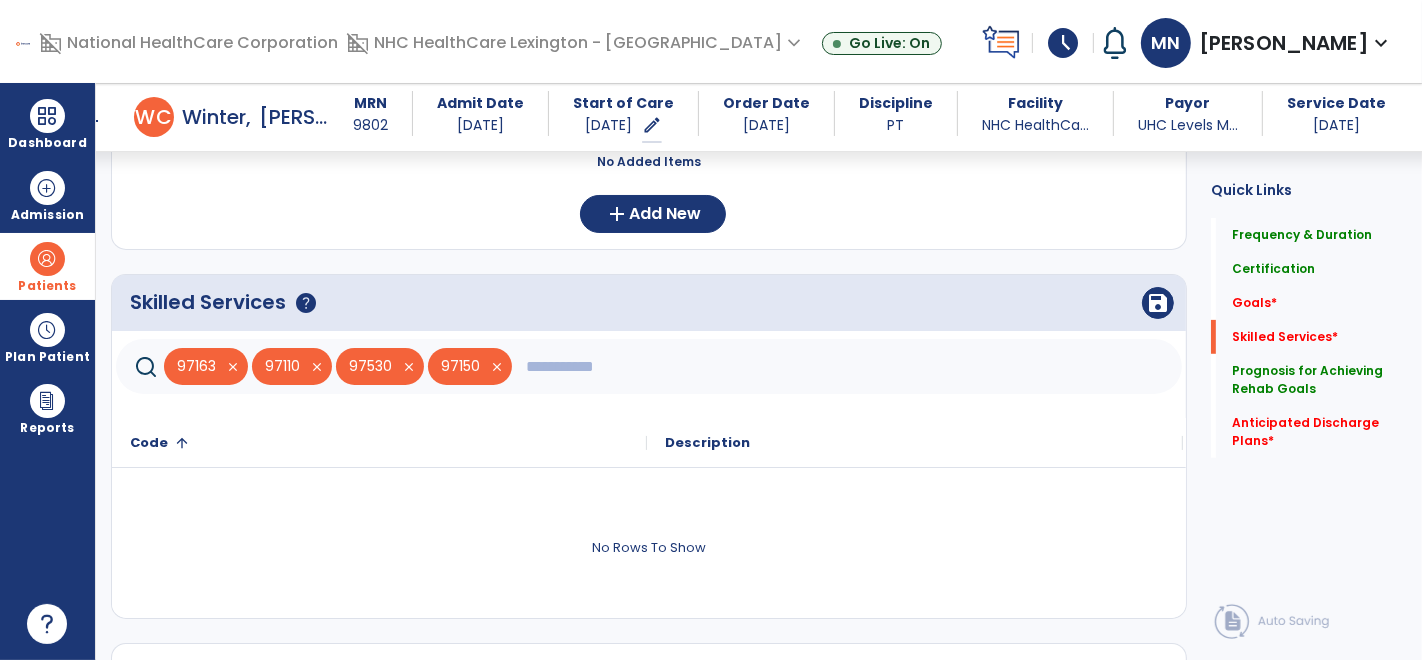 scroll, scrollTop: 531, scrollLeft: 0, axis: vertical 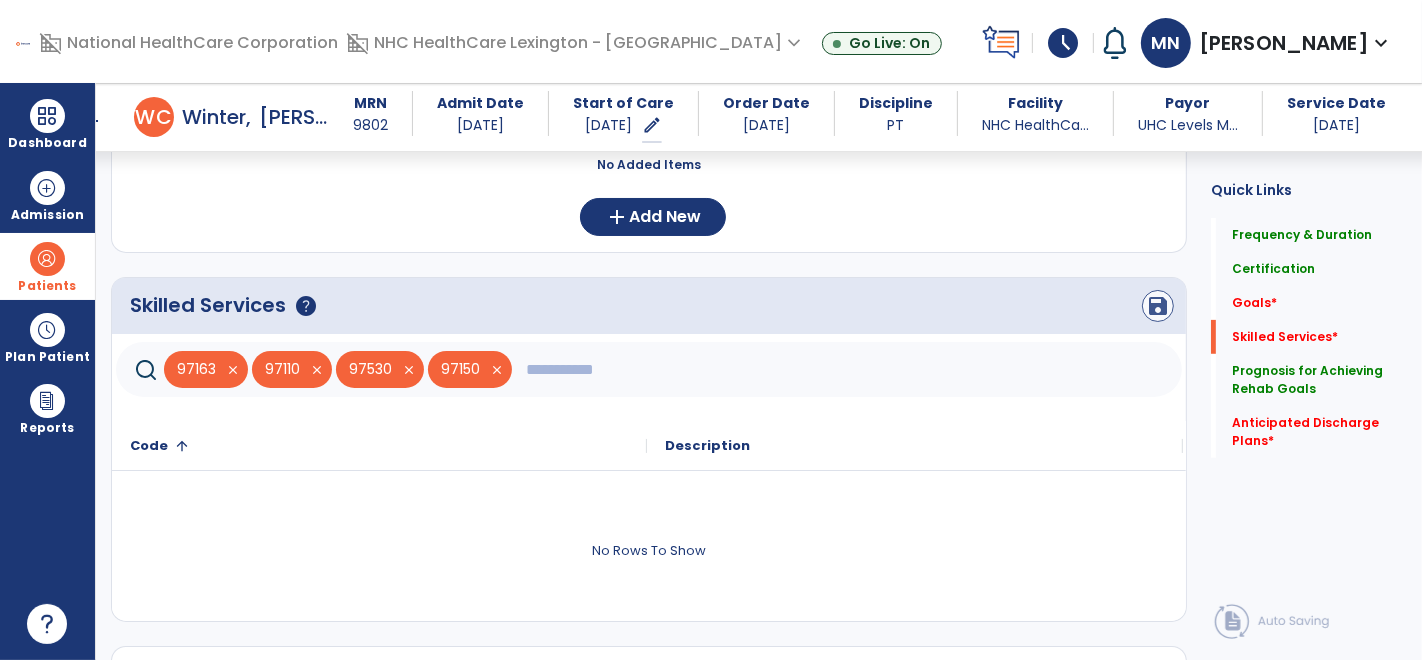 type 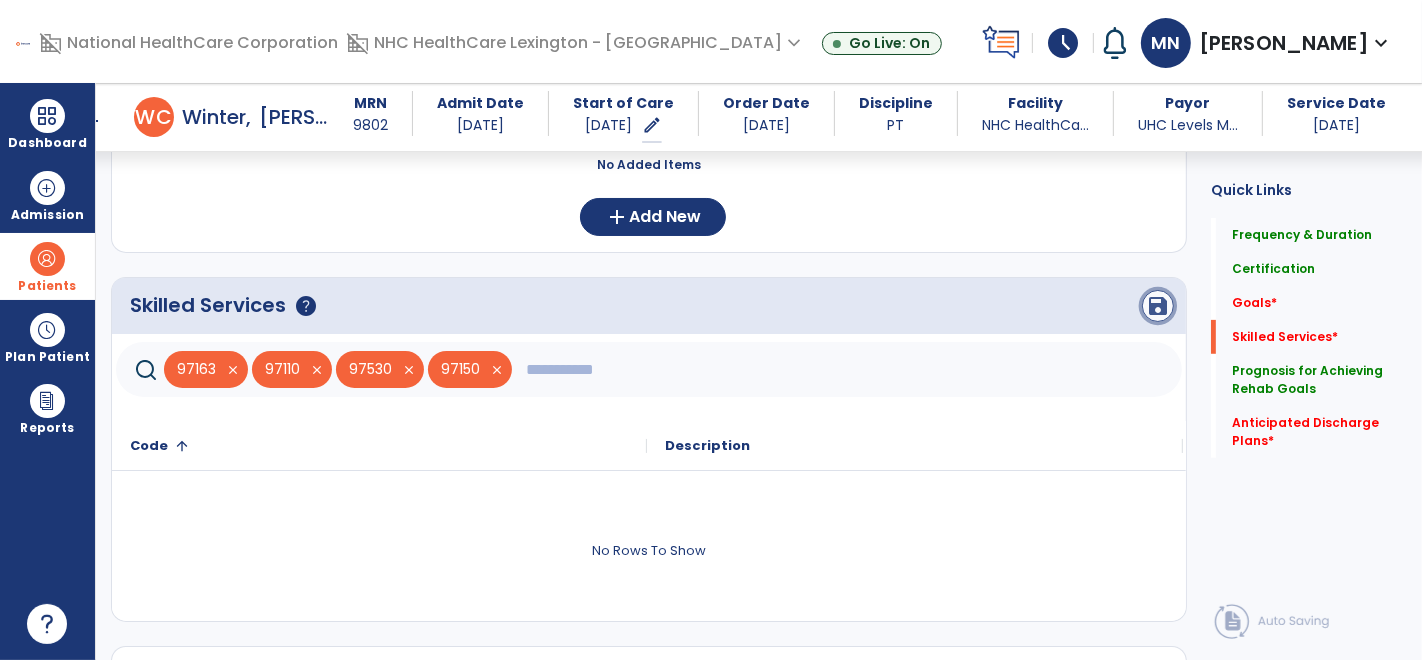 click on "save" 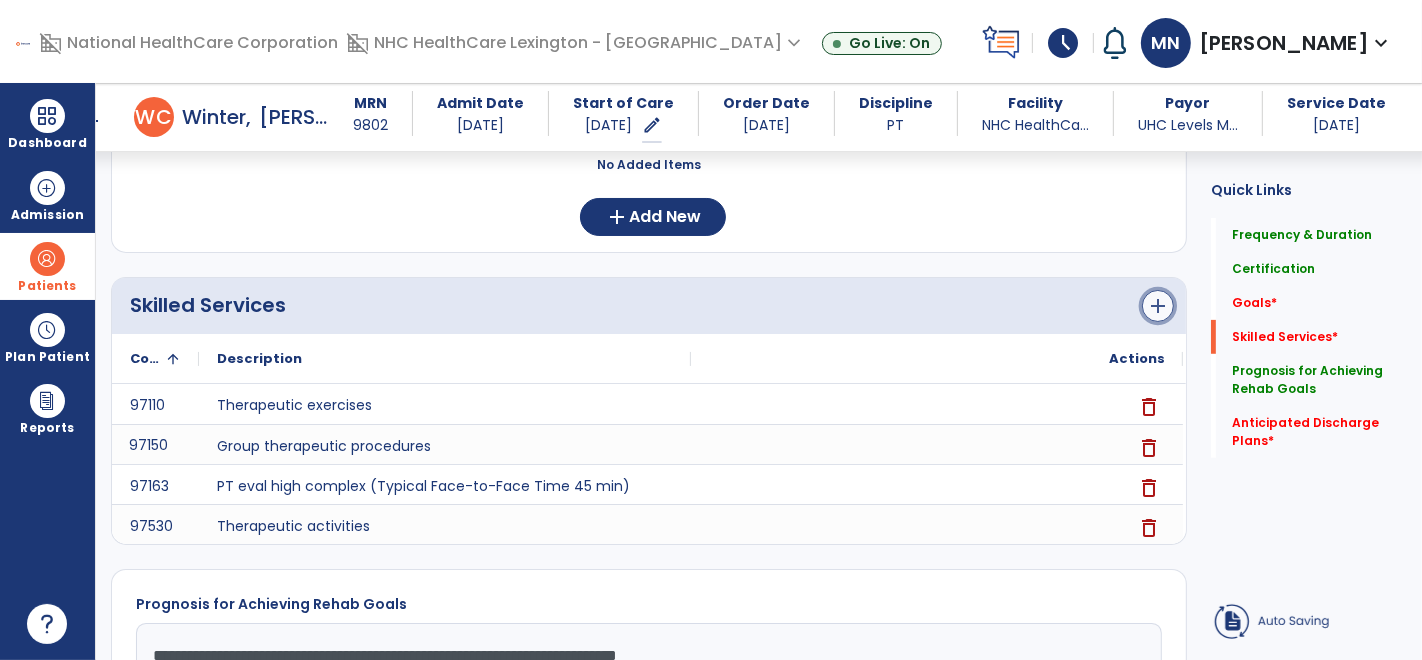 click on "add" 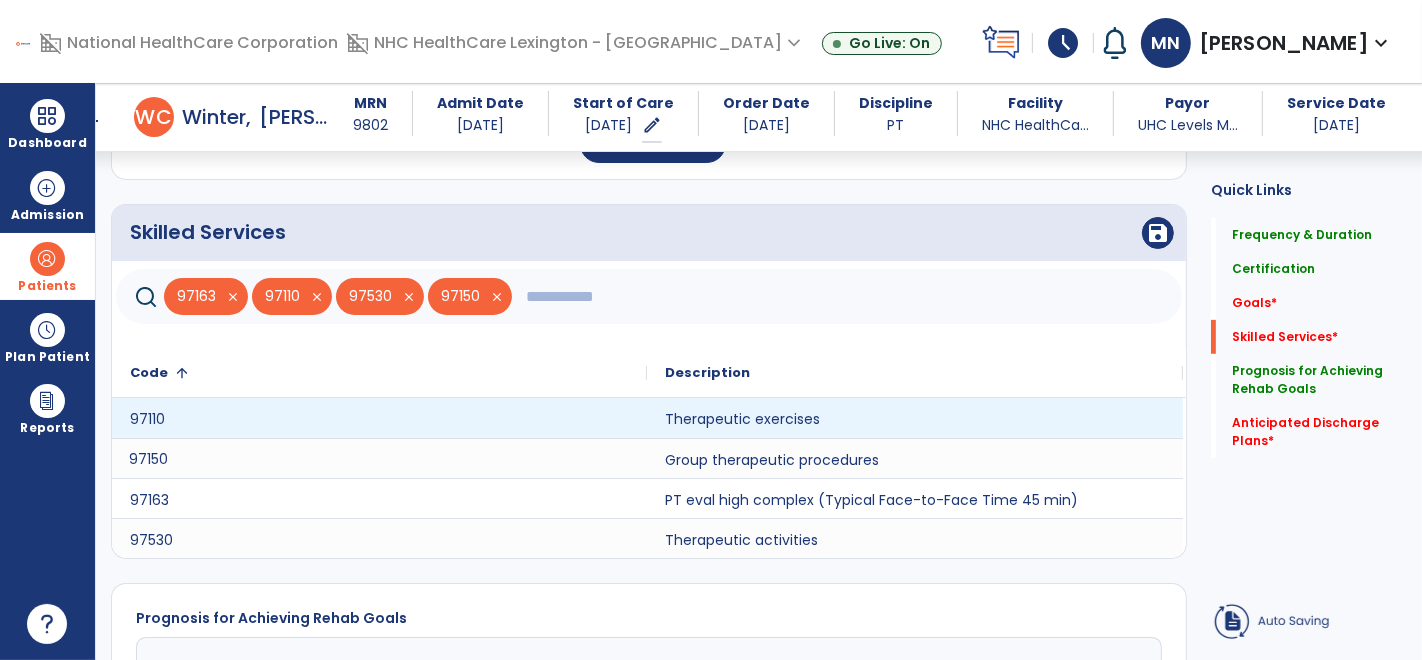 scroll, scrollTop: 600, scrollLeft: 0, axis: vertical 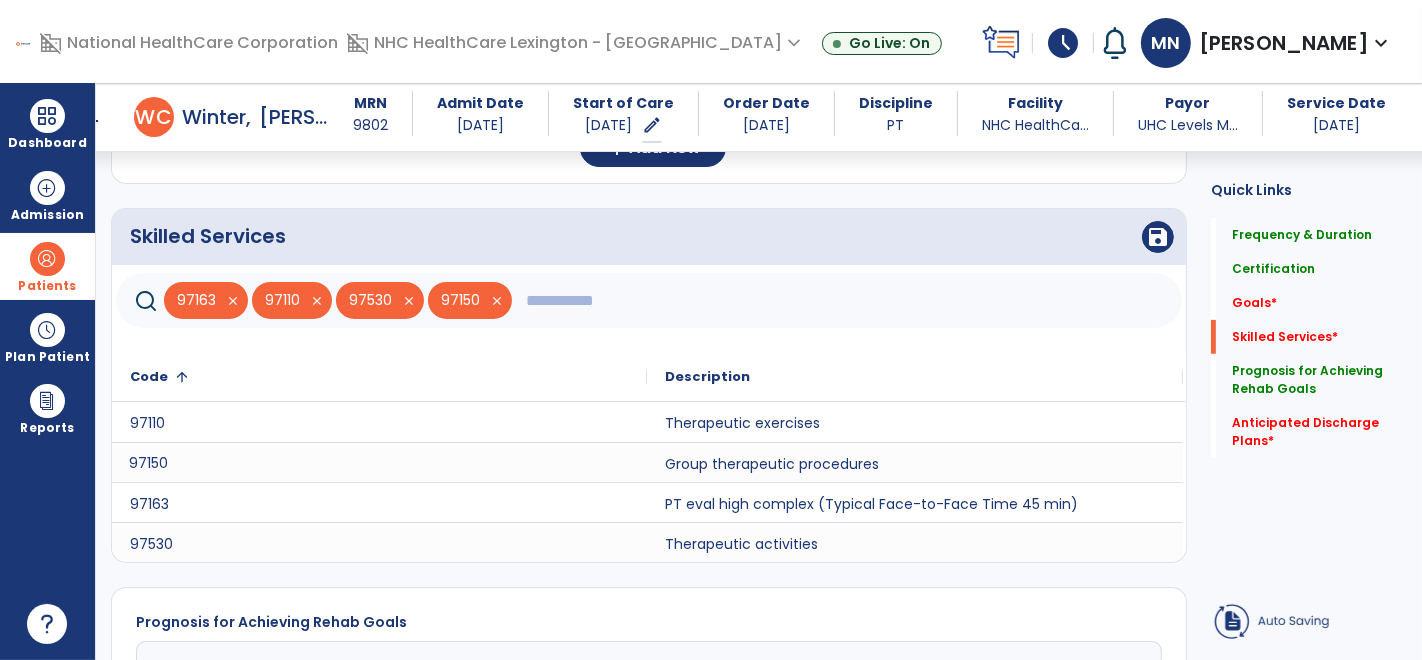 click 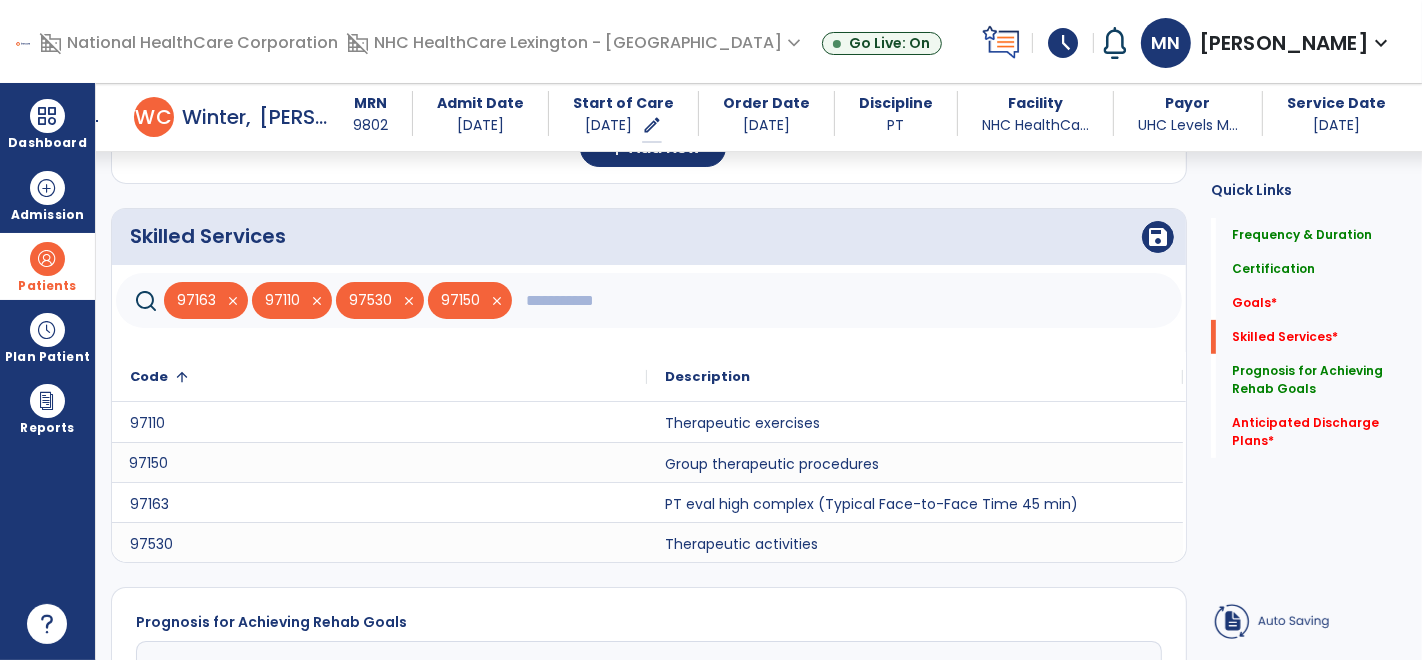 click 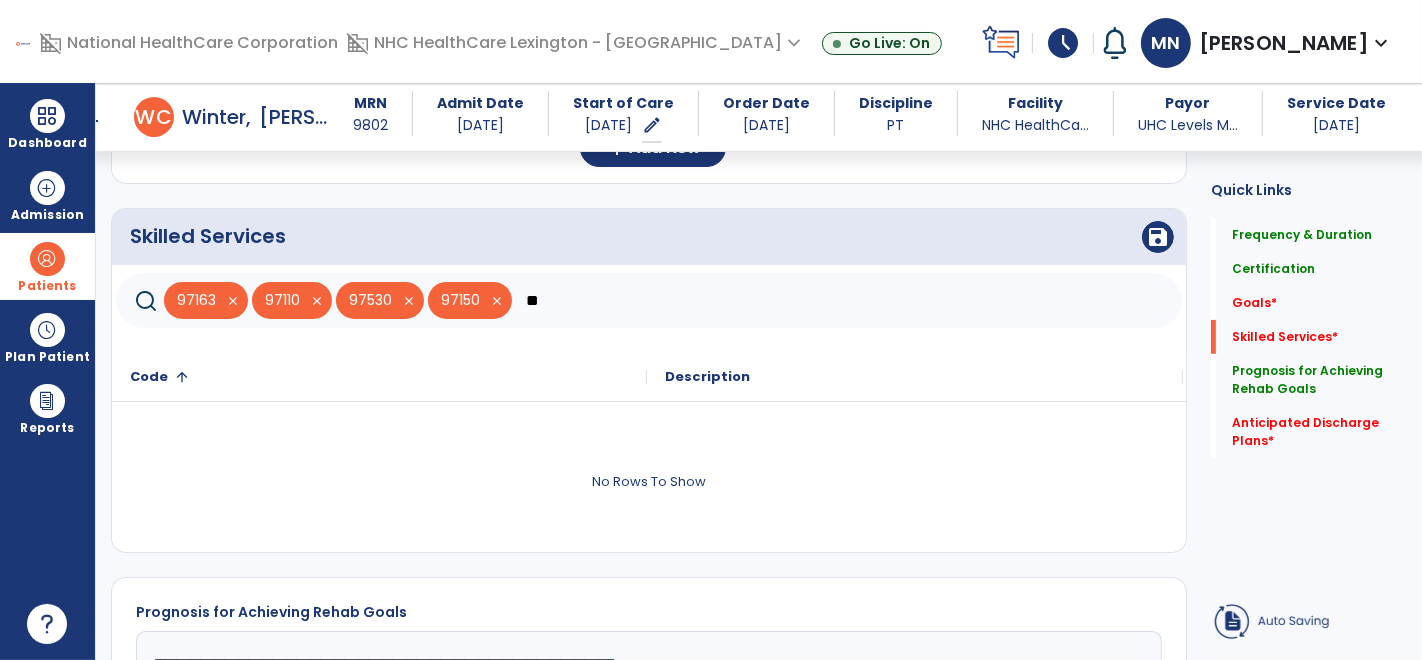 type on "*" 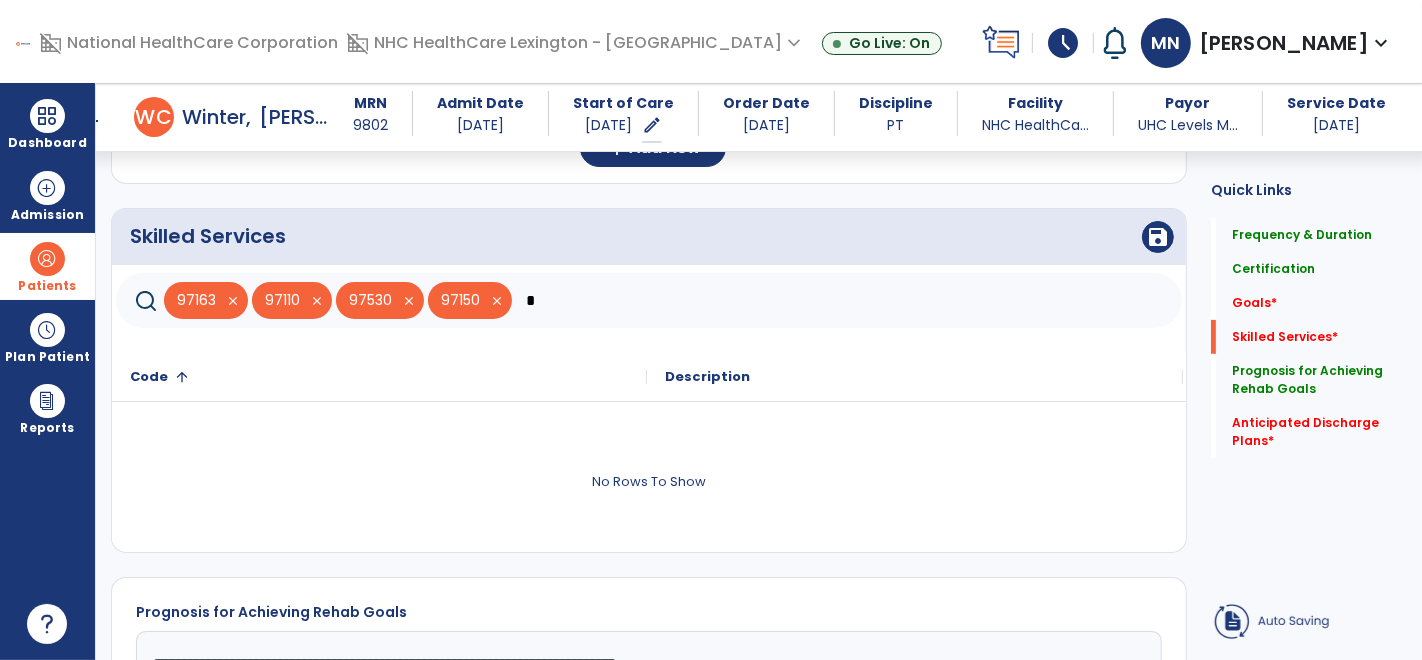 type 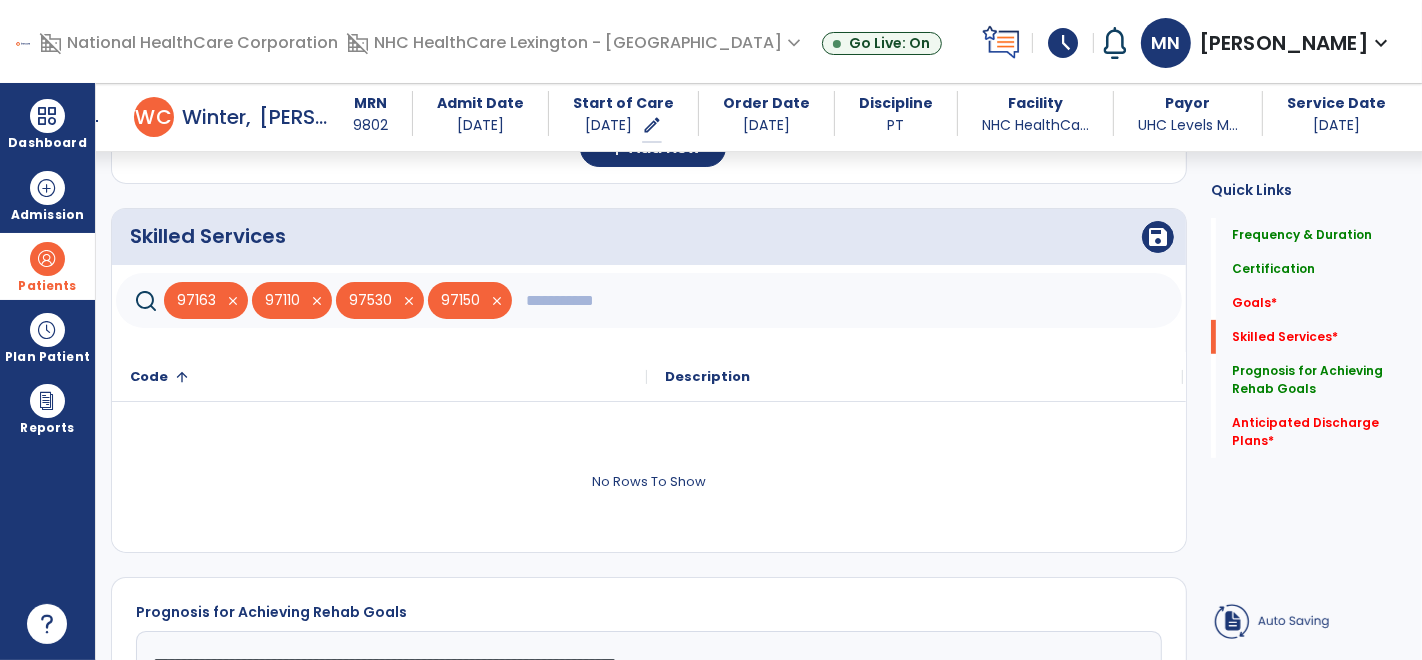 scroll, scrollTop: 566, scrollLeft: 0, axis: vertical 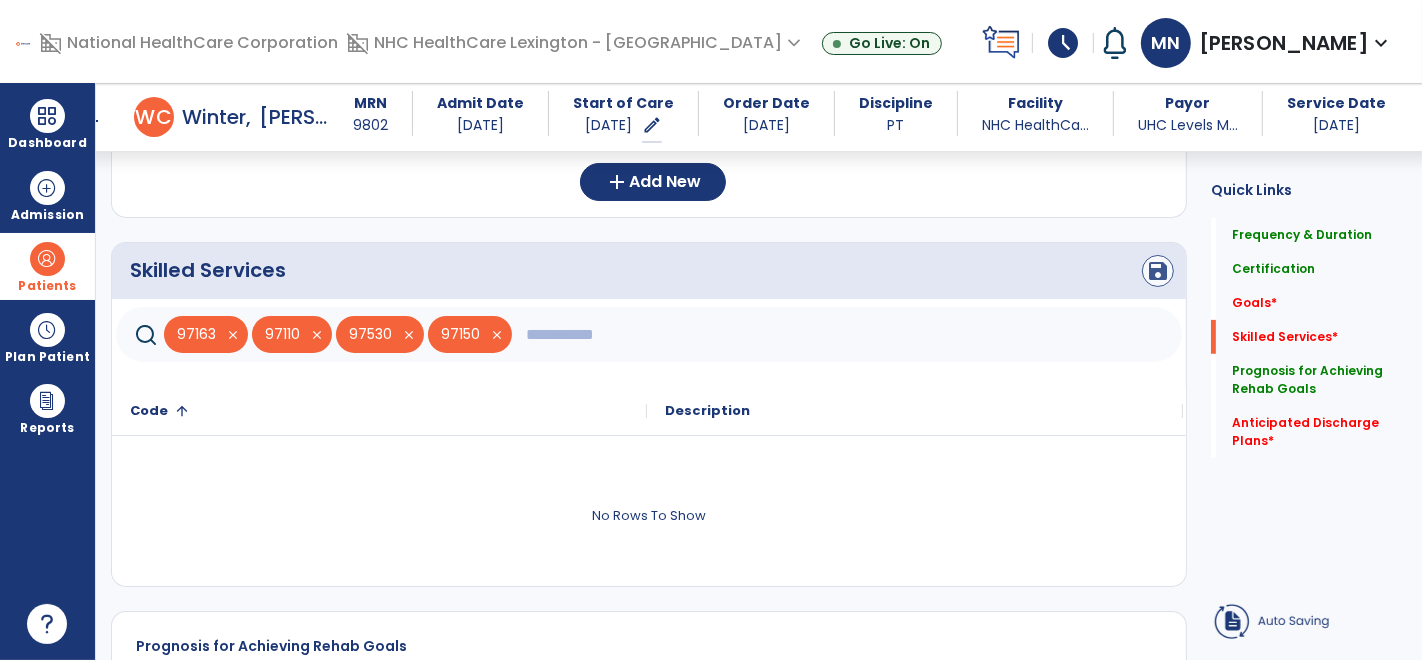 click on "save" 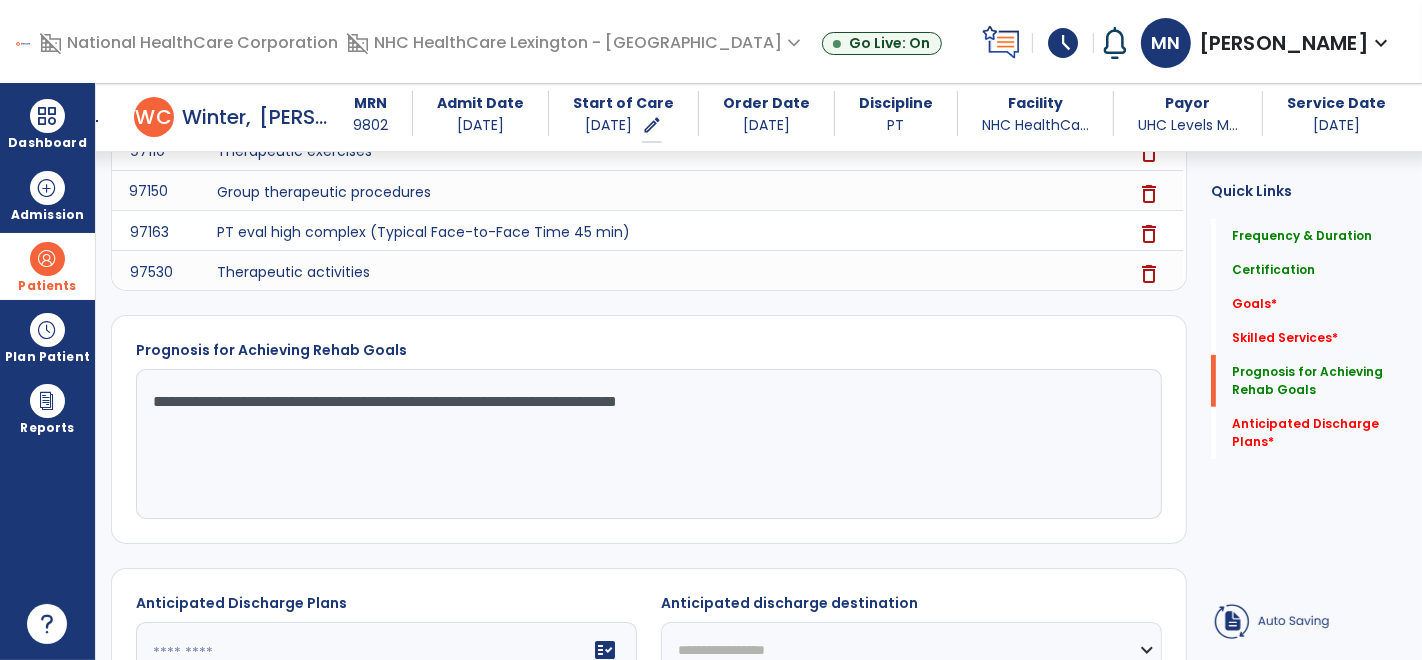 scroll, scrollTop: 789, scrollLeft: 0, axis: vertical 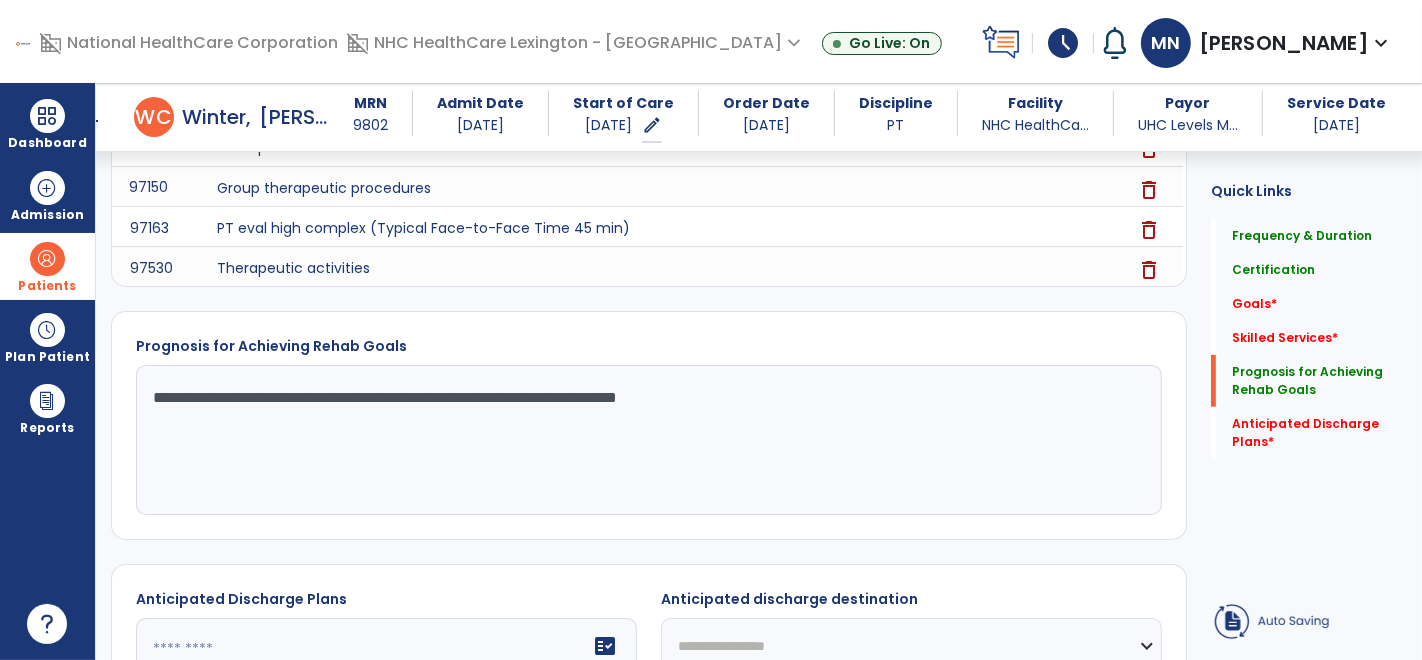 click on "**********" 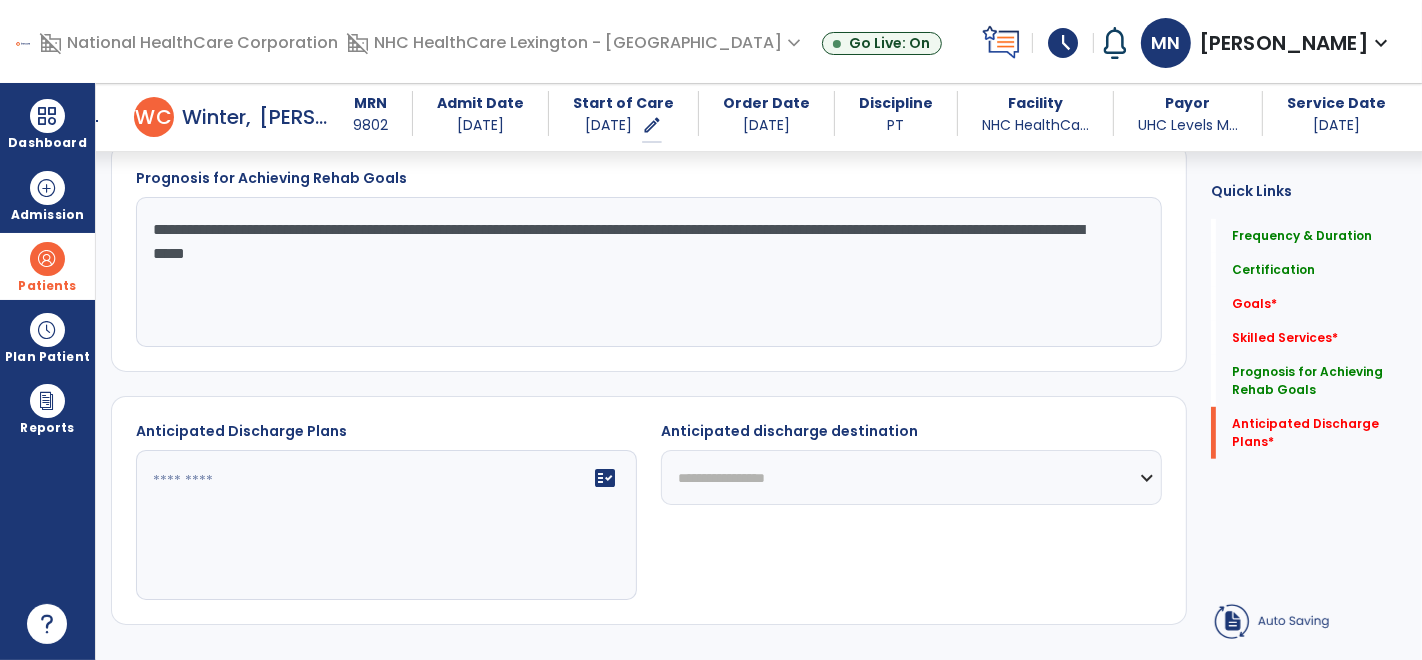 scroll, scrollTop: 1006, scrollLeft: 0, axis: vertical 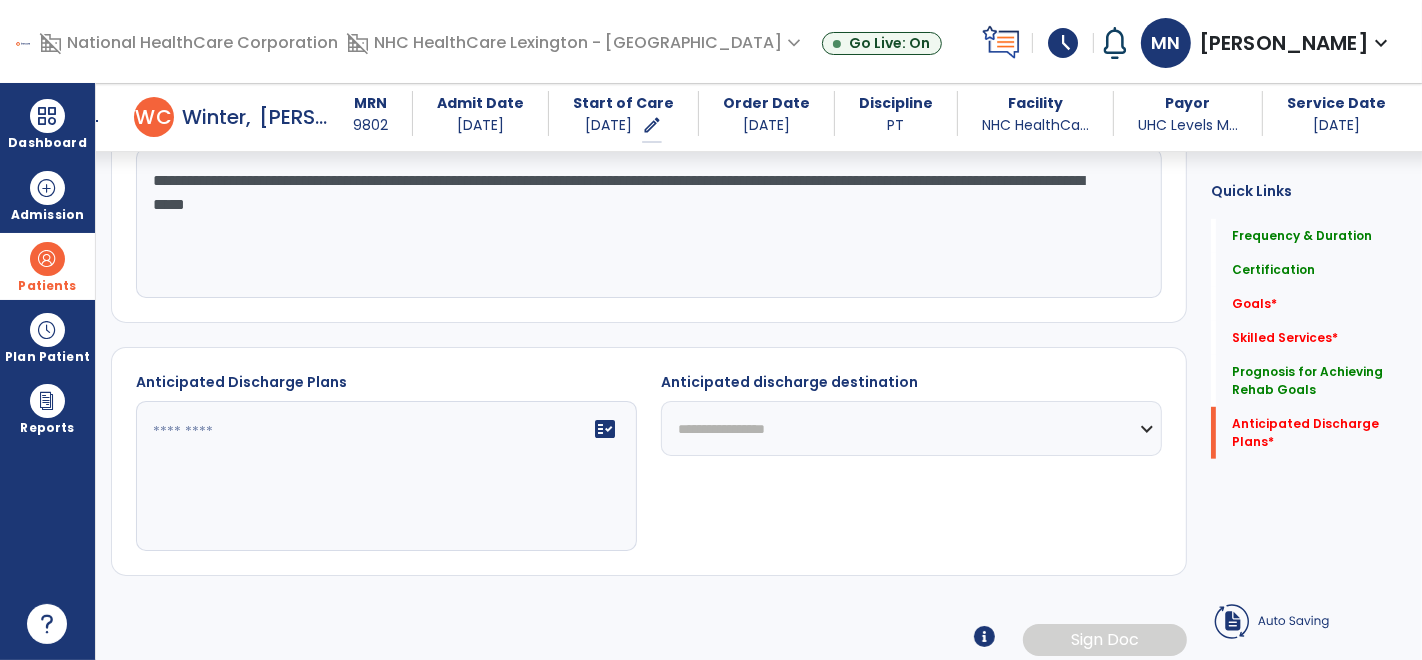 type on "**********" 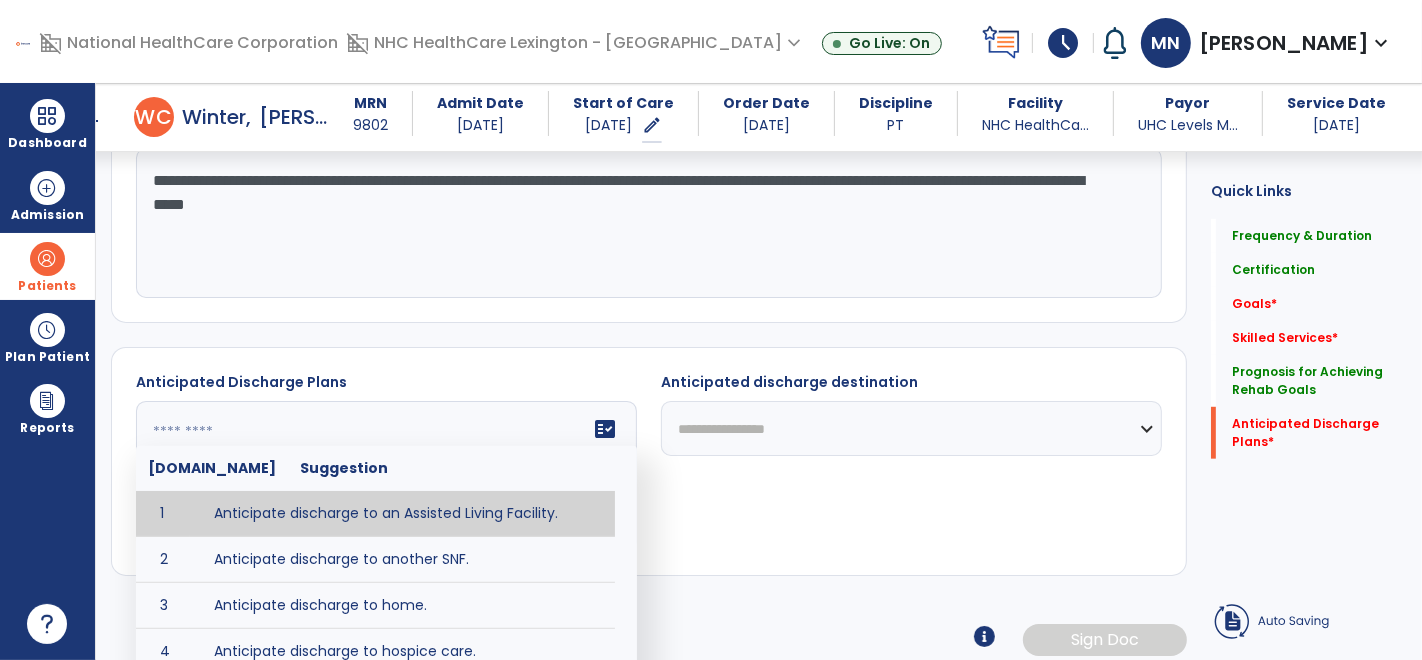 click on "fact_check  [DOMAIN_NAME] Suggestion 1 Anticipate discharge to an Assisted Living Facility. 2 Anticipate discharge to another SNF. 3 Anticipate discharge to home. 4 Anticipate discharge to hospice care. 5 Anticipate discharge to this SNF. 6 Anticipate patient will need [FULL/PART TIME] caregiver assistance. 7 Anticipate patient will need [ASSISTANCE LEVEL] assistance from [CAREGIVER]. 8 Anticipate patient will need 24-hour caregiver assistance. 9 Anticipate patient will need no caregiver assistance. 10 Discharge home and independent with caregiver. 11 Discharge home and independent without caregiver. 12 Discharge home and return to community activities. 13 Discharge home and return to vocational activities. 14 Discharge to home with patient continuing therapy services with out patient therapy. 15 Discharge to home with patient continuing therapy with Home Health. 16 Discharge to home with patient planning to live alone. 17 DME - the following DME for this patient is recommended by Physical Therapy: 18 19 20 21 22 23" 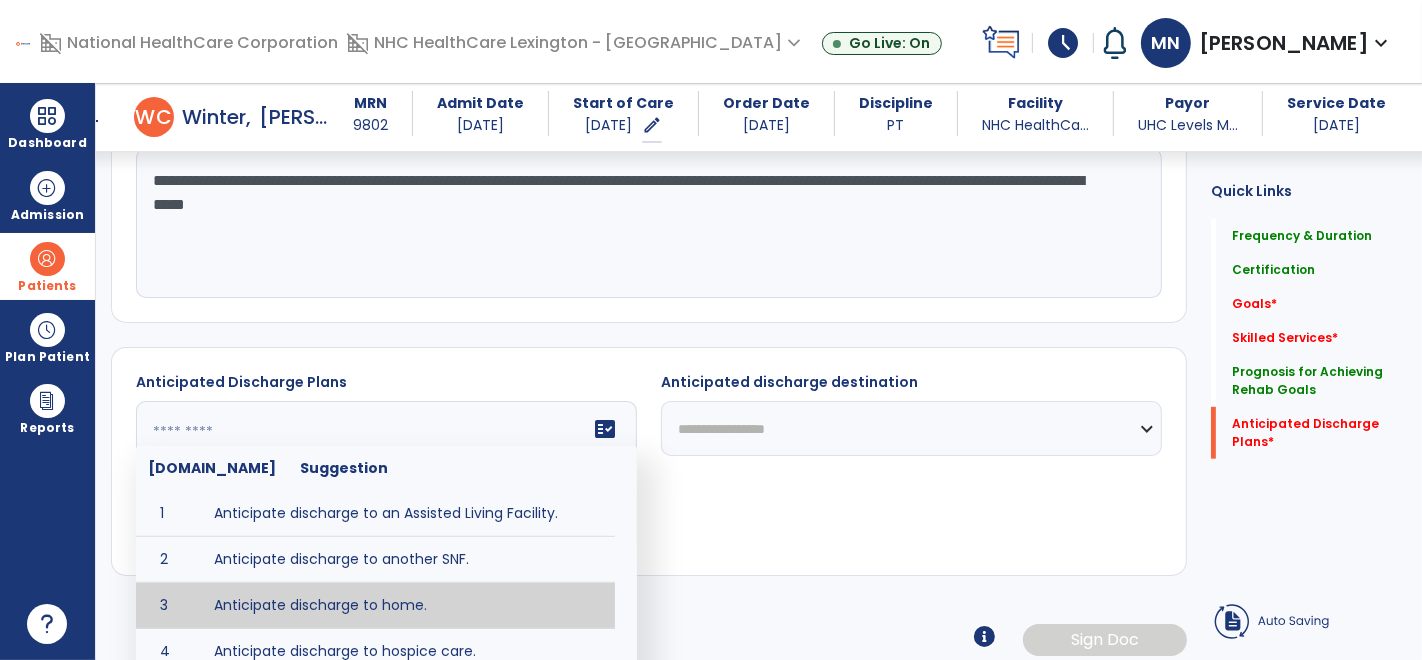 type on "**********" 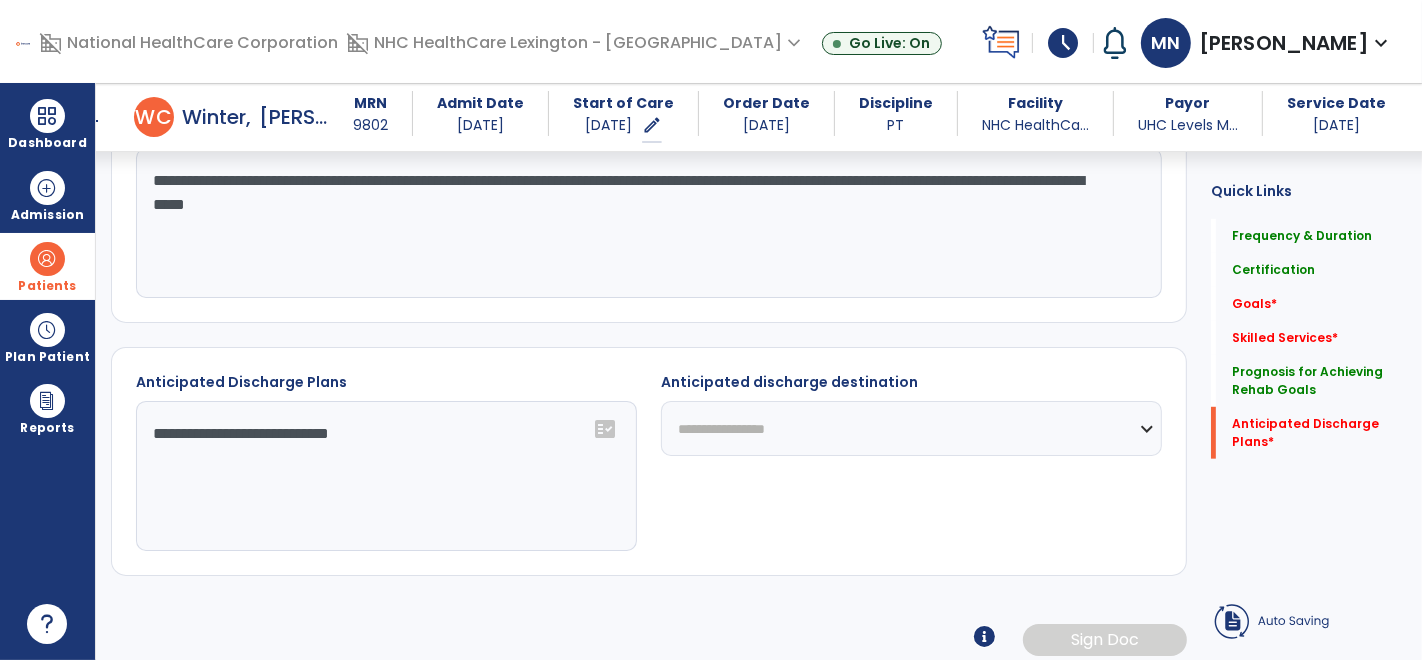 click on "**********" 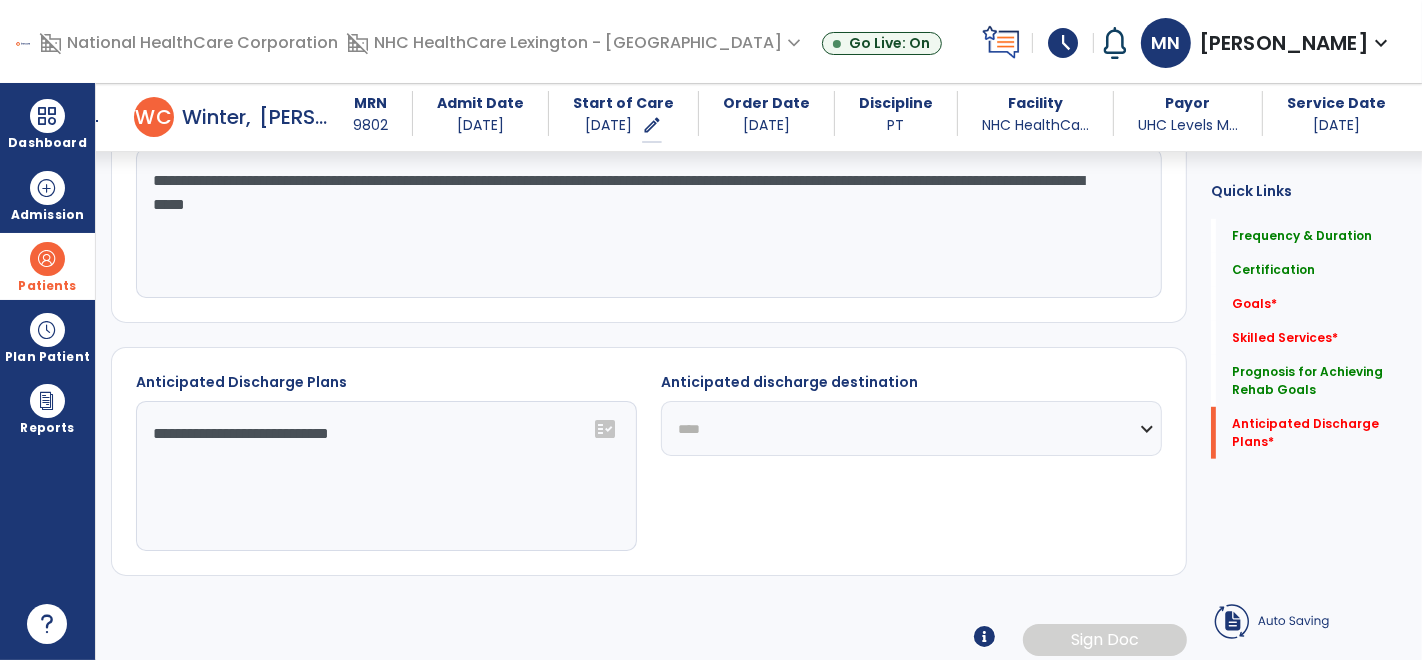click on "**********" 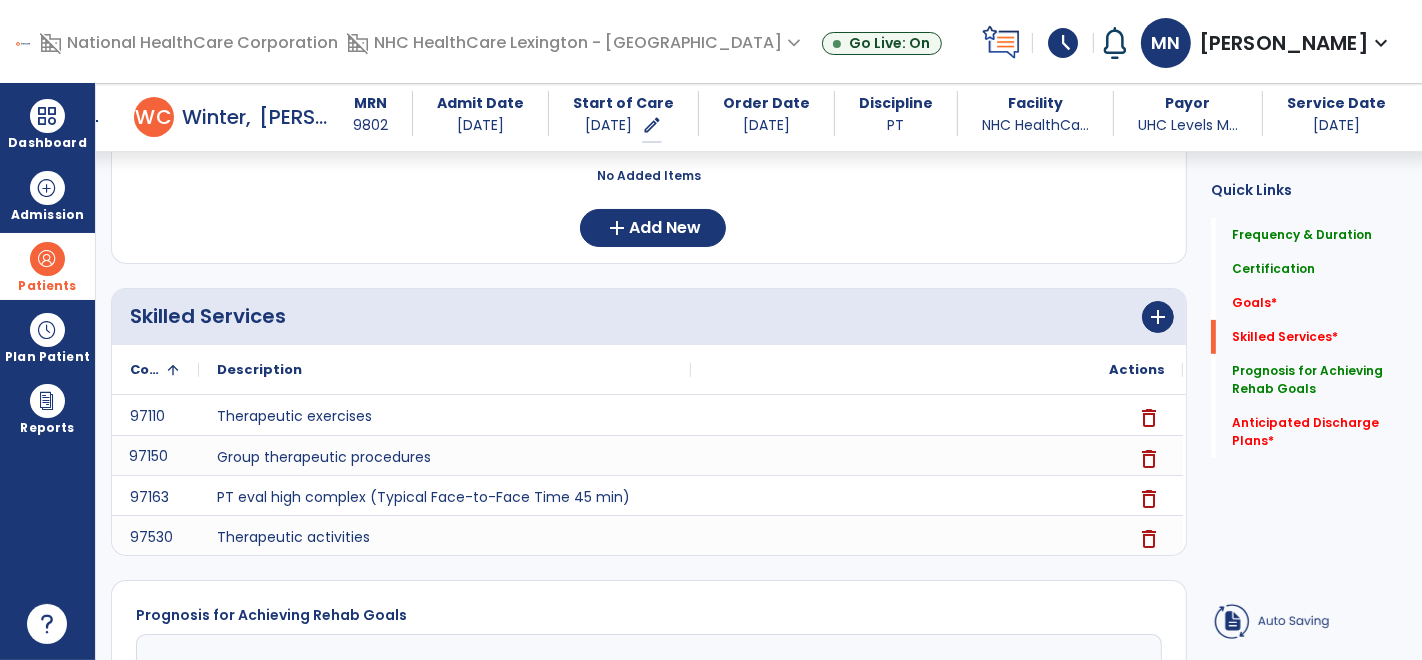 scroll, scrollTop: 522, scrollLeft: 0, axis: vertical 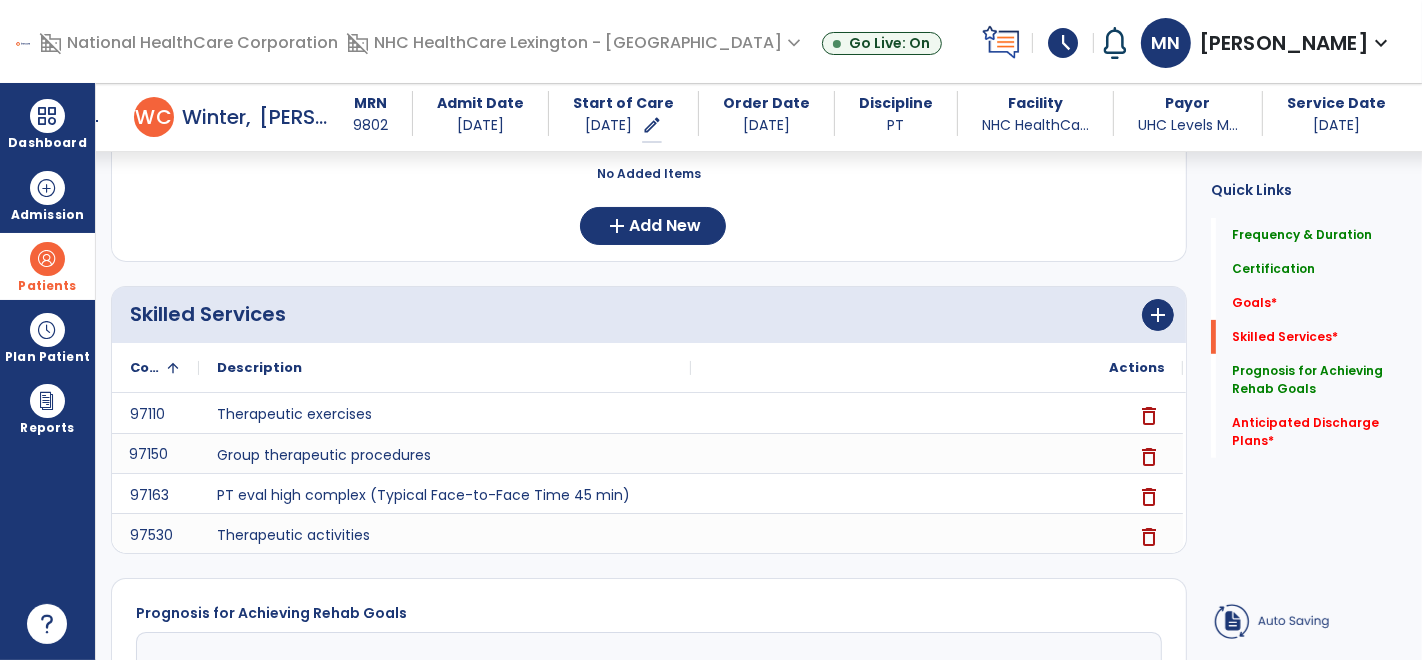 click on "arrow_back" at bounding box center (90, 121) 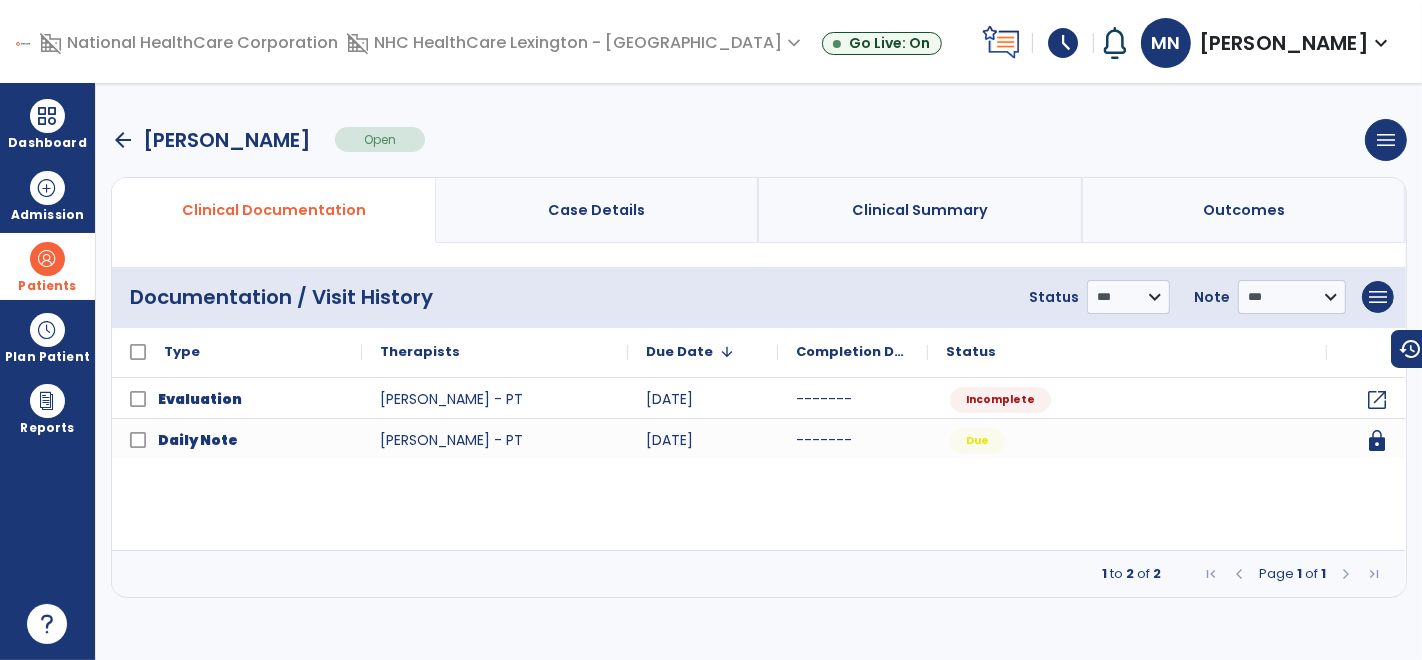 scroll, scrollTop: 0, scrollLeft: 0, axis: both 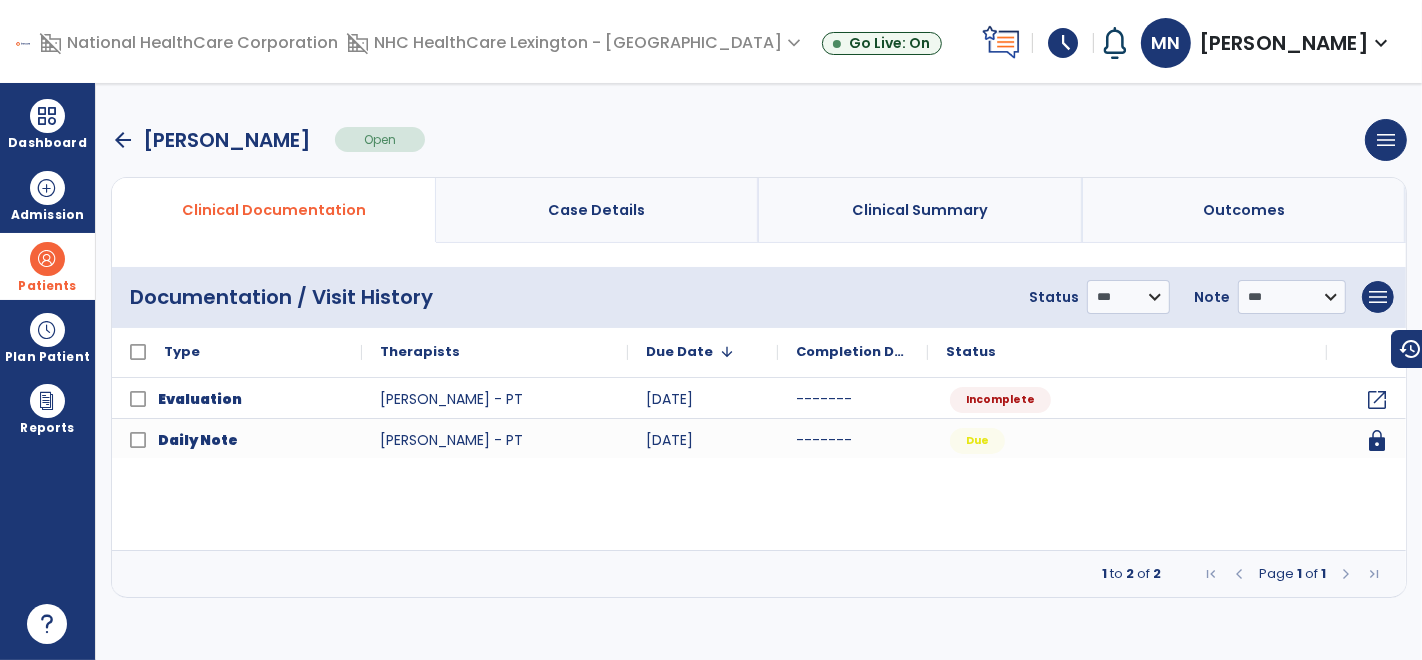 click at bounding box center (47, 259) 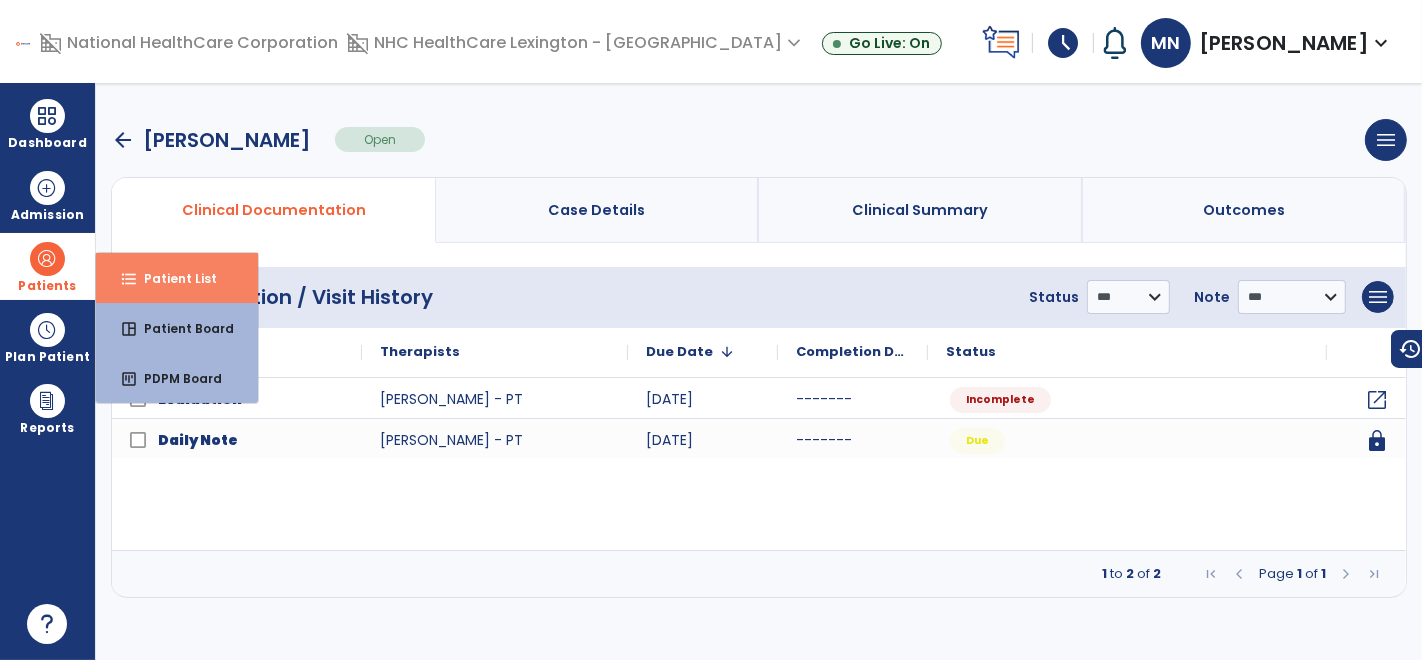 click on "format_list_bulleted" at bounding box center [129, 279] 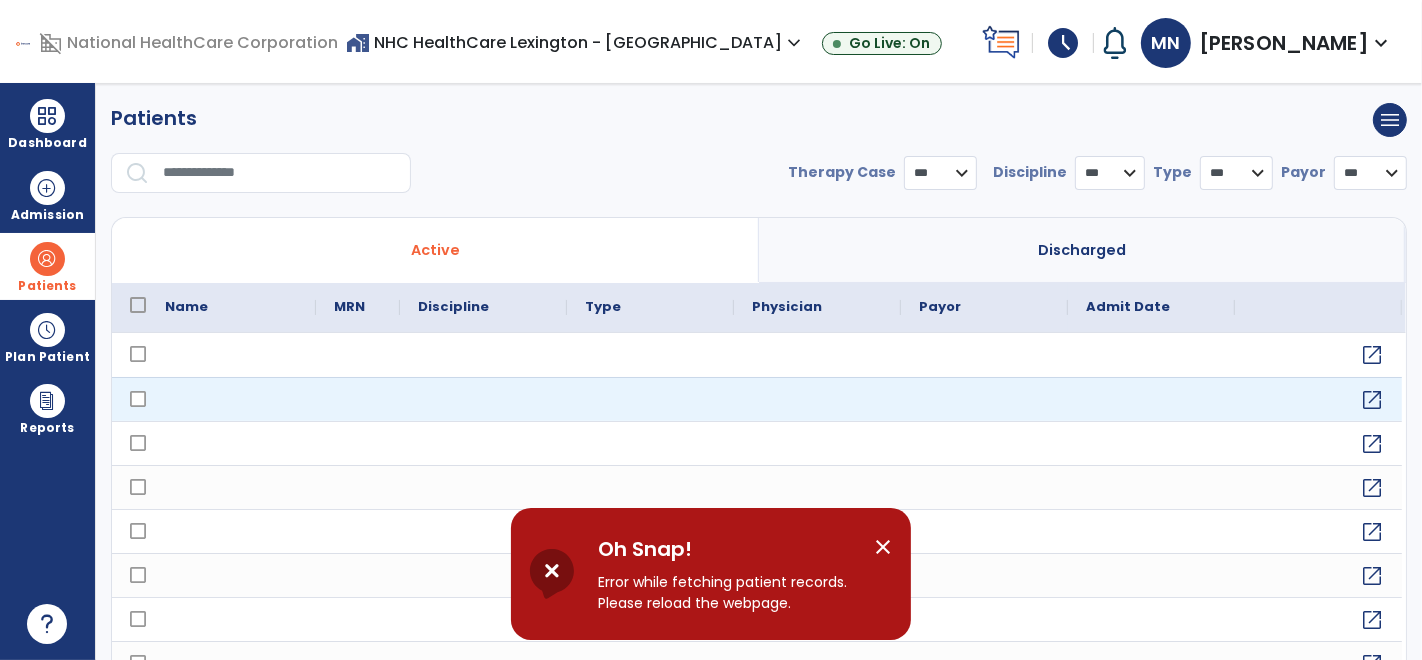 click at bounding box center [817, 399] 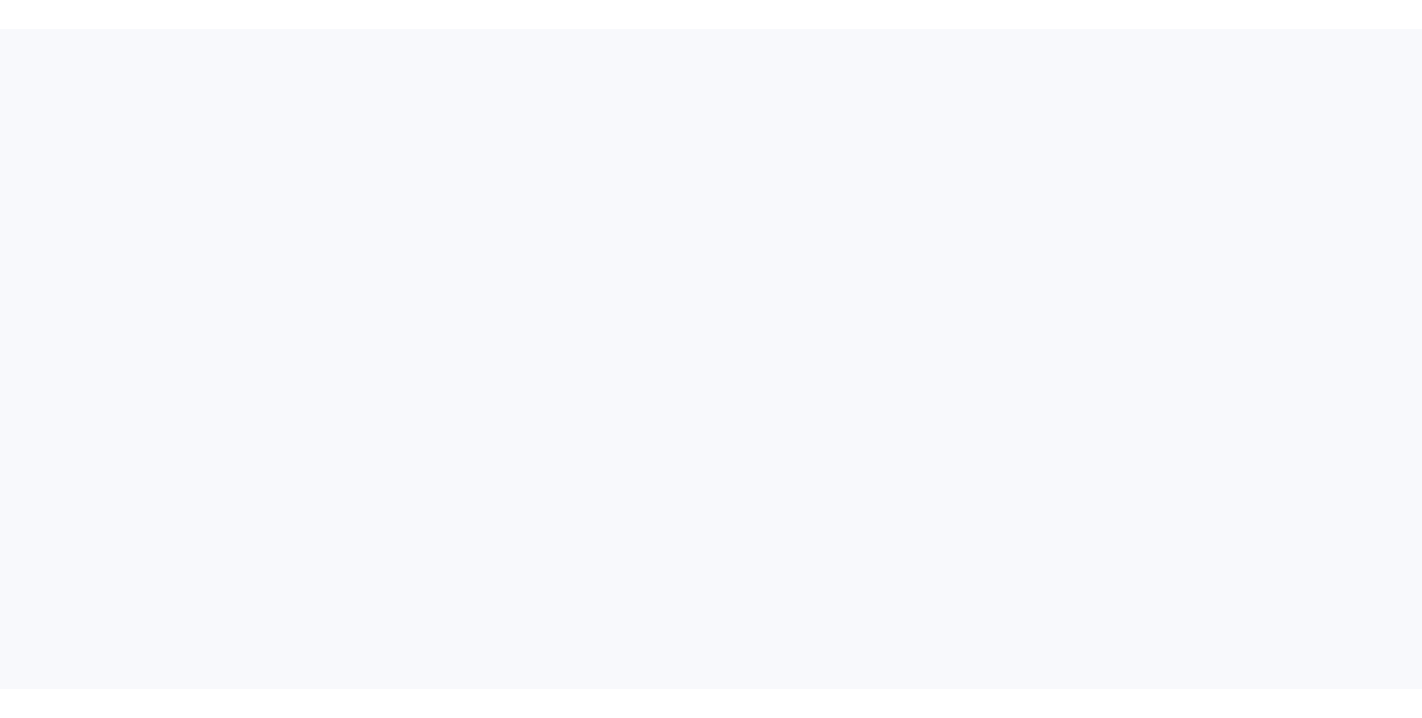 scroll, scrollTop: 0, scrollLeft: 0, axis: both 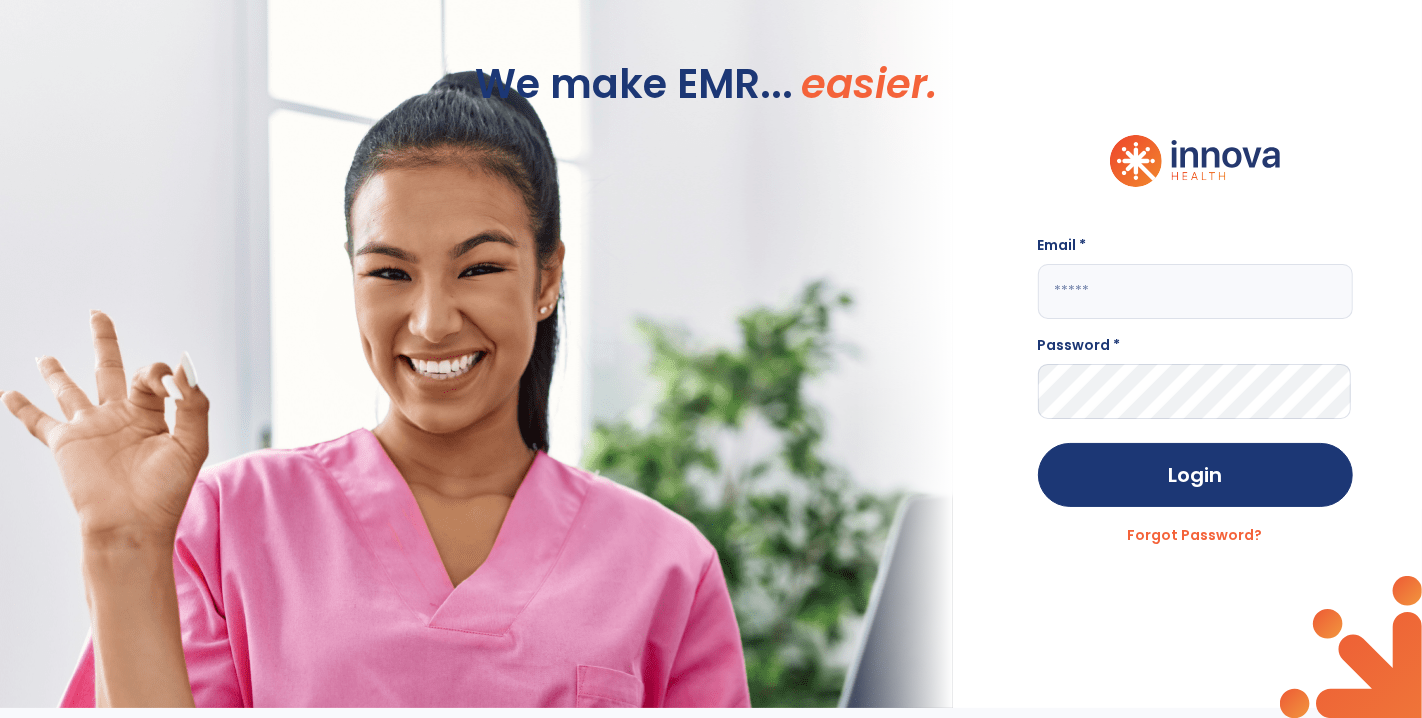 click 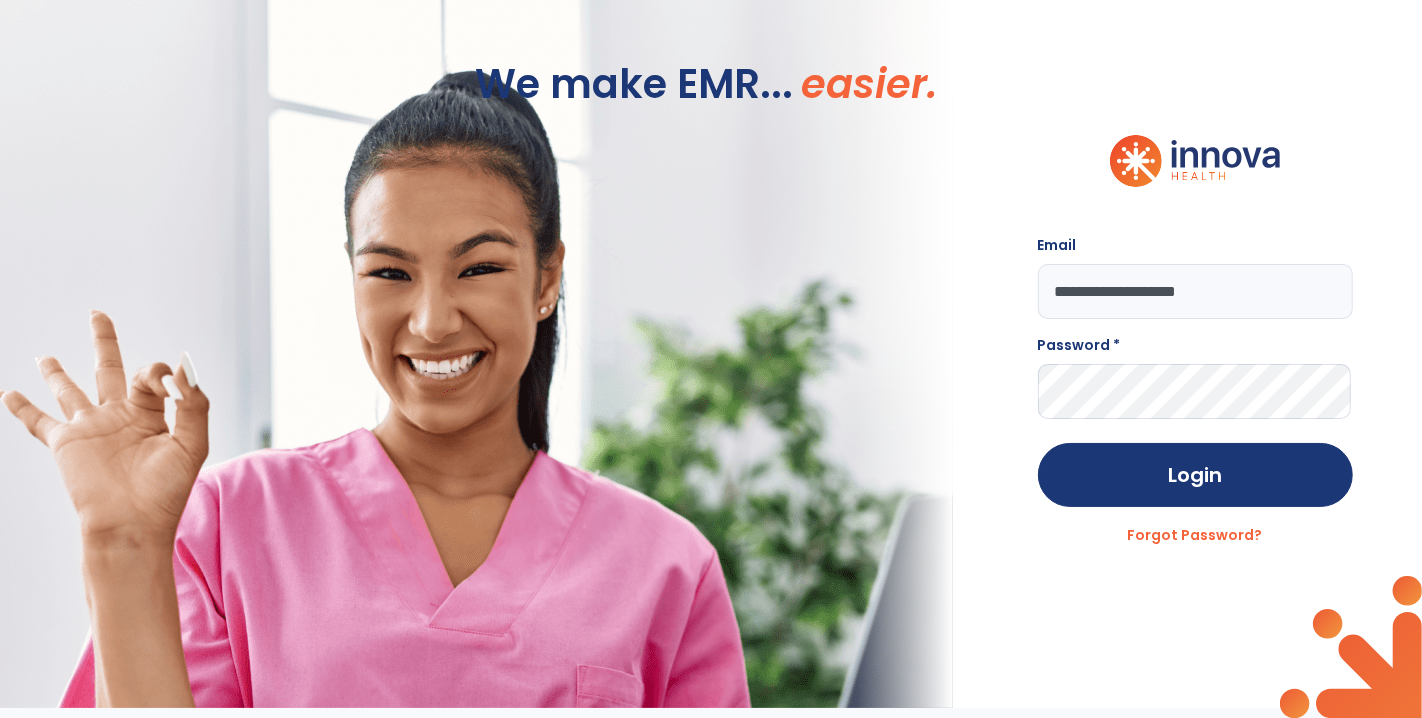 type on "**********" 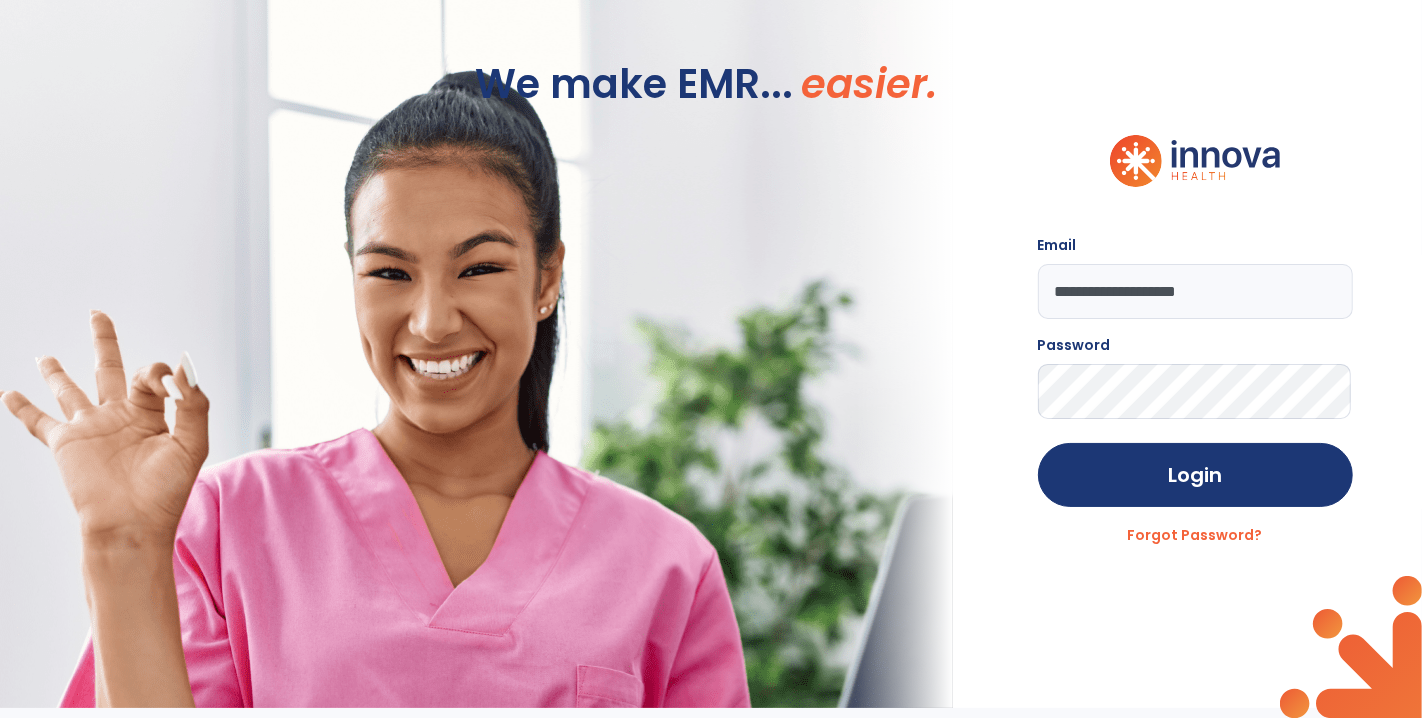 click on "Login" 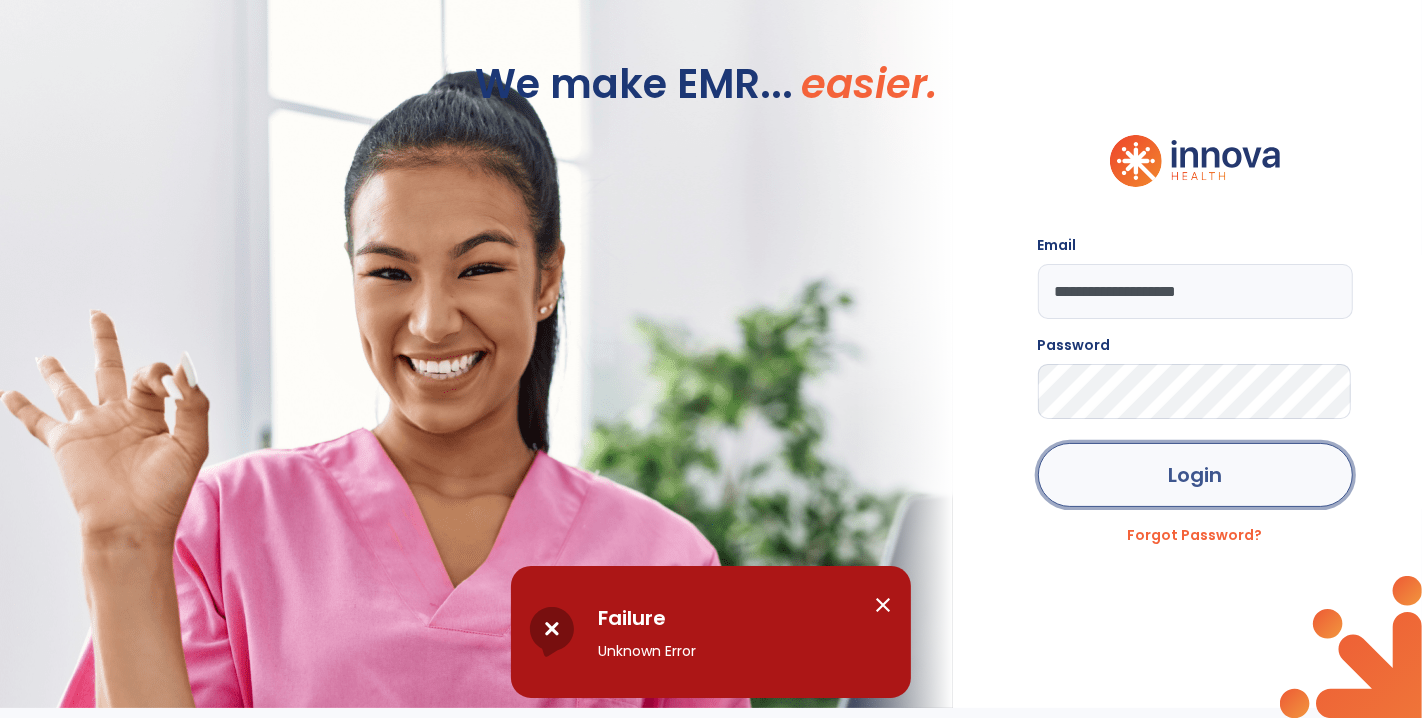 click on "Login" 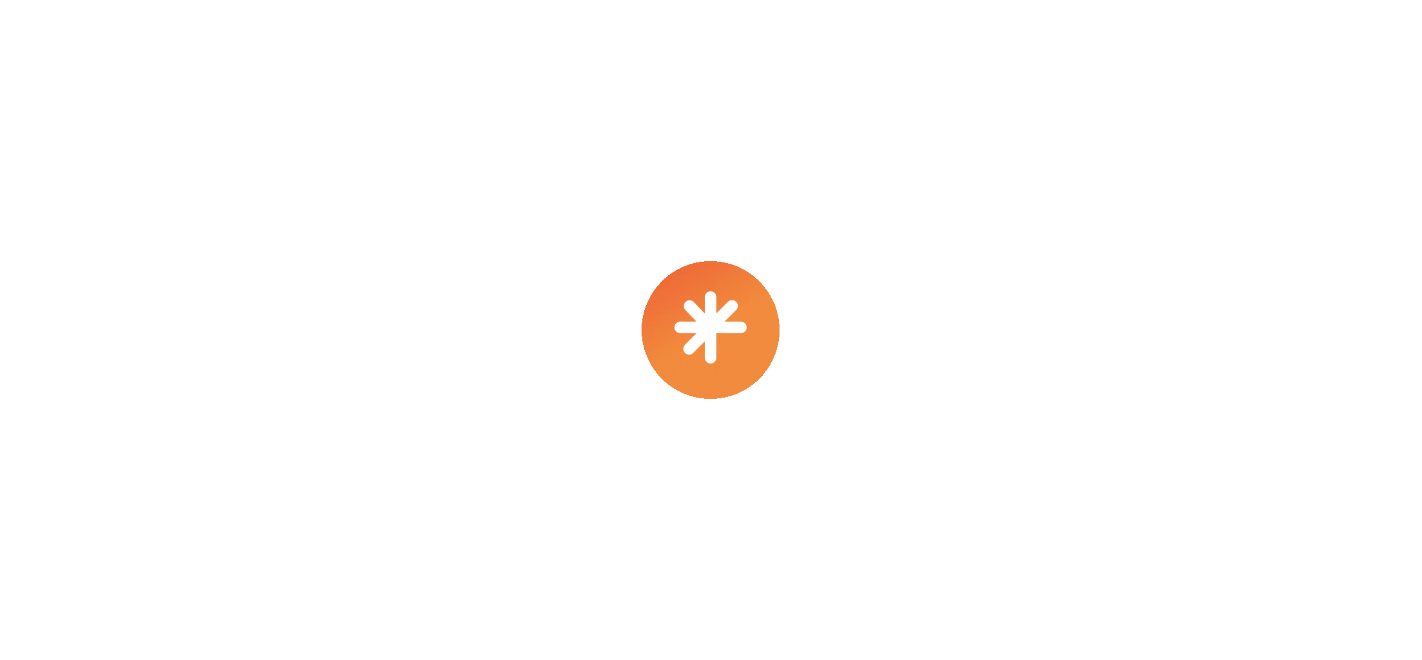scroll, scrollTop: 0, scrollLeft: 0, axis: both 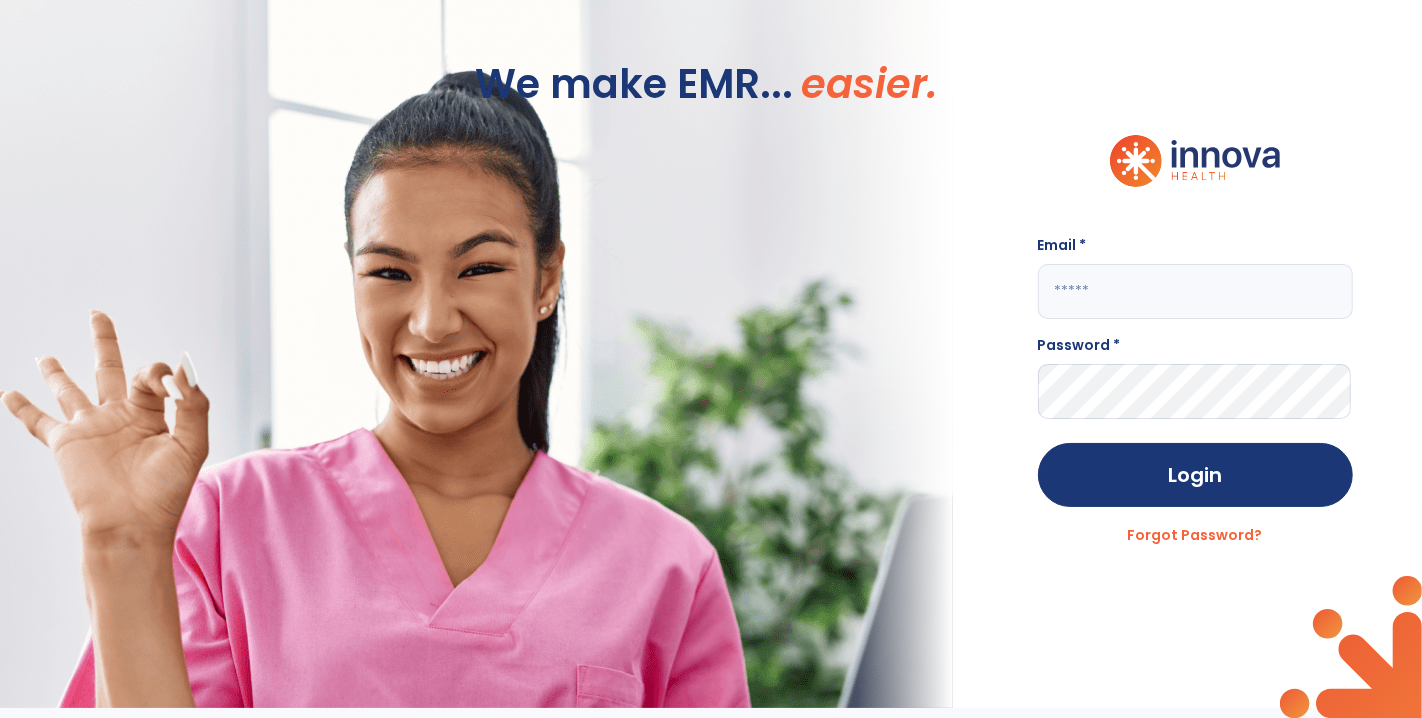 click 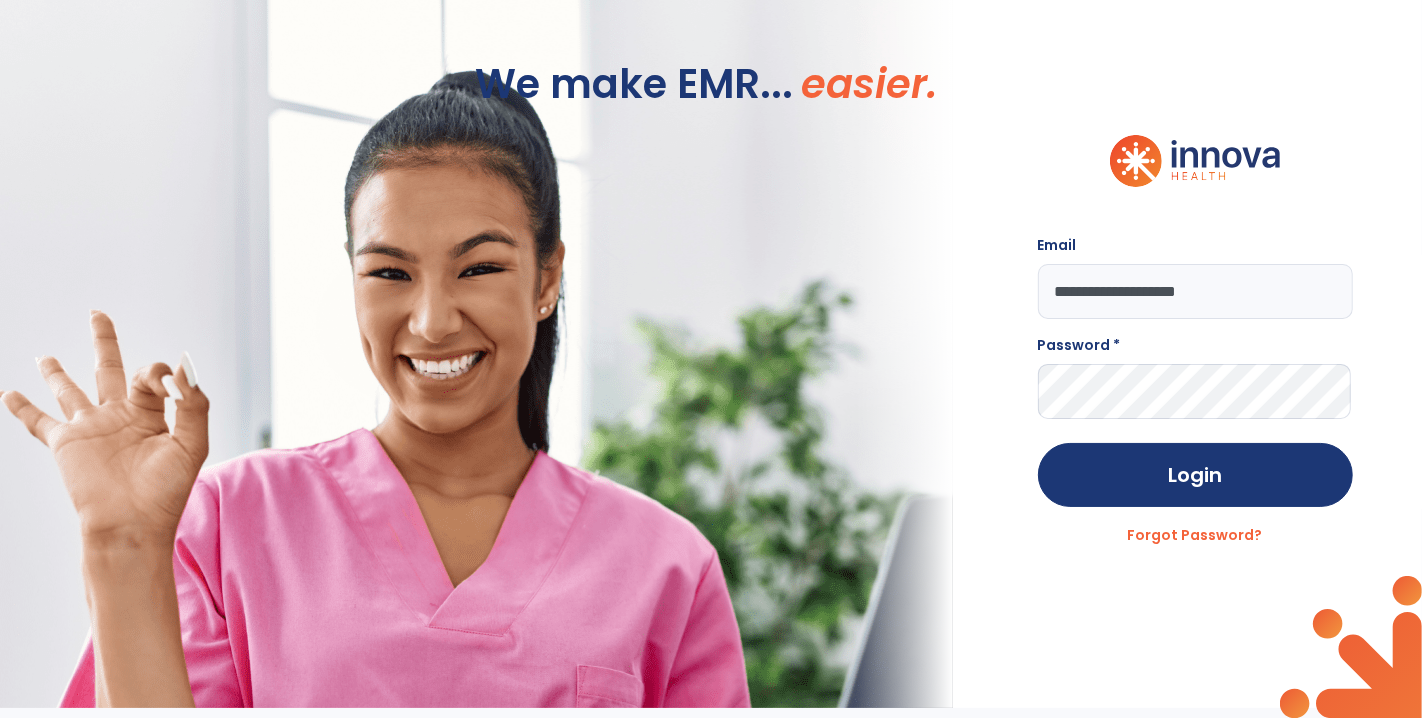 type on "**********" 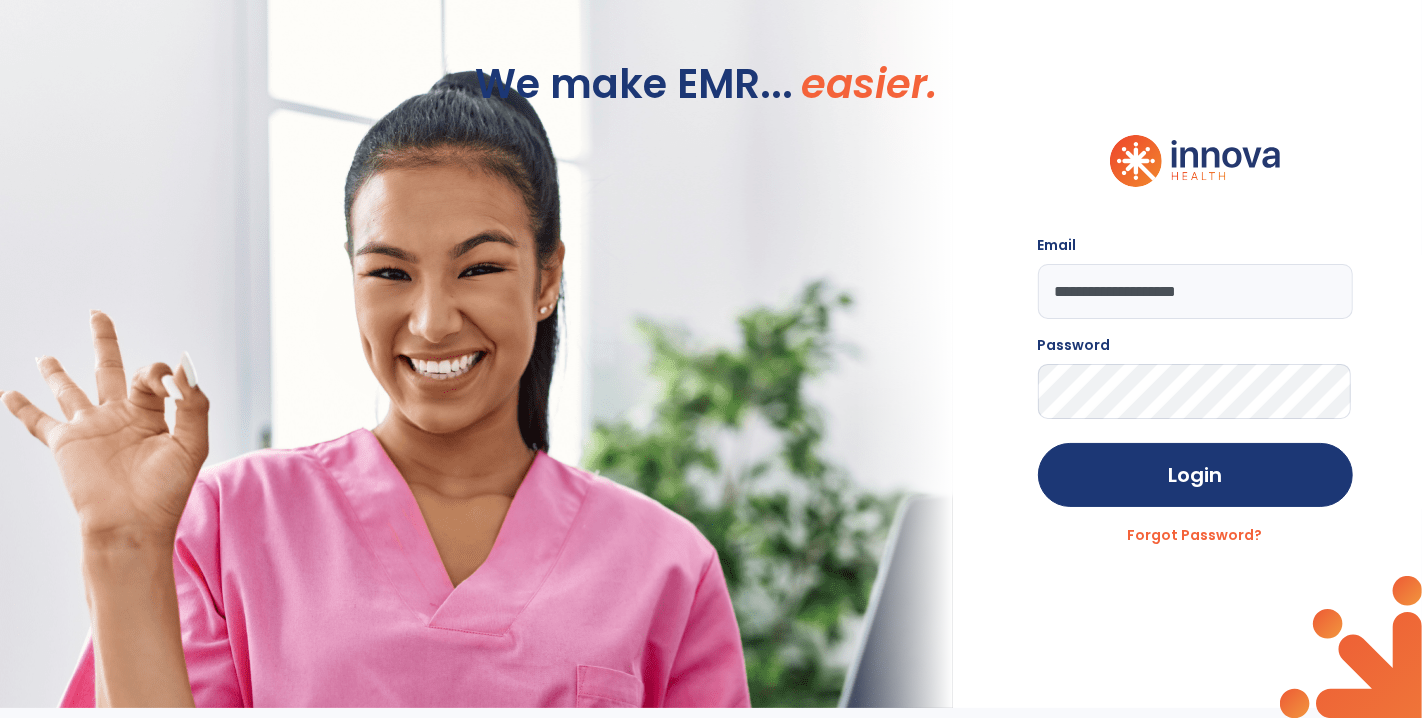 click on "Login" 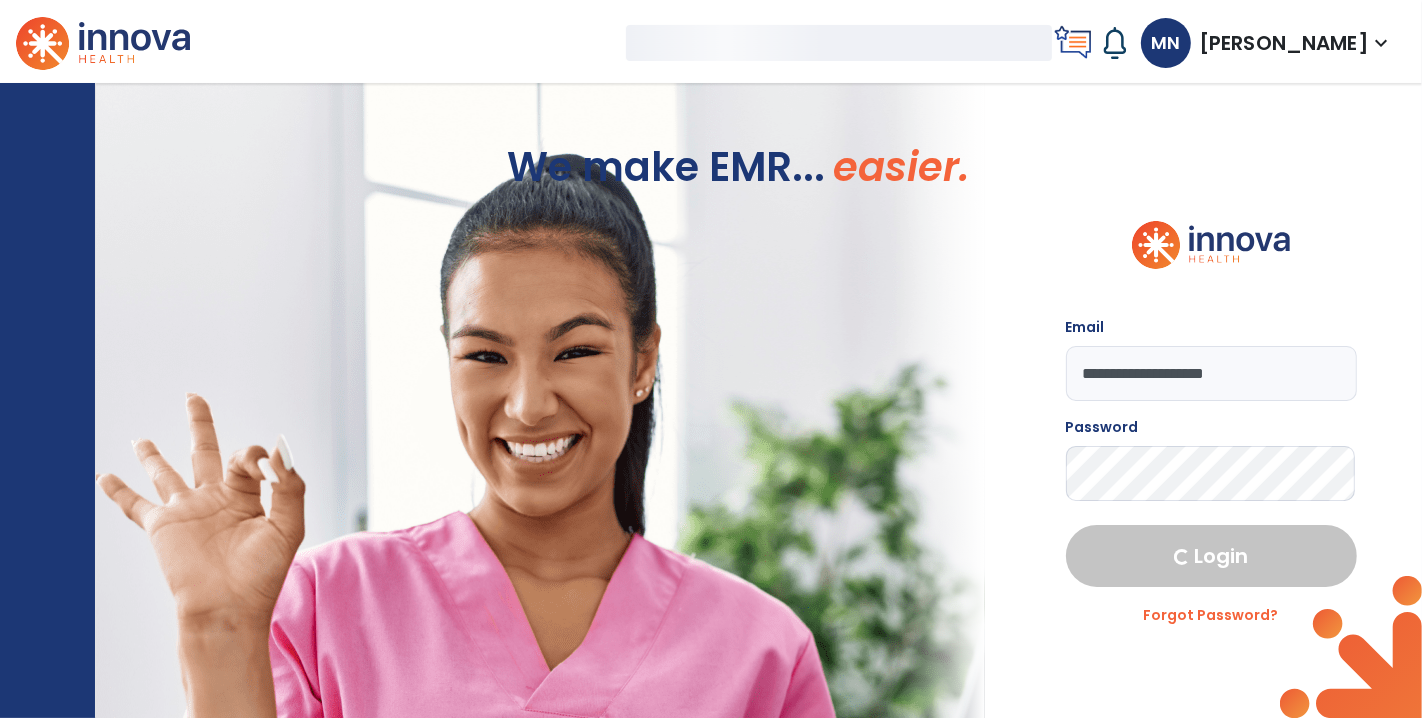 select on "****" 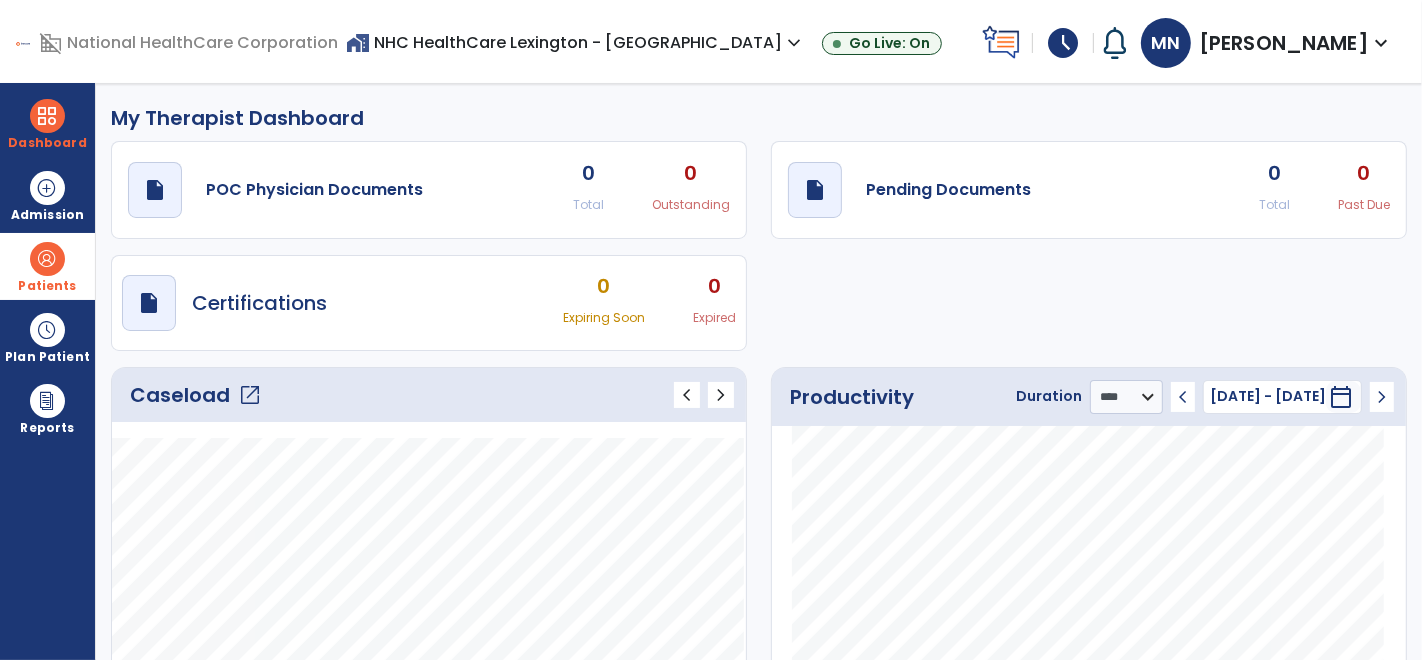 click at bounding box center (47, 259) 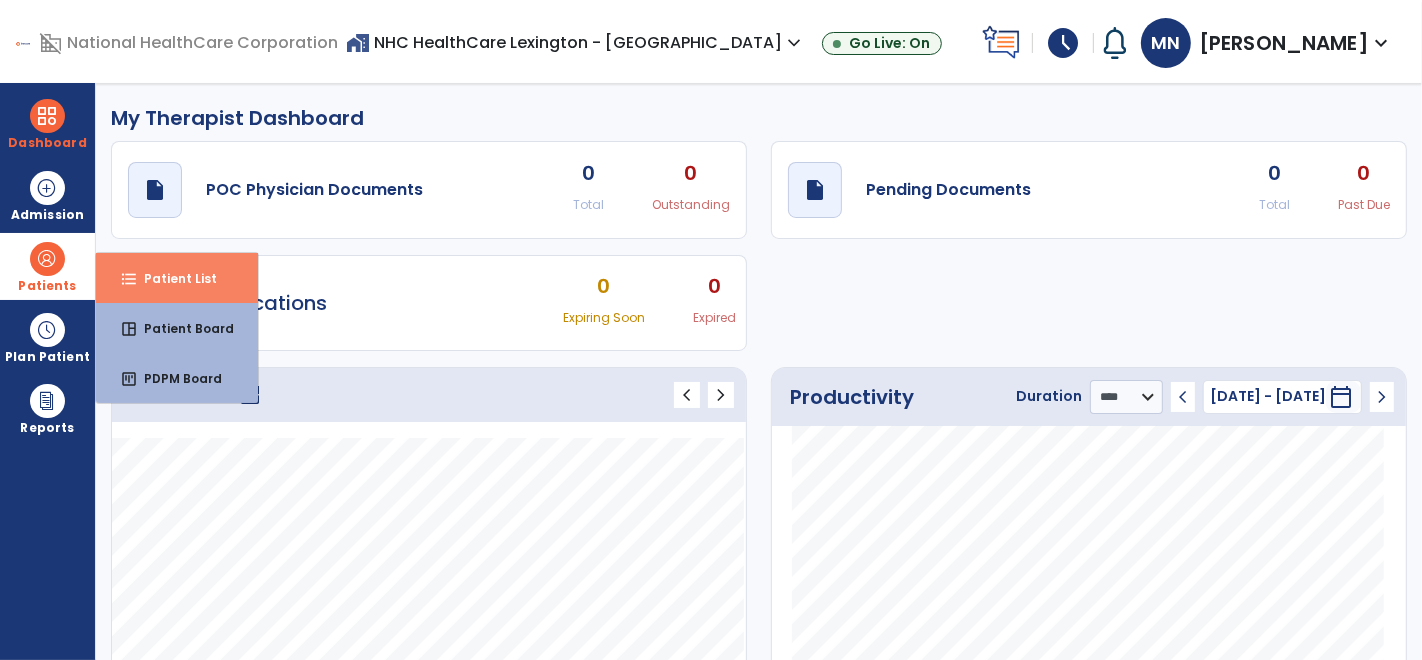 click on "format_list_bulleted" at bounding box center [129, 279] 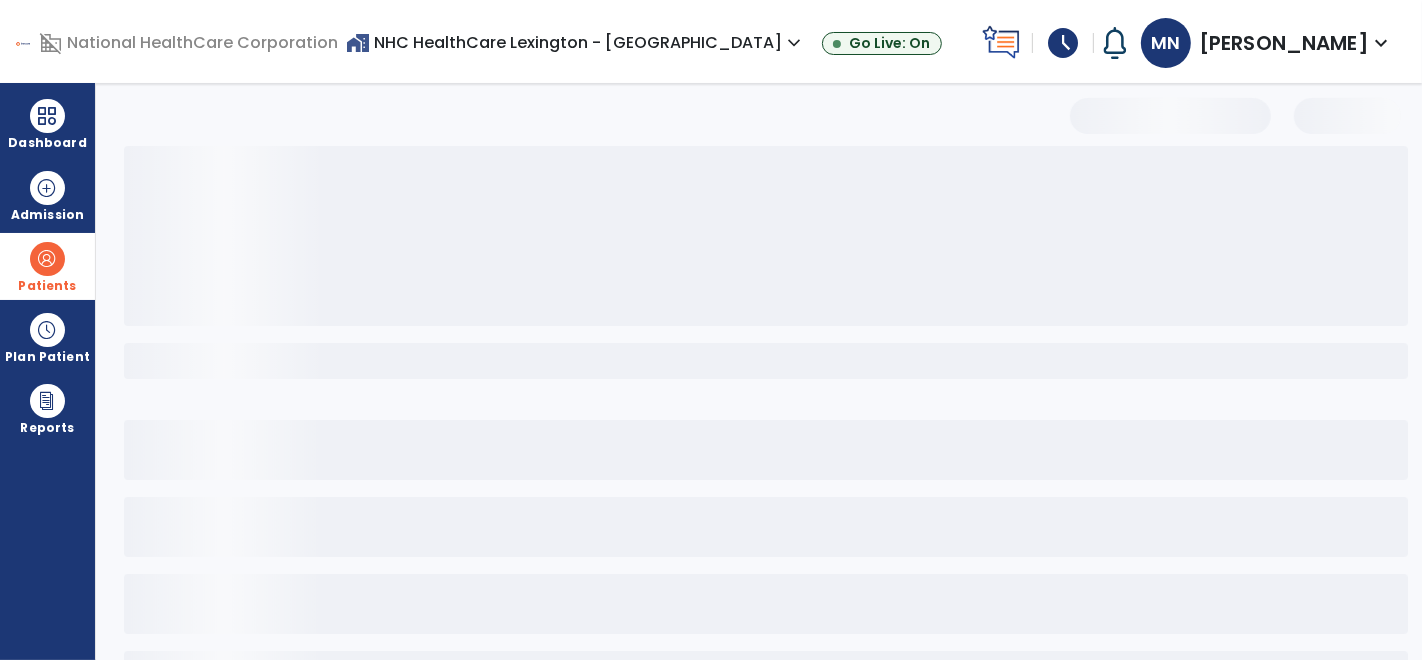 select on "***" 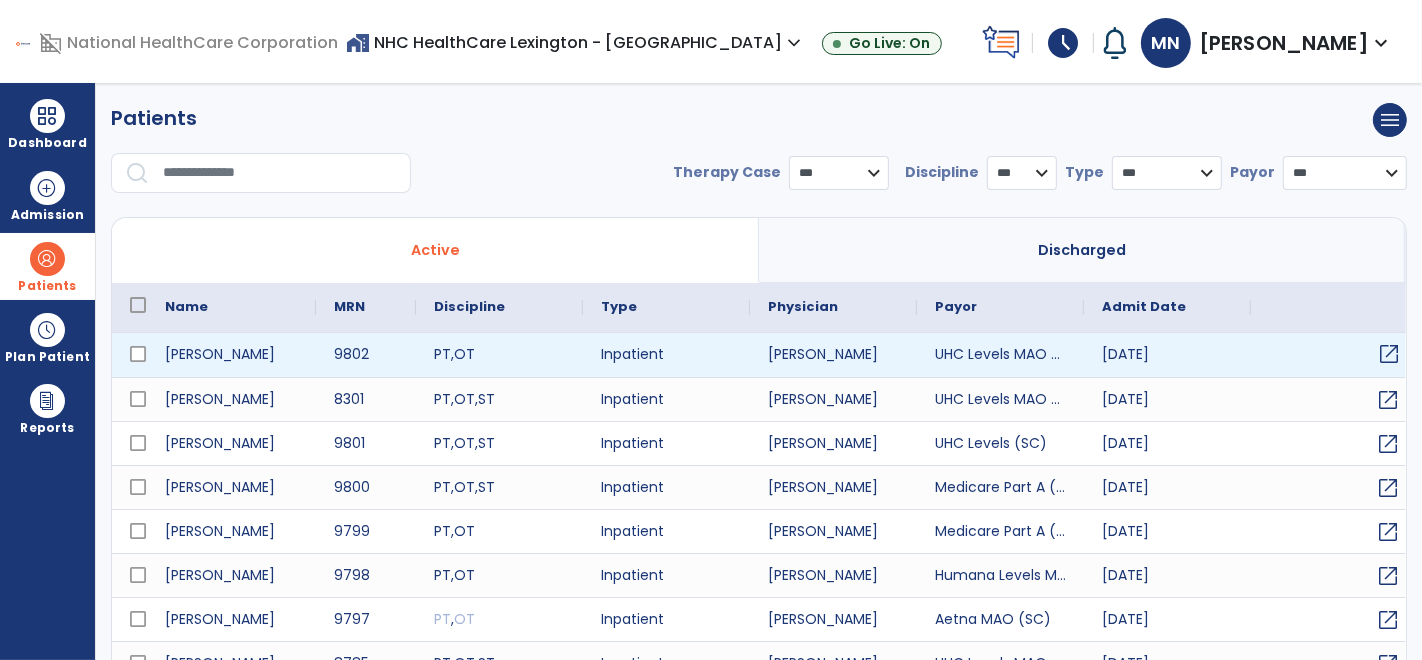 click on "open_in_new" at bounding box center [1334, 355] 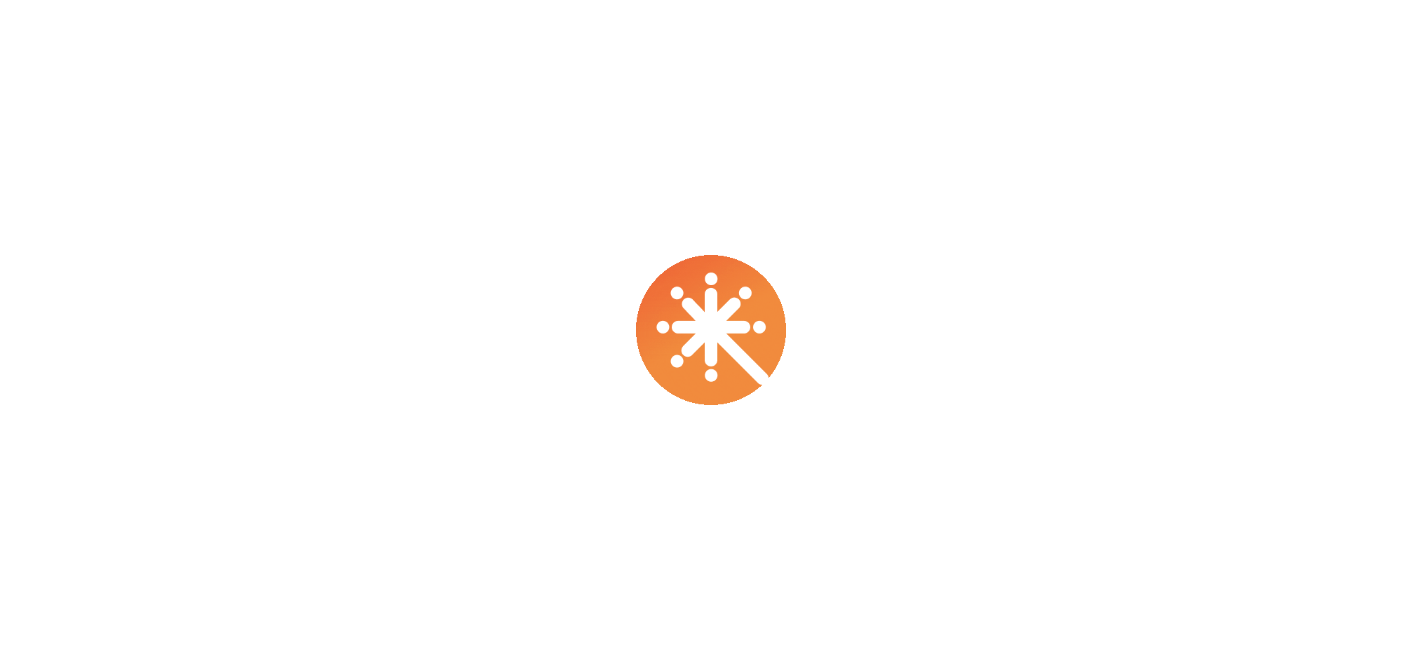 scroll, scrollTop: 0, scrollLeft: 0, axis: both 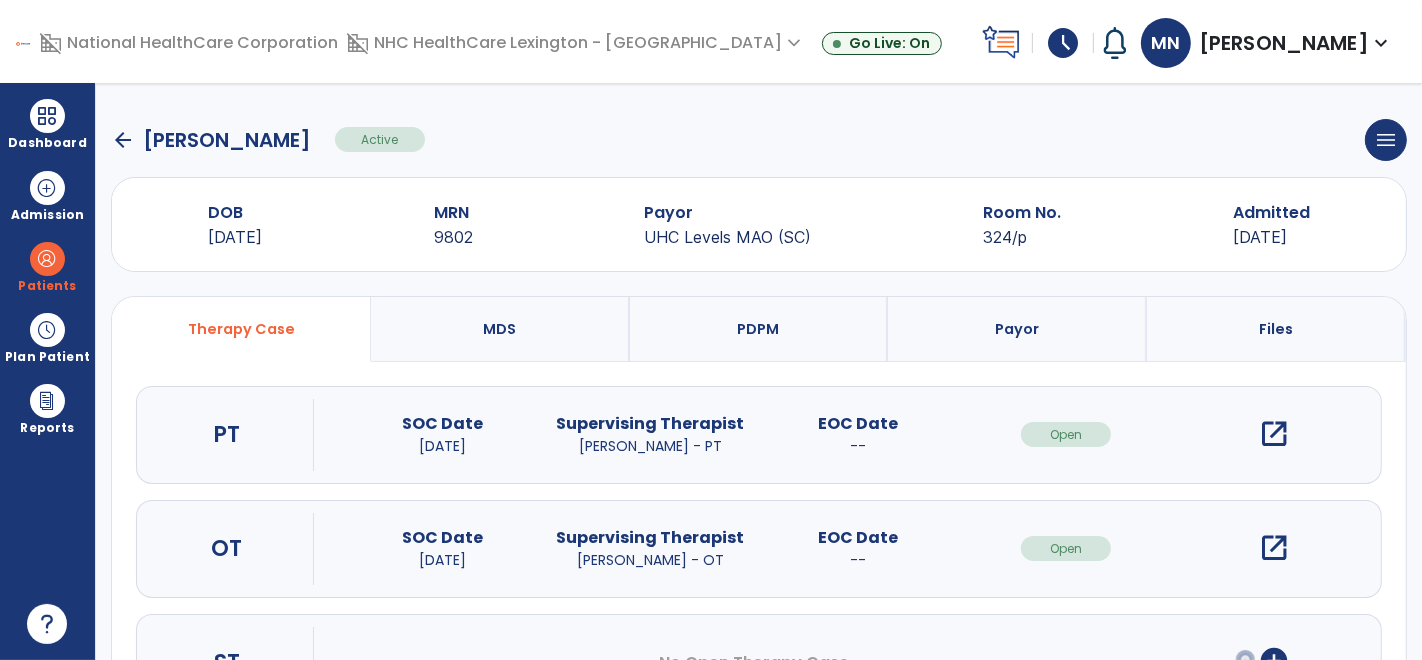 click on "open_in_new" at bounding box center [1274, 434] 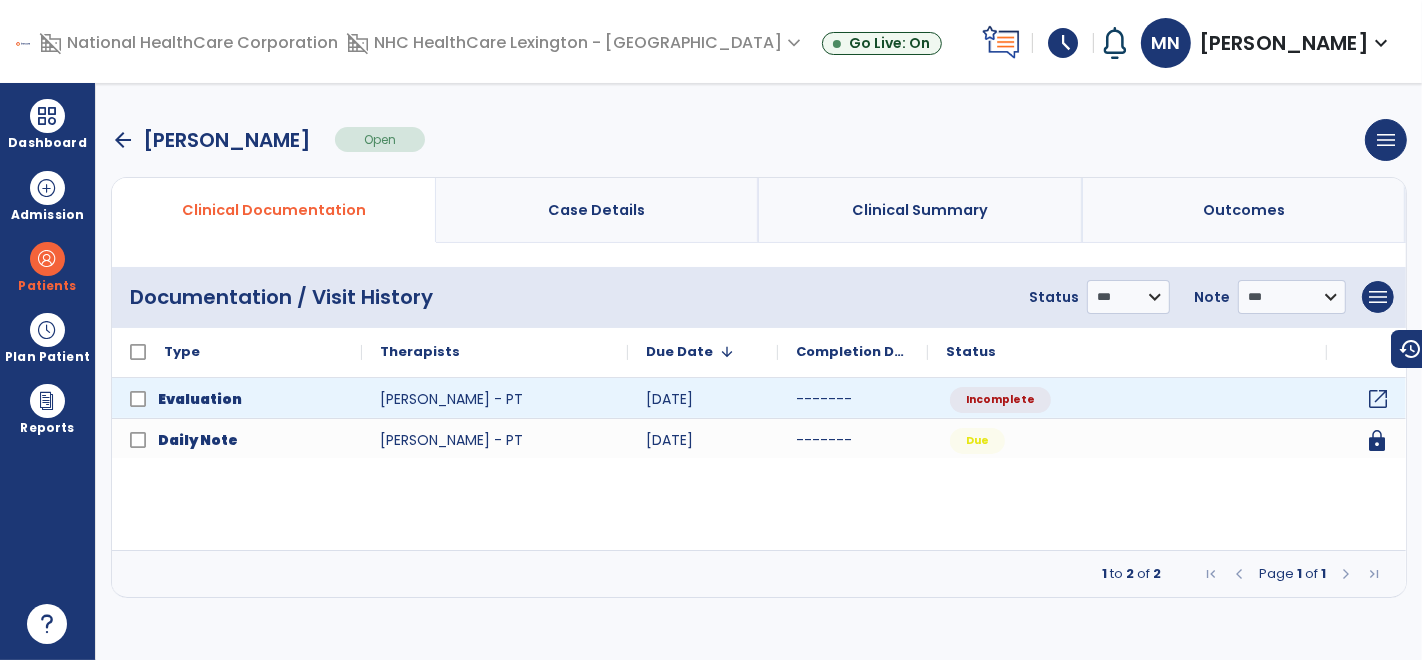 click on "open_in_new" 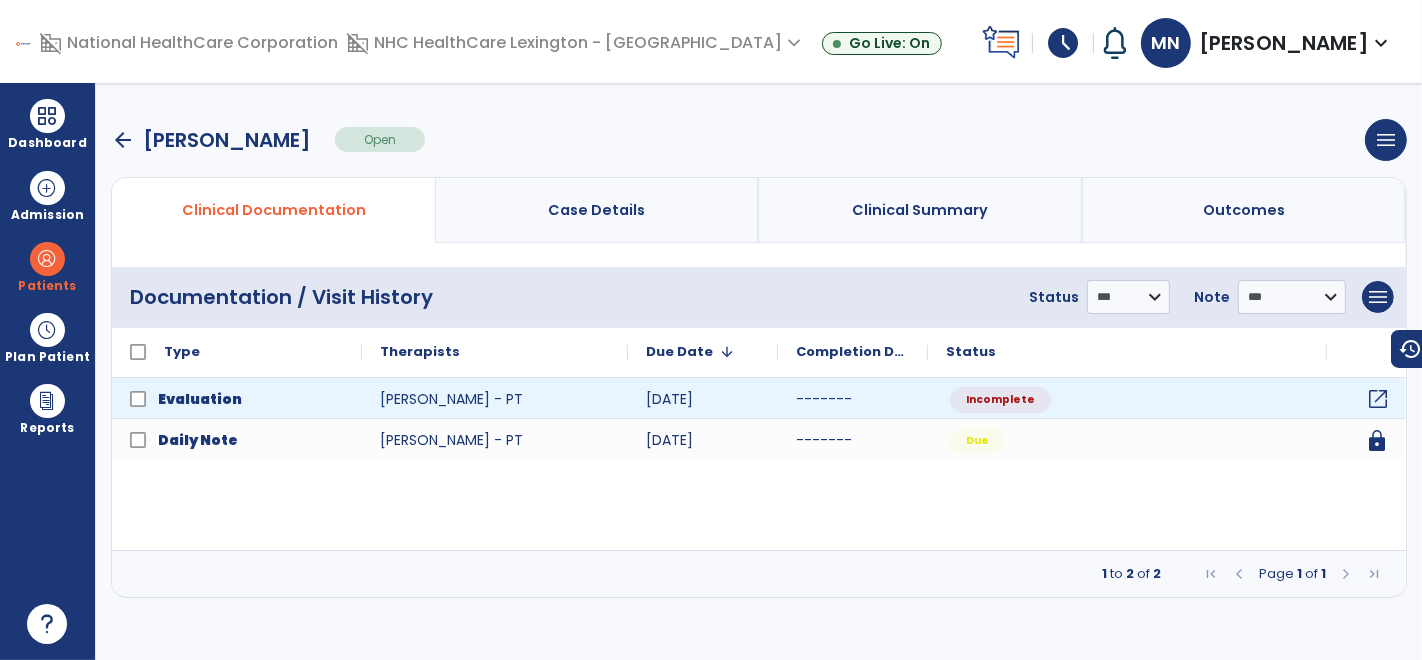 click on "open_in_new" 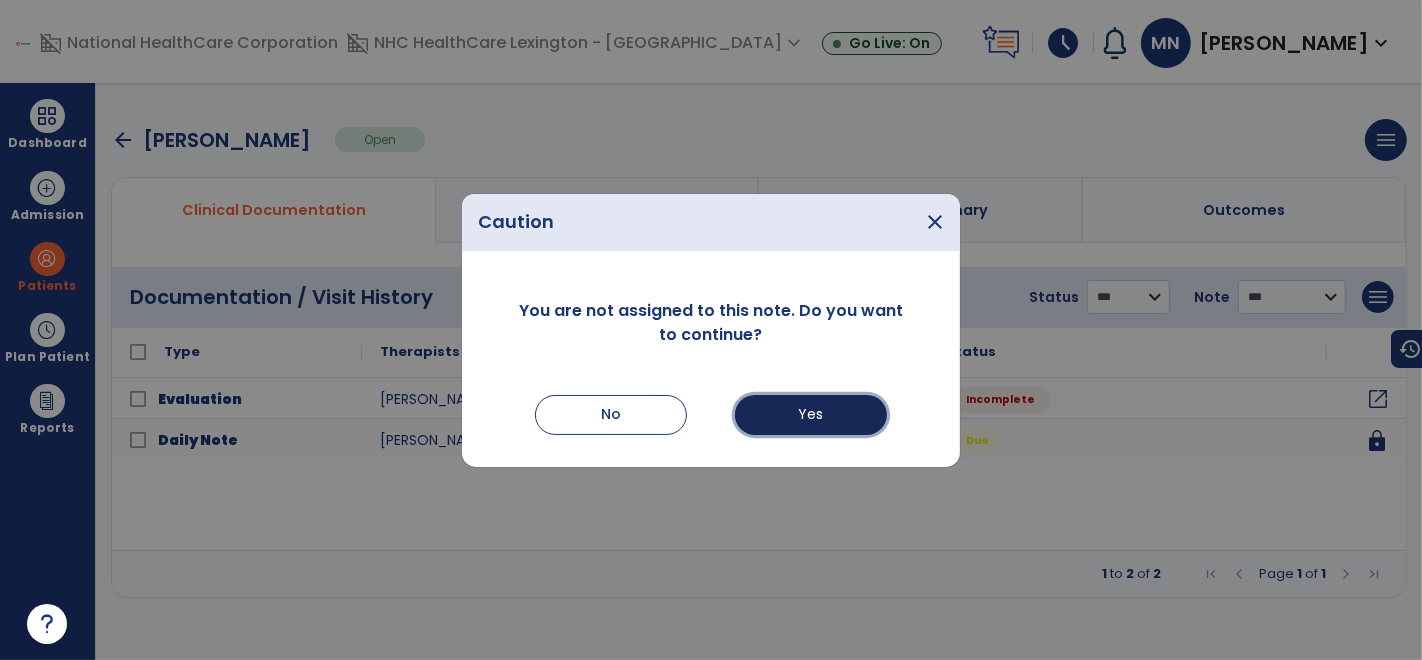click on "Yes" at bounding box center (811, 415) 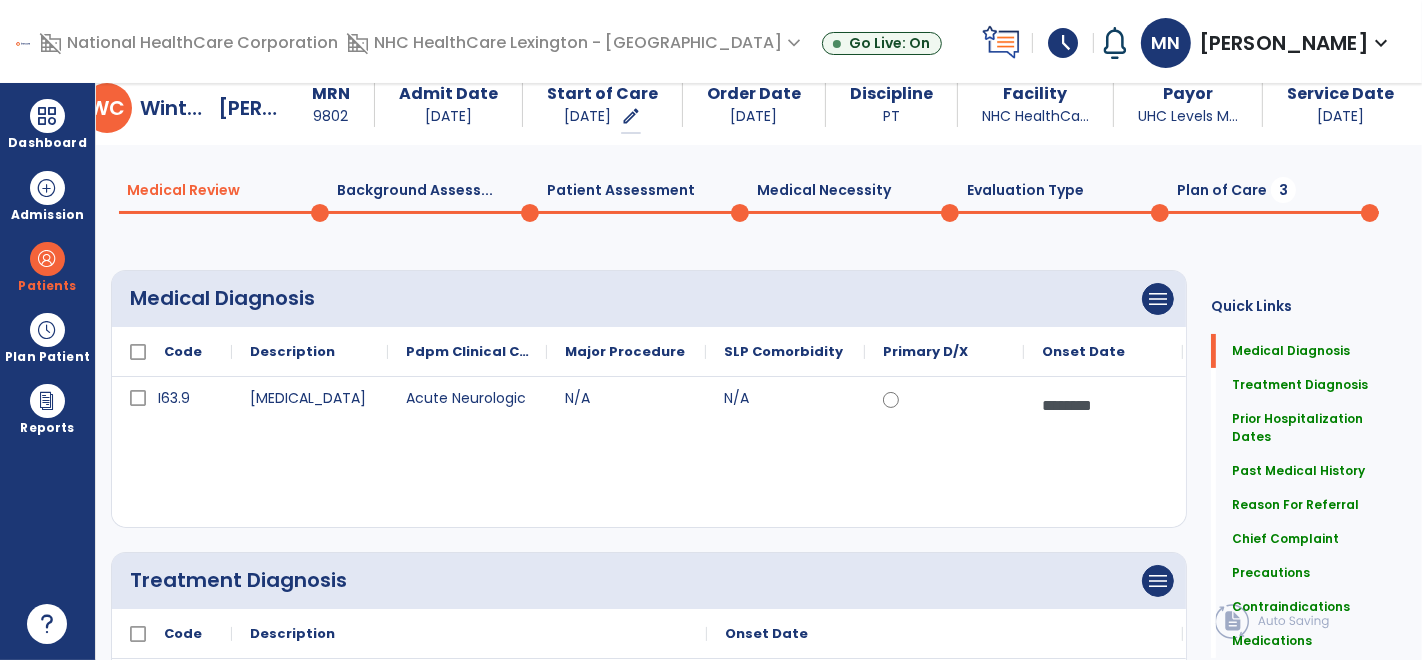 scroll, scrollTop: 0, scrollLeft: 0, axis: both 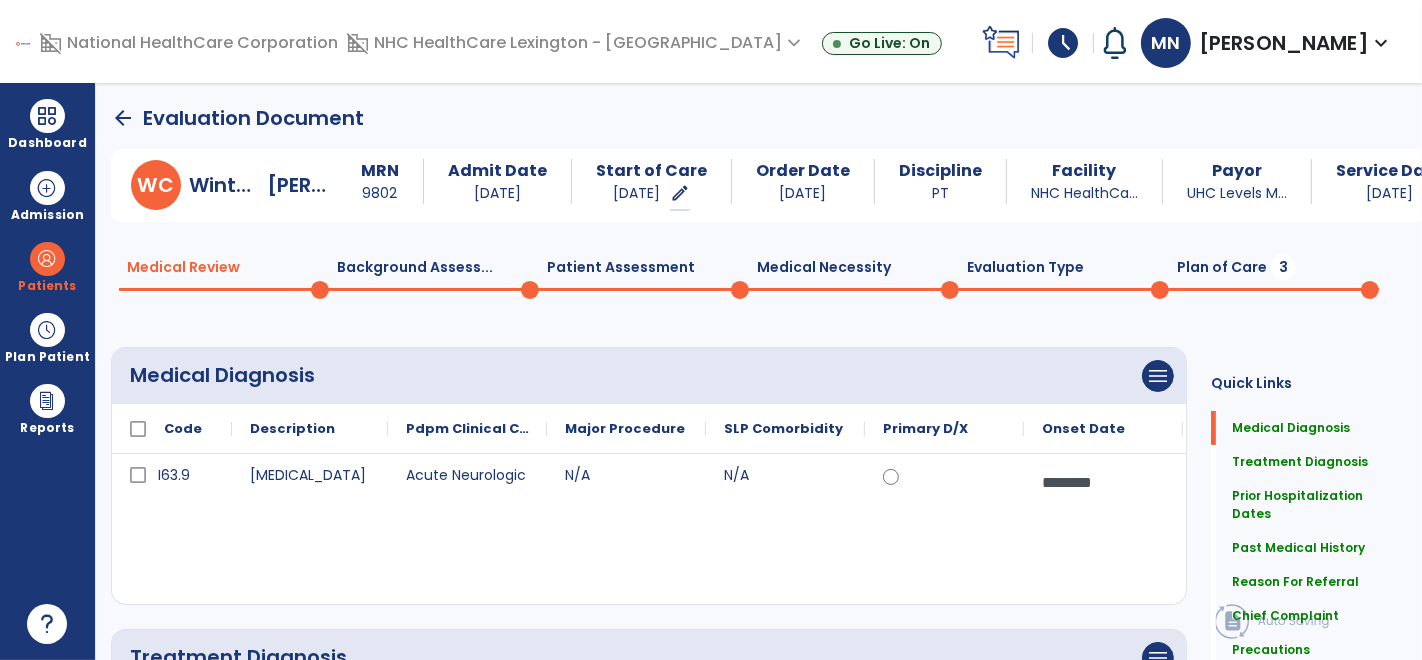 click on "Plan of Care  3" 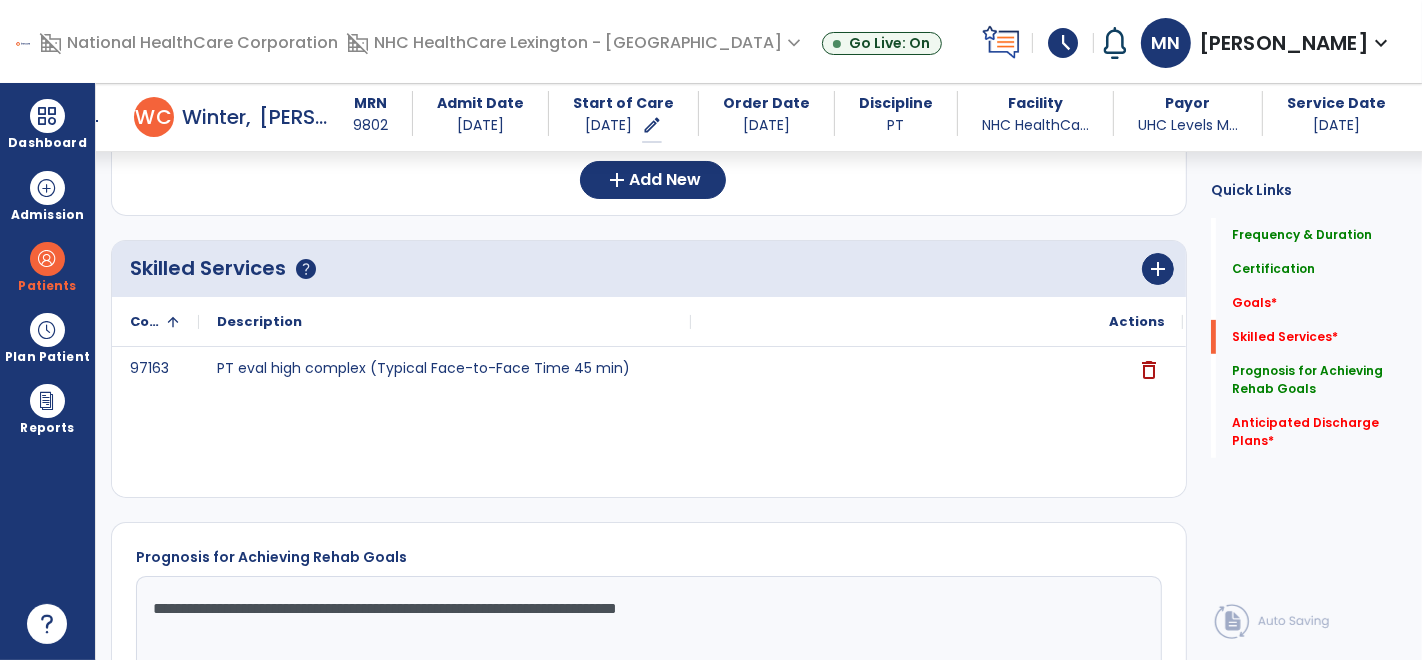 scroll, scrollTop: 597, scrollLeft: 0, axis: vertical 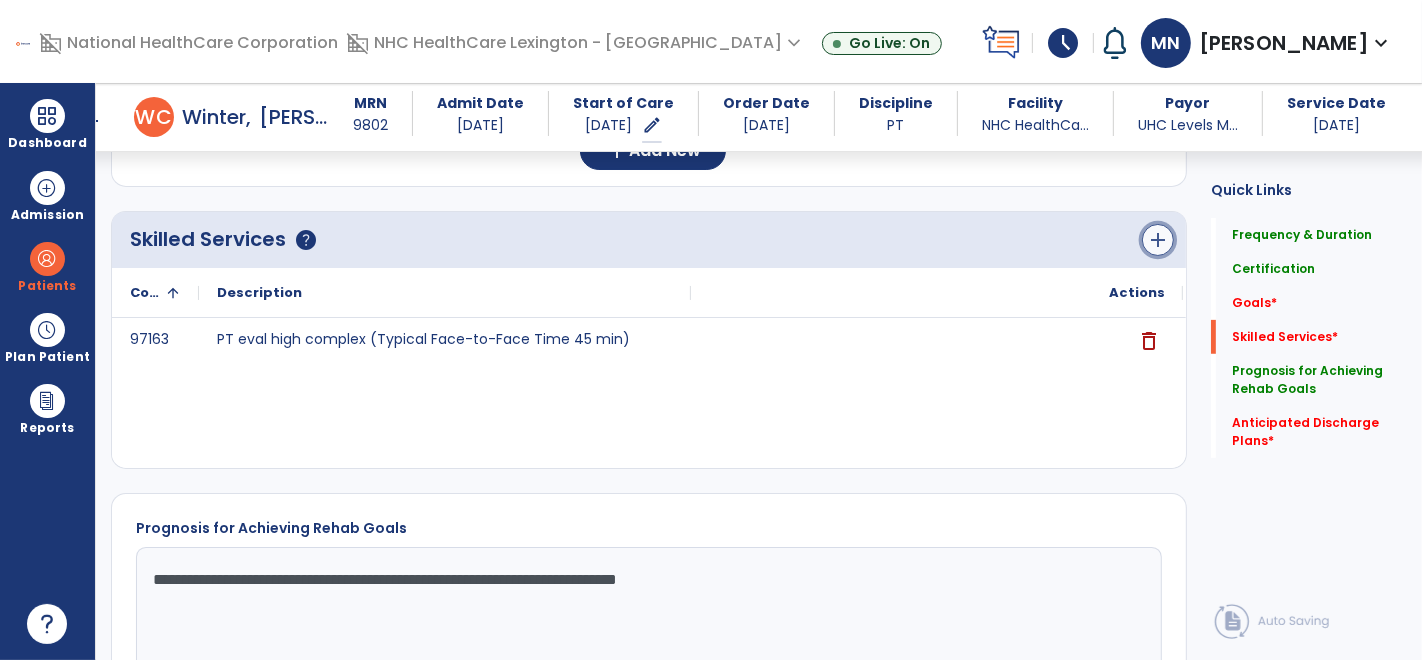 click on "add" 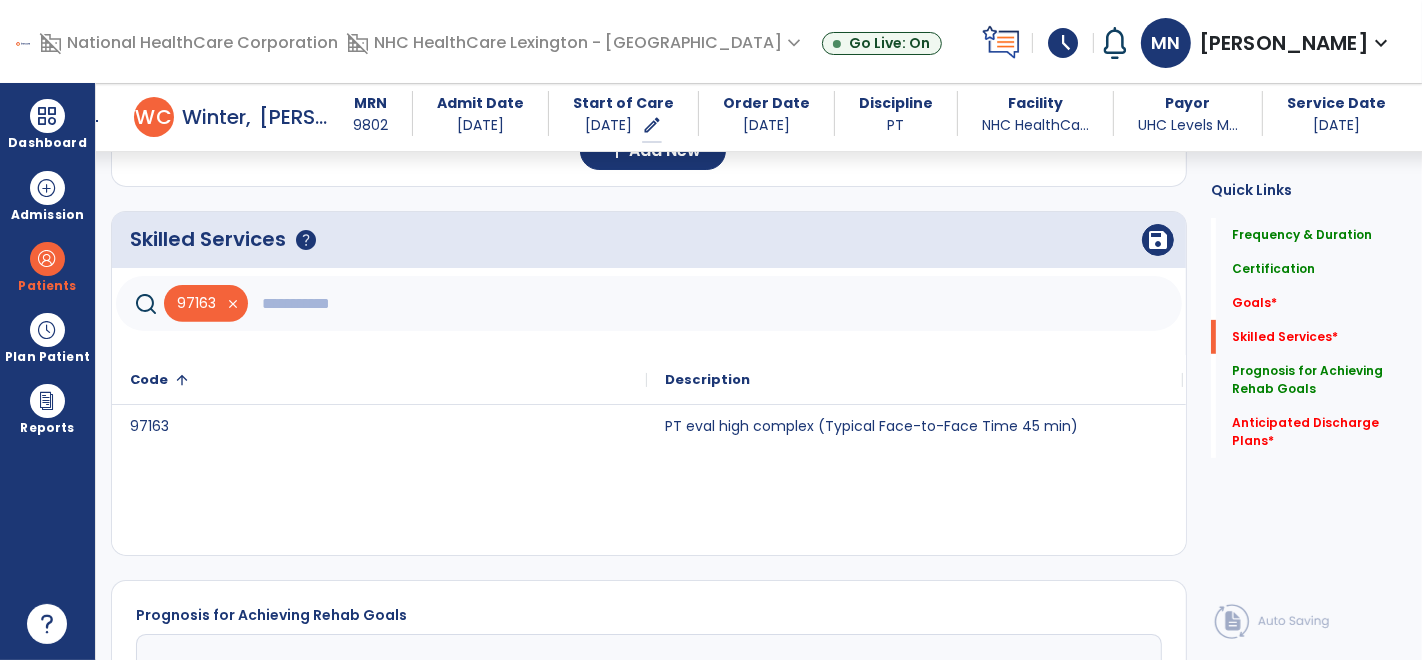 click 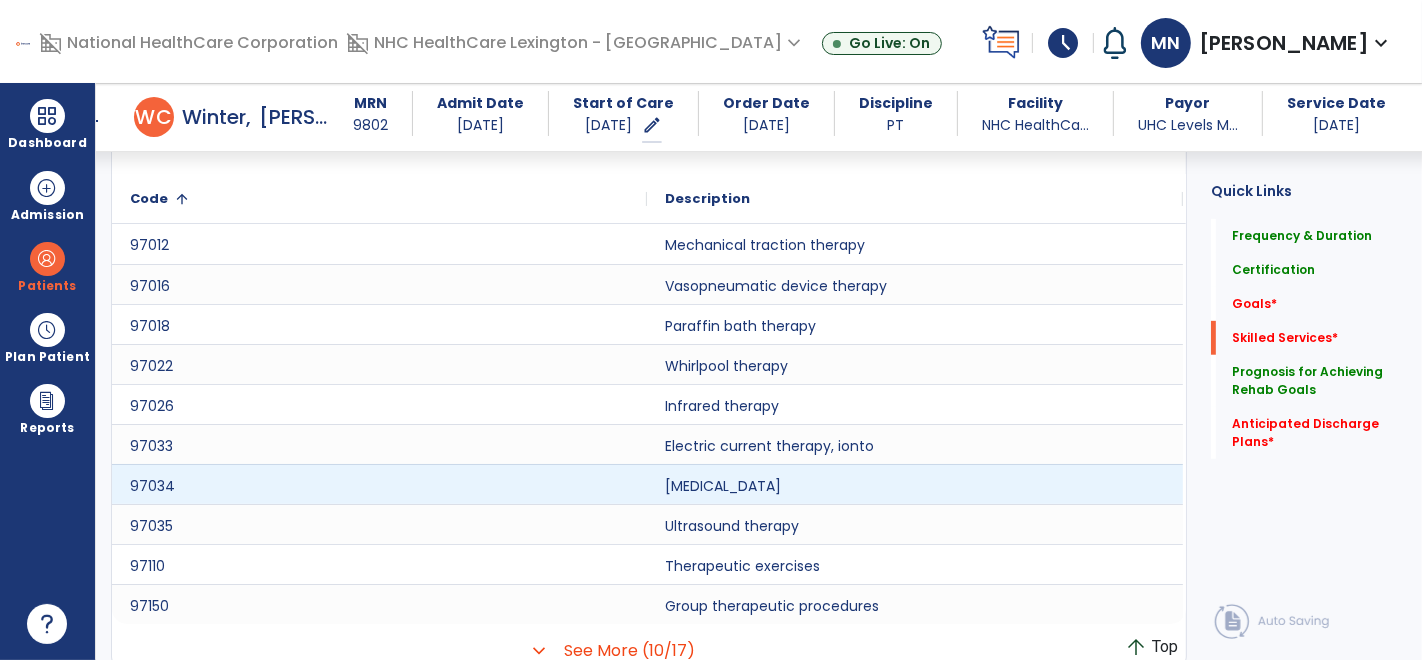scroll, scrollTop: 874, scrollLeft: 0, axis: vertical 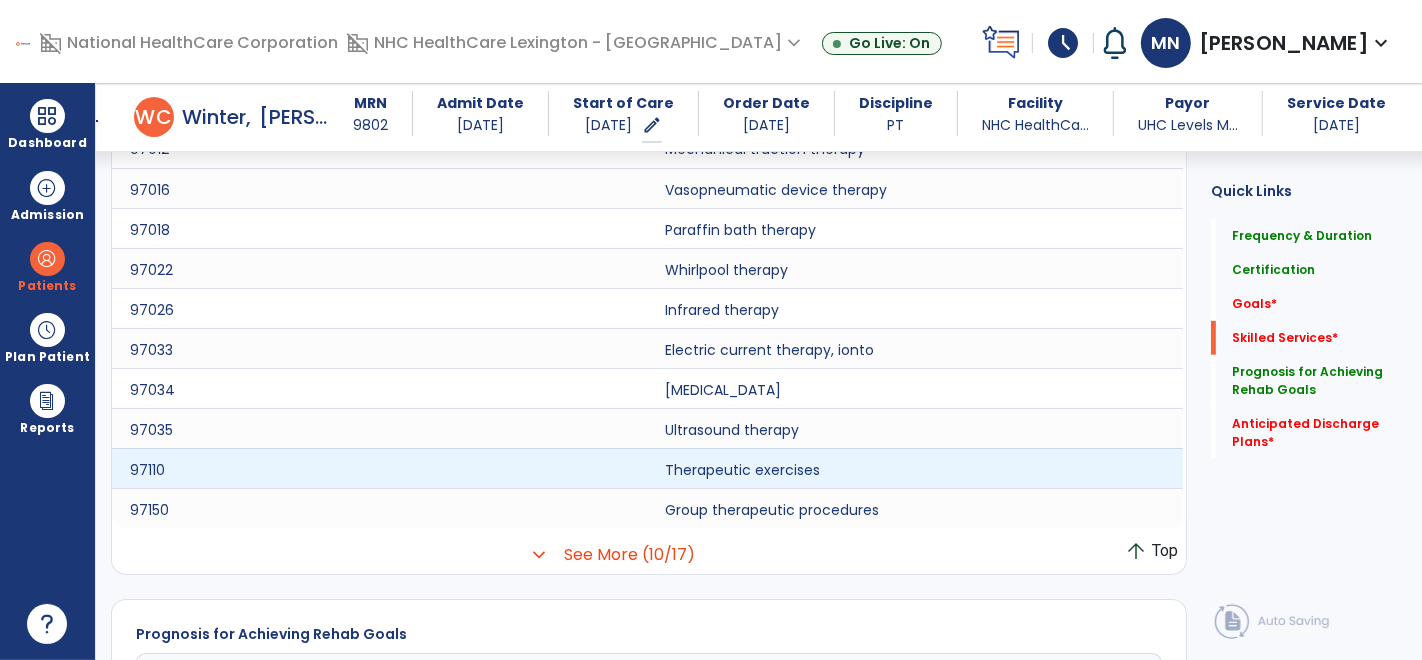 type on "*****" 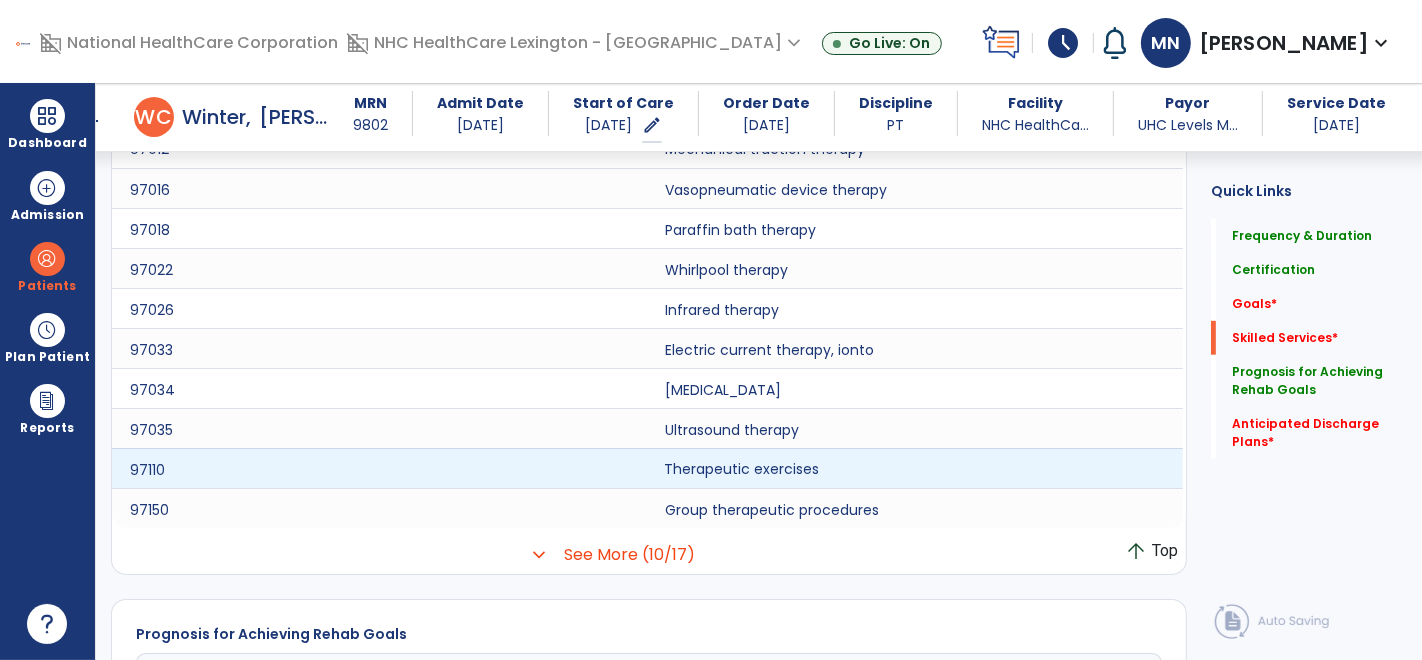 click on "Therapeutic exercises" 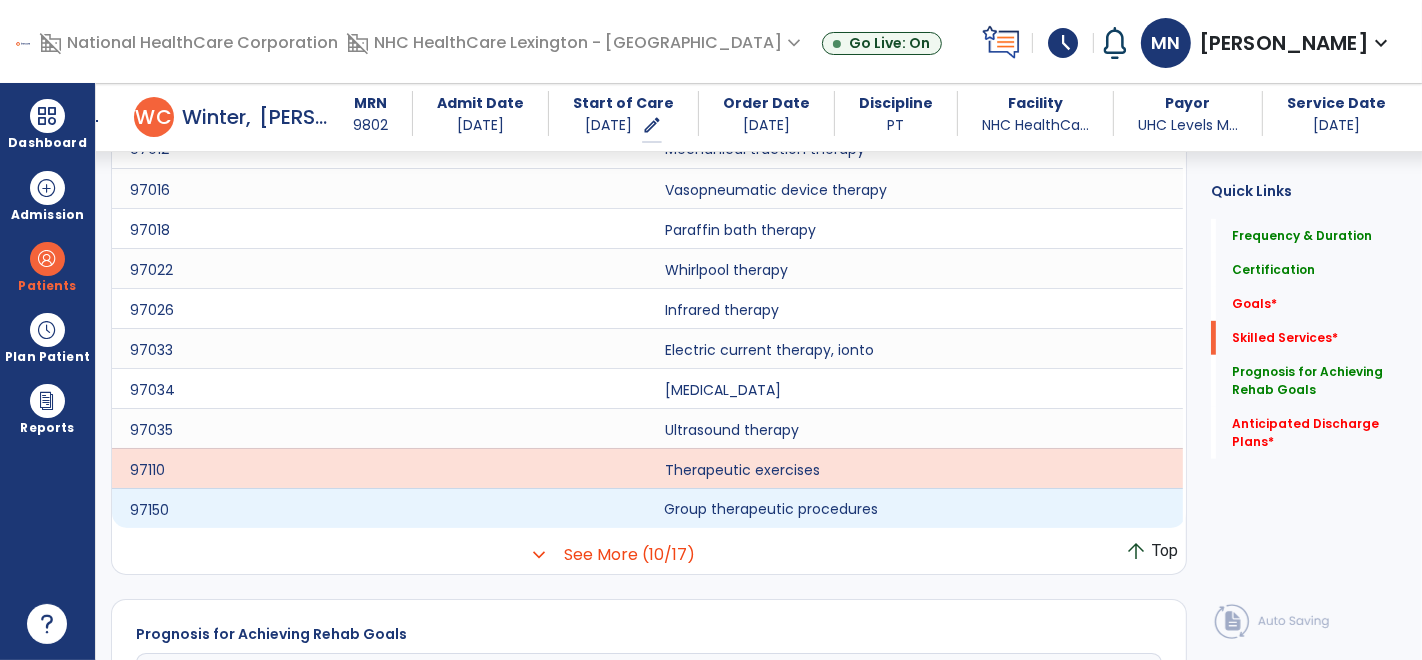 click on "Group therapeutic procedures" 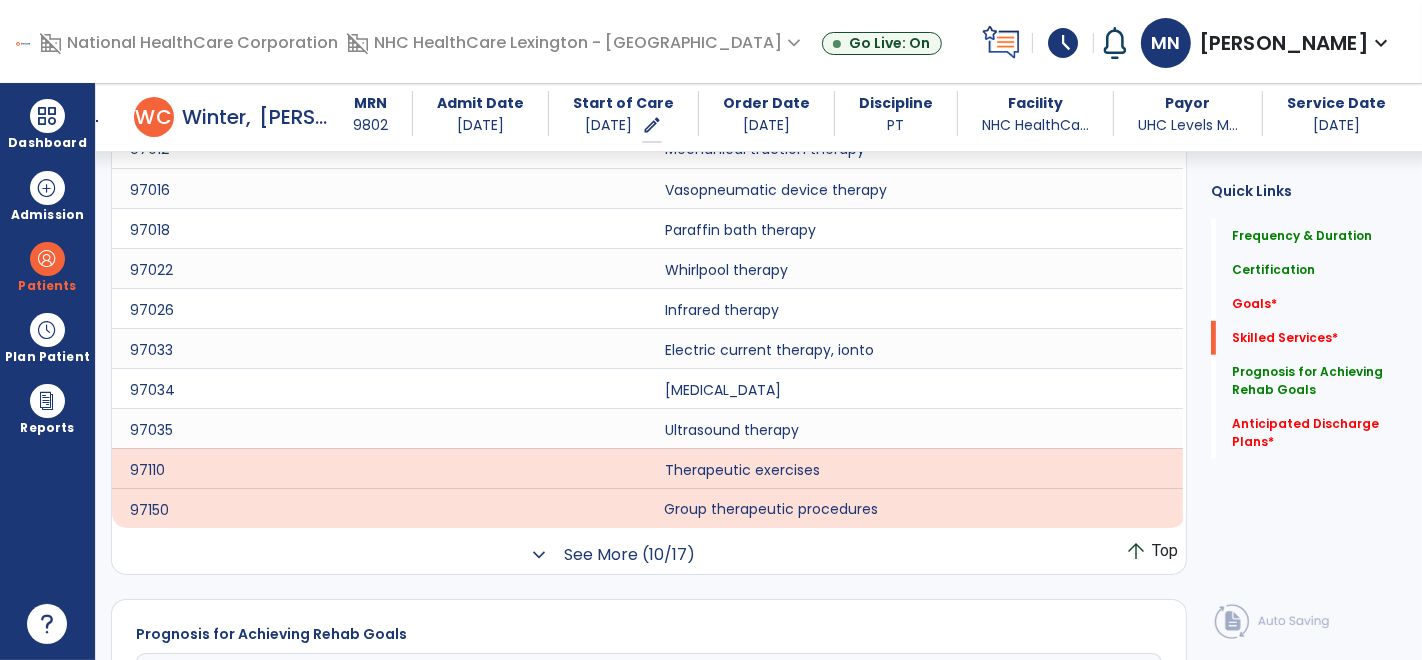 click on "See More (10/17)" 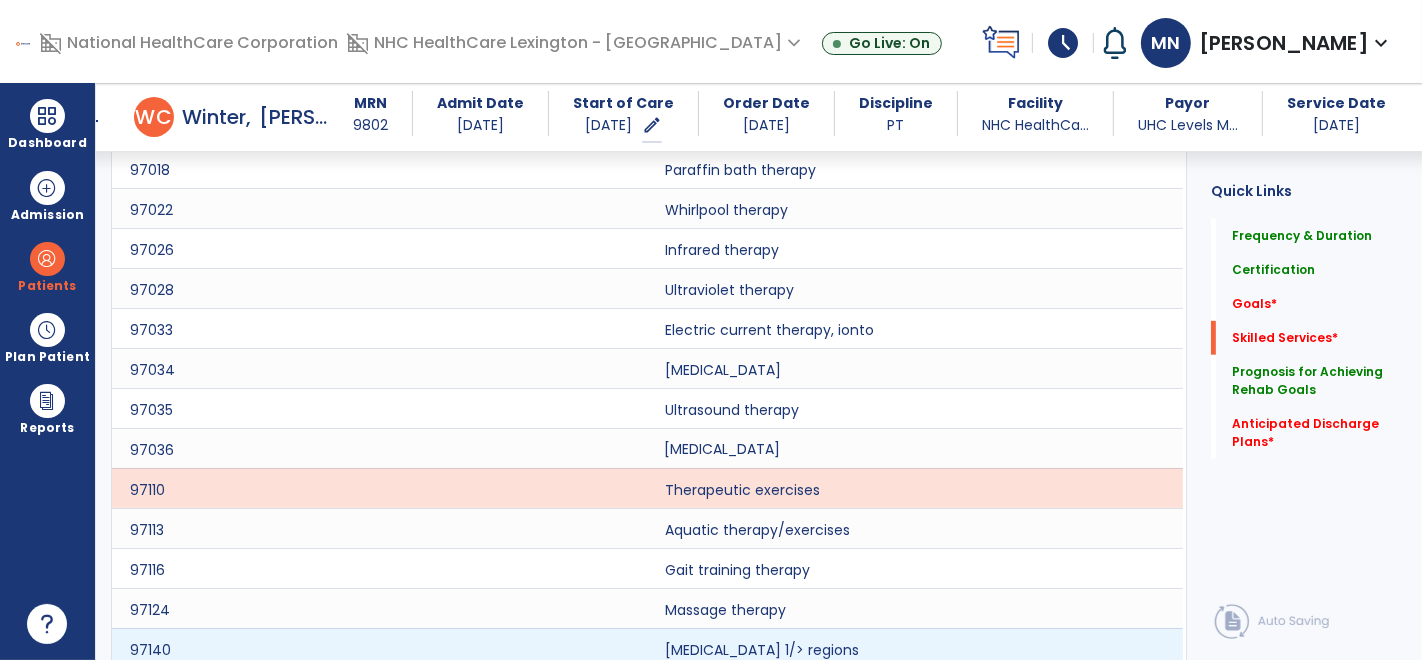 scroll, scrollTop: 1060, scrollLeft: 0, axis: vertical 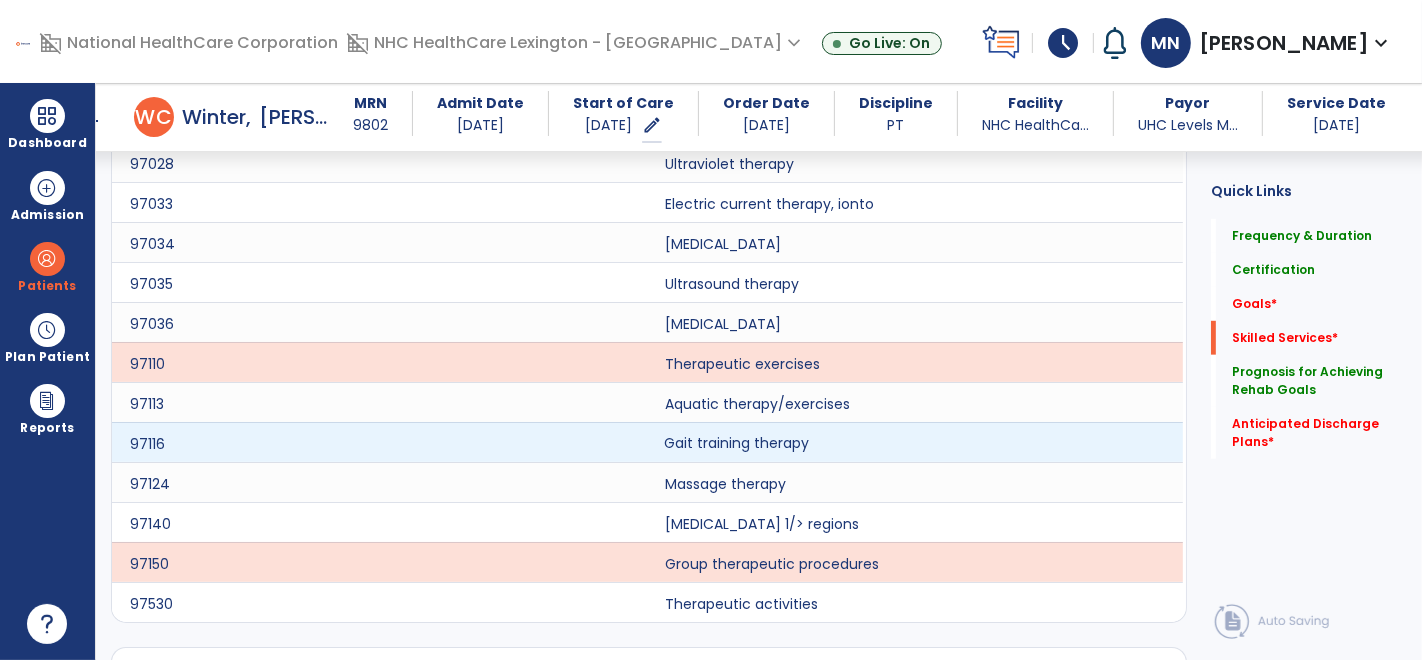 click on "Gait training therapy" 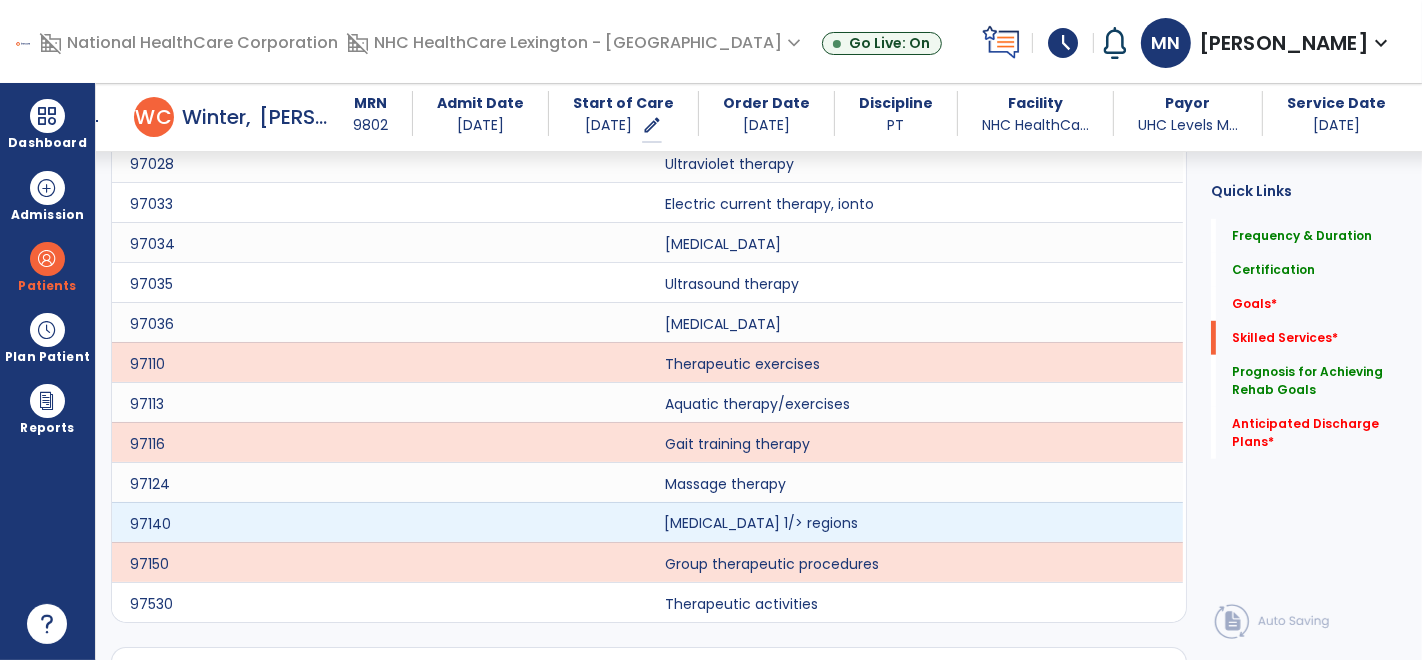 click on "Manual therapy 1/> regions" 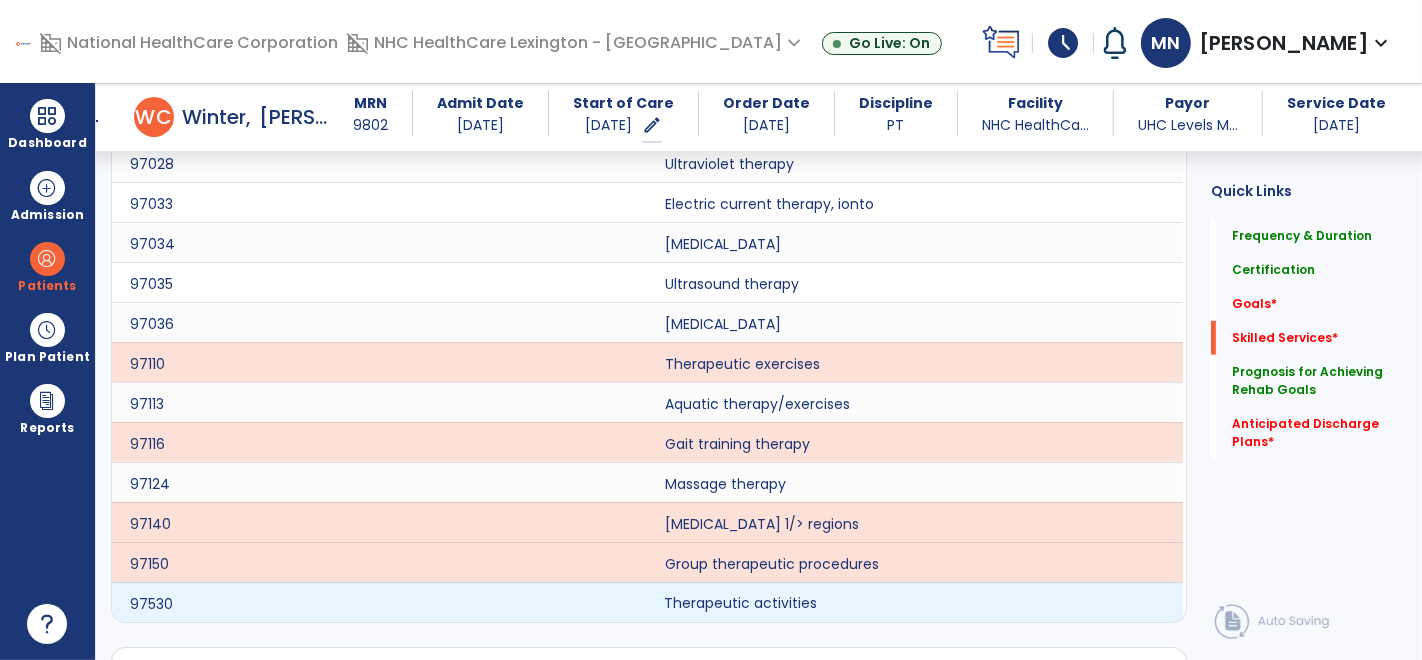 click on "Therapeutic activities" 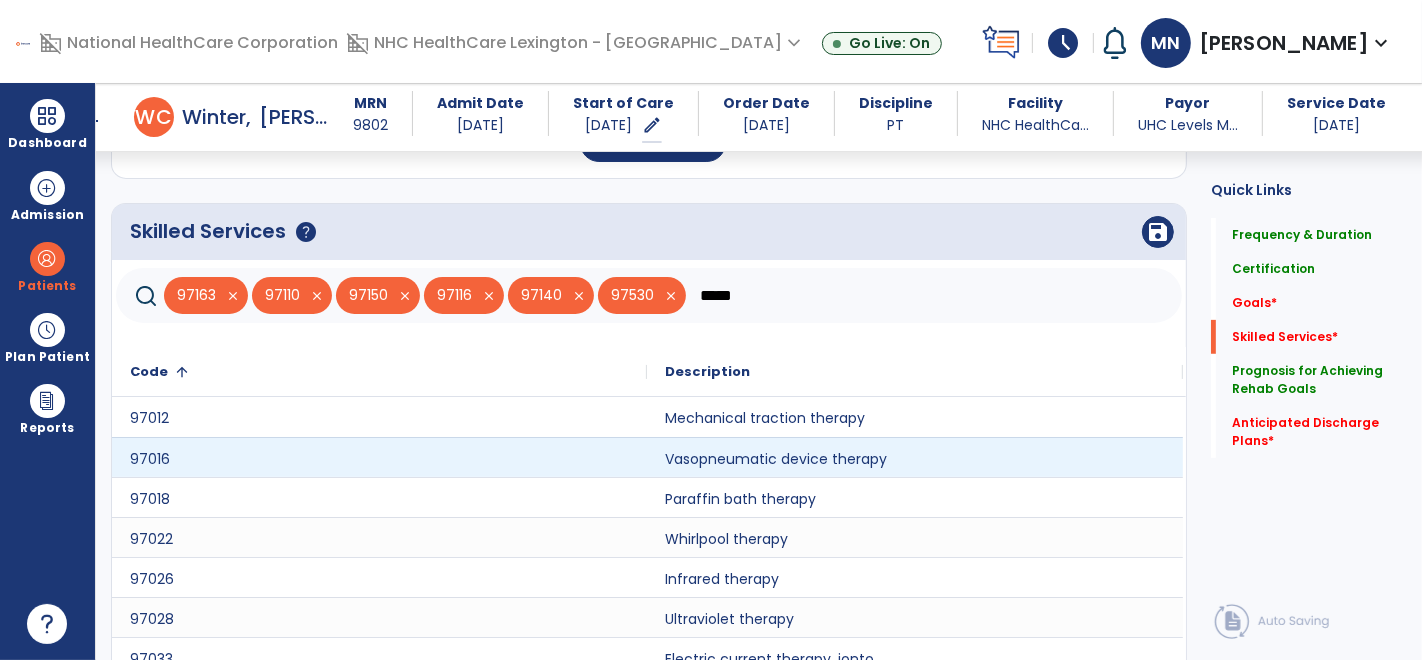 scroll, scrollTop: 604, scrollLeft: 0, axis: vertical 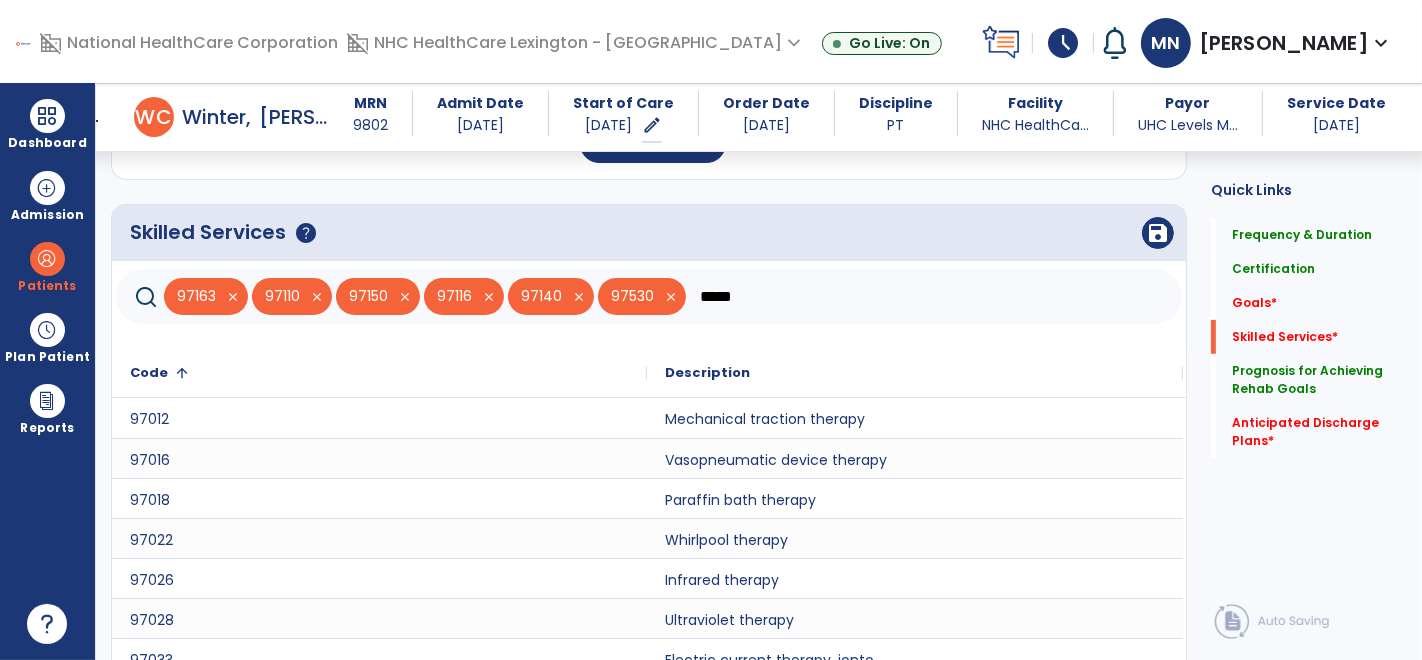 drag, startPoint x: 769, startPoint y: 306, endPoint x: 692, endPoint y: 289, distance: 78.854294 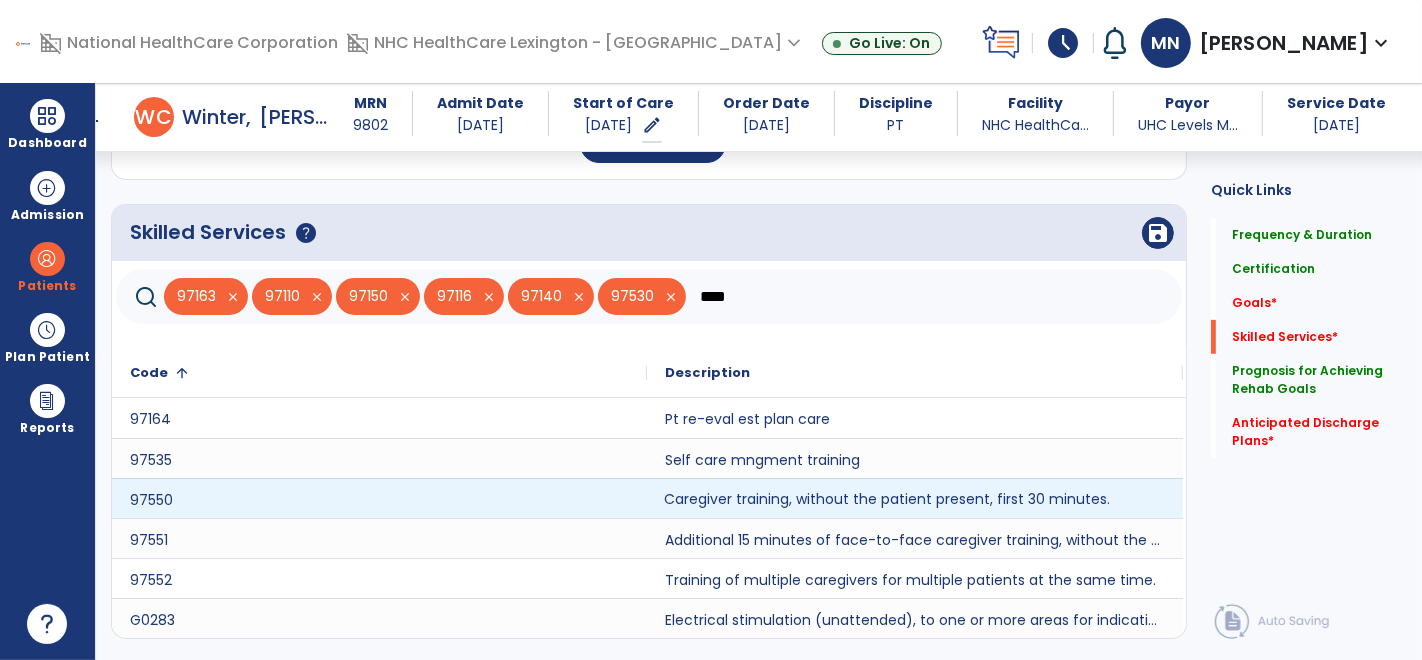 click on "Caregiver training, without the patient present, first 30 minutes." 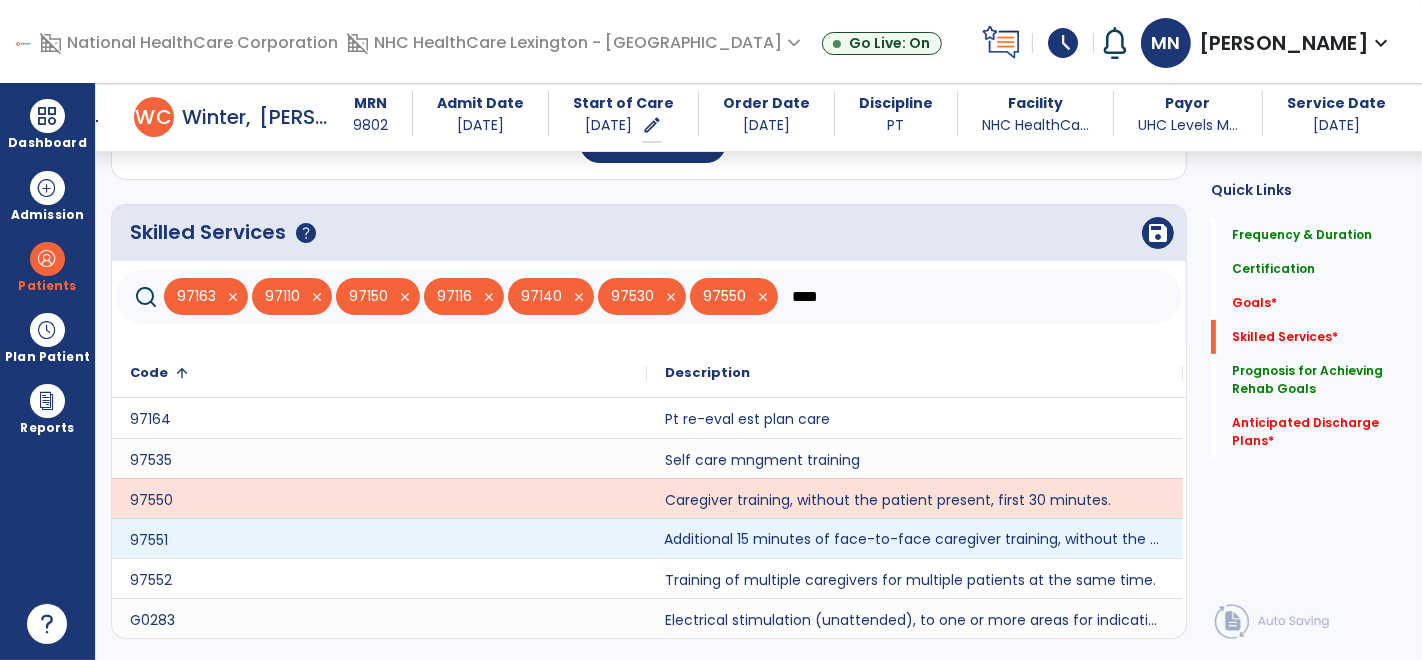click on "Additional 15 minutes of face-to-face caregiver training, without the patient present, after 97550 is billed." 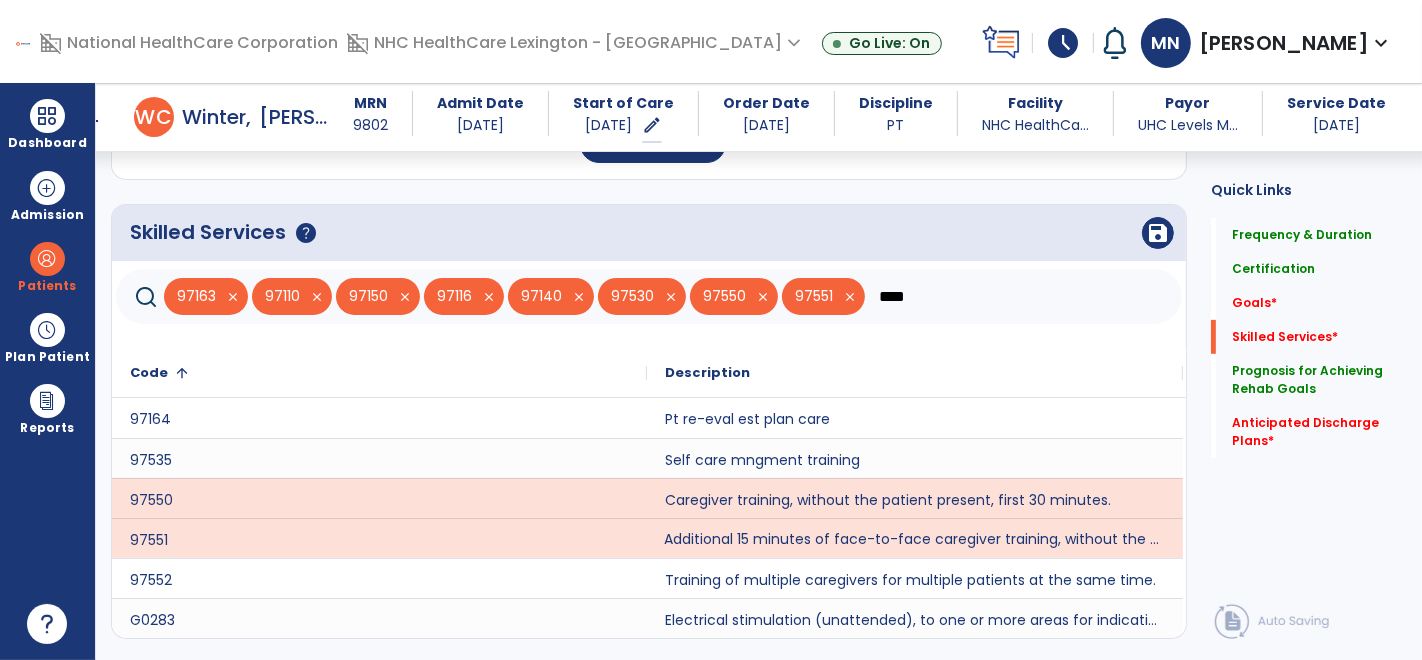 scroll, scrollTop: 664, scrollLeft: 0, axis: vertical 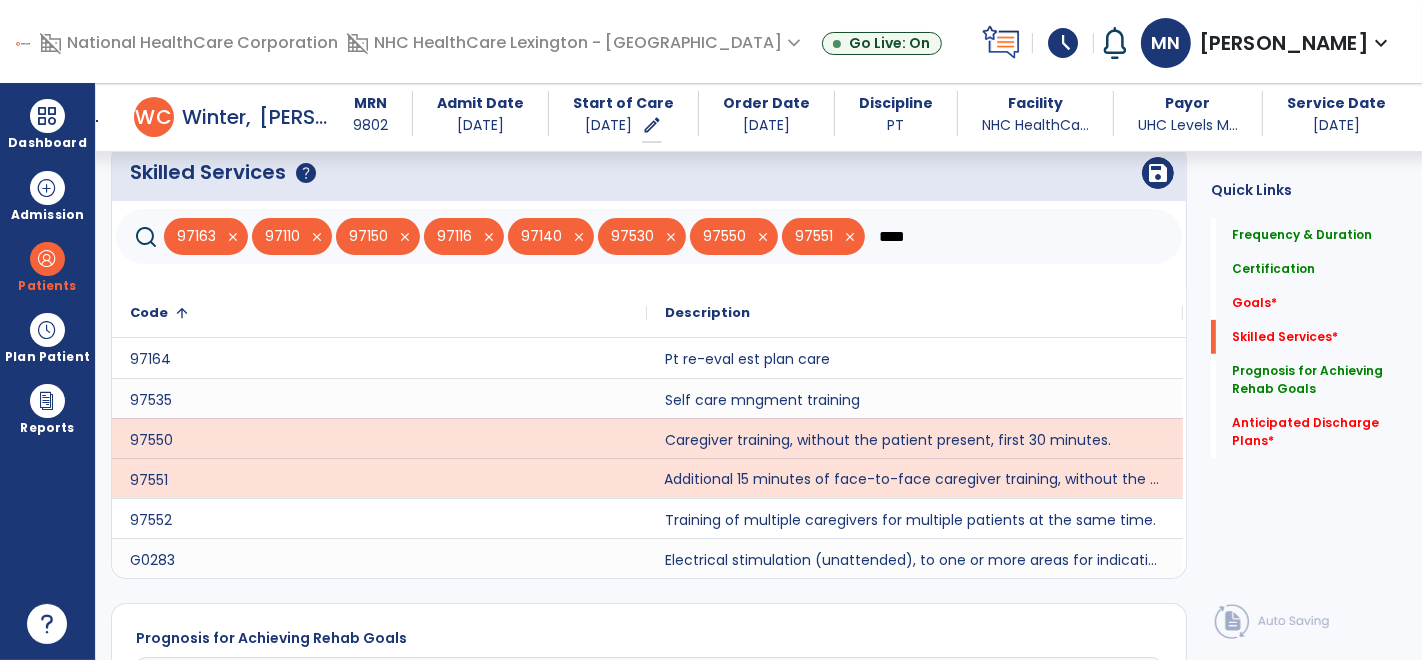 click on "****" 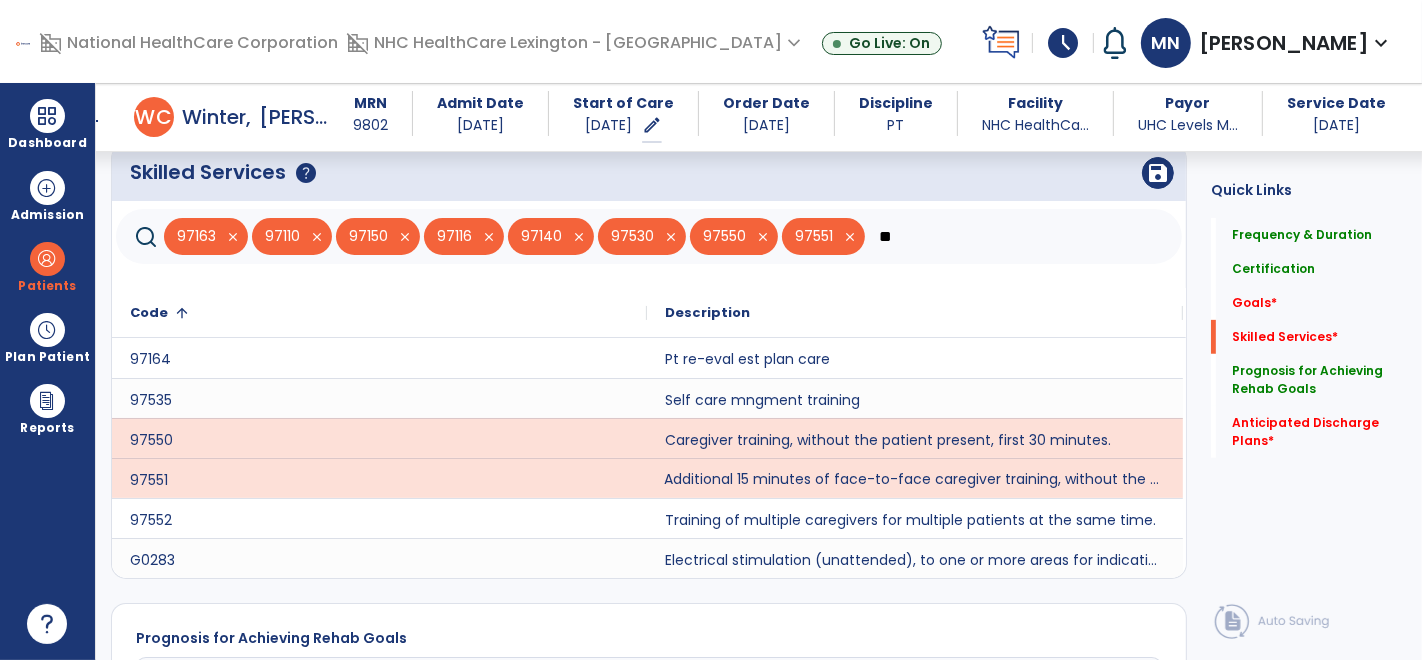 type on "*" 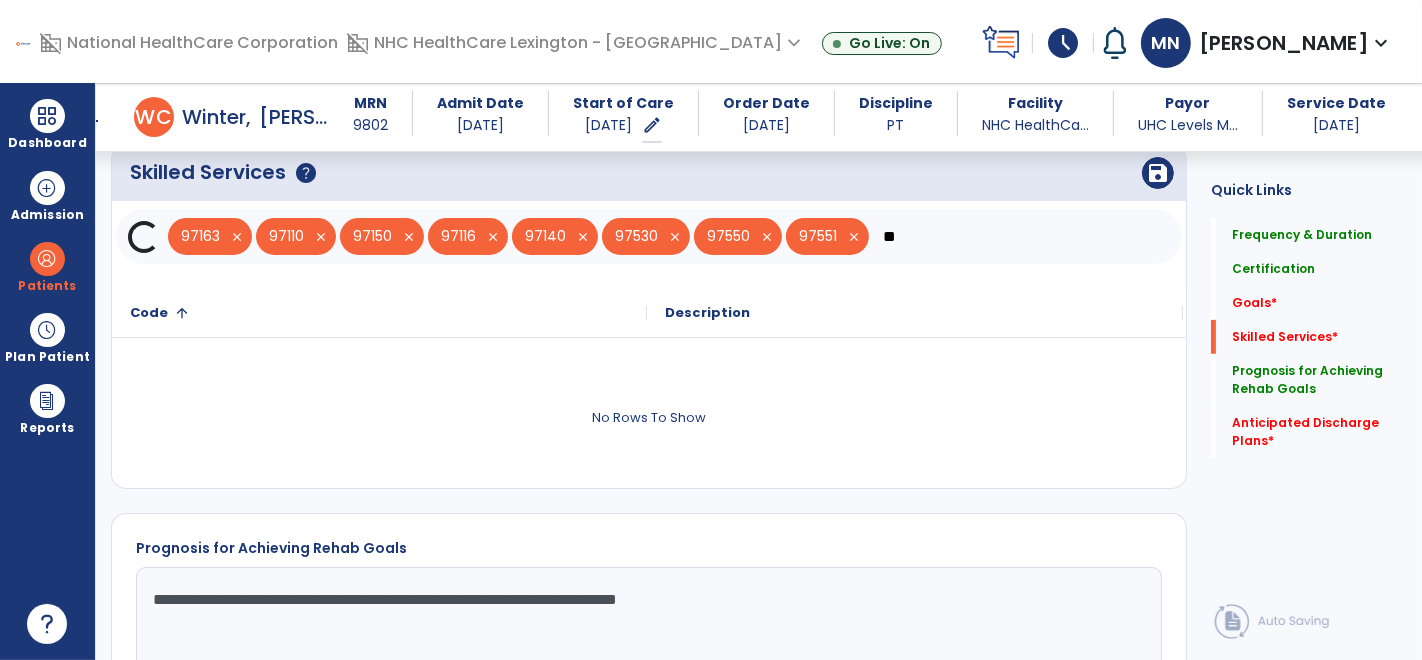 type on "*" 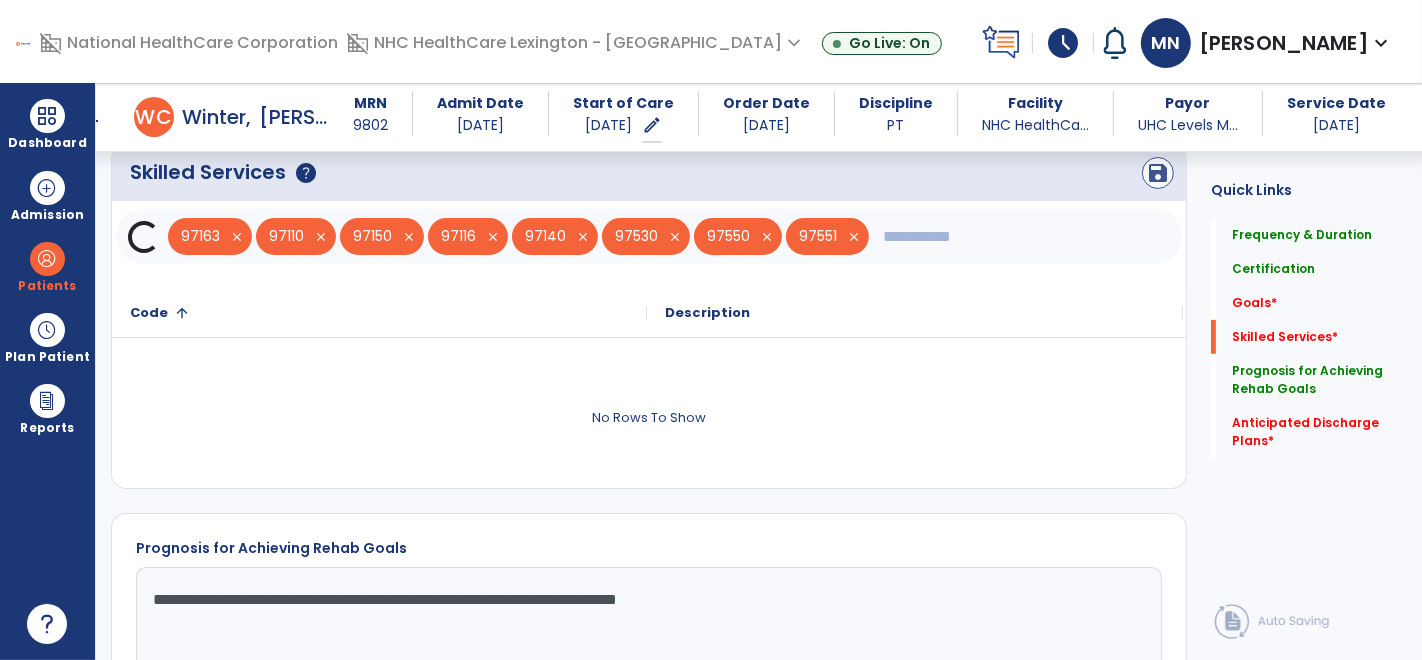 type 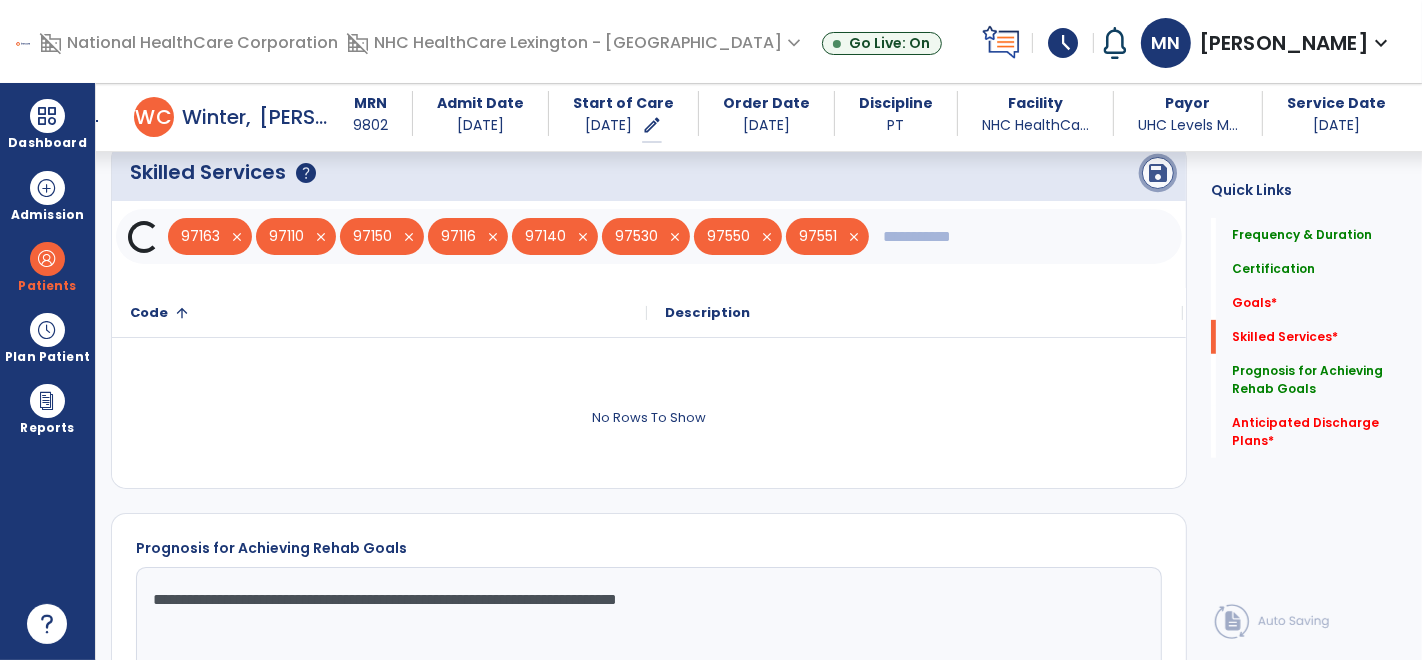 click on "save" 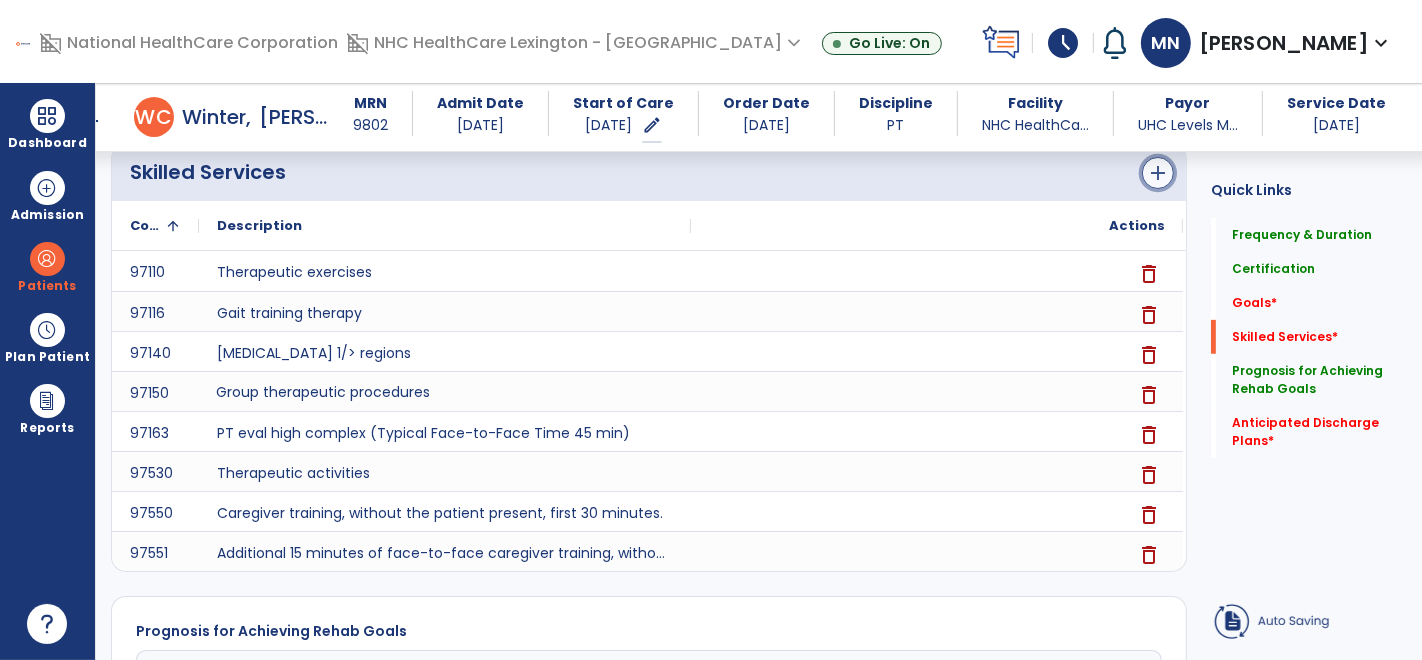 click on "add" 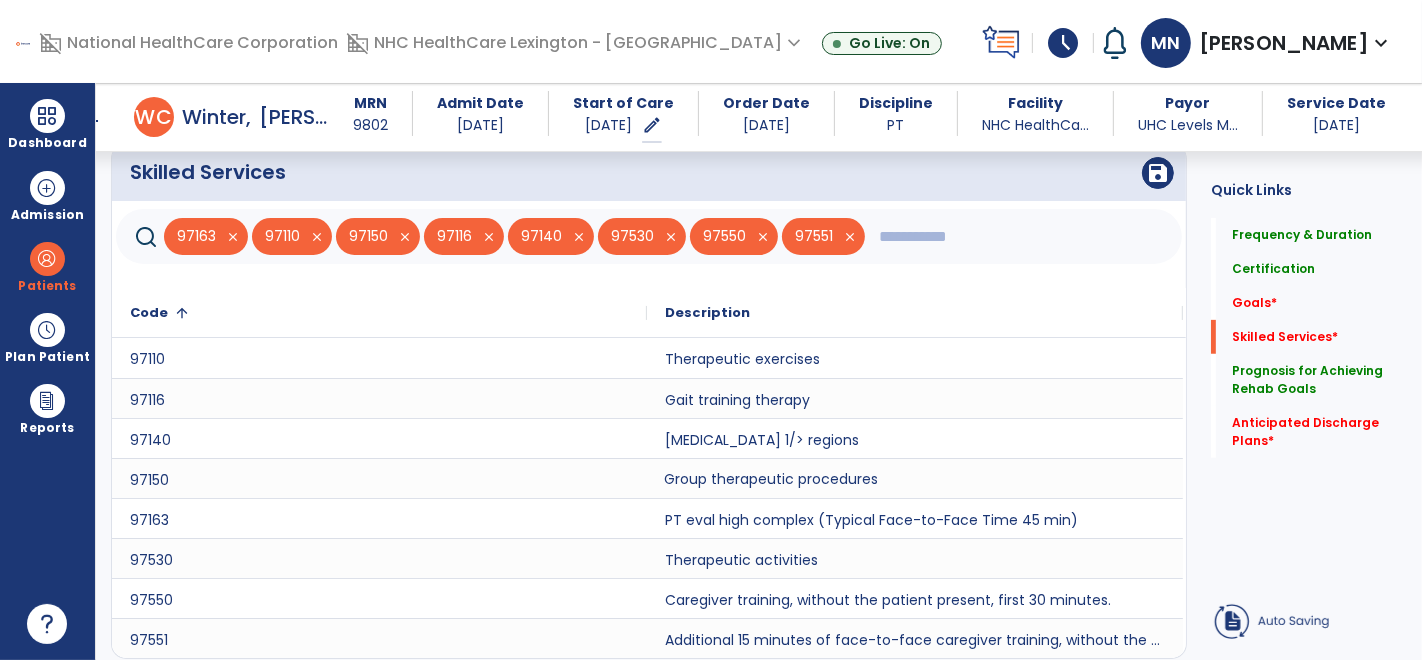 click 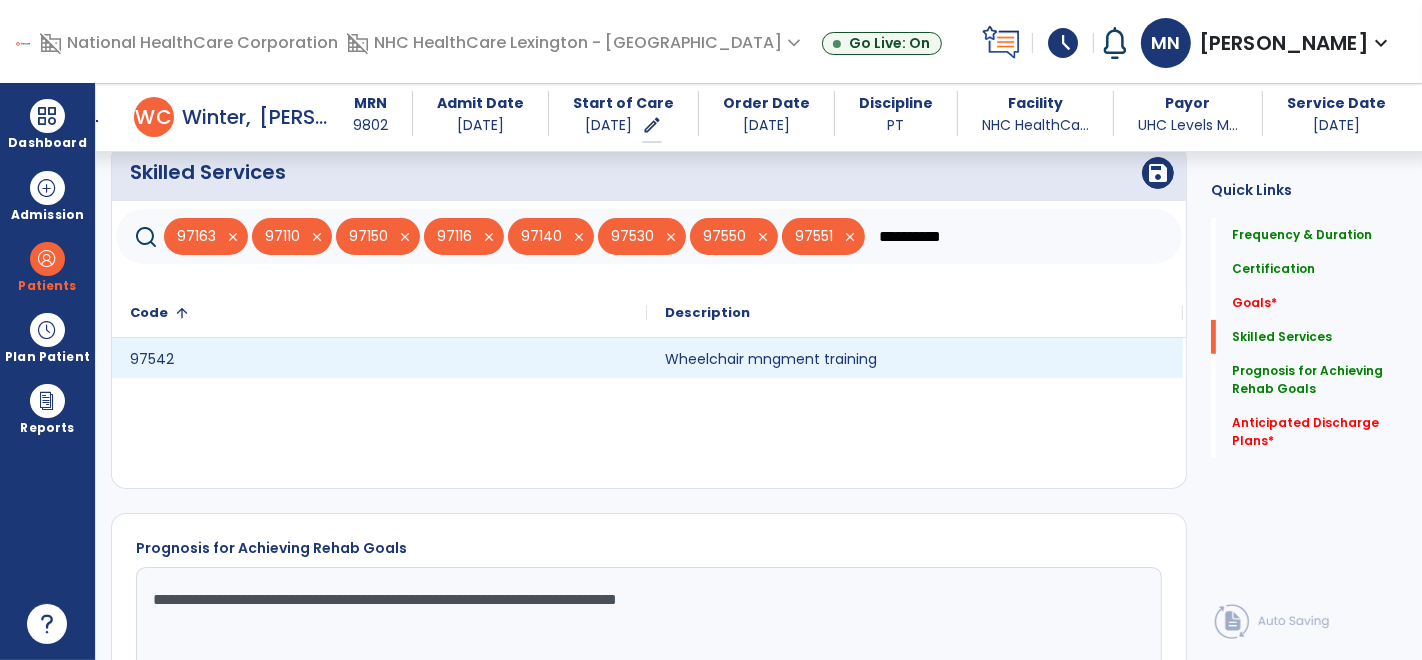 type on "**********" 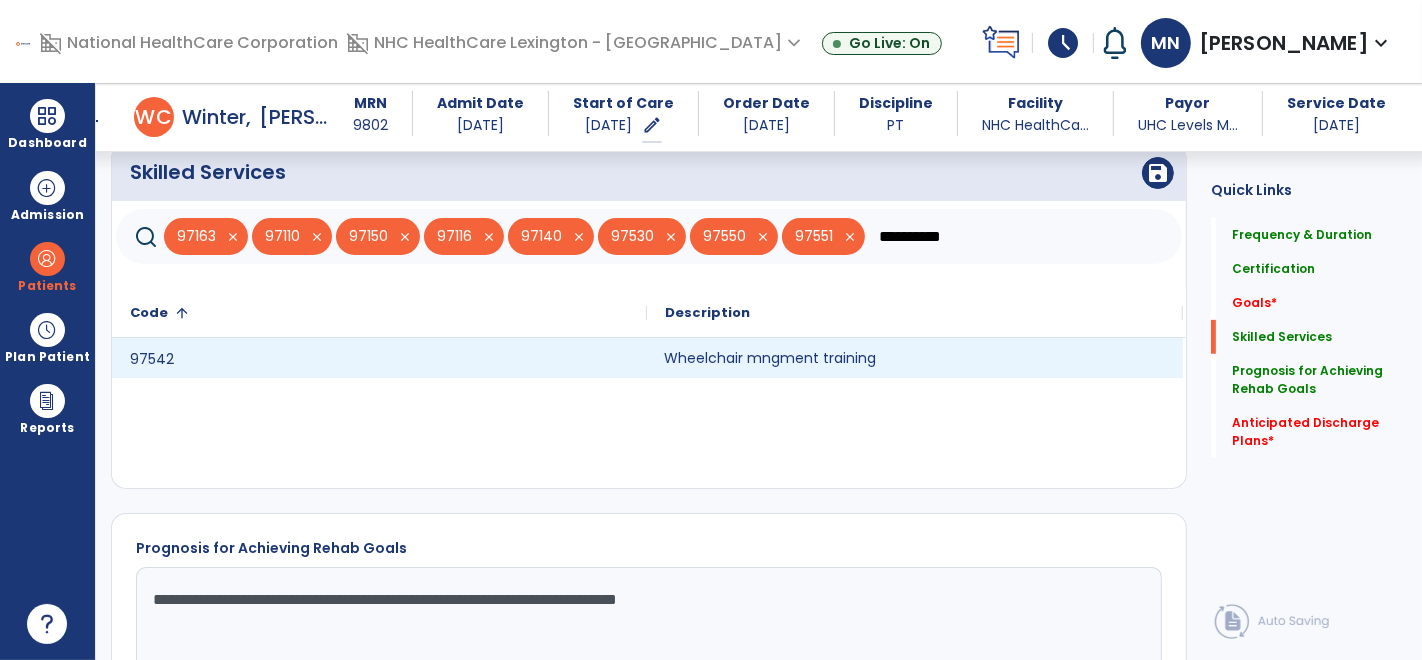 click on "Wheelchair mngment training" 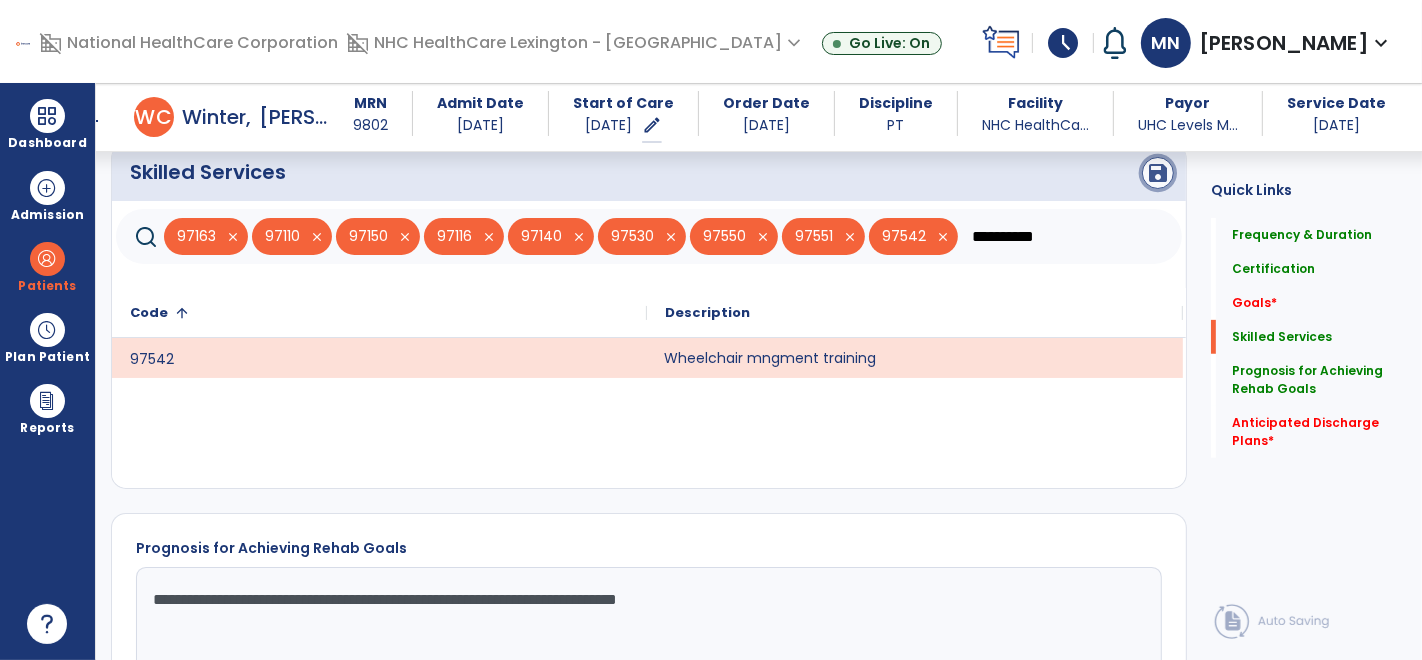click on "save" 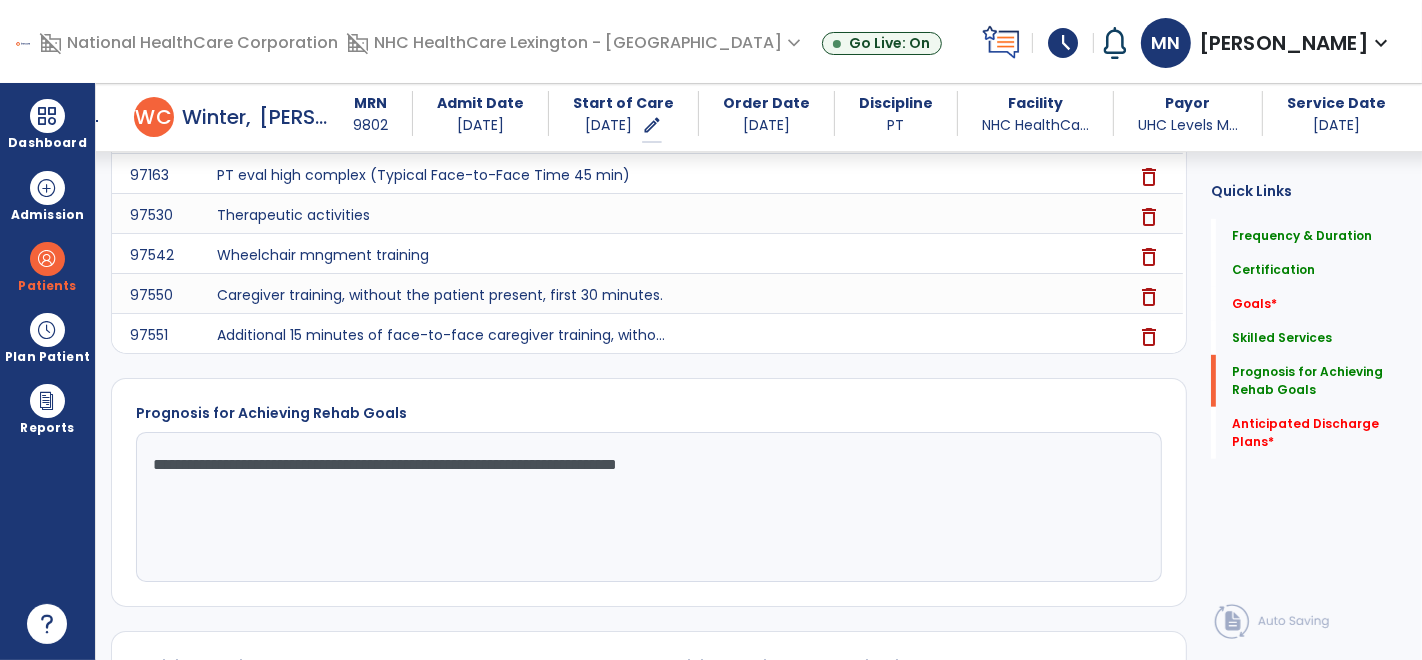 scroll, scrollTop: 1015, scrollLeft: 0, axis: vertical 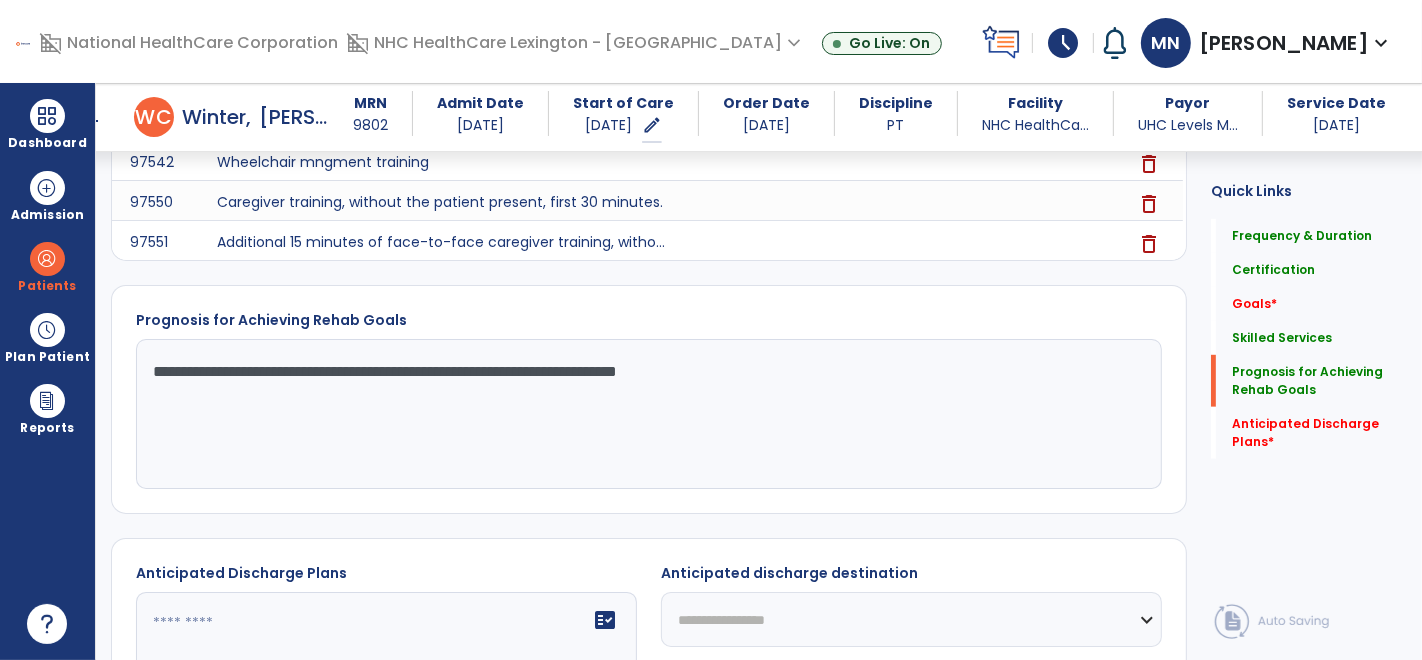 click on "**********" 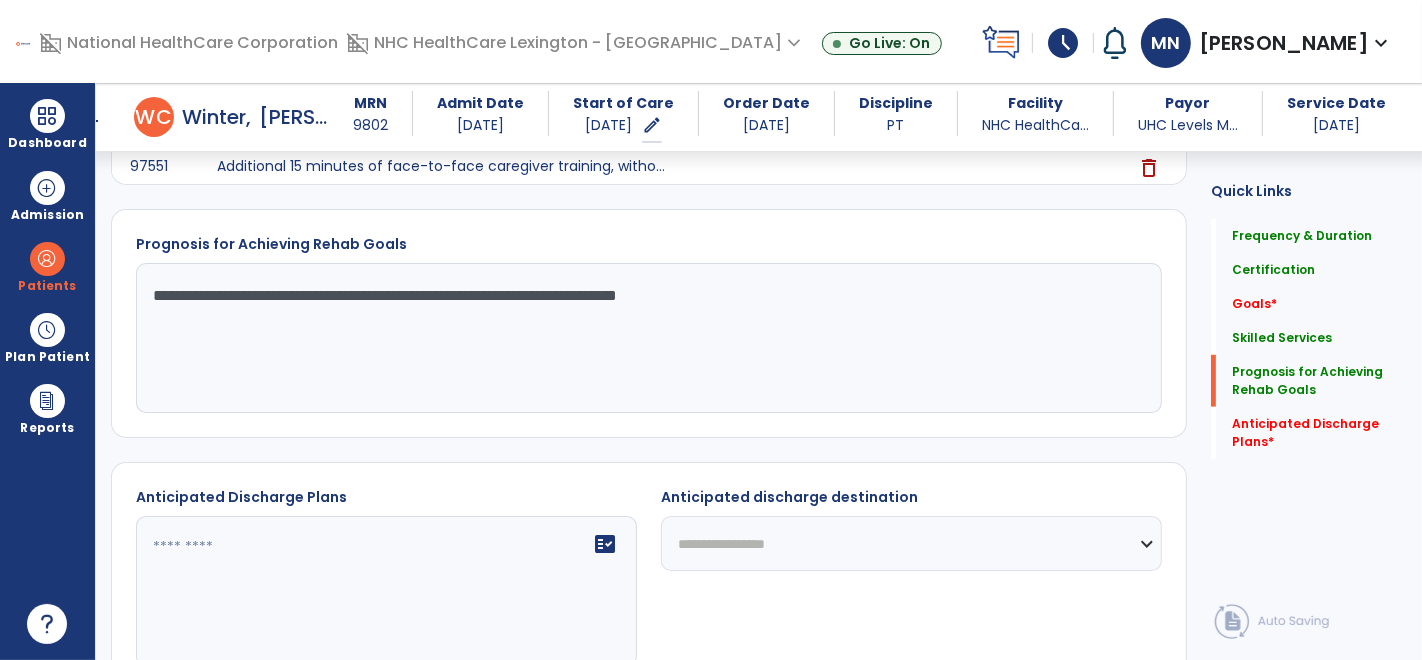 scroll, scrollTop: 1093, scrollLeft: 0, axis: vertical 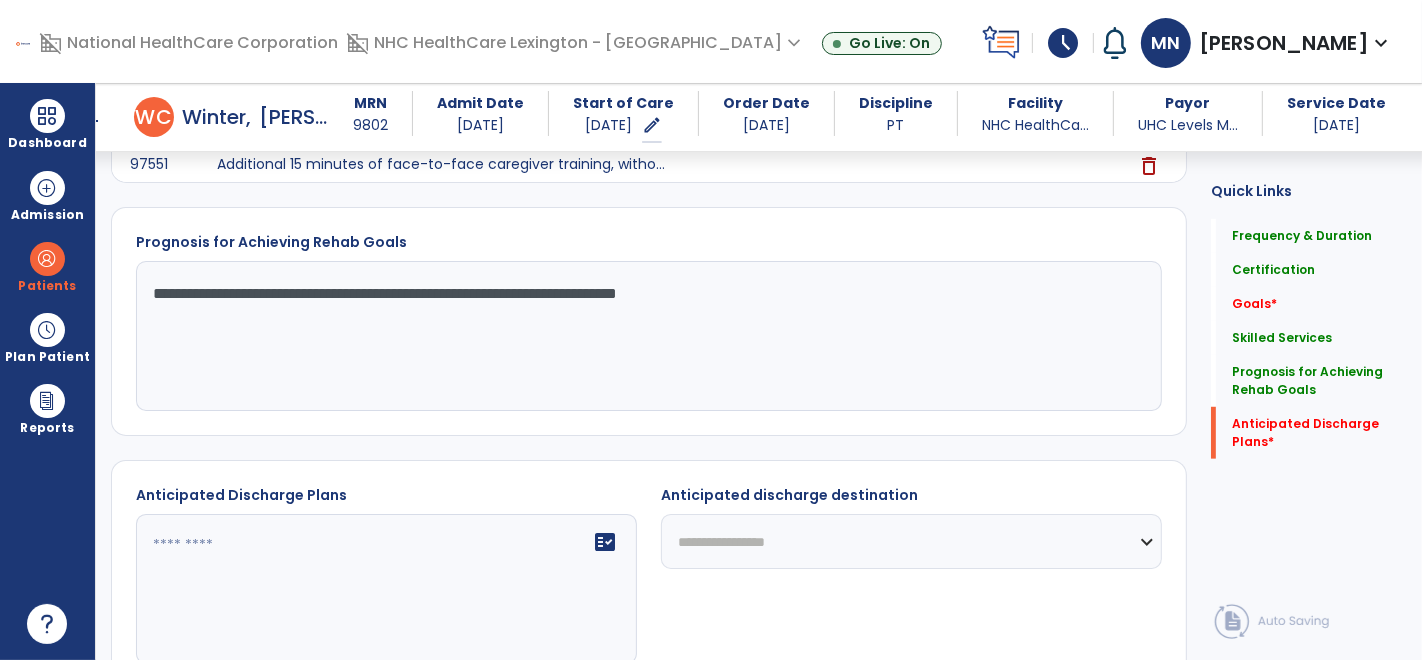 drag, startPoint x: 895, startPoint y: 297, endPoint x: 134, endPoint y: 294, distance: 761.0059 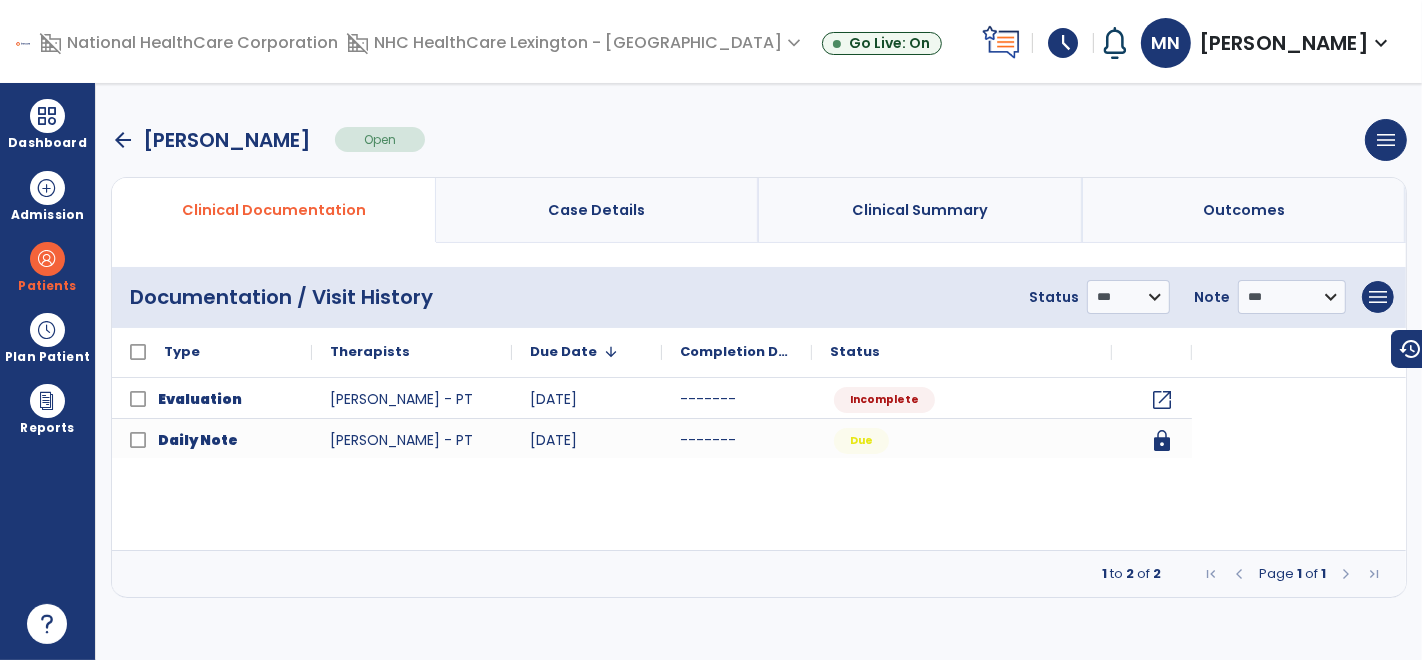 scroll, scrollTop: 0, scrollLeft: 0, axis: both 